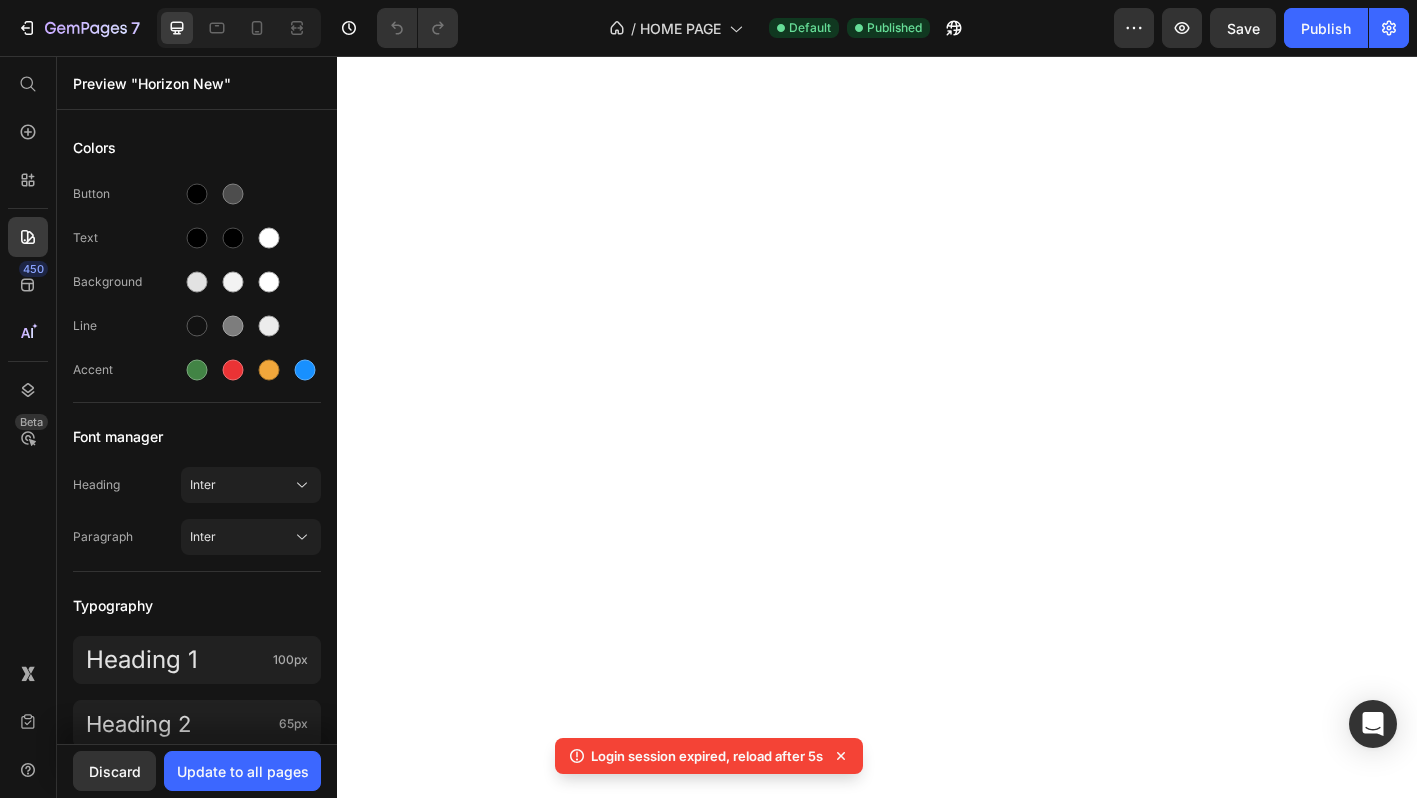 scroll, scrollTop: 0, scrollLeft: 0, axis: both 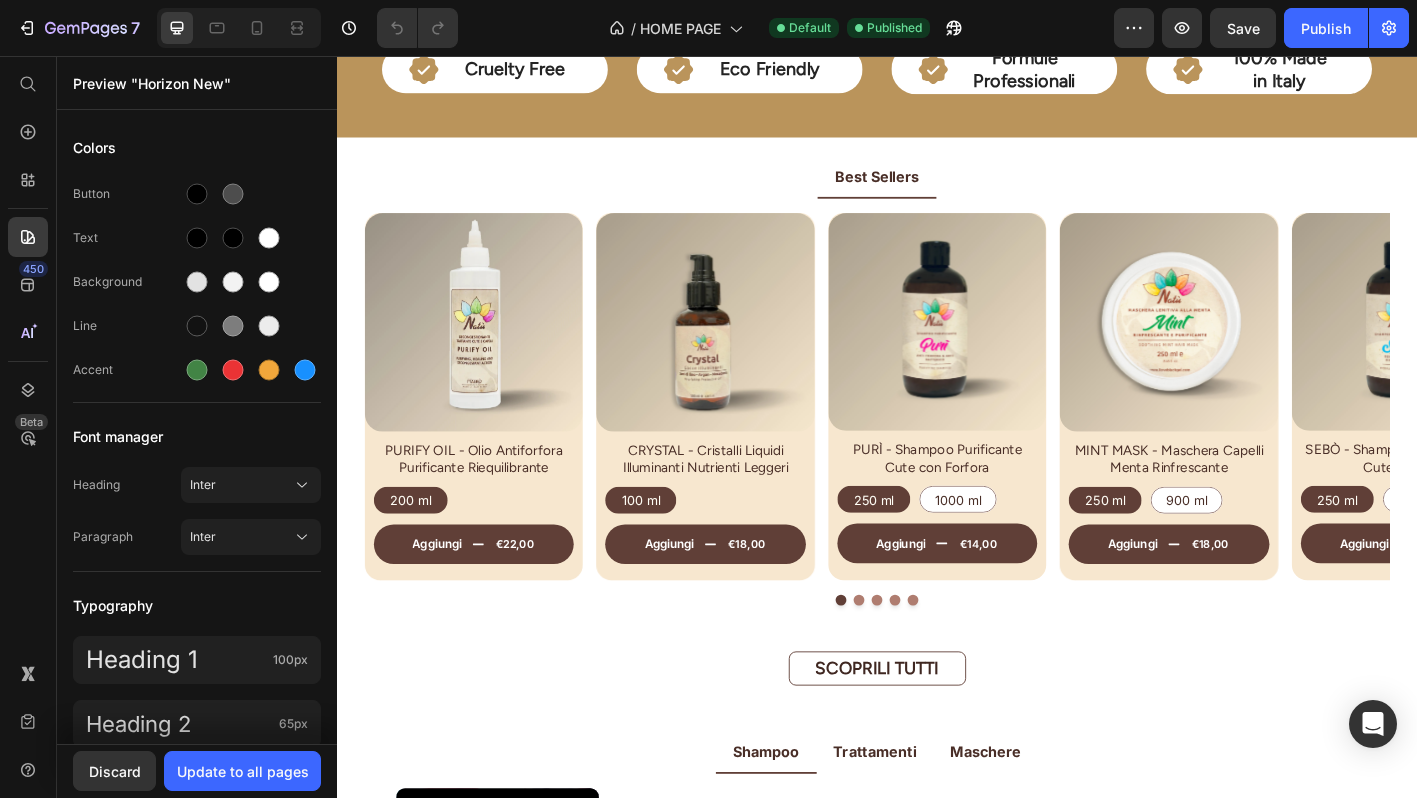 click at bounding box center (917, 660) 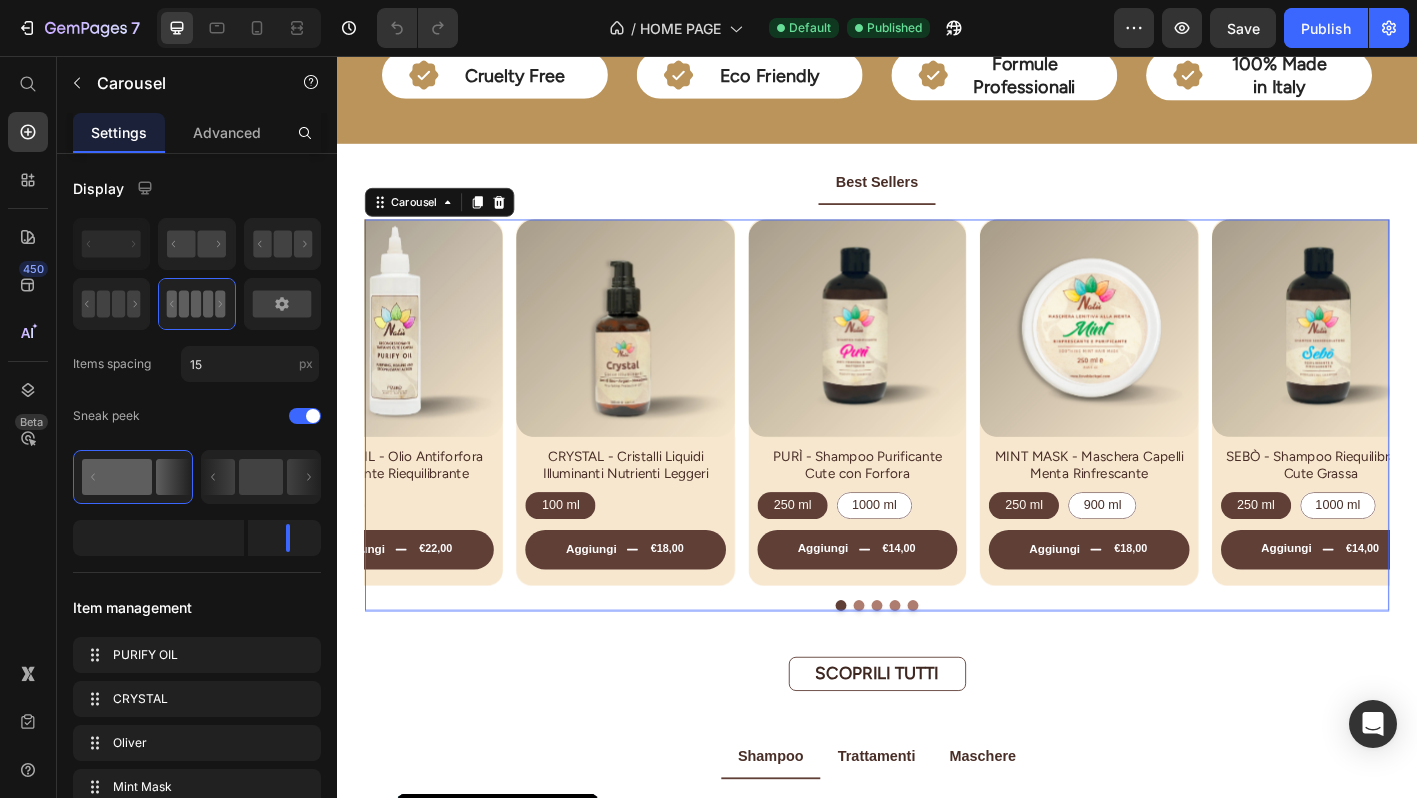 scroll, scrollTop: 761, scrollLeft: 0, axis: vertical 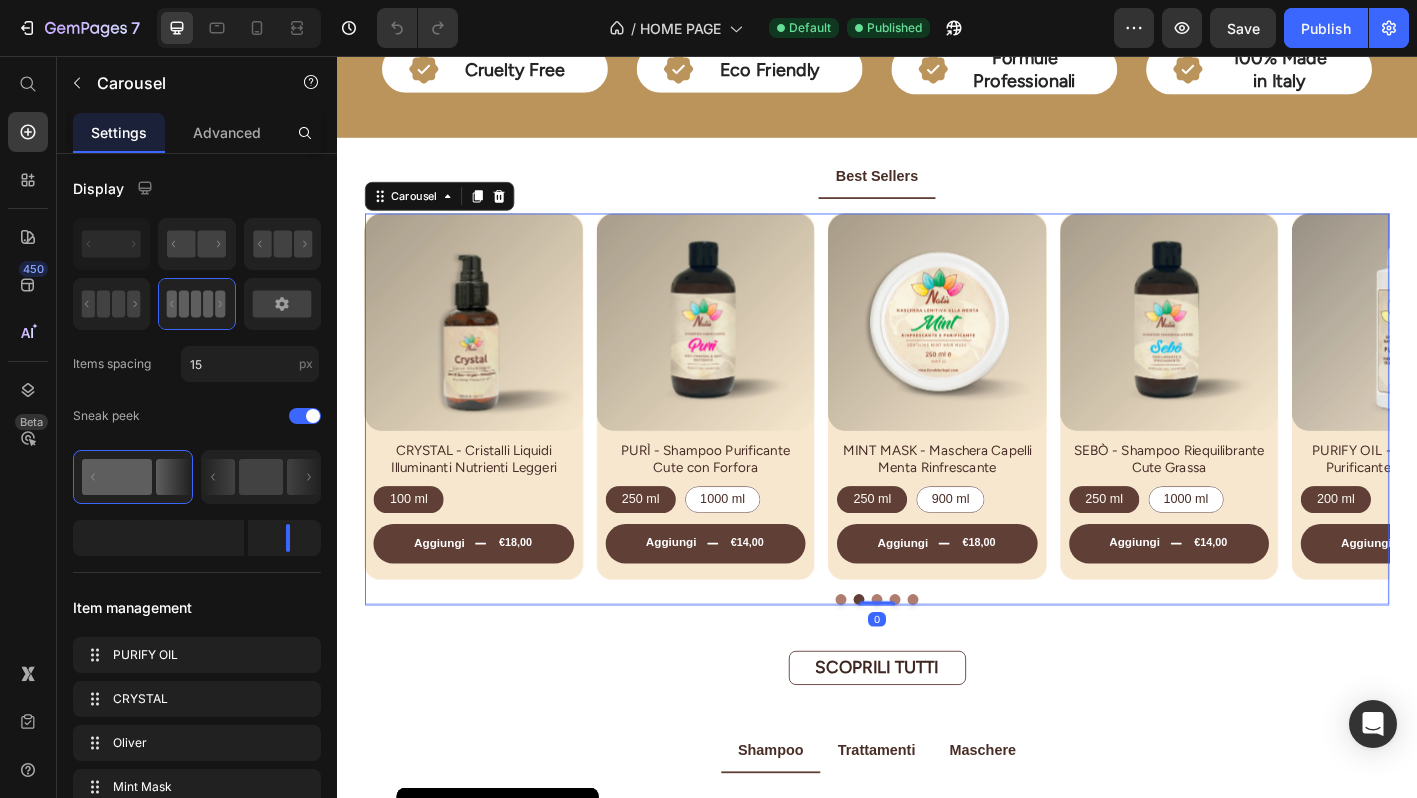 click at bounding box center (937, 660) 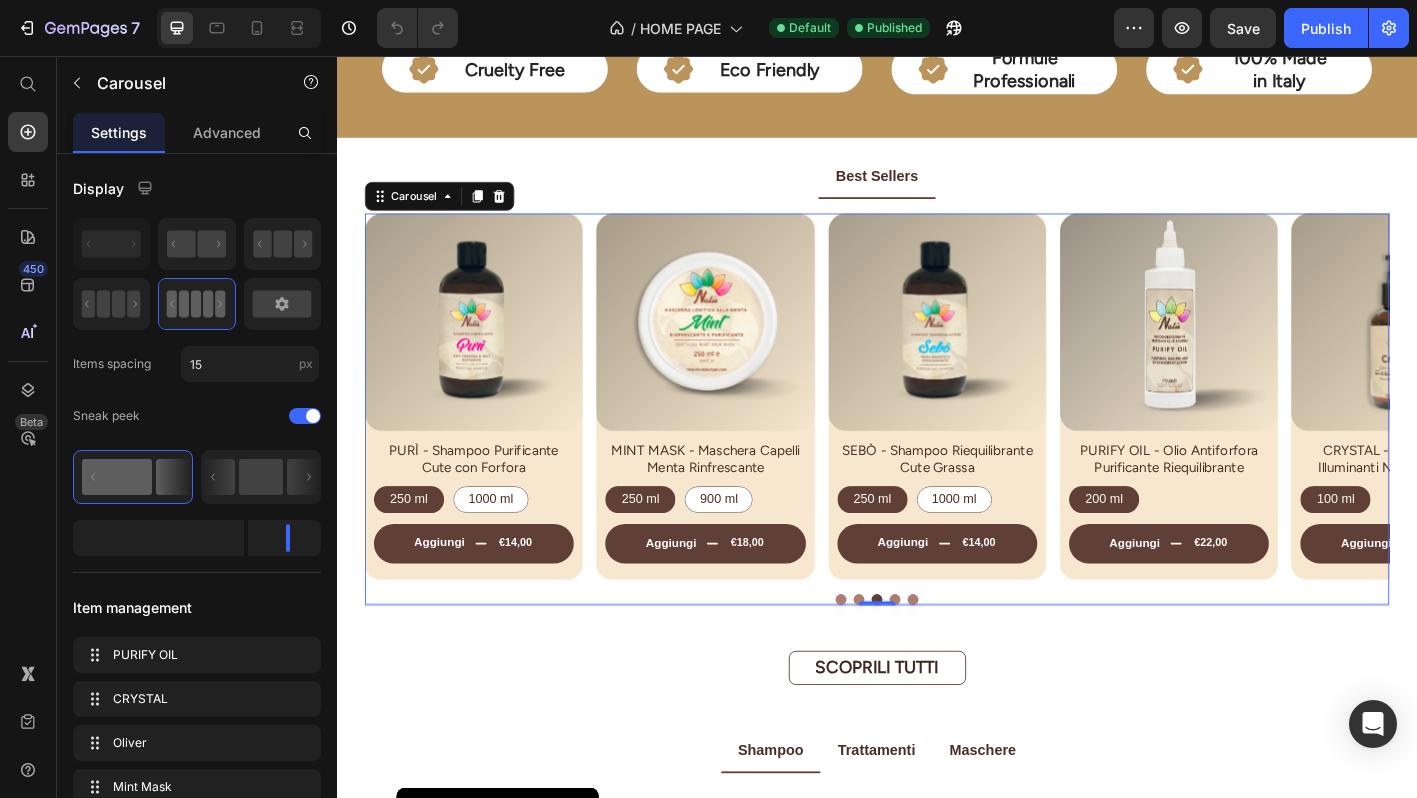 click at bounding box center [957, 660] 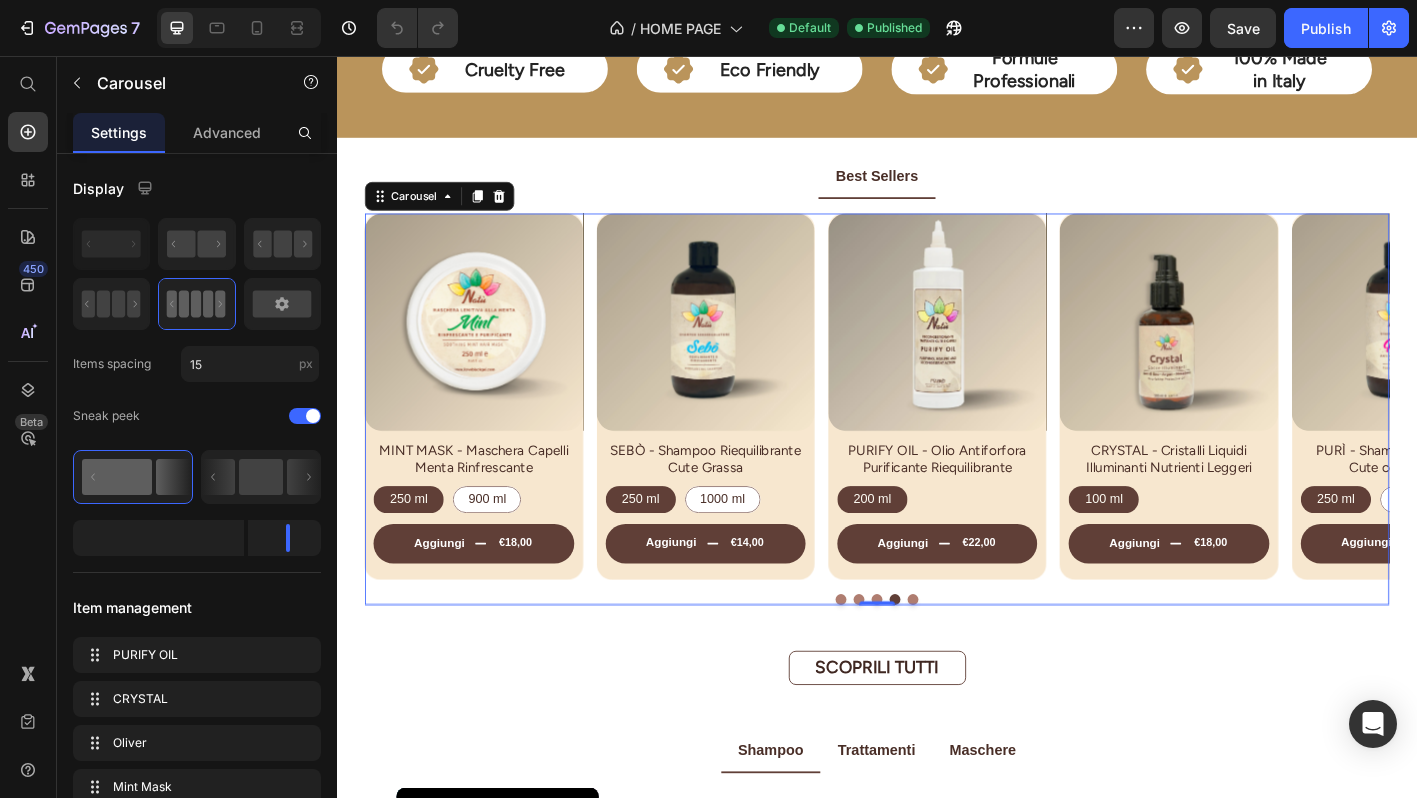 click at bounding box center (977, 660) 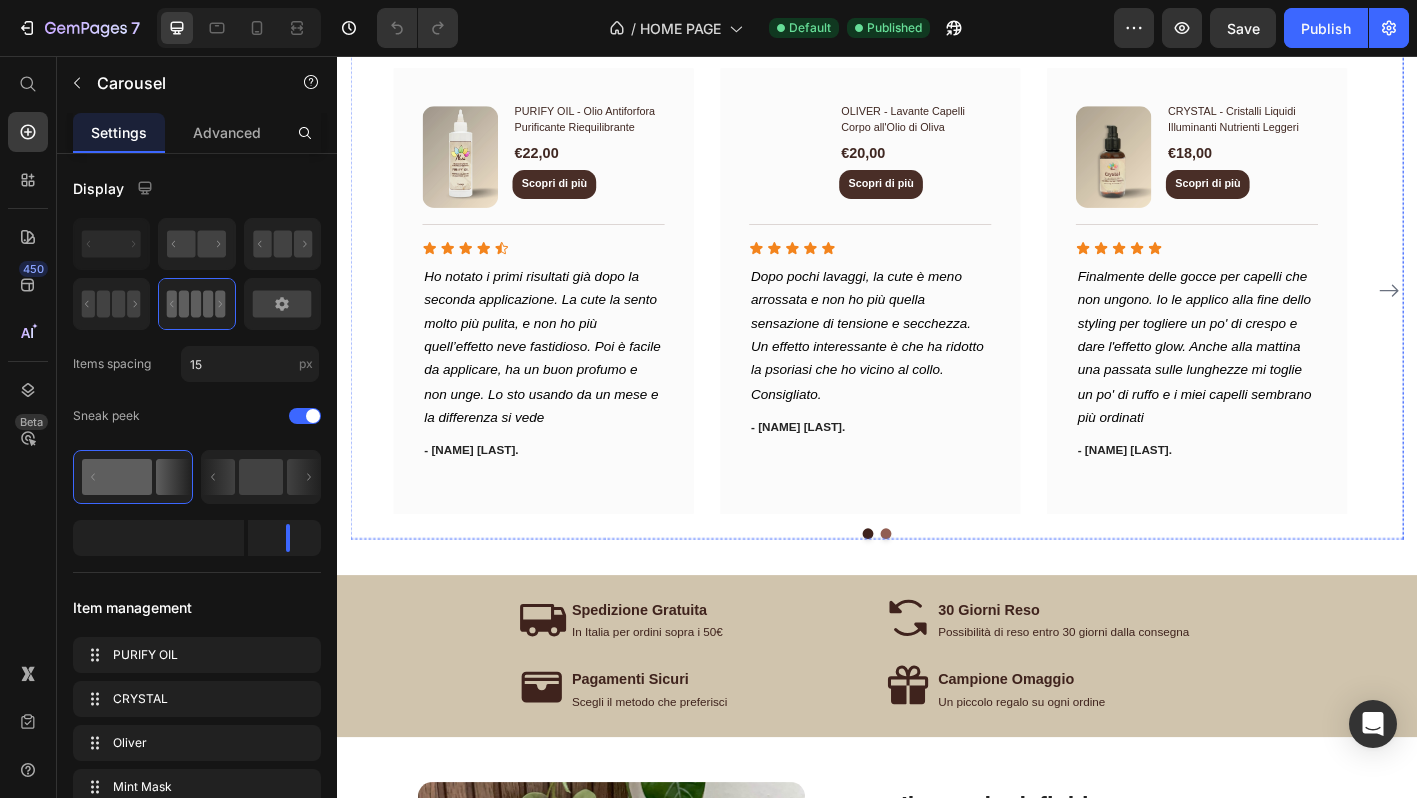 scroll, scrollTop: 2892, scrollLeft: 0, axis: vertical 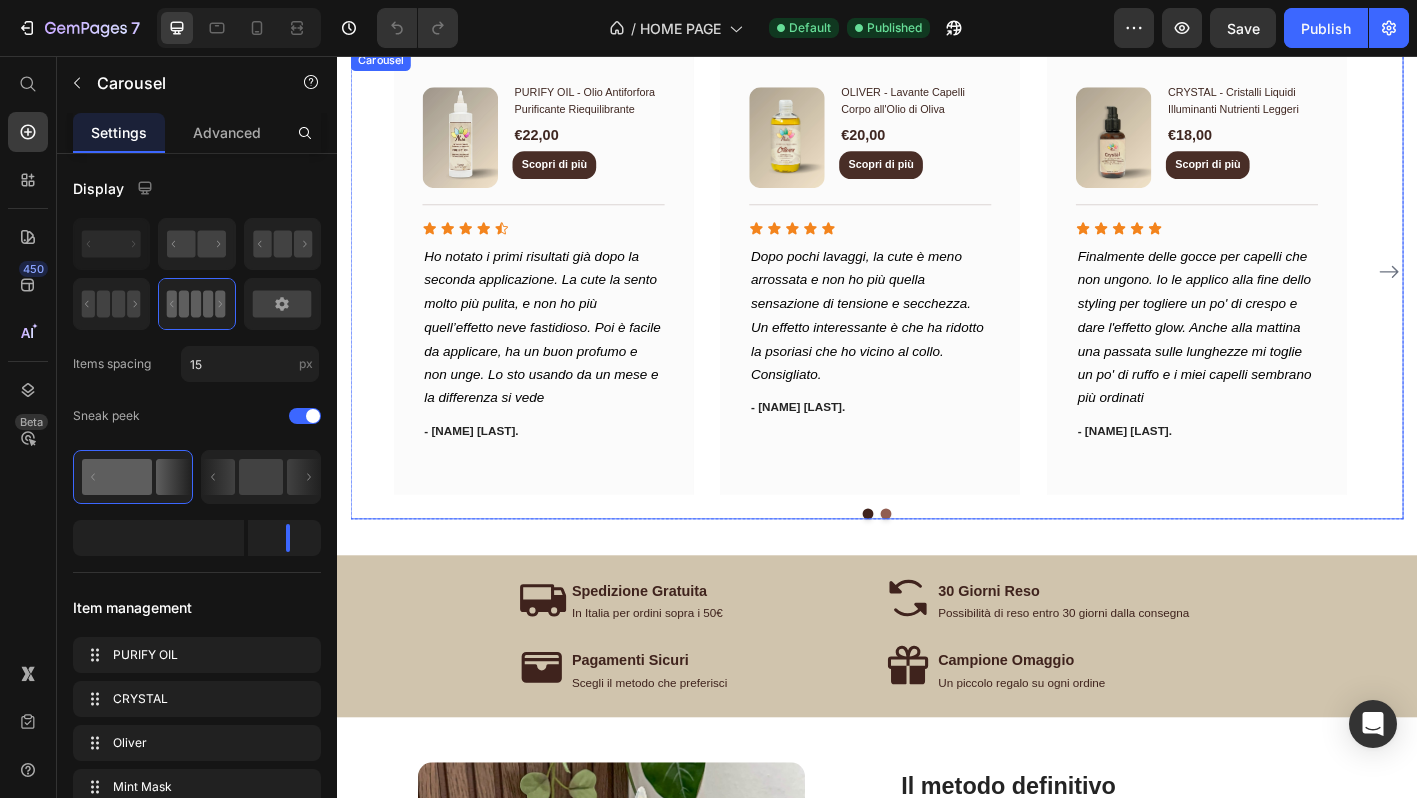 click at bounding box center (947, 565) 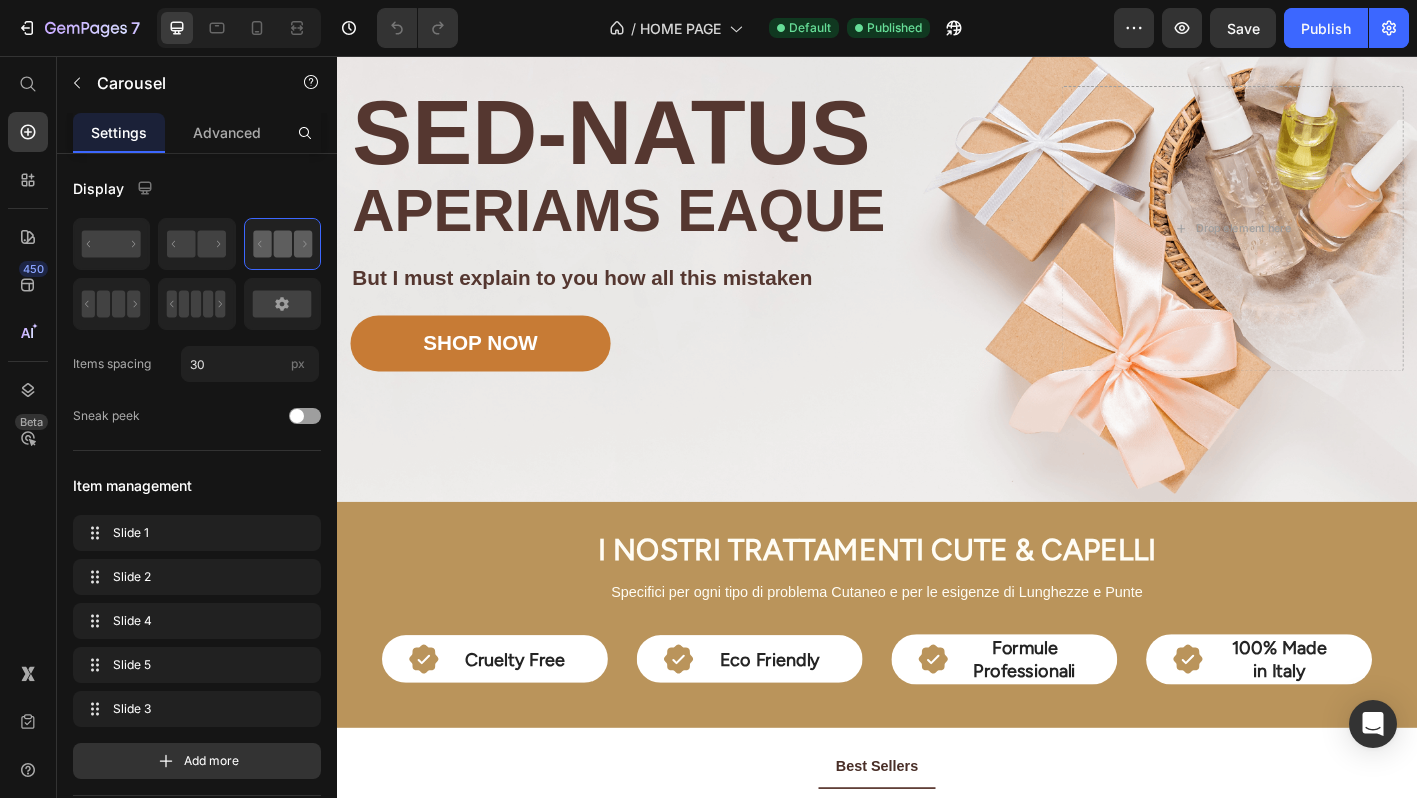 scroll, scrollTop: 0, scrollLeft: 0, axis: both 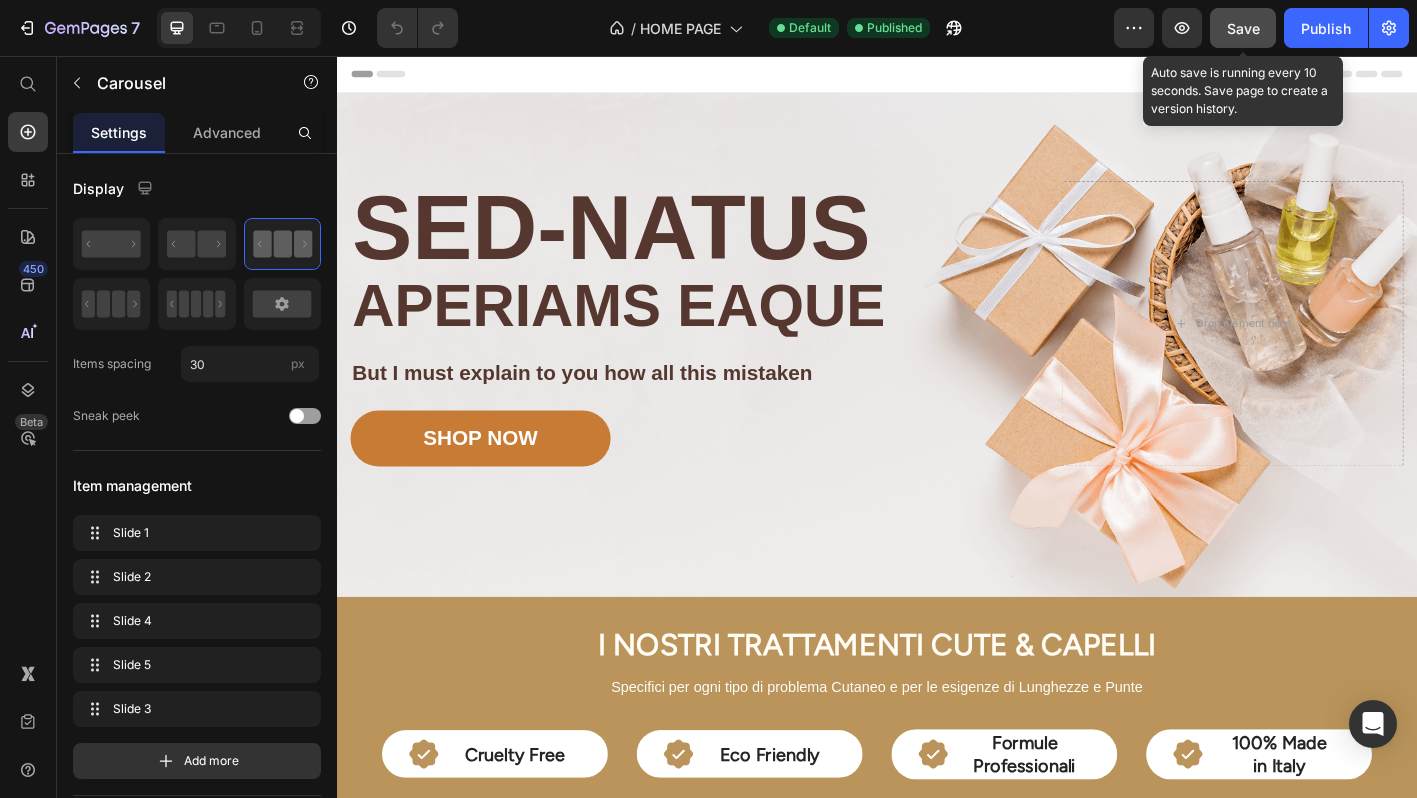 click on "Save" 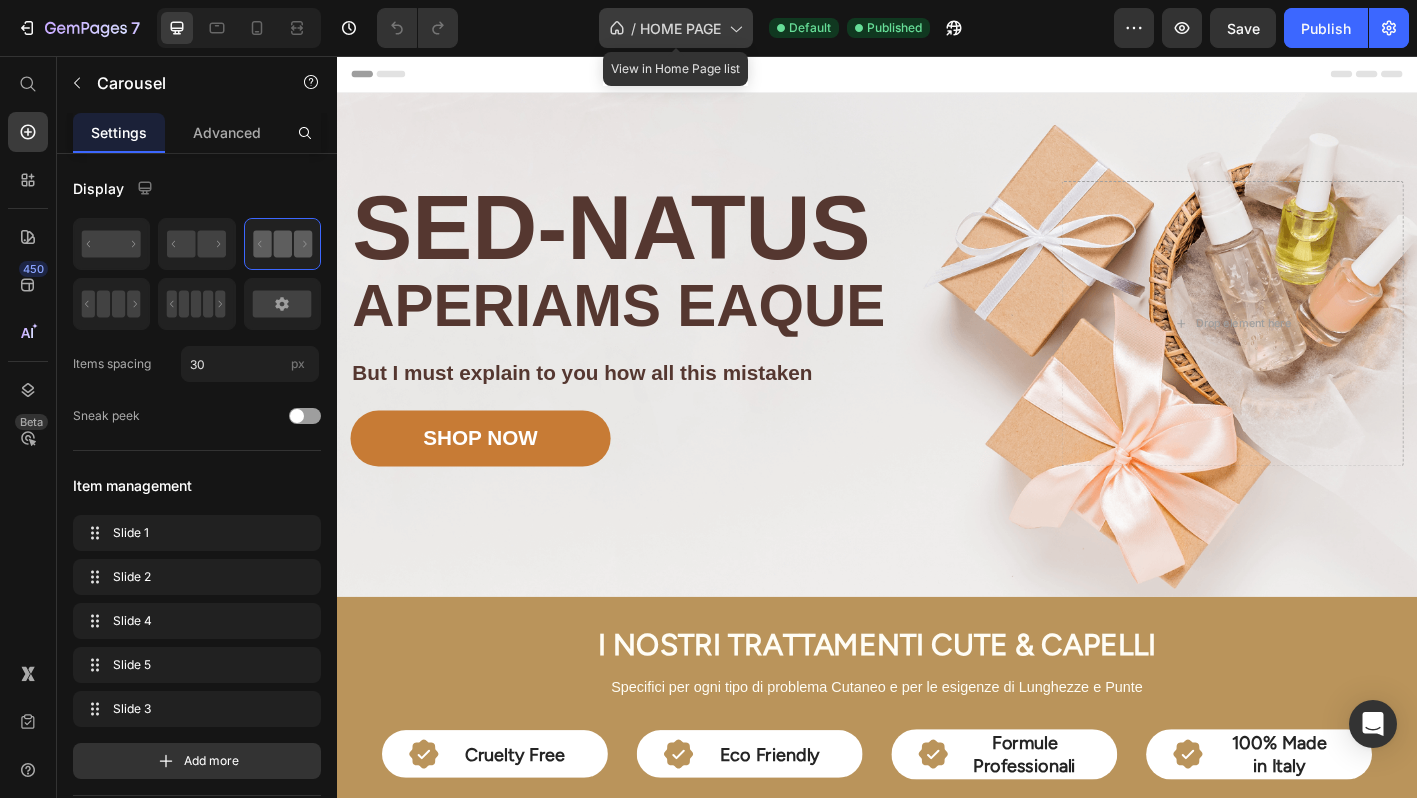 click on "HOME PAGE" at bounding box center [680, 28] 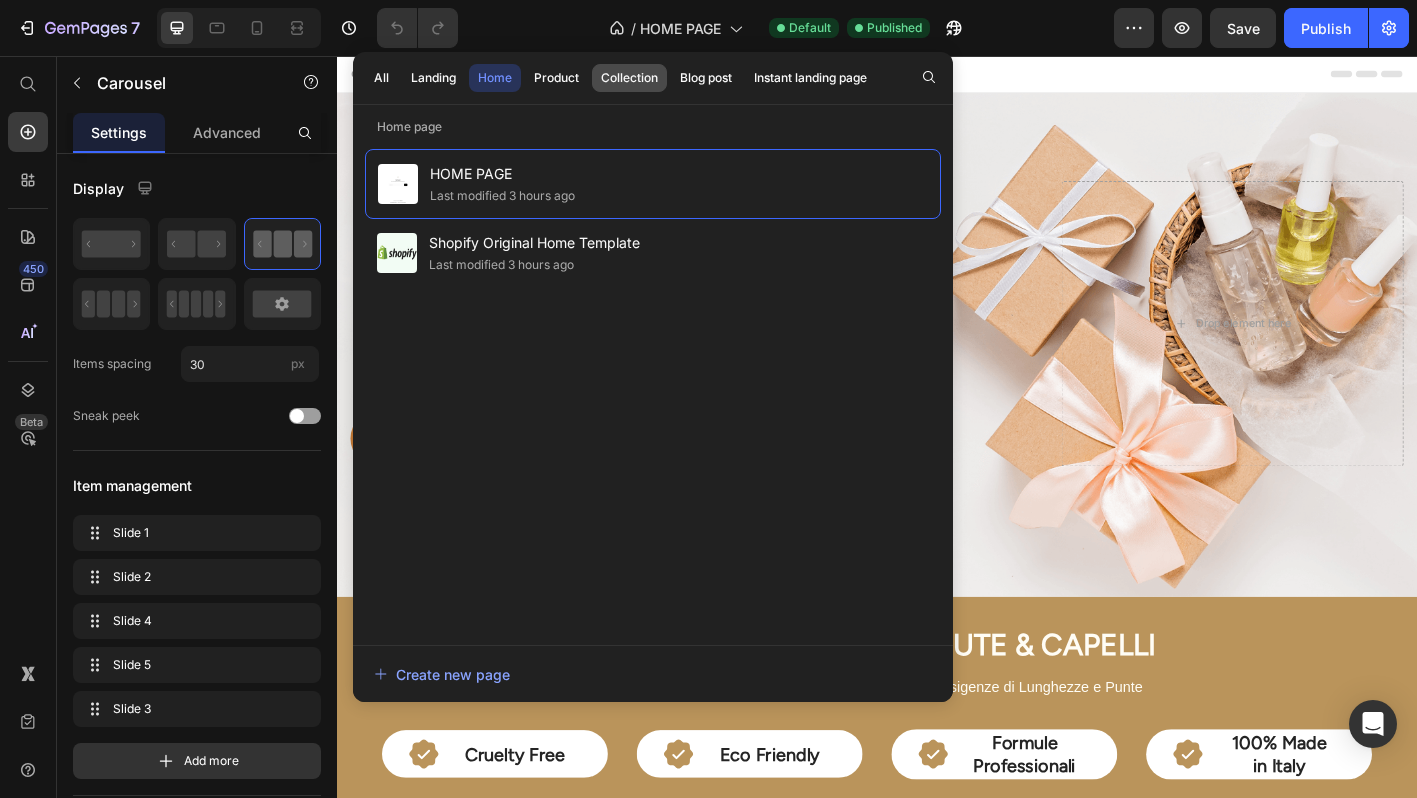 click on "Collection" at bounding box center [629, 78] 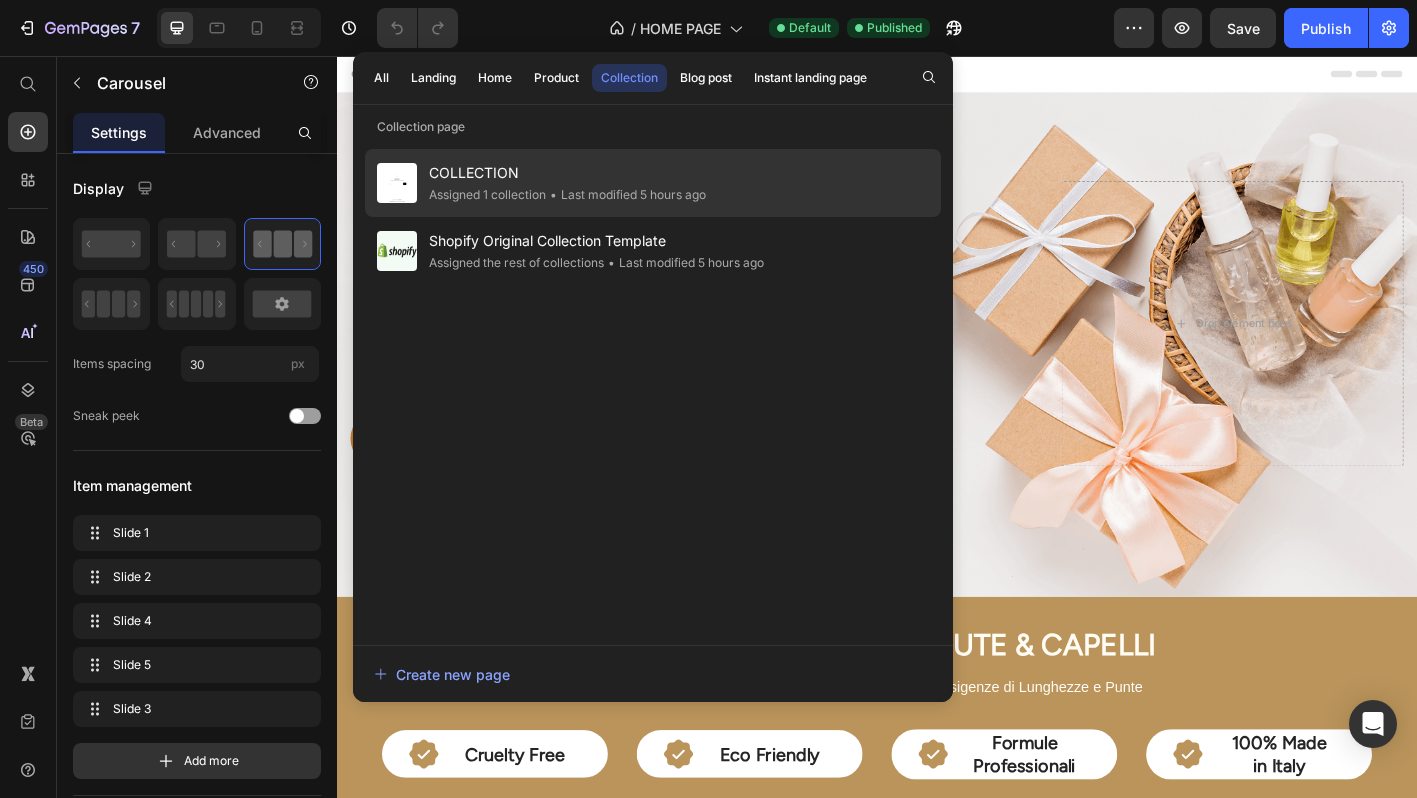 click on "Assigned 1 collection" 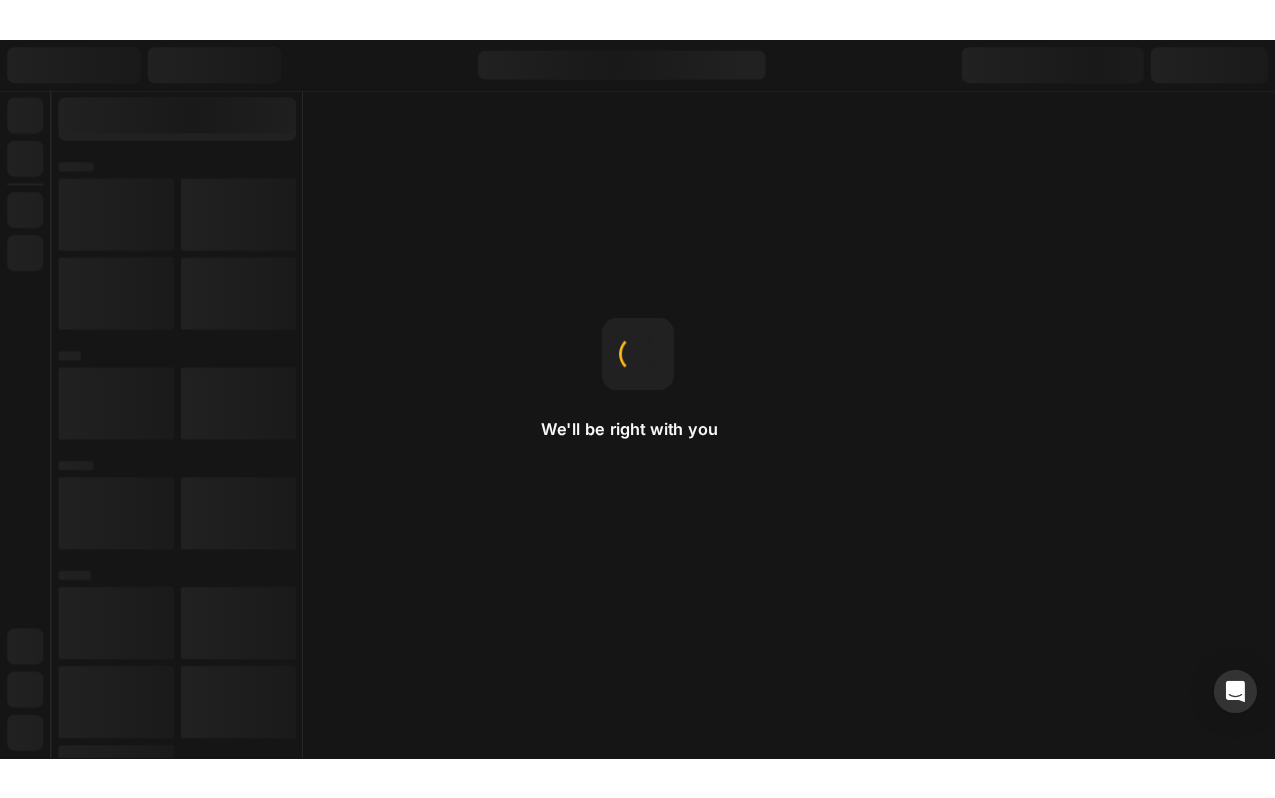 scroll, scrollTop: 0, scrollLeft: 0, axis: both 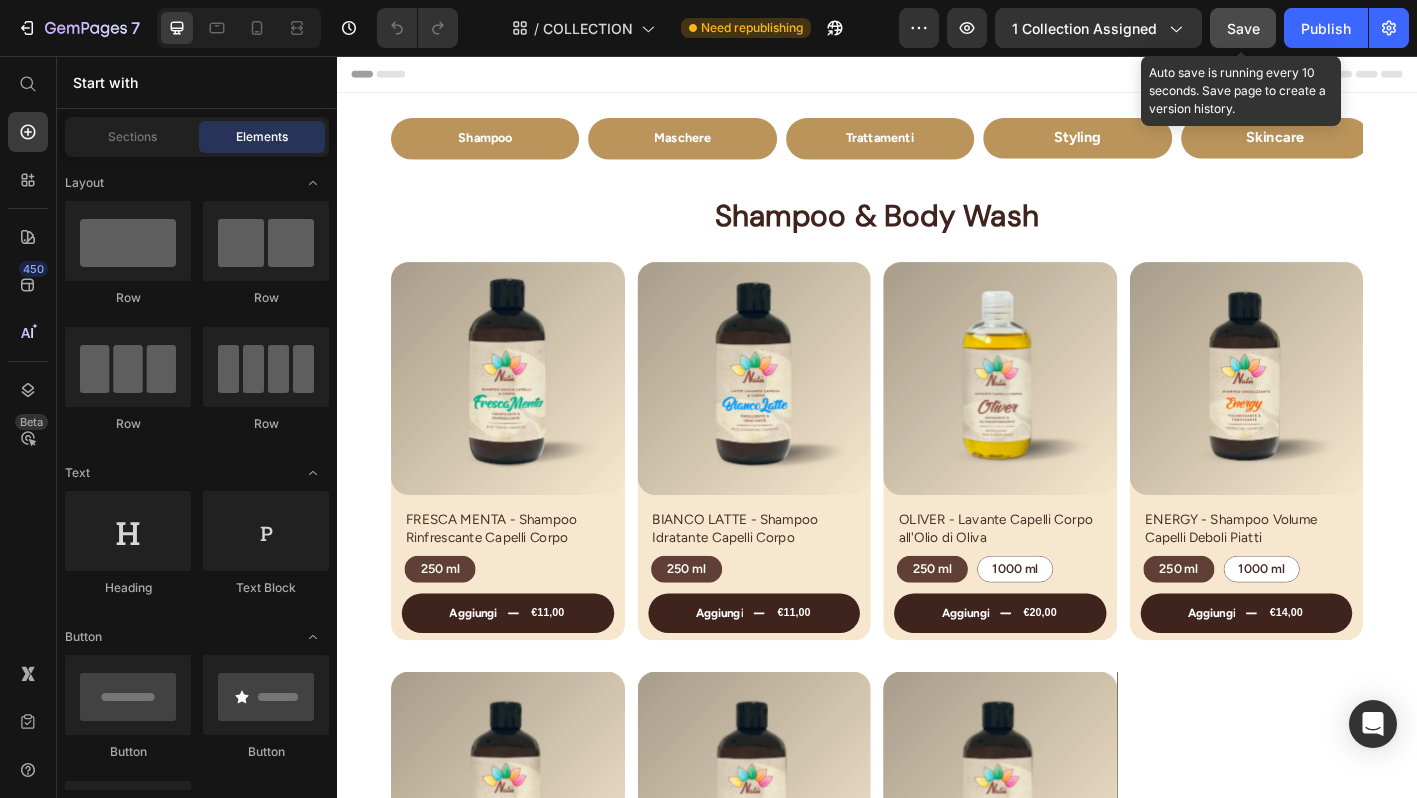 click on "Save" at bounding box center [1243, 28] 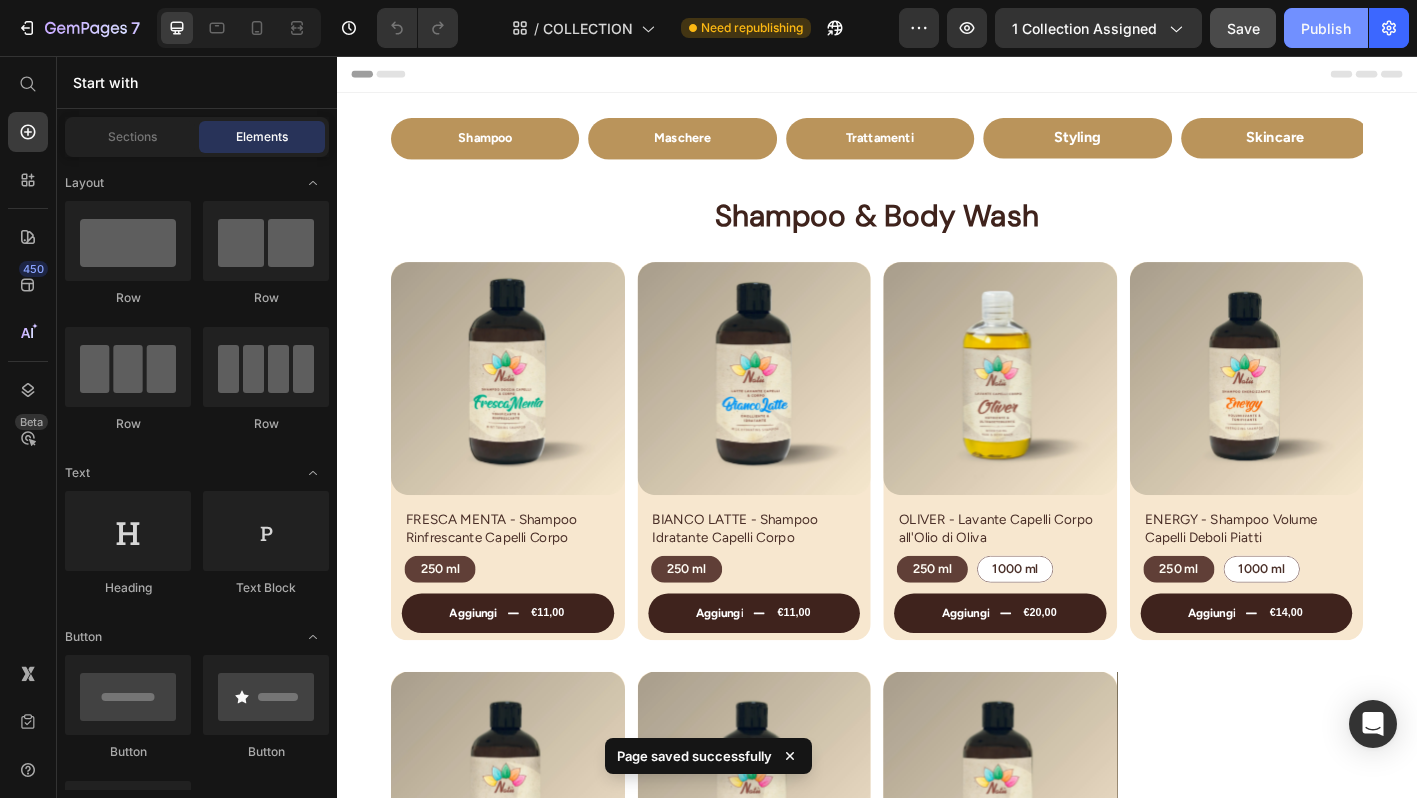 click on "Publish" at bounding box center [1326, 28] 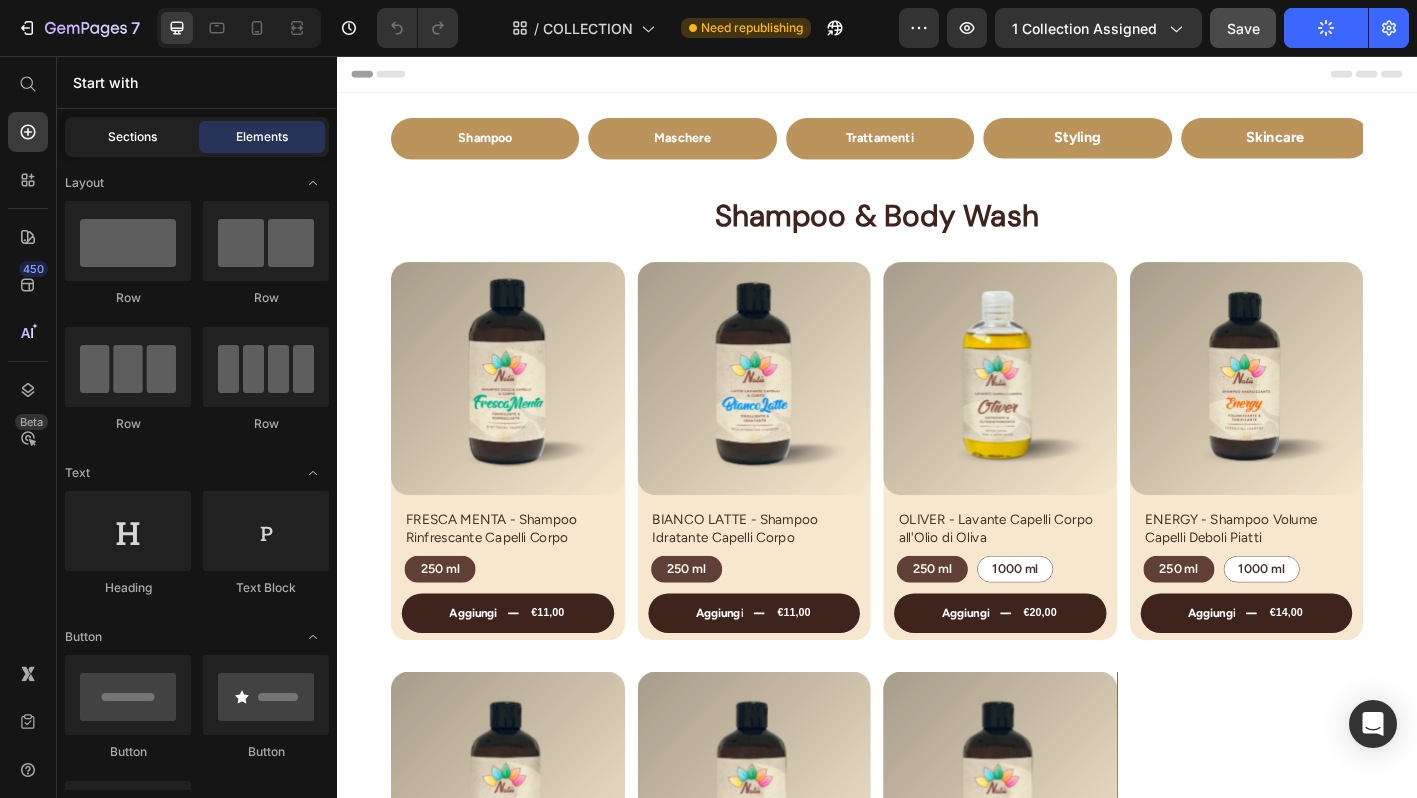 click on "Sections" 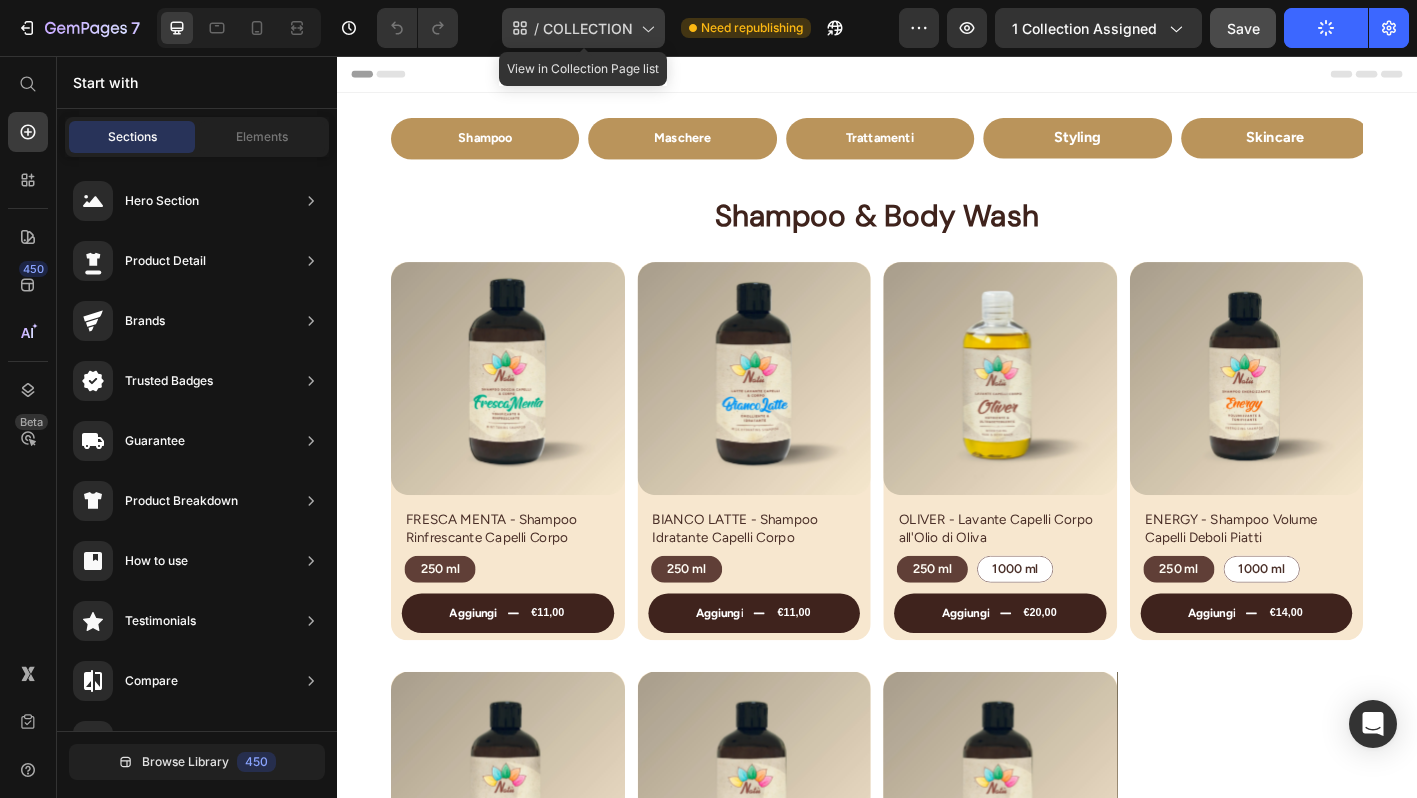 click on "COLLECTION" at bounding box center [588, 28] 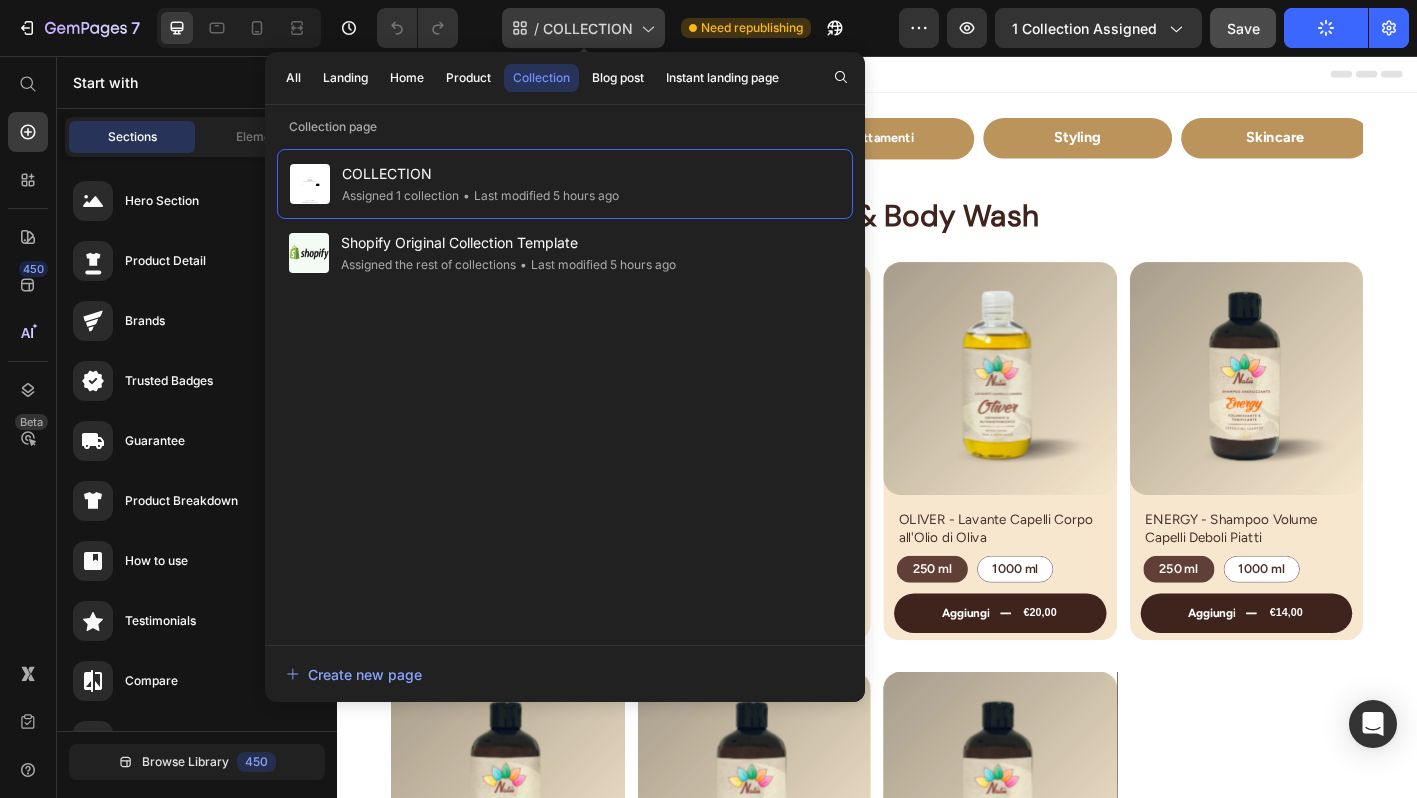 click on "COLLECTION" at bounding box center [588, 28] 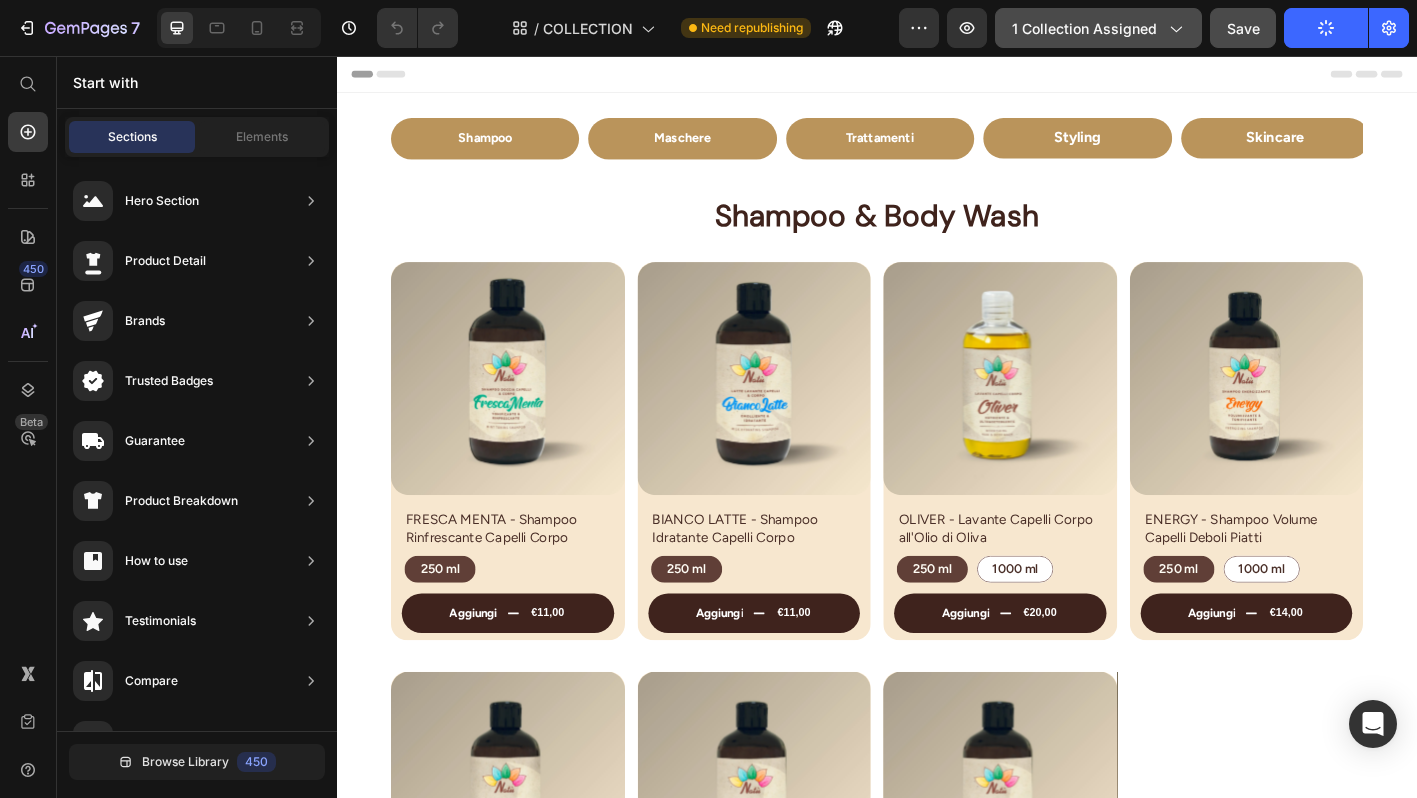 click on "1 collection assigned" 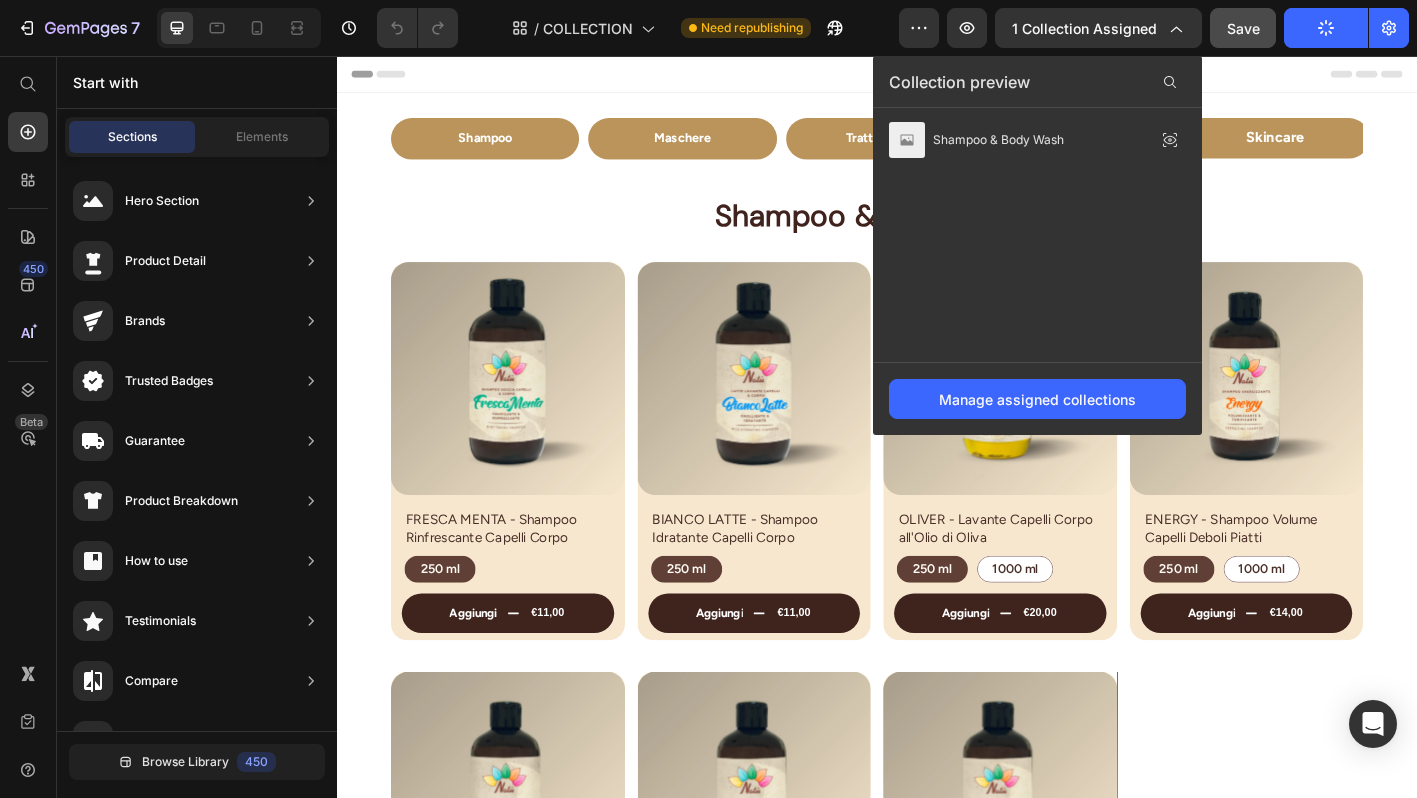 click on "Shampoo Button Maschere Button Trattamenti Button Styling Button Skincare Button Carousel Section 1 Shampoo & Body Wash Heading Row Product Images FRESCA MENTA - Shampoo Rinfrescante Capelli Corpo Product Title 250 ml 250 ml 250 ml Product Variants & Swatches aggiungi
€11,00 Add to Cart Row Row Product Images BIANCO LATTE - Shampoo Idratante Capelli Corpo Product Title 250 ml 250 ml 250 ml Product Variants & Swatches aggiungi
€11,00 Add to Cart Row Row Product Images OLIVER - Lavante Capelli Corpo all'Olio di Oliva Product Title 250 ml 250 ml 250 ml 1000 ml 1000 ml 1000 ml Product Variants & Swatches aggiungi
€20,00 Add to Cart Row Row Product Images ENERGY - Shampoo Volume Capelli Deboli Piatti Product Title 250 ml 250 ml 250 ml 1000 ml 1000 ml 1000 ml Product Variants & Swatches aggiungi
€14,00 Add to Cart Row Row Product Images PURÌ - Shampoo Purificante Cute con Forfora Product Title 250 ml 250 ml 250 ml 1000 ml 1000 ml 1000 ml Product Variants & Swatches aggiungi" at bounding box center (937, 668) 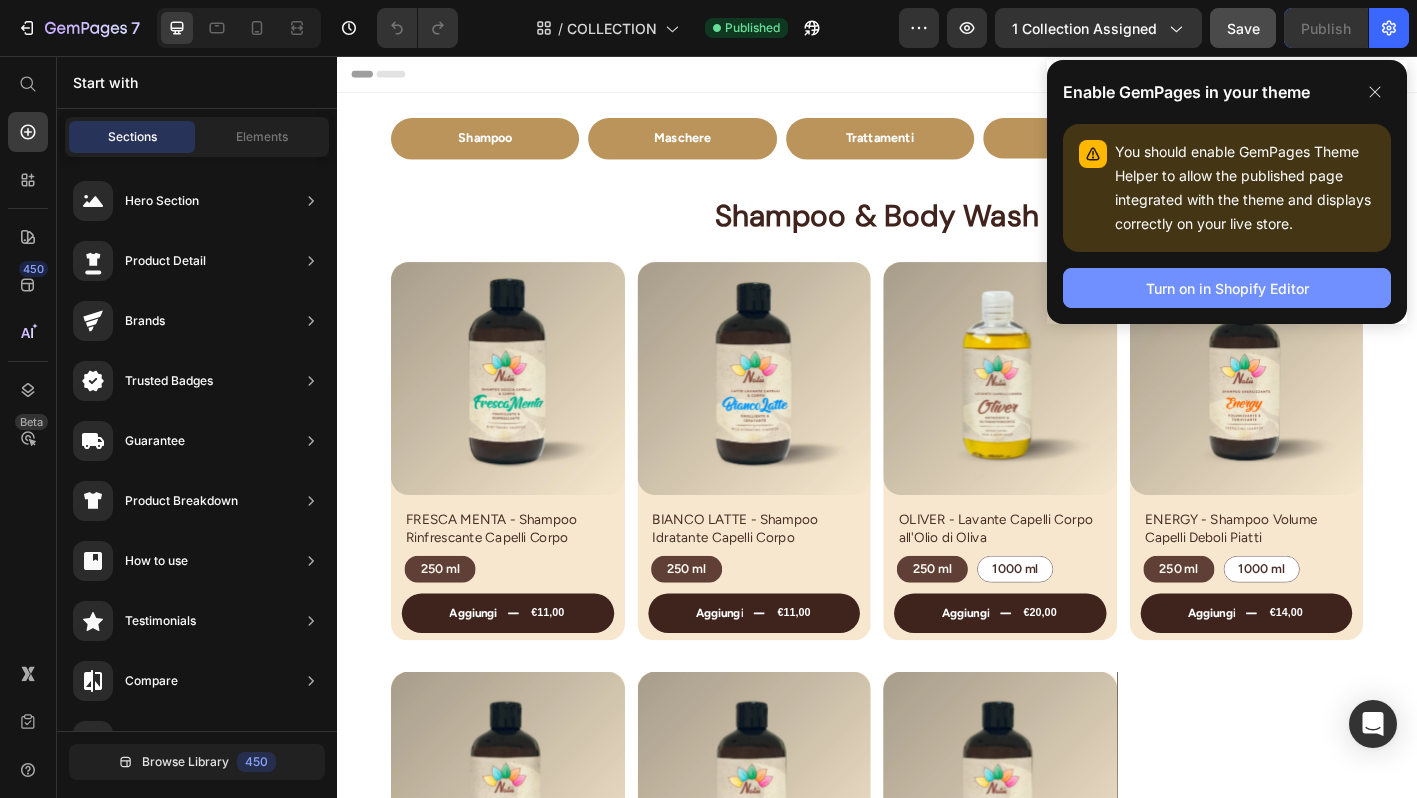 click on "Turn on in Shopify Editor" at bounding box center [1227, 288] 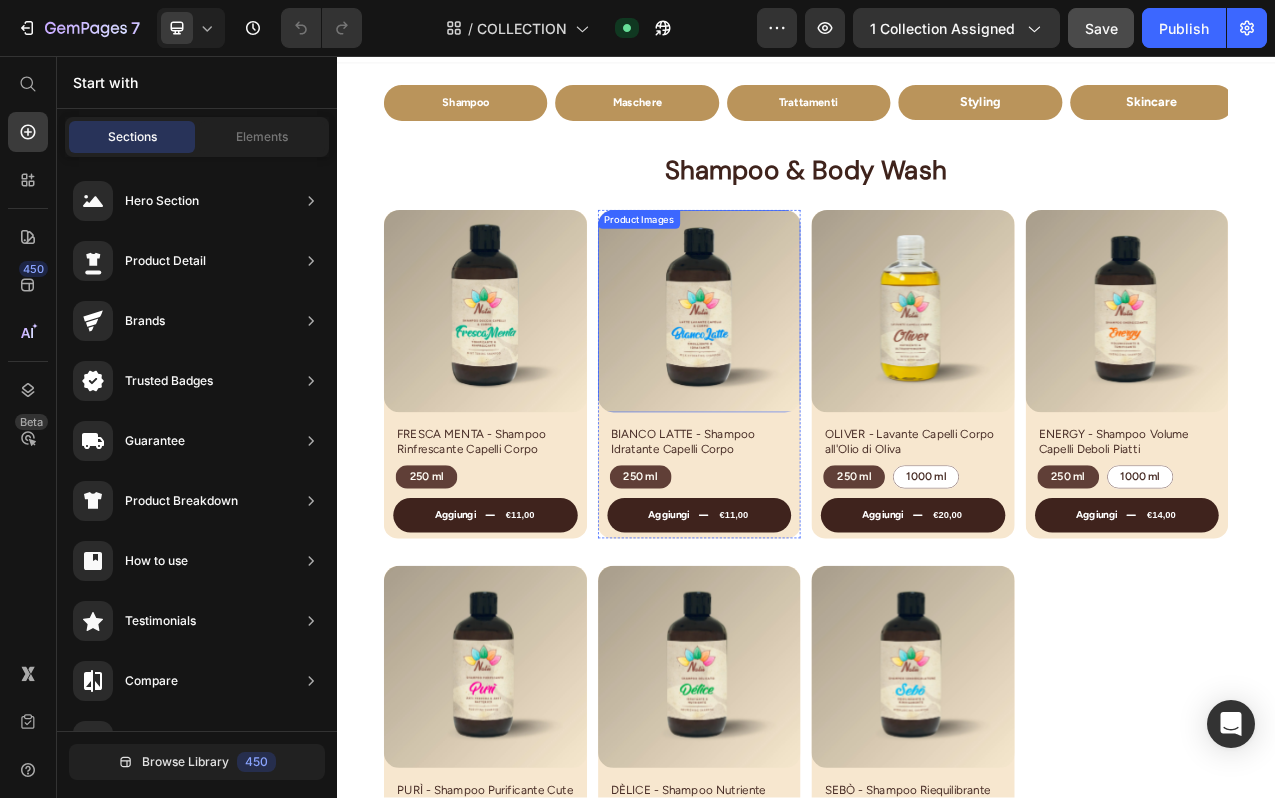 scroll, scrollTop: 0, scrollLeft: 0, axis: both 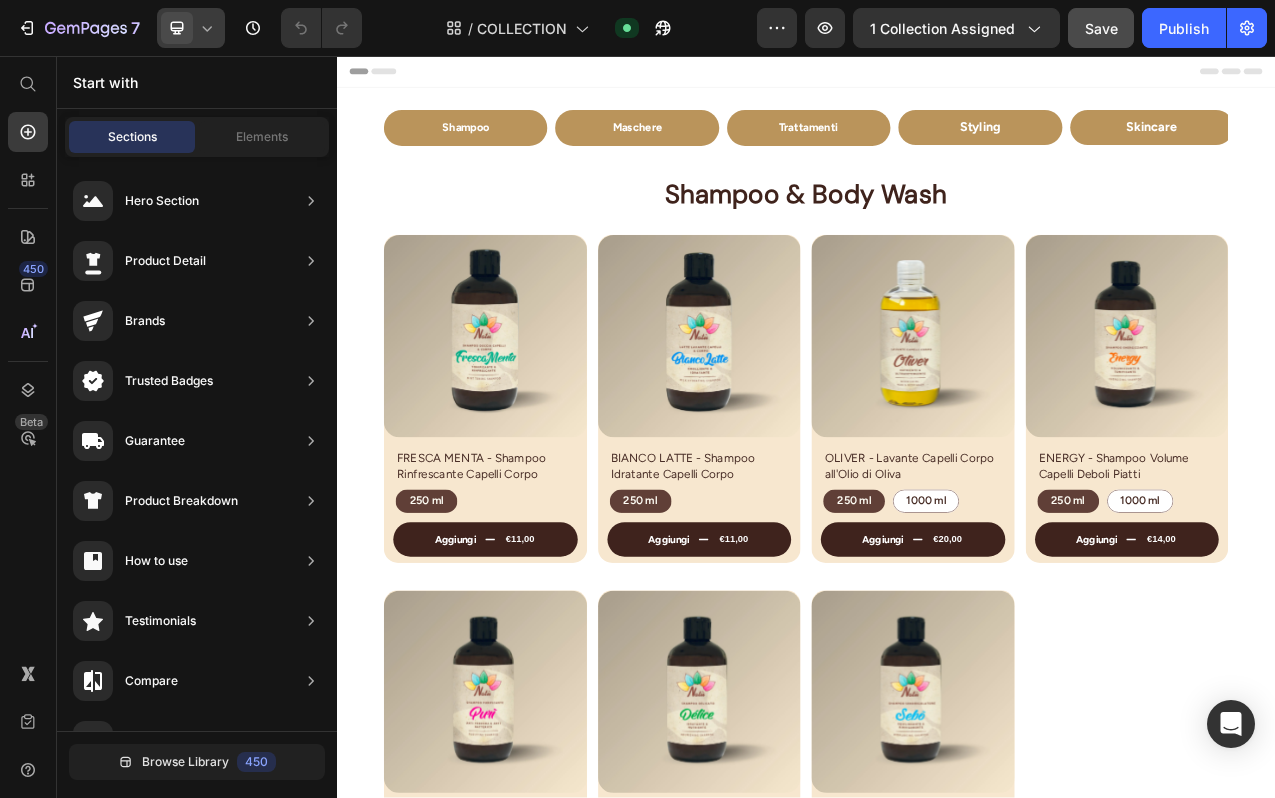 click 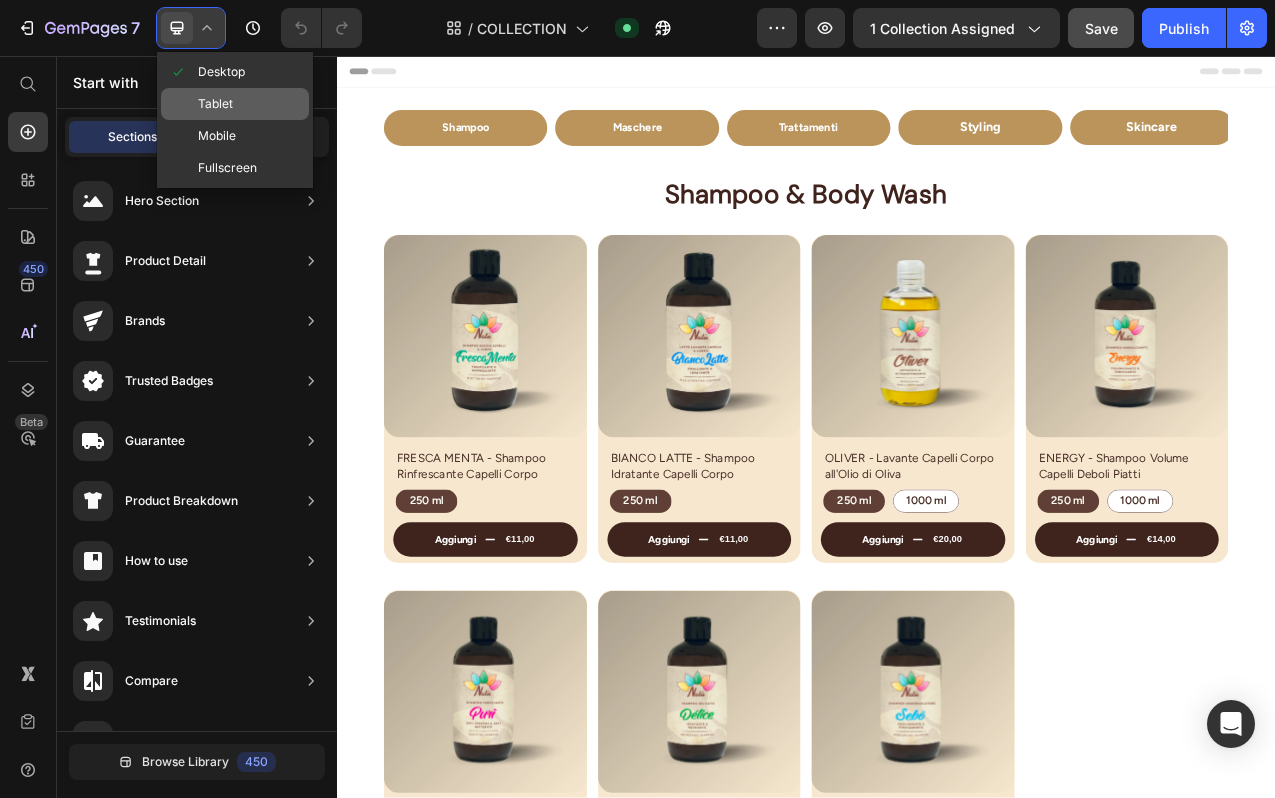 click on "Tablet" at bounding box center [215, 104] 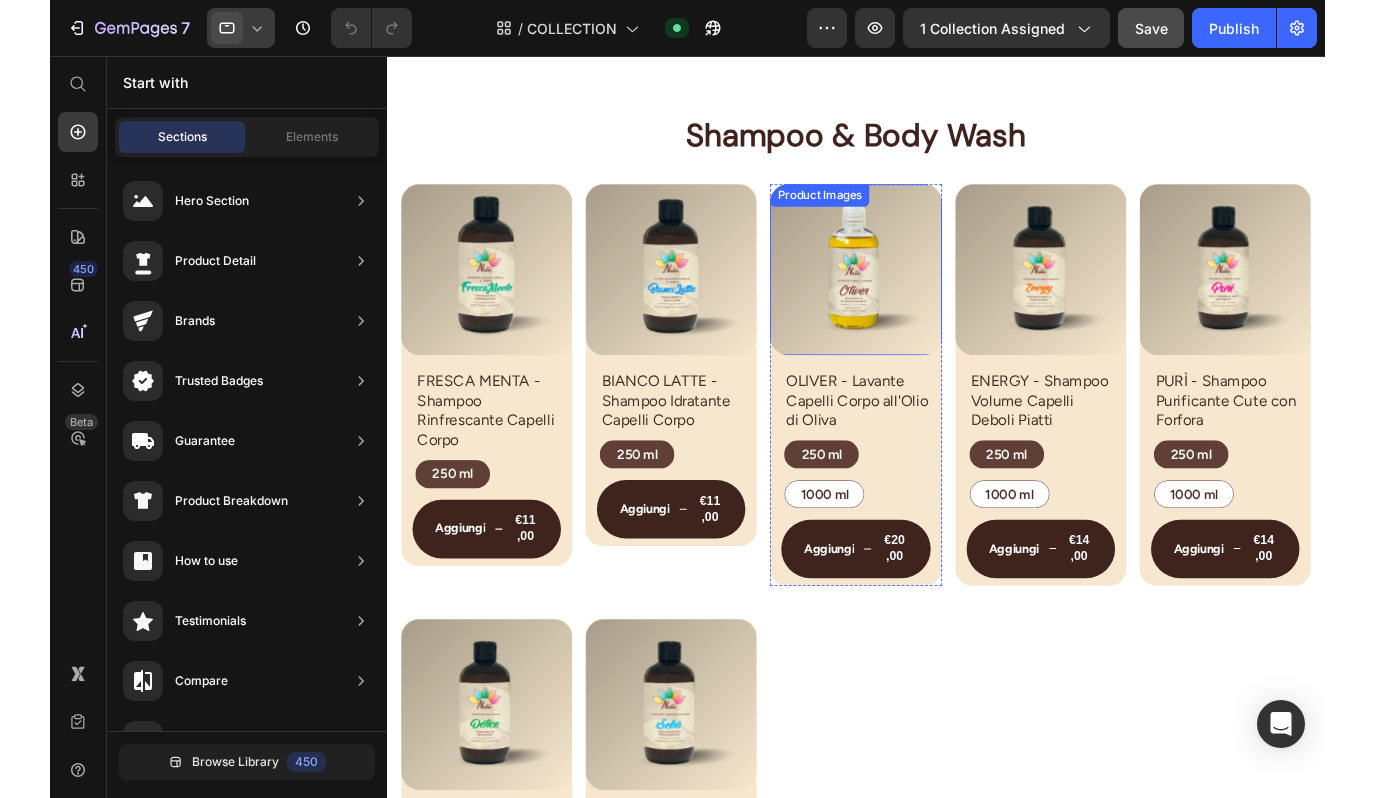 scroll, scrollTop: 149, scrollLeft: 0, axis: vertical 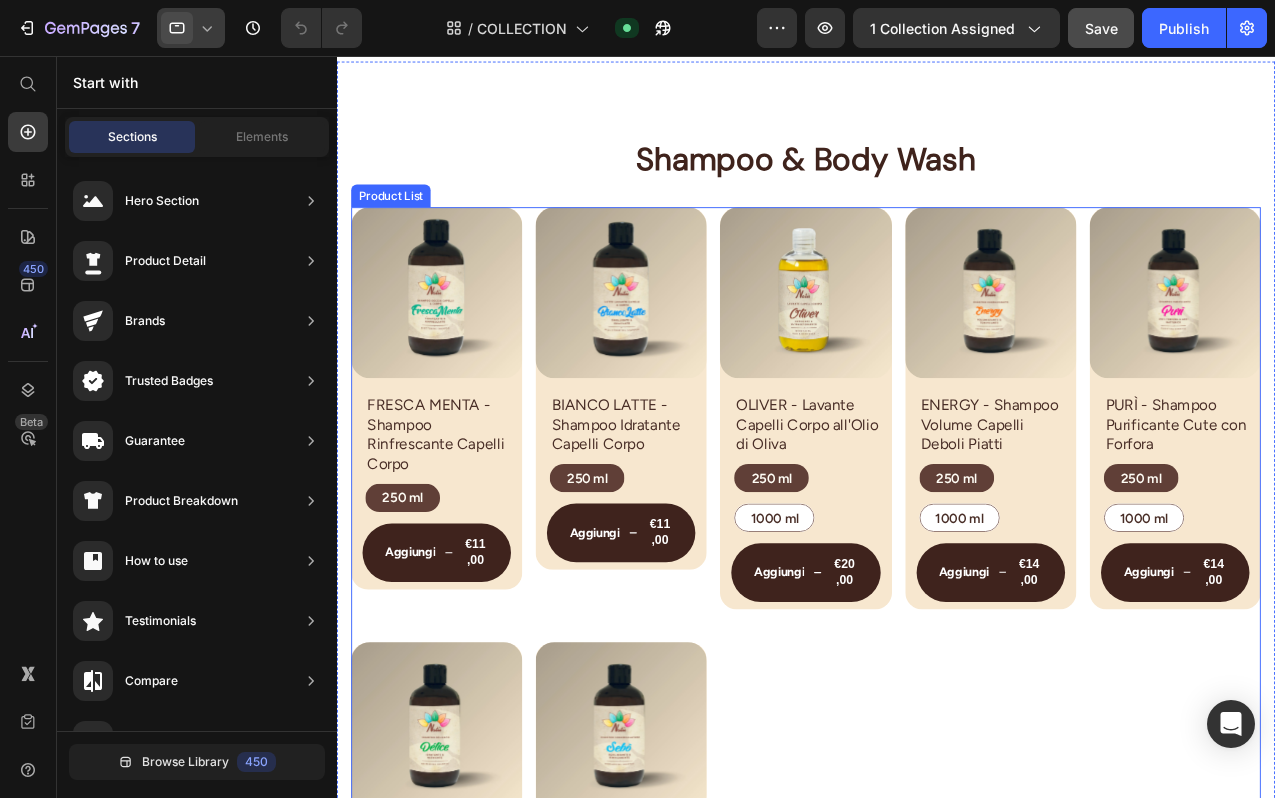 click on "Product Images FRESCA MENTA - Shampoo Rinfrescante Capelli Corpo Product Title 250 ml 250 ml 250 ml Product Variants & Swatches aggiungi
€11,00 Add to Cart Row Row Product Images BIANCO LATTE - Shampoo Idratante Capelli Corpo Product Title 250 ml 250 ml 250 ml Product Variants & Swatches aggiungi
€11,00 Add to Cart Row Row Product Images OLIVER - Lavante Capelli Corpo all'Olio di Oliva Product Title 250 ml 250 ml 250 ml 1000 ml 1000 ml 1000 ml Product Variants & Swatches aggiungi
€20,00 Add to Cart Row Row Product Images ENERGY - Shampoo Volume Capelli Deboli Piatti Product Title 250 ml 250 ml 250 ml 1000 ml 1000 ml 1000 ml Product Variants & Swatches aggiungi
€14,00 Add to Cart Row Row Product Images PURÌ - Shampoo Purificante Cute con Forfora Product Title 250 ml 250 ml 250 ml 1000 ml 1000 ml 1000 ml Product Variants & Swatches aggiungi
€14,00 Add to Cart Row Row Product Images DÈLICE - Shampoo Nutriente Capelli Secchi o Trattati Product Title 250 ml 250 ml 250 ml" at bounding box center [833, 659] 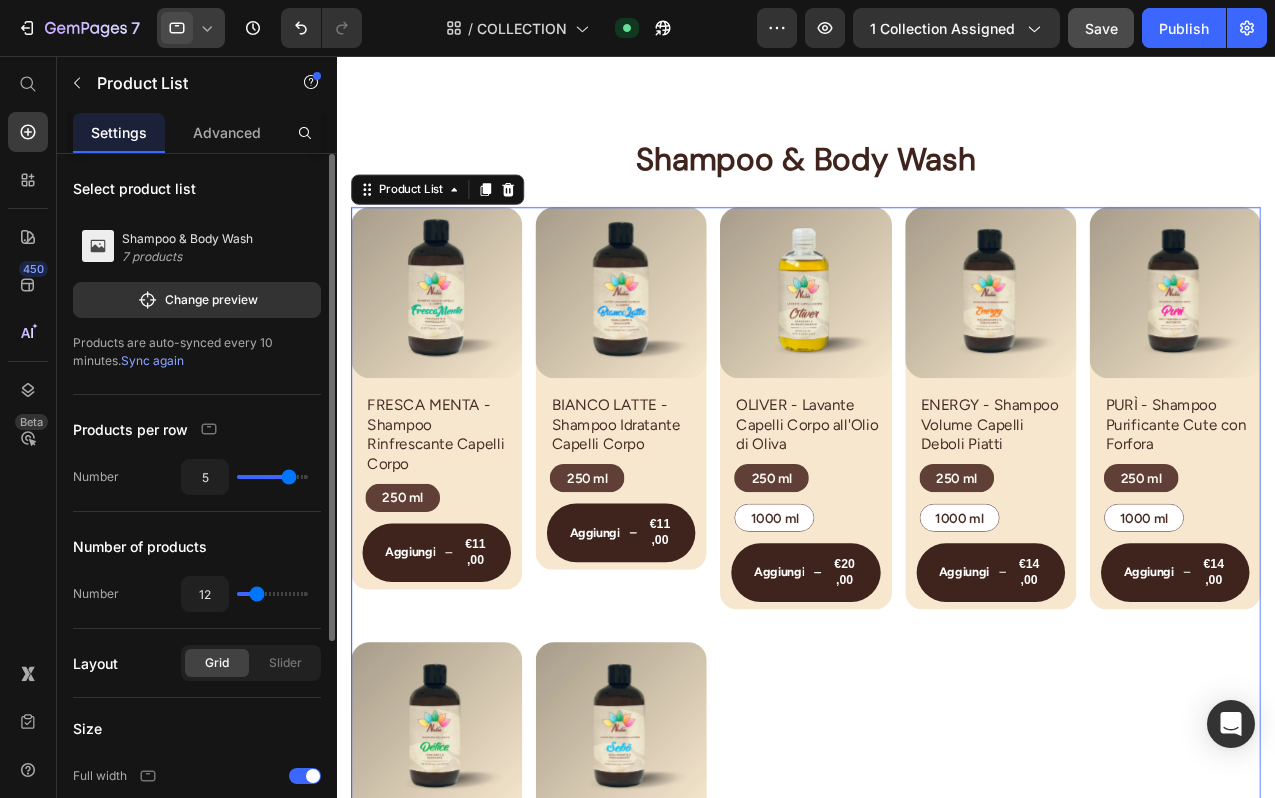 type on "4" 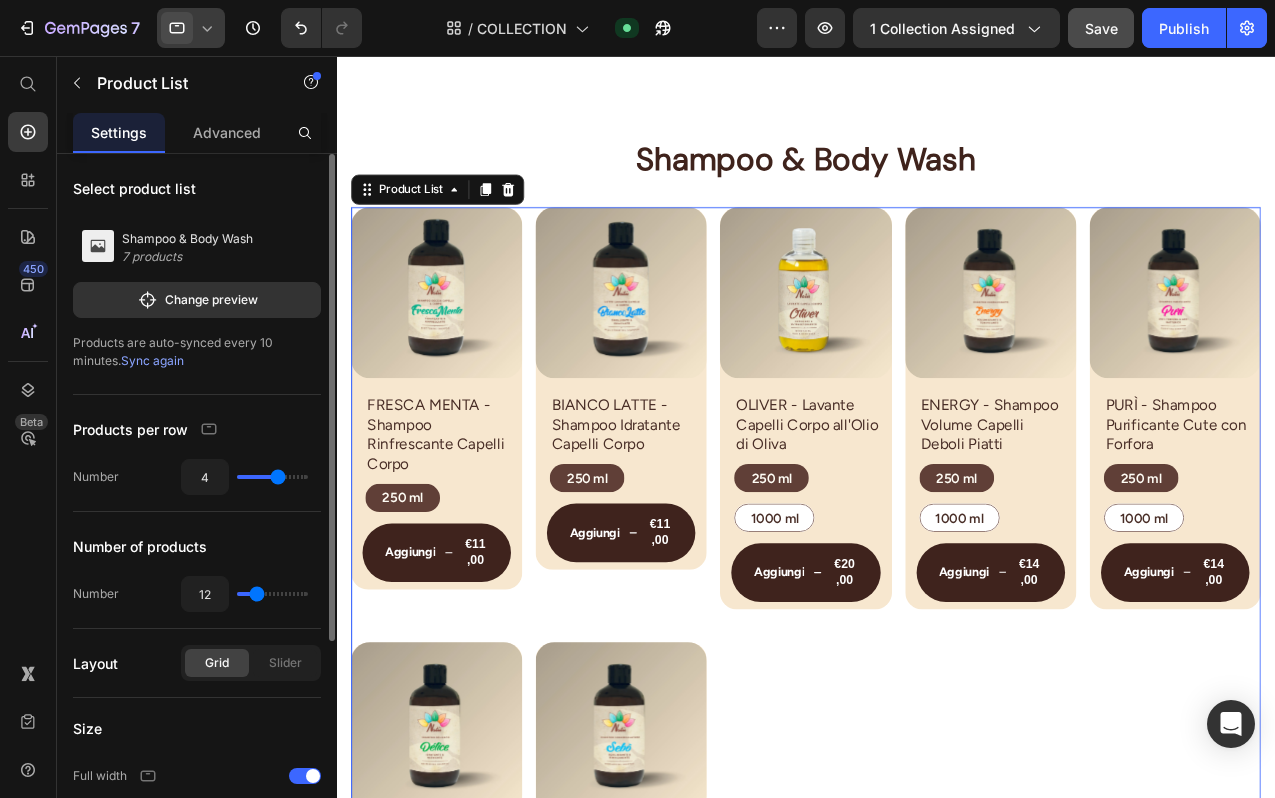 type on "3" 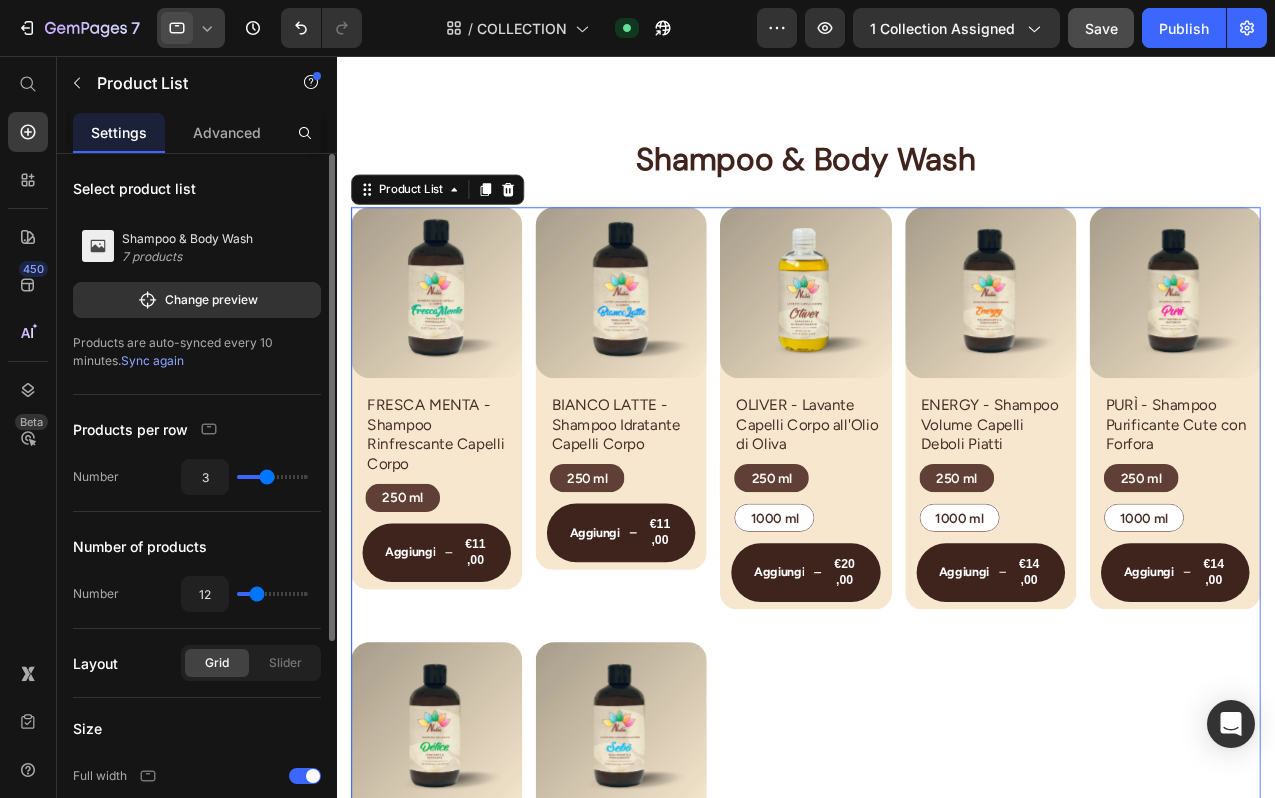 drag, startPoint x: 282, startPoint y: 472, endPoint x: 263, endPoint y: 473, distance: 19.026299 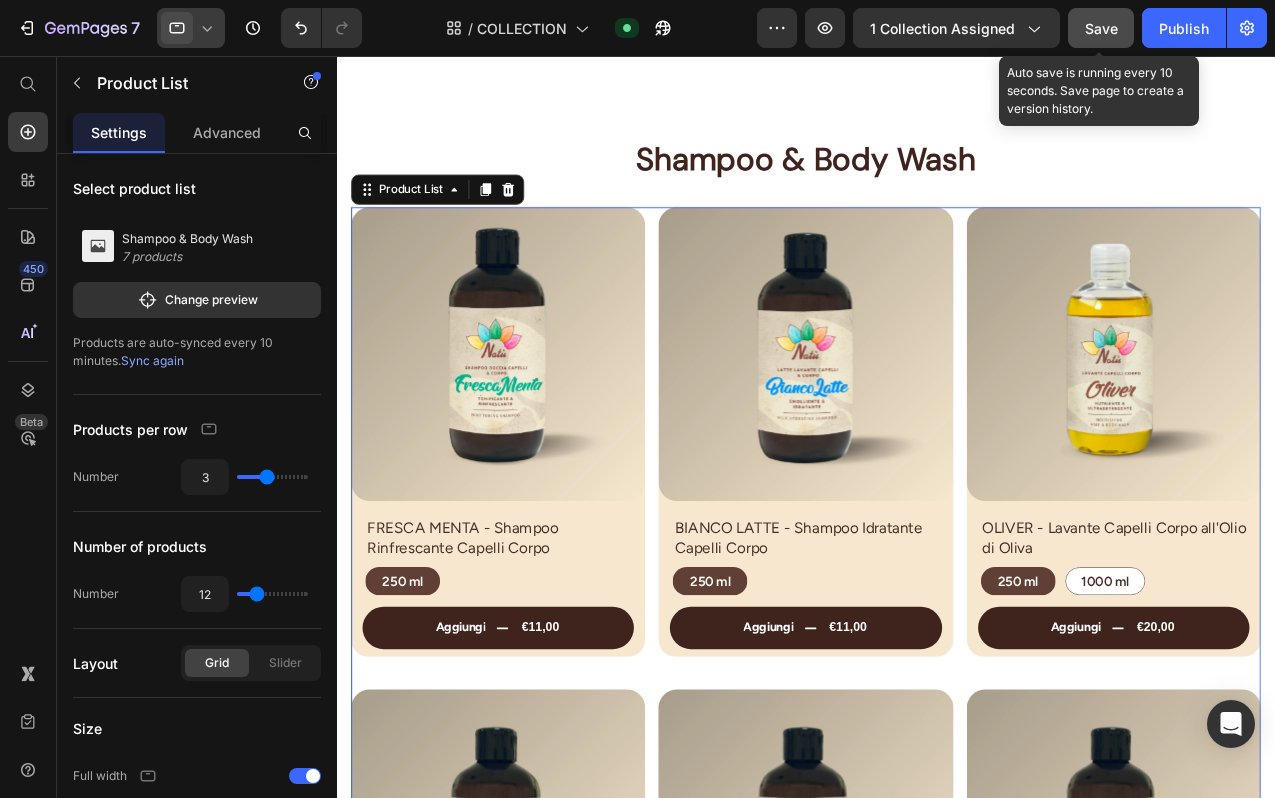 click on "Save" at bounding box center [1101, 28] 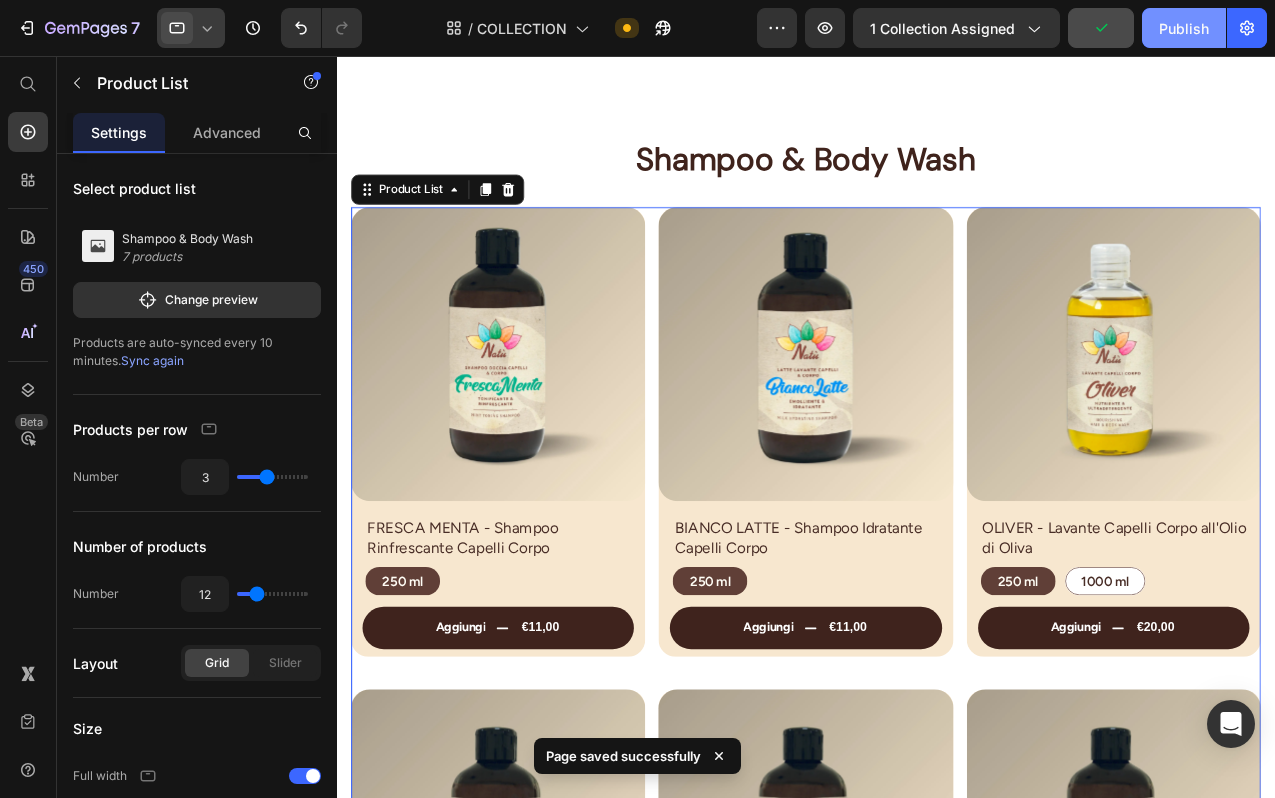 click on "Publish" at bounding box center [1184, 28] 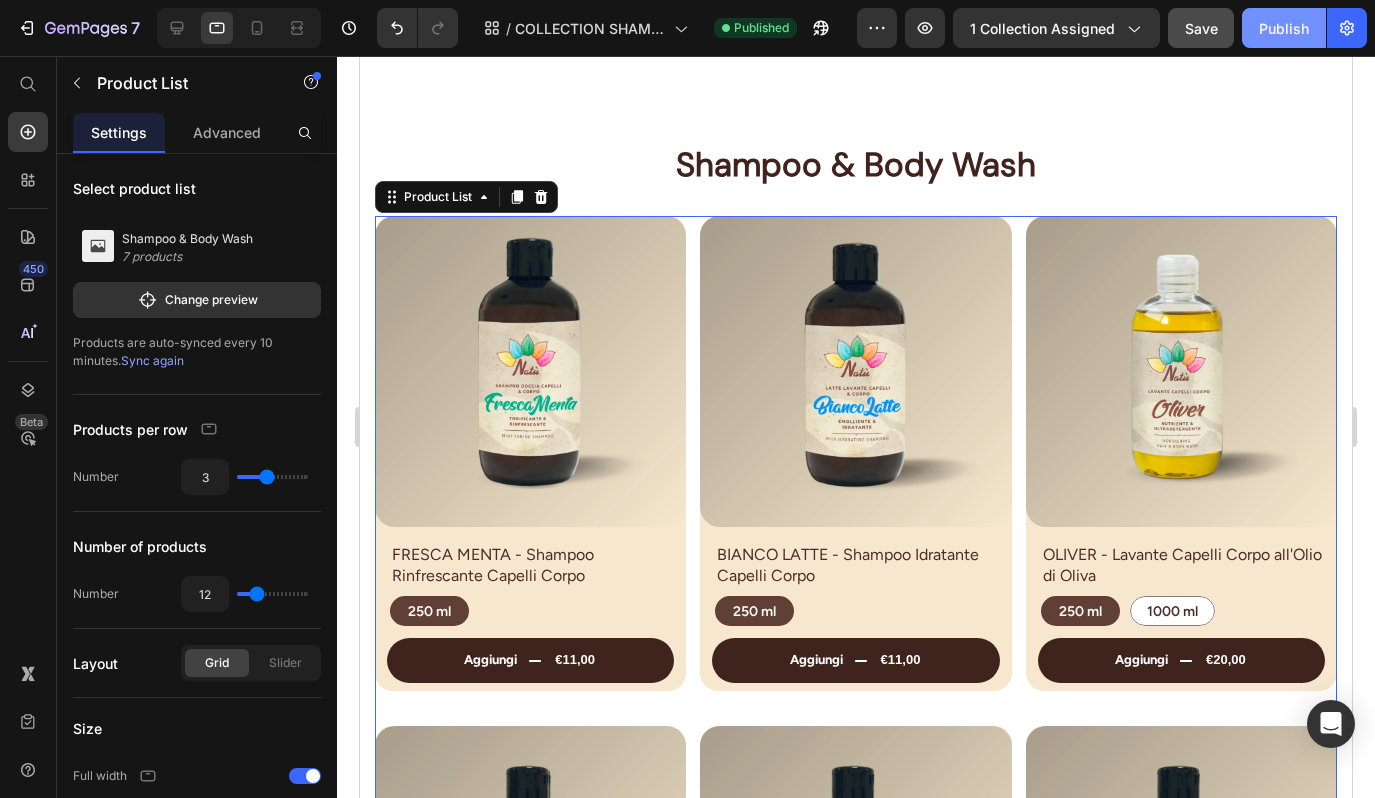 click on "Publish" at bounding box center [1284, 28] 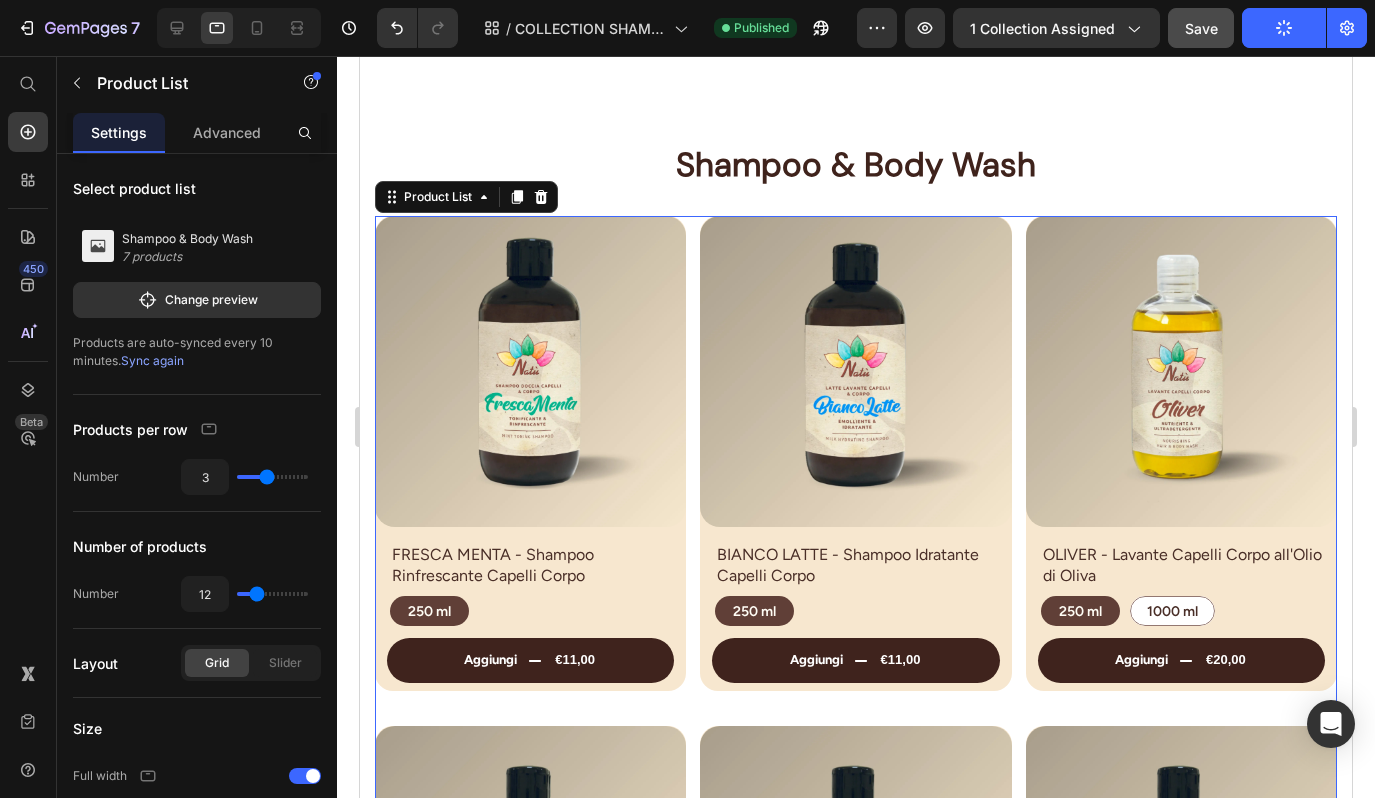 scroll, scrollTop: 0, scrollLeft: 0, axis: both 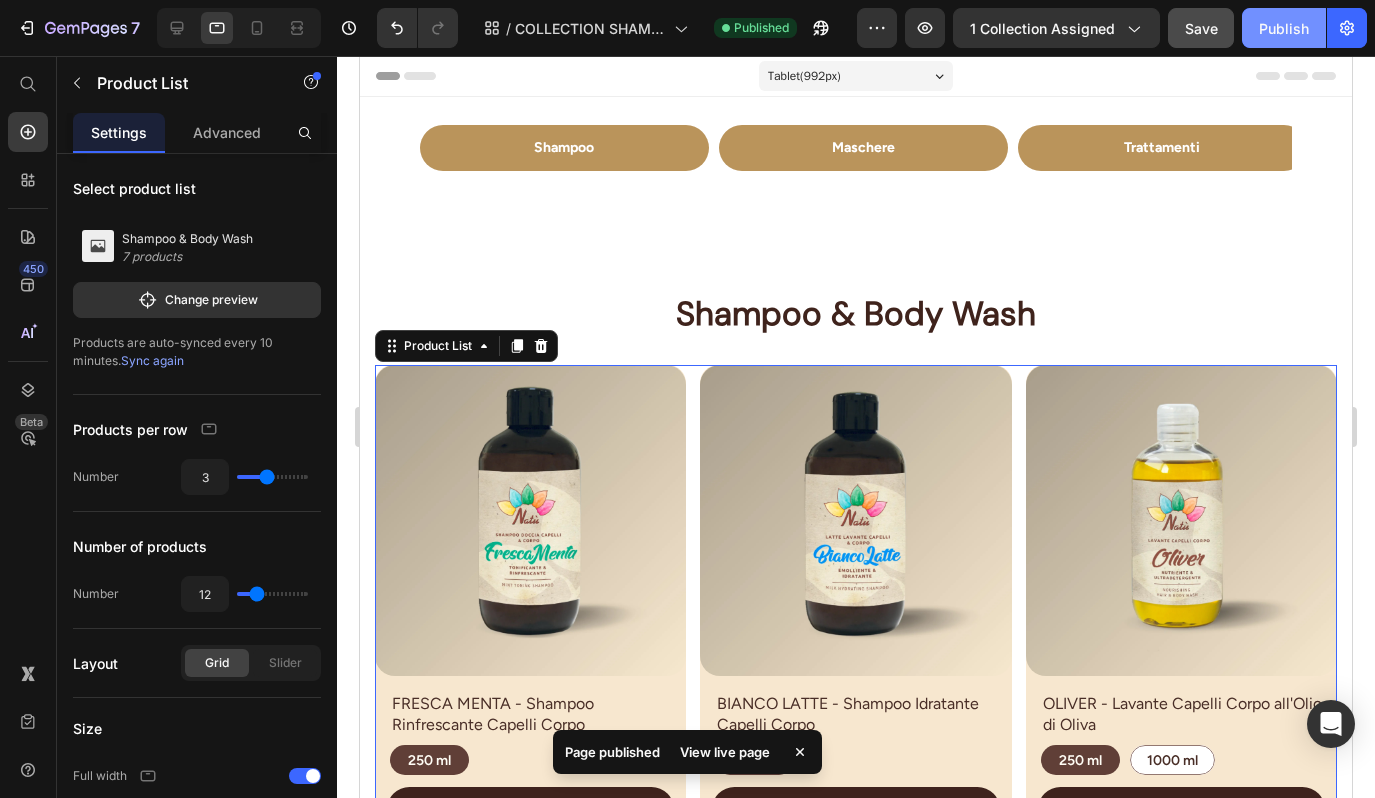 click on "Shampoo Button Maschere Button Trattamenti Button Styling Button Skincare Button Carousel Section 1" at bounding box center [856, 134] 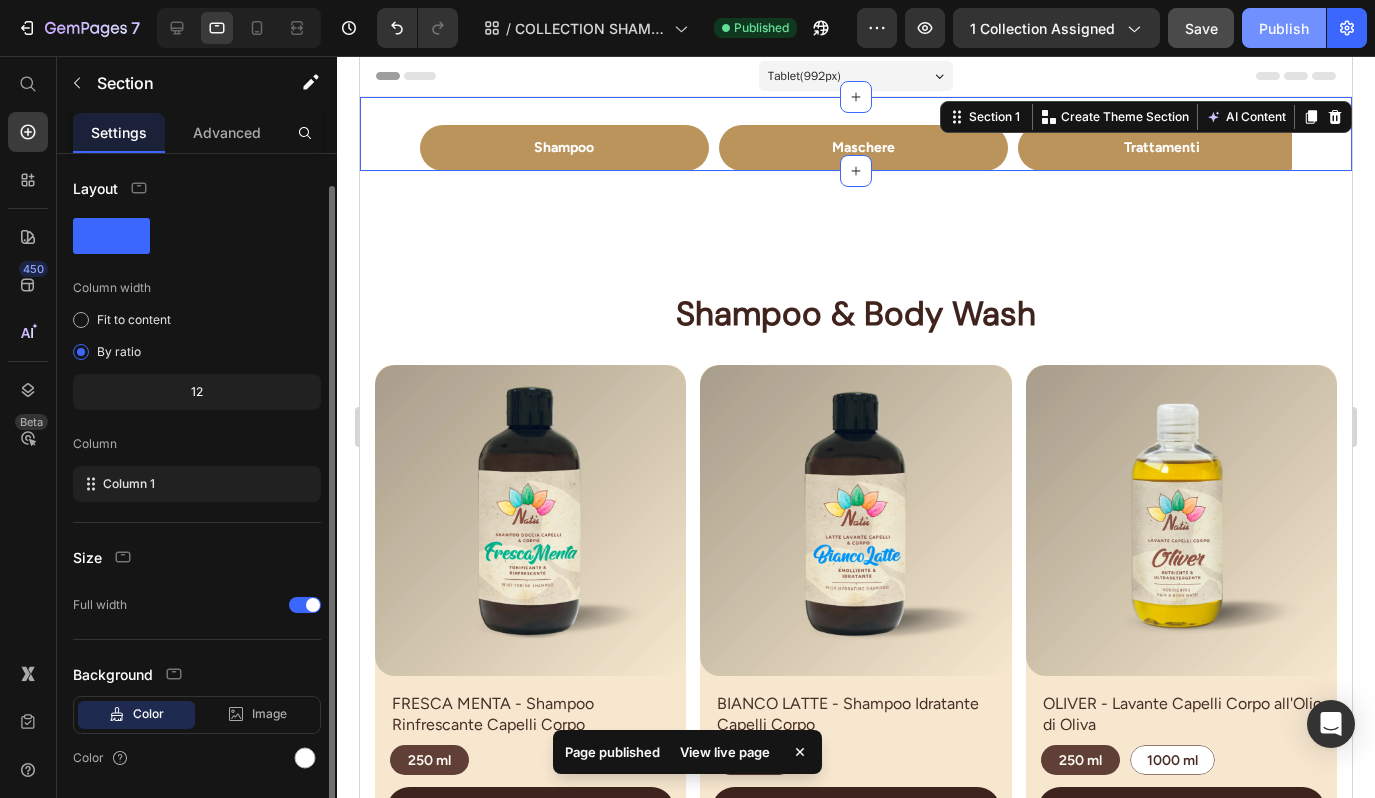 scroll, scrollTop: 63, scrollLeft: 0, axis: vertical 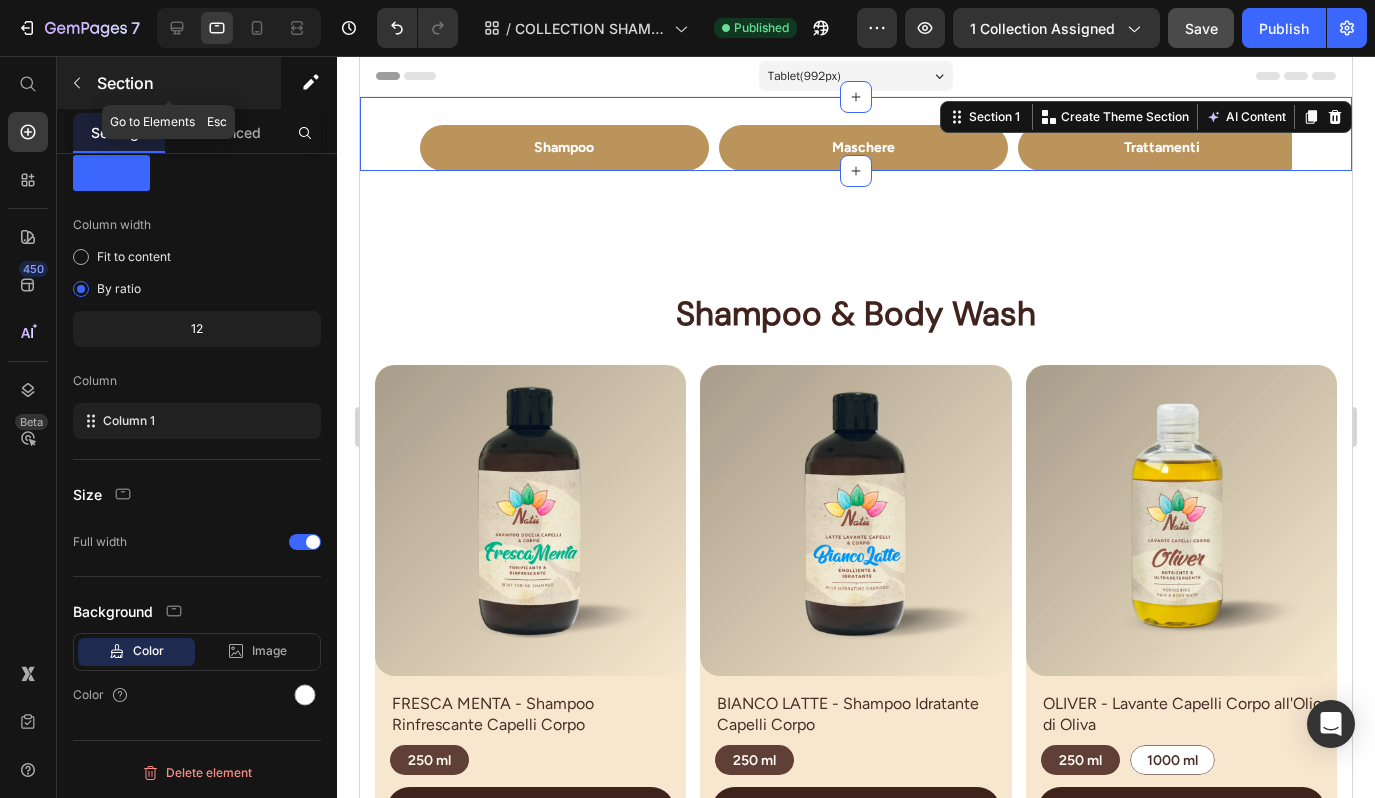 drag, startPoint x: 1284, startPoint y: 24, endPoint x: 90, endPoint y: 89, distance: 1195.768 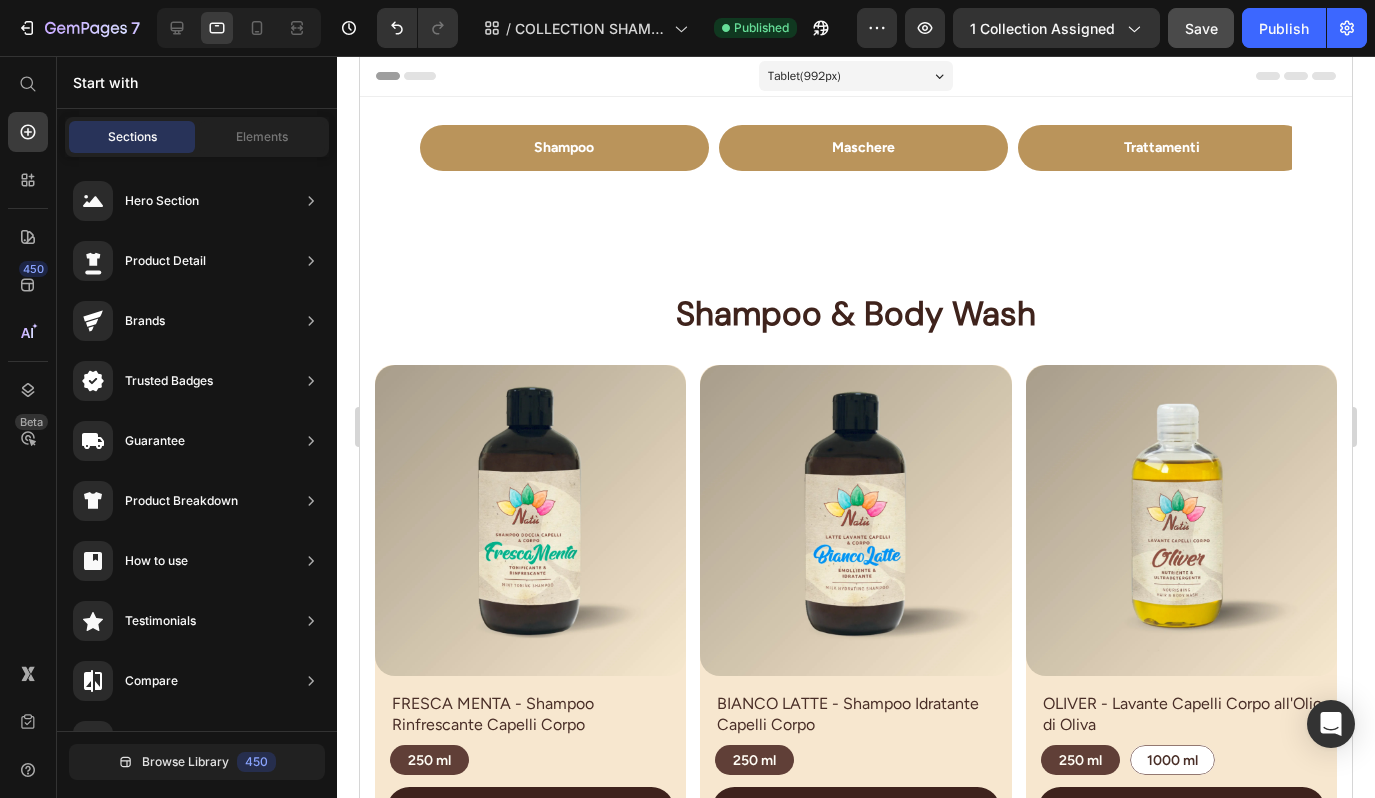 click on "Shampoo Button Maschere Button Trattamenti Button Styling Button Skincare Button Carousel Section 1 Shampoo & Body Wash Heading Row Product Images FRESCA MENTA - Shampoo Rinfrescante Capelli Corpo Product Title 250 ml 250 ml 250 ml Product Variants & Swatches aggiungi
€11,00 Add to Cart Row Row Product Images BIANCO LATTE - Shampoo Idratante Capelli Corpo Product Title 250 ml 250 ml 250 ml Product Variants & Swatches aggiungi
€11,00 Add to Cart Row Row Product Images OLIVER - Lavante Capelli Corpo all'Olio di Oliva Product Title 250 ml 250 ml 250 ml 1000 ml 1000 ml 1000 ml Product Variants & Swatches aggiungi
€20,00 Add to Cart Row Row Product Images ENERGY - Shampoo Volume Capelli Deboli Piatti Product Title 250 ml 250 ml 250 ml 1000 ml 1000 ml 1000 ml Product Variants & Swatches aggiungi
€14,00 Add to Cart Row Row Product Images PURÌ - Shampoo Purificante Cute con Forfora Product Title 250 ml 250 ml 250 ml 1000 ml 1000 ml 1000 ml Product Variants & Swatches aggiungi" at bounding box center (856, 1019) 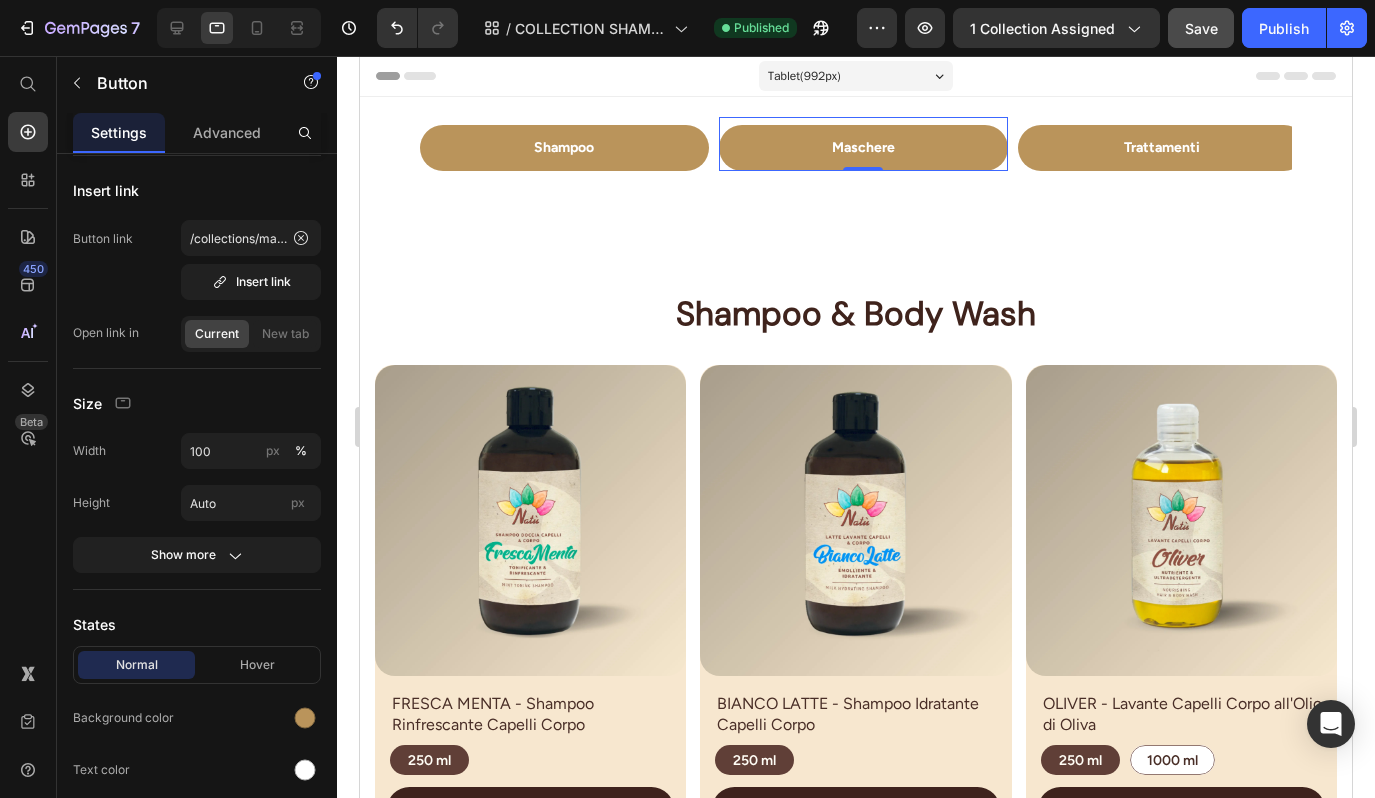 scroll, scrollTop: 0, scrollLeft: 0, axis: both 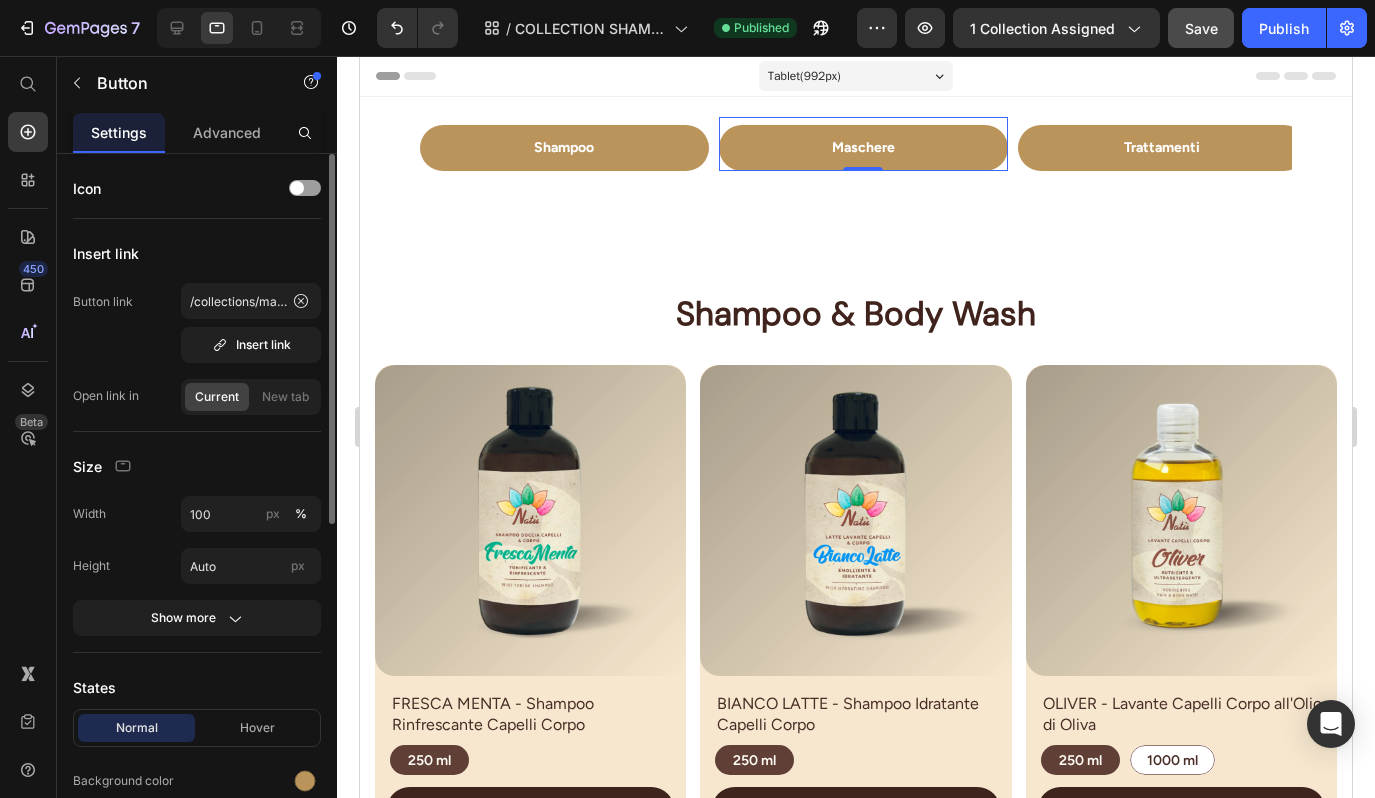 drag, startPoint x: 450, startPoint y: 145, endPoint x: 698, endPoint y: 120, distance: 249.2569 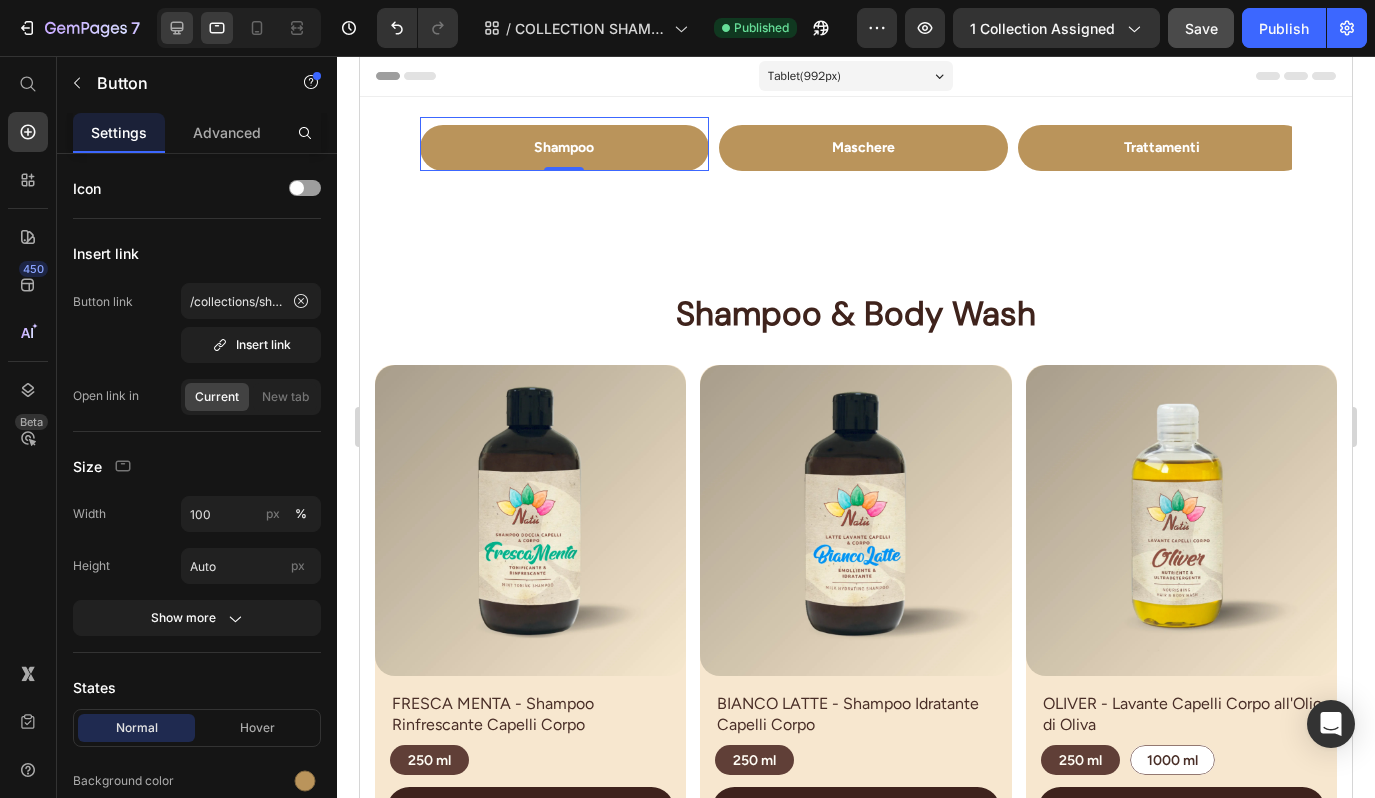drag, startPoint x: 338, startPoint y: 64, endPoint x: 171, endPoint y: 28, distance: 170.83618 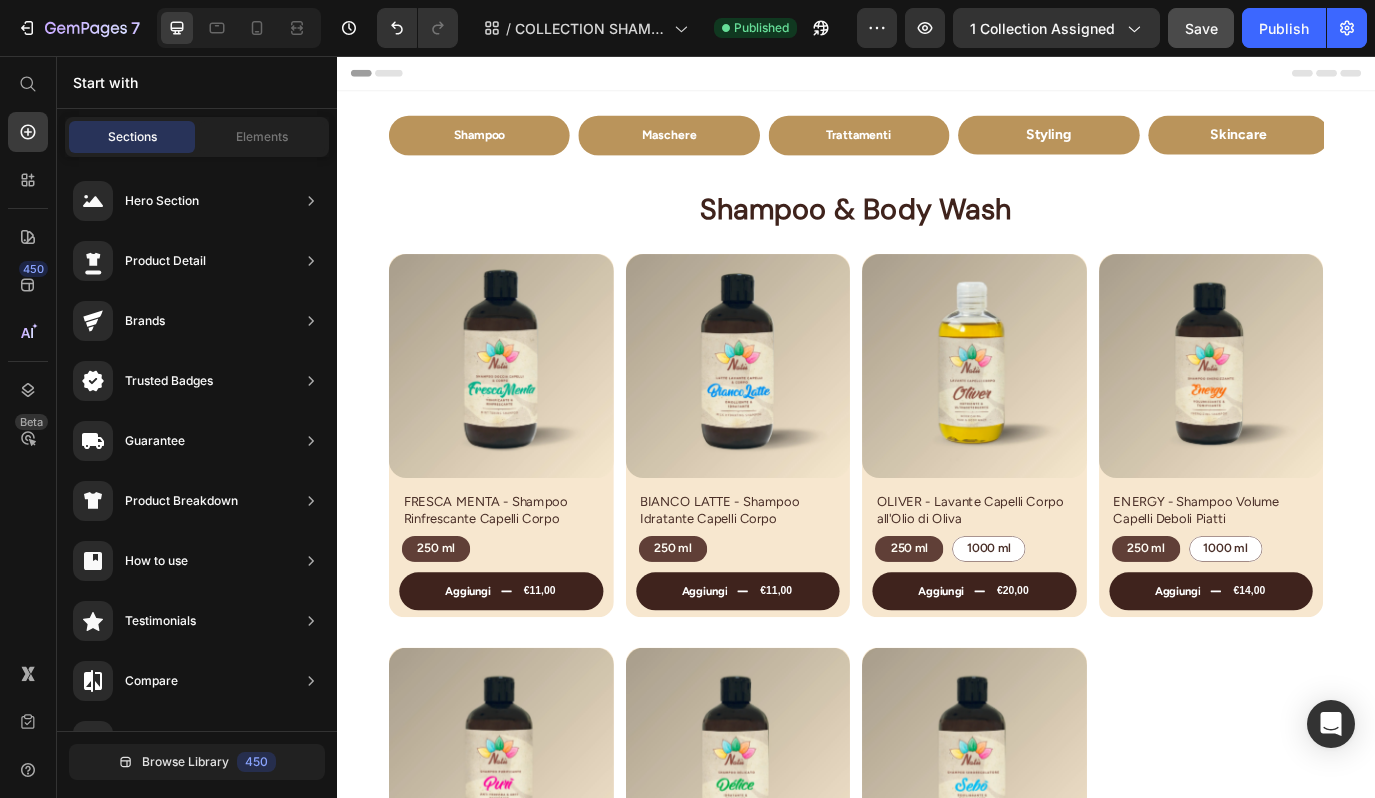 click on "Shampoo Button Maschere Button Trattamenti Button Styling Button Skincare Button Carousel Section 1 Shampoo & Body Wash Heading Row Product Images FRESCA MENTA - Shampoo Rinfrescante Capelli Corpo Product Title 250 ml 250 ml 250 ml Product Variants & Swatches aggiungi
€11,00 Add to Cart Row Row Product Images BIANCO LATTE - Shampoo Idratante Capelli Corpo Product Title 250 ml 250 ml 250 ml Product Variants & Swatches aggiungi
€11,00 Add to Cart Row Row Product Images OLIVER - Lavante Capelli Corpo all'Olio di Oliva Product Title 250 ml 250 ml 250 ml 1000 ml 1000 ml 1000 ml Product Variants & Swatches aggiungi
€20,00 Add to Cart Row Row Product Images ENERGY - Shampoo Volume Capelli Deboli Piatti Product Title 250 ml 250 ml 250 ml 1000 ml 1000 ml 1000 ml Product Variants & Swatches aggiungi
€14,00 Add to Cart Row Row Product Images PURÌ - Shampoo Purificante Cute con Forfora Product Title 250 ml 250 ml 250 ml 1000 ml 1000 ml 1000 ml Product Variants & Swatches aggiungi" at bounding box center [937, 668] 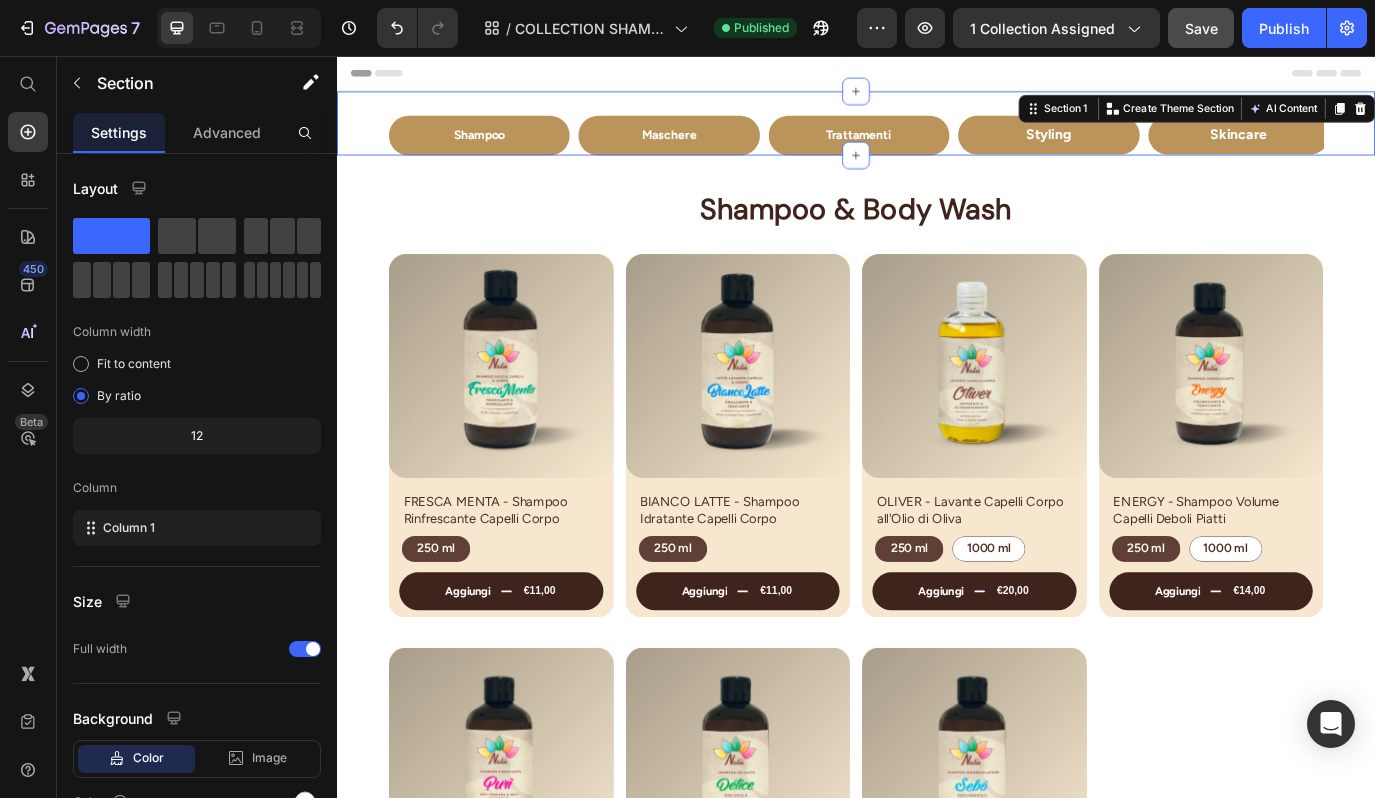drag, startPoint x: 835, startPoint y: 119, endPoint x: 804, endPoint y: 106, distance: 33.61547 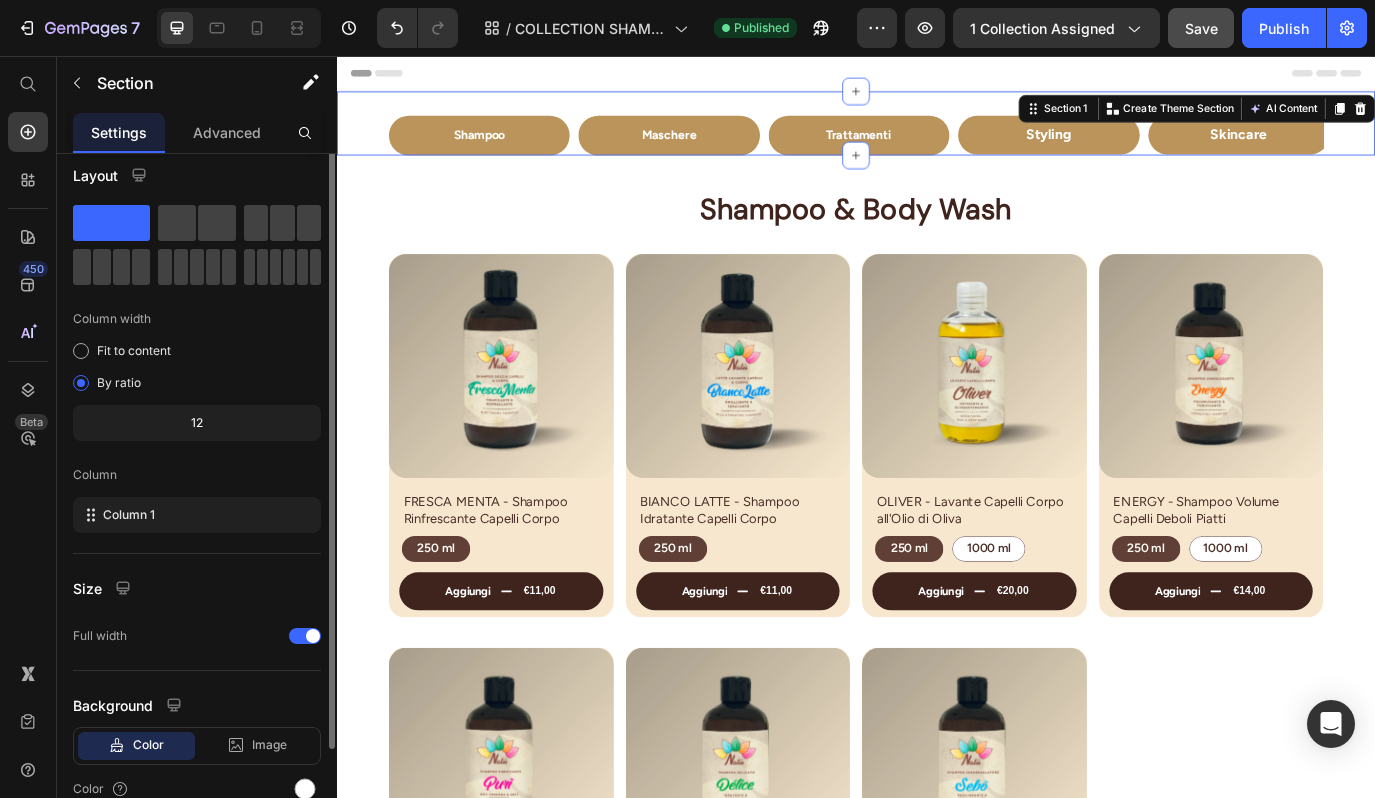 scroll, scrollTop: 0, scrollLeft: 0, axis: both 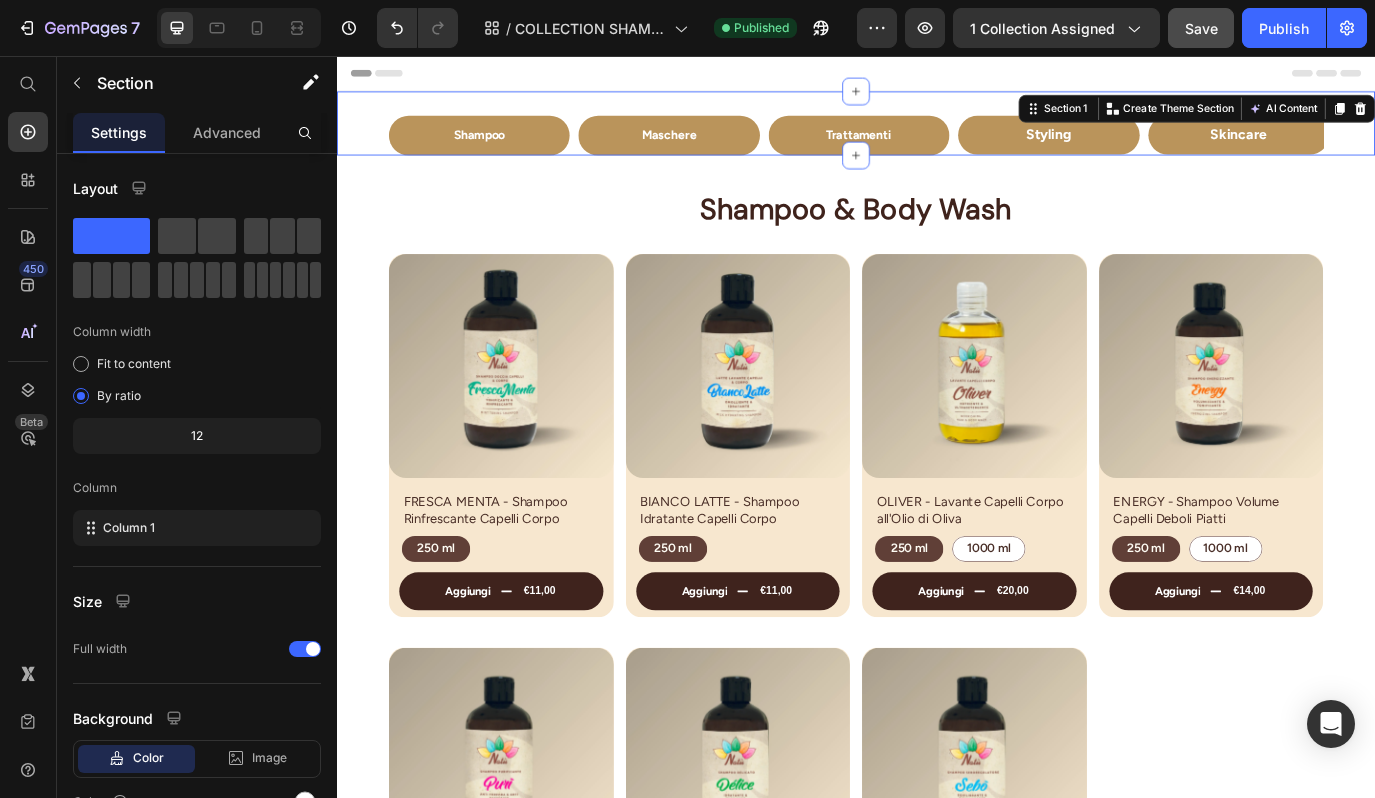 click 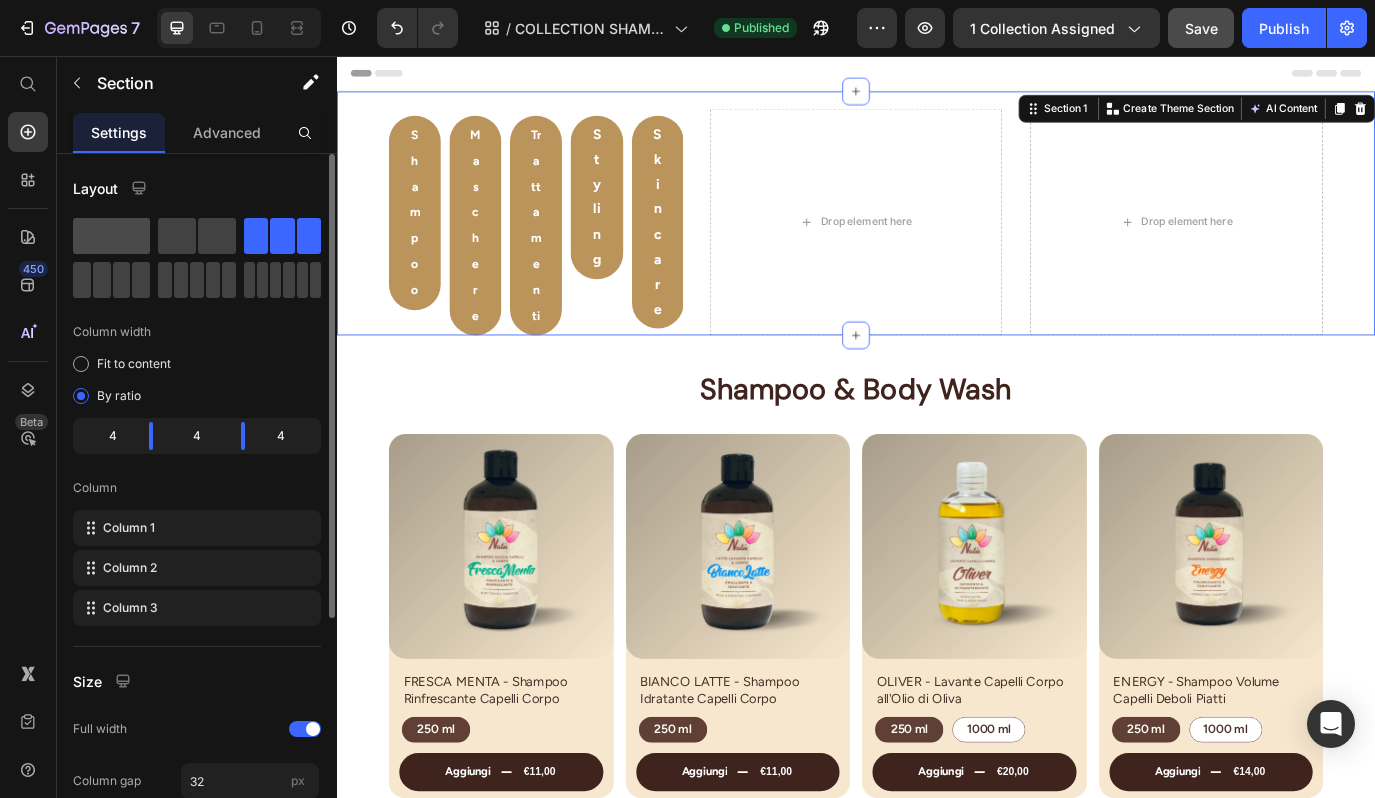 drag, startPoint x: 467, startPoint y: 50, endPoint x: 90, endPoint y: 236, distance: 420.38672 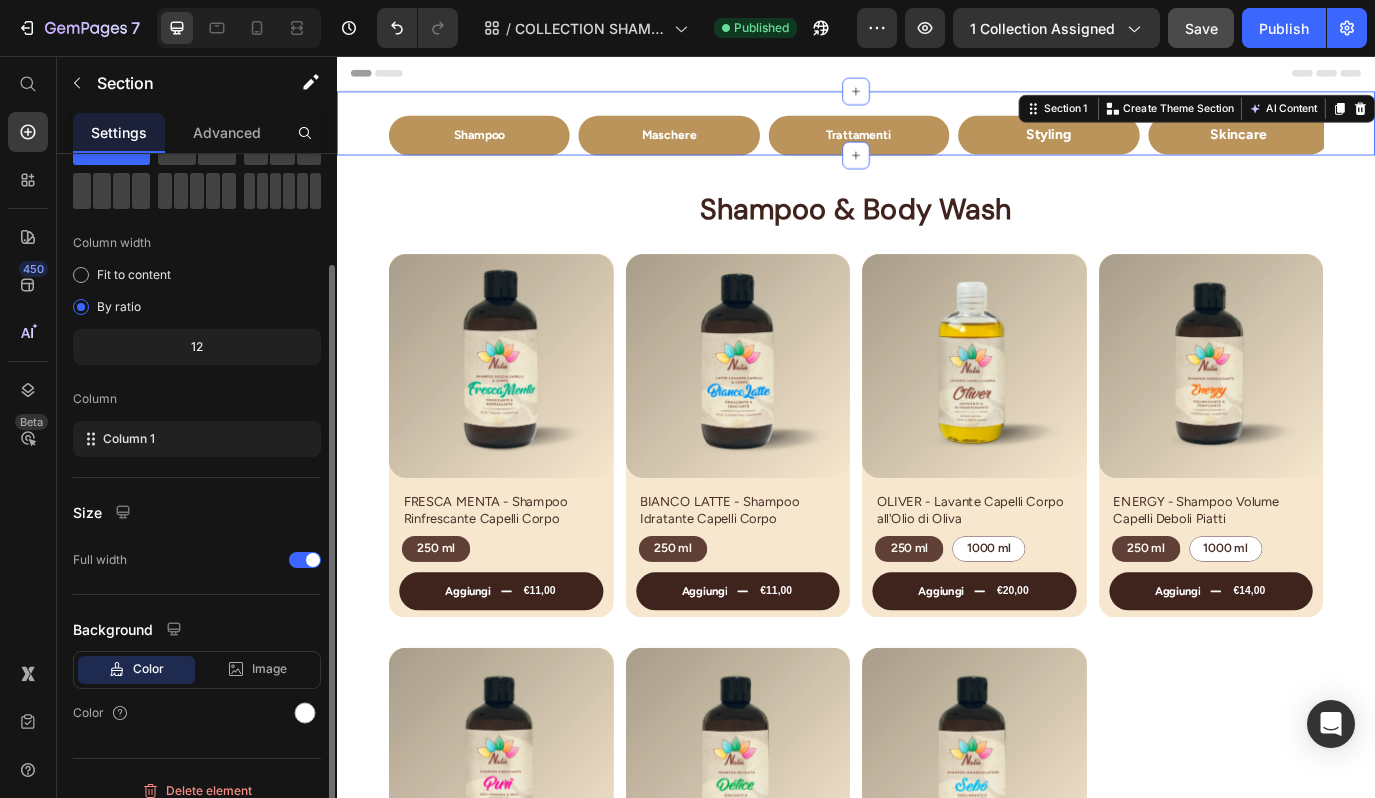 scroll, scrollTop: 107, scrollLeft: 0, axis: vertical 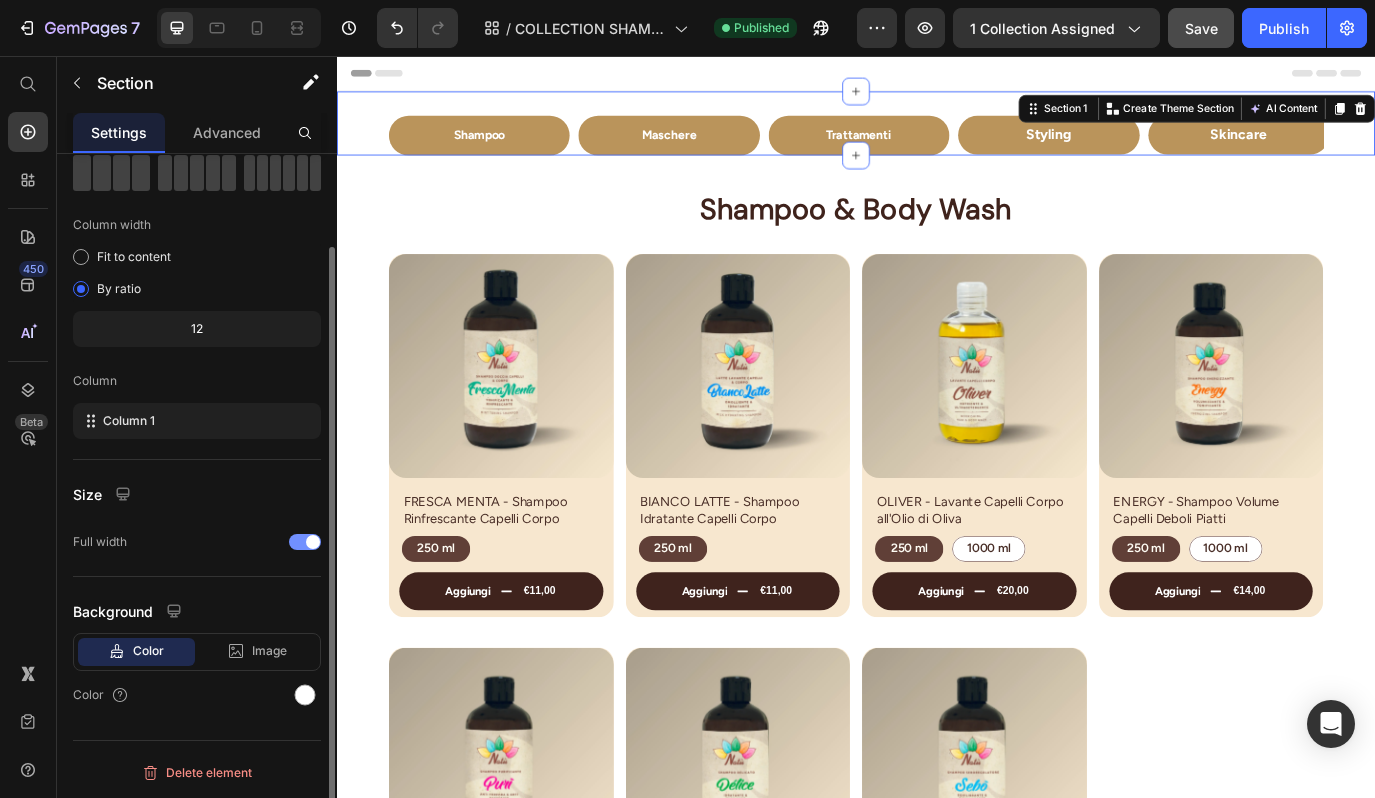 drag, startPoint x: 90, startPoint y: 236, endPoint x: 300, endPoint y: 541, distance: 370.30392 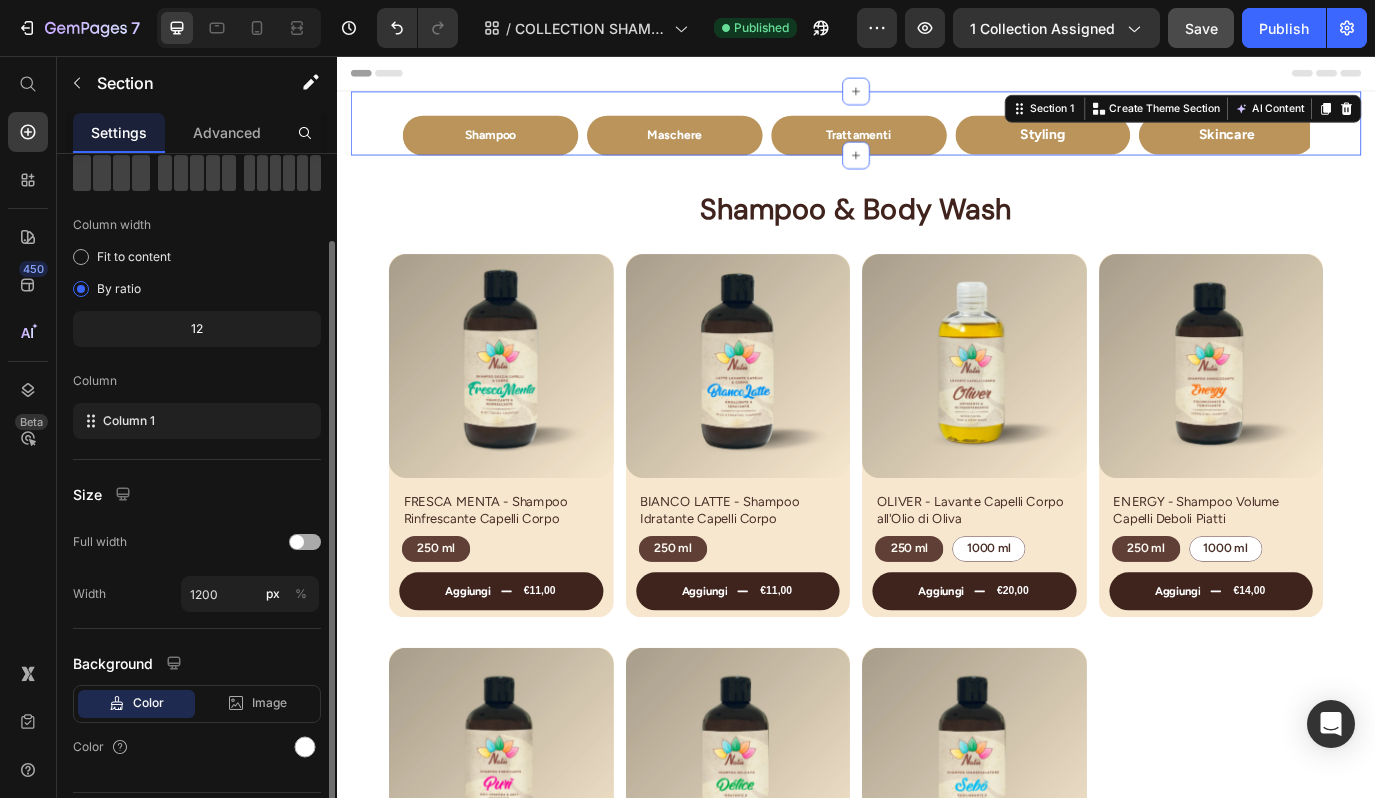 click at bounding box center [297, 542] 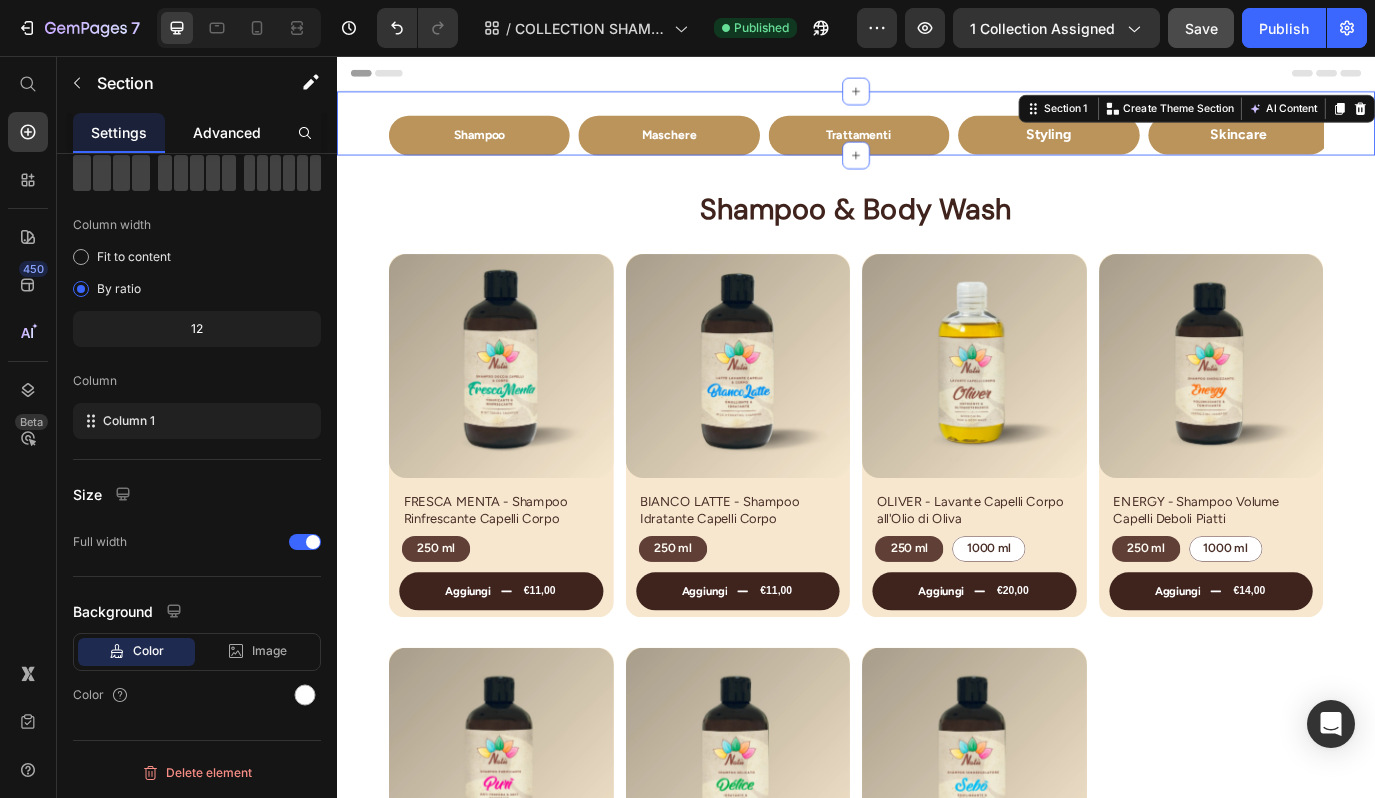 drag, startPoint x: 300, startPoint y: 541, endPoint x: 210, endPoint y: 130, distance: 420.73865 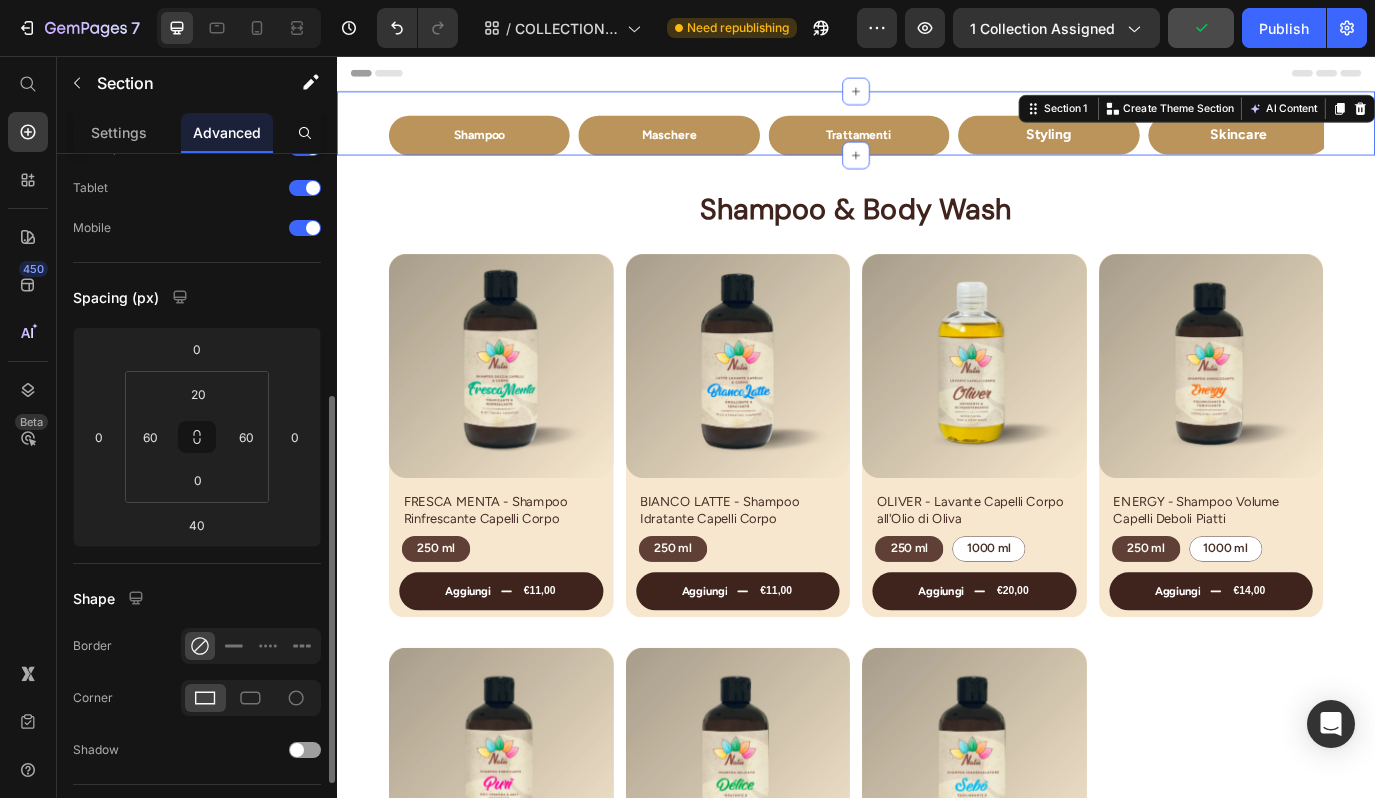 scroll, scrollTop: 0, scrollLeft: 0, axis: both 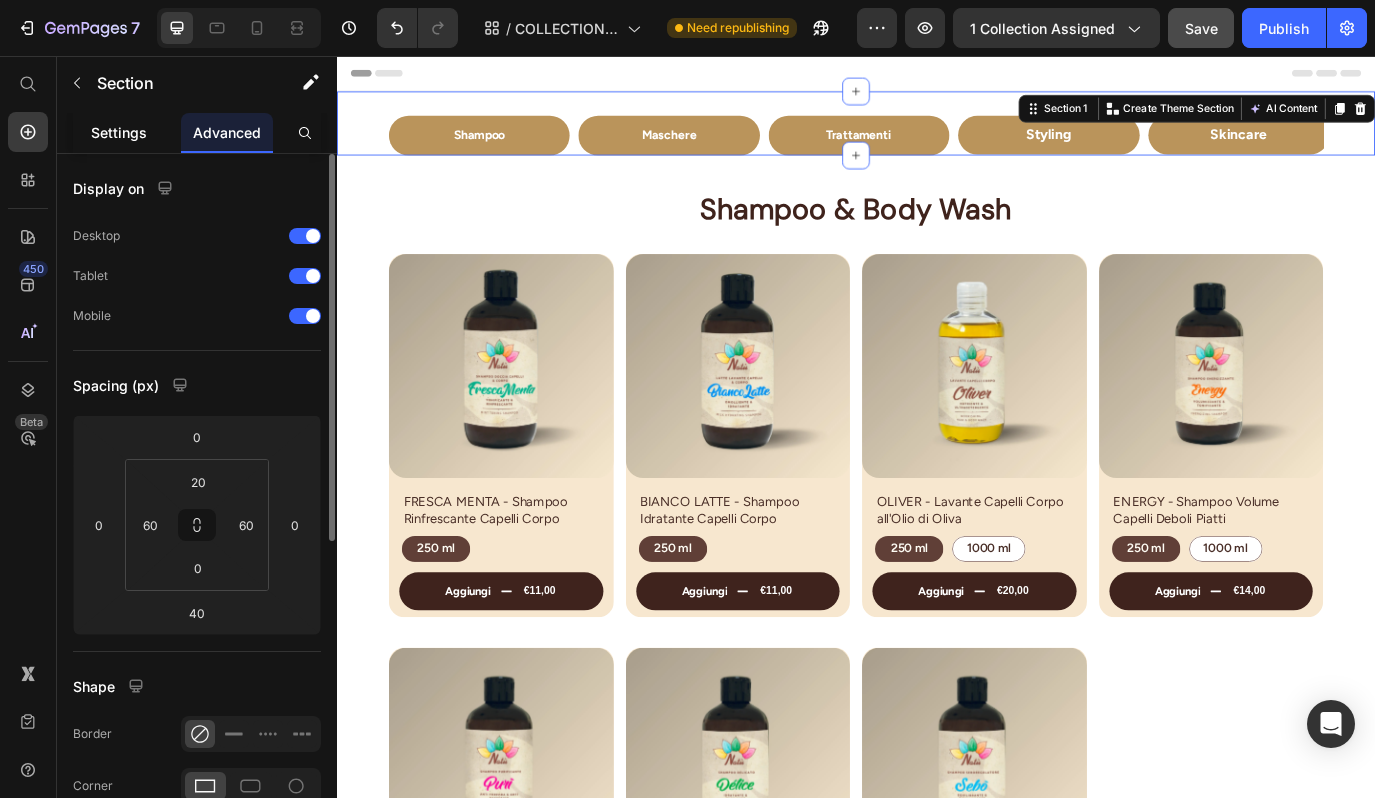 drag, startPoint x: 210, startPoint y: 130, endPoint x: 130, endPoint y: 128, distance: 80.024994 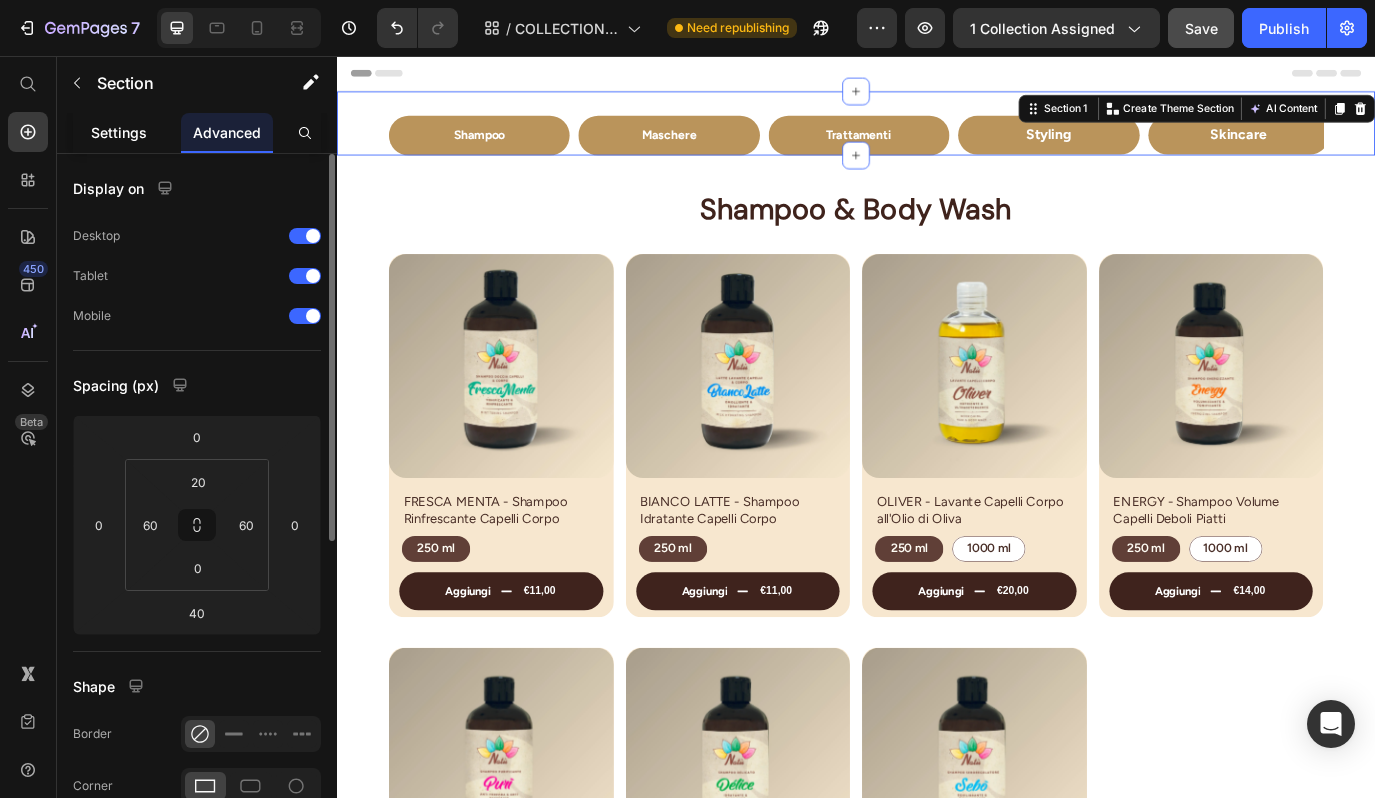 click on "Settings" at bounding box center (119, 132) 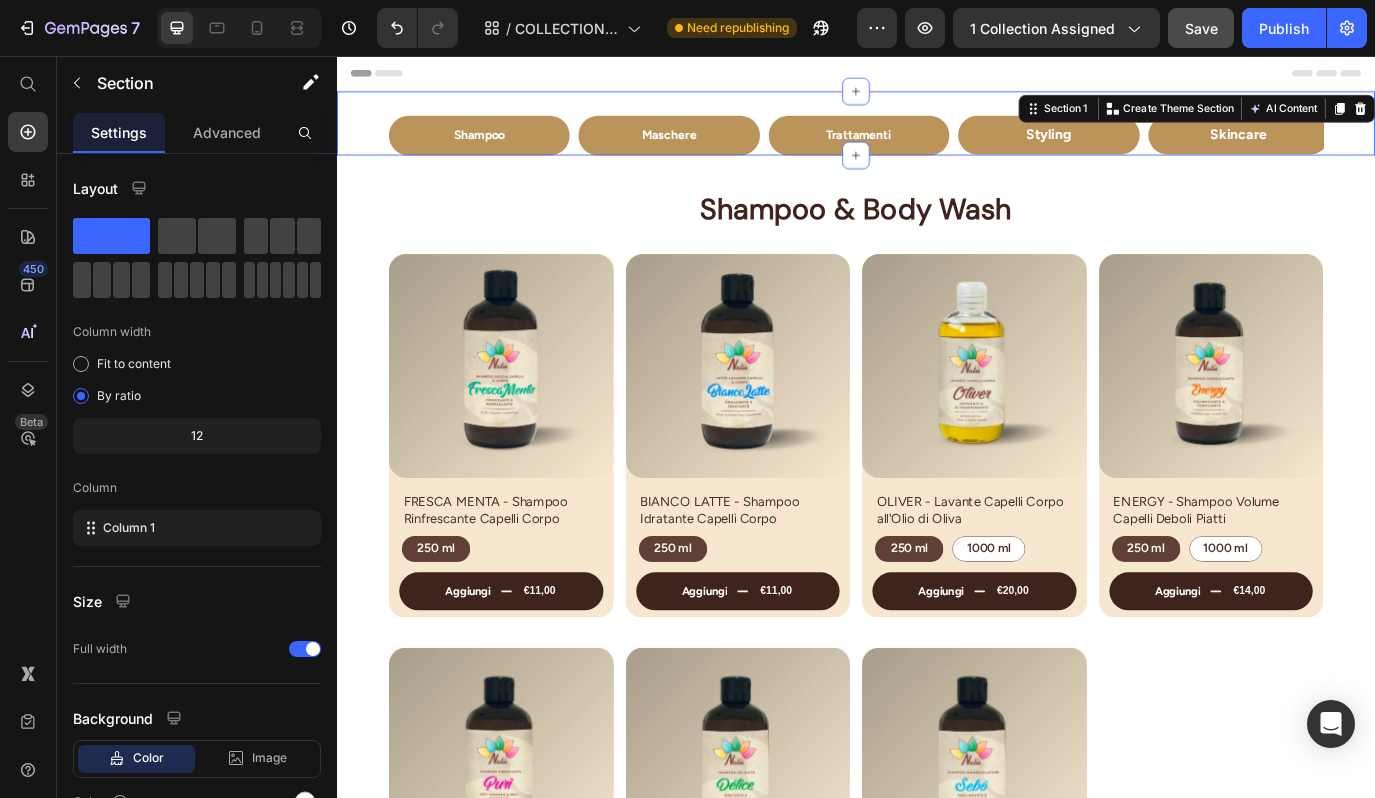 click on "Section 1" at bounding box center (1179, 117) 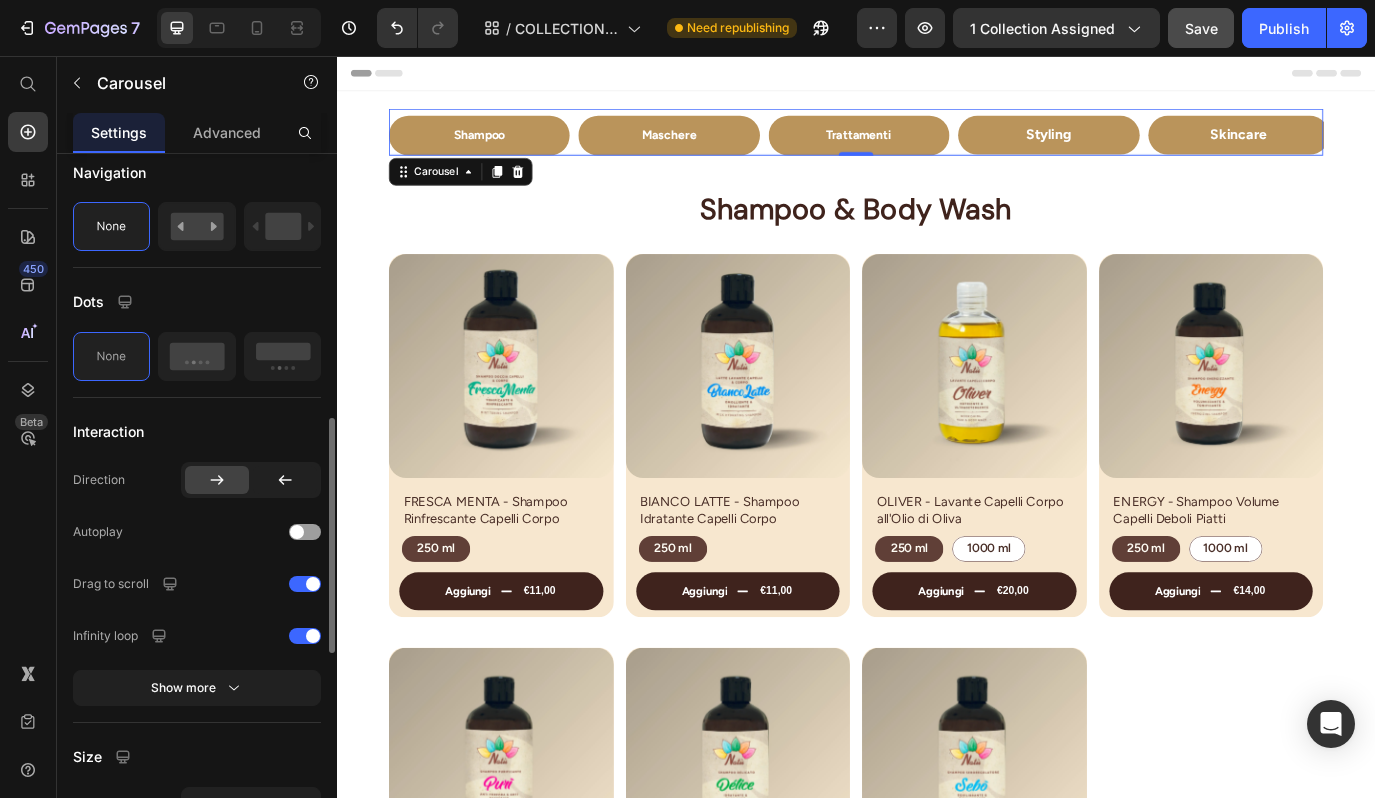 scroll, scrollTop: 782, scrollLeft: 0, axis: vertical 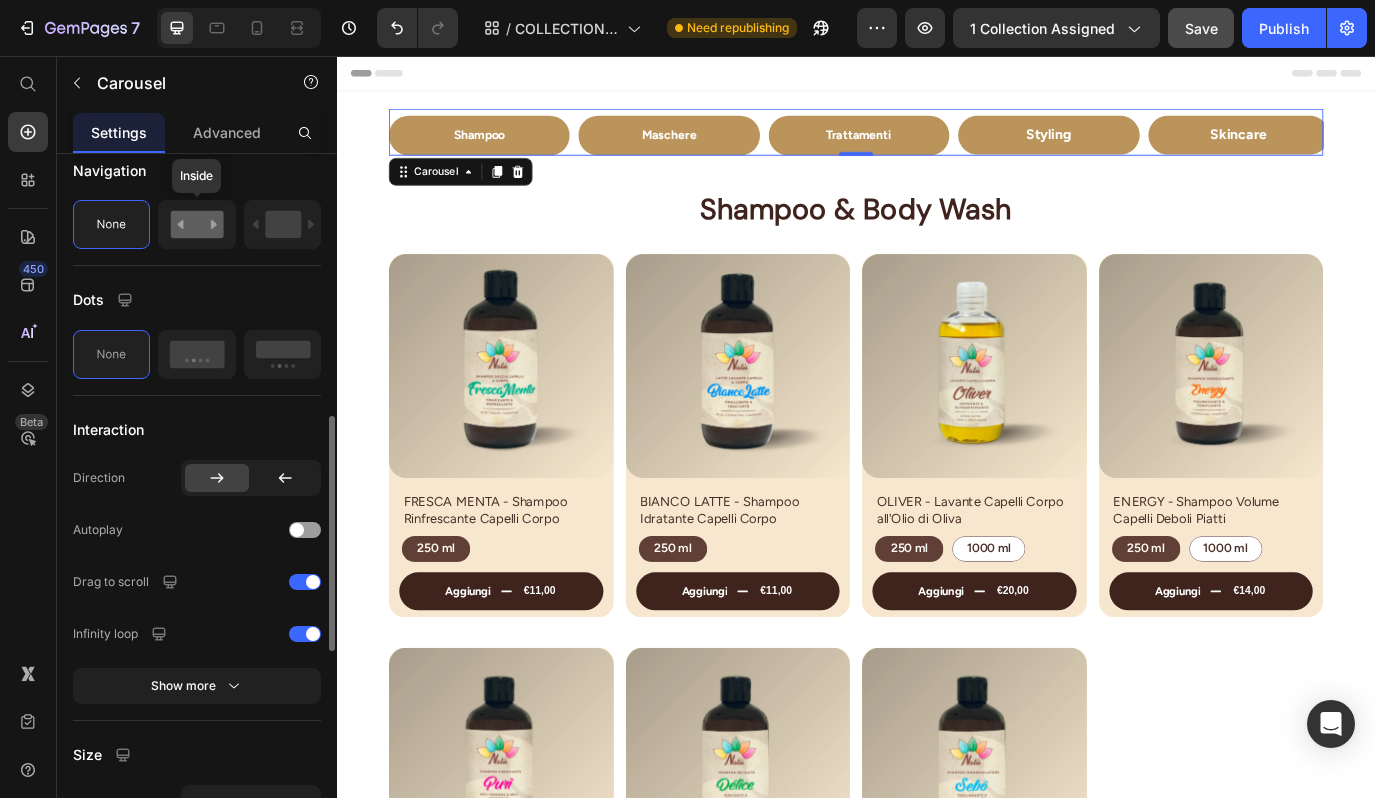 drag, startPoint x: 716, startPoint y: 100, endPoint x: 213, endPoint y: 220, distance: 517.116 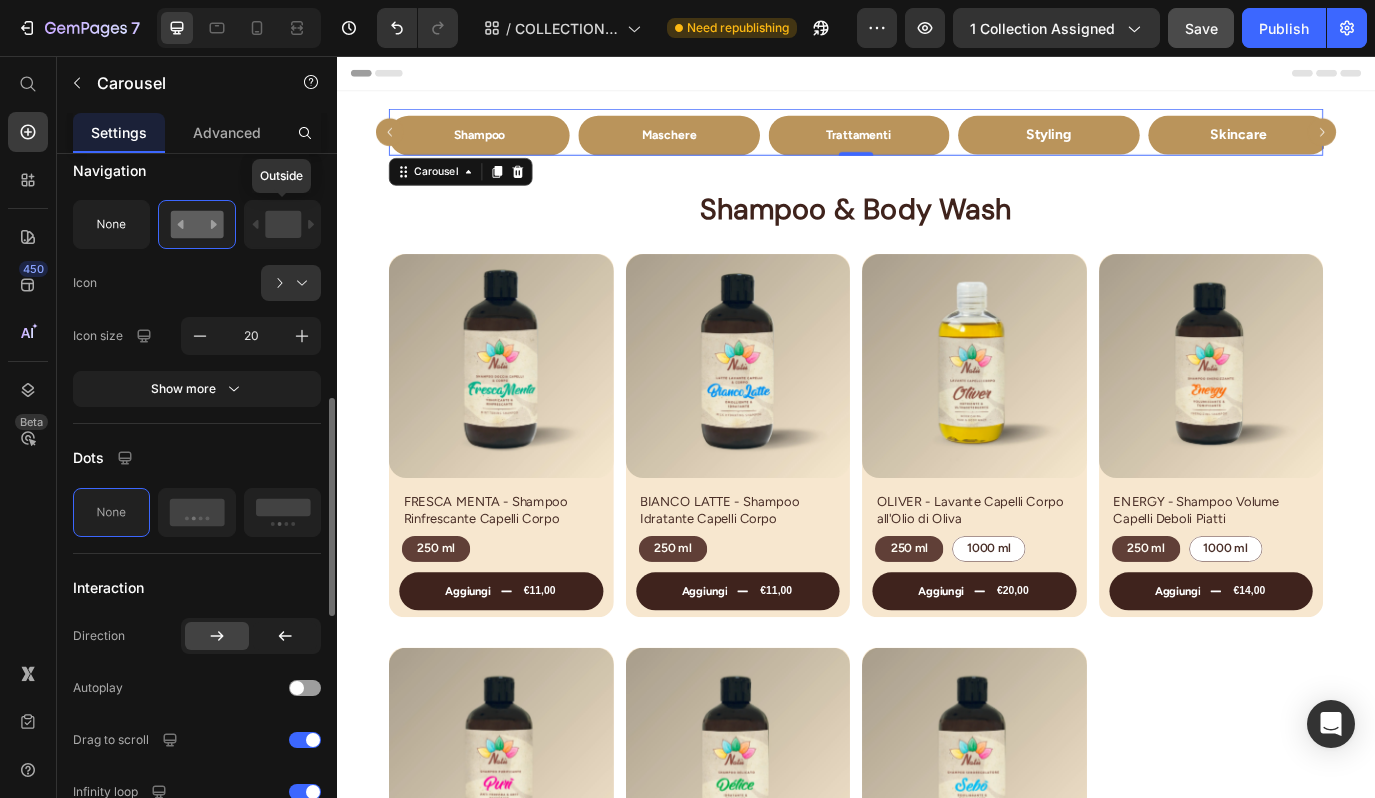 click 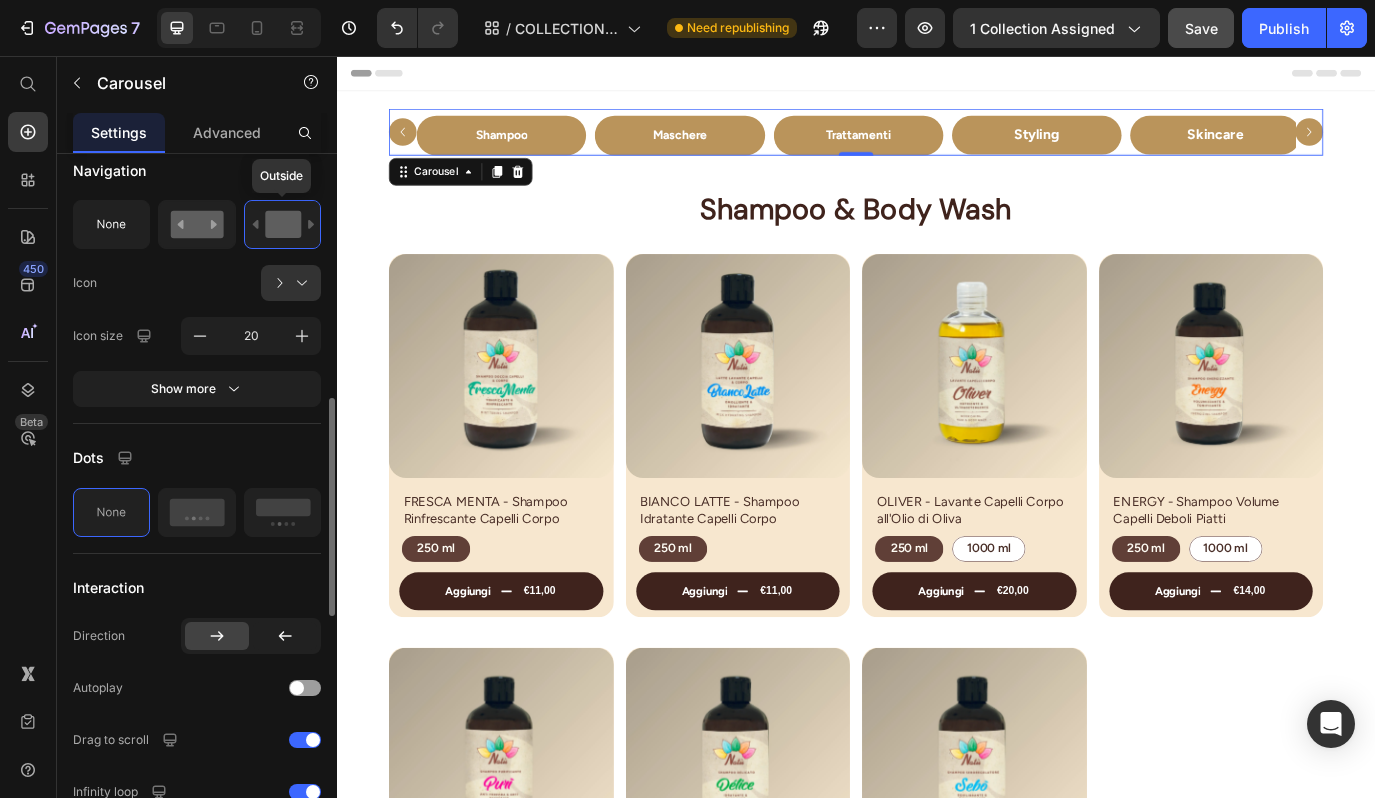 click 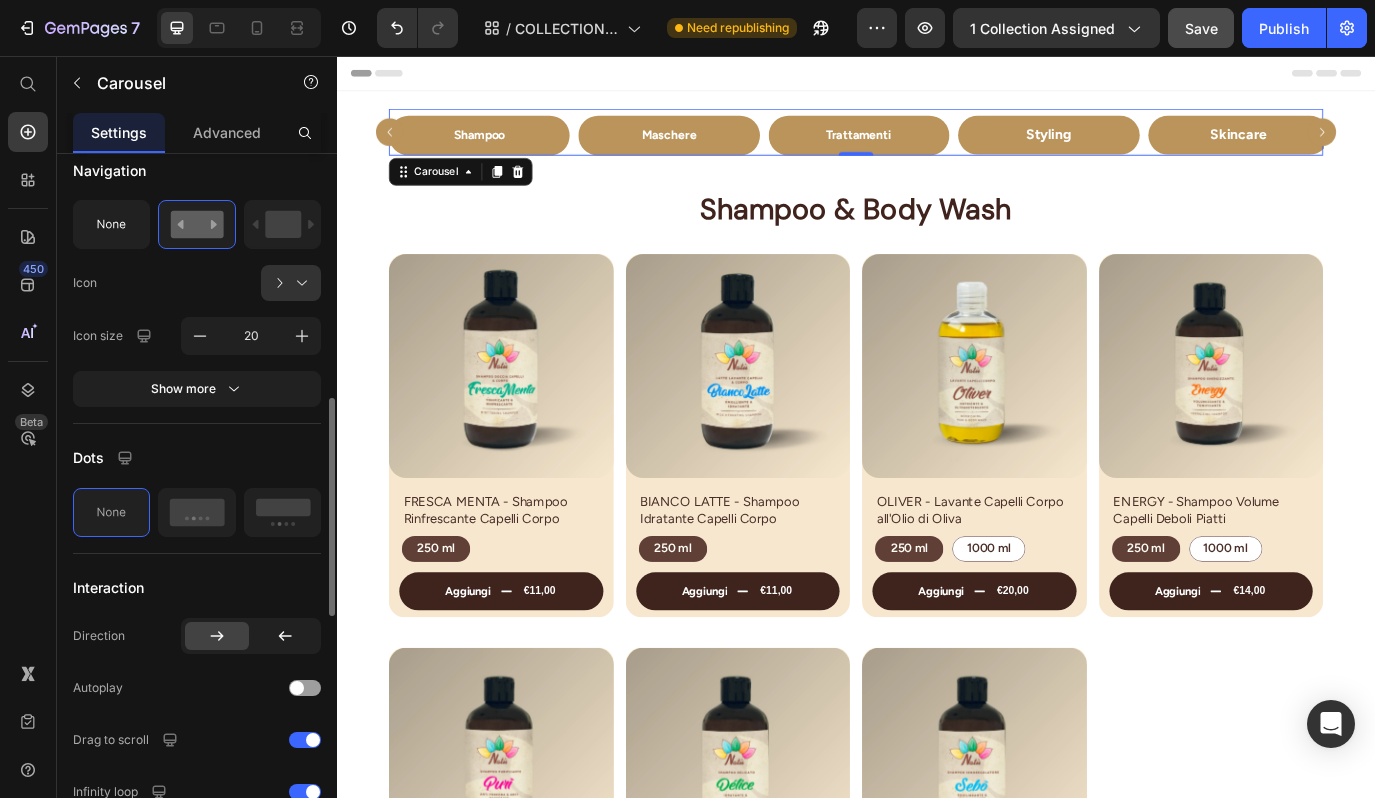 click 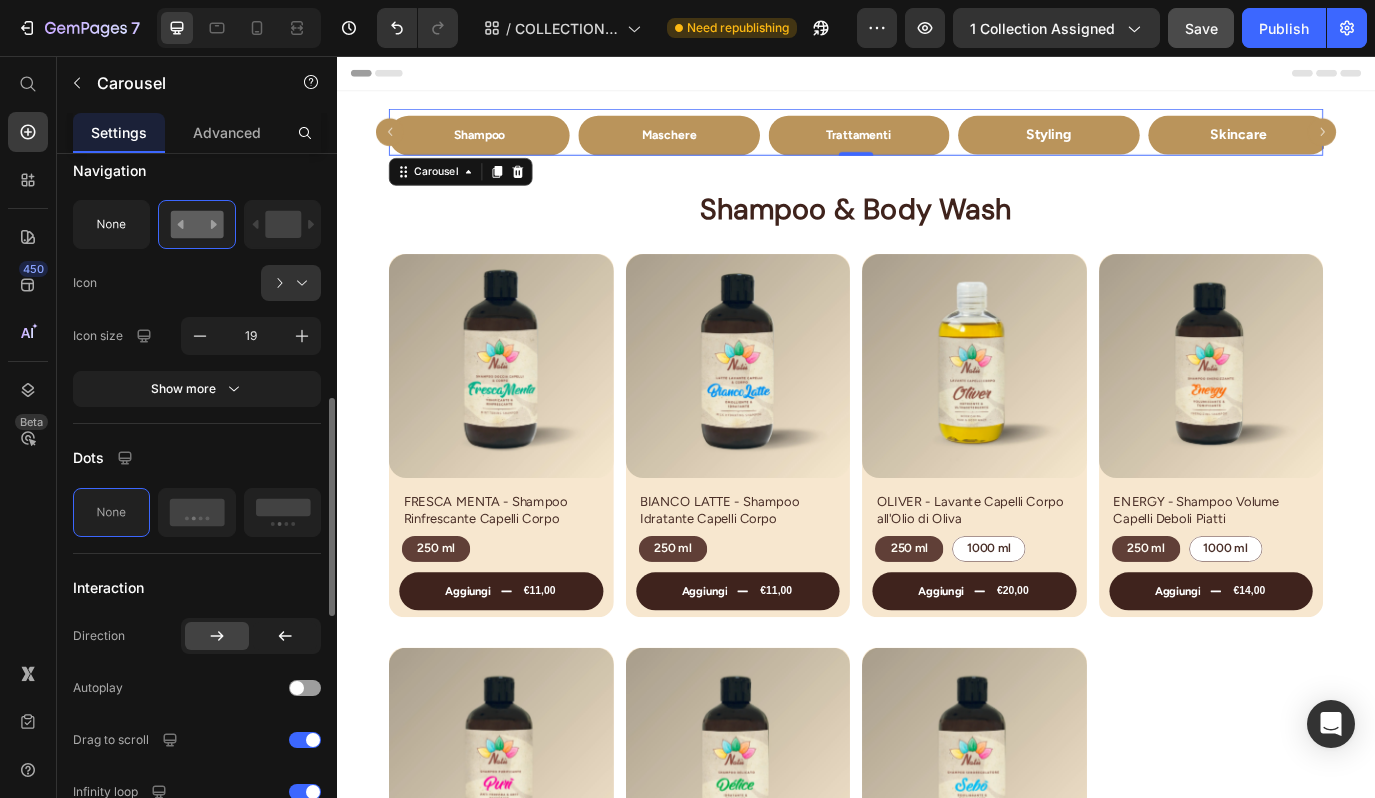 click 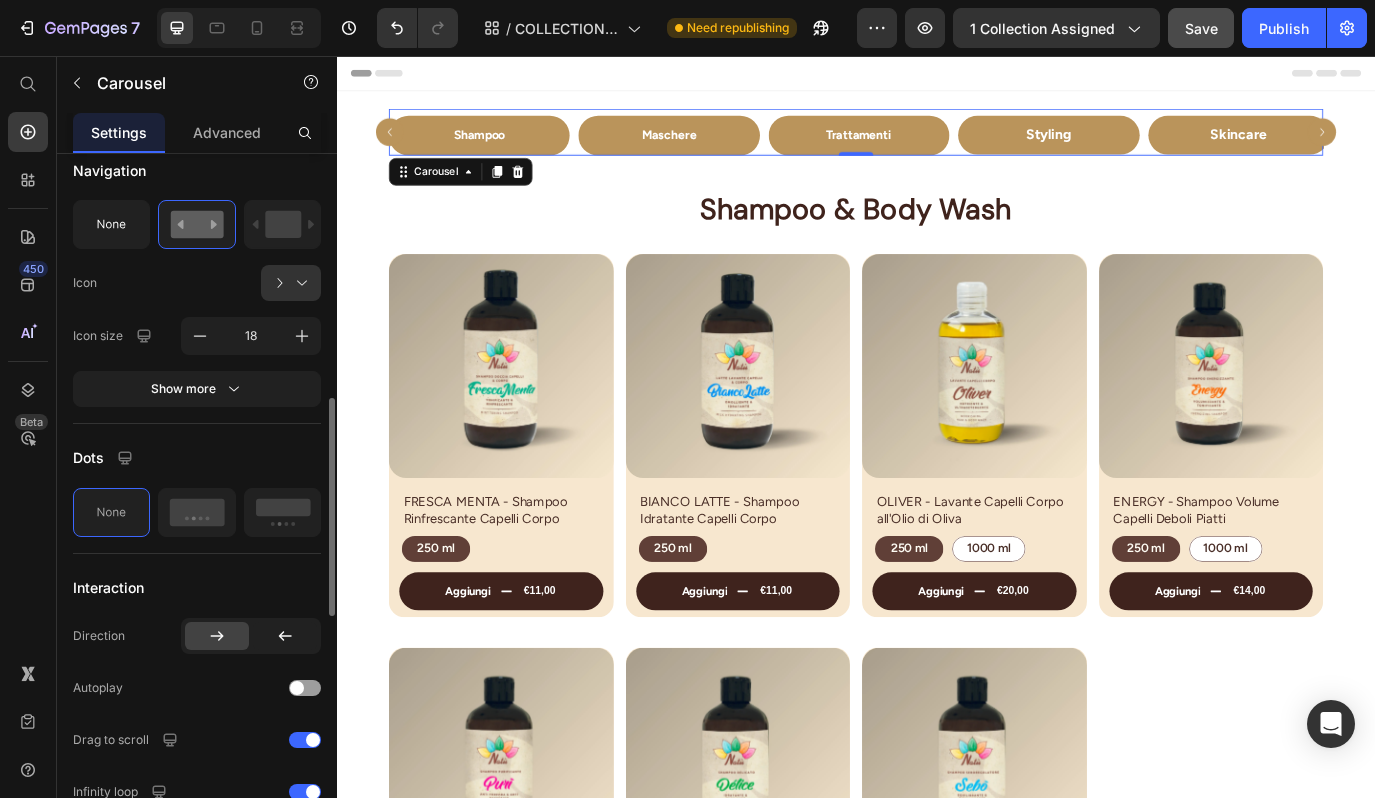 click 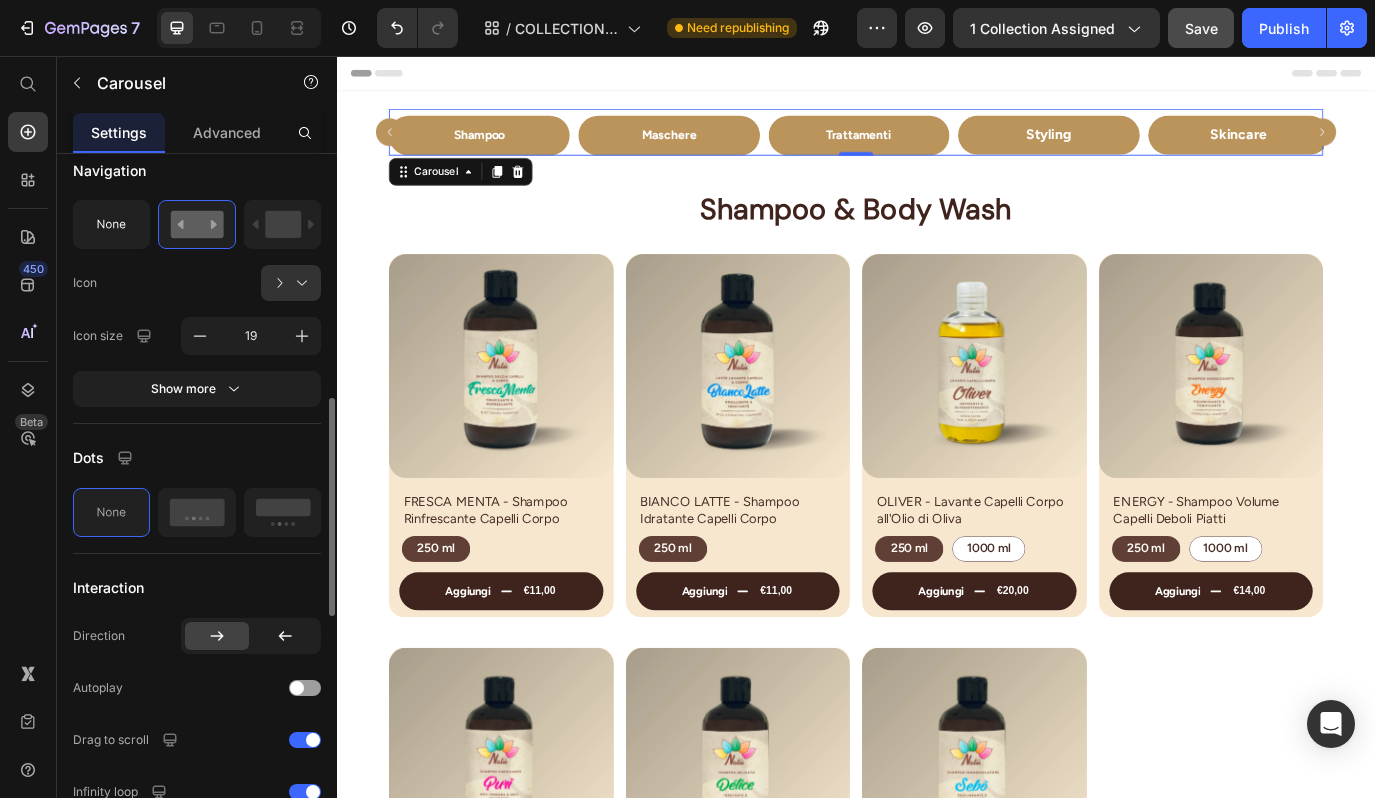 click 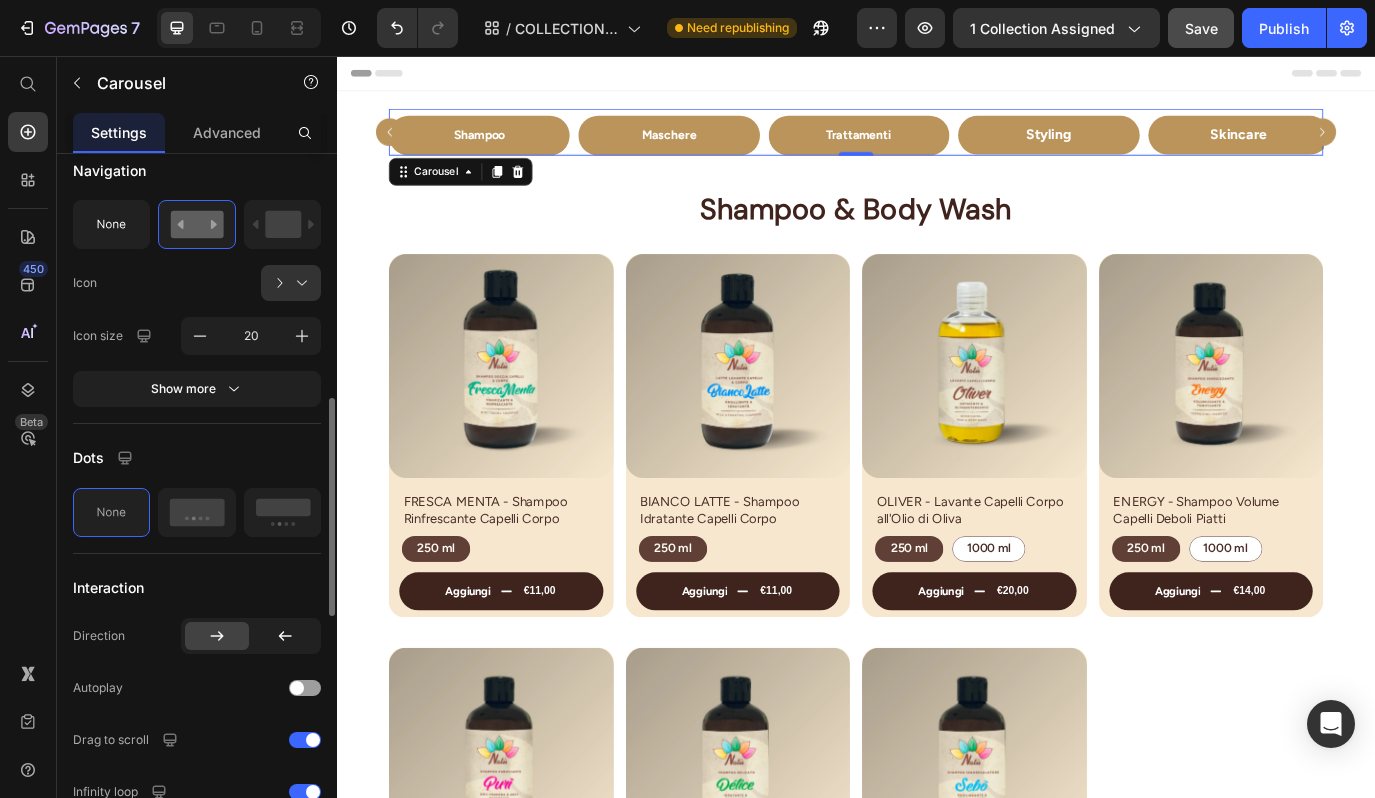 click 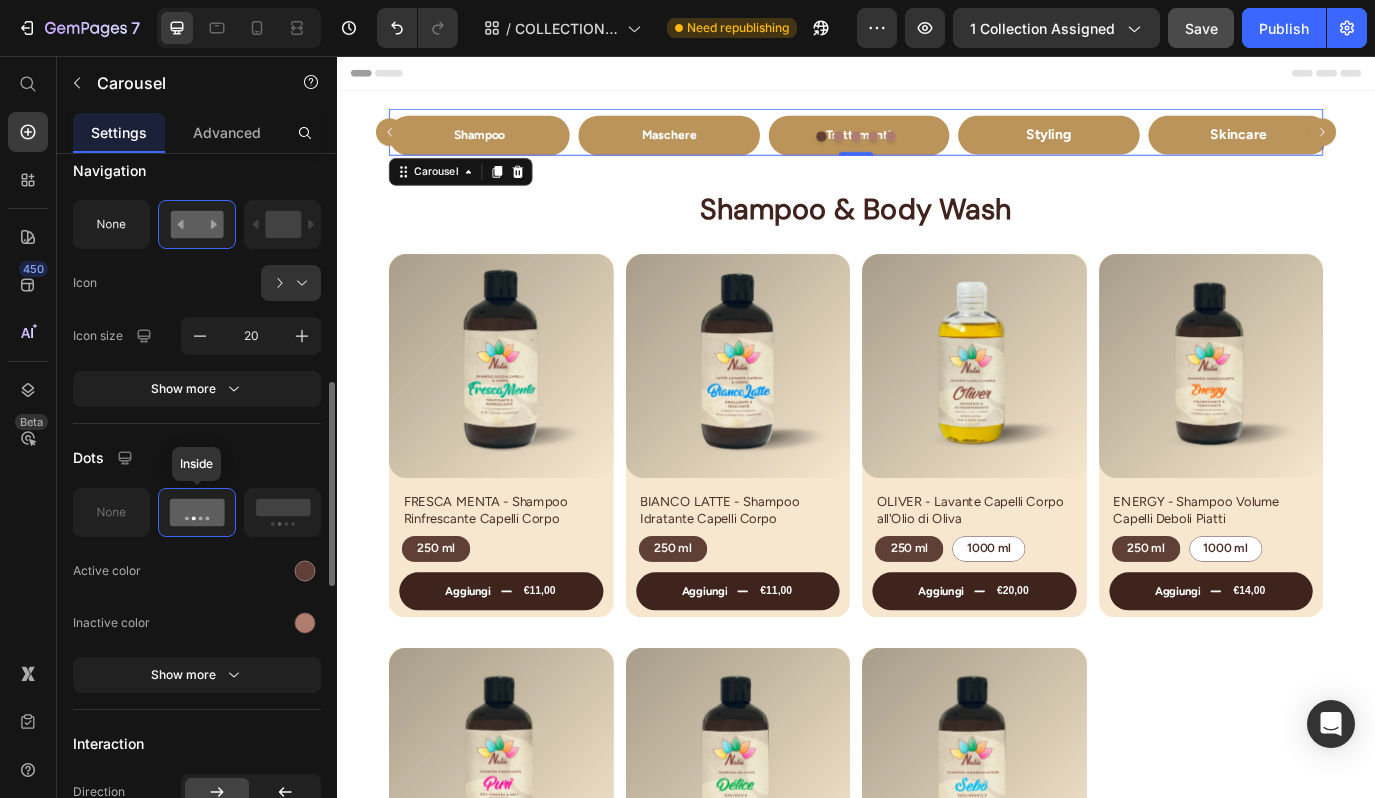 click 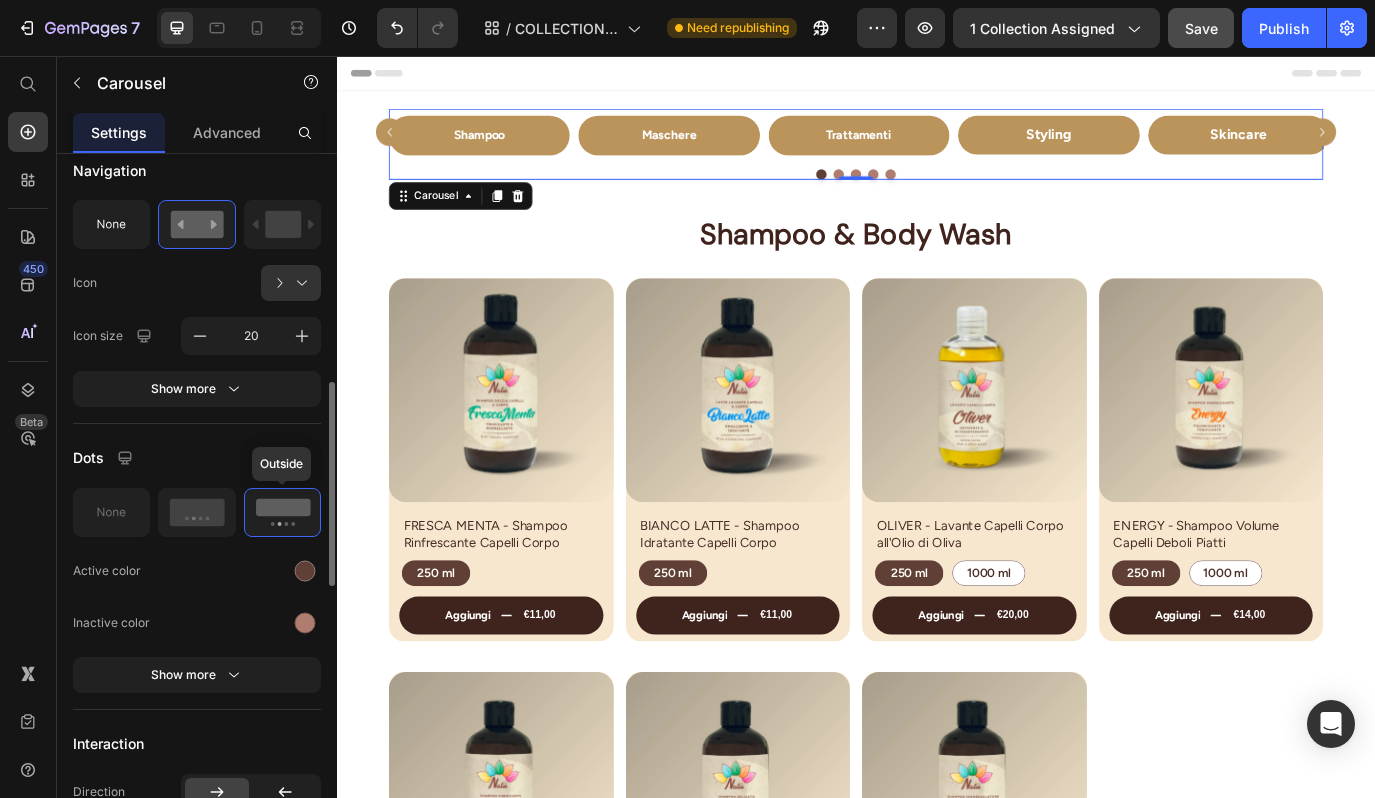 click 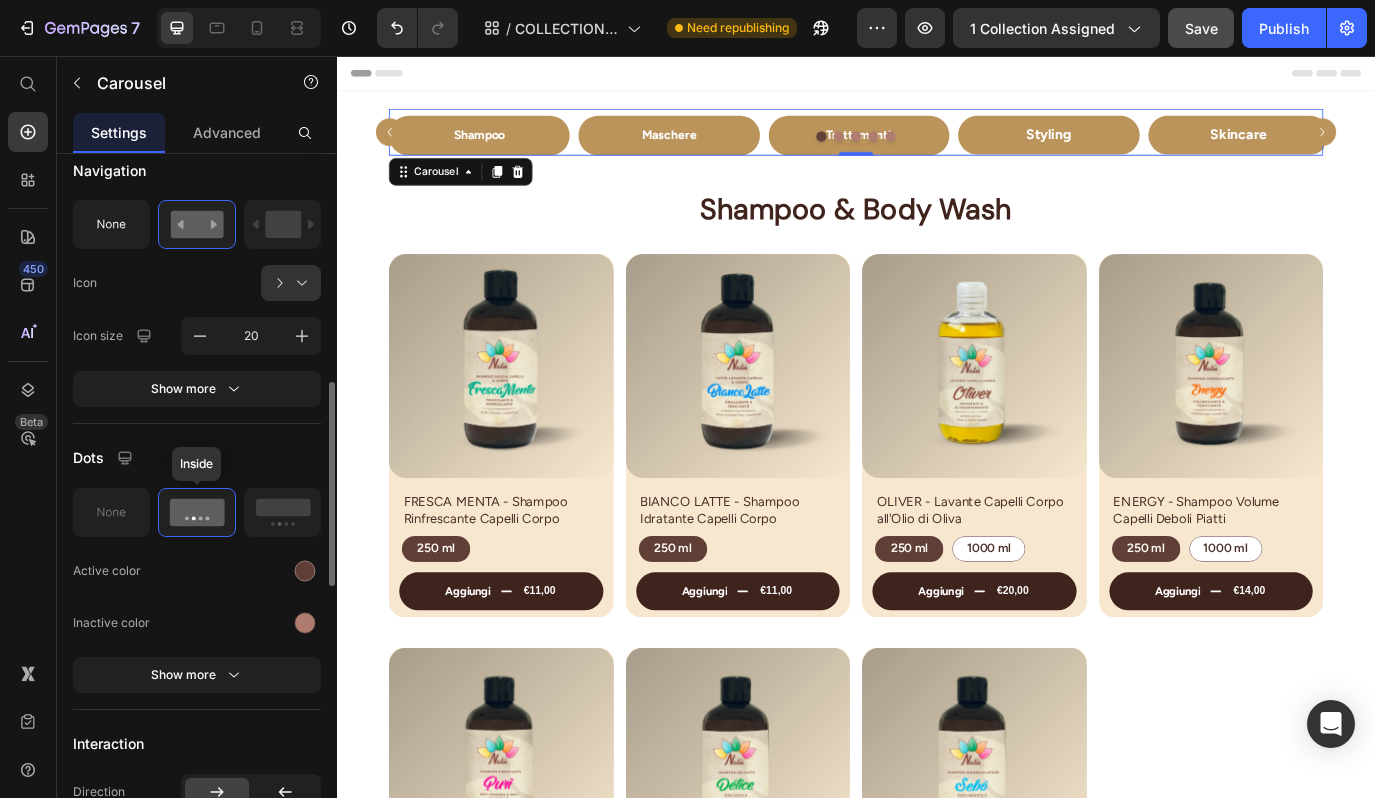 click 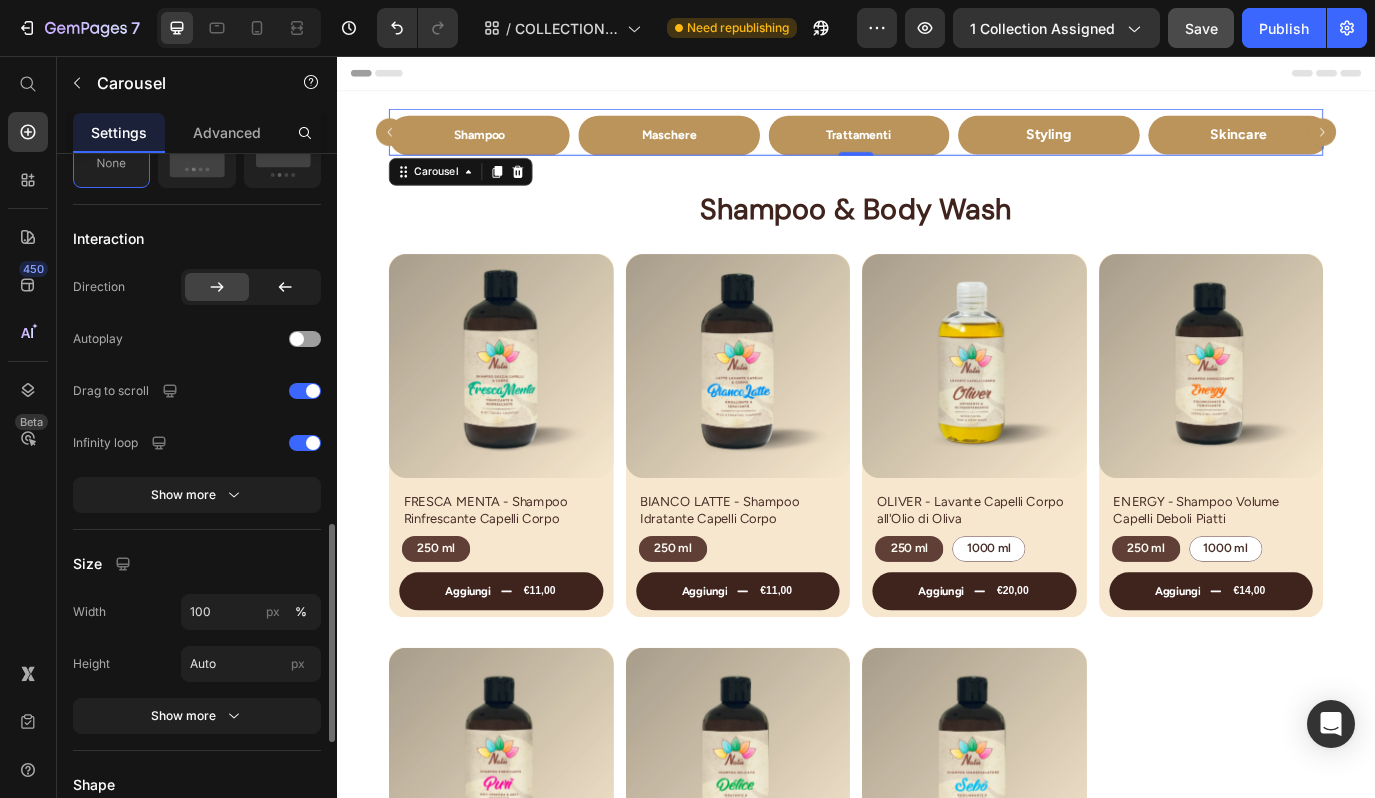 scroll, scrollTop: 1144, scrollLeft: 0, axis: vertical 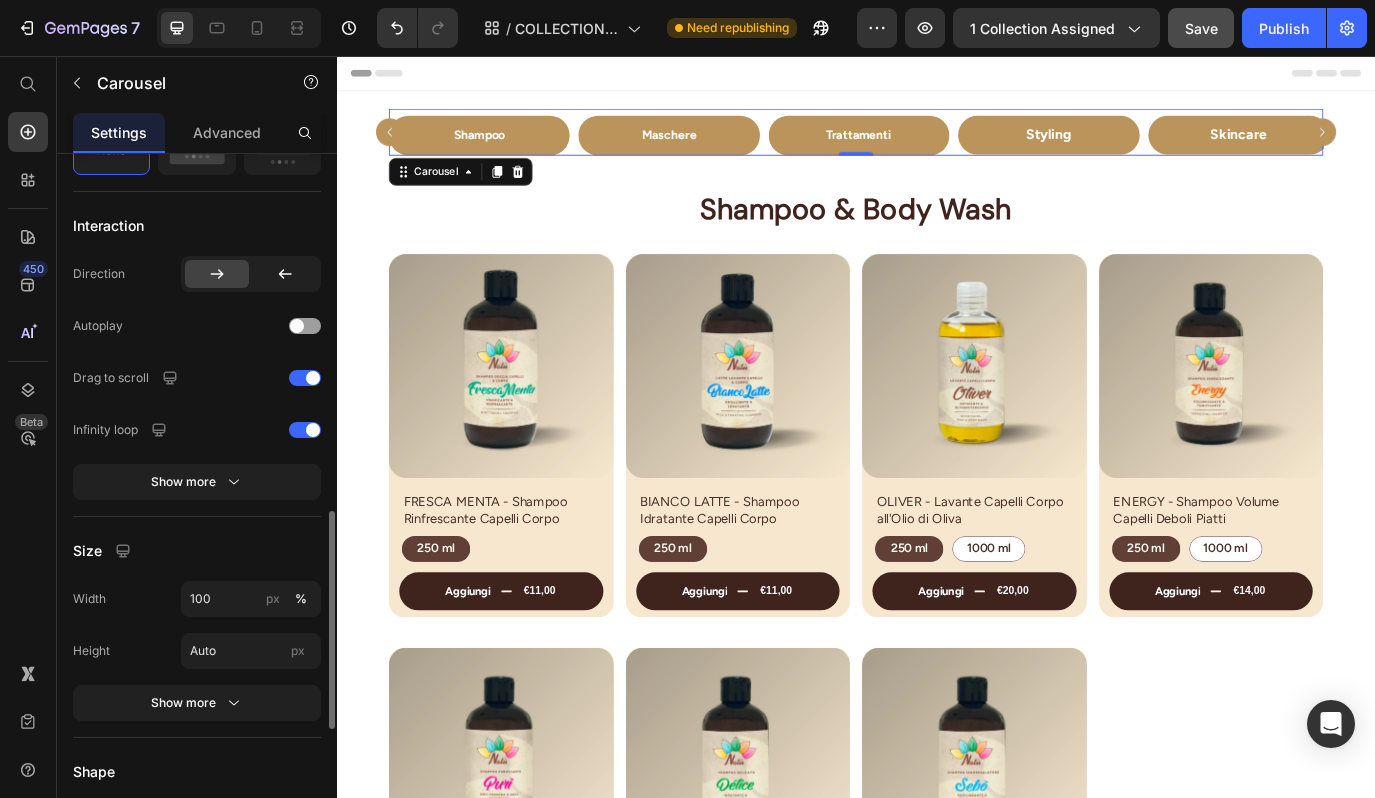 click 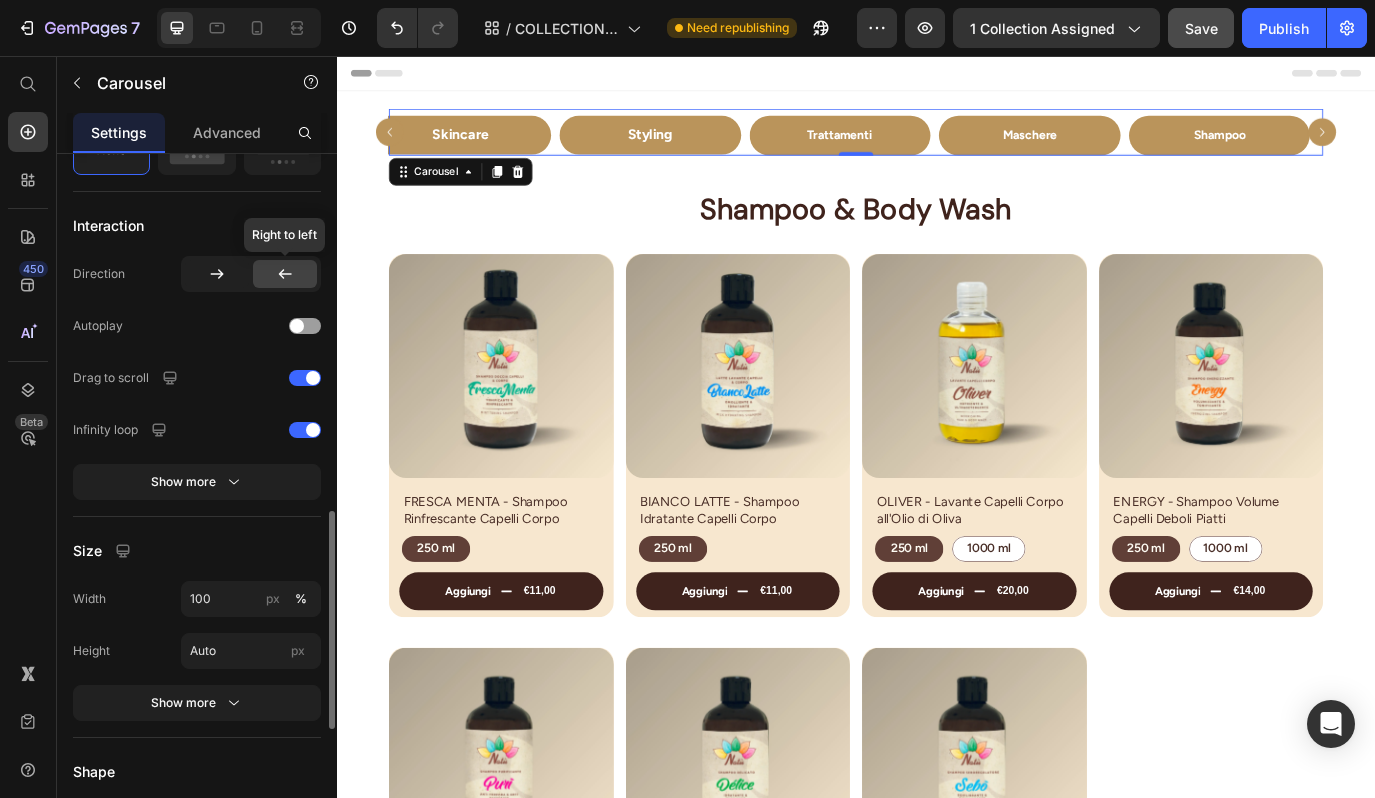 click 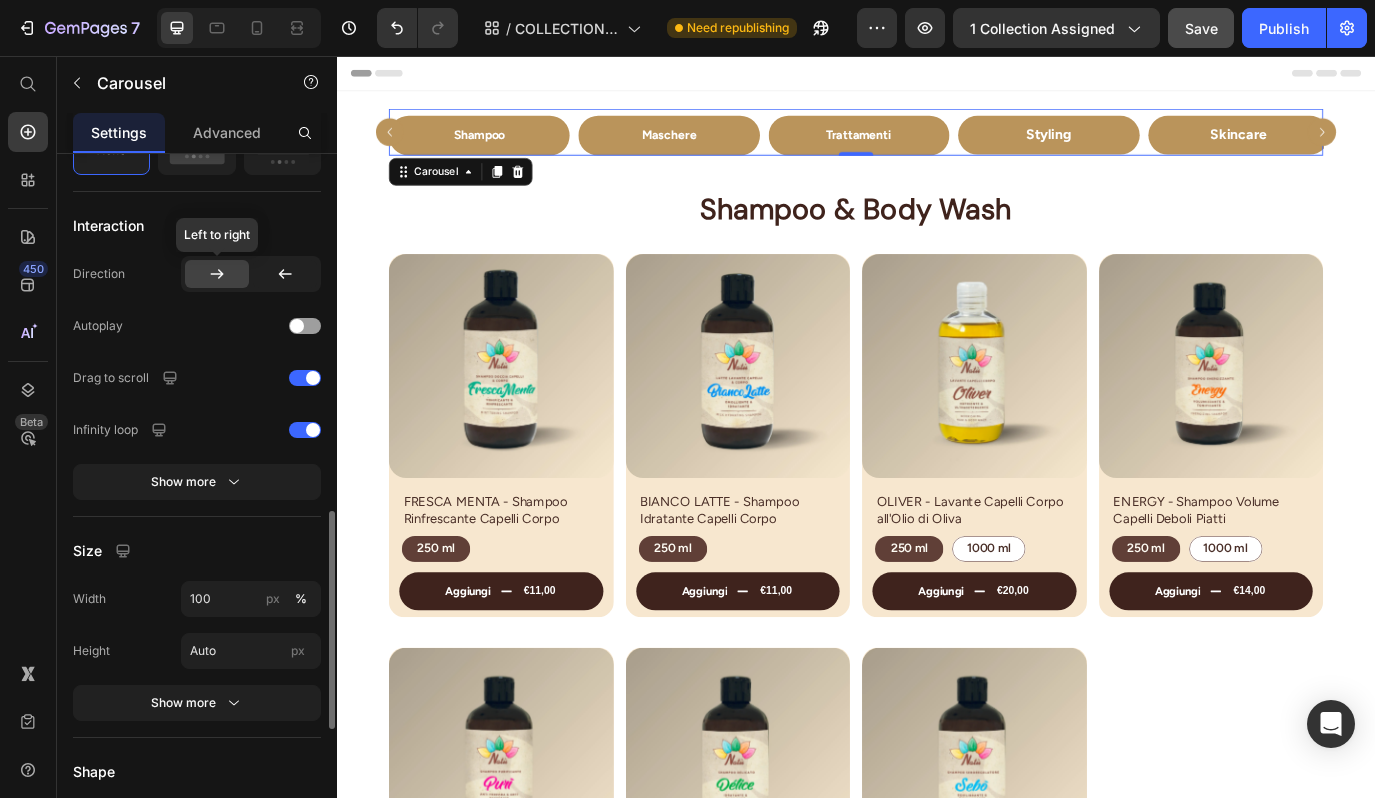 drag, startPoint x: 213, startPoint y: 220, endPoint x: 218, endPoint y: 270, distance: 50.24938 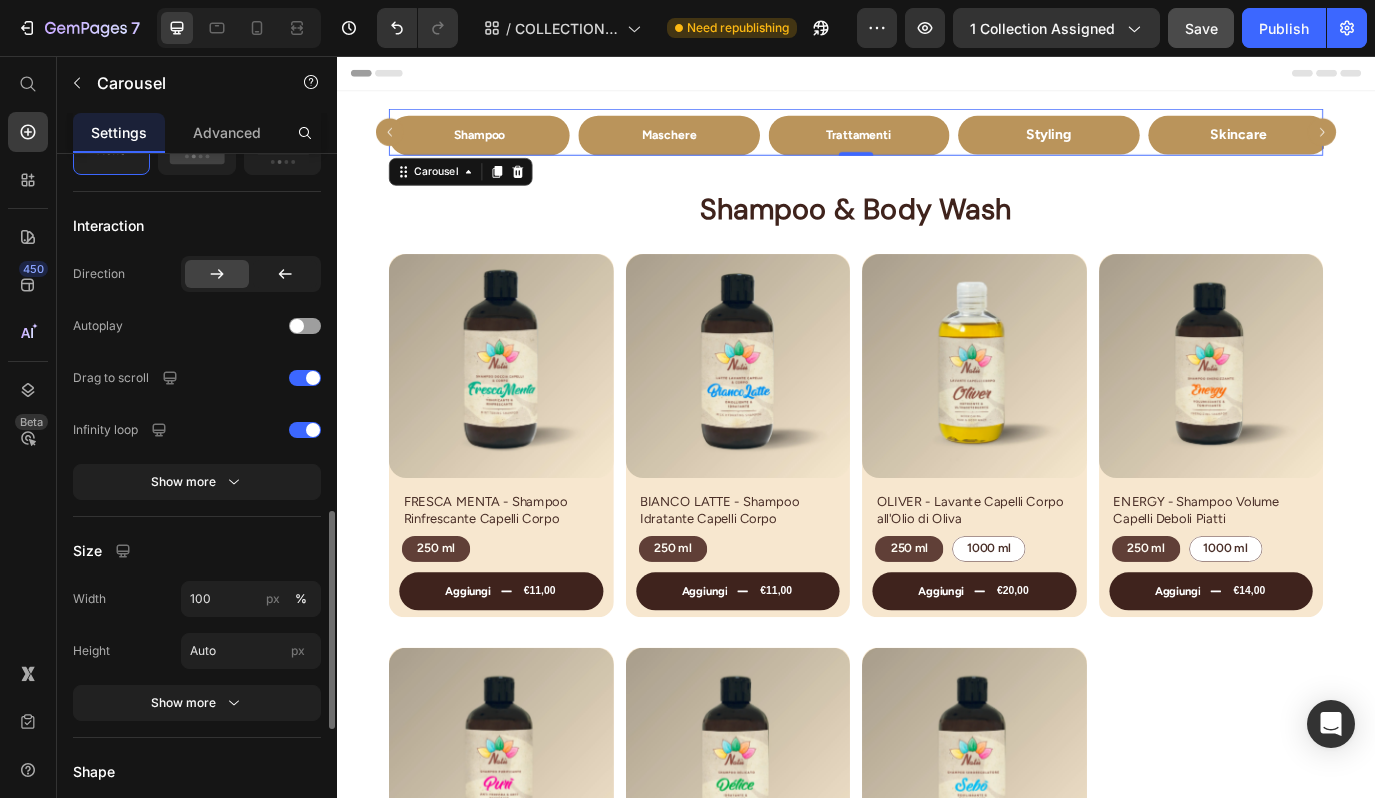 drag, startPoint x: 218, startPoint y: 270, endPoint x: 281, endPoint y: 221, distance: 79.81228 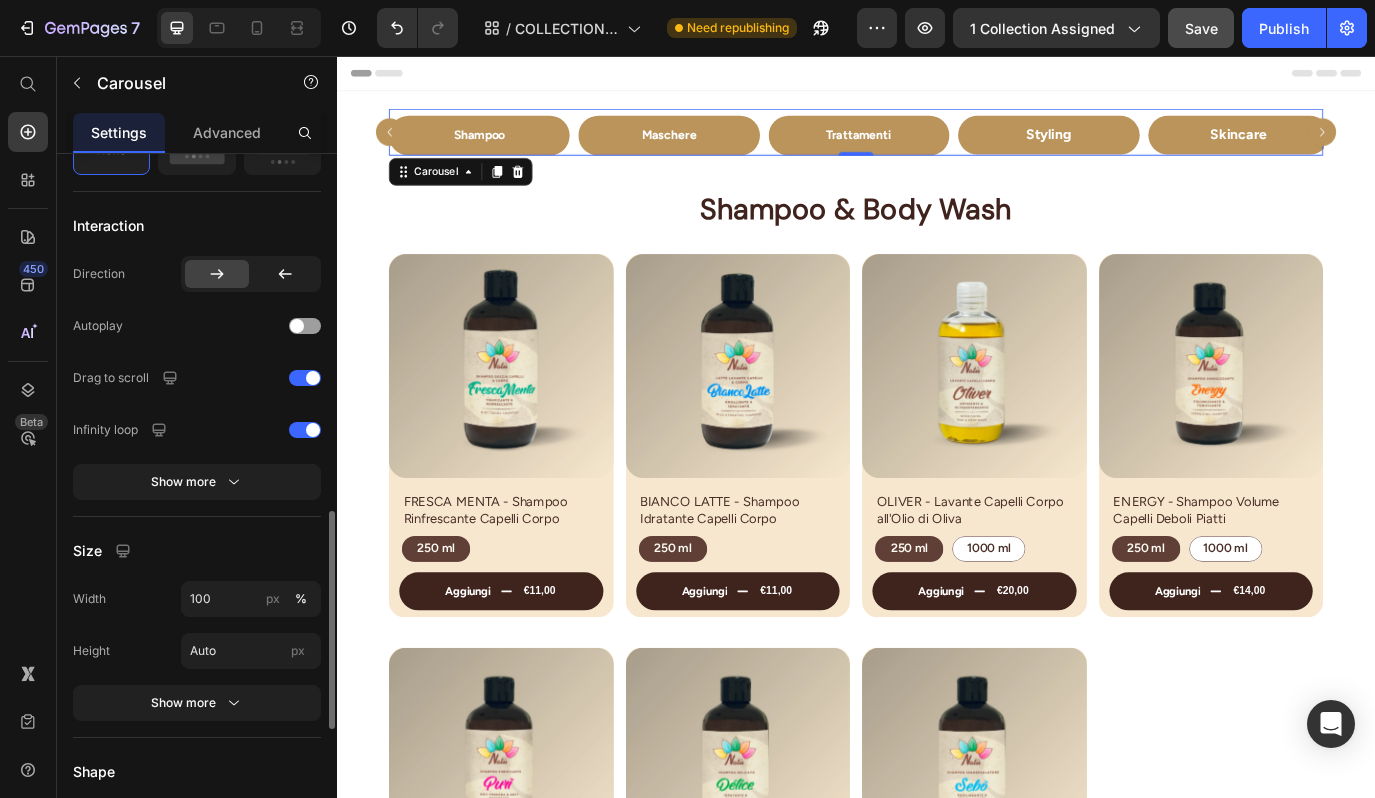 click on "Autoplay" 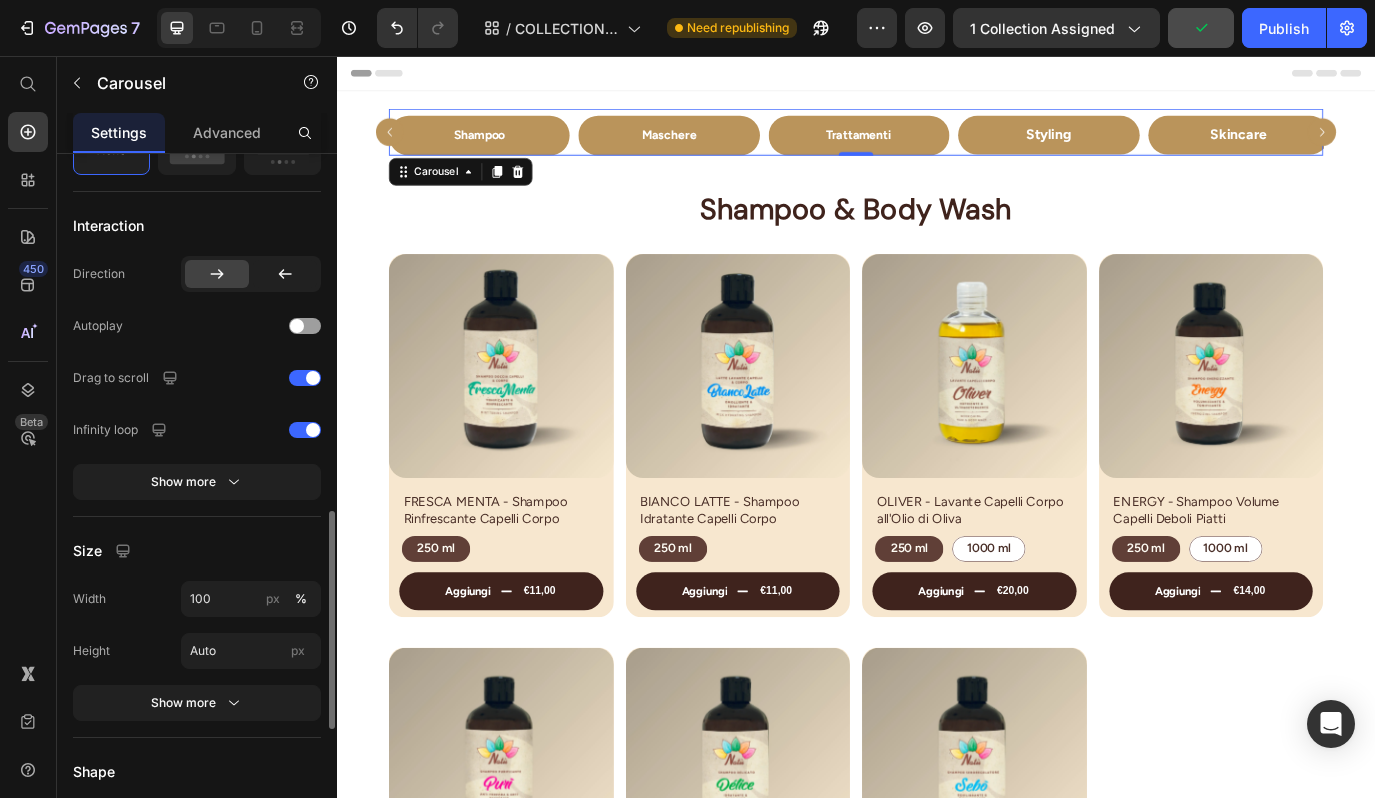 click on "Drag to scroll" 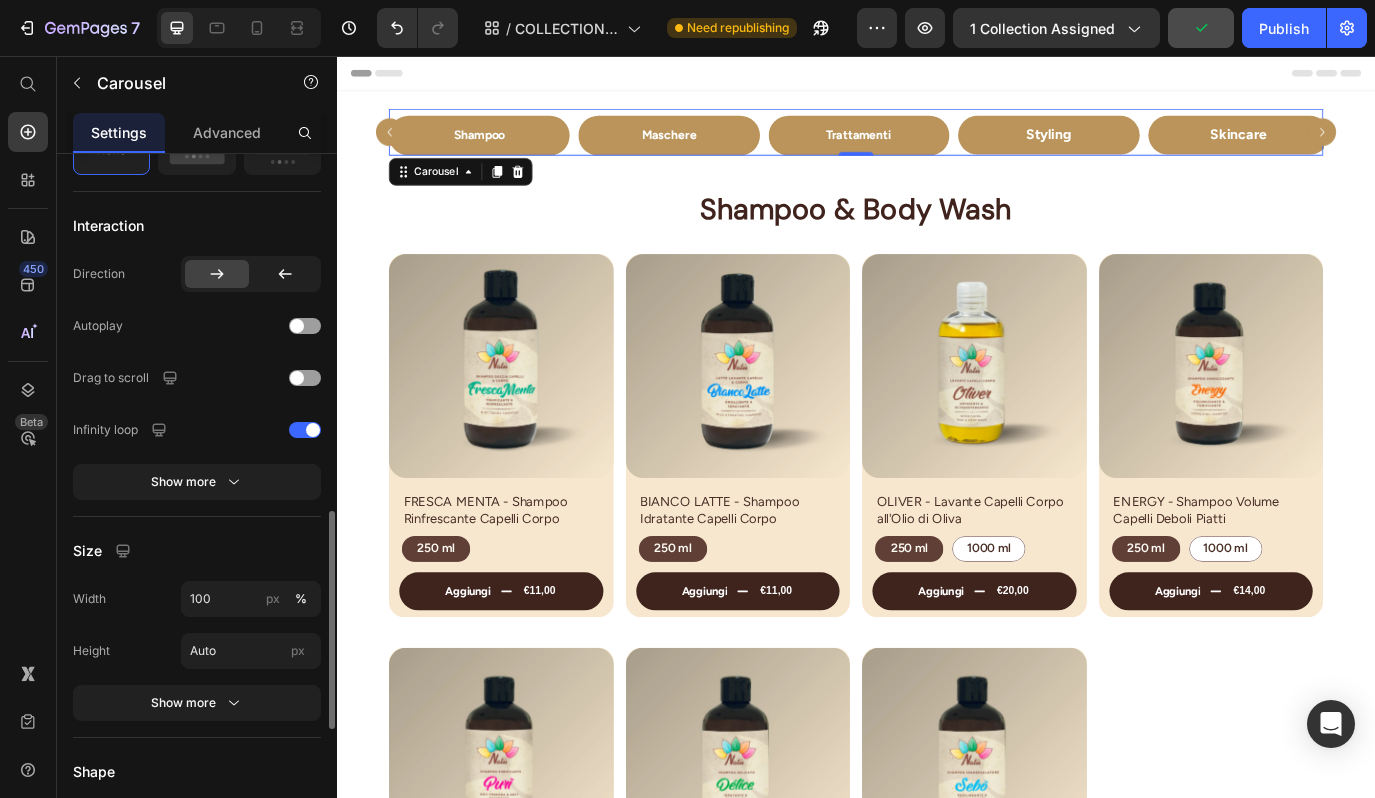 click at bounding box center (305, 378) 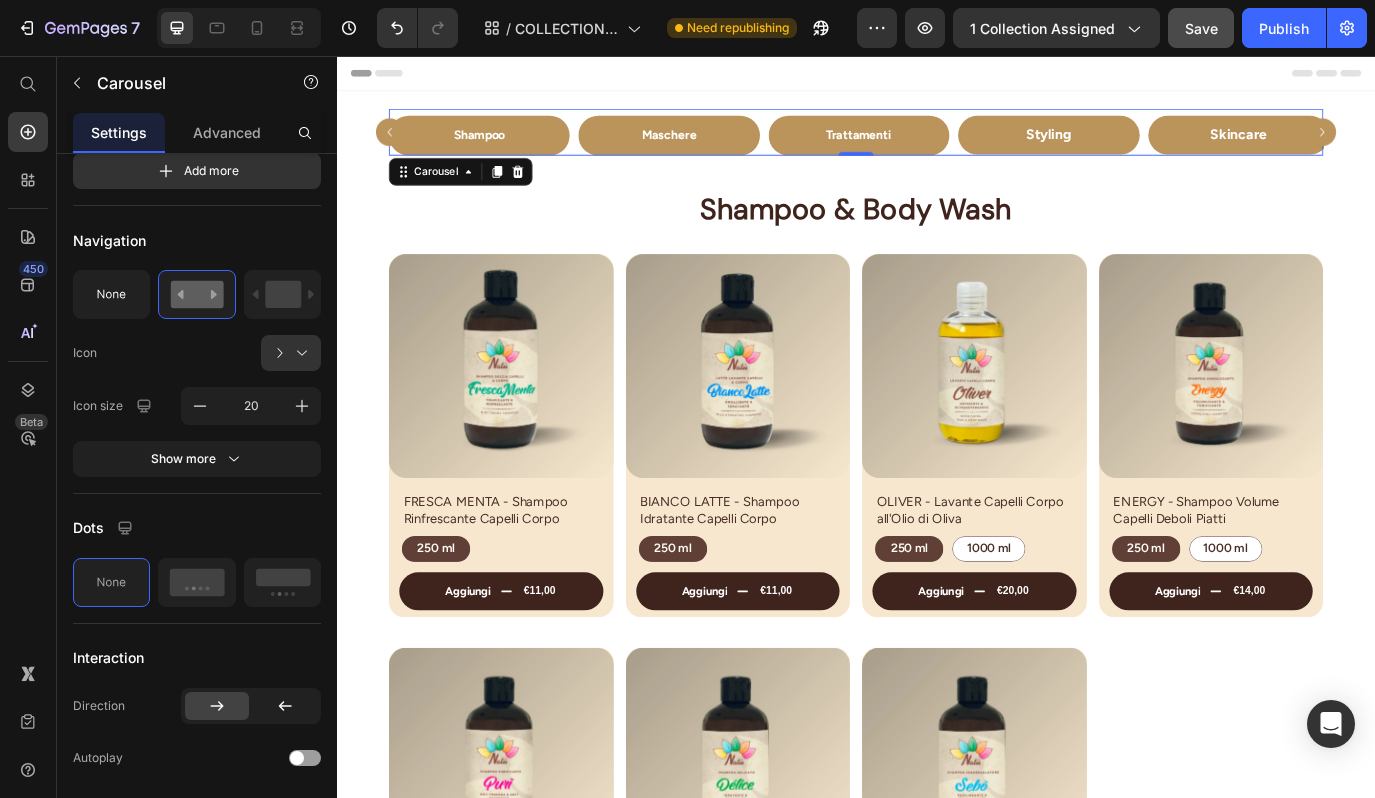 scroll, scrollTop: 0, scrollLeft: 0, axis: both 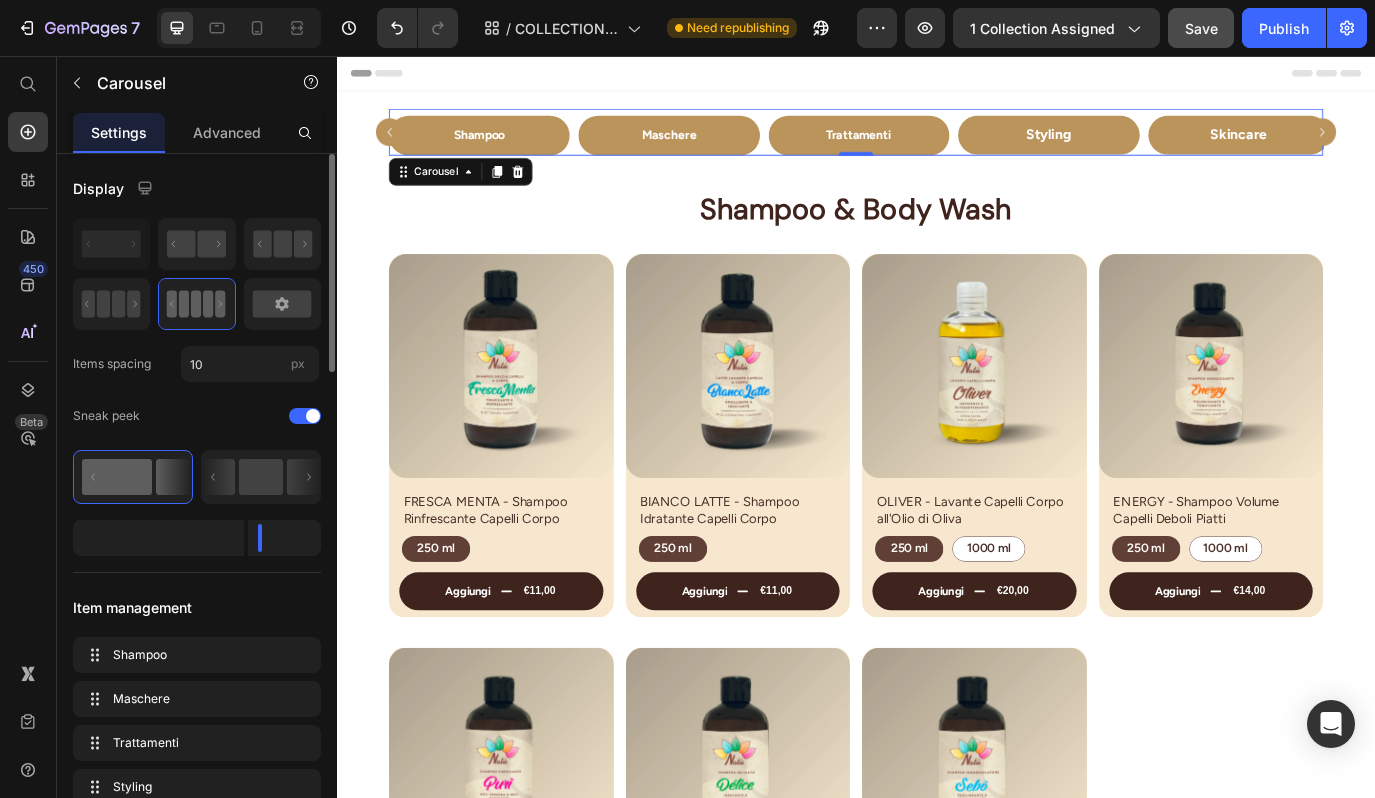 click 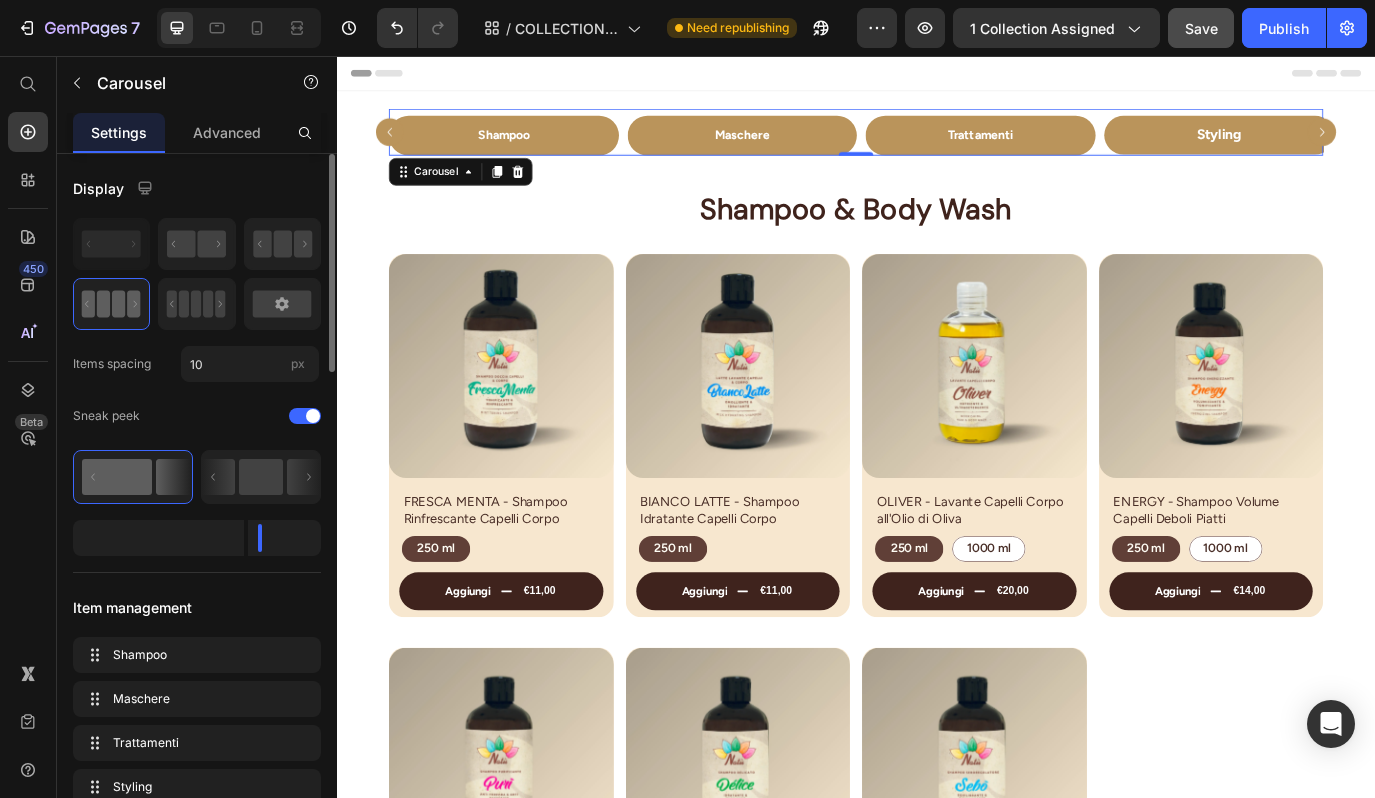 click 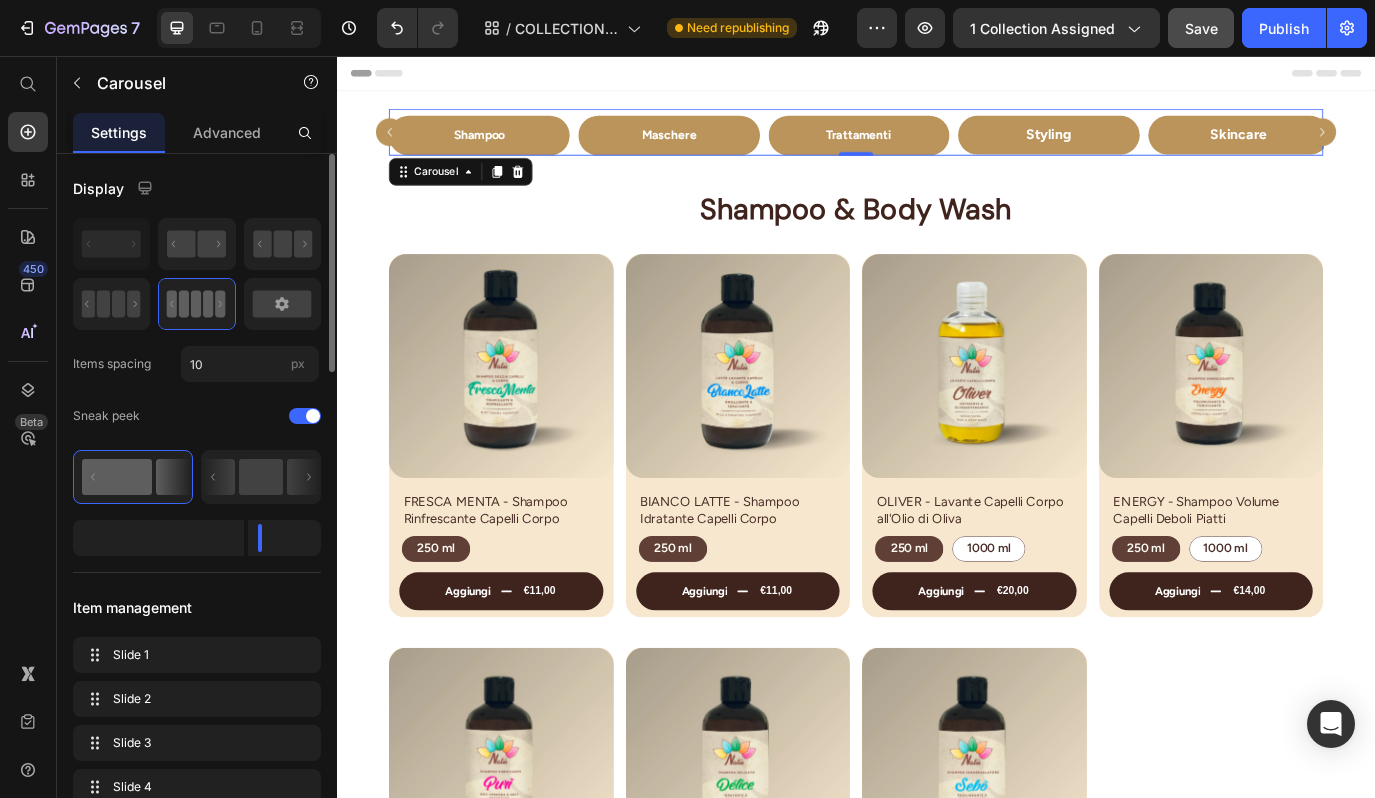 click 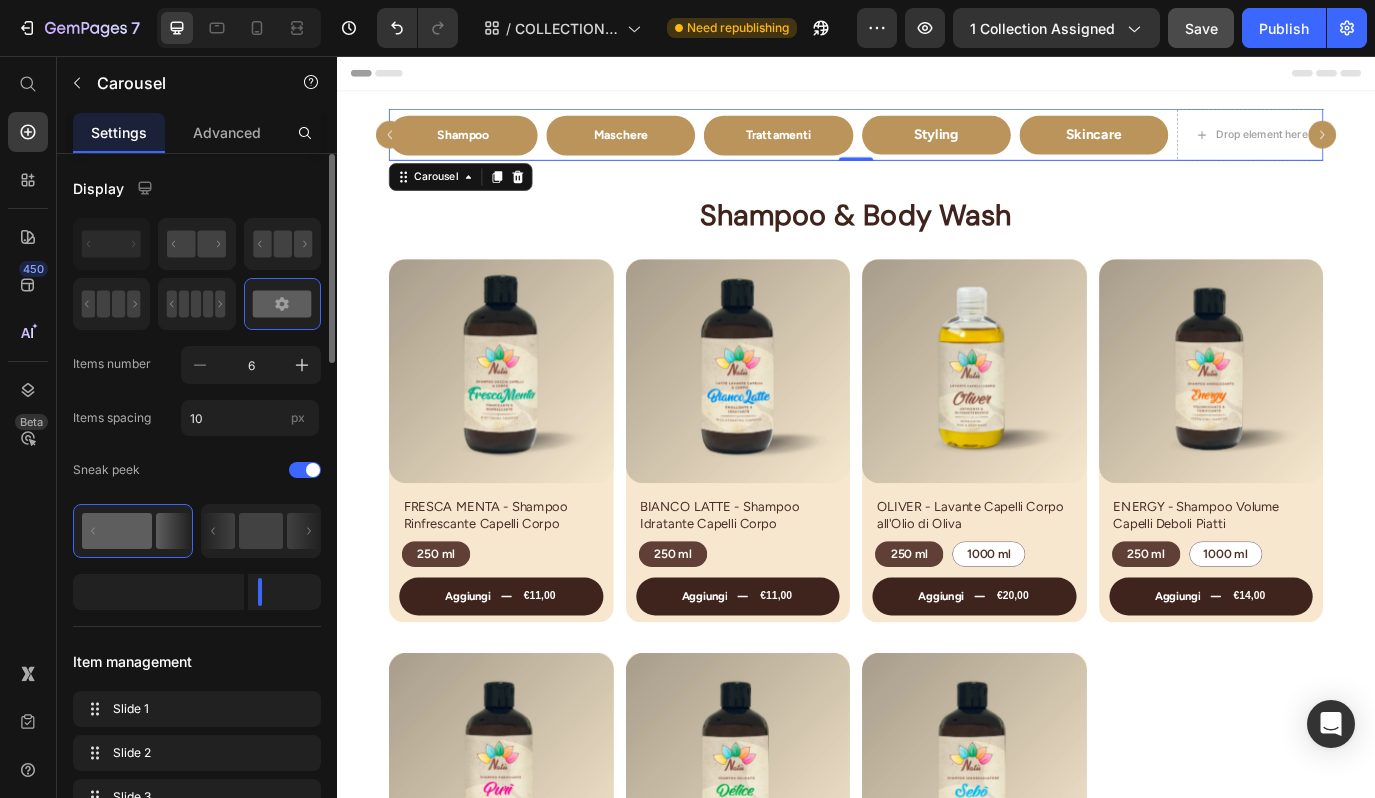 click 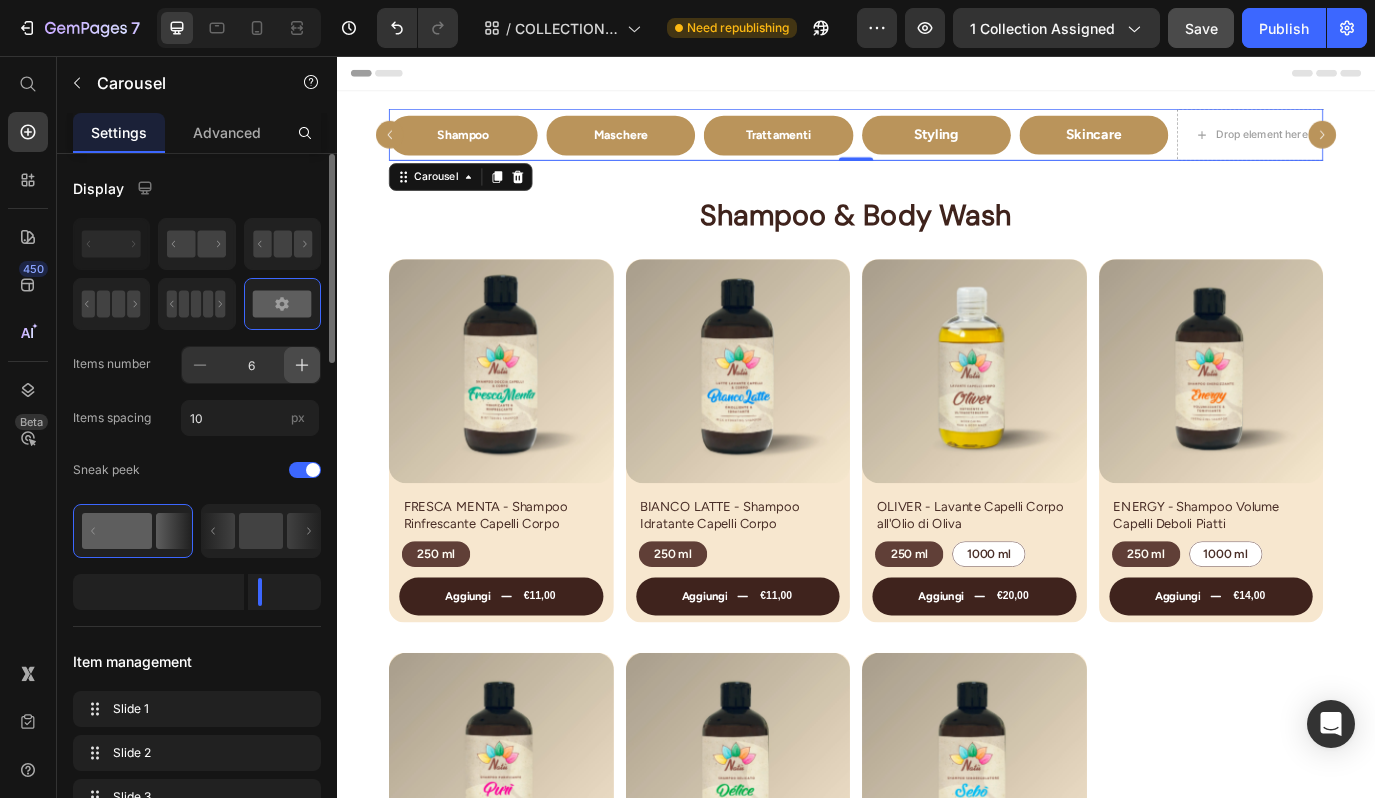 drag, startPoint x: 281, startPoint y: 221, endPoint x: 301, endPoint y: 365, distance: 145.38225 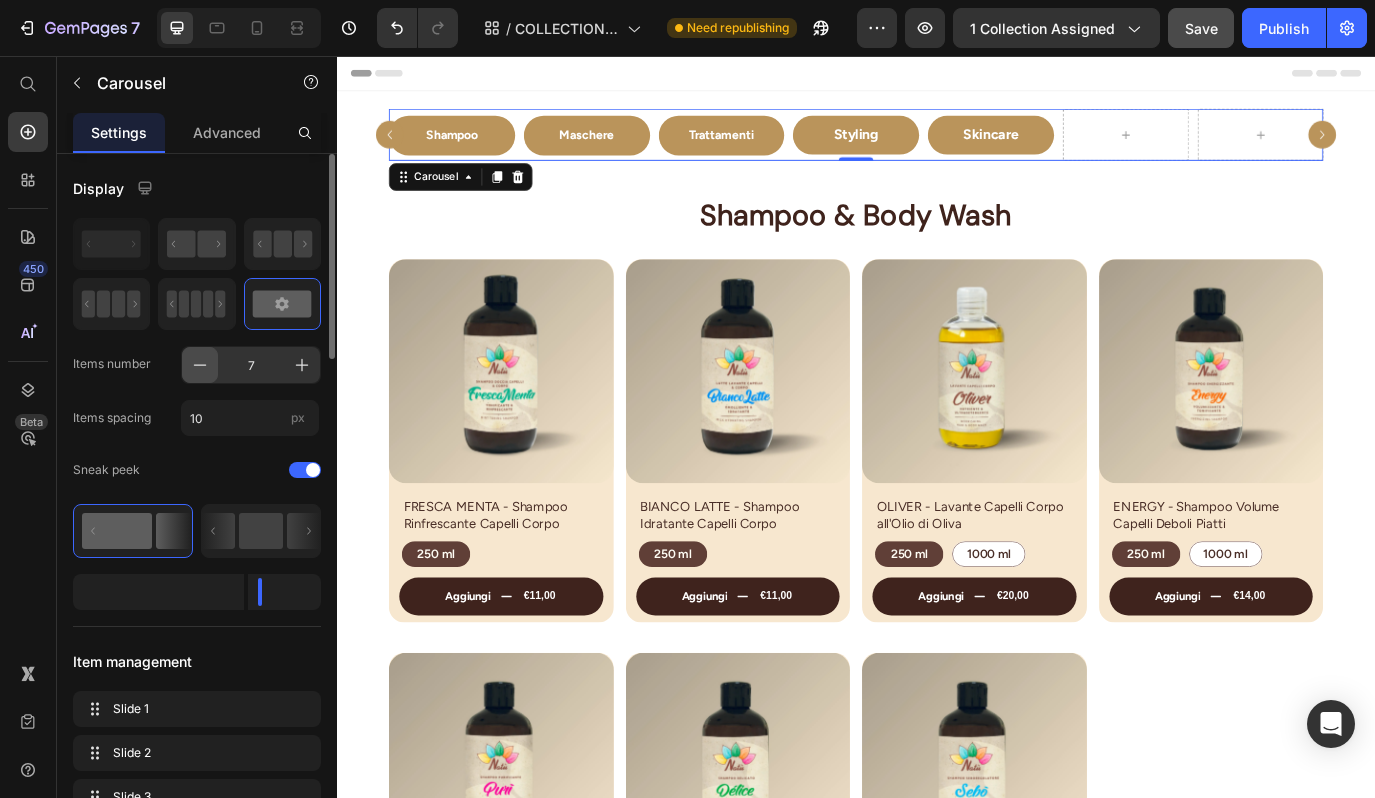 drag, startPoint x: 301, startPoint y: 365, endPoint x: 201, endPoint y: 365, distance: 100 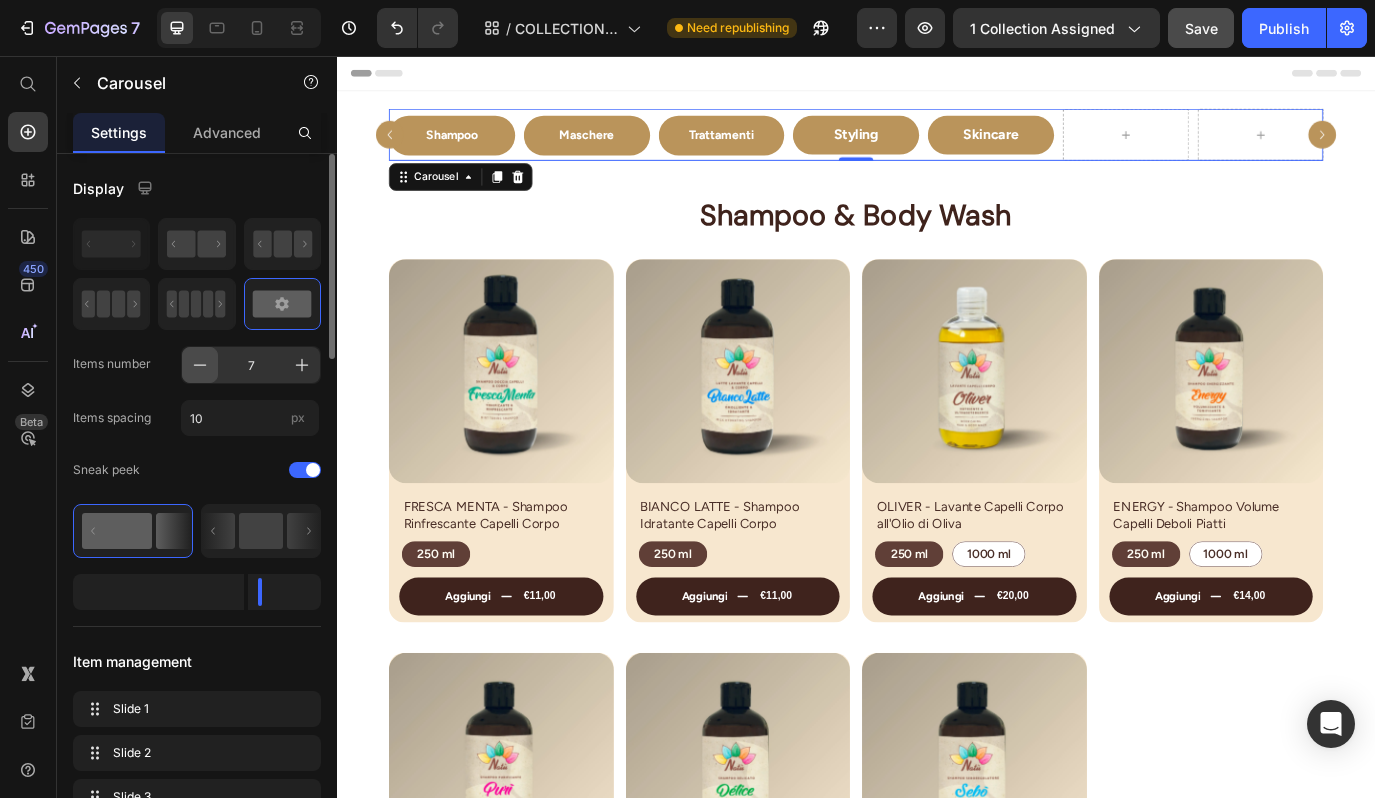 click 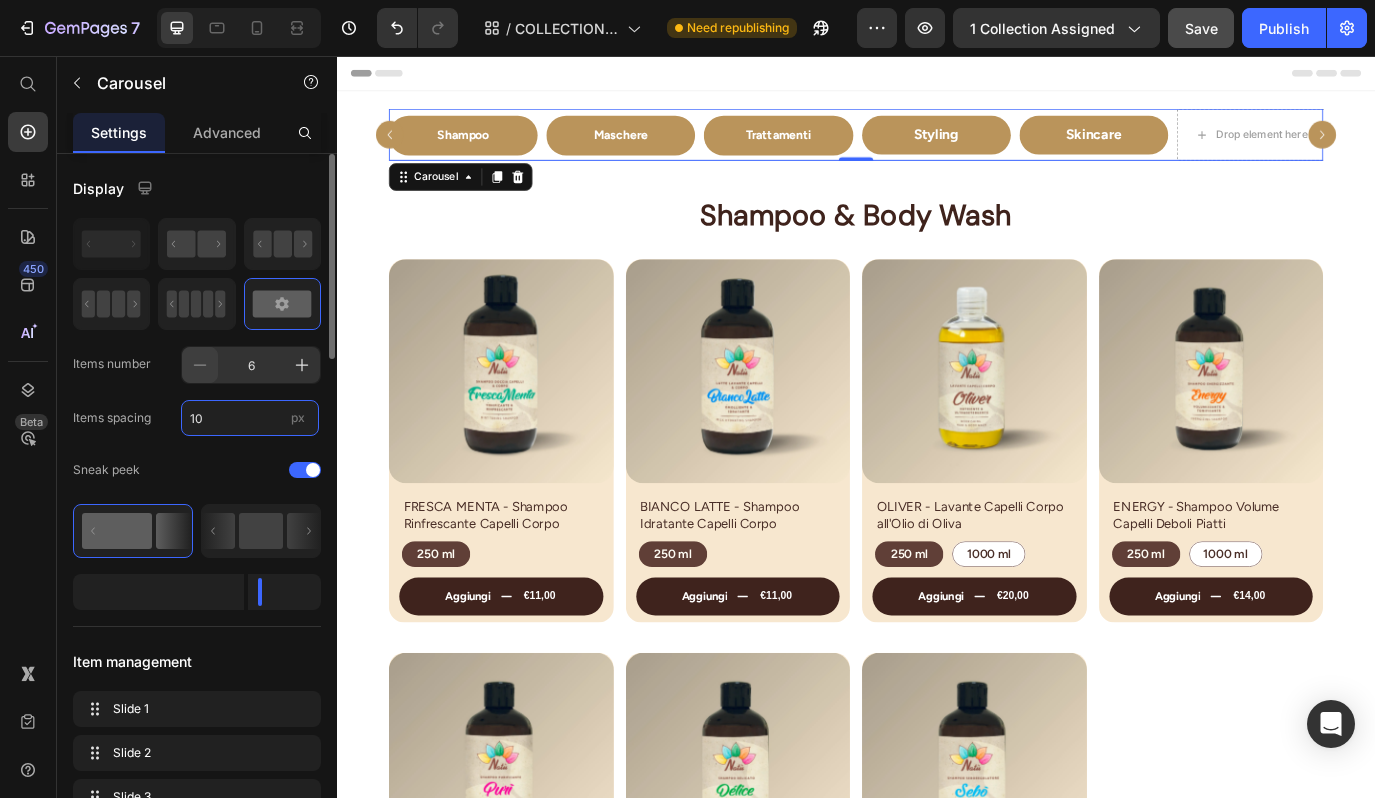 click on "10" at bounding box center (250, 418) 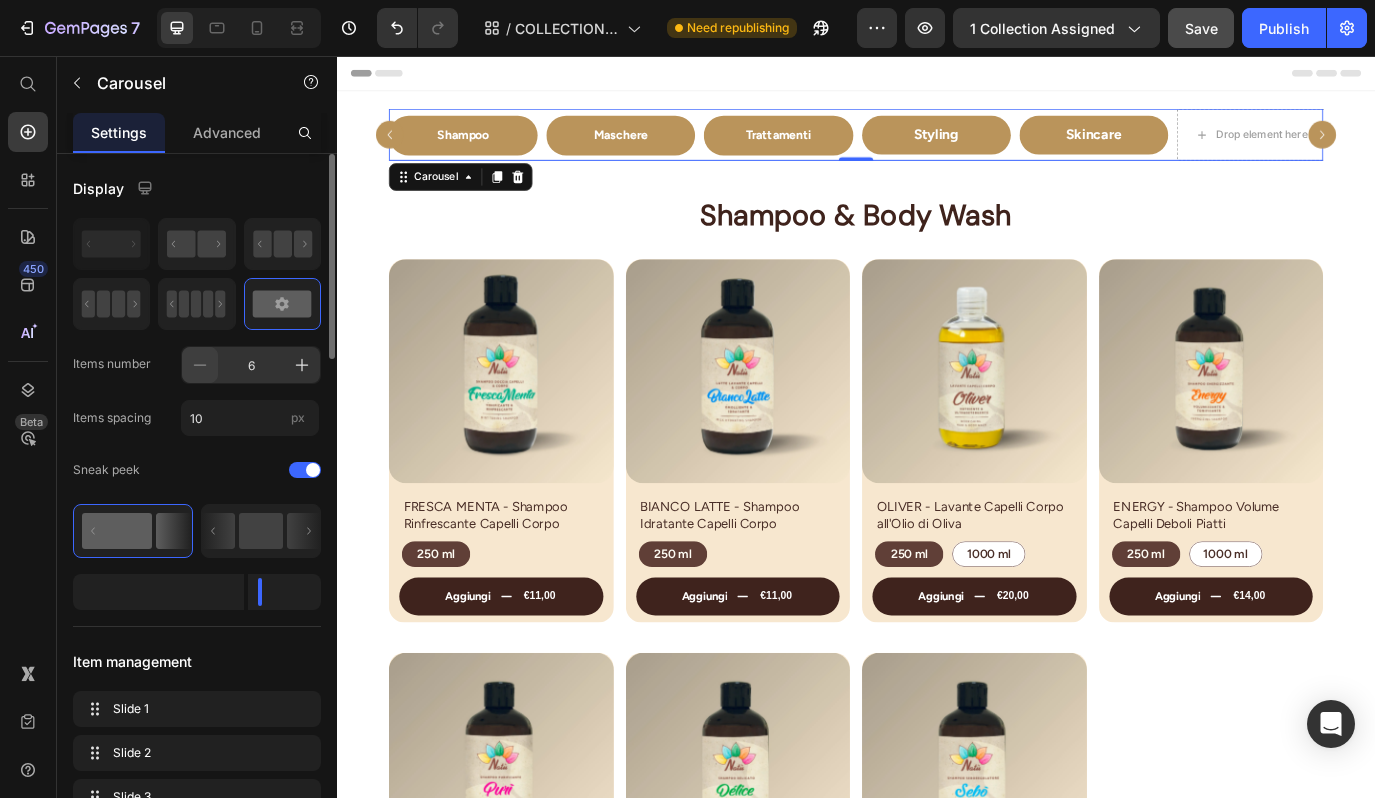 click at bounding box center [305, 470] 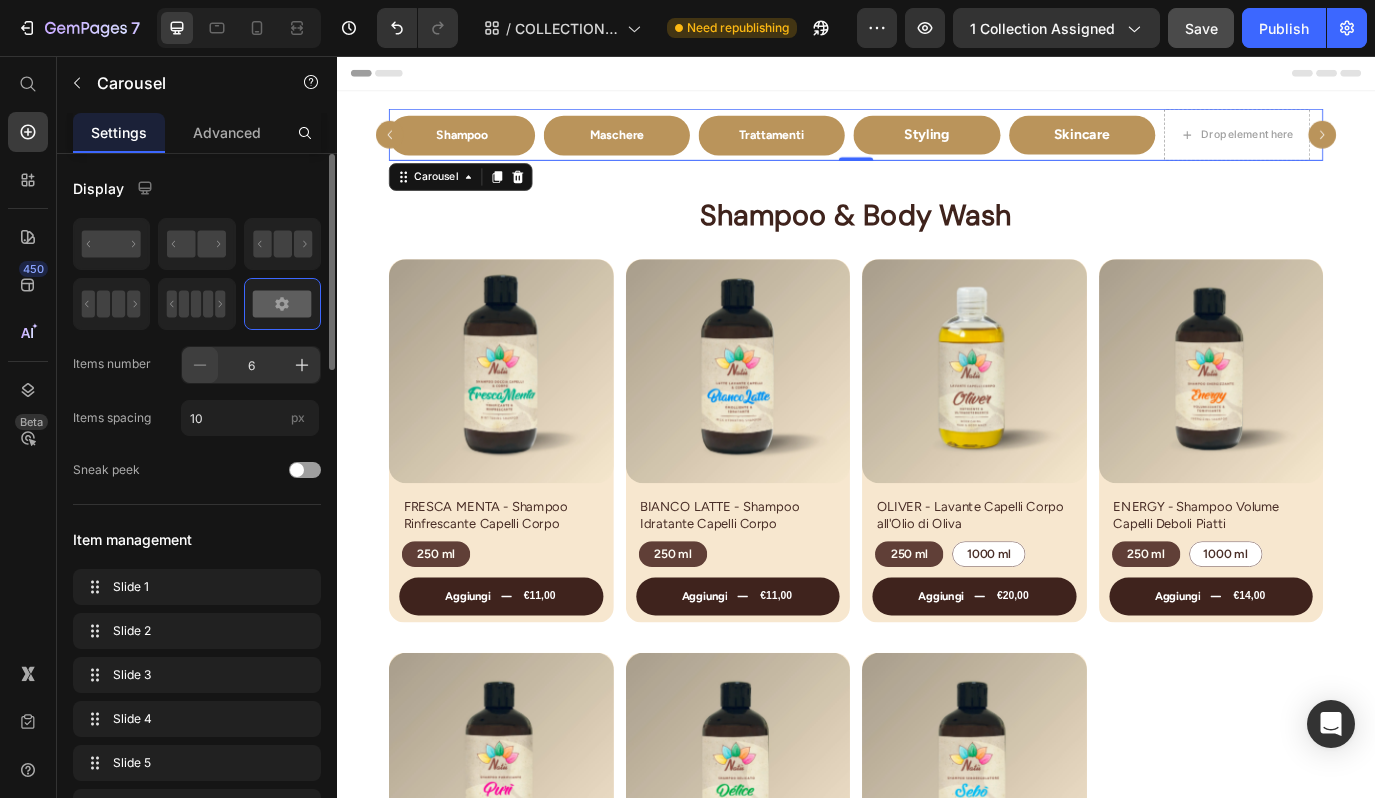 click at bounding box center (305, 470) 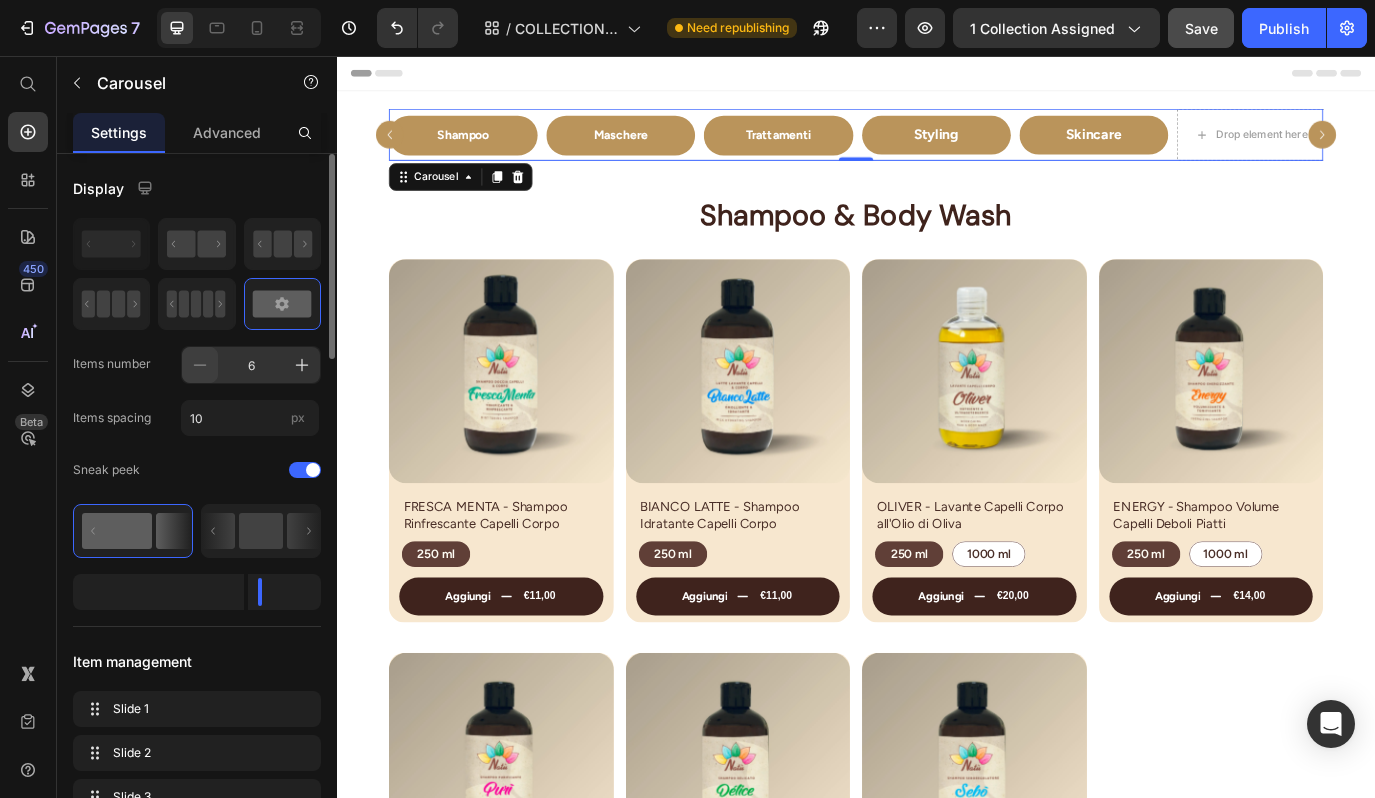 click at bounding box center (305, 470) 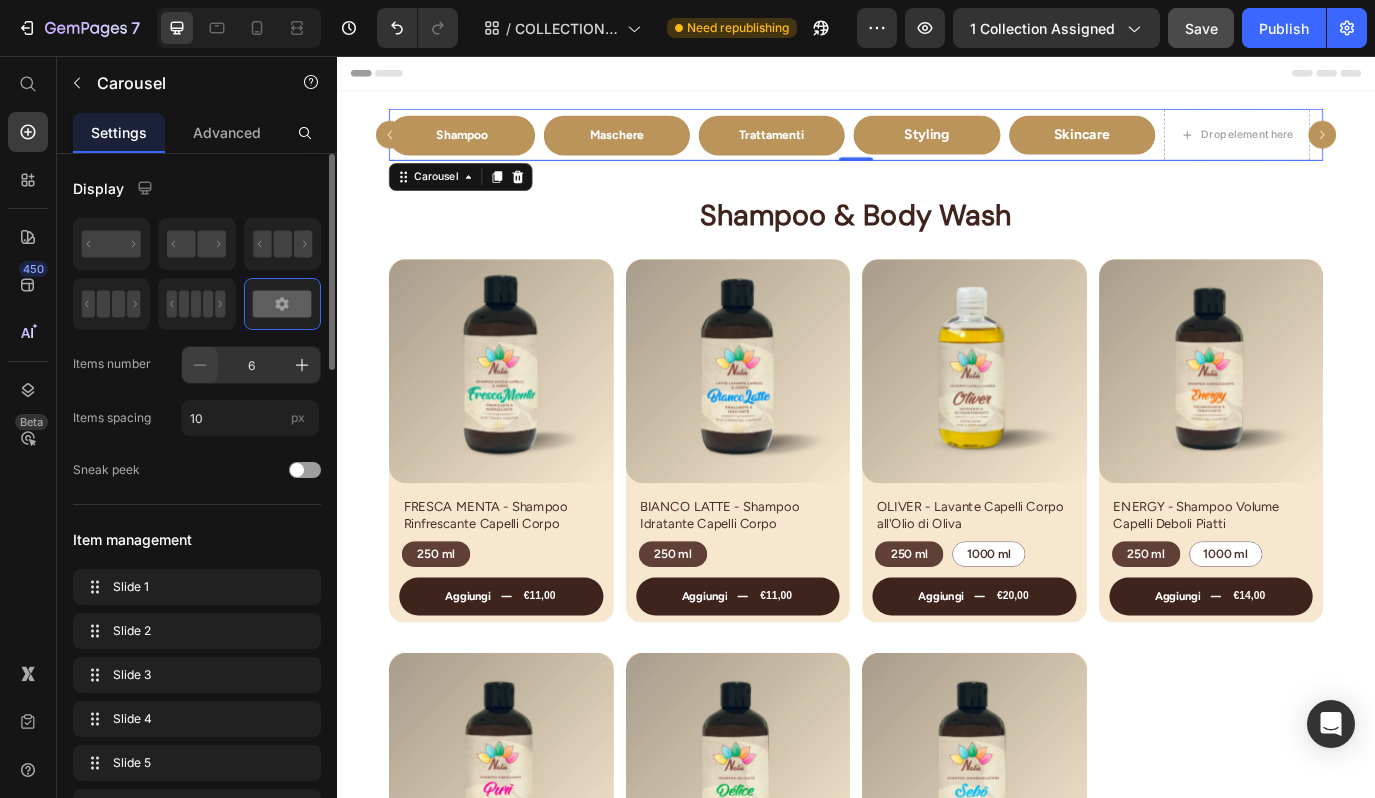 click at bounding box center (305, 470) 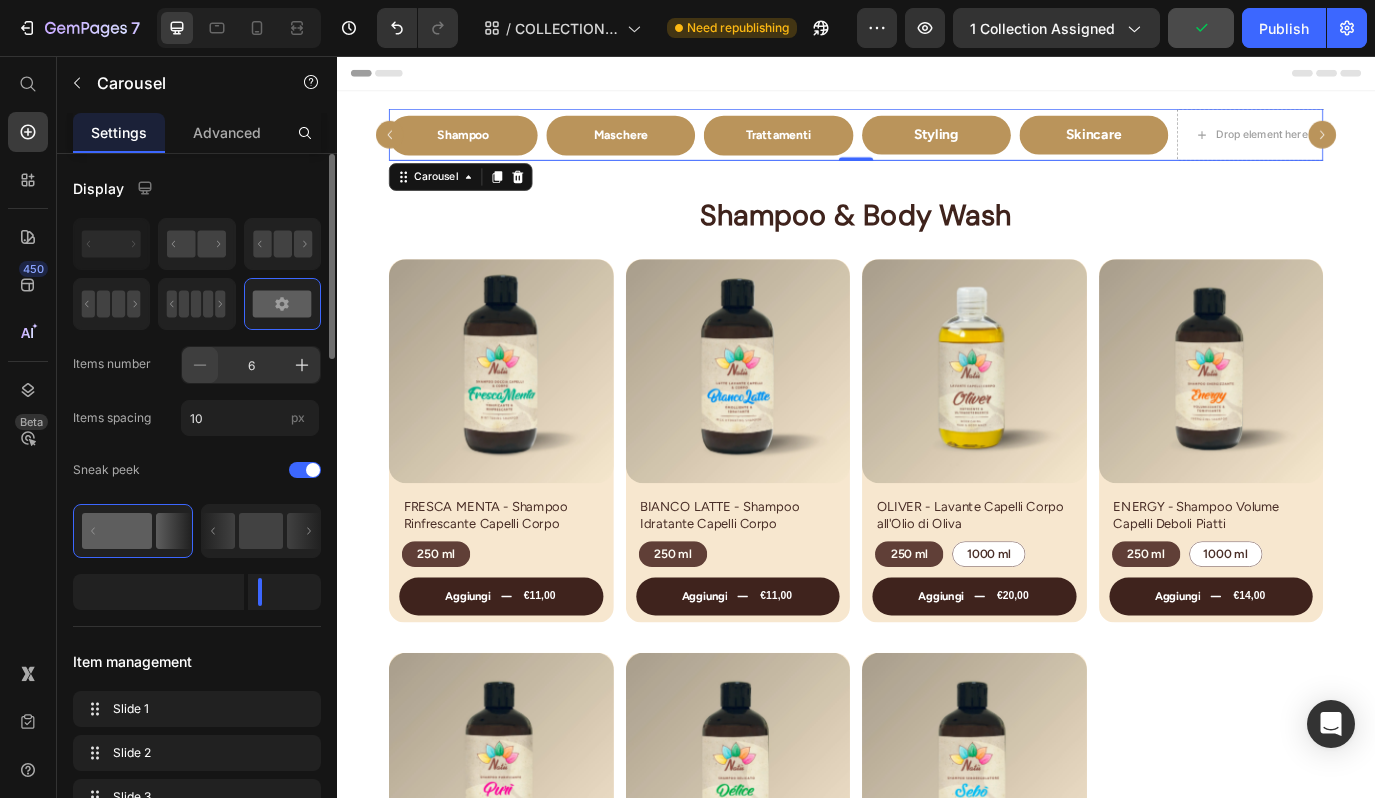 click at bounding box center (305, 470) 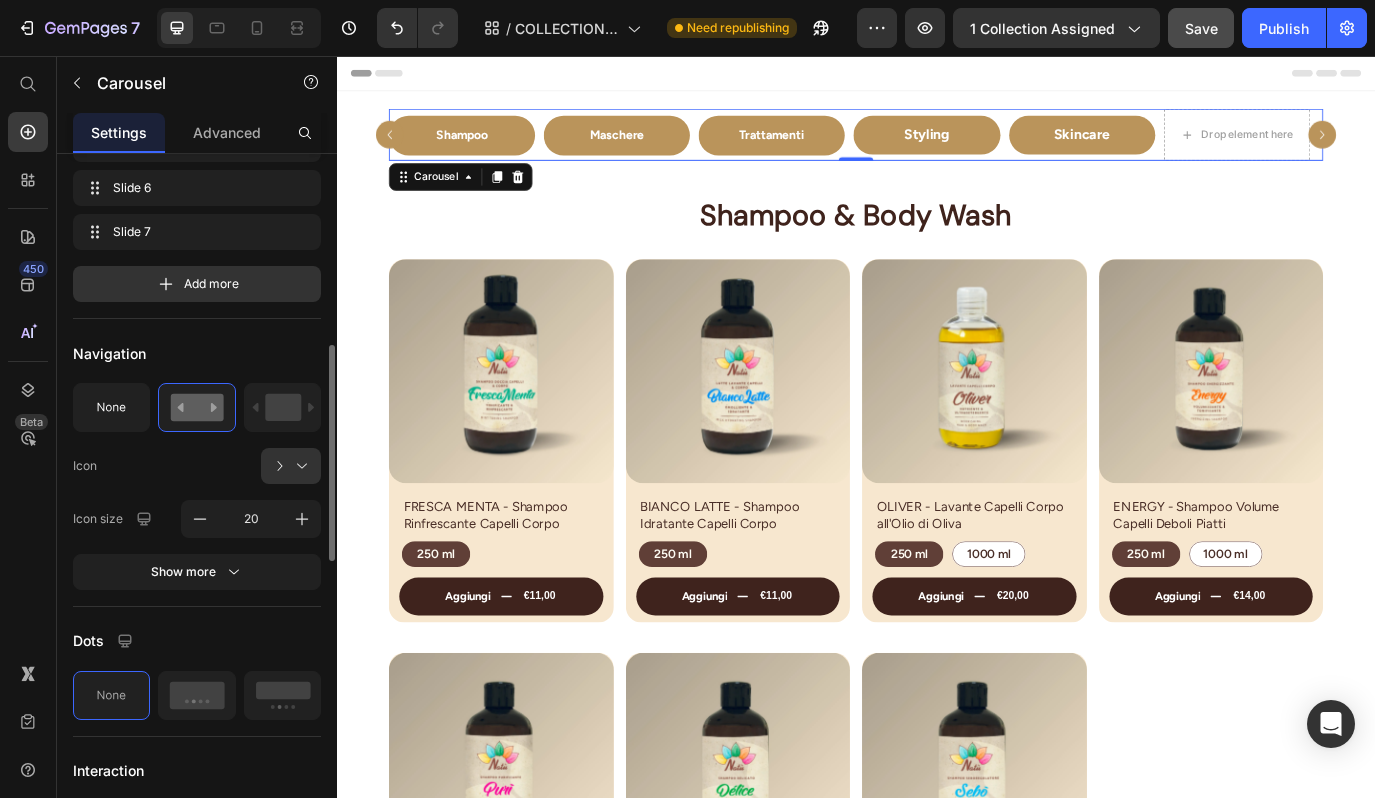 scroll, scrollTop: 621, scrollLeft: 0, axis: vertical 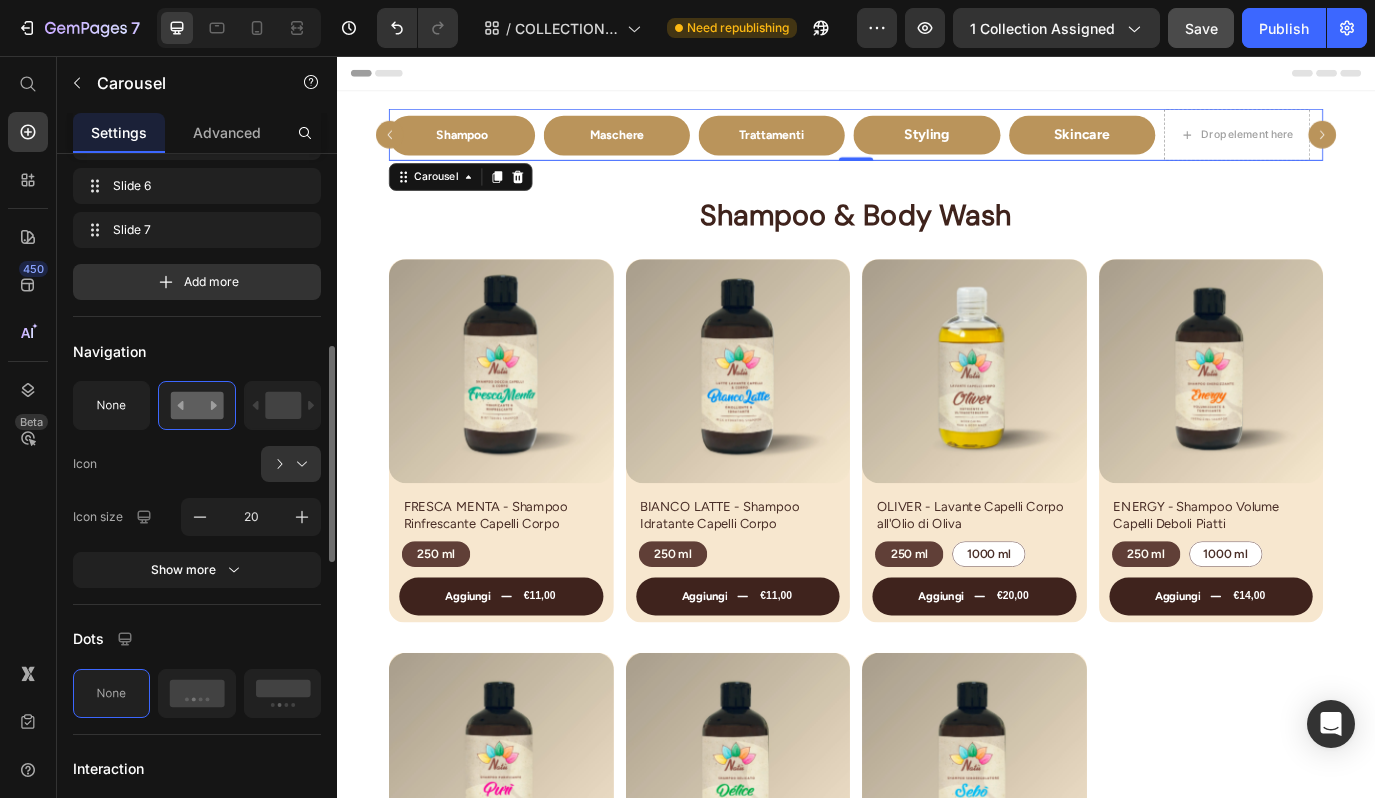 click 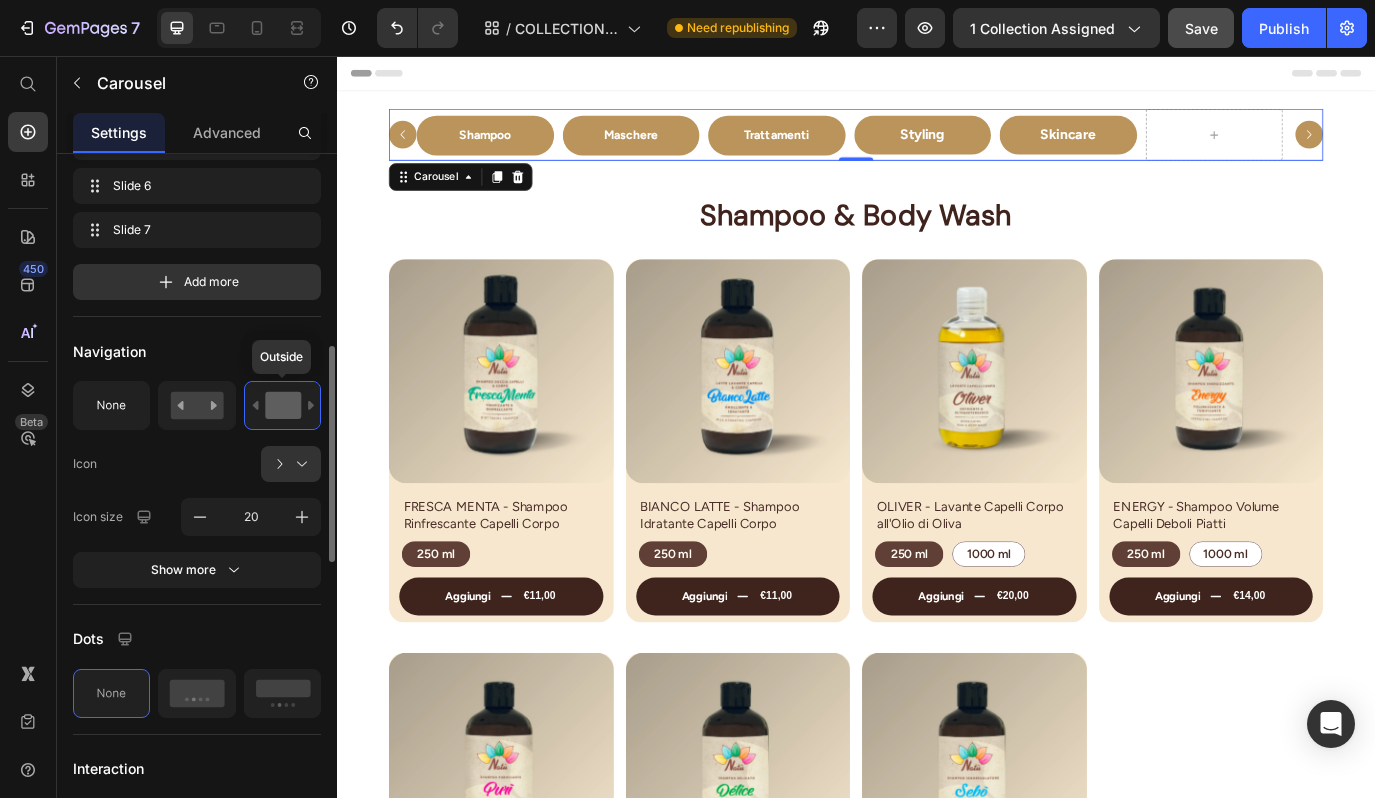 click 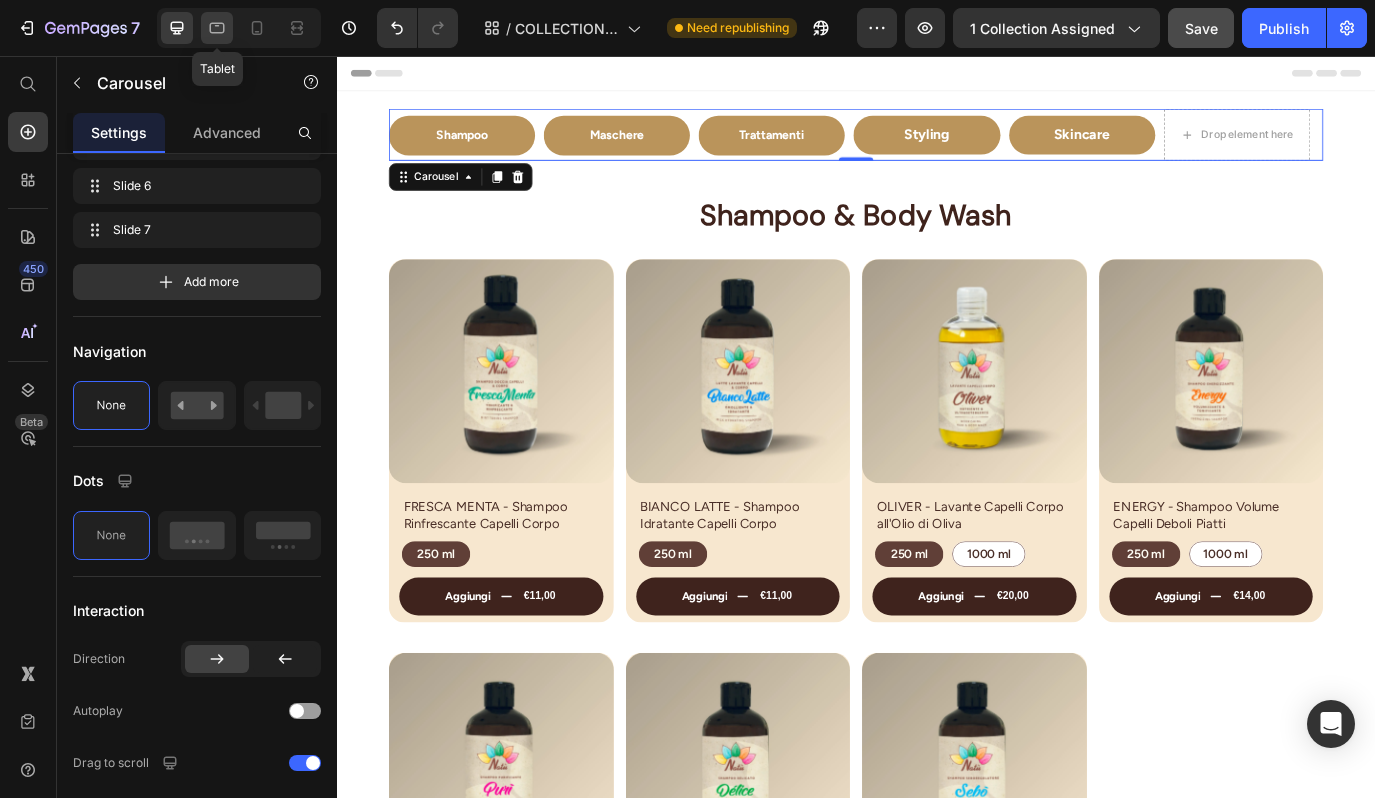 drag, startPoint x: 201, startPoint y: 365, endPoint x: 220, endPoint y: 25, distance: 340.53046 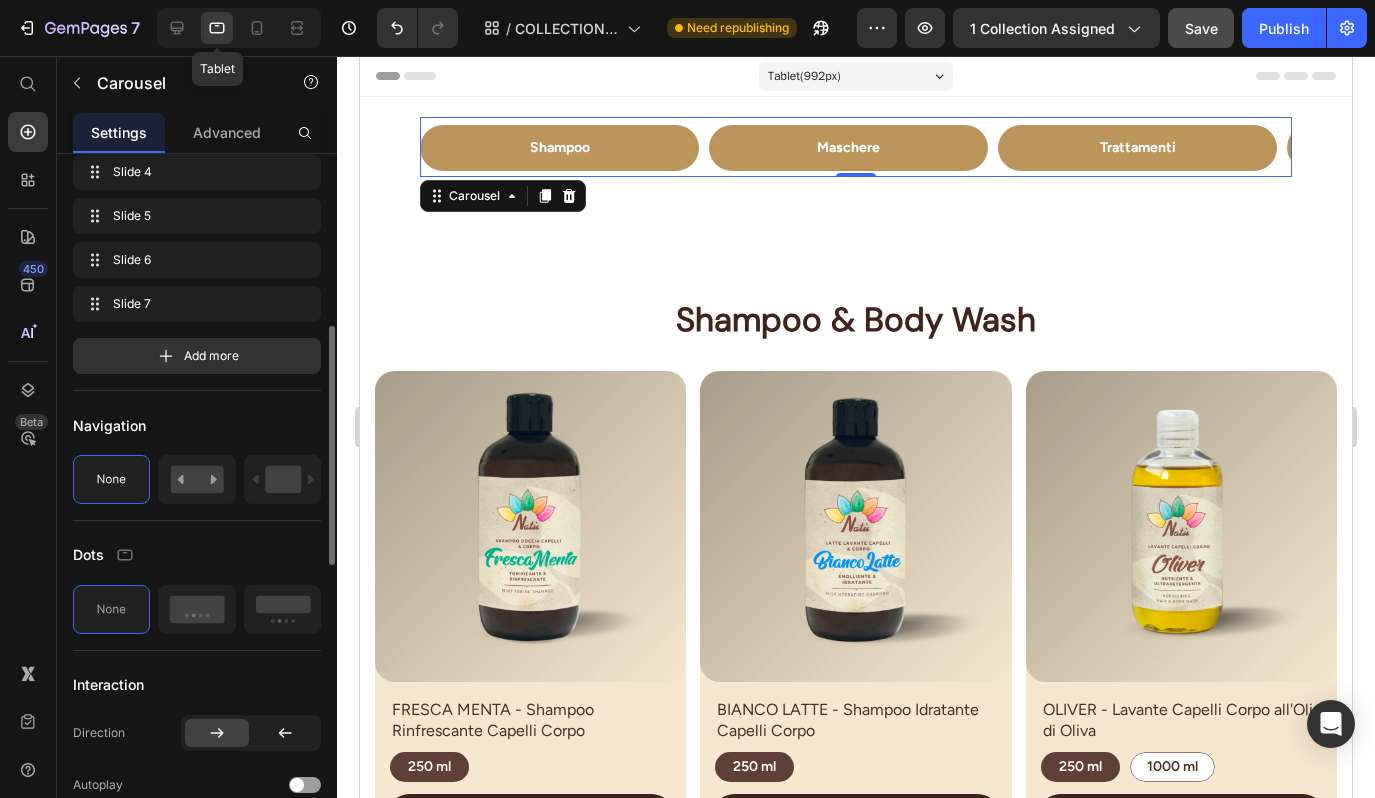 scroll, scrollTop: 505, scrollLeft: 0, axis: vertical 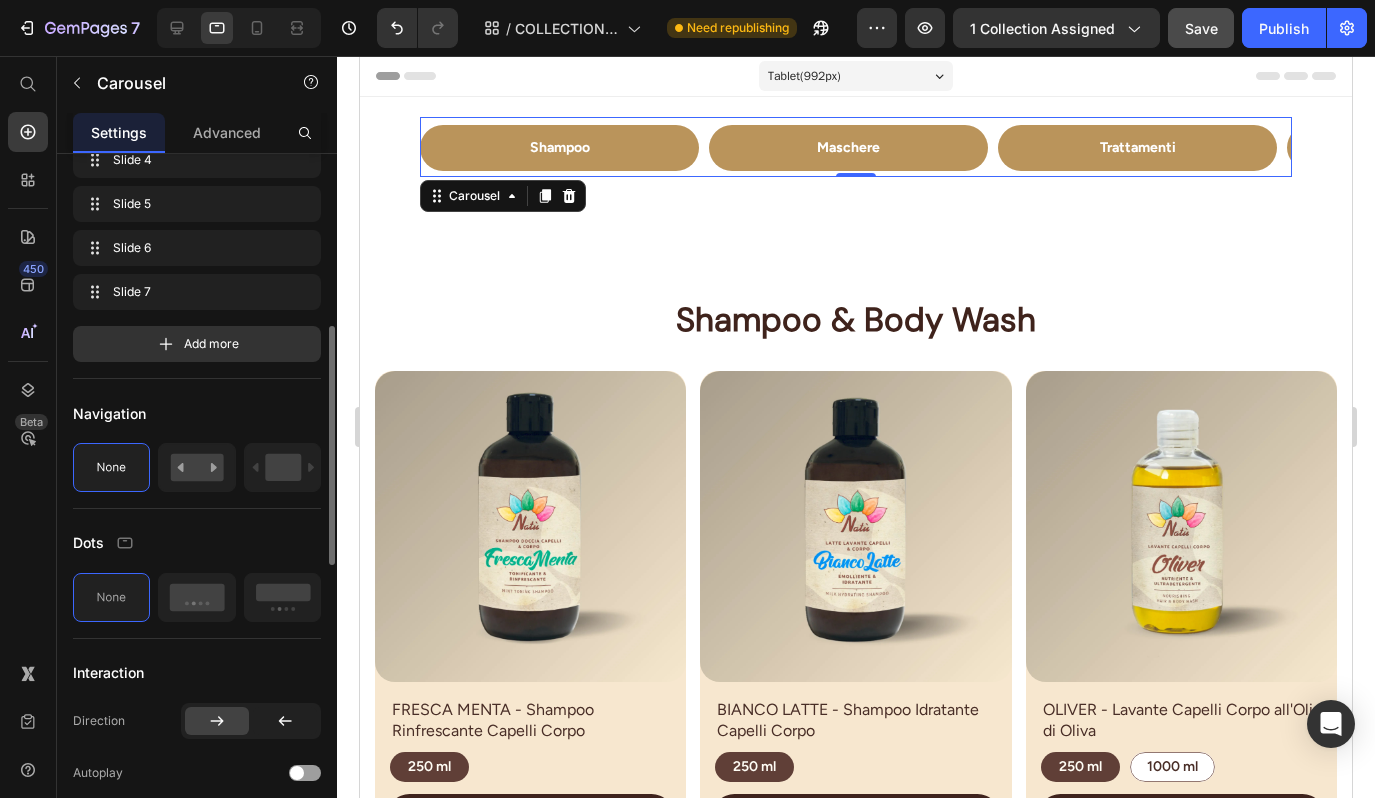 drag, startPoint x: 220, startPoint y: 25, endPoint x: 200, endPoint y: 498, distance: 473.42264 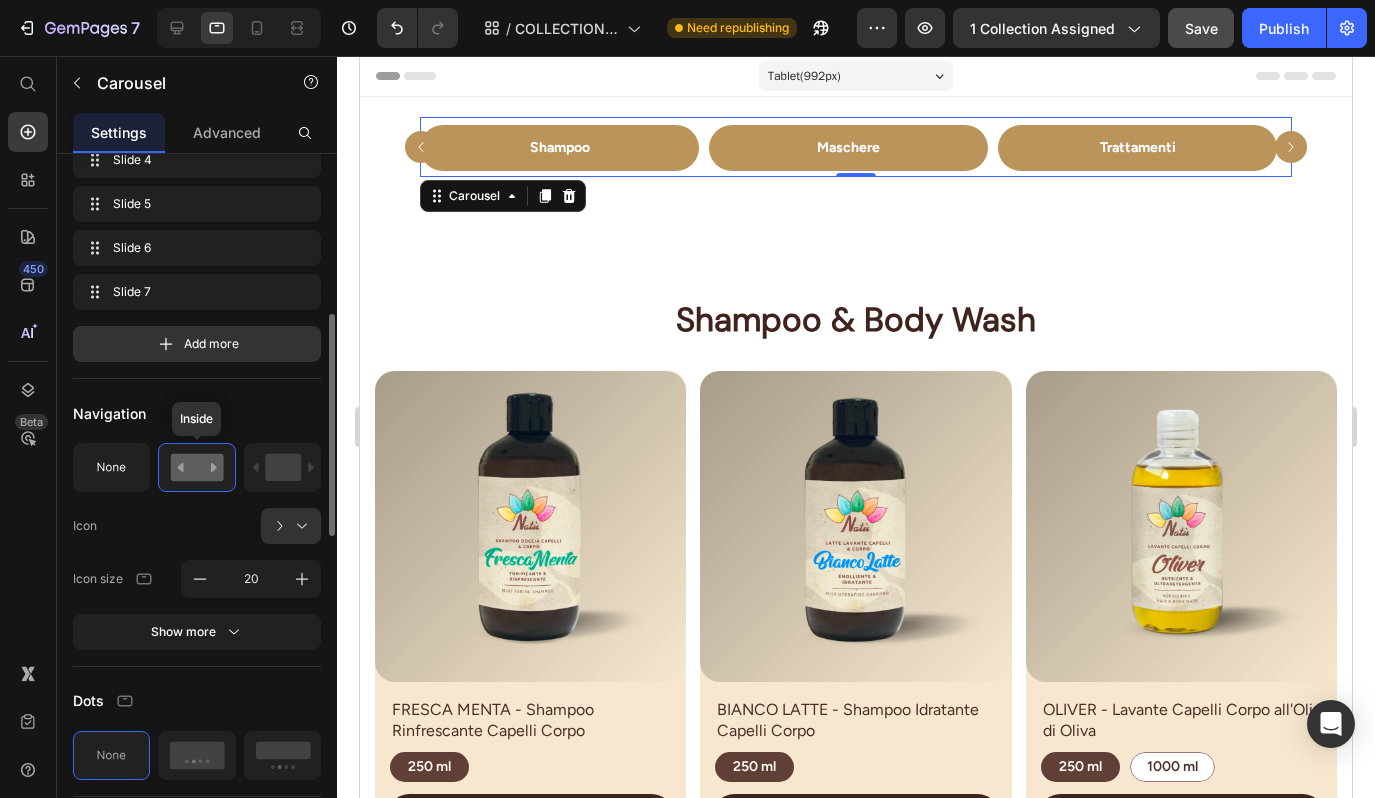 click 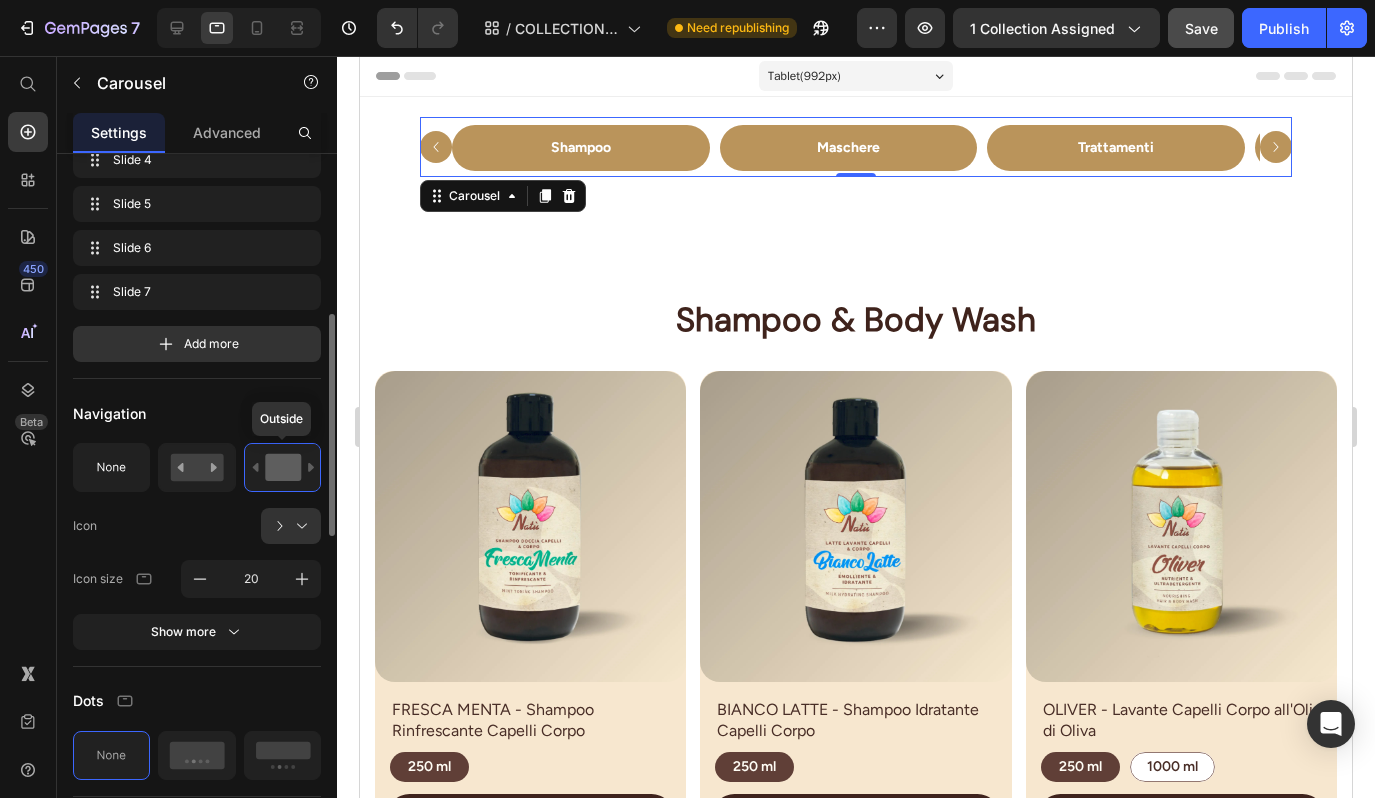 click 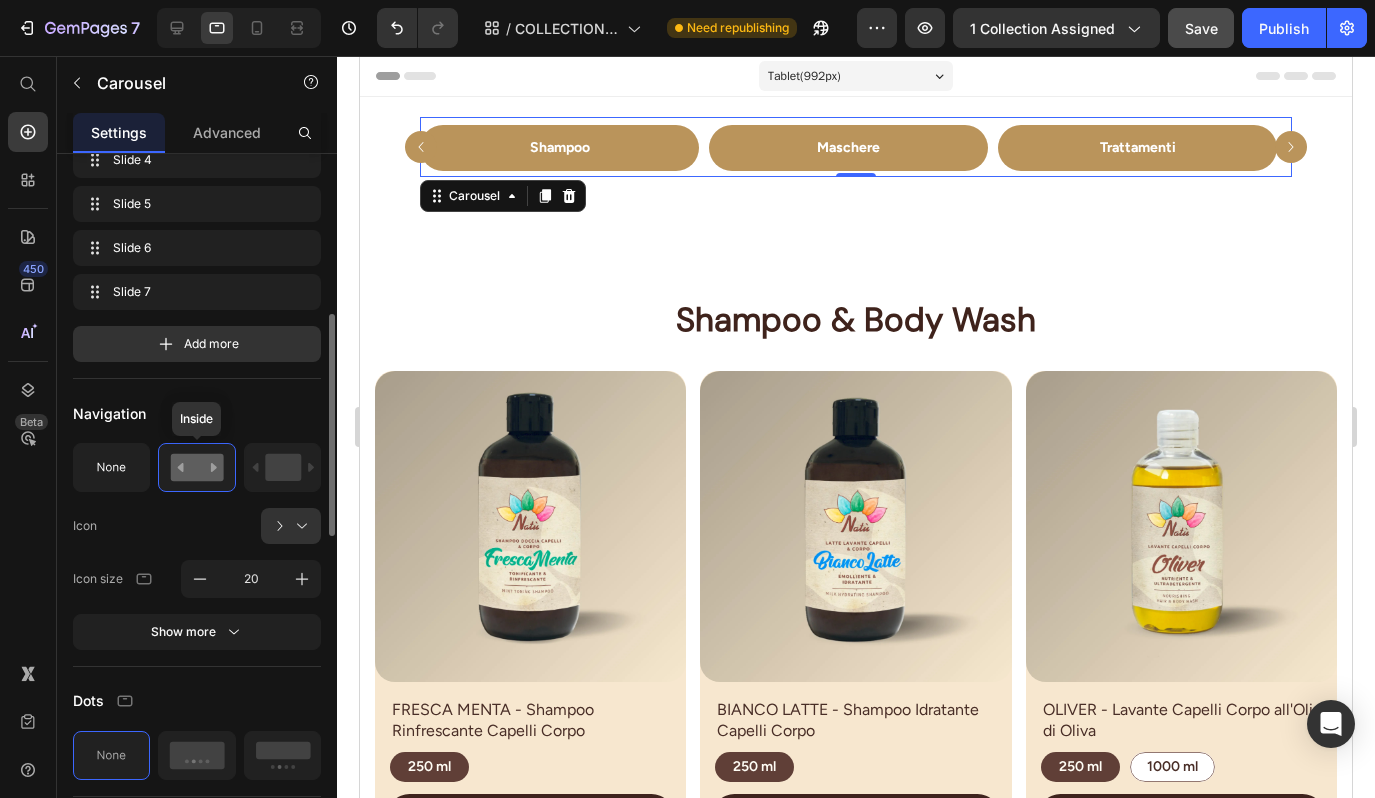 click at bounding box center [299, 526] 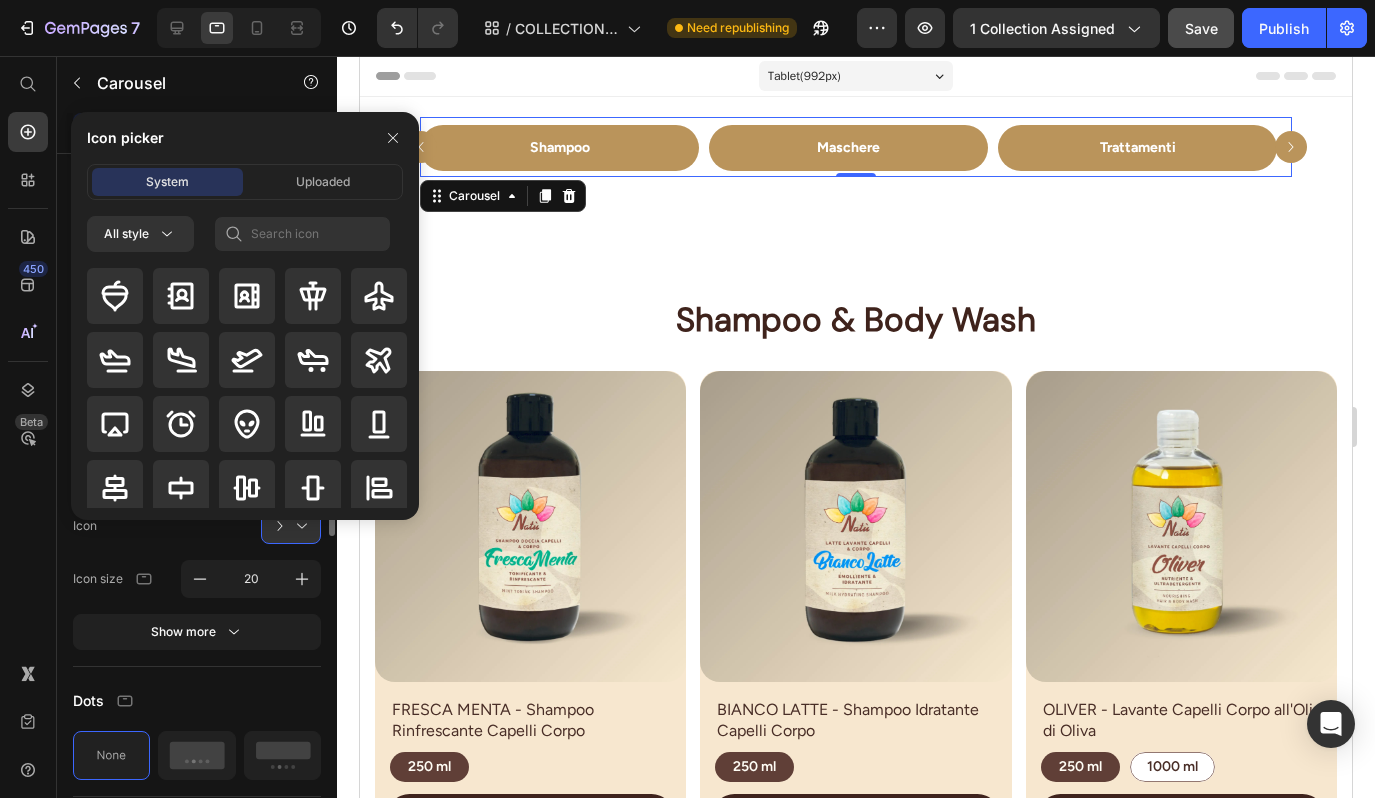 click 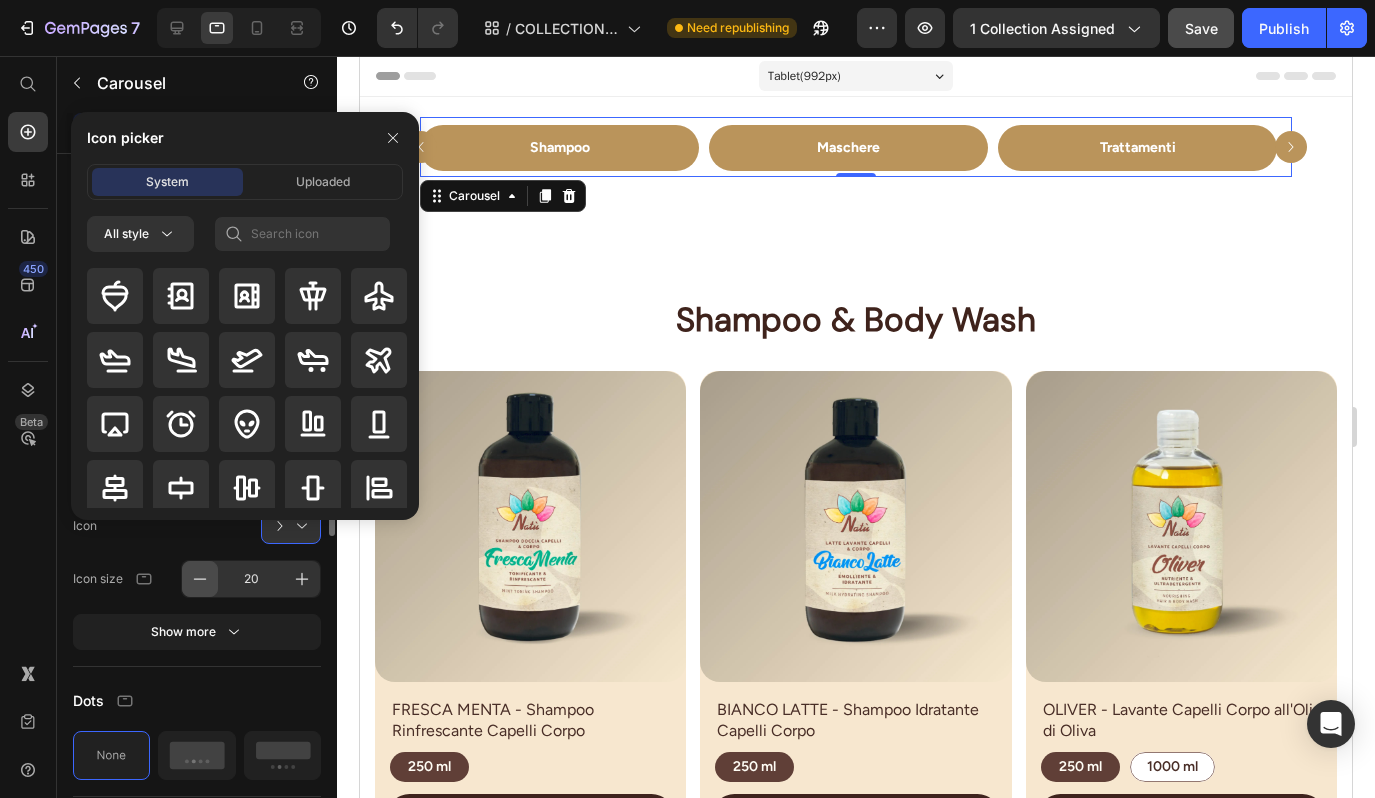 drag, startPoint x: 200, startPoint y: 498, endPoint x: 207, endPoint y: 579, distance: 81.3019 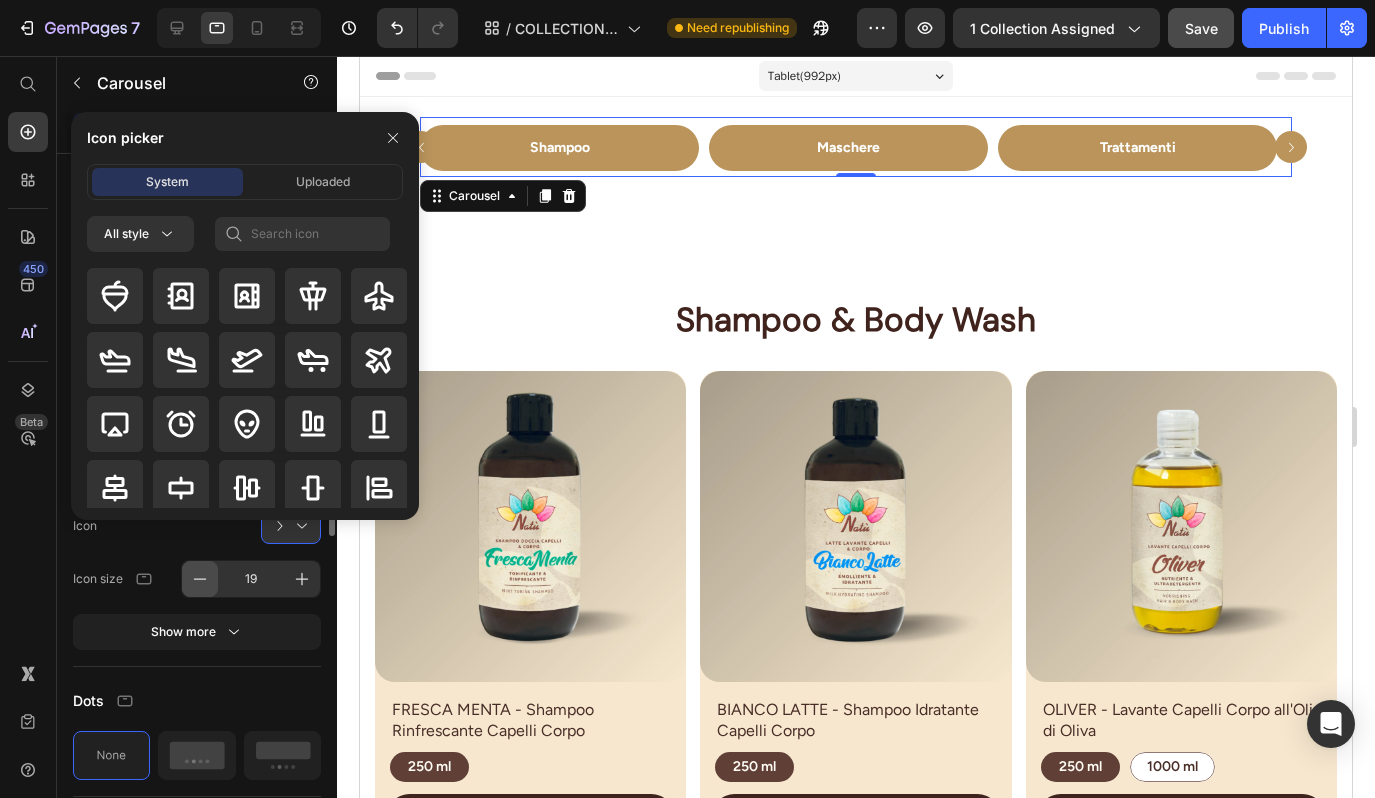 click 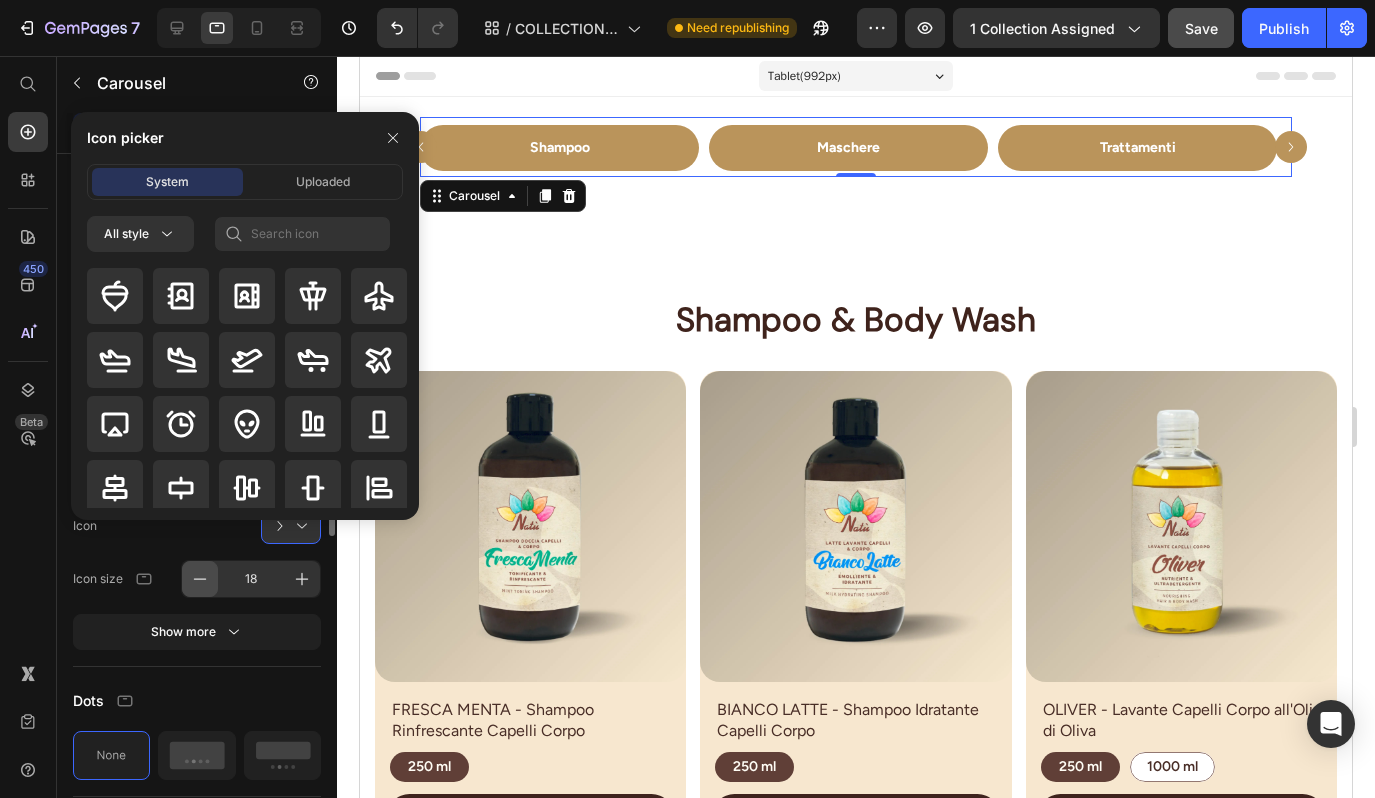 click 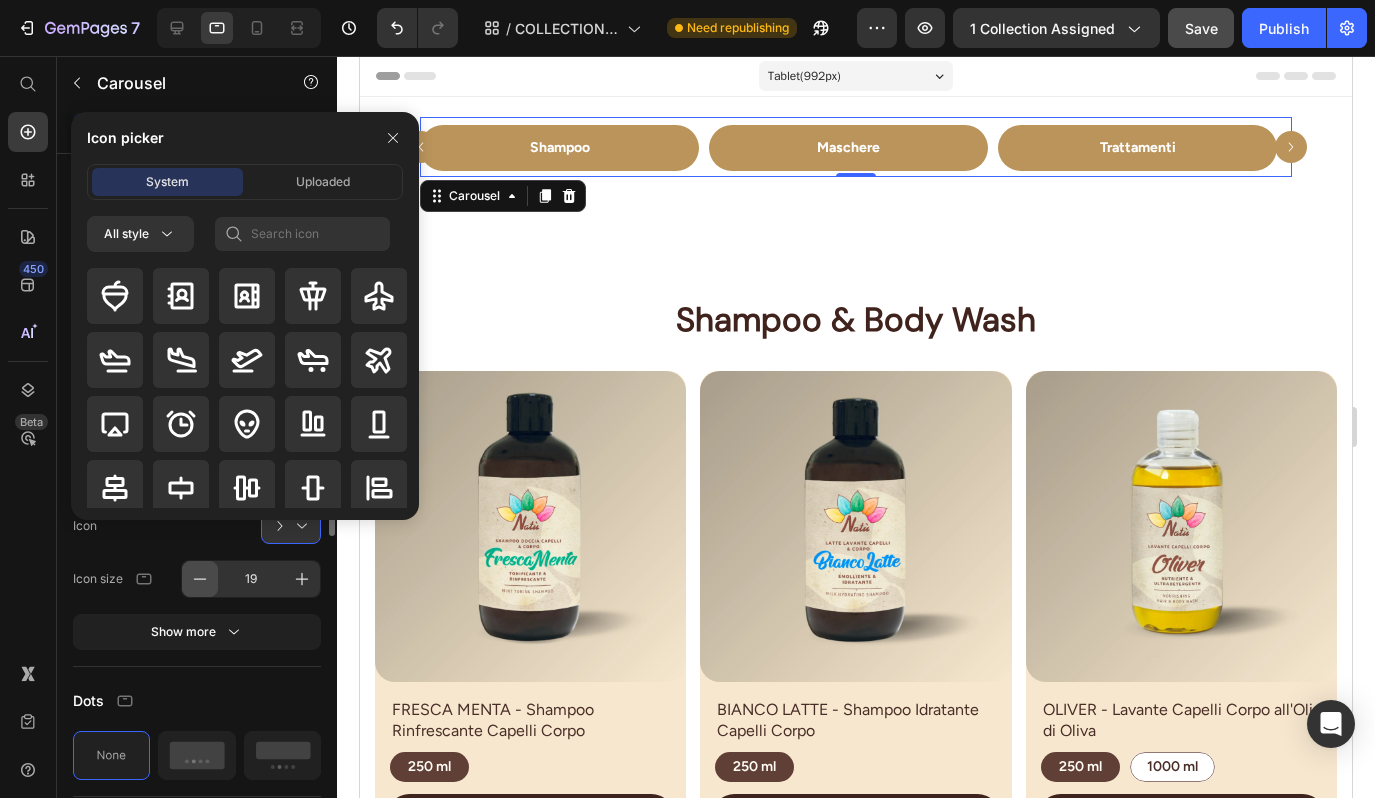 click 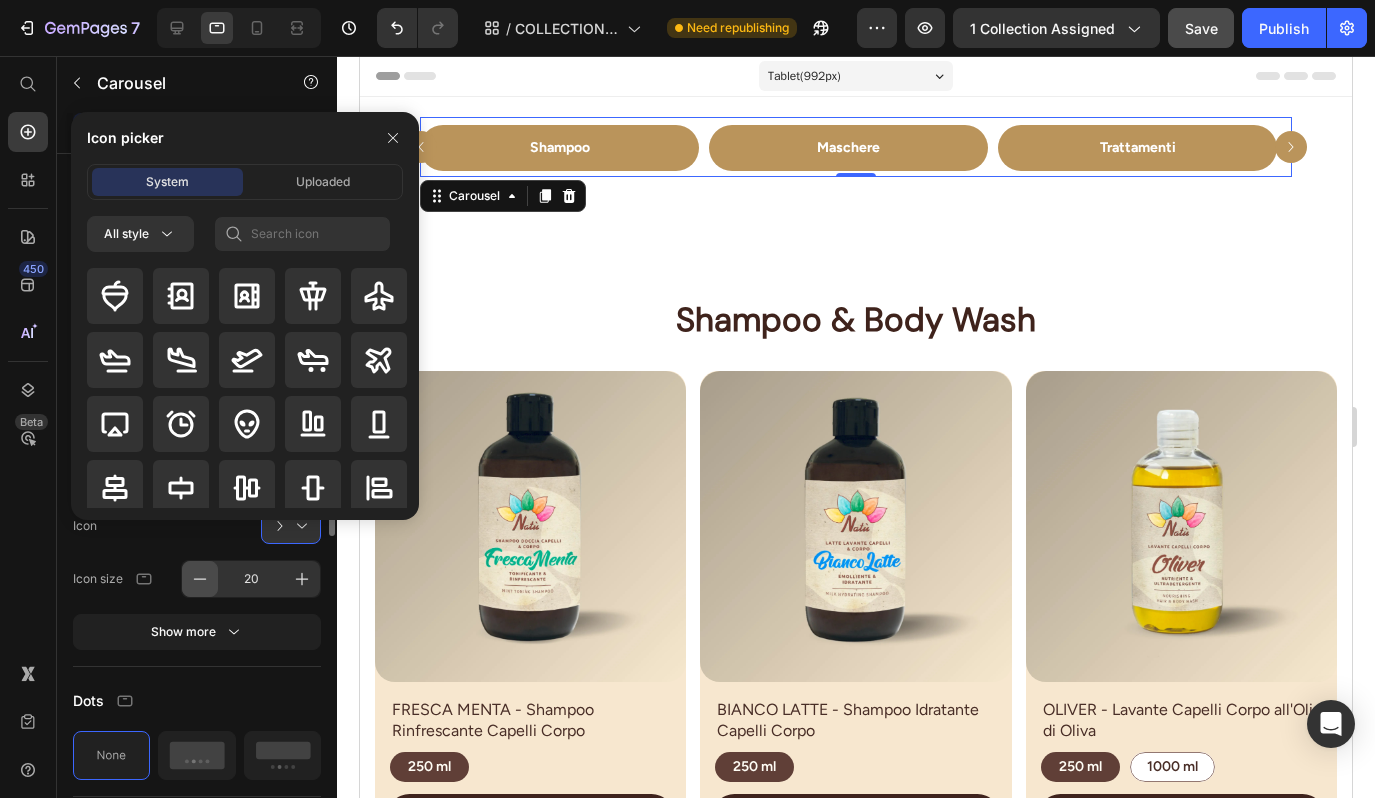 click on "Show more" at bounding box center [197, 632] 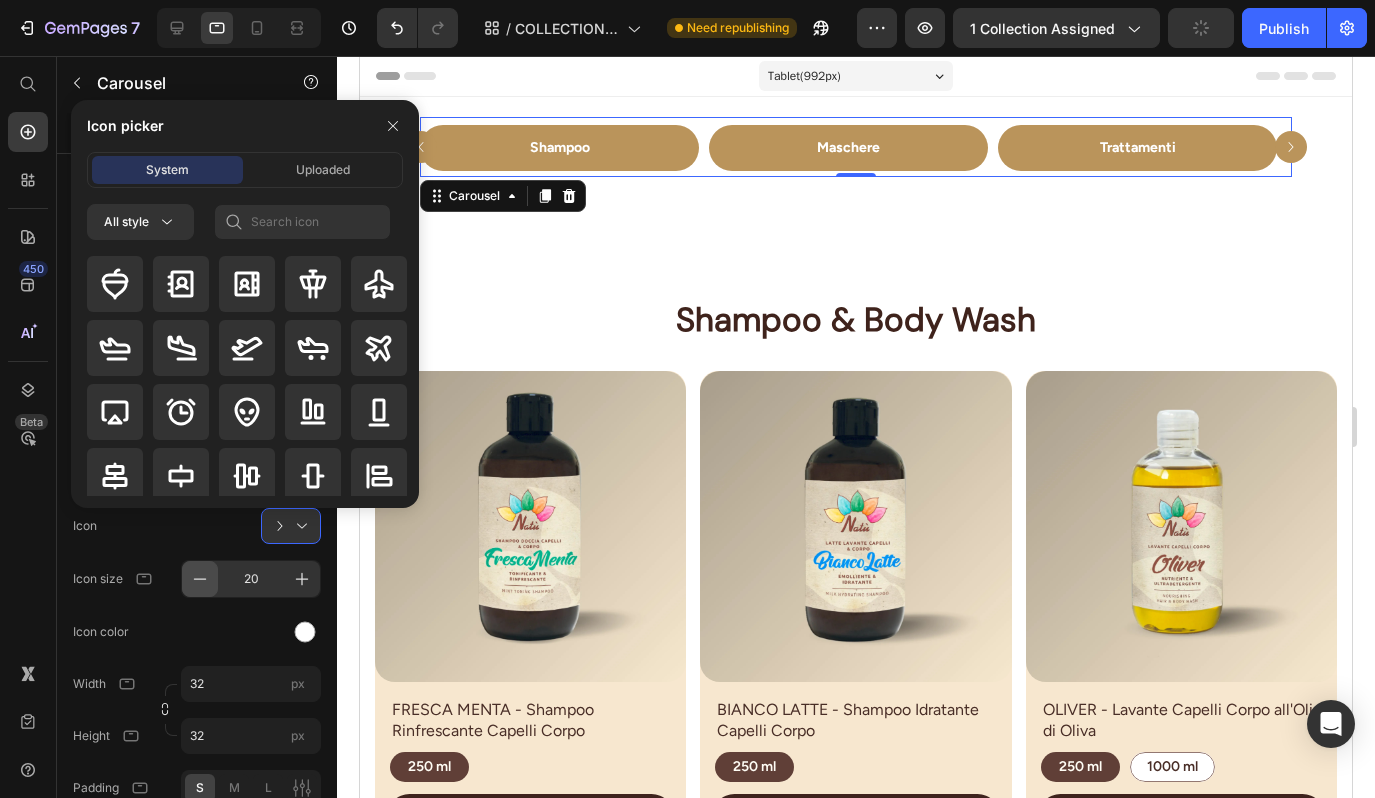 scroll, scrollTop: 635, scrollLeft: 0, axis: vertical 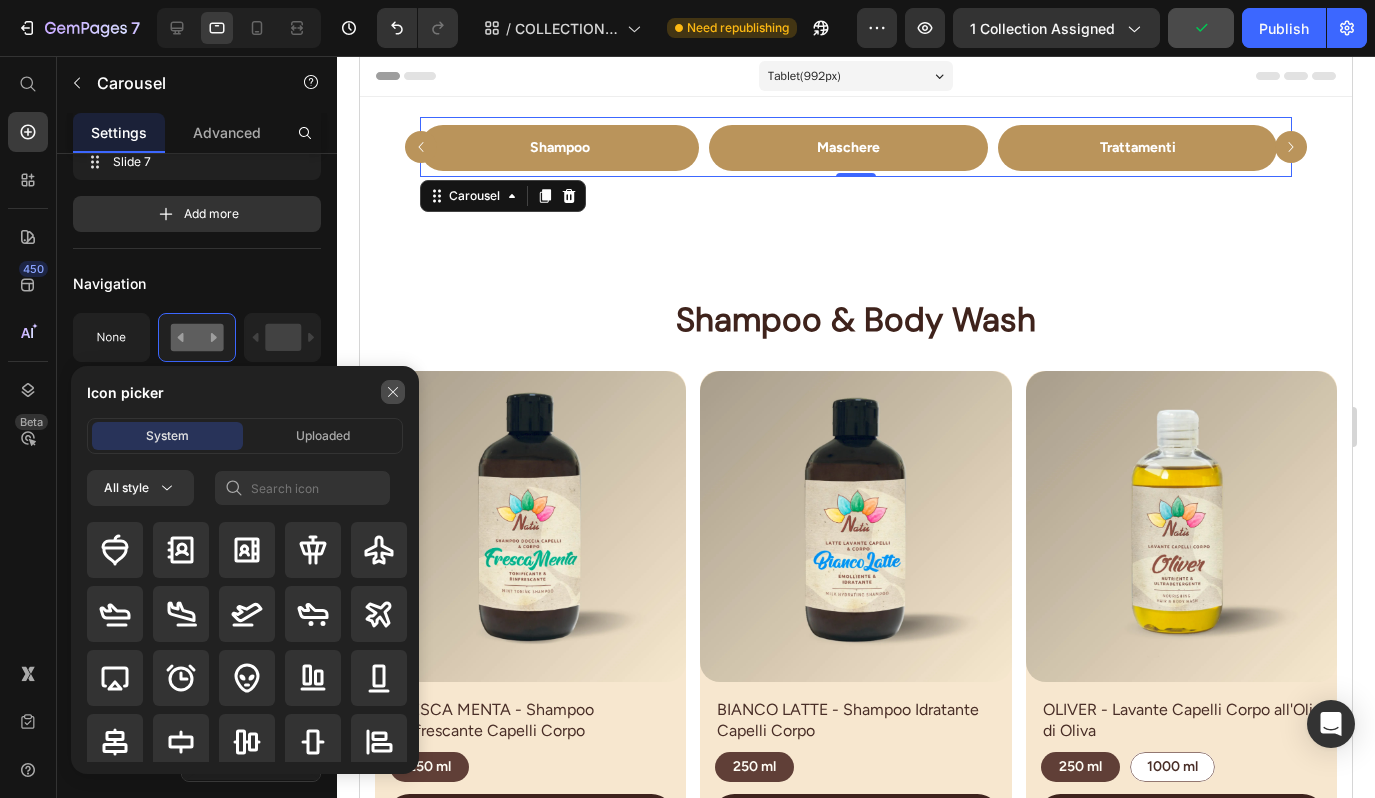 drag, startPoint x: 207, startPoint y: 579, endPoint x: 397, endPoint y: 392, distance: 266.5877 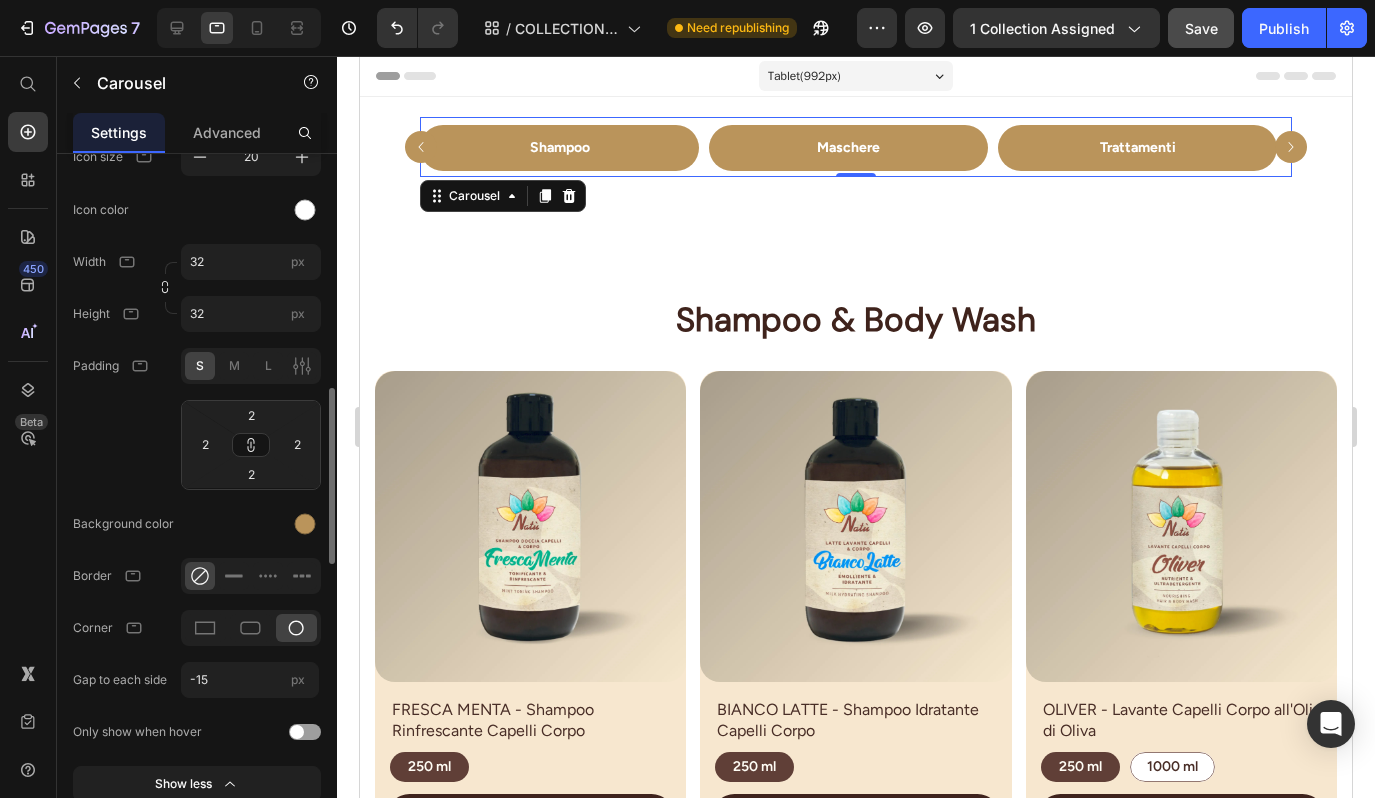 scroll, scrollTop: 928, scrollLeft: 0, axis: vertical 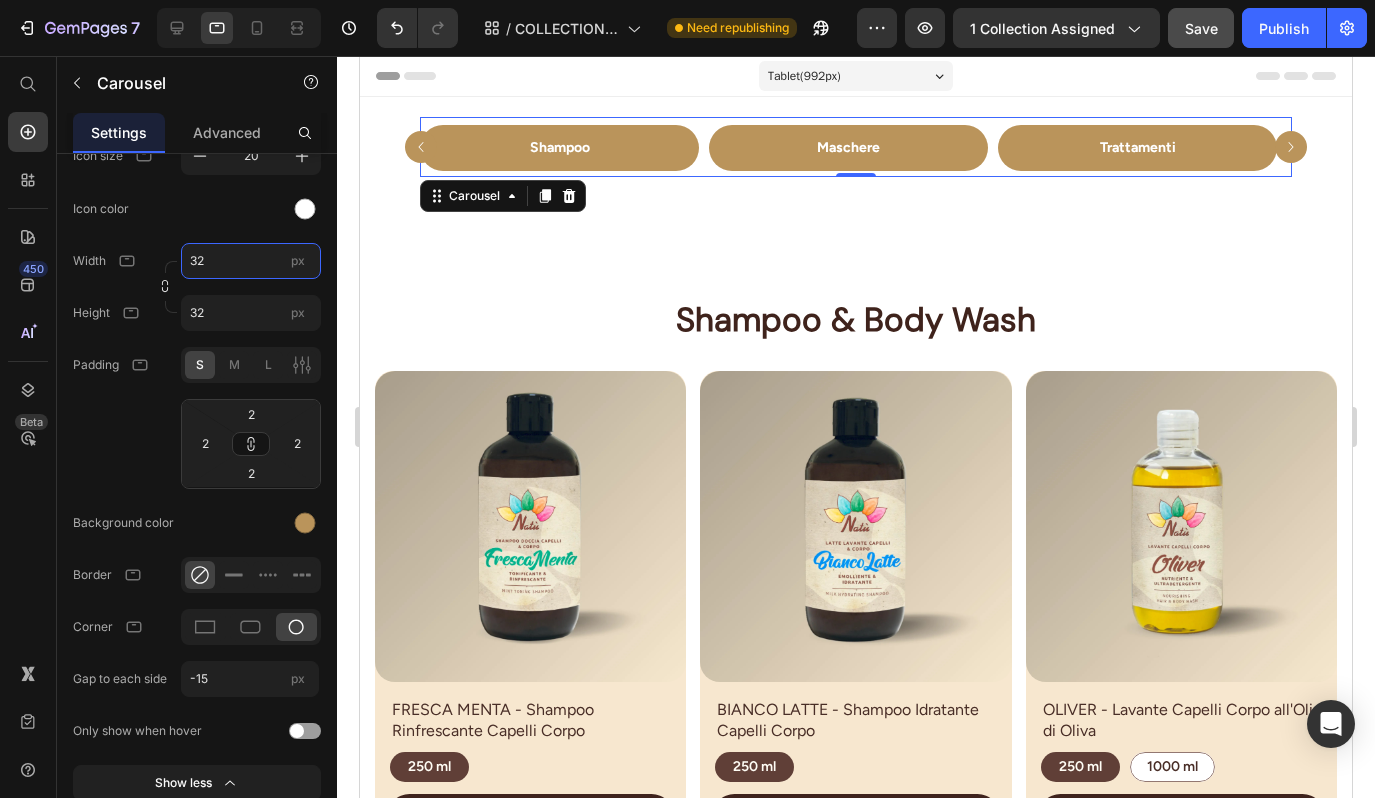 click on "32" at bounding box center [251, 261] 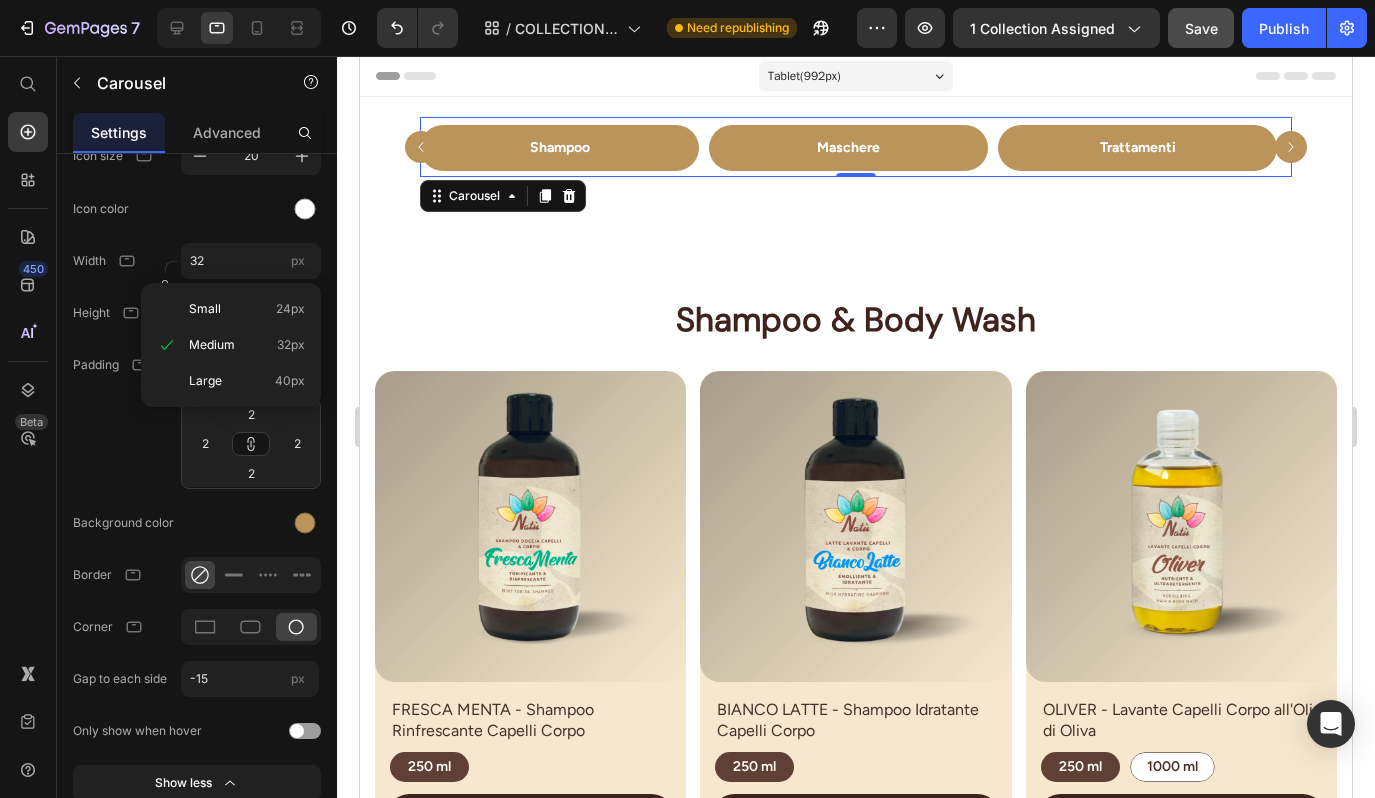 click on "Small 24px" at bounding box center [247, 309] 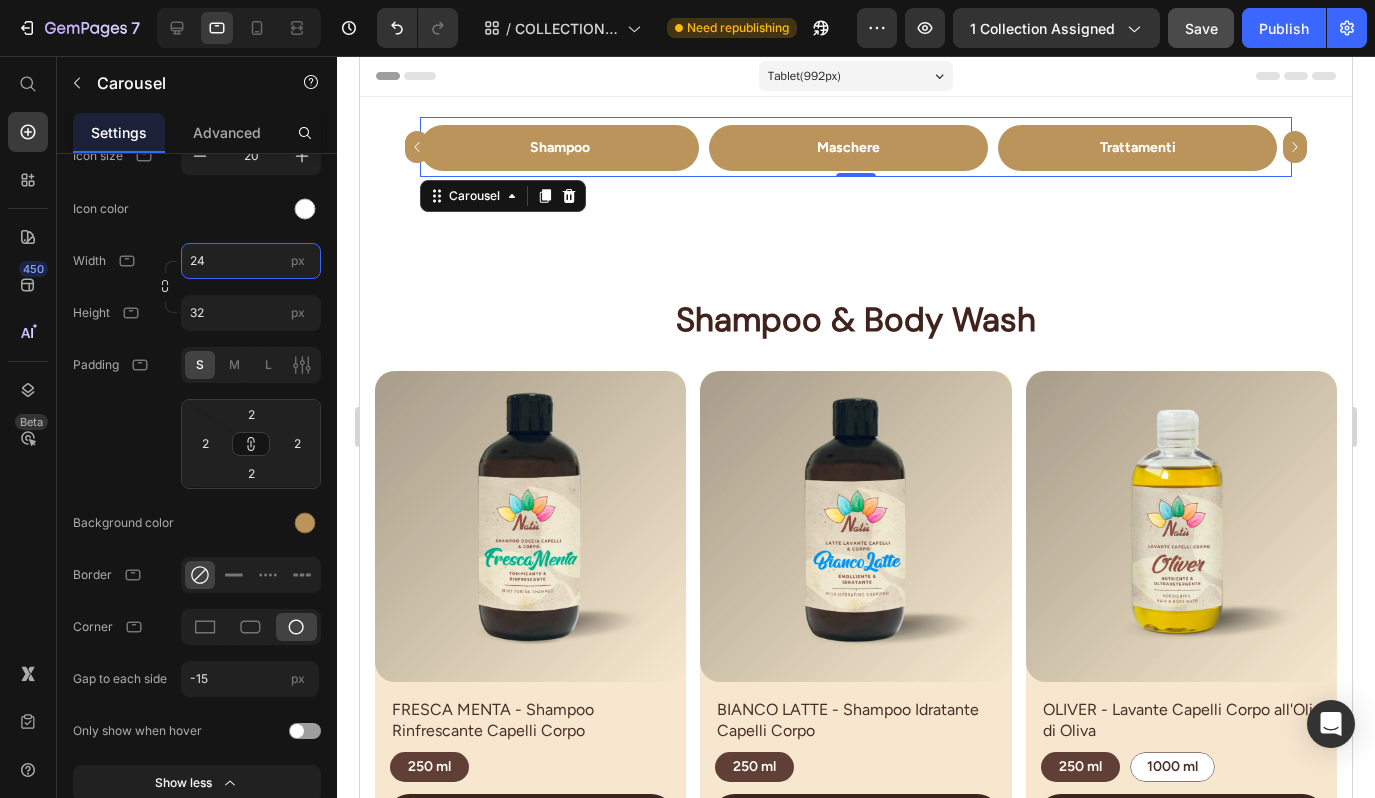 click on "24" at bounding box center (251, 261) 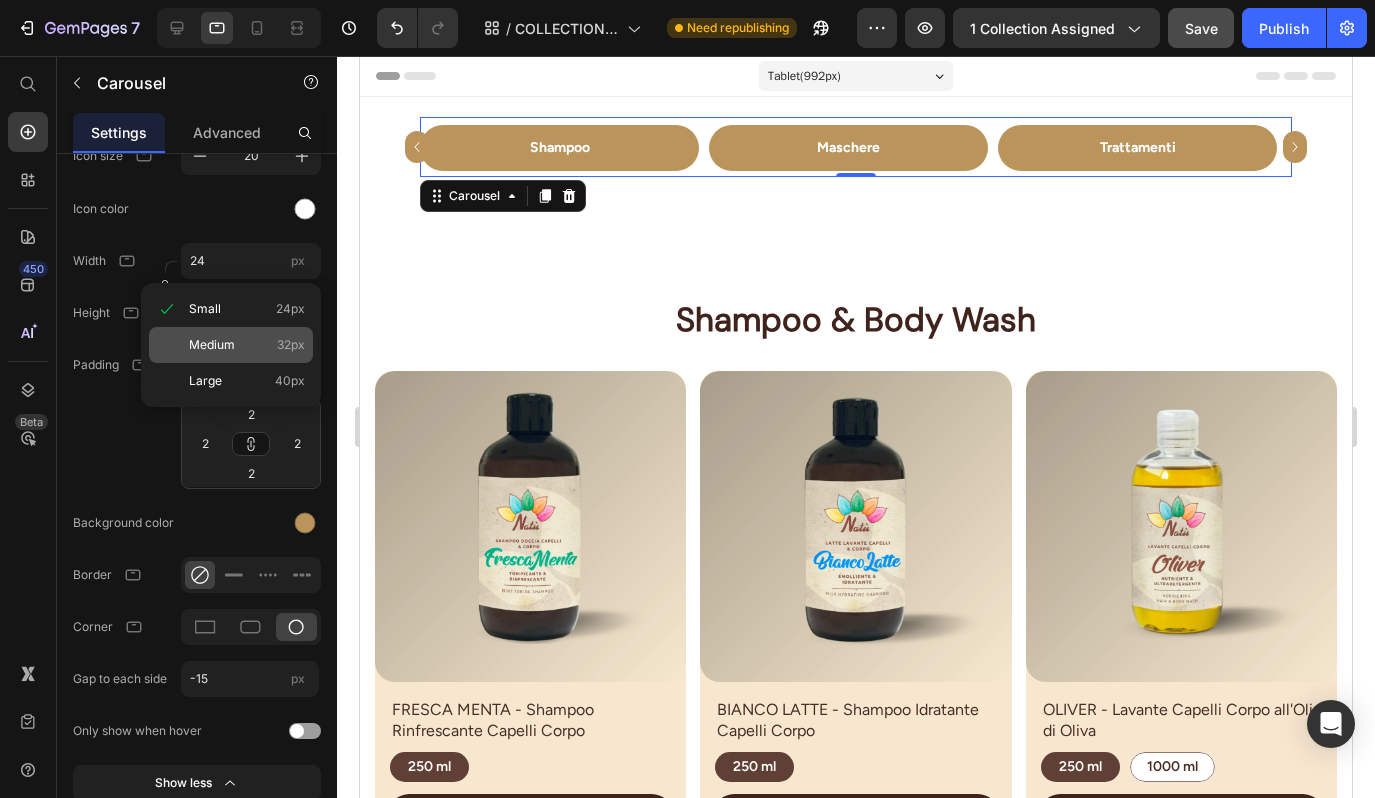 drag, startPoint x: 397, startPoint y: 392, endPoint x: 222, endPoint y: 336, distance: 183.74167 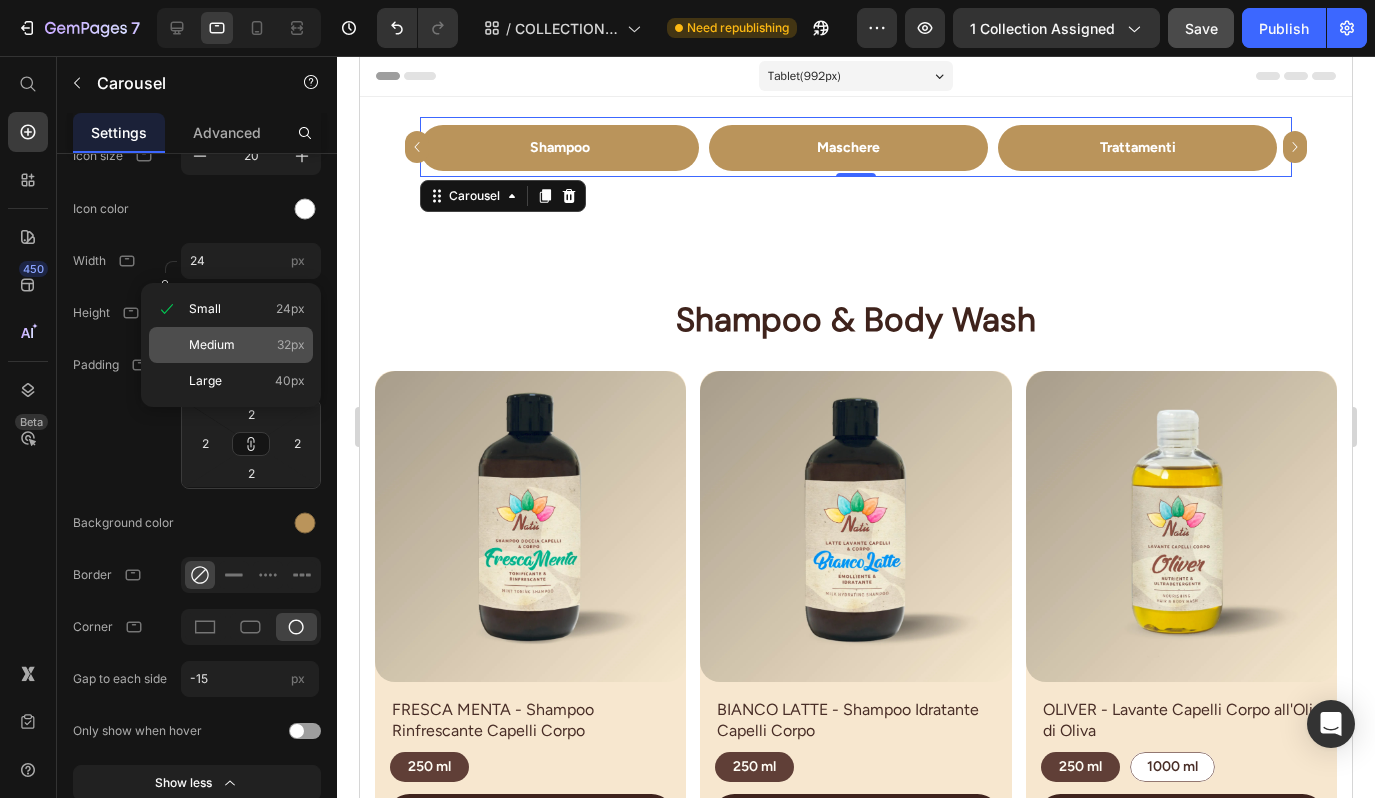 click on "Medium" at bounding box center (212, 345) 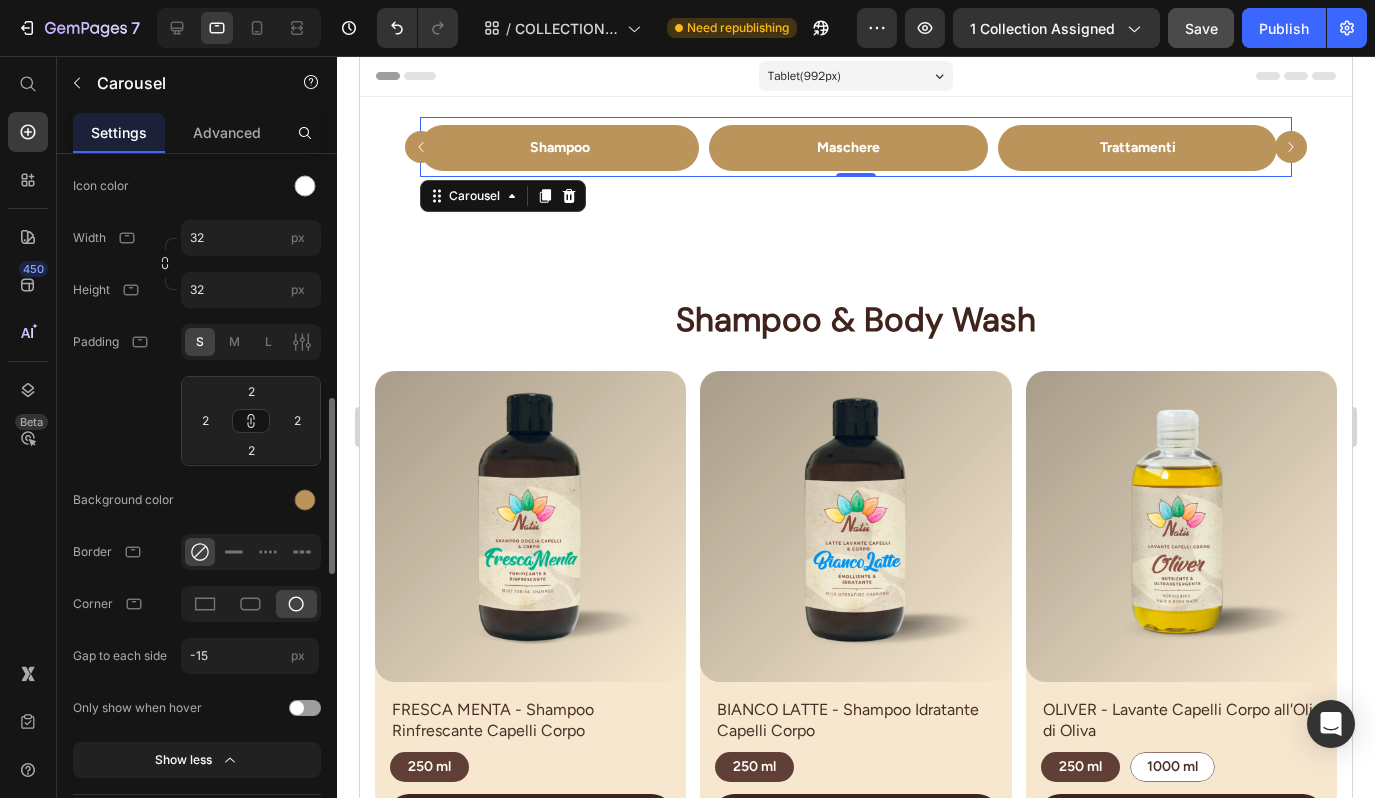 scroll, scrollTop: 961, scrollLeft: 0, axis: vertical 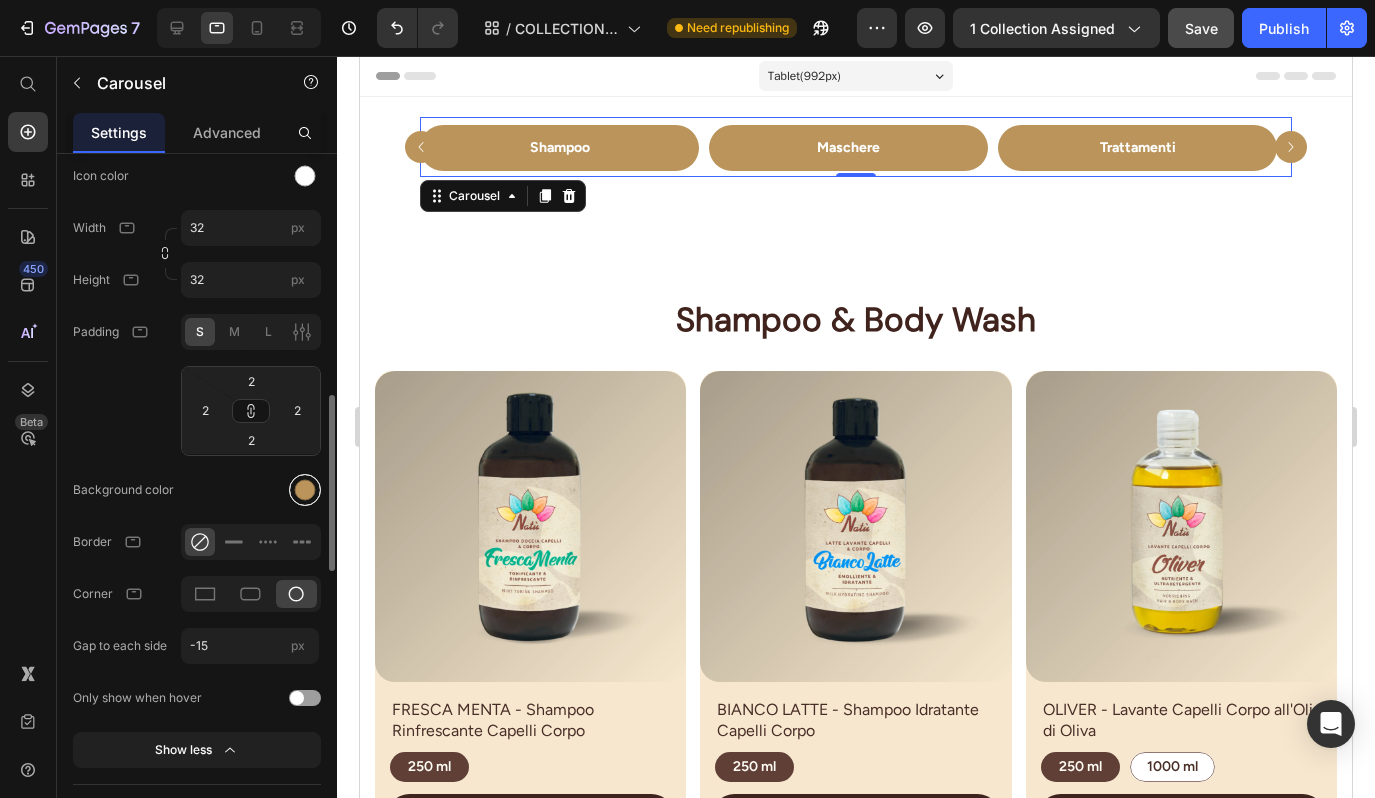 drag, startPoint x: 222, startPoint y: 336, endPoint x: 305, endPoint y: 487, distance: 172.30786 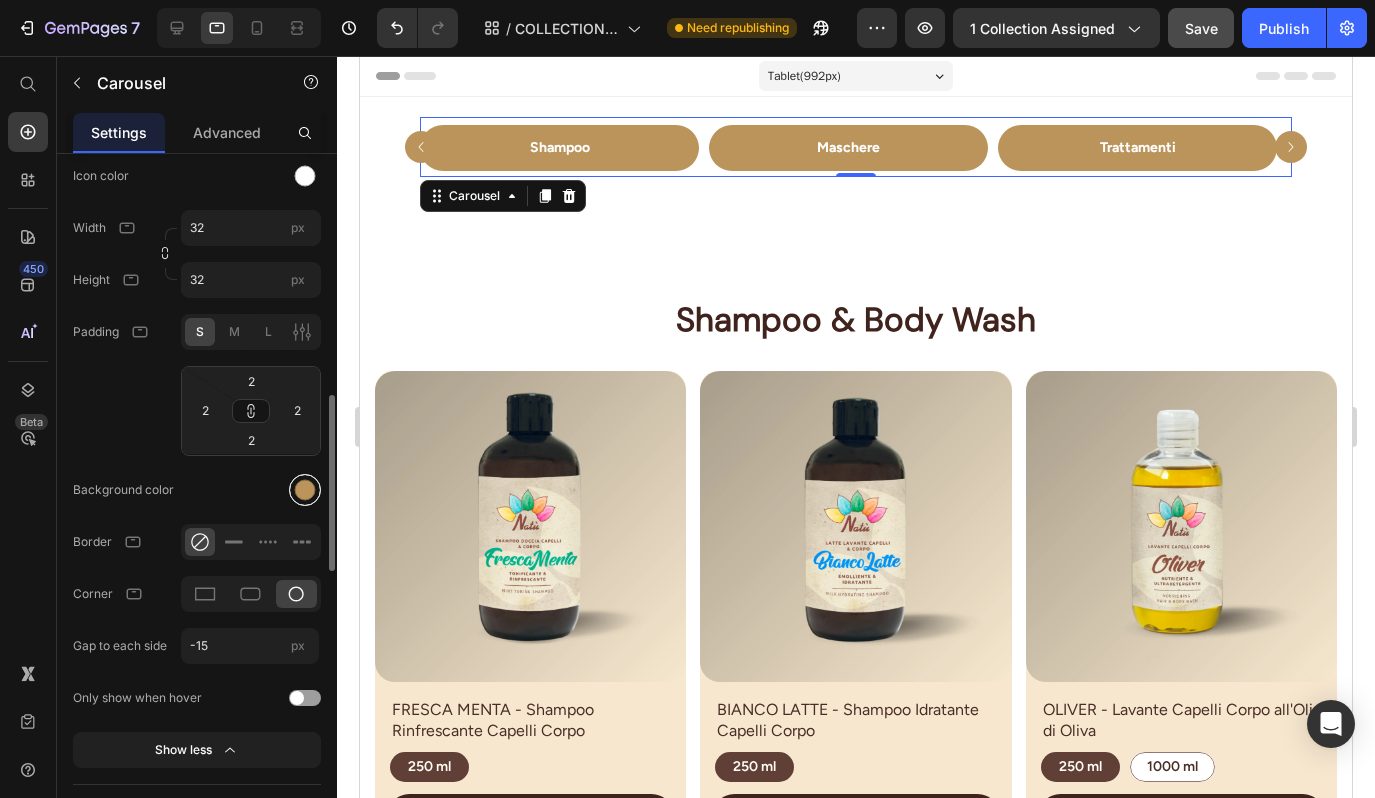 click at bounding box center [305, 489] 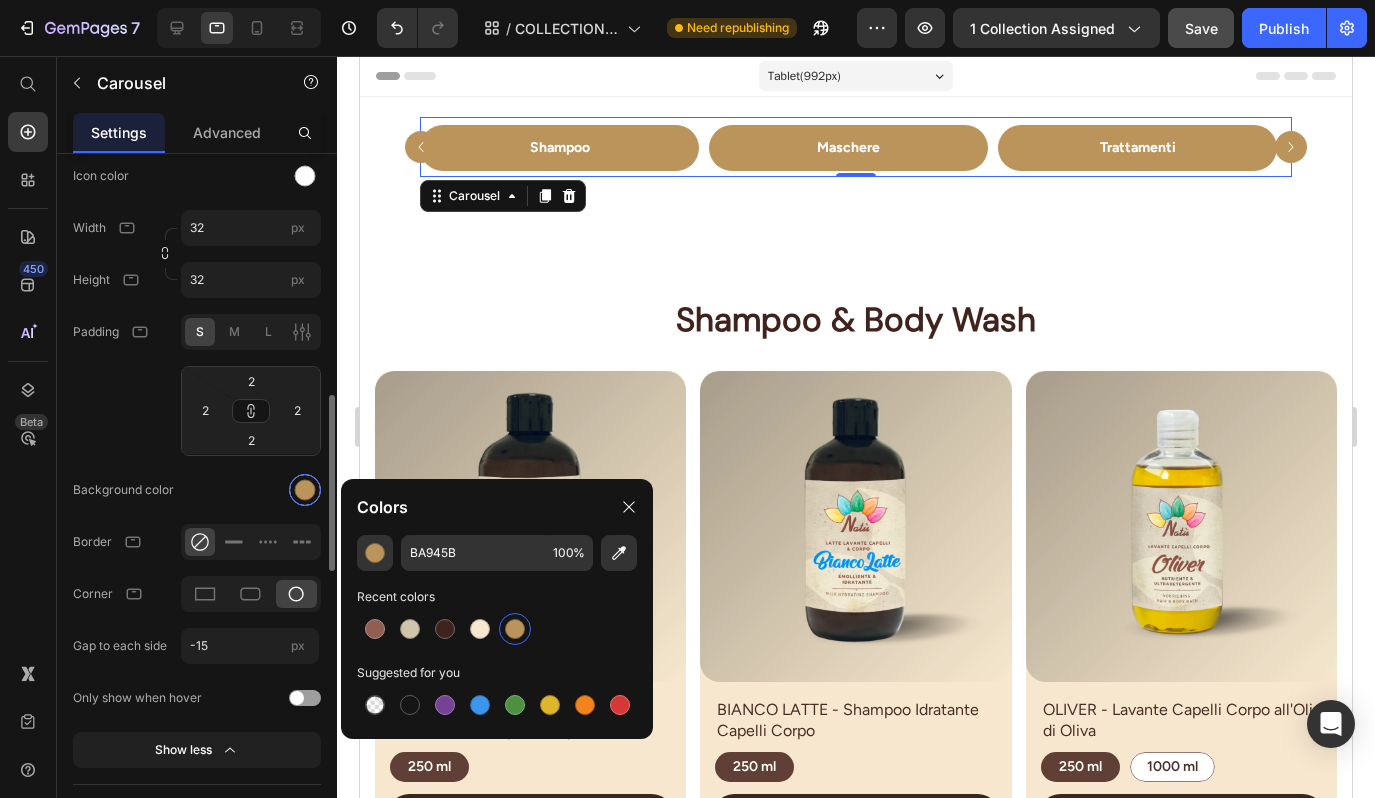 click at bounding box center [480, 629] 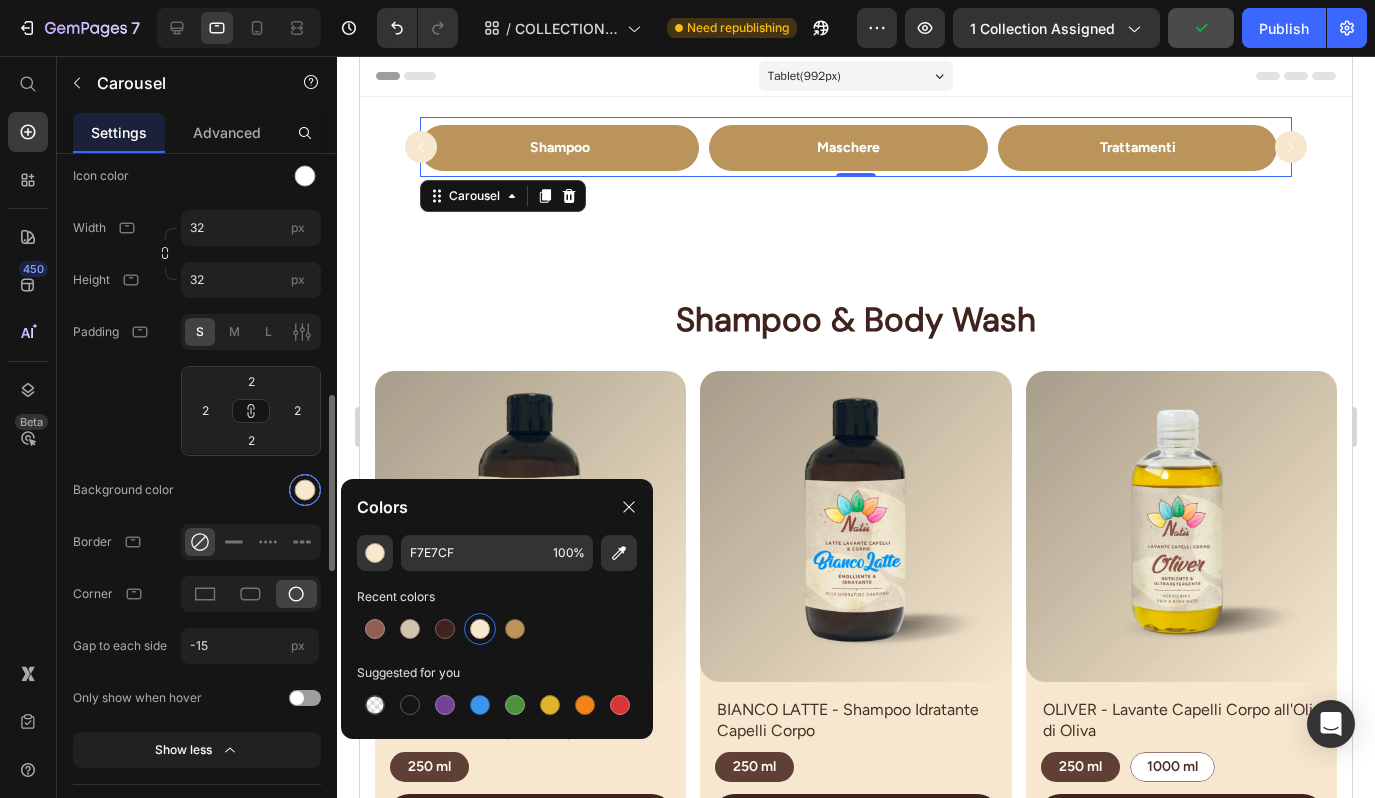 click at bounding box center (445, 629) 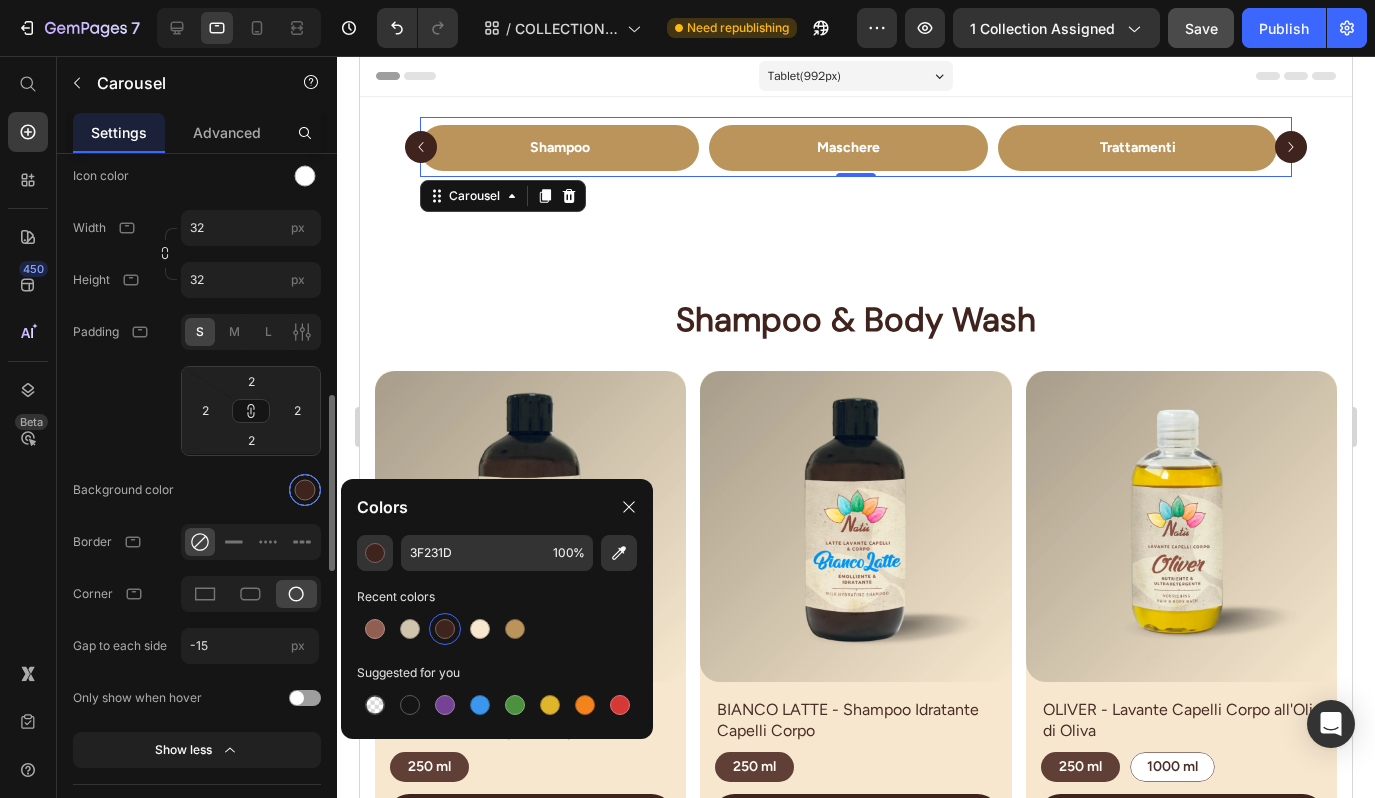 click at bounding box center (410, 705) 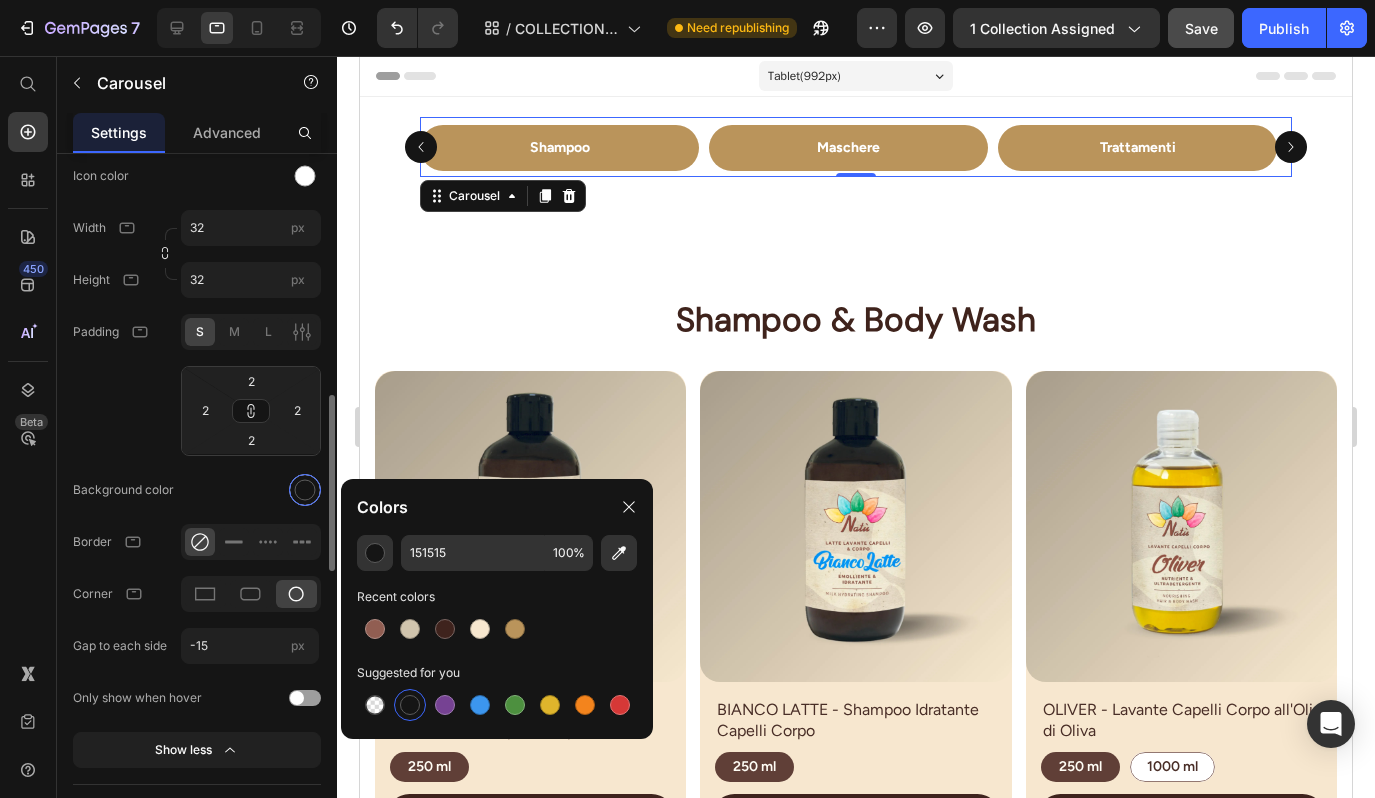 click at bounding box center (445, 629) 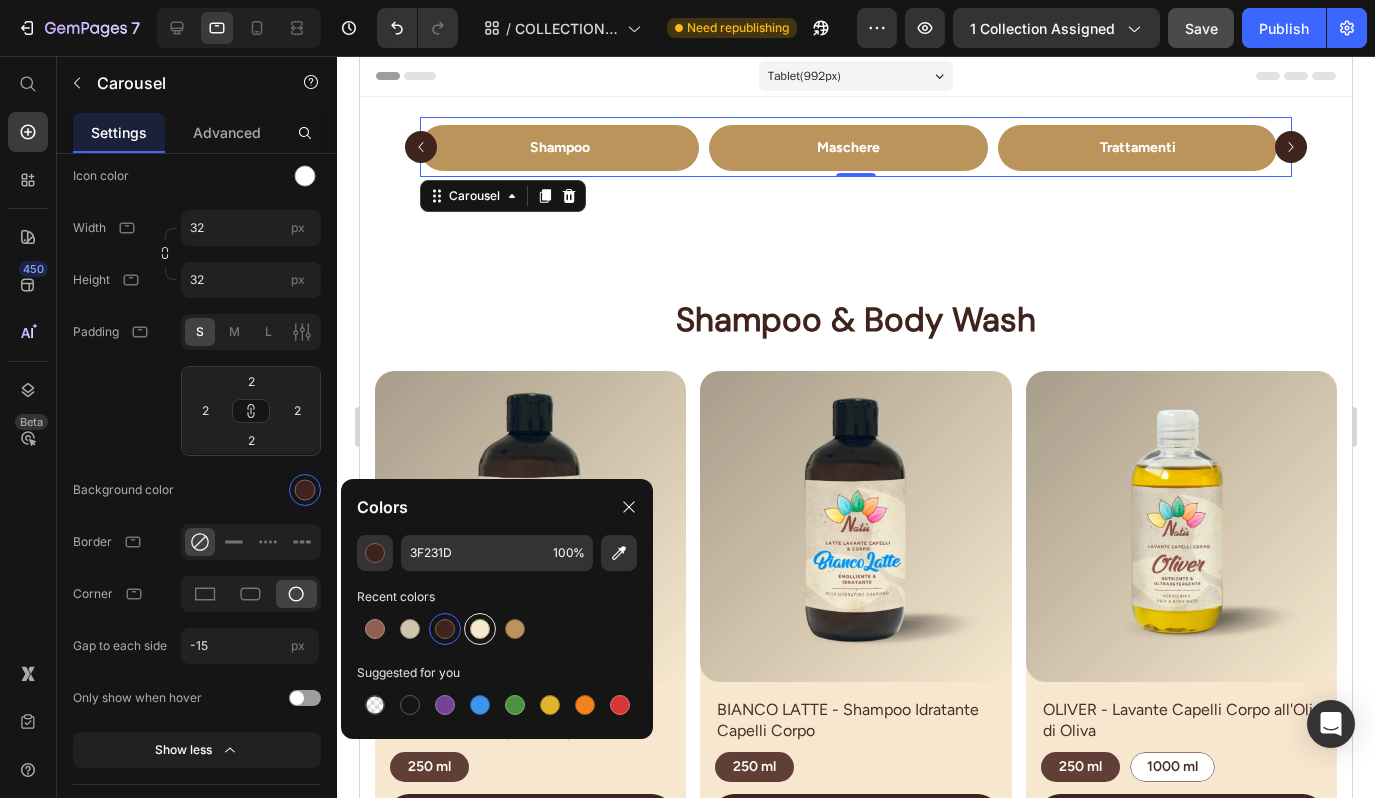 drag, startPoint x: 305, startPoint y: 487, endPoint x: 475, endPoint y: 628, distance: 220.86421 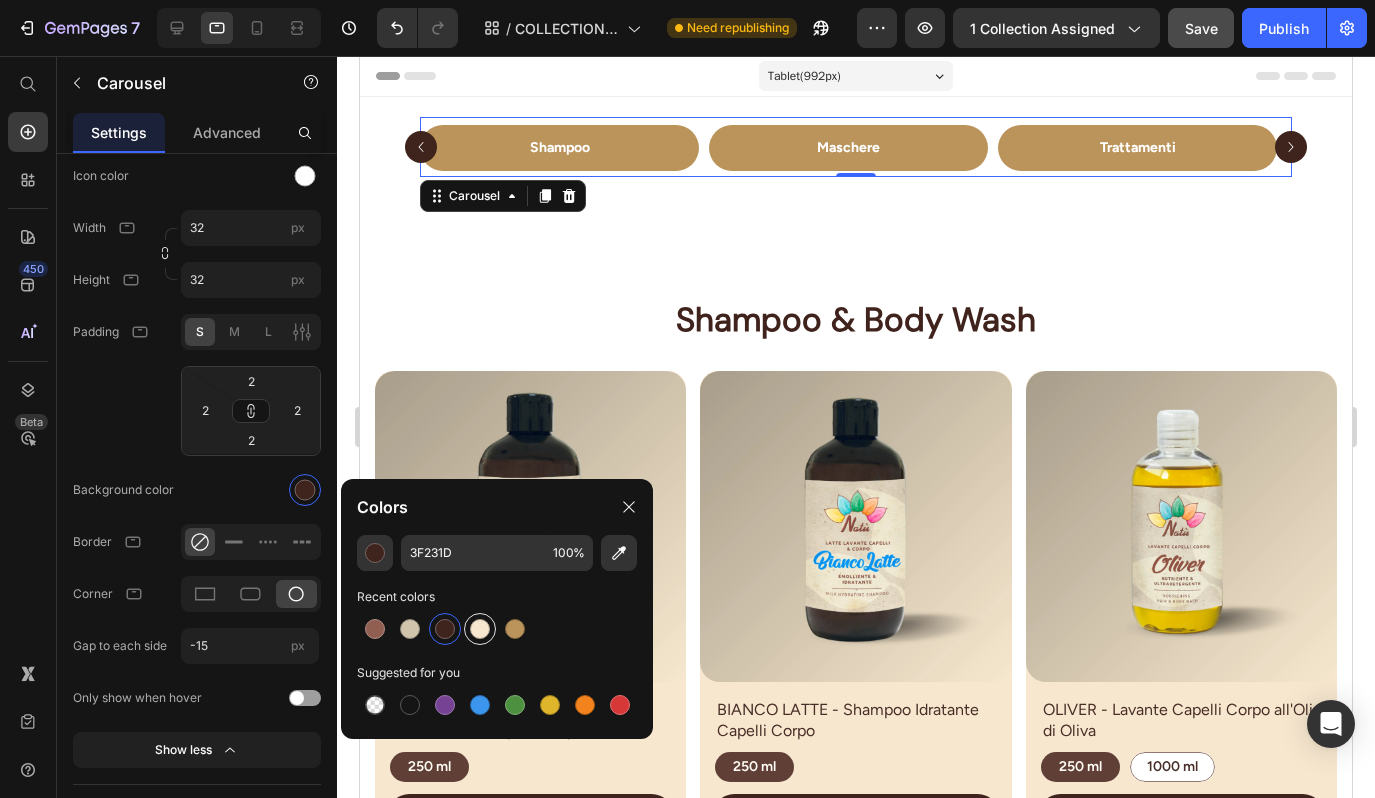 click at bounding box center (480, 629) 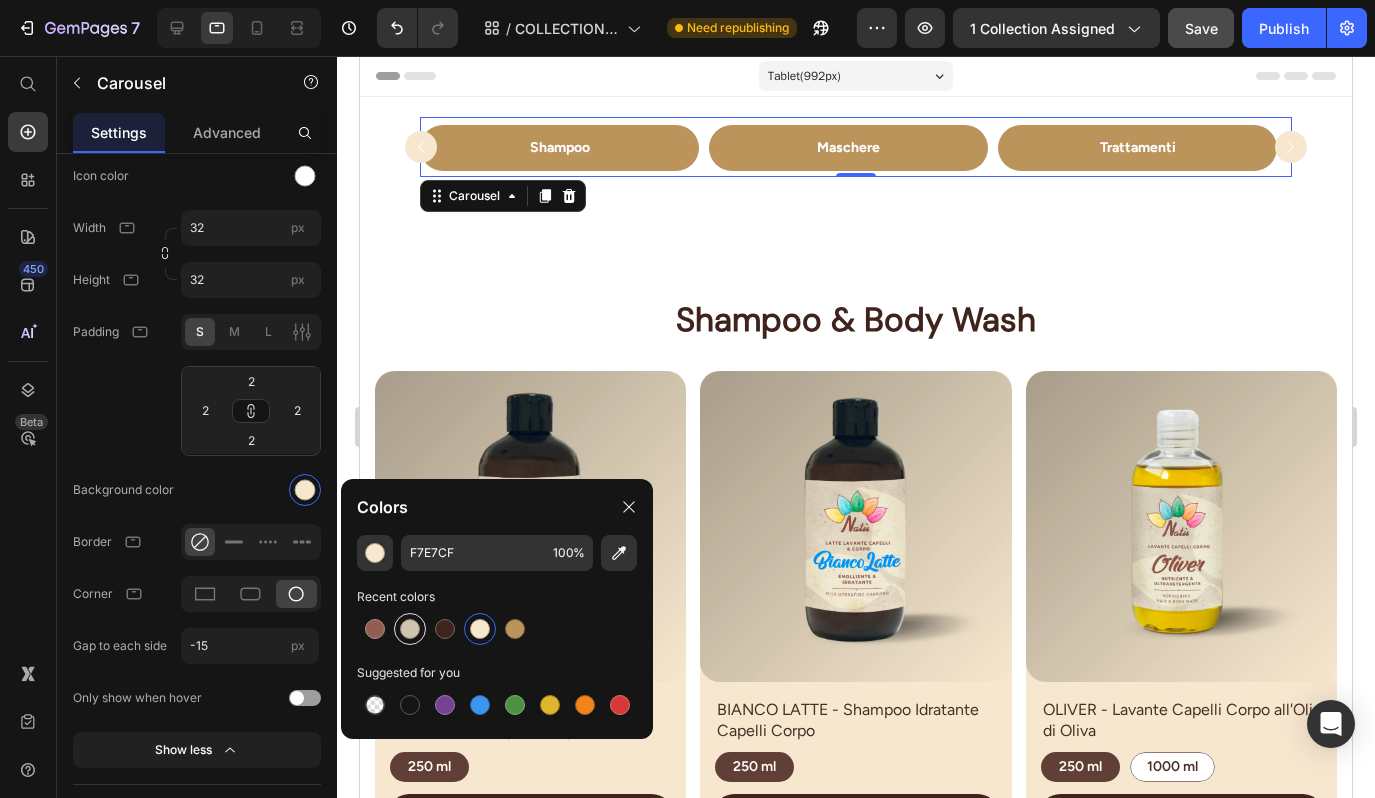 drag, startPoint x: 475, startPoint y: 628, endPoint x: 395, endPoint y: 632, distance: 80.09994 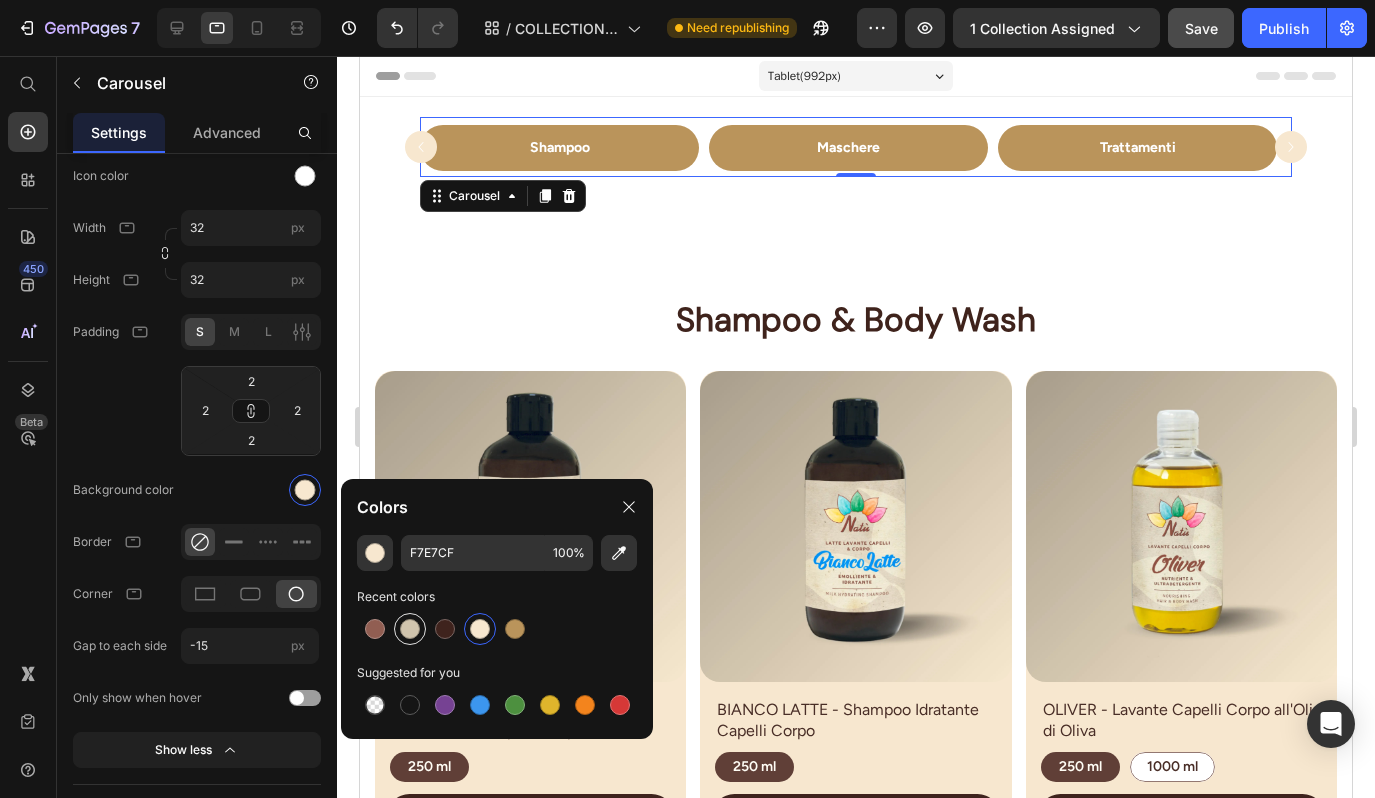 click at bounding box center [410, 629] 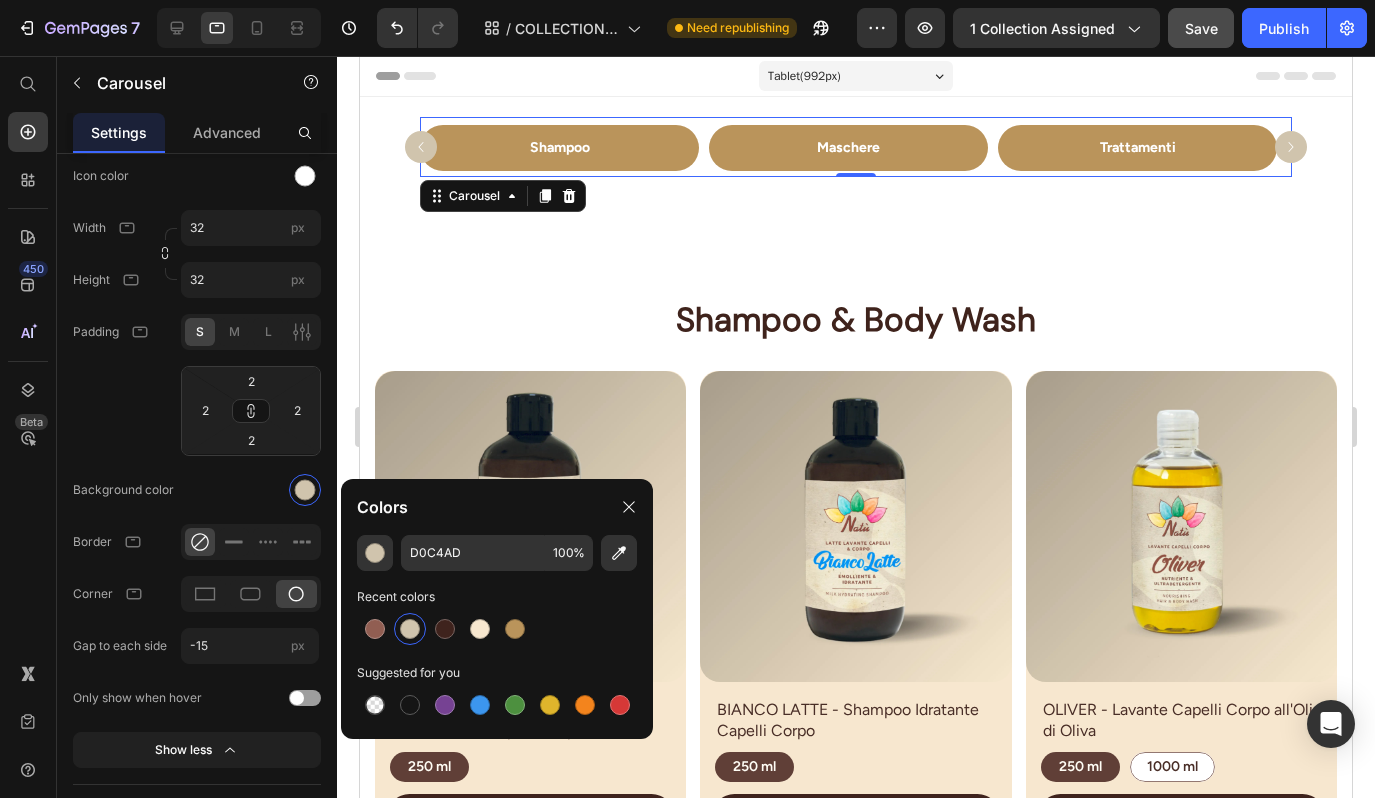 click at bounding box center [375, 629] 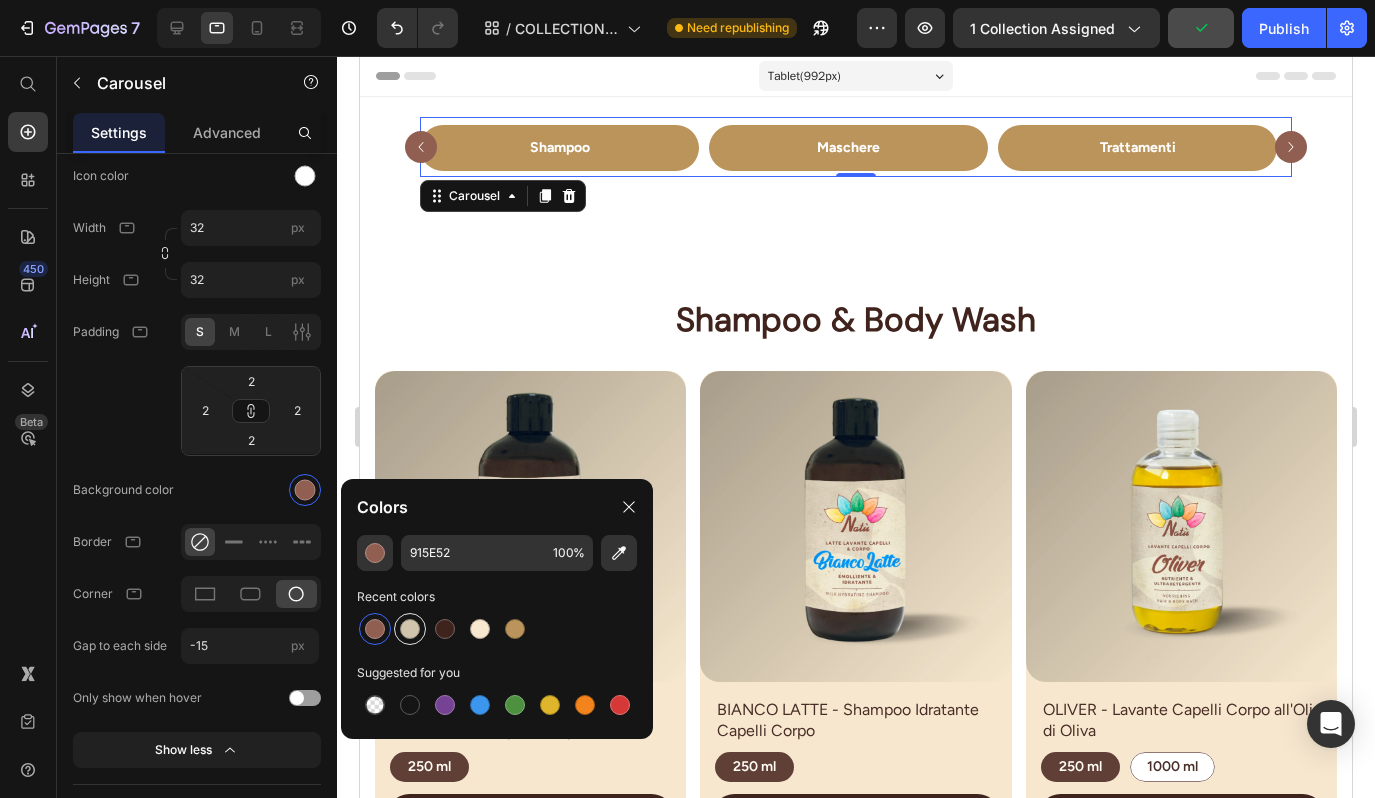 click at bounding box center [445, 629] 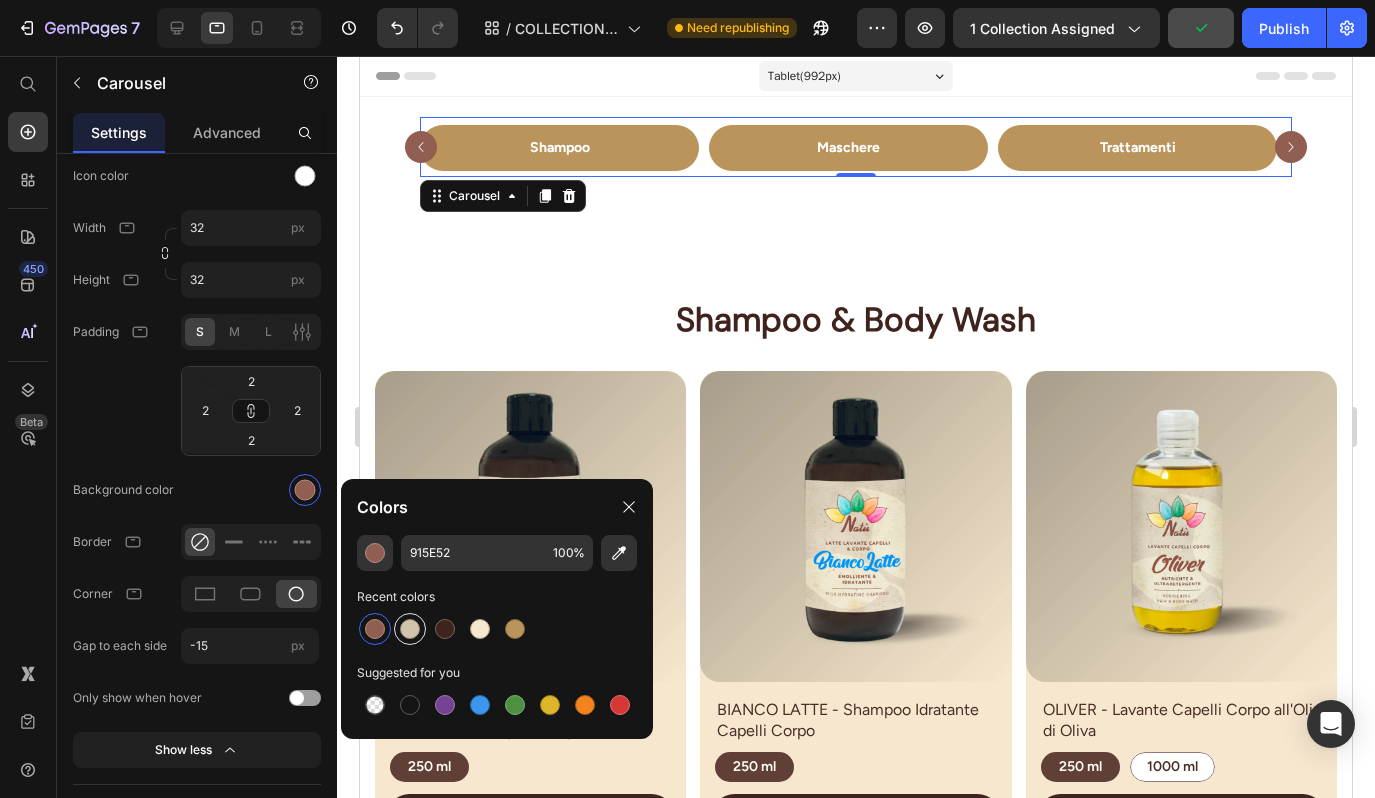 type on "3F231D" 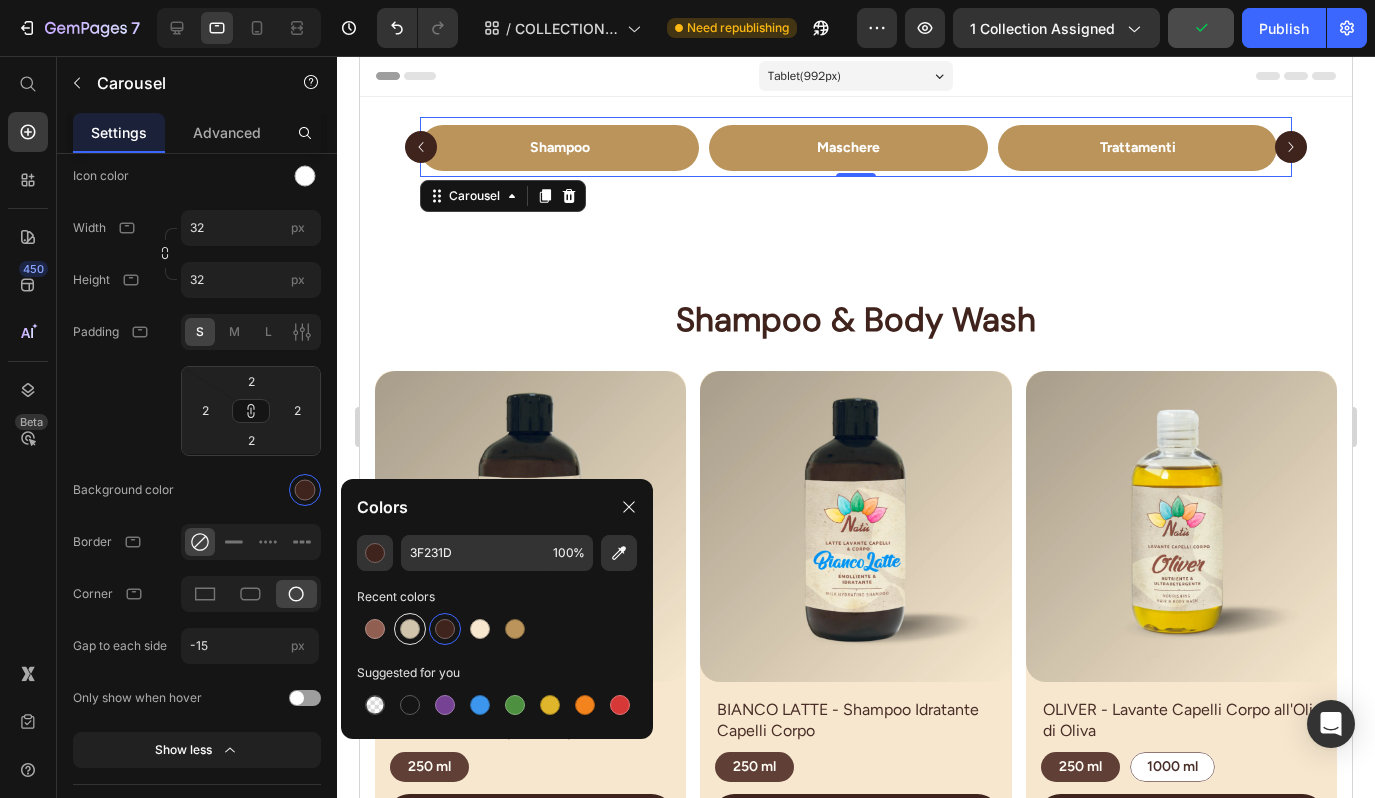 click on "Padding S M L 2 2 2 2" 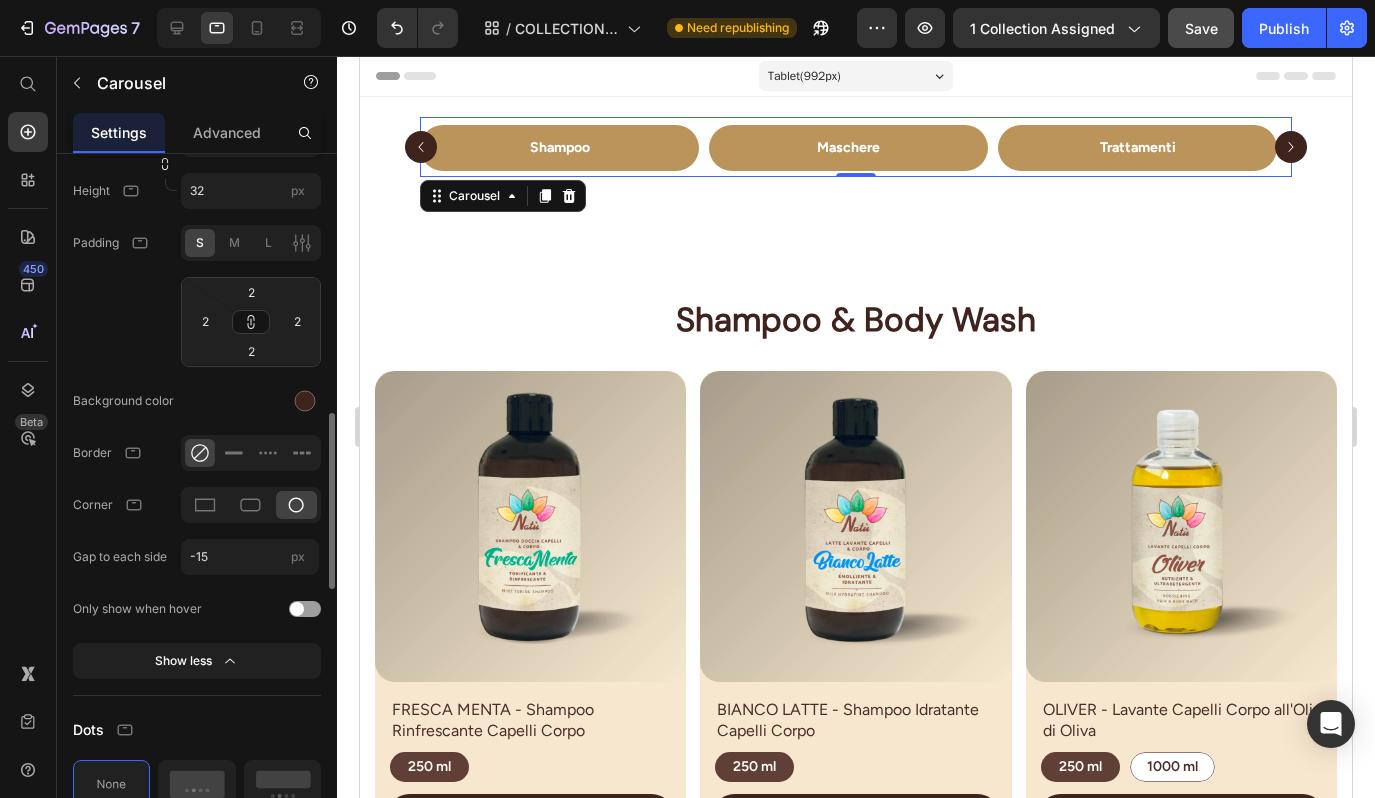 scroll, scrollTop: 1050, scrollLeft: 0, axis: vertical 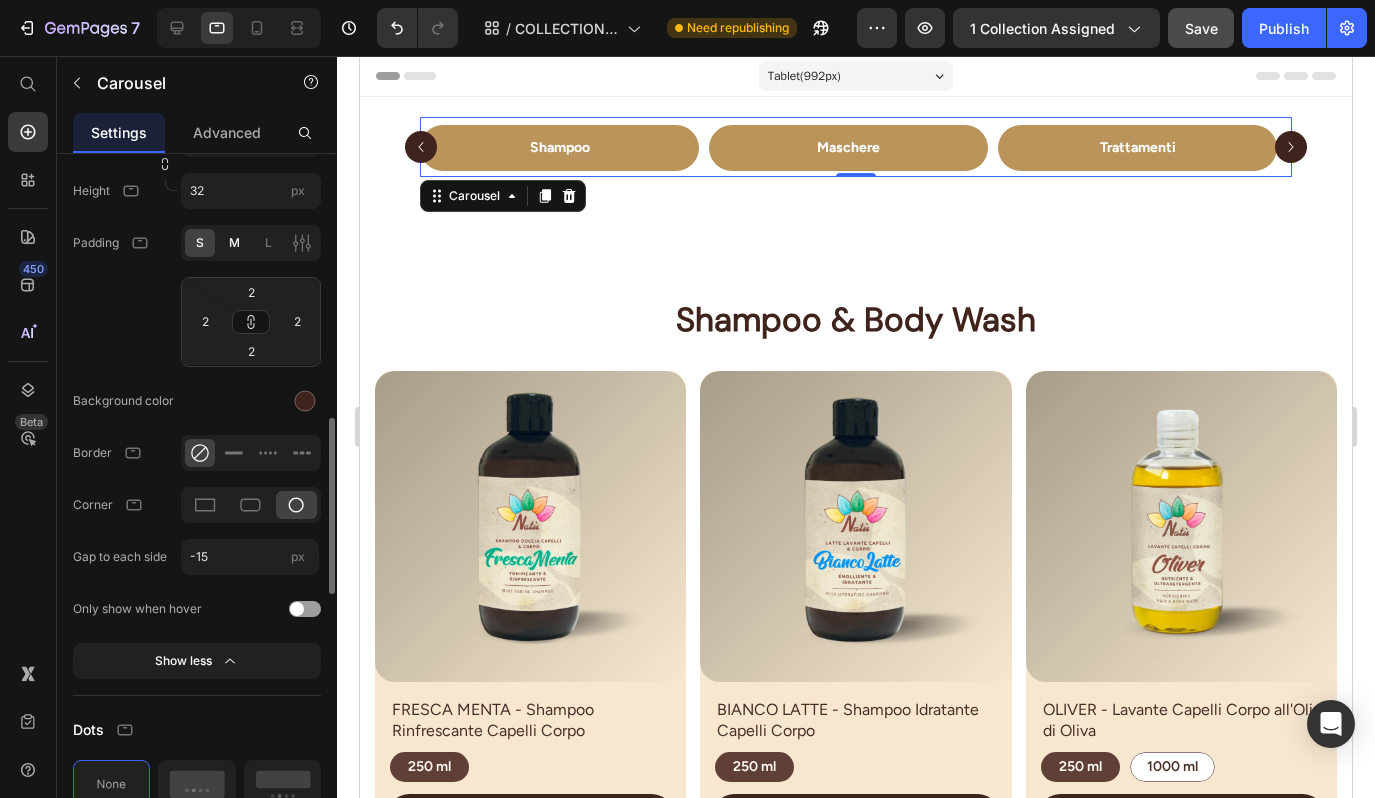 drag, startPoint x: 395, startPoint y: 632, endPoint x: 240, endPoint y: 241, distance: 420.60196 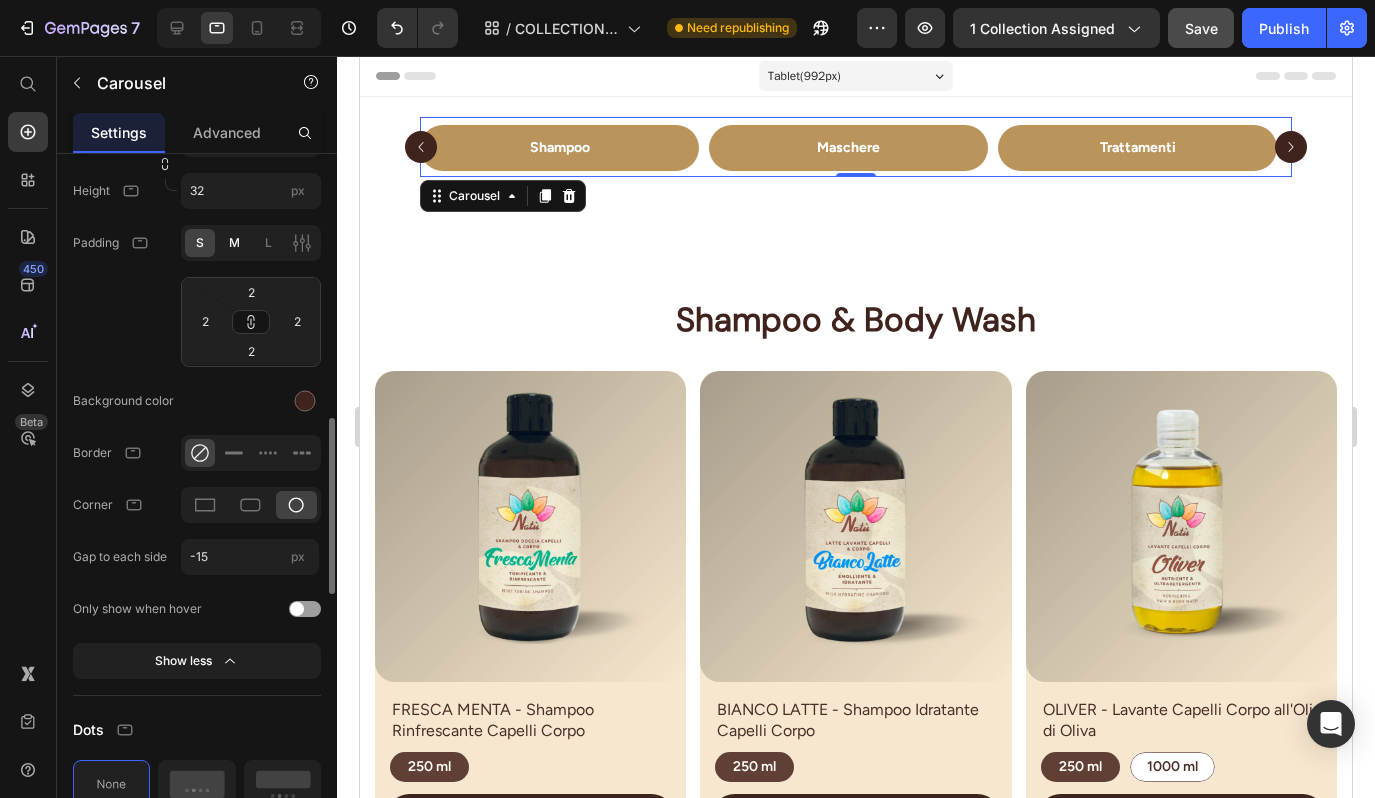 click on "M" 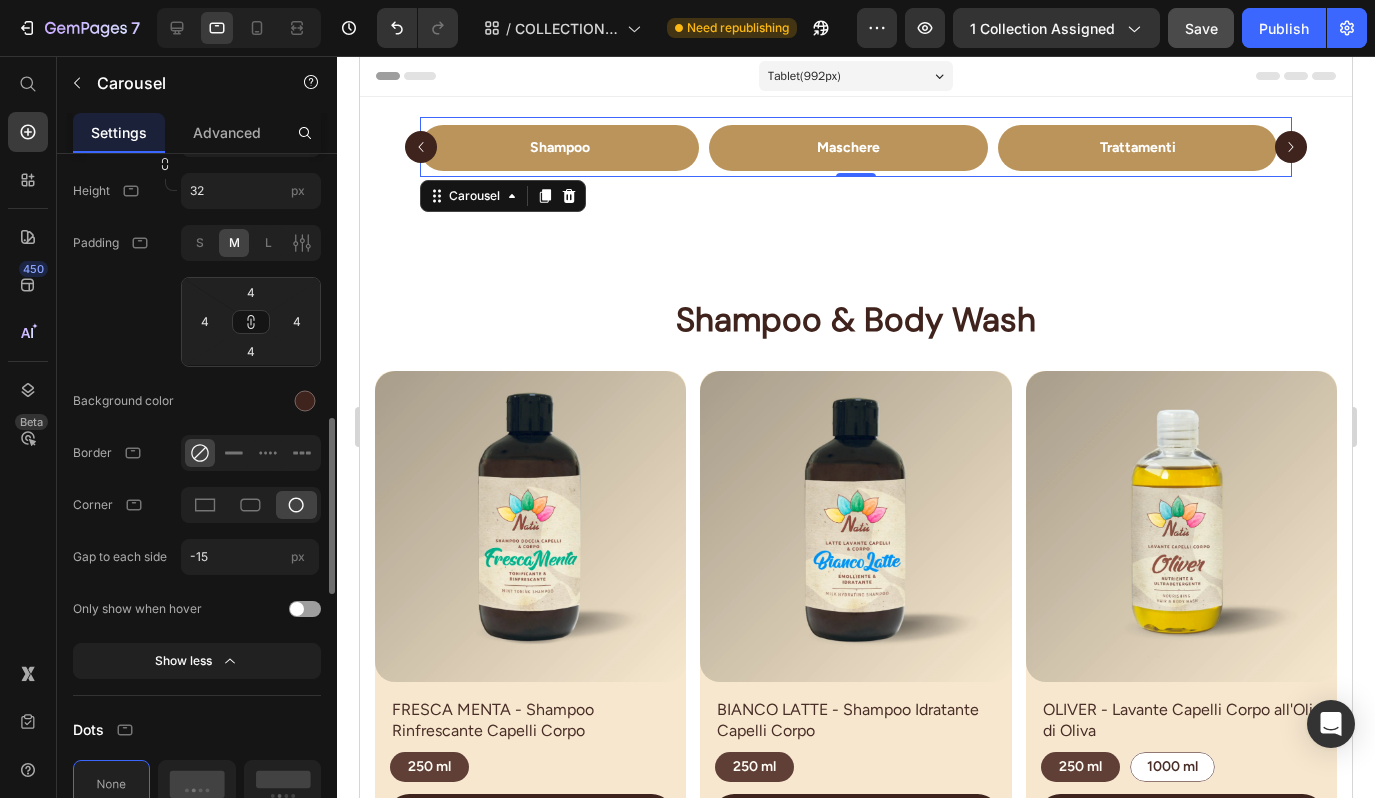 click on "L" 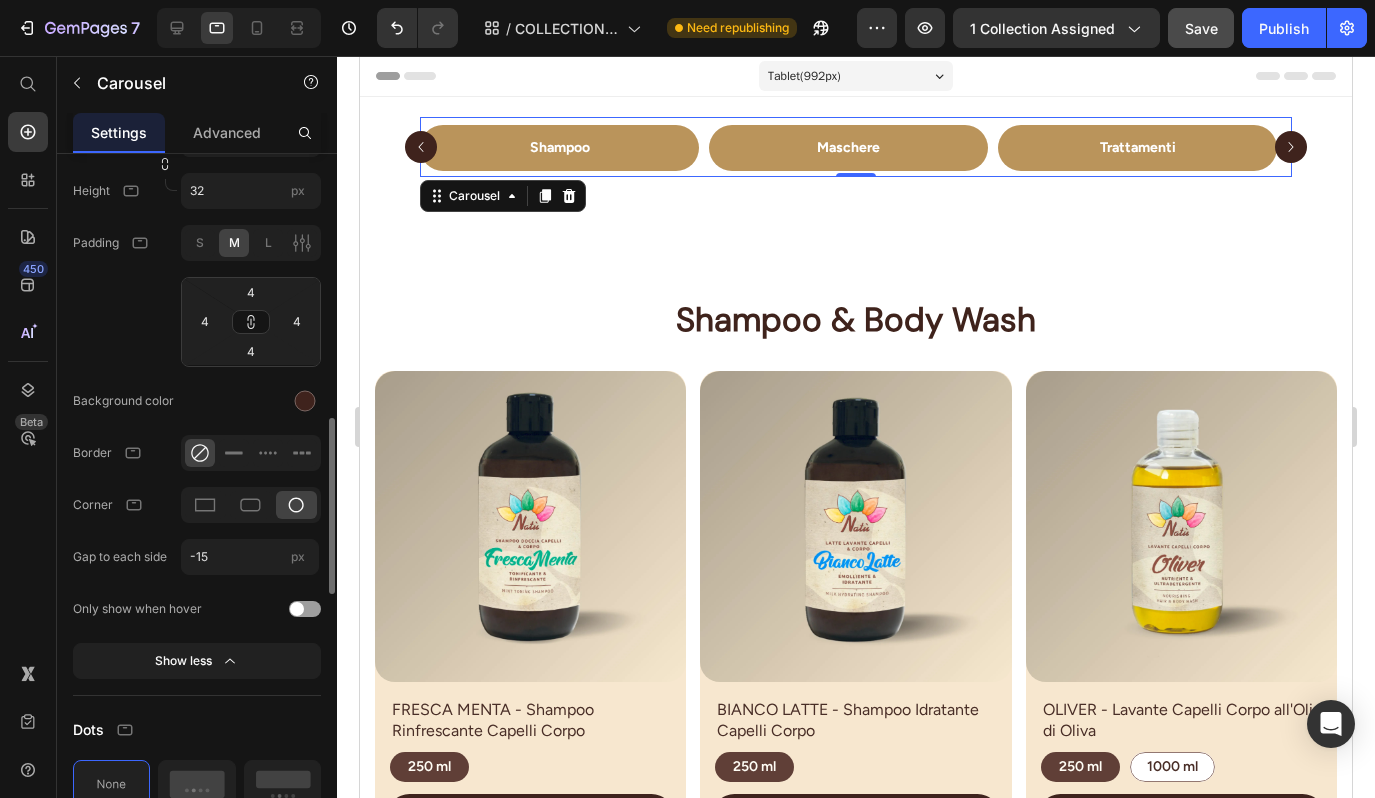type on "8" 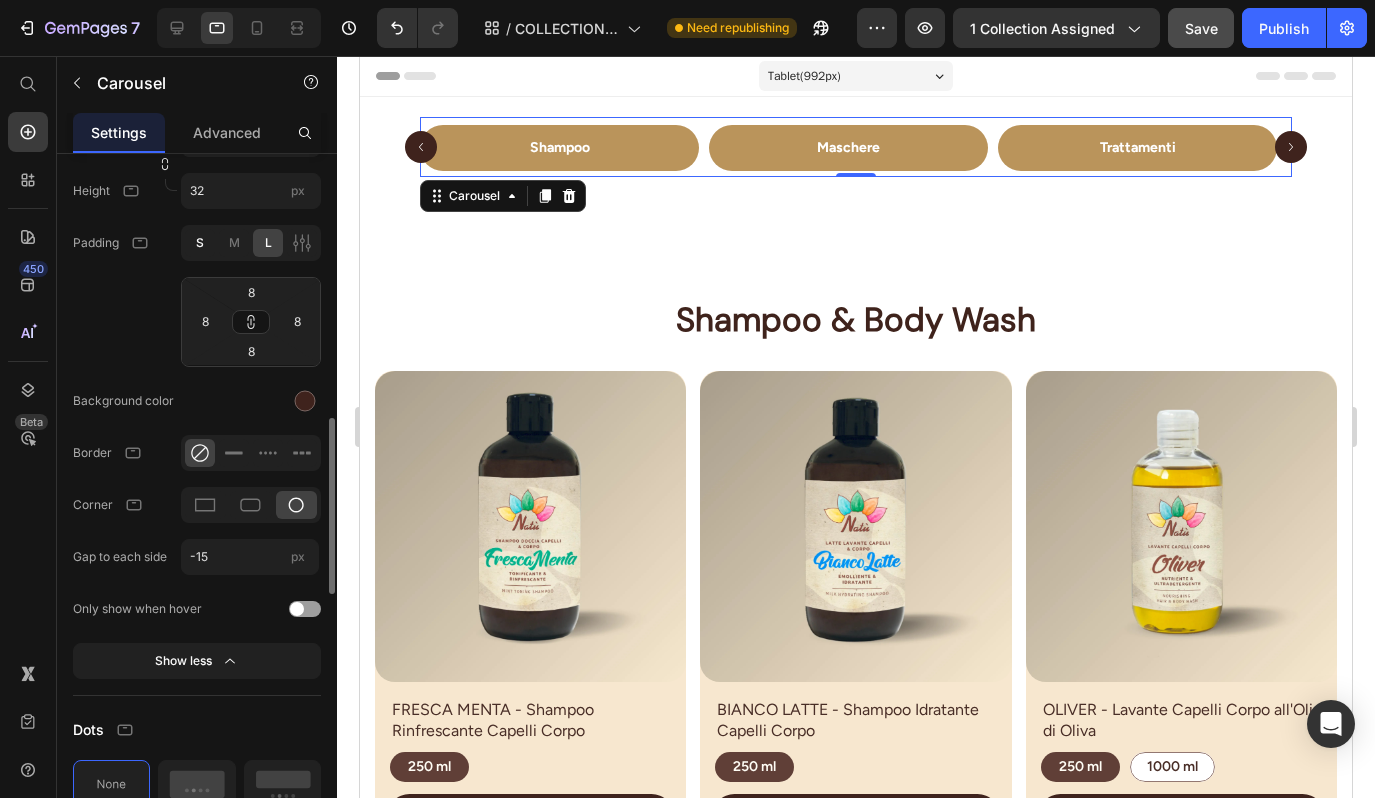 drag, startPoint x: 240, startPoint y: 241, endPoint x: 200, endPoint y: 251, distance: 41.231056 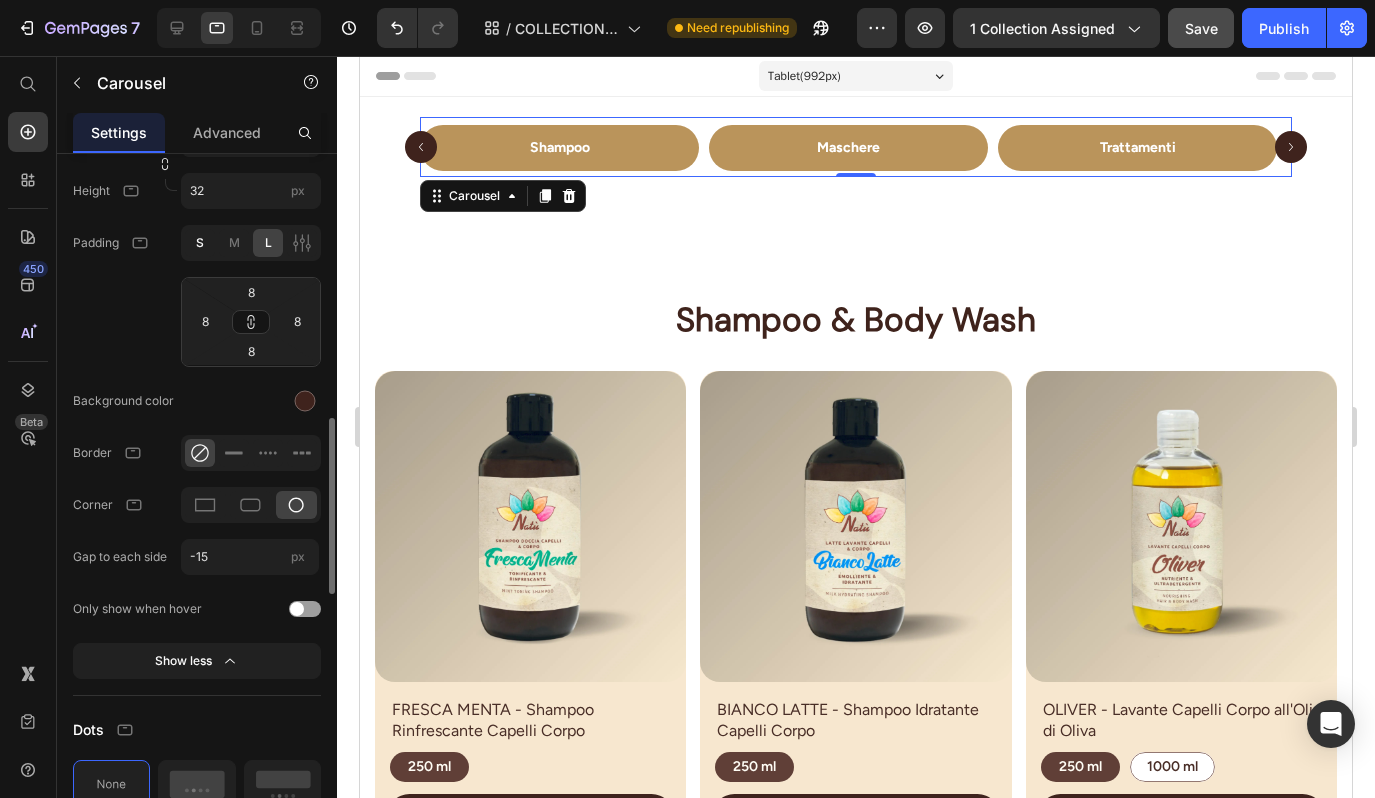 click on "S" 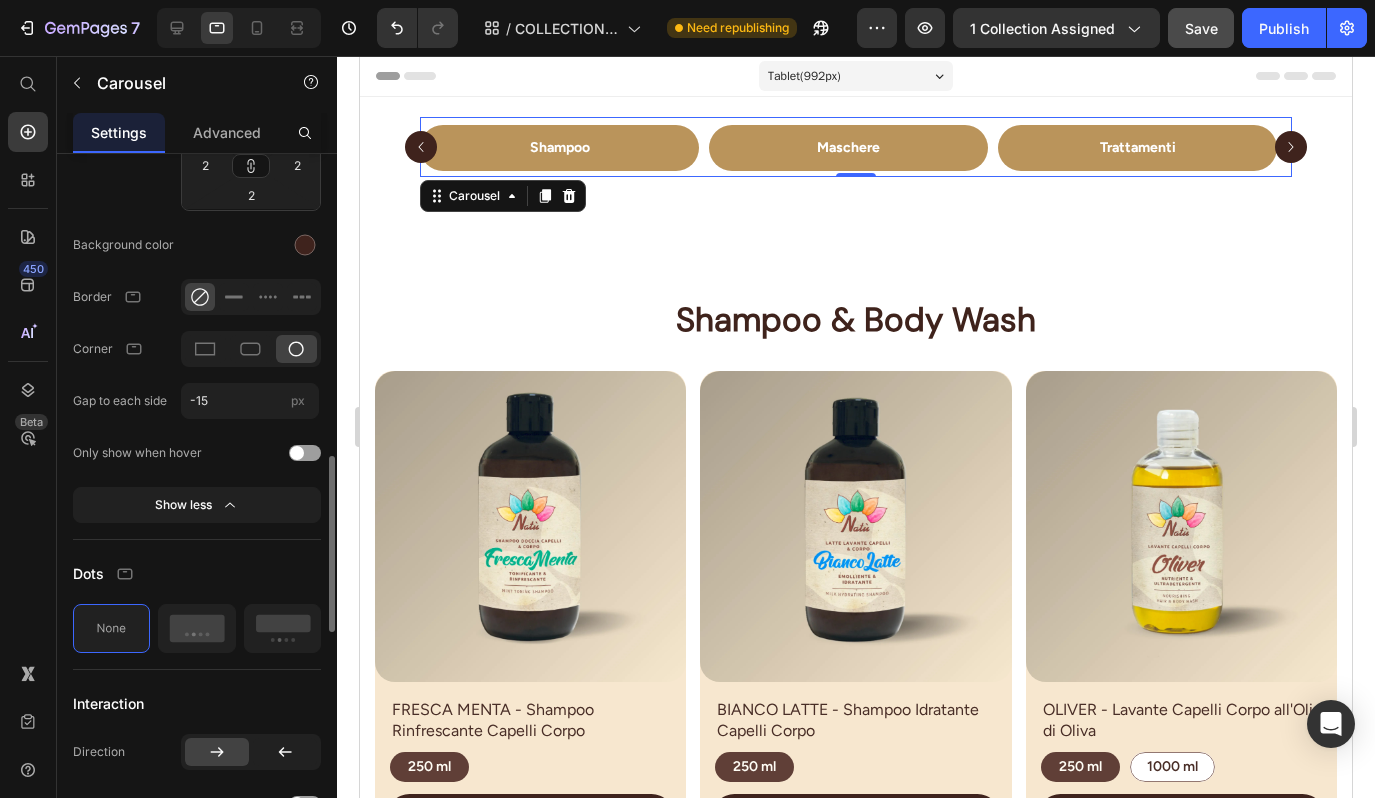 scroll, scrollTop: 1212, scrollLeft: 0, axis: vertical 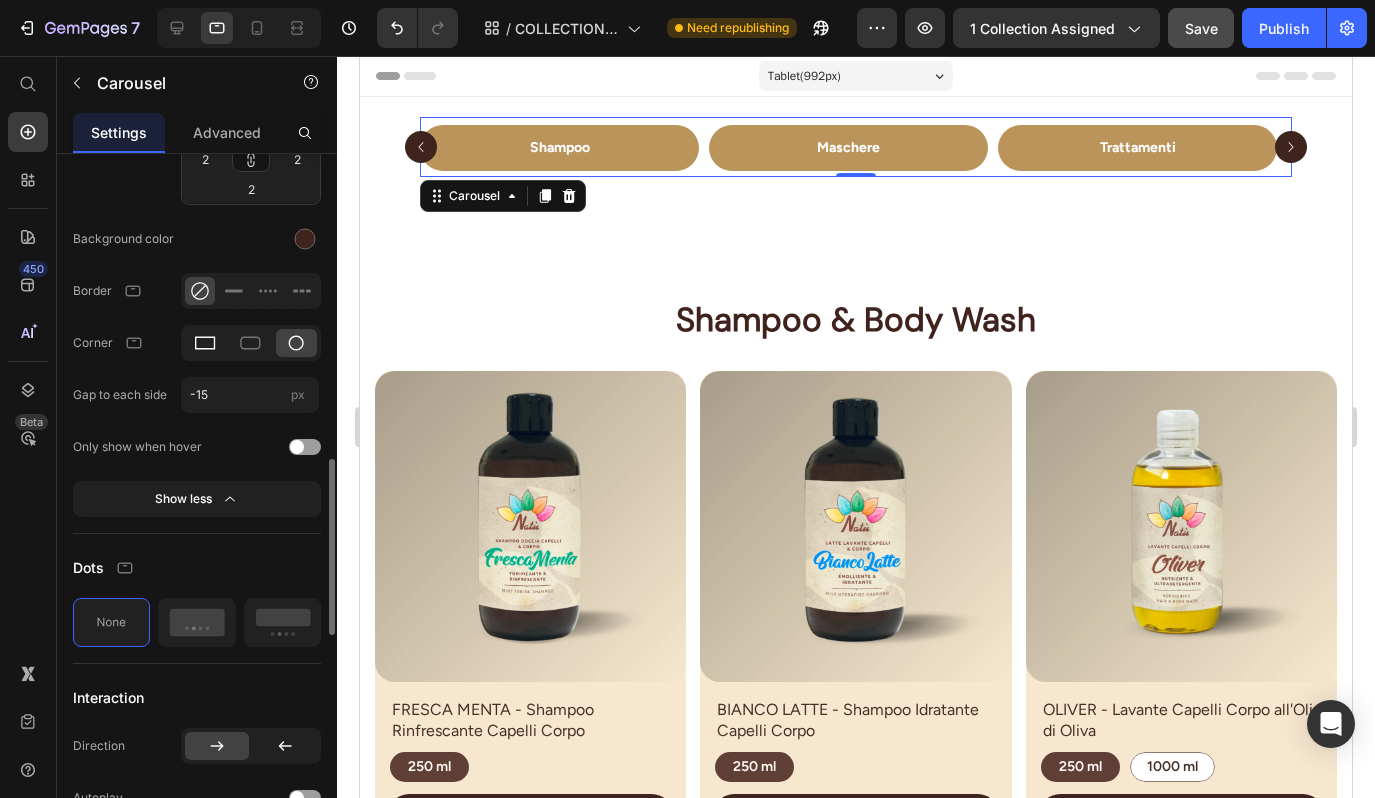 drag, startPoint x: 200, startPoint y: 251, endPoint x: 212, endPoint y: 349, distance: 98.731964 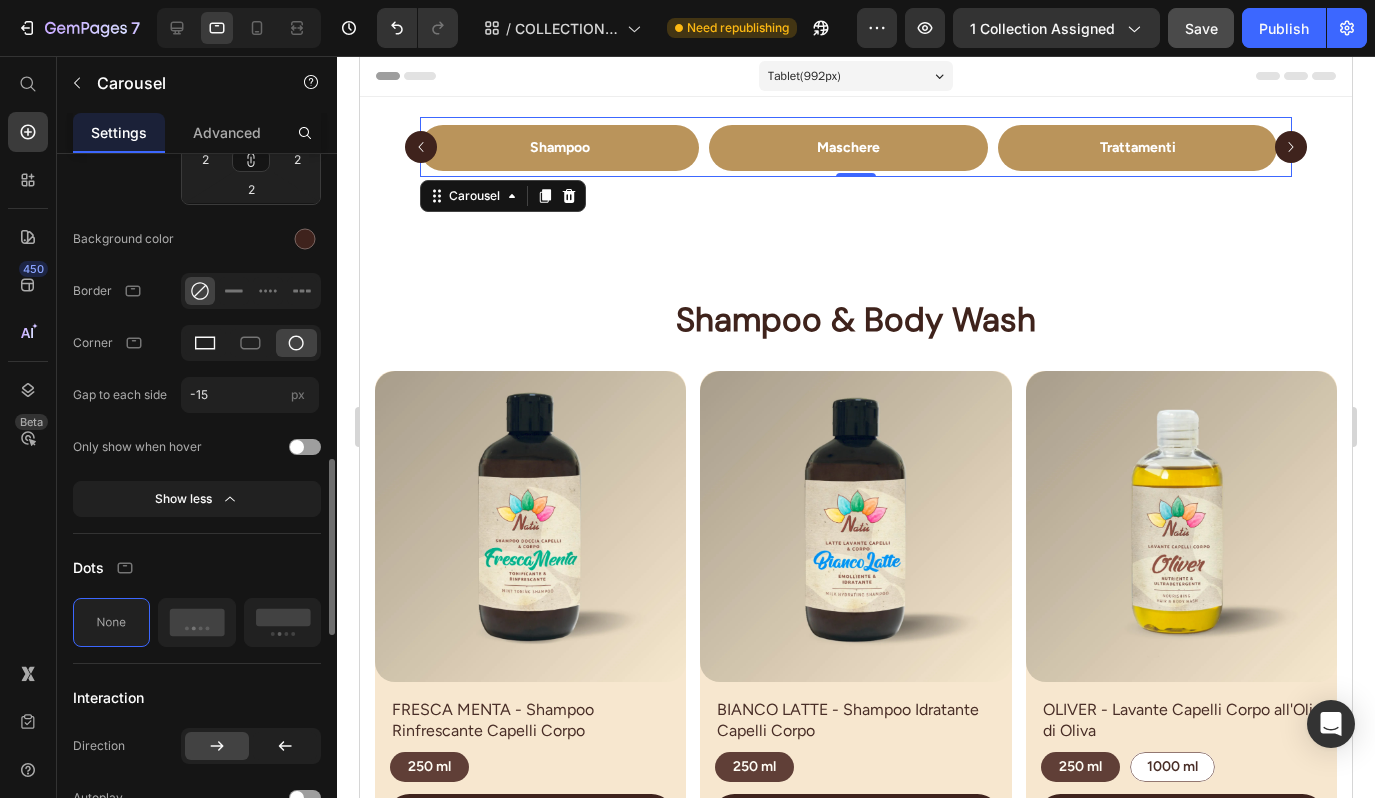 click 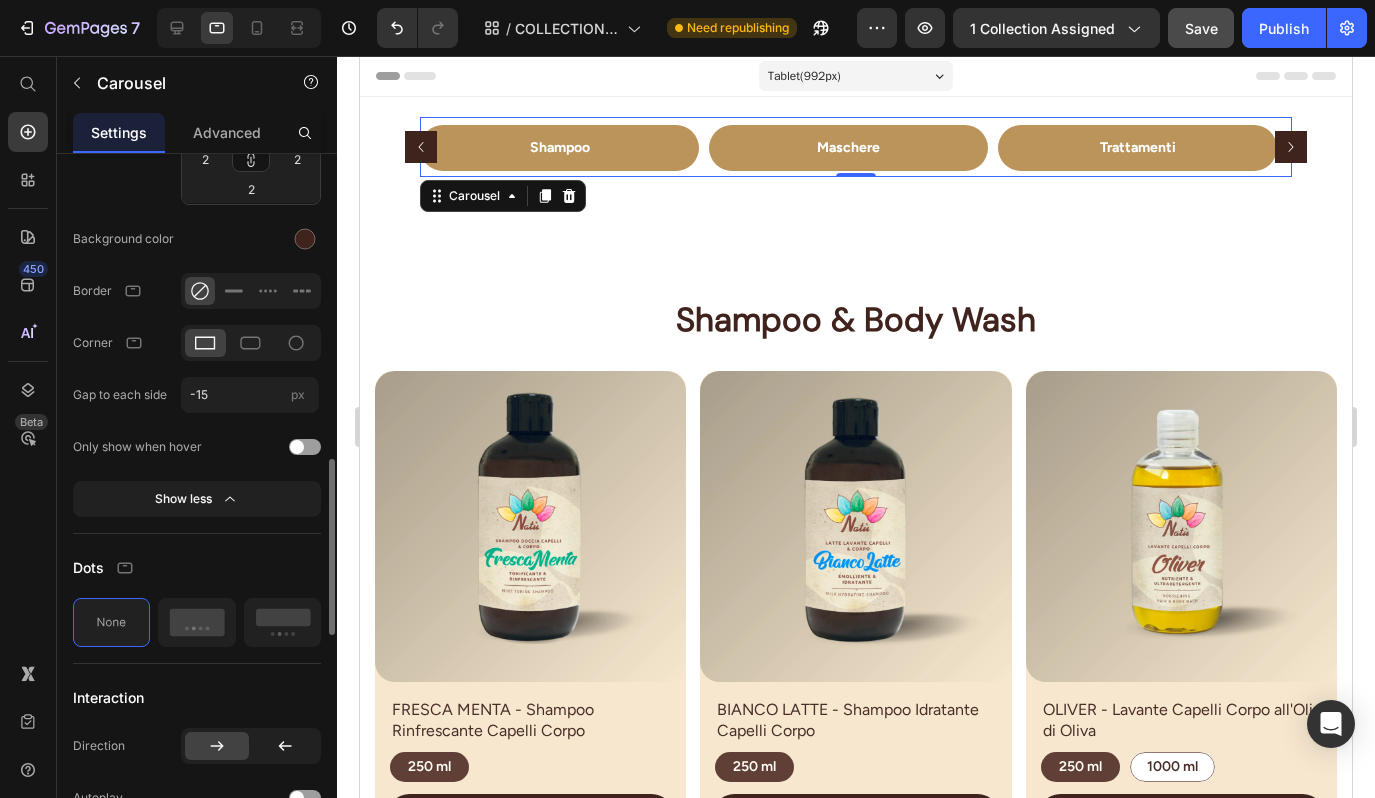 click 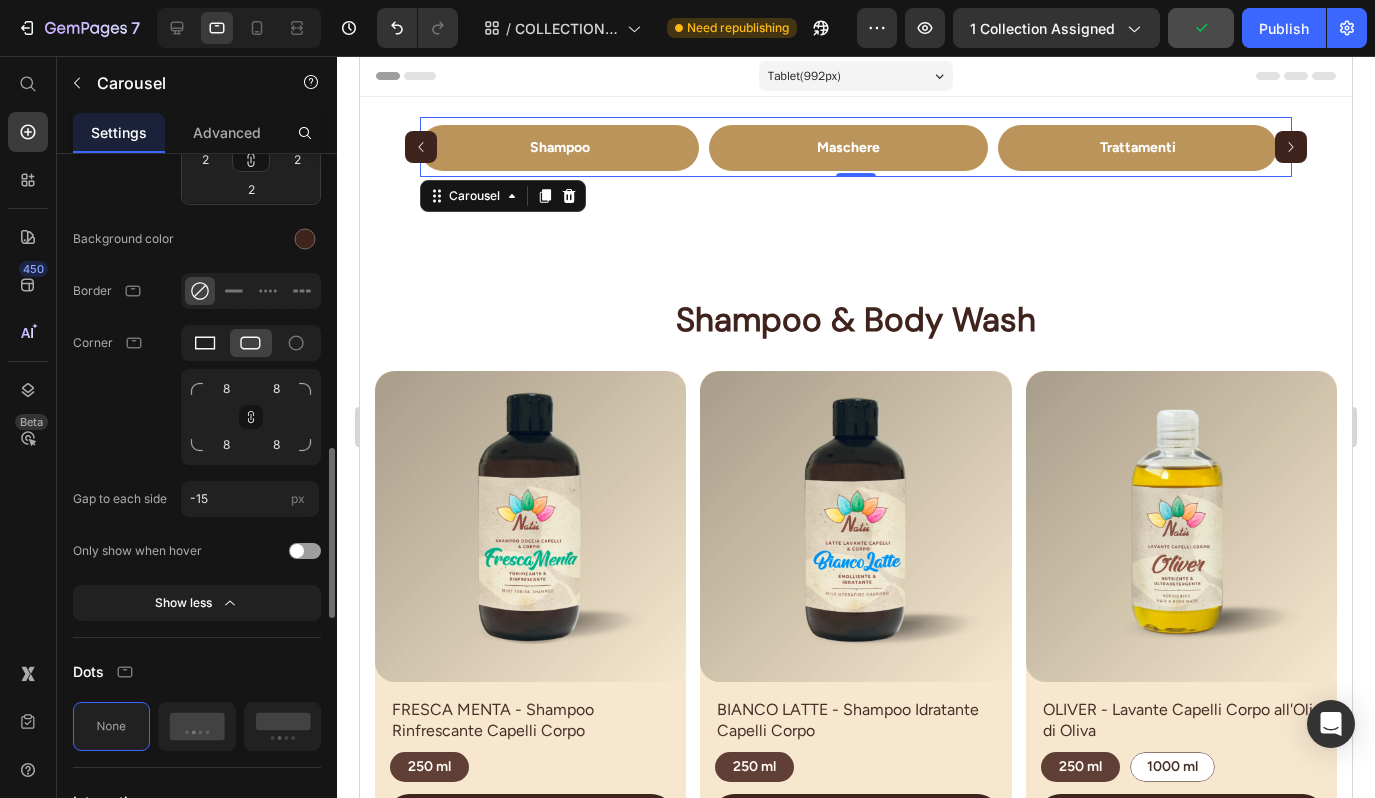 click 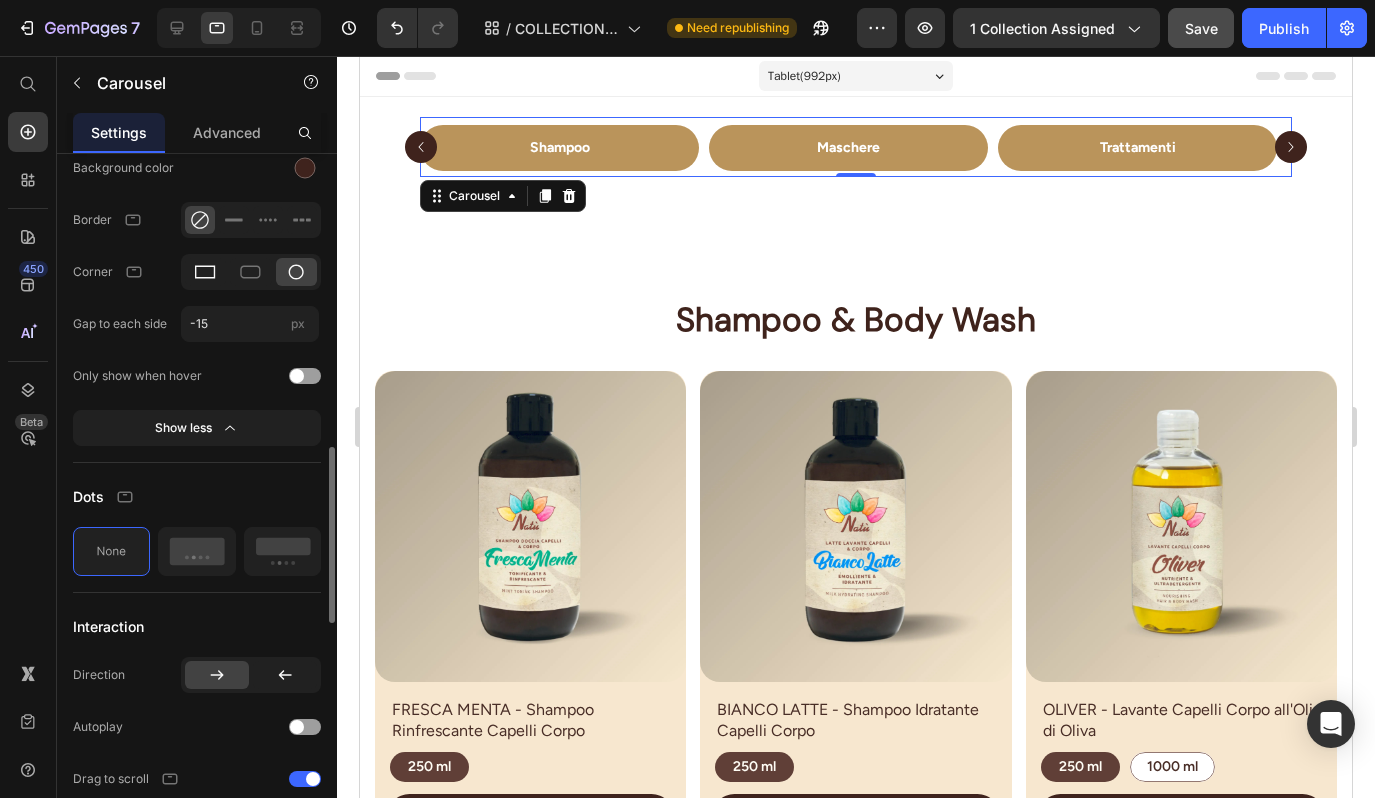 scroll, scrollTop: 1307, scrollLeft: 0, axis: vertical 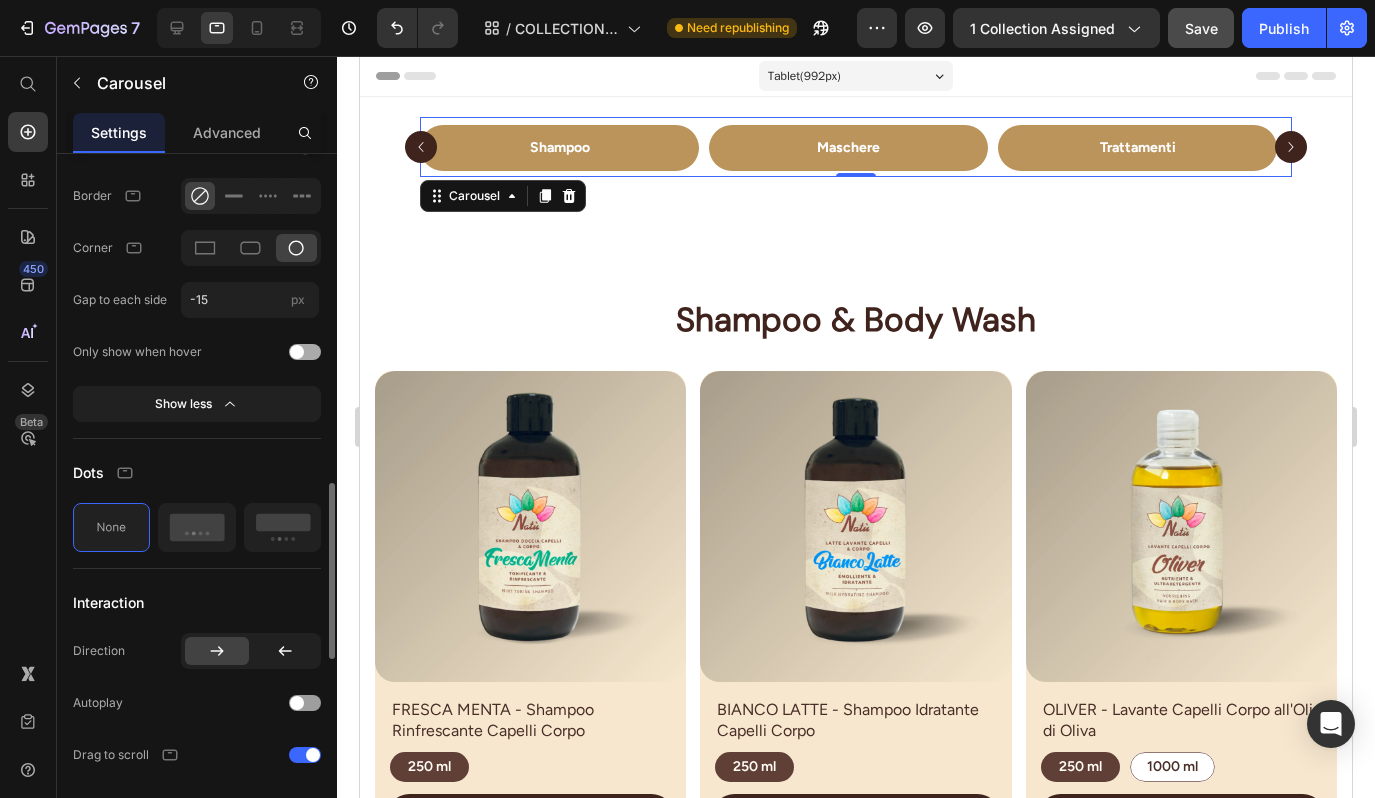 drag, startPoint x: 212, startPoint y: 349, endPoint x: 310, endPoint y: 347, distance: 98.02041 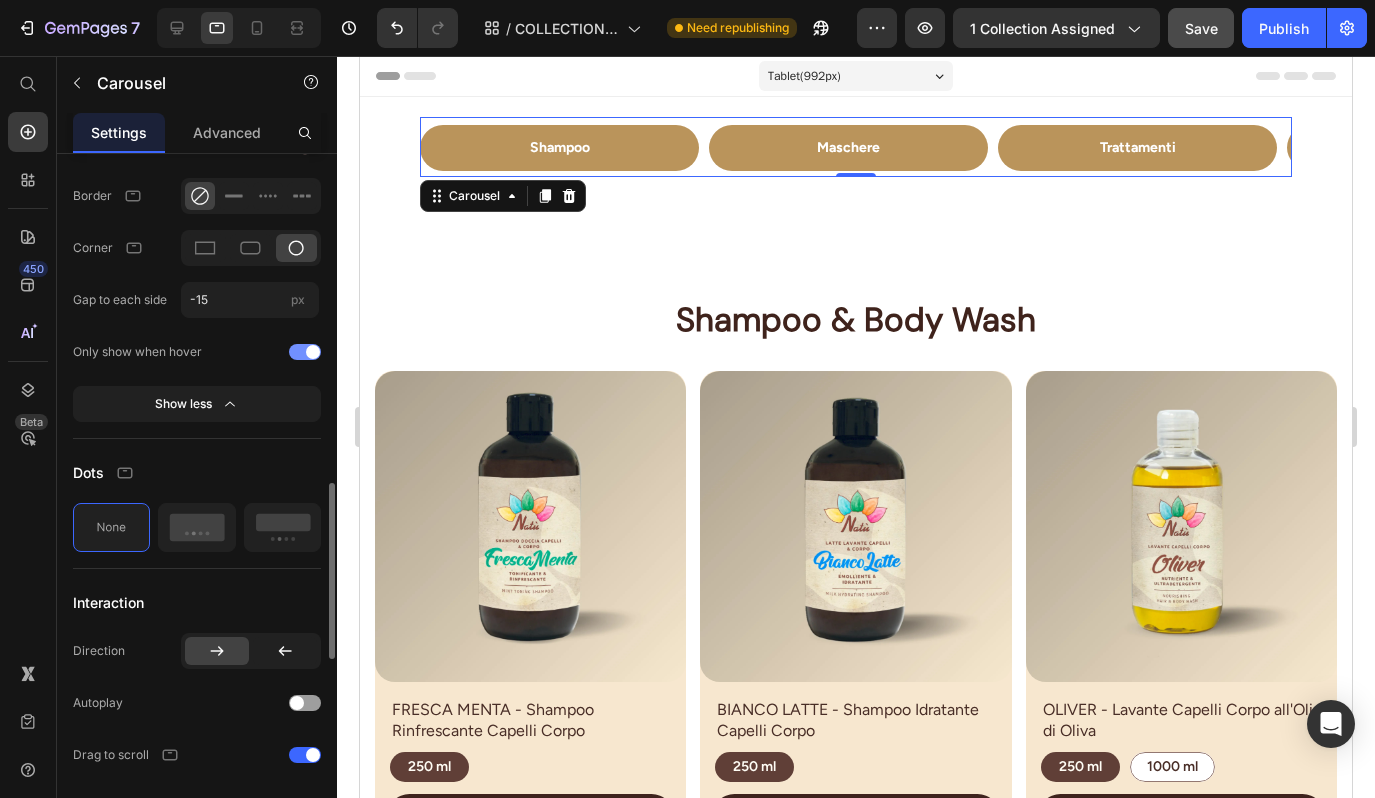 click at bounding box center (313, 352) 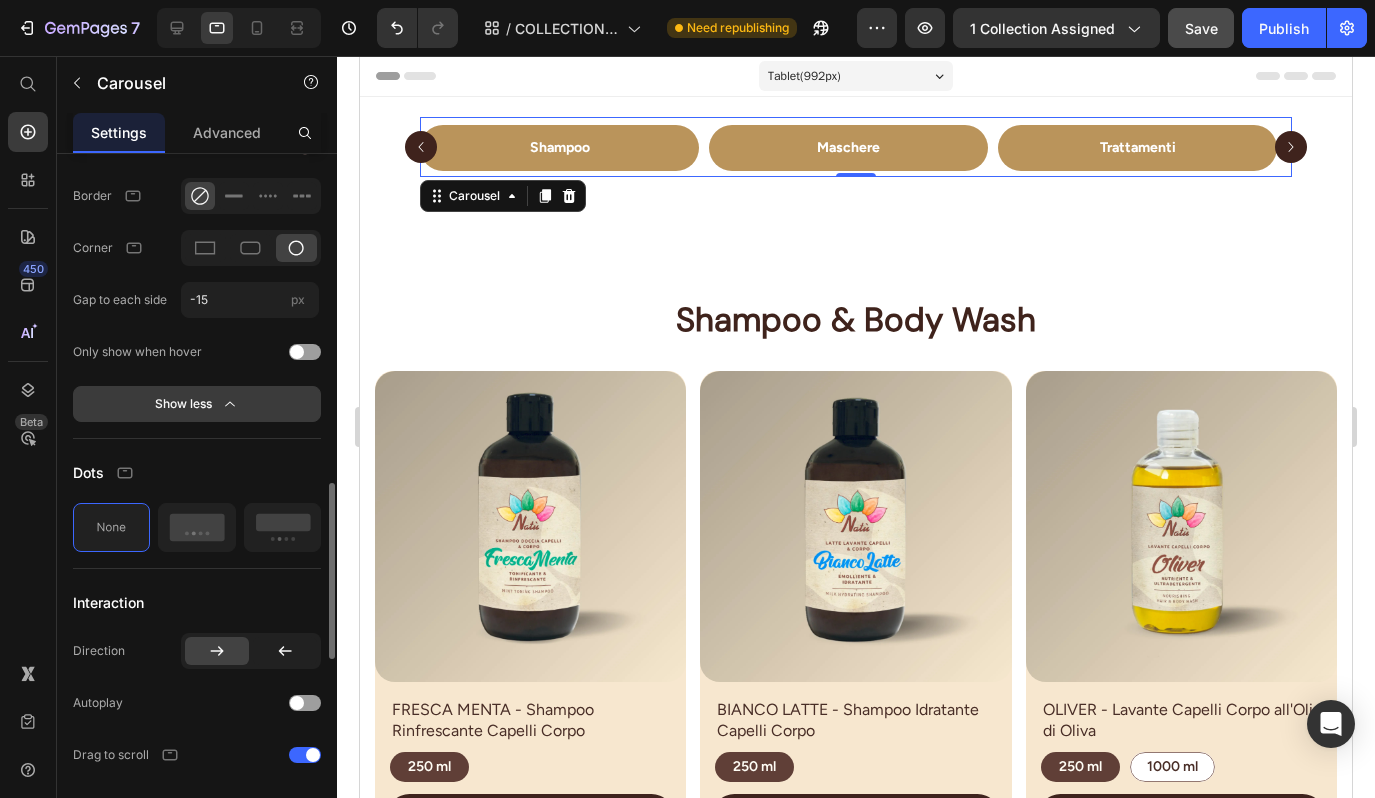 drag, startPoint x: 310, startPoint y: 347, endPoint x: 252, endPoint y: 406, distance: 82.73451 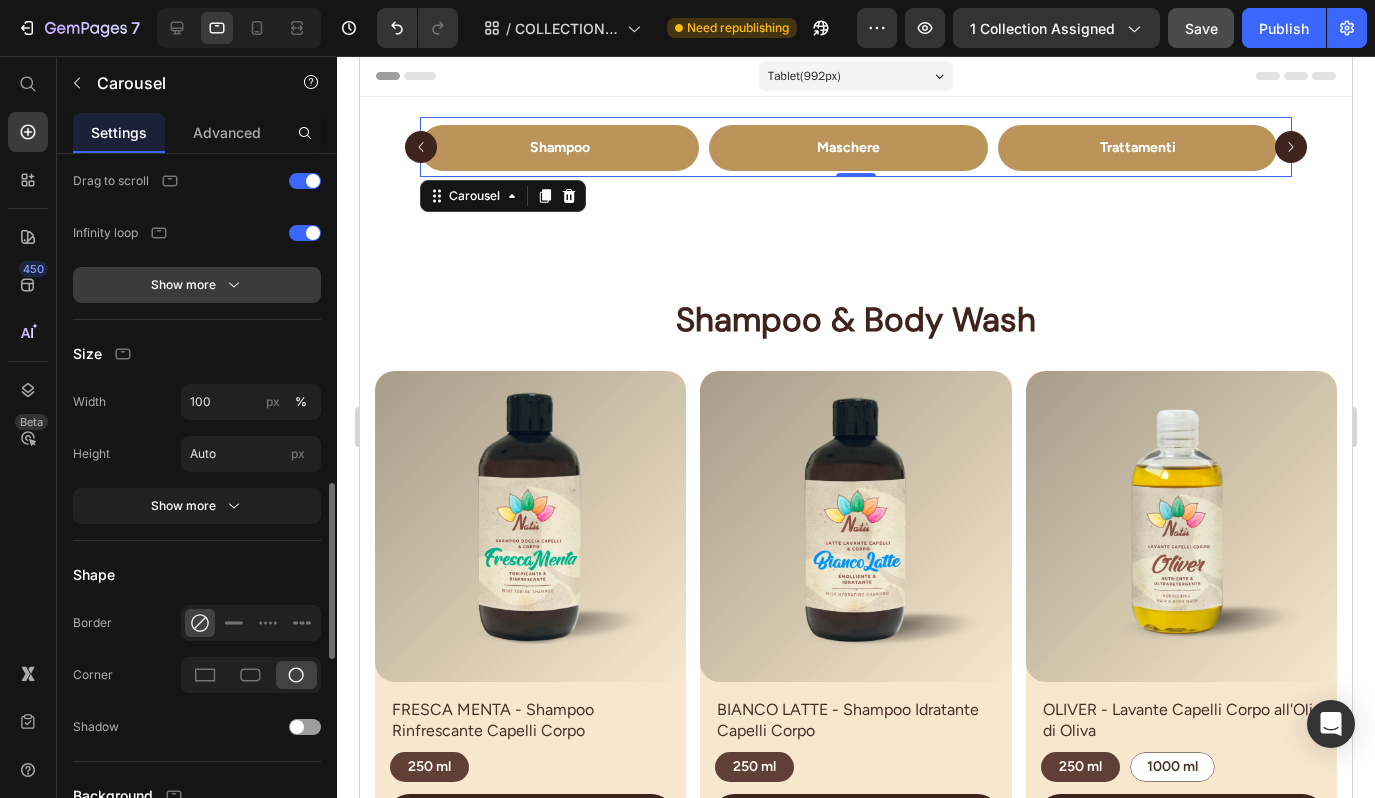 drag, startPoint x: 252, startPoint y: 406, endPoint x: 256, endPoint y: 293, distance: 113.07078 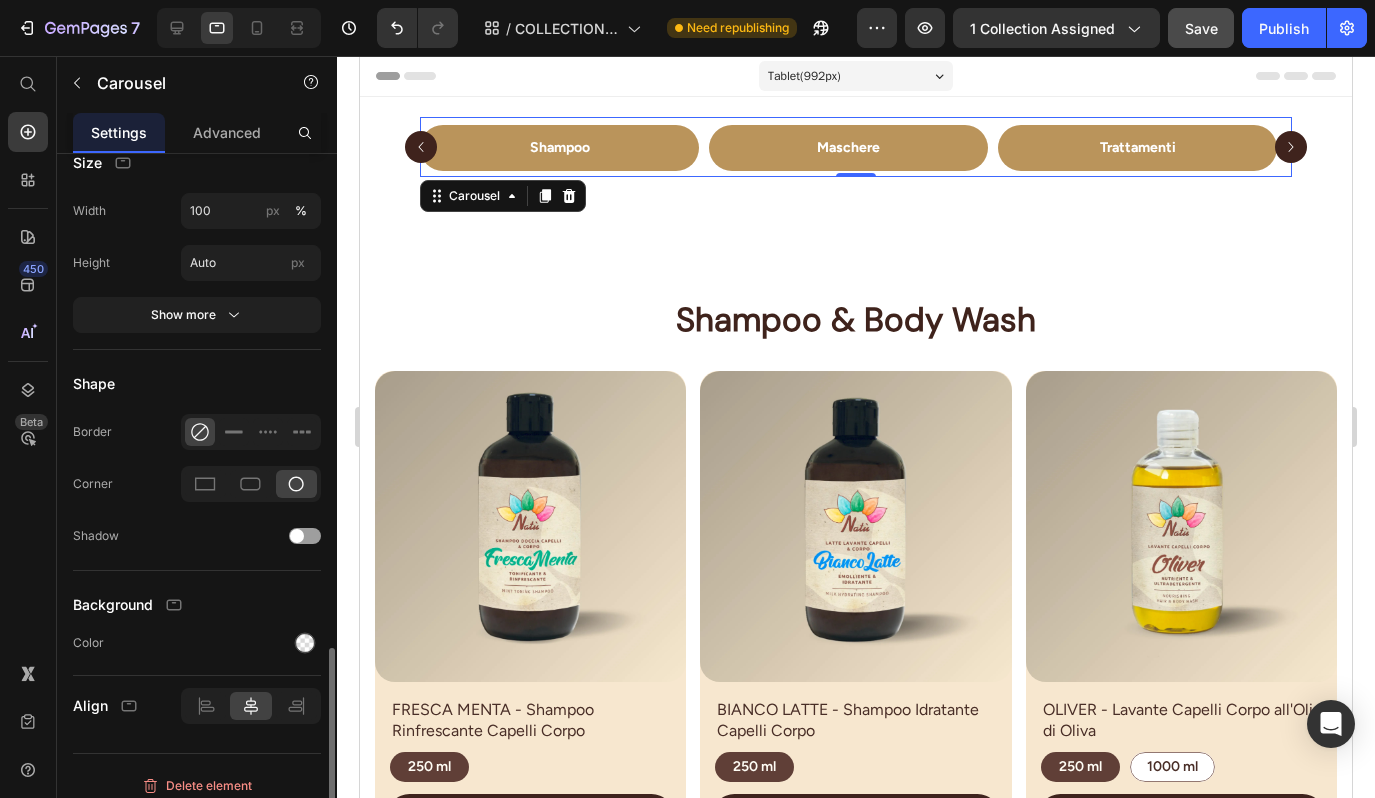 scroll, scrollTop: 1615, scrollLeft: 0, axis: vertical 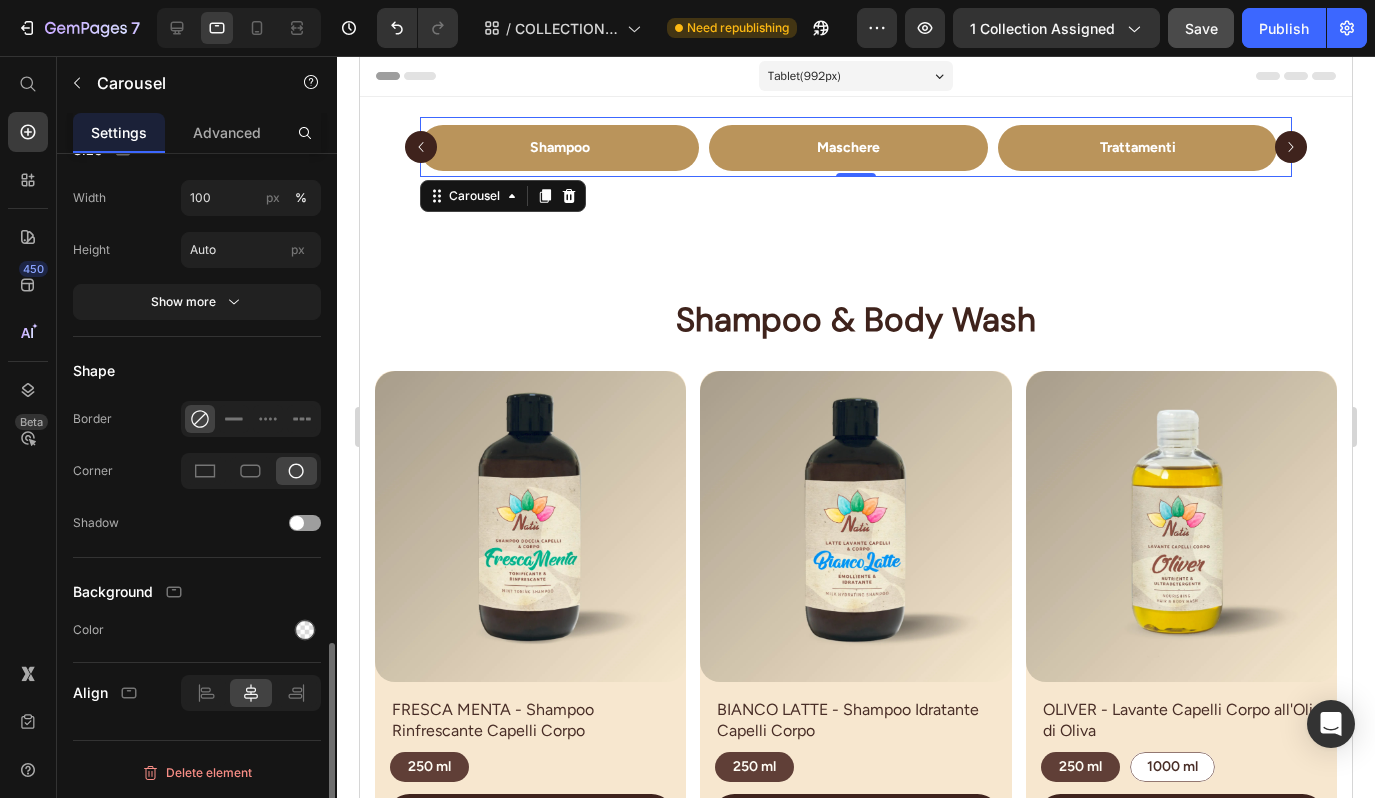 click 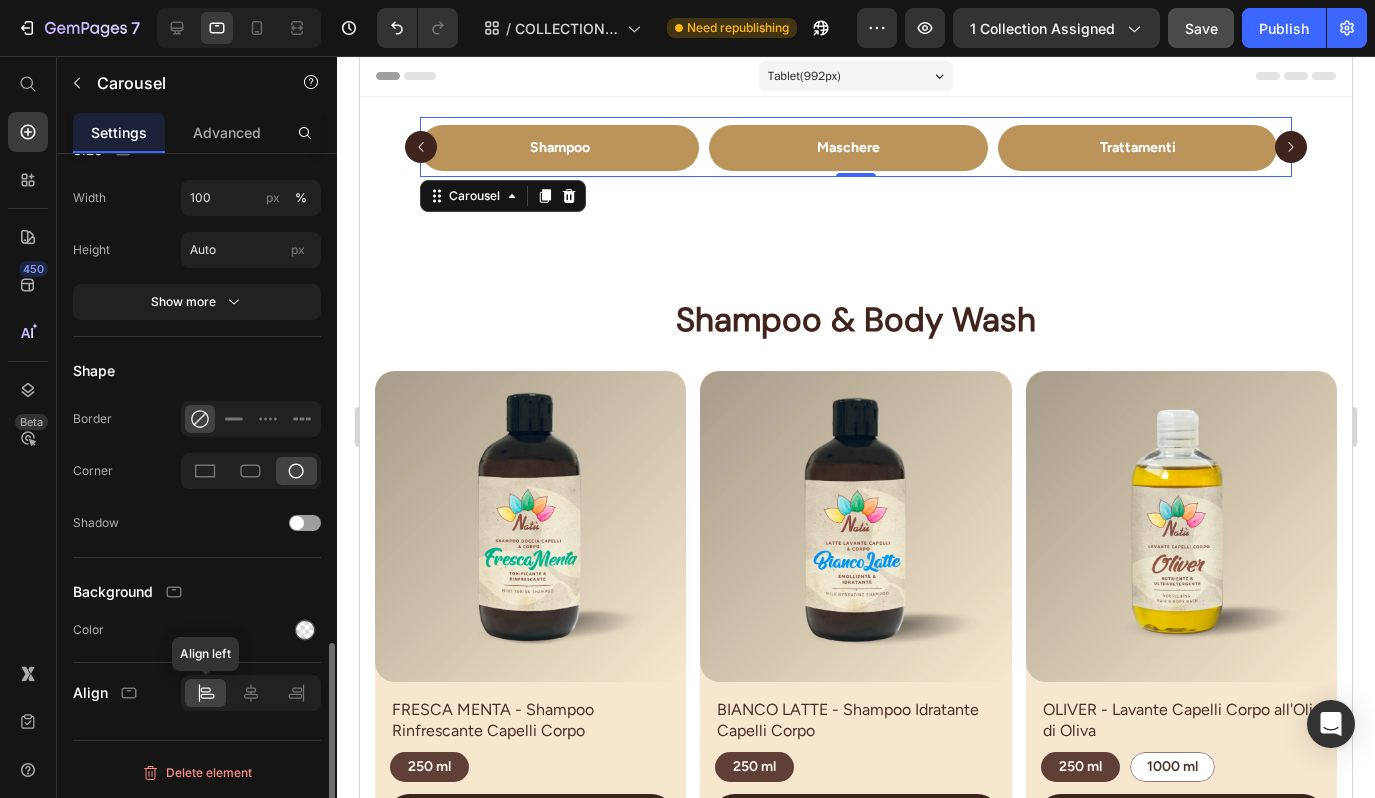 click 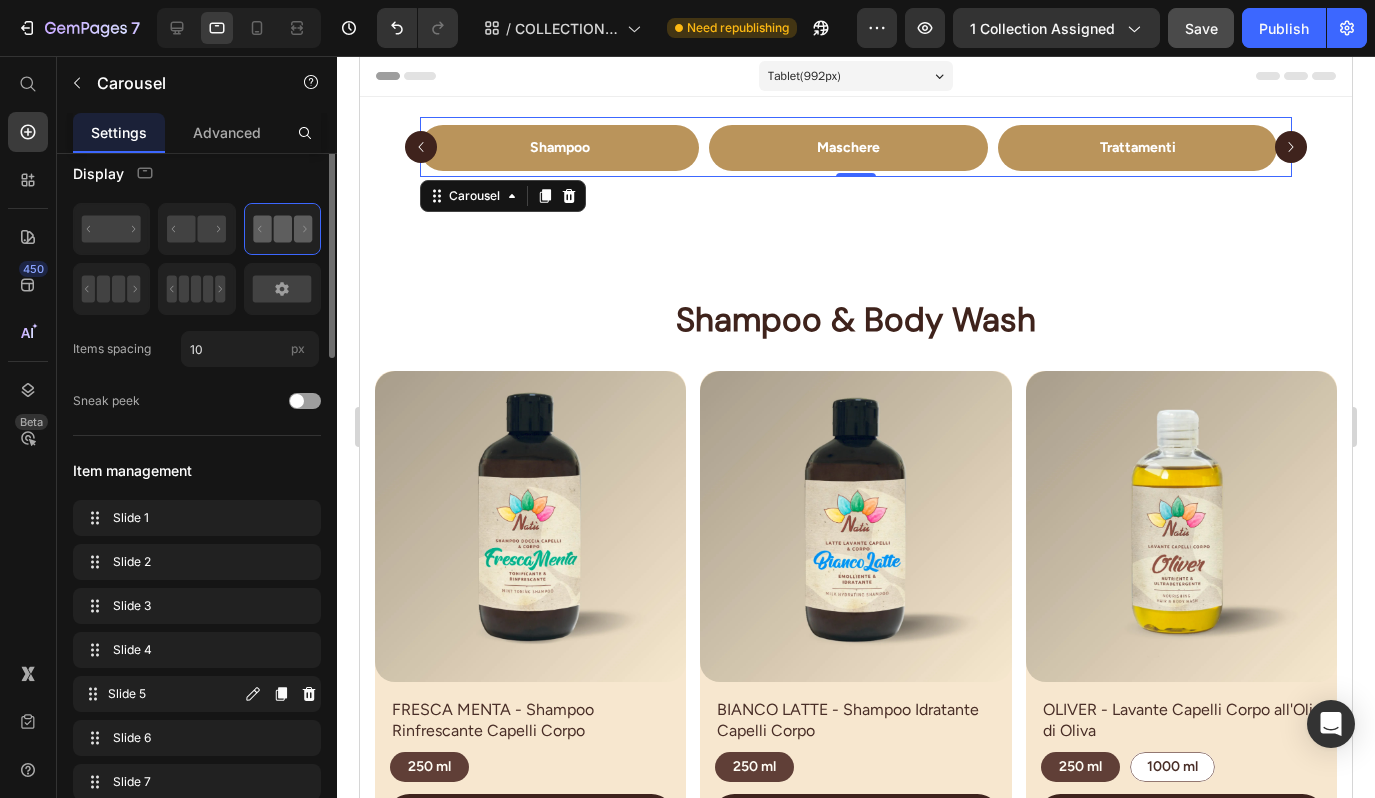 scroll, scrollTop: 0, scrollLeft: 0, axis: both 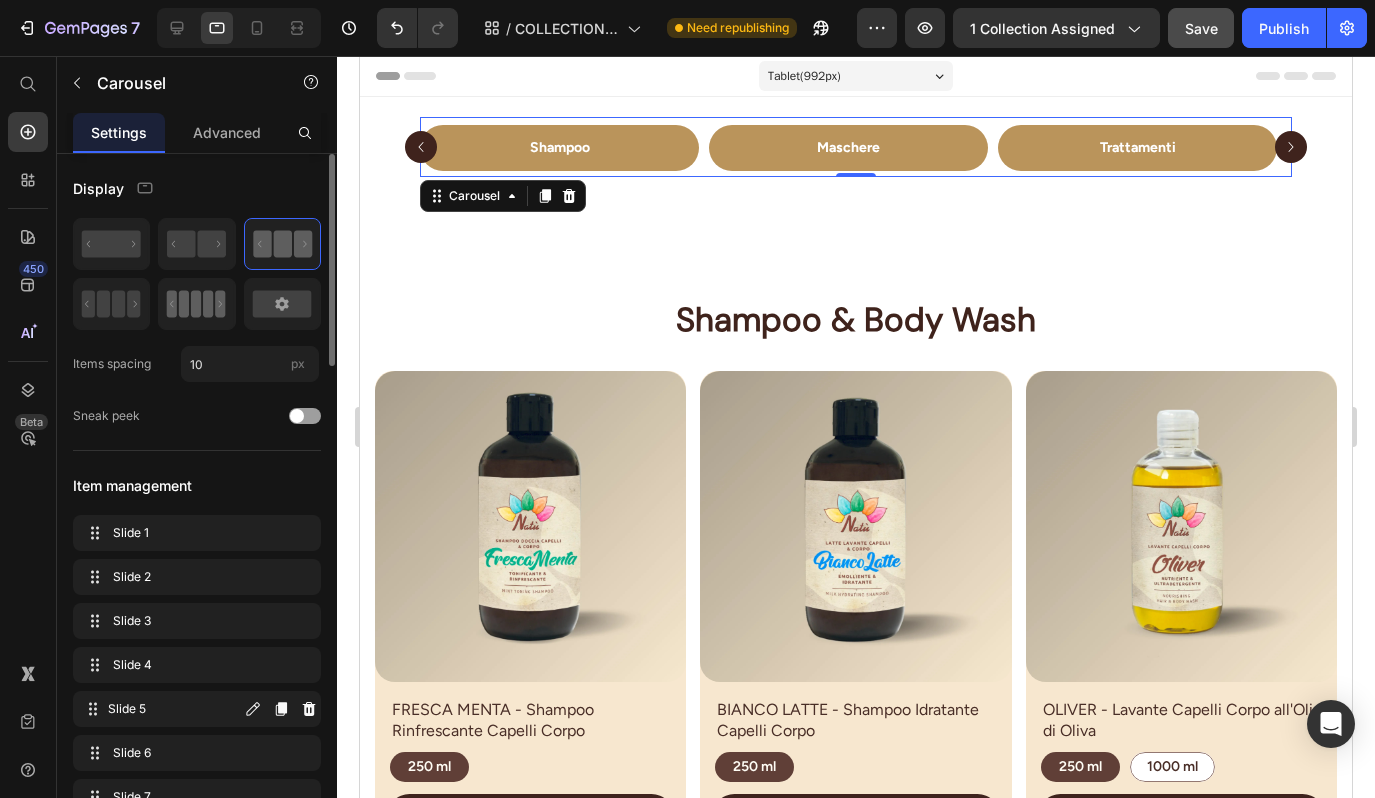 drag, startPoint x: 256, startPoint y: 293, endPoint x: 178, endPoint y: 296, distance: 78.05767 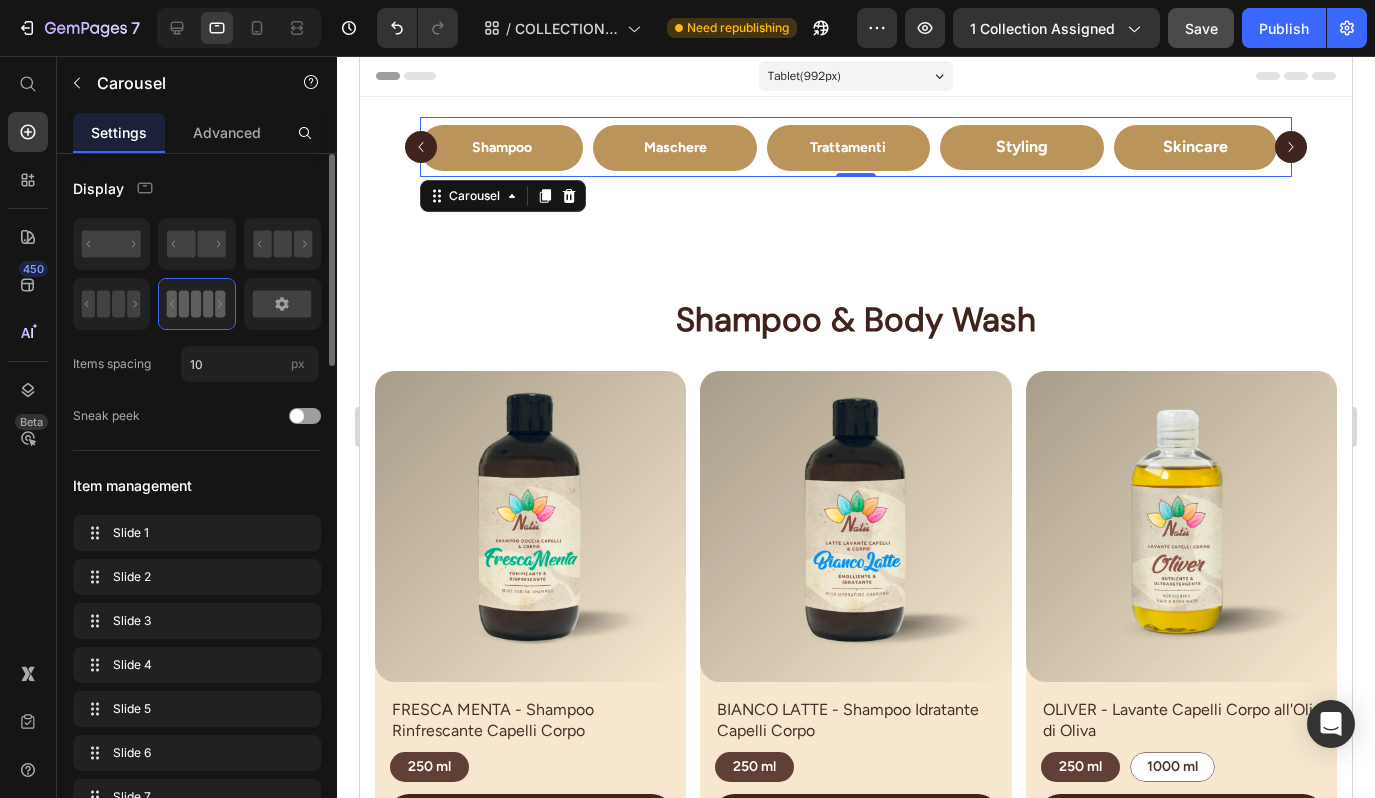 click 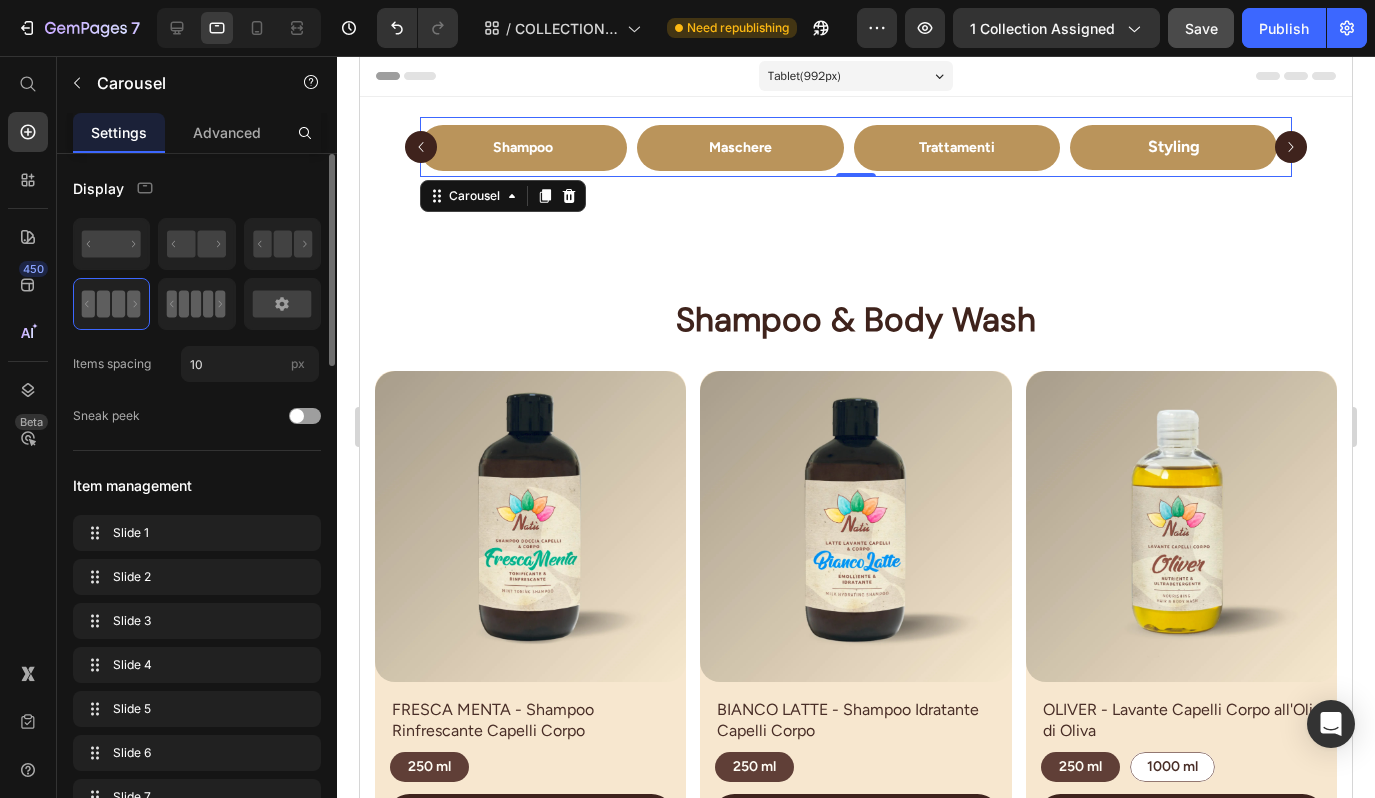 click 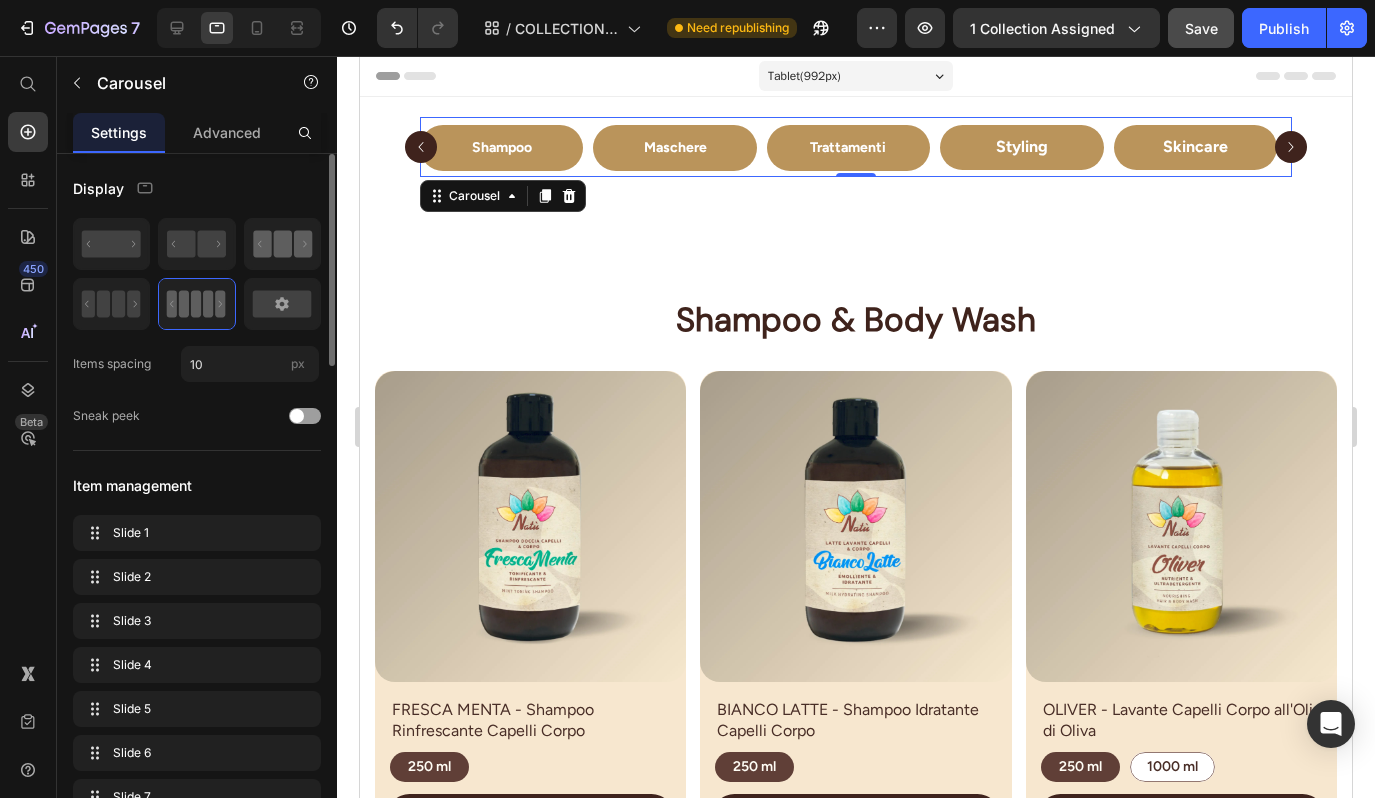 drag, startPoint x: 178, startPoint y: 296, endPoint x: 270, endPoint y: 252, distance: 101.98039 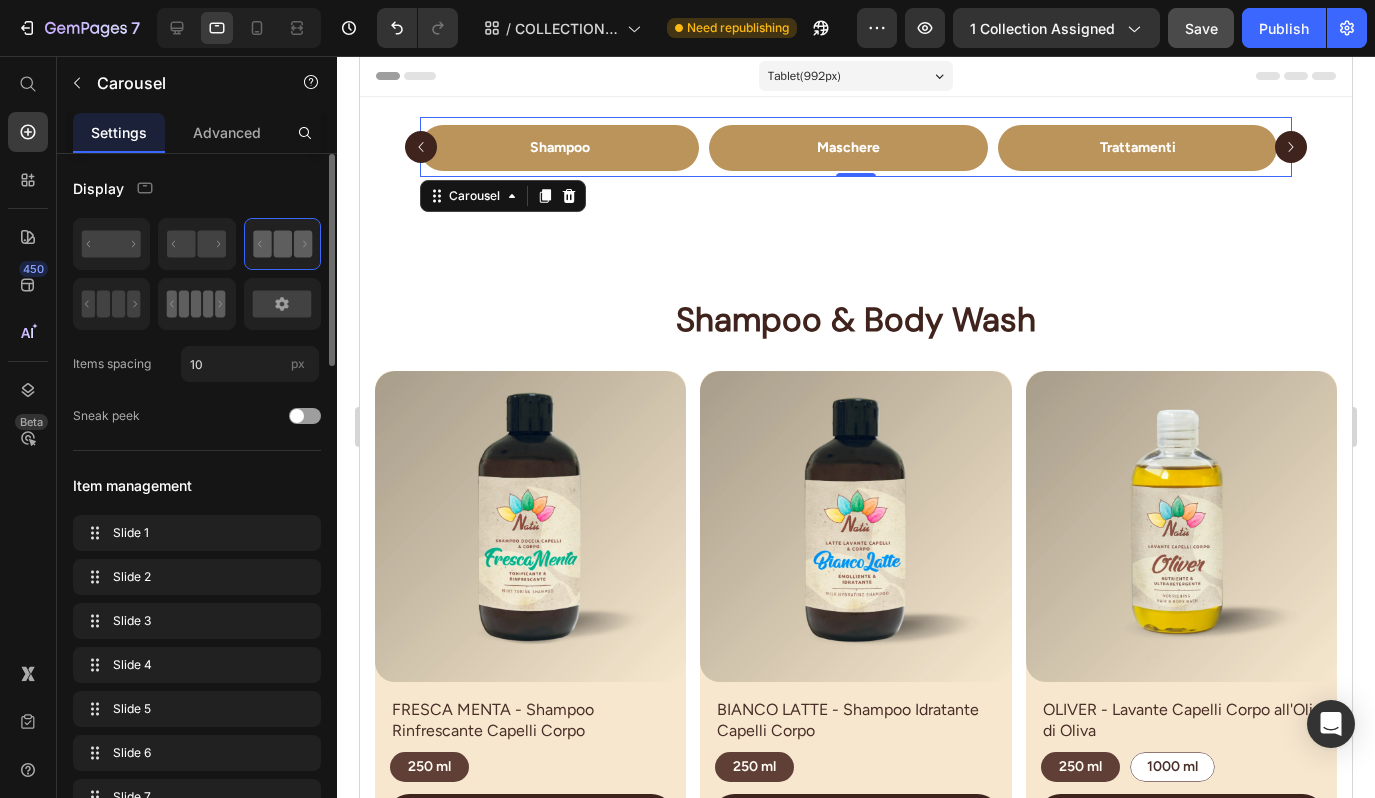 drag, startPoint x: 270, startPoint y: 252, endPoint x: 185, endPoint y: 302, distance: 98.61542 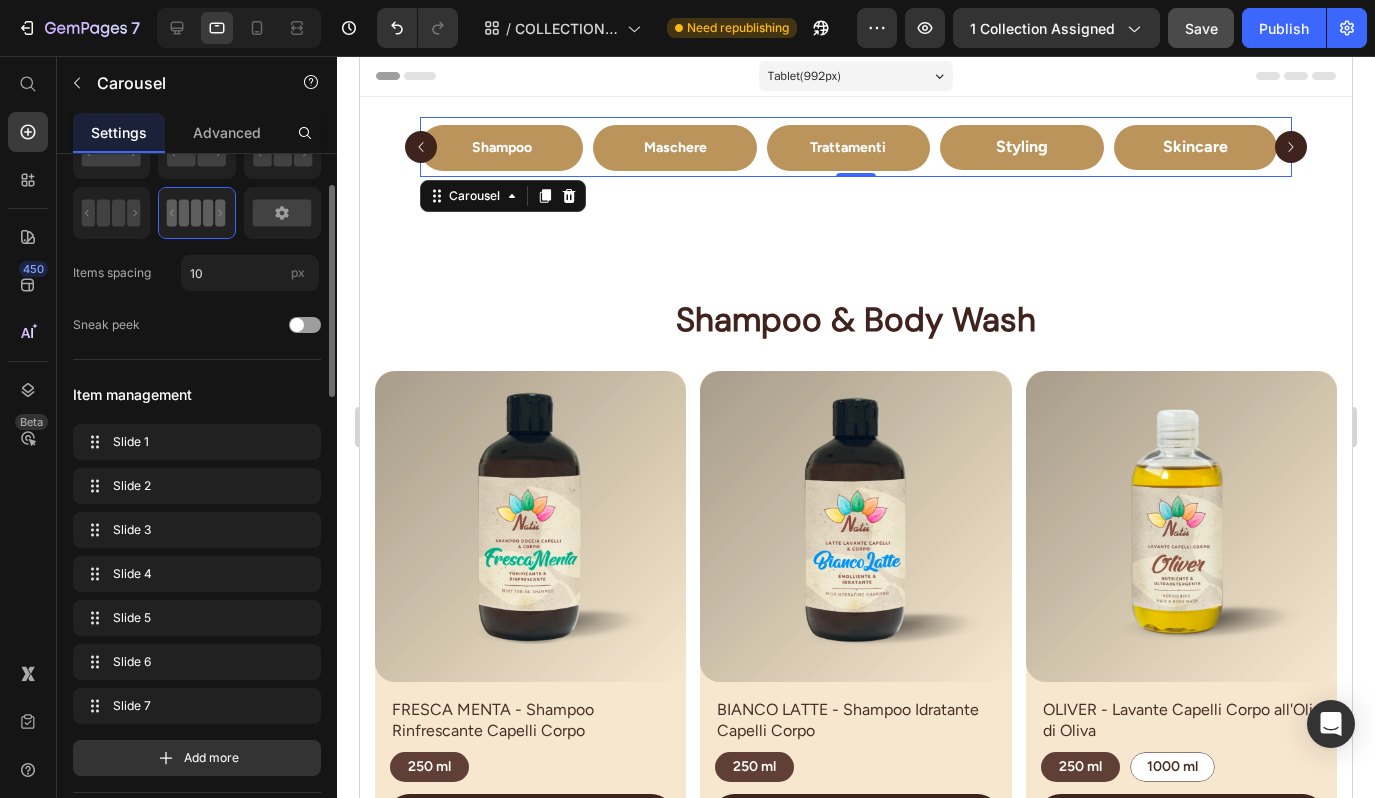 scroll, scrollTop: 94, scrollLeft: 0, axis: vertical 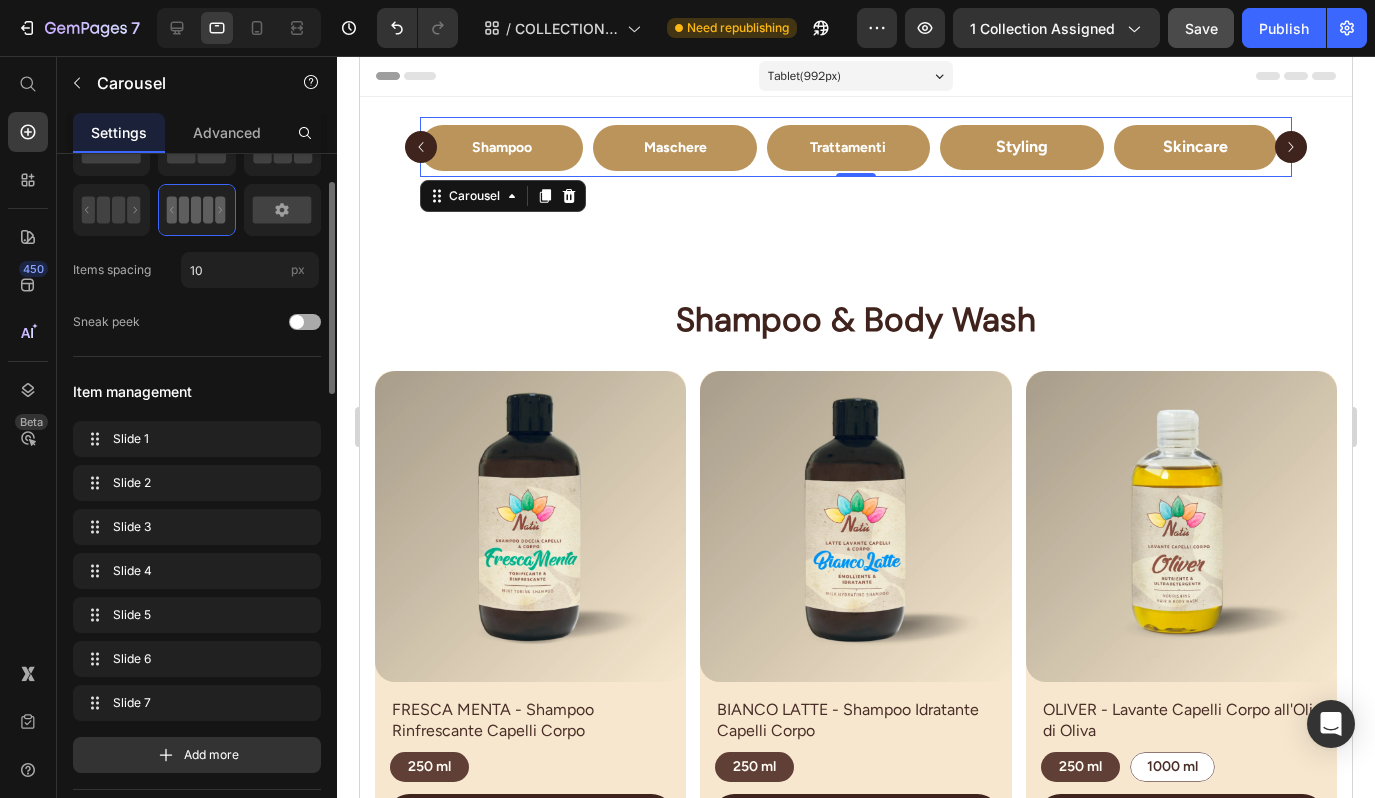 drag, startPoint x: 185, startPoint y: 302, endPoint x: 295, endPoint y: 326, distance: 112.587746 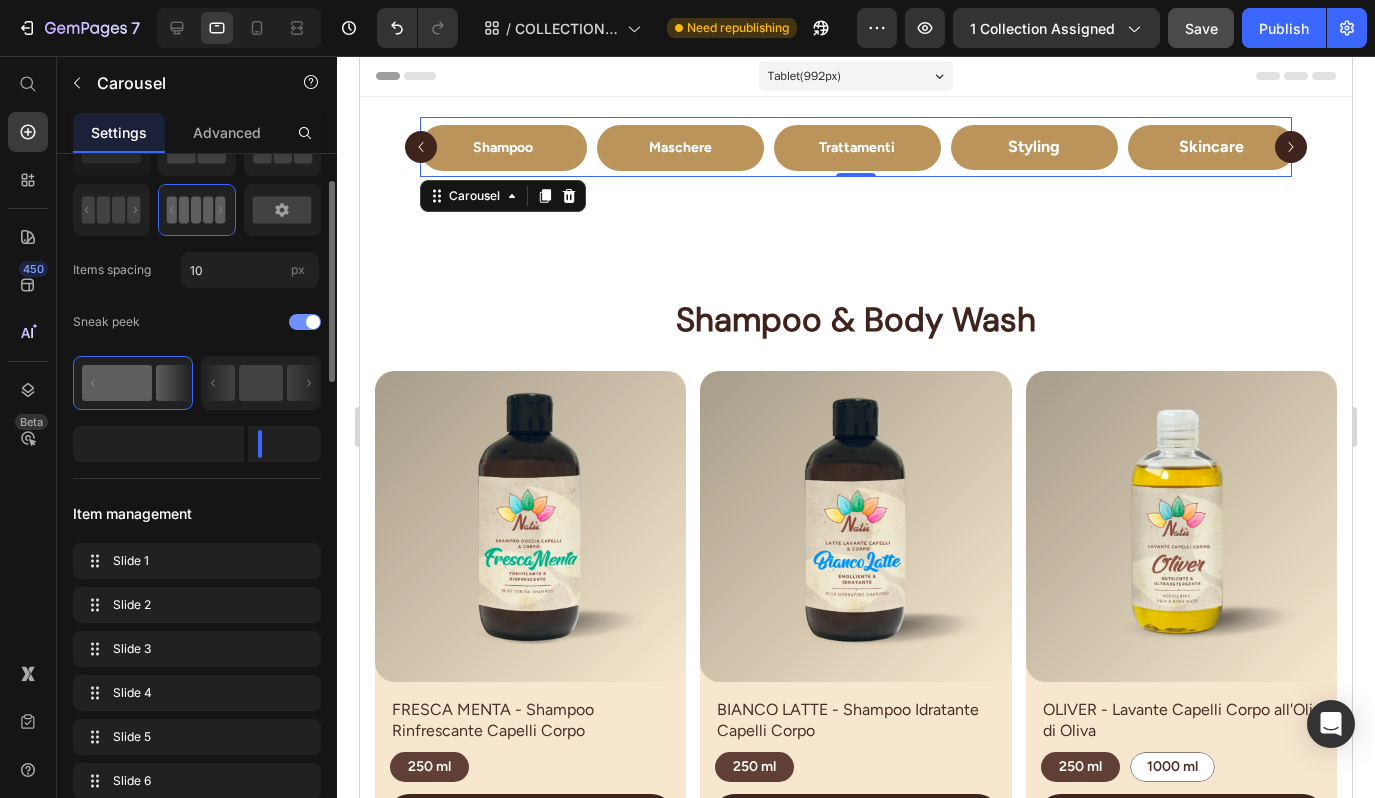 click at bounding box center (305, 322) 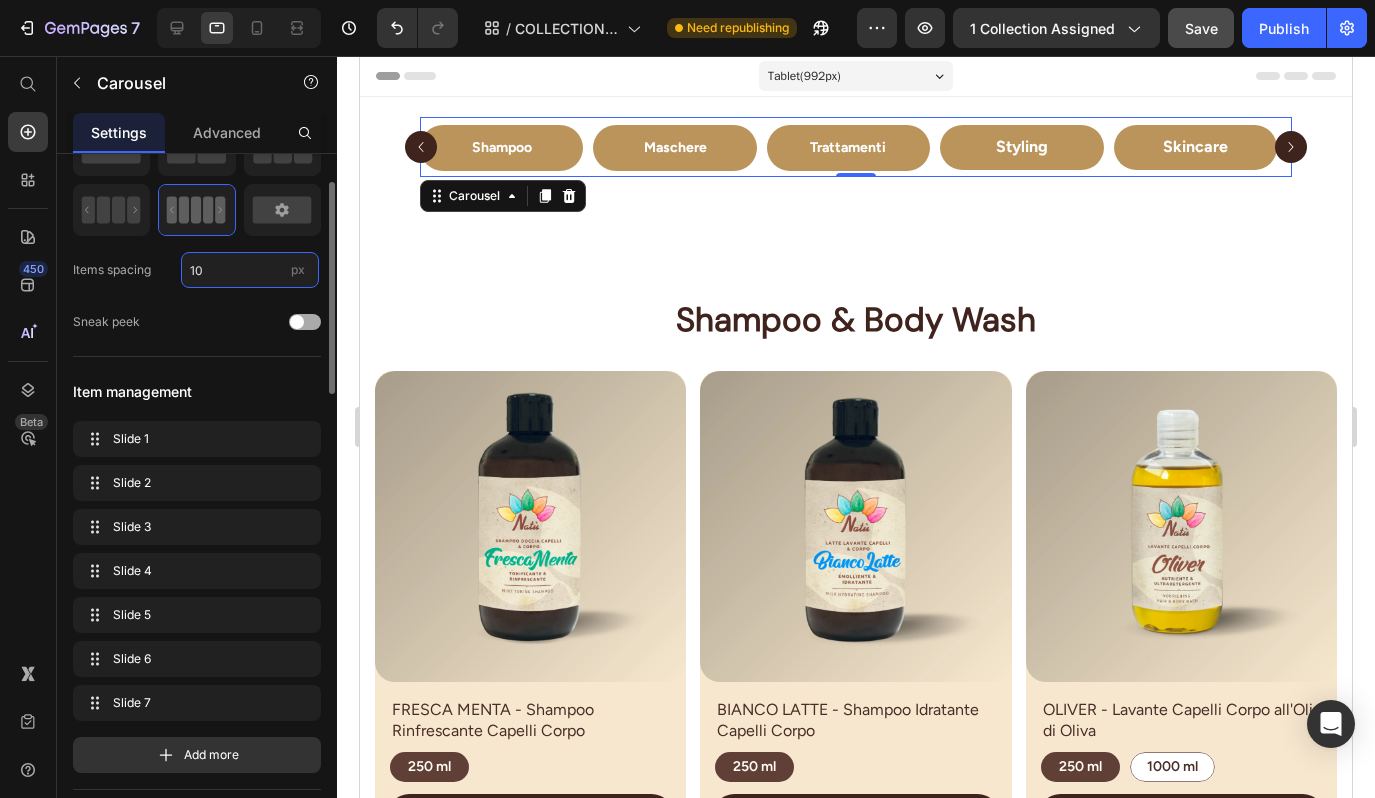 click on "10" at bounding box center [250, 270] 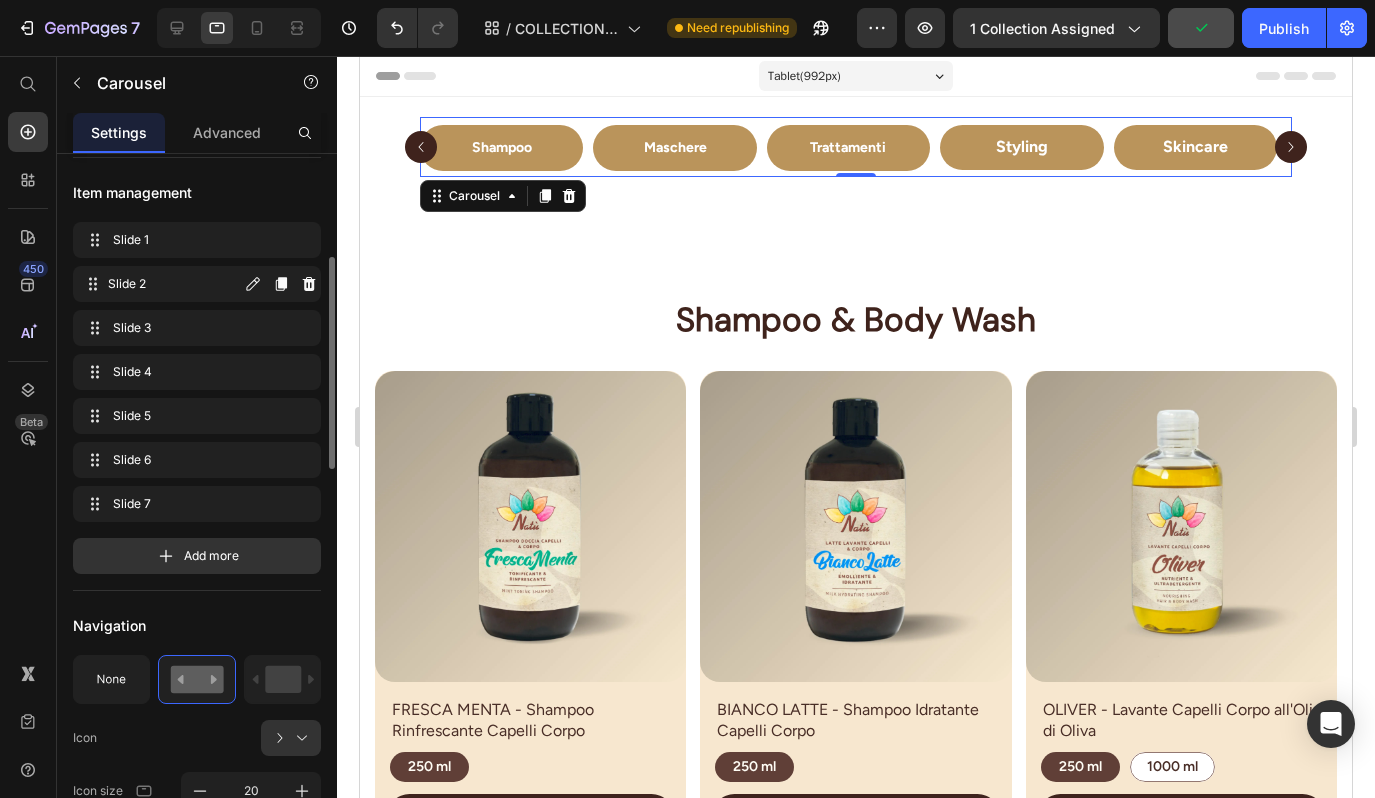 scroll, scrollTop: 321, scrollLeft: 0, axis: vertical 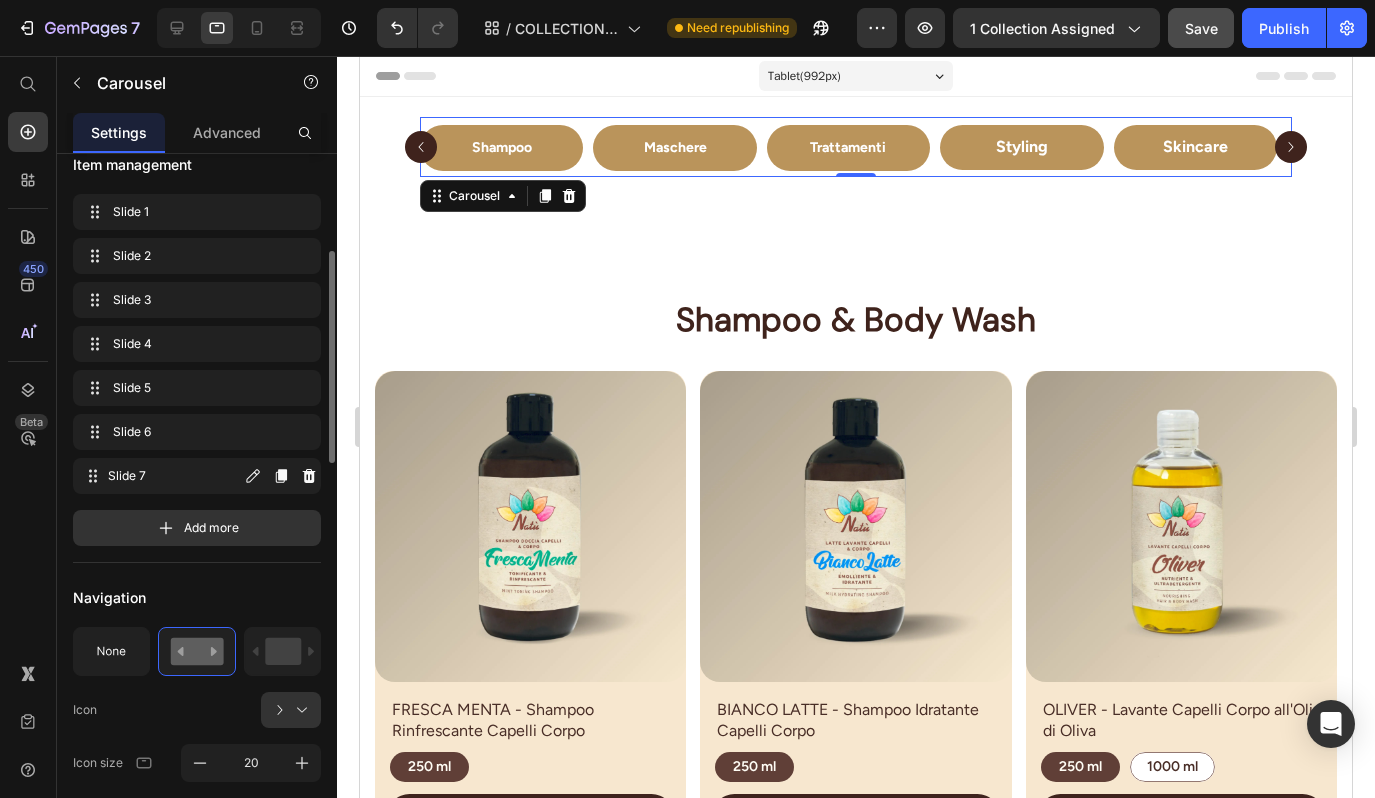 click 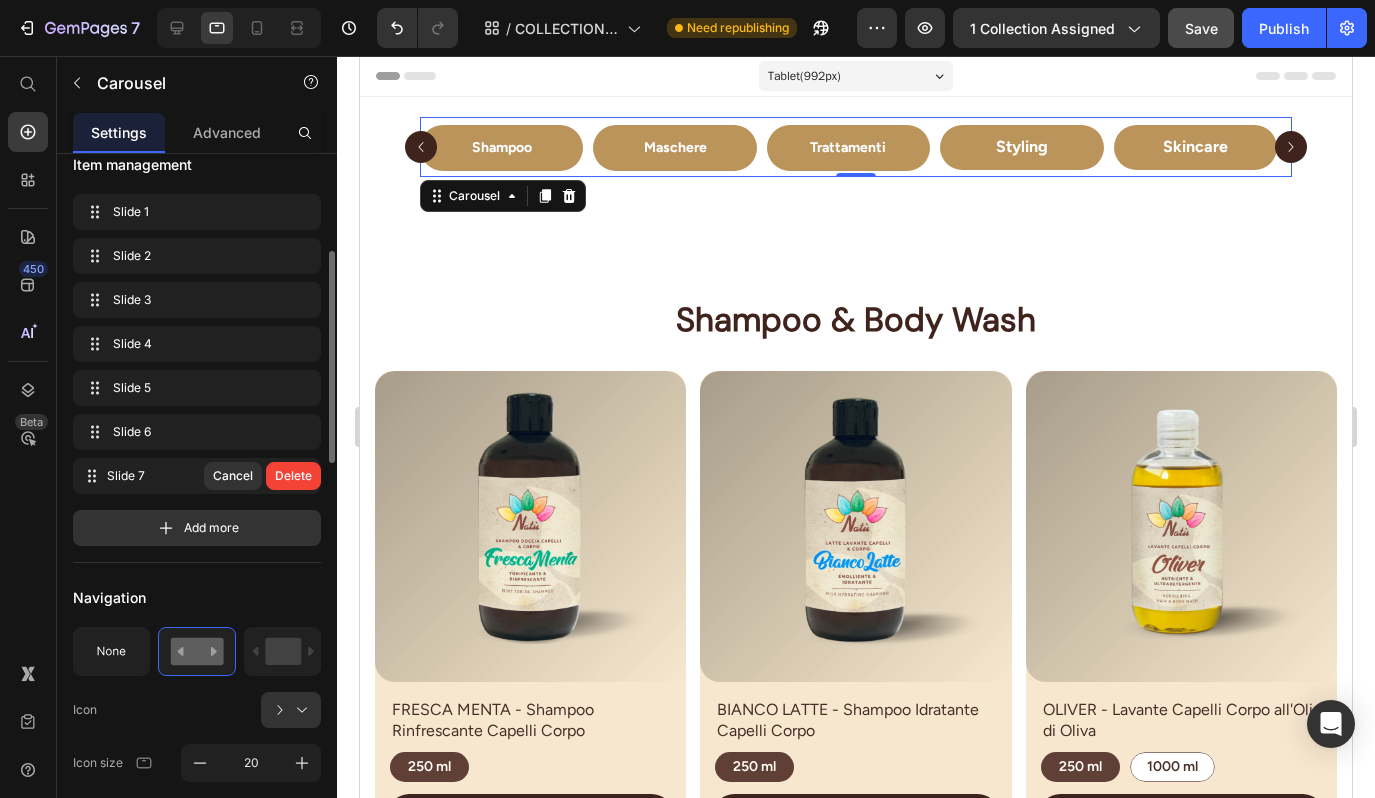 click on "Delete" at bounding box center [293, 476] 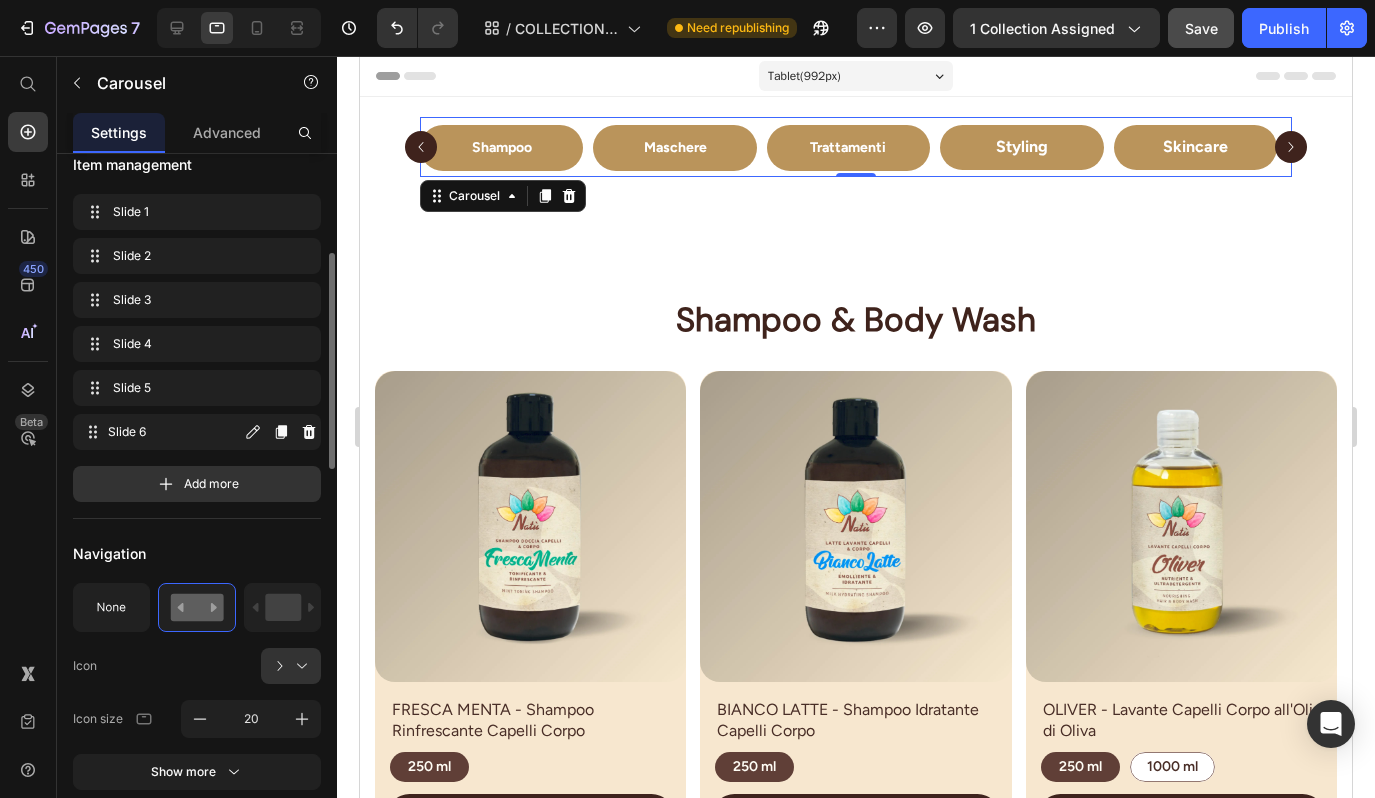 click on "Slide 6 Slide 6" at bounding box center [197, 432] 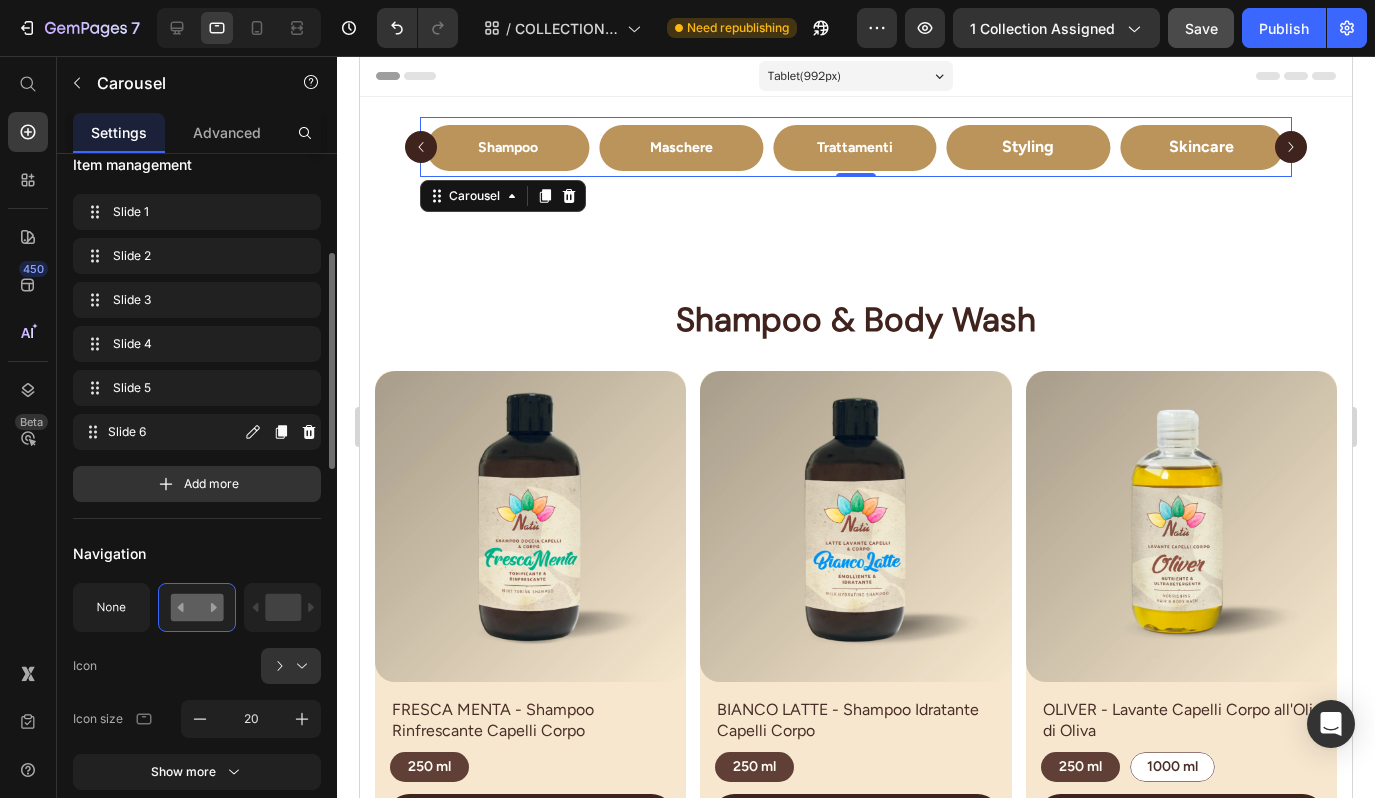 click 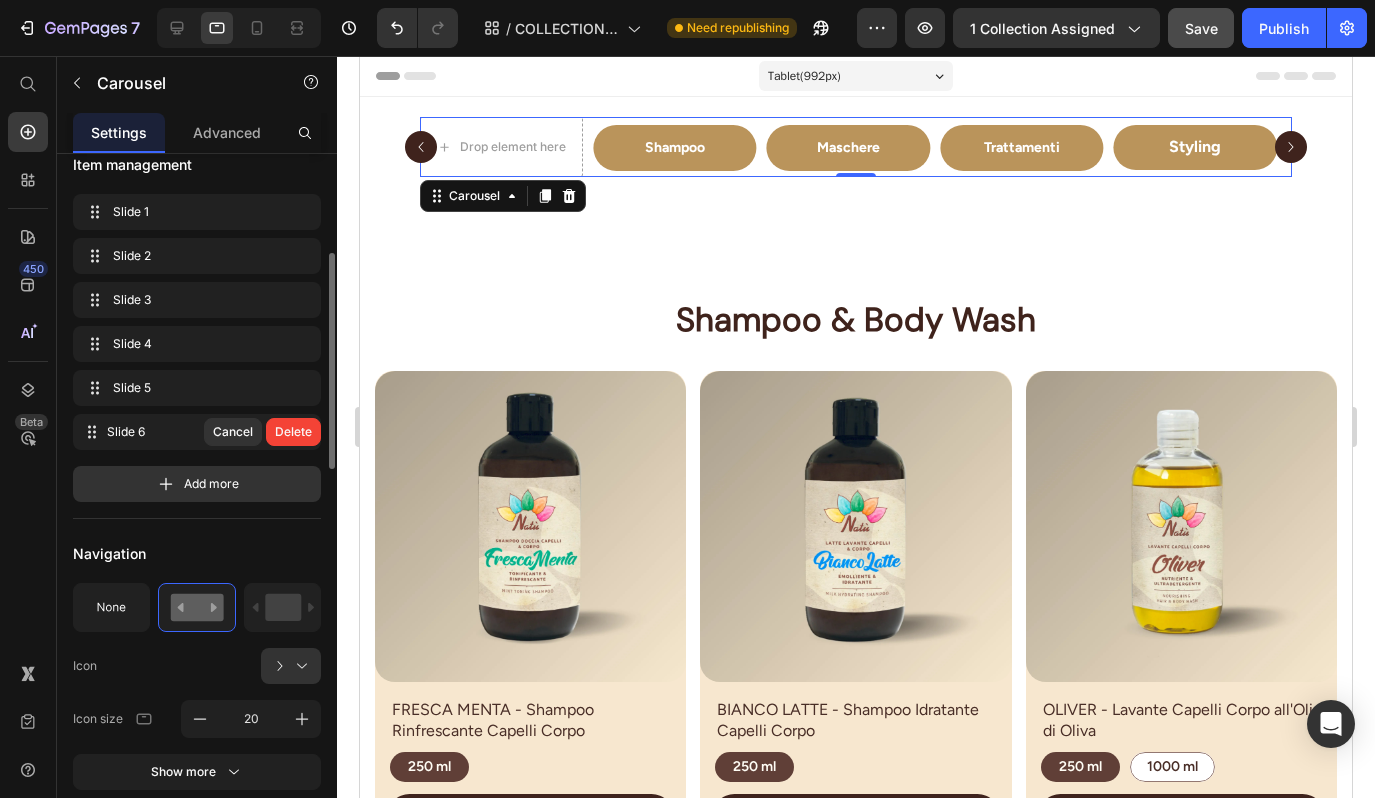 click on "Delete" at bounding box center (293, 432) 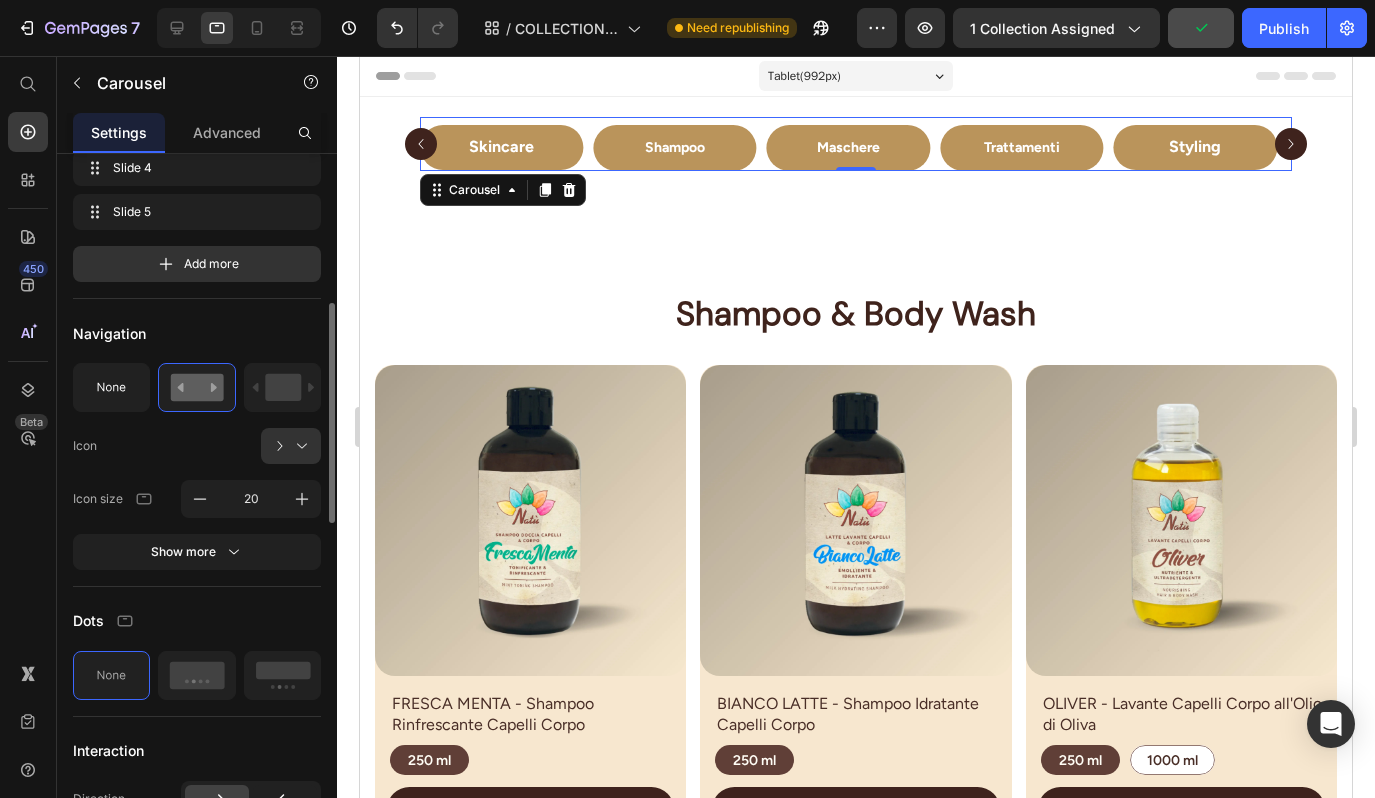 scroll, scrollTop: 504, scrollLeft: 0, axis: vertical 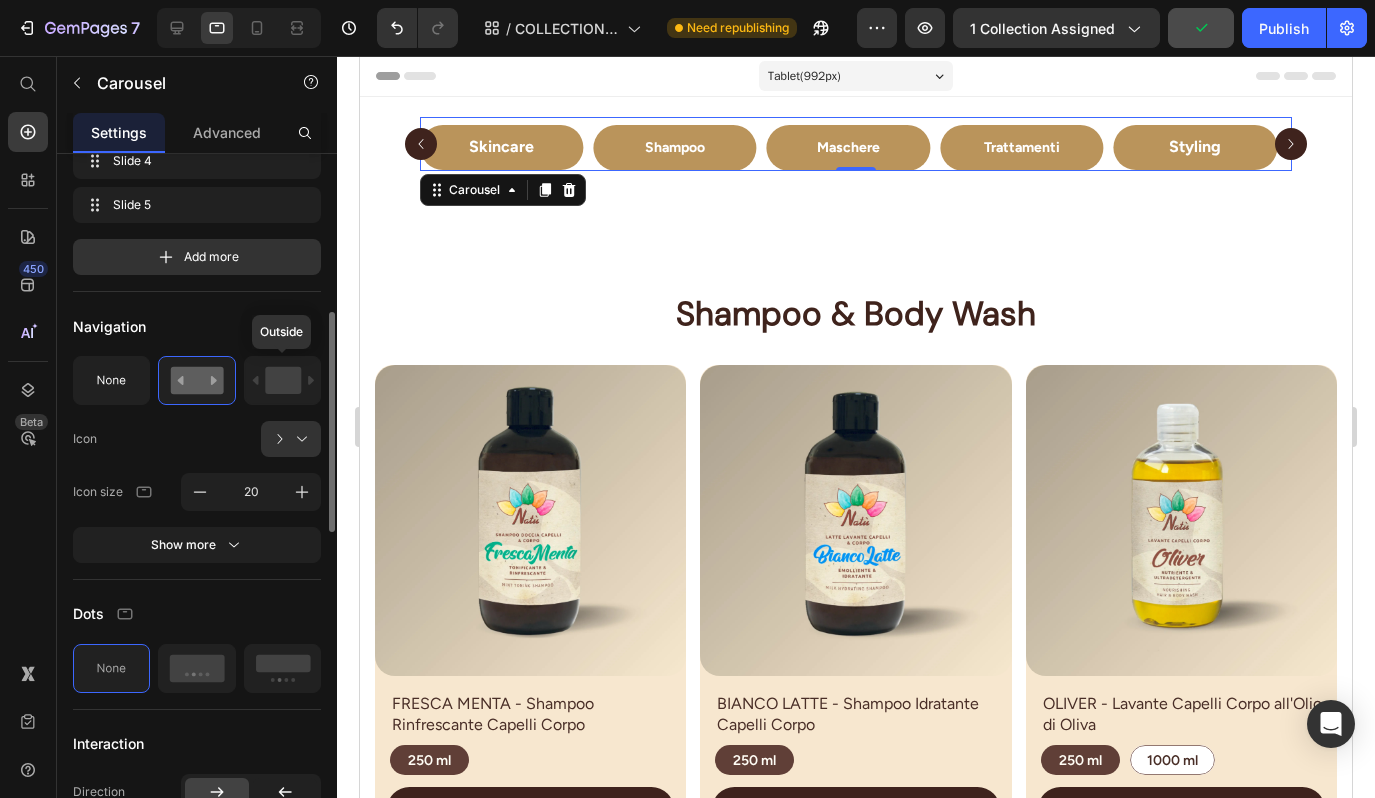 click 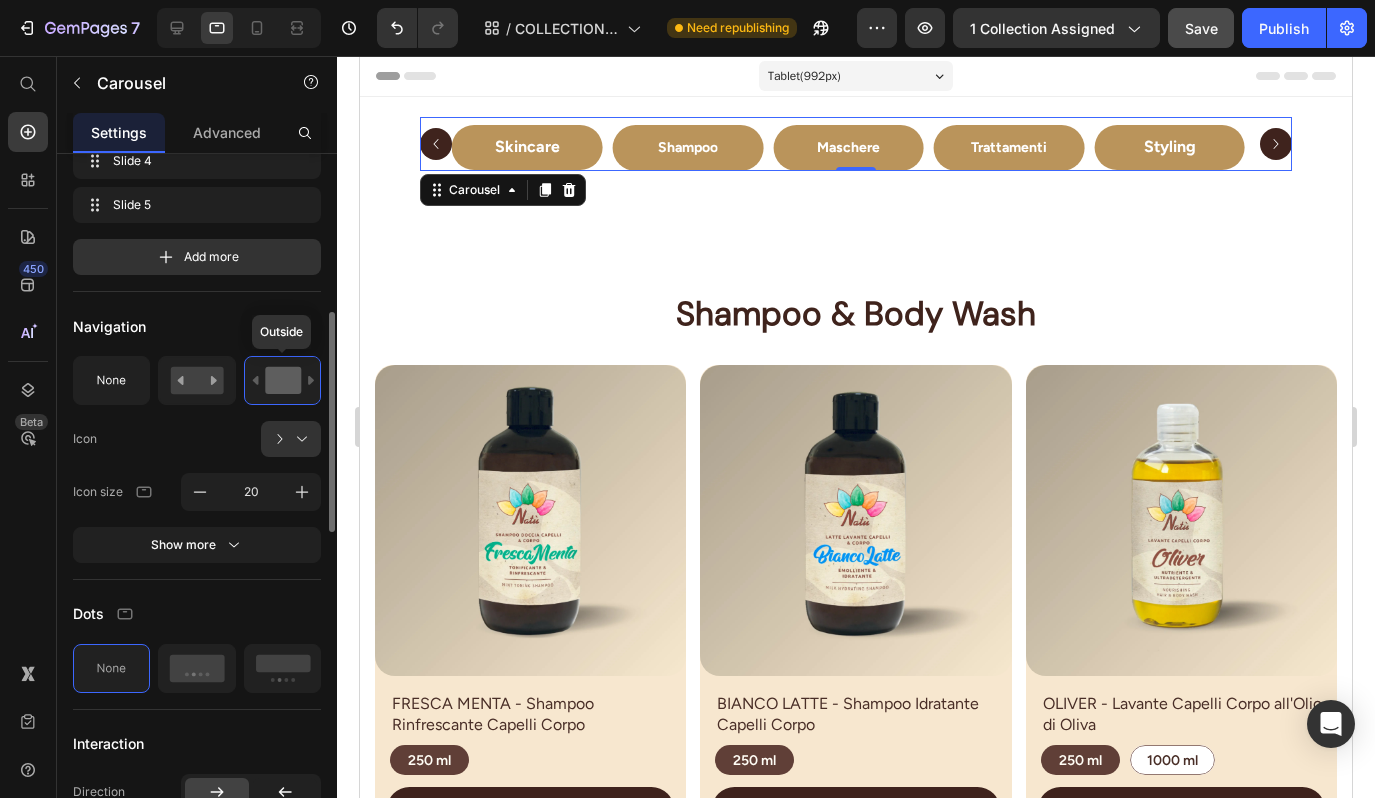 click on "Show more" at bounding box center (197, 545) 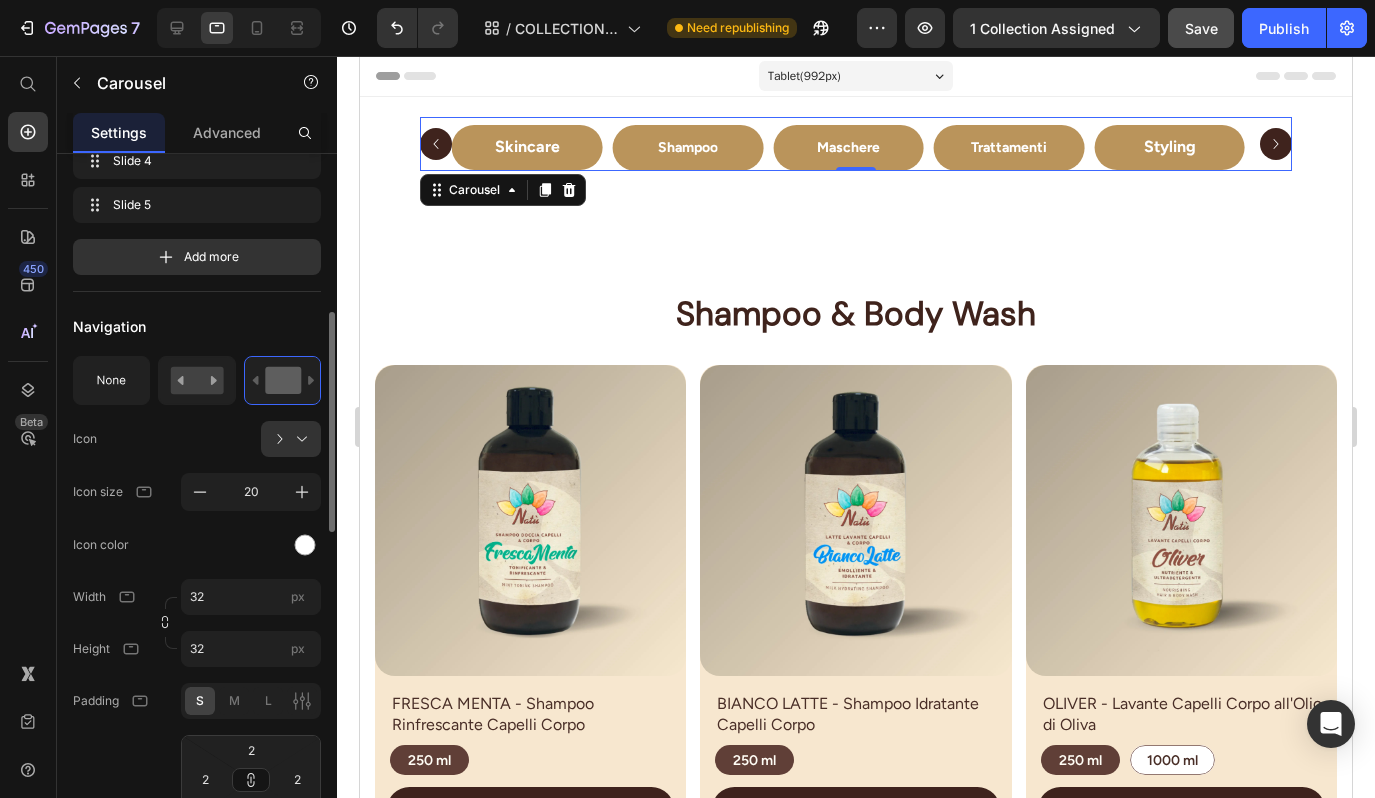 click 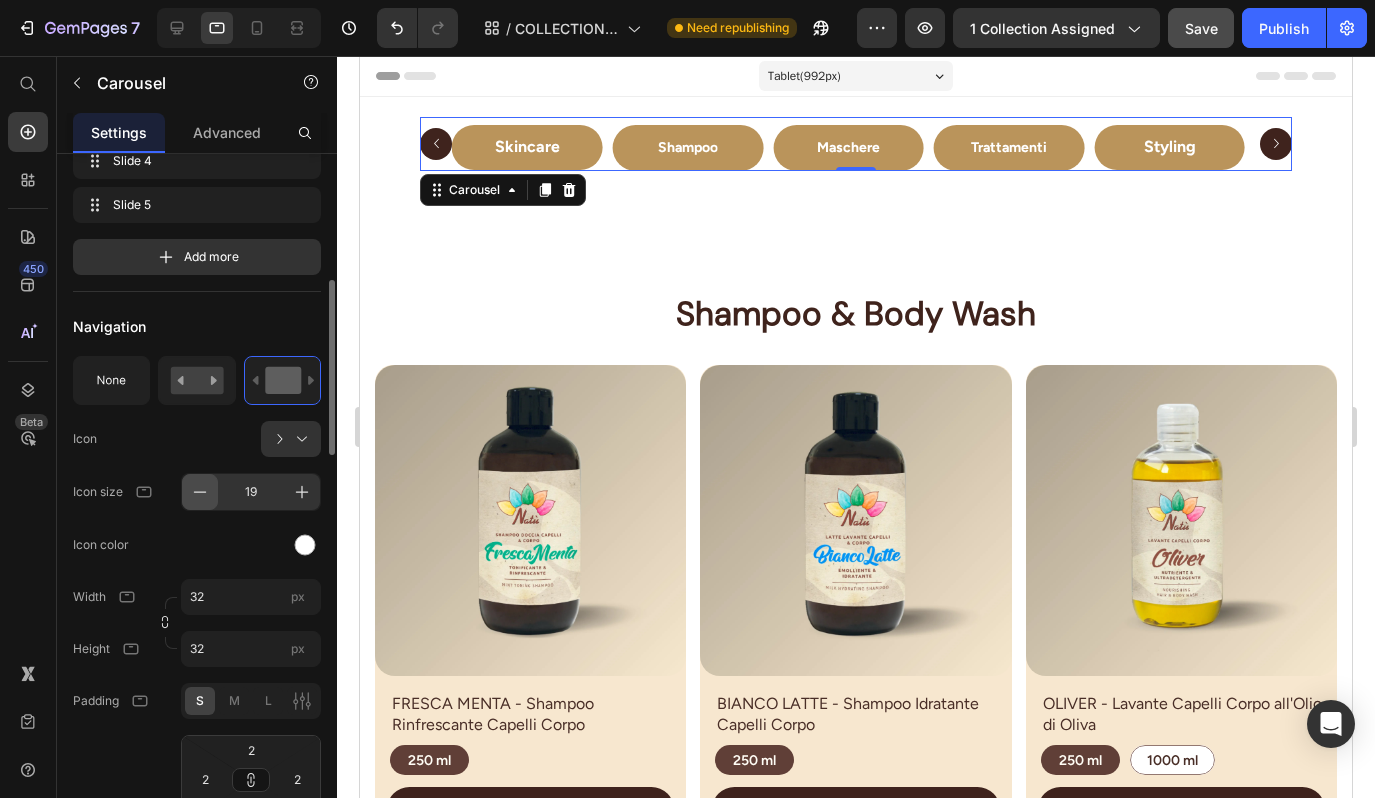 drag, startPoint x: 295, startPoint y: 326, endPoint x: 205, endPoint y: 489, distance: 186.19614 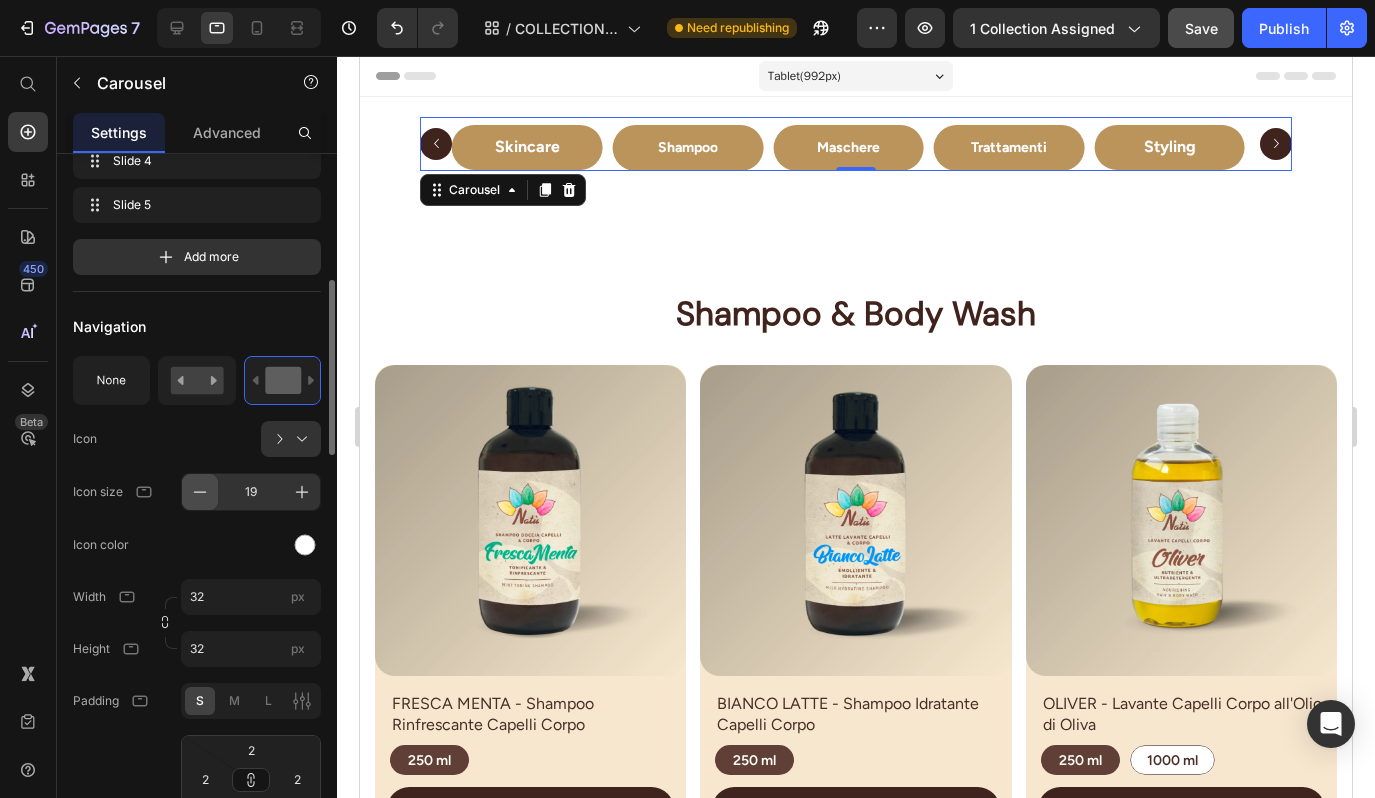 click 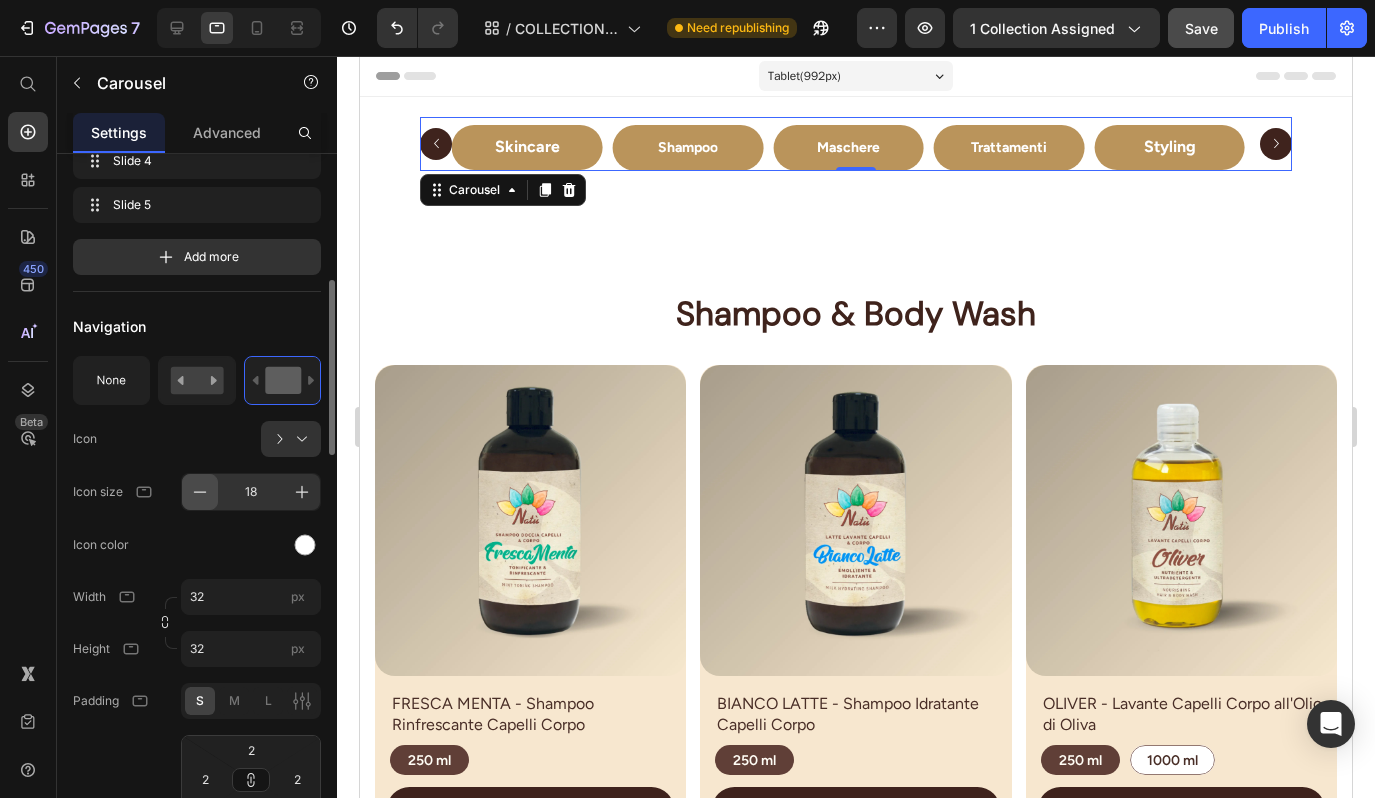 click 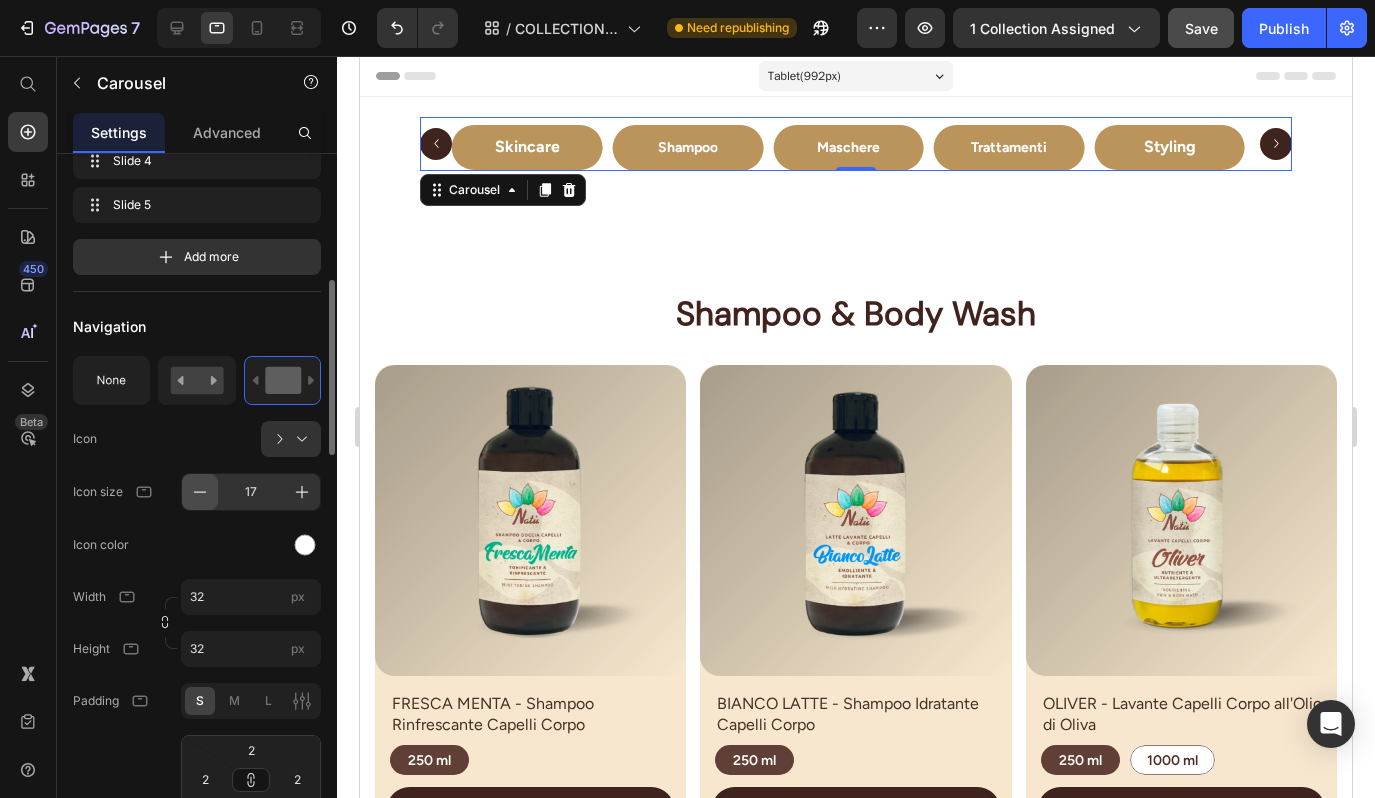 click 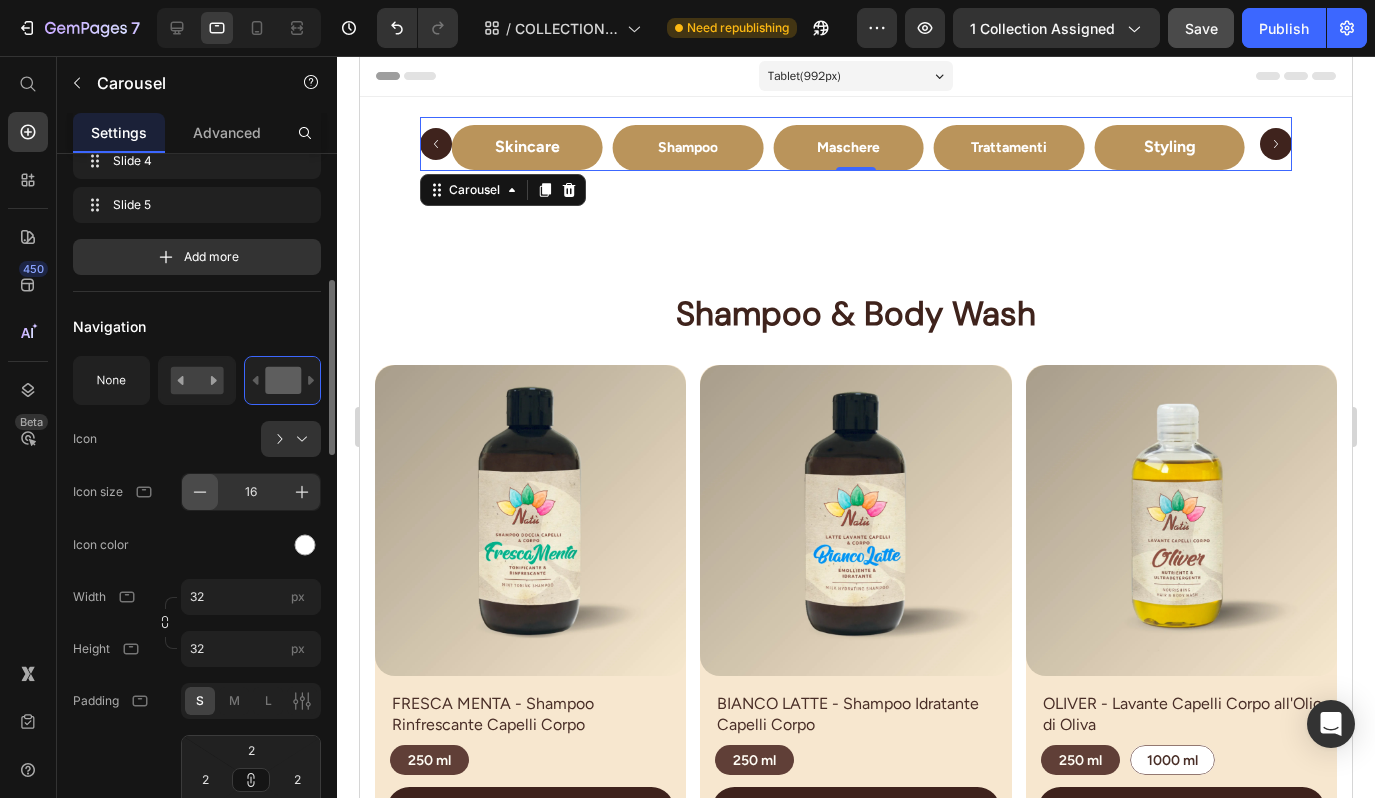 click 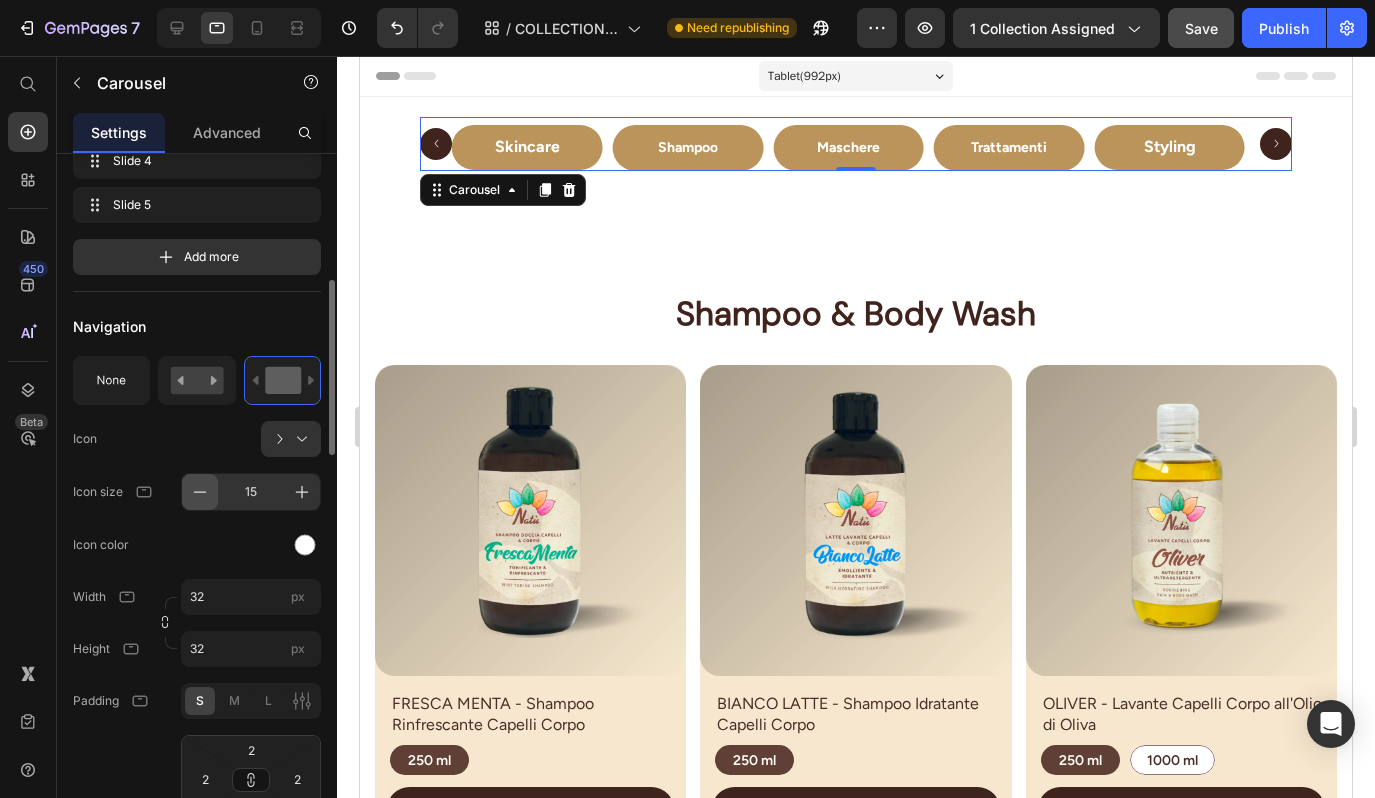 click 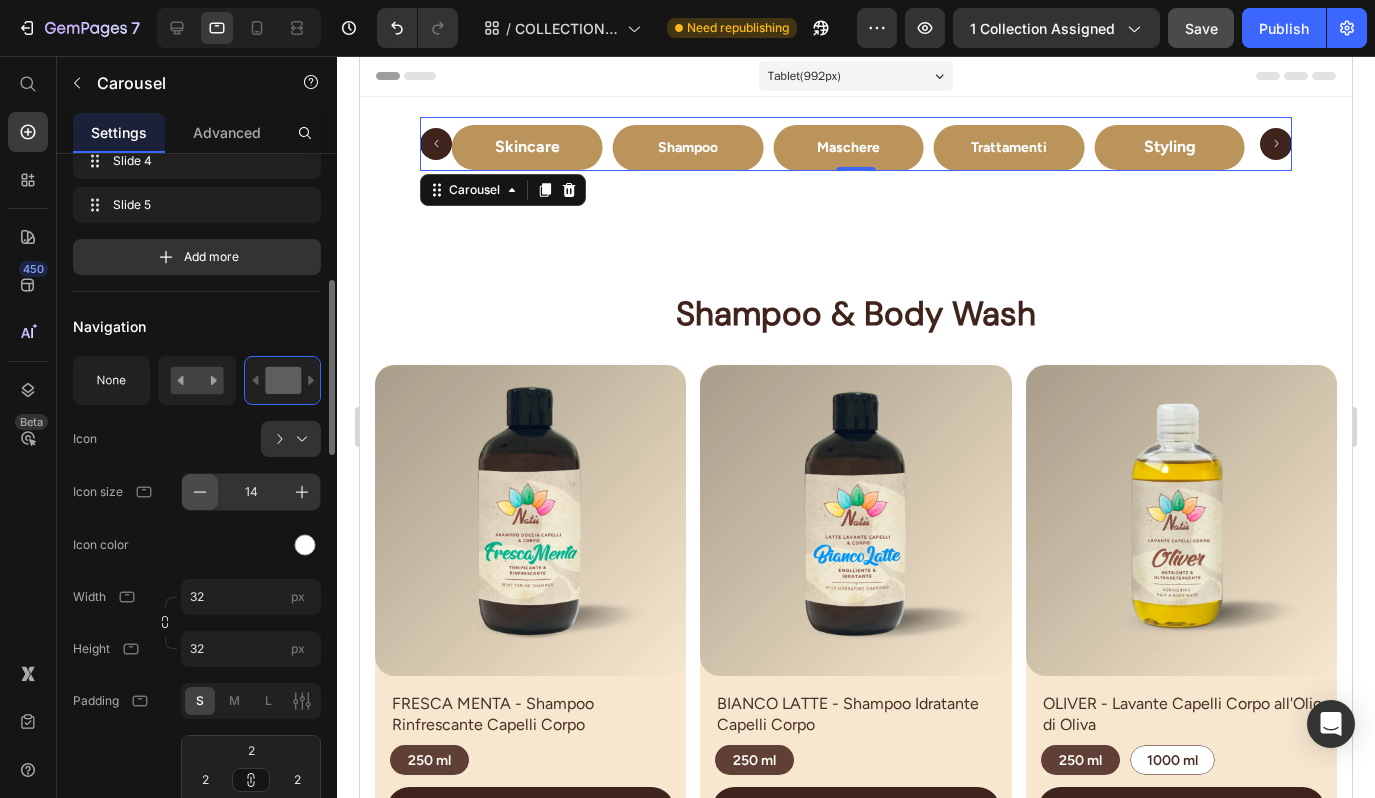 click 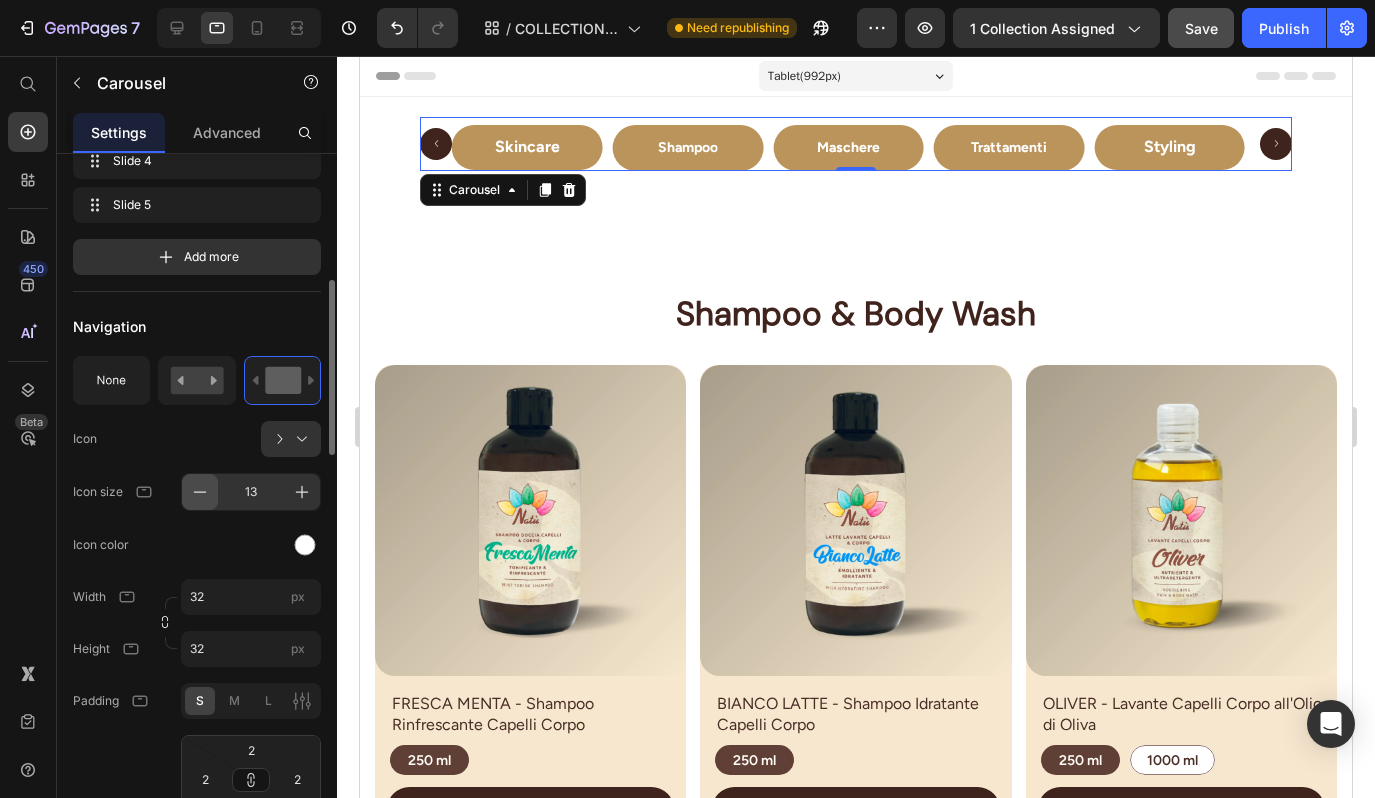 click 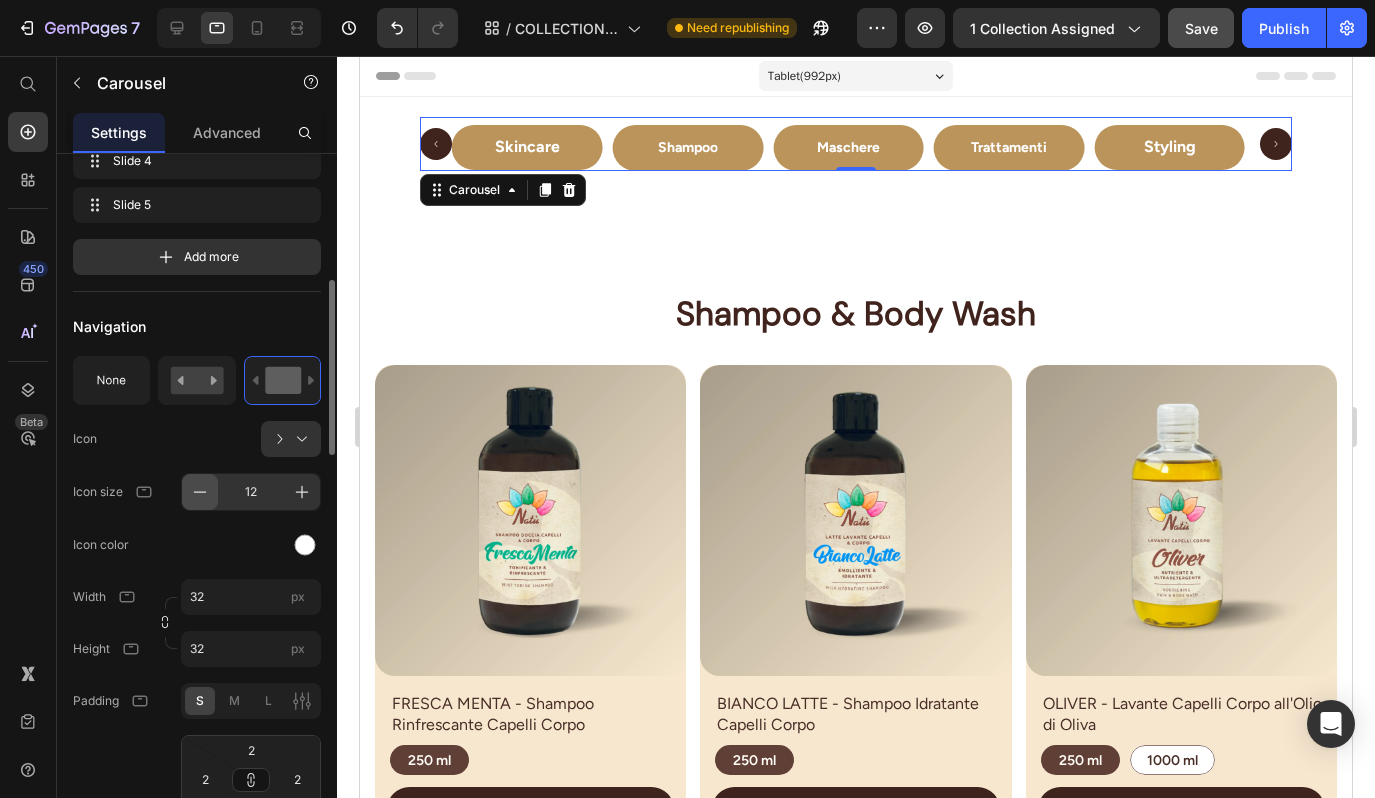 click 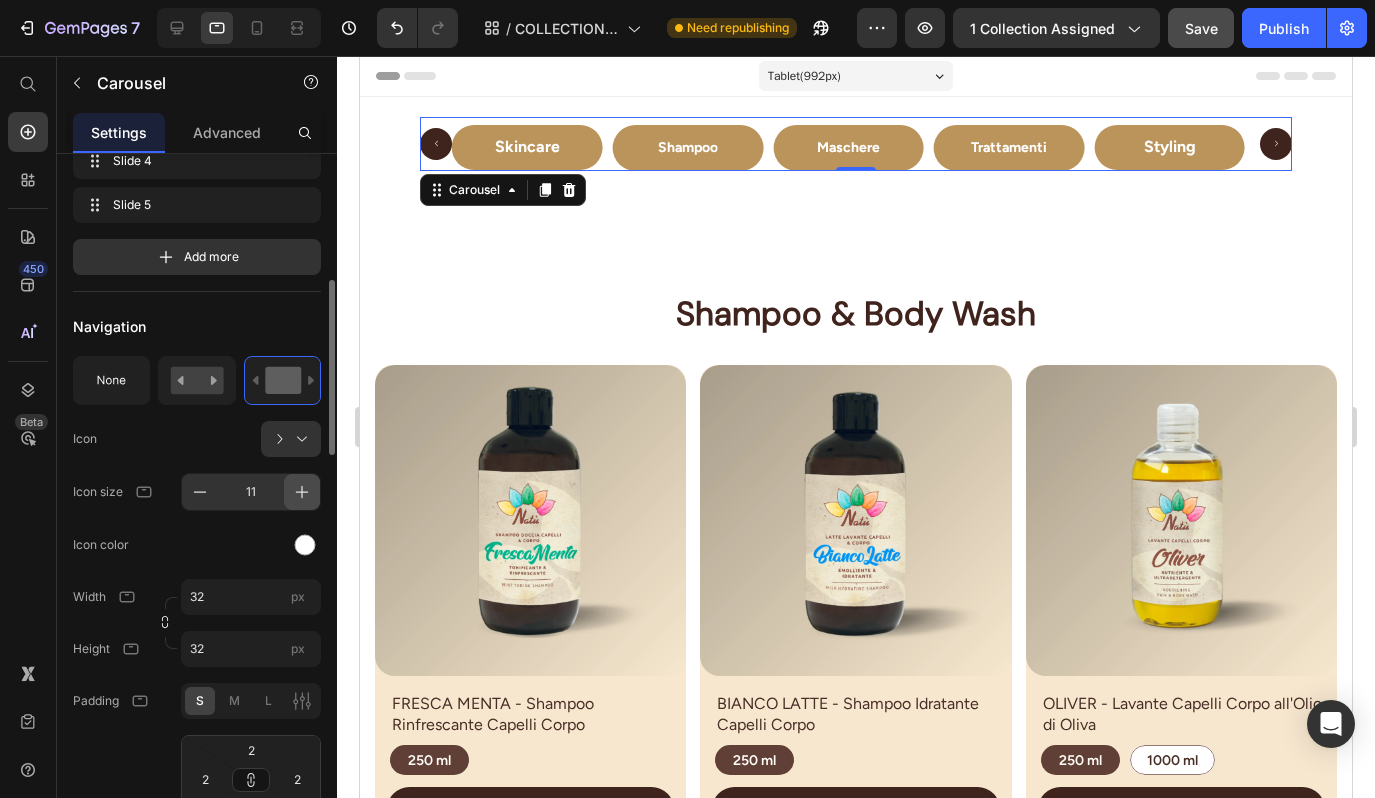 drag, startPoint x: 205, startPoint y: 489, endPoint x: 301, endPoint y: 492, distance: 96.04687 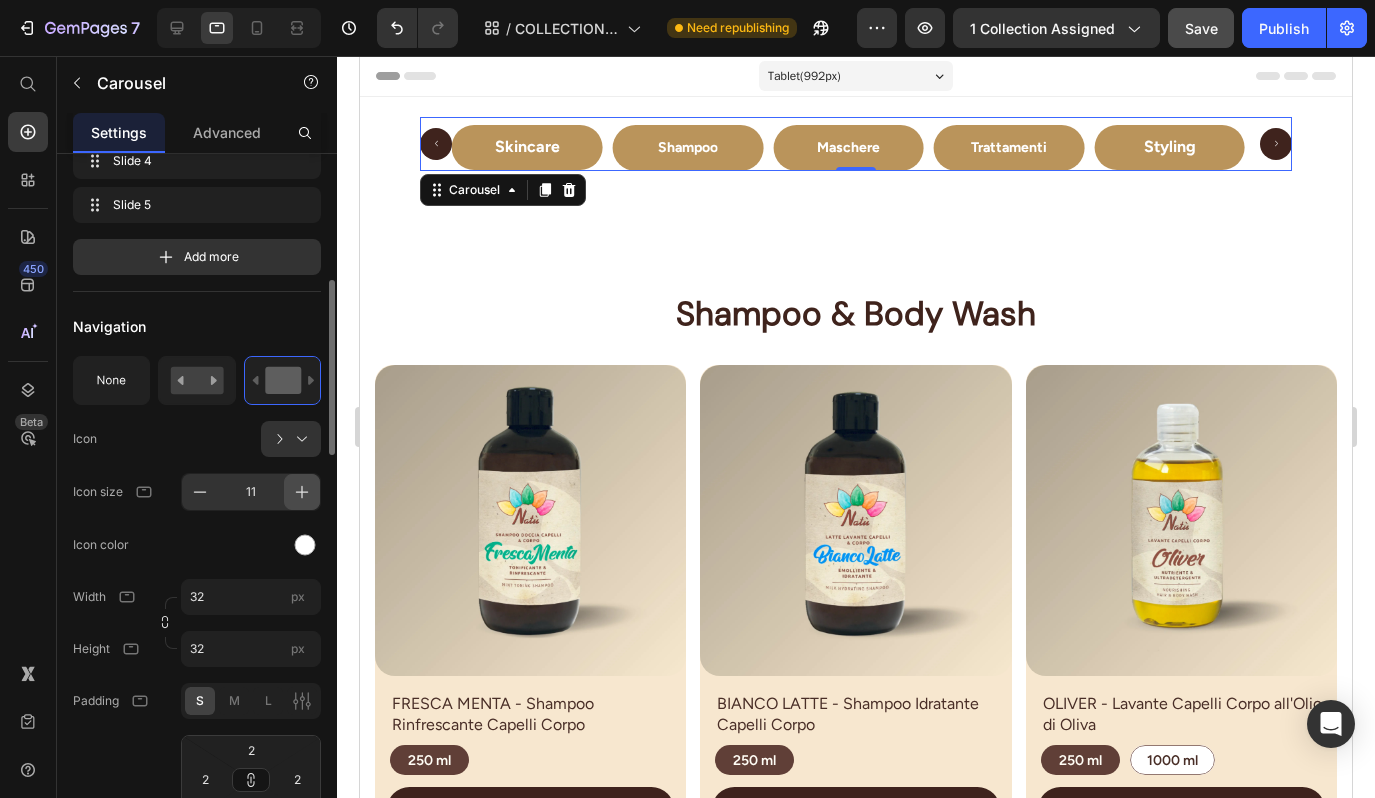 click 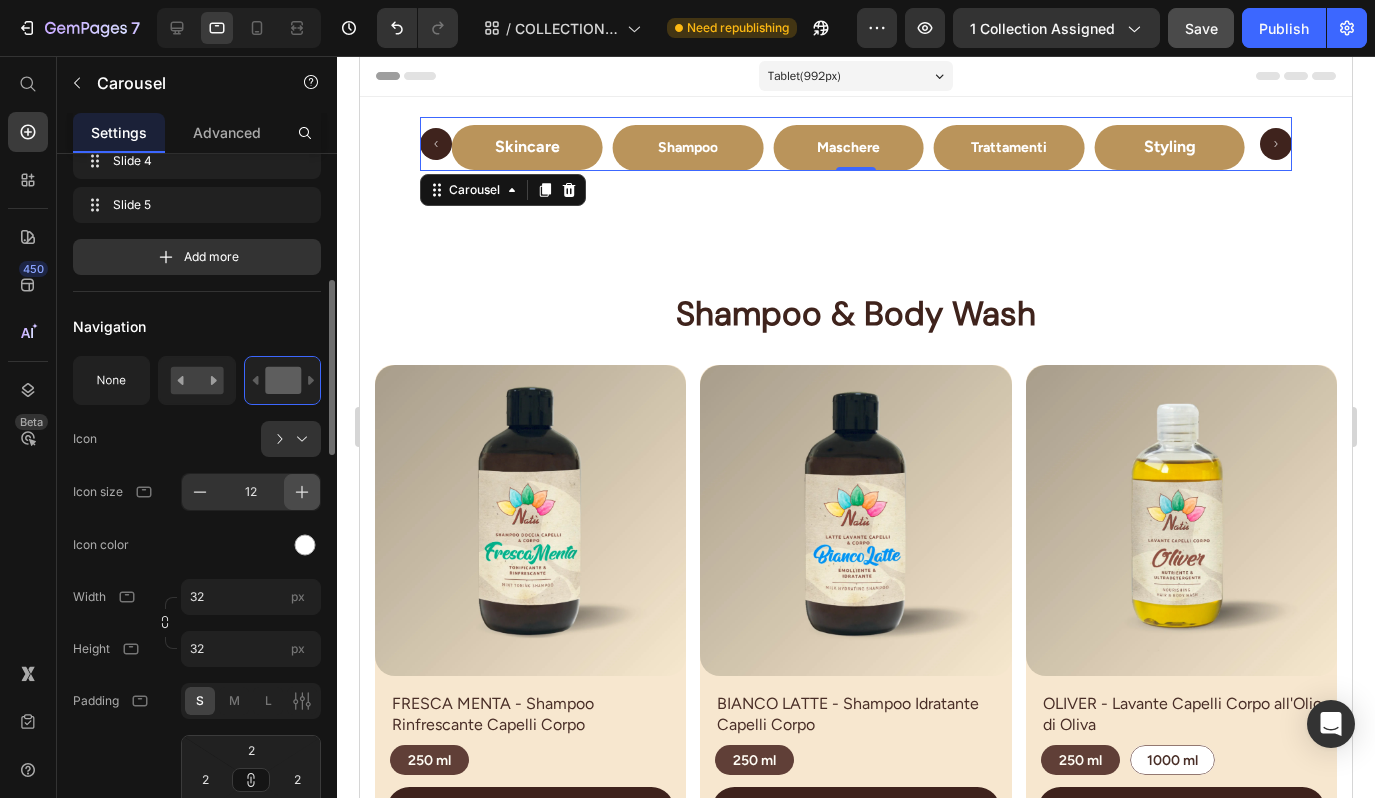 click 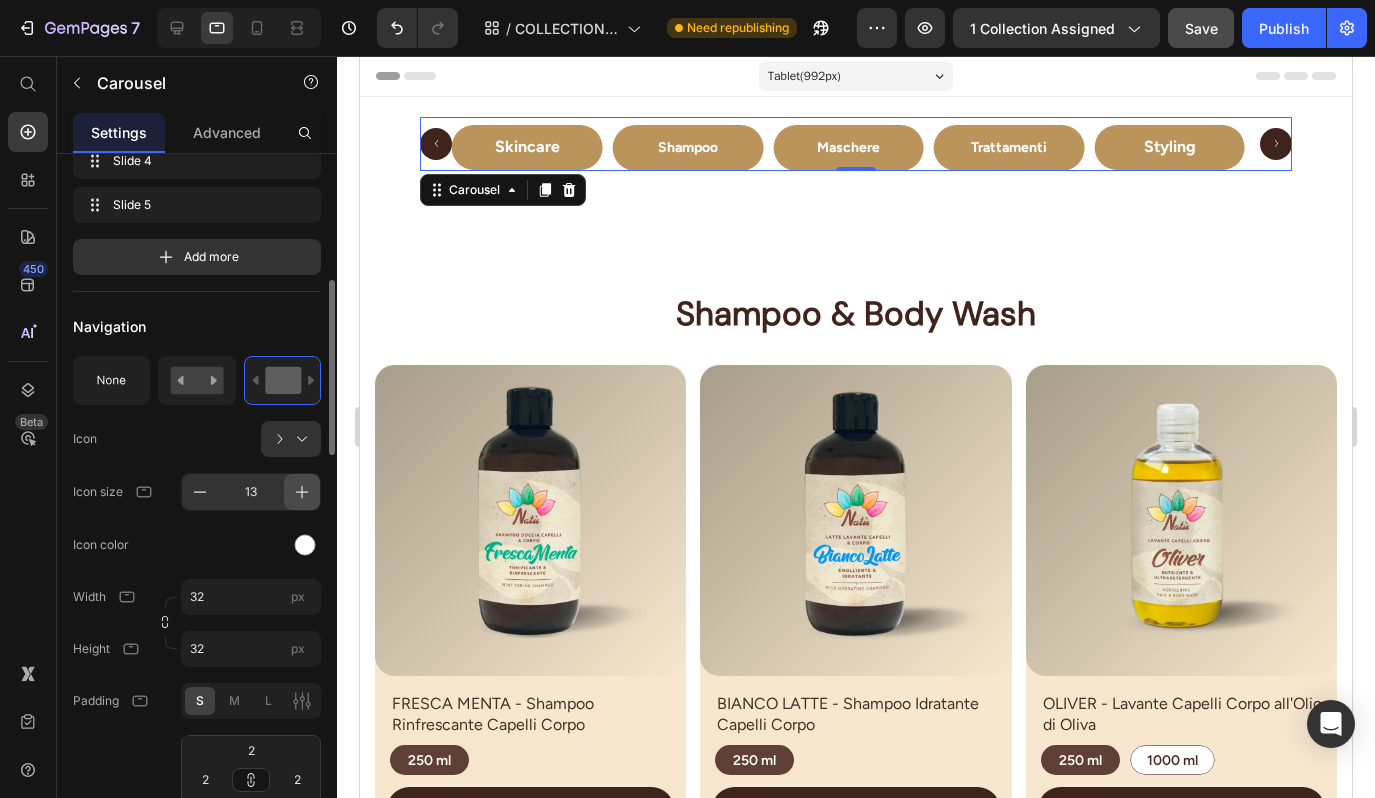 click 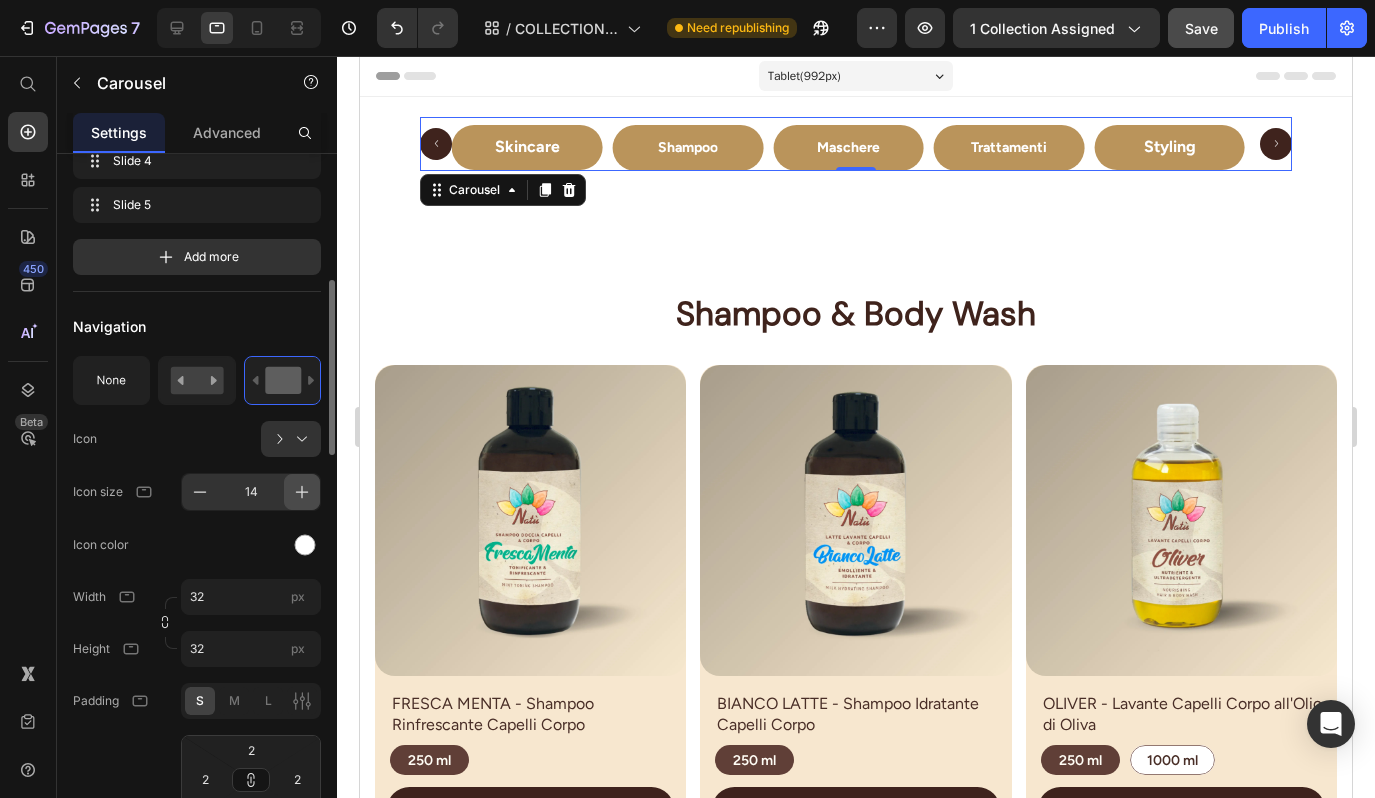 click 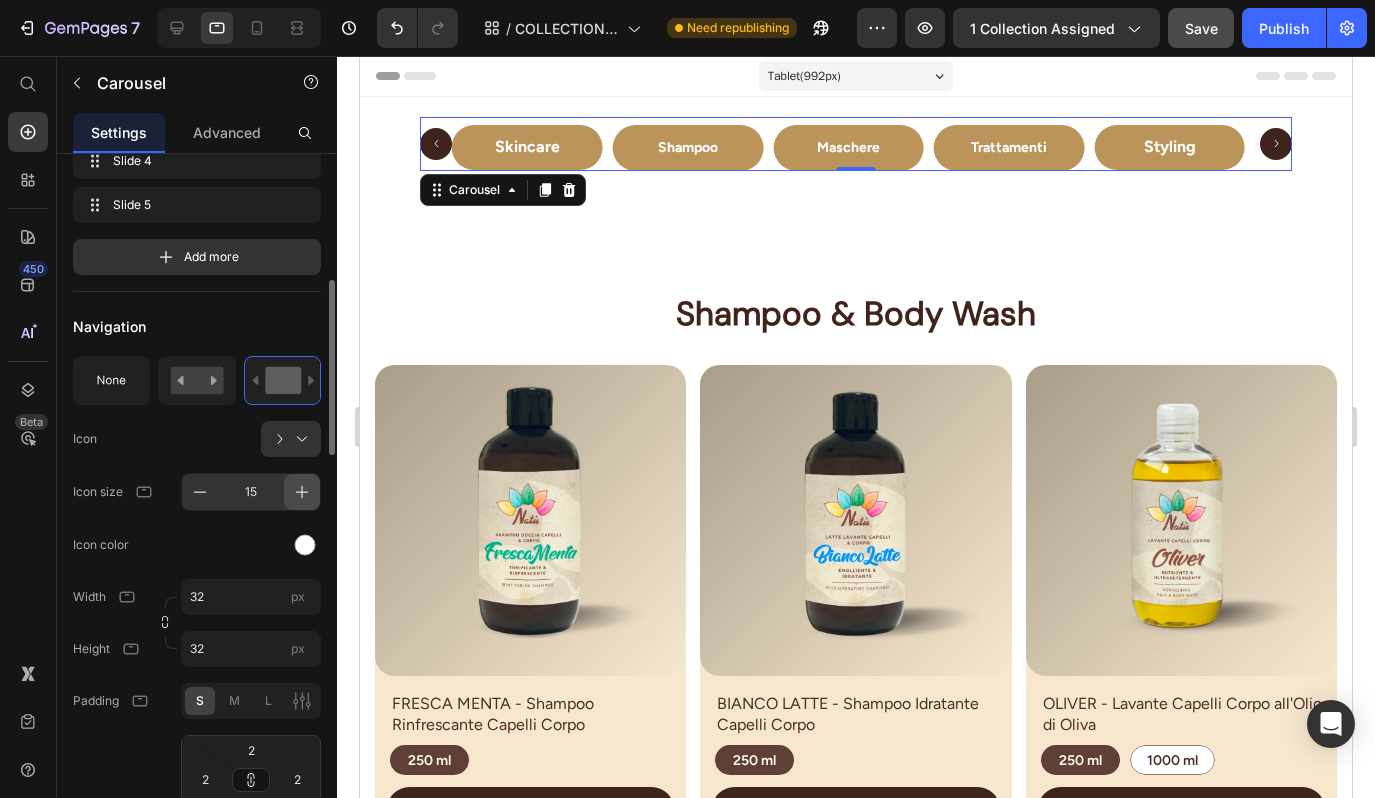 click 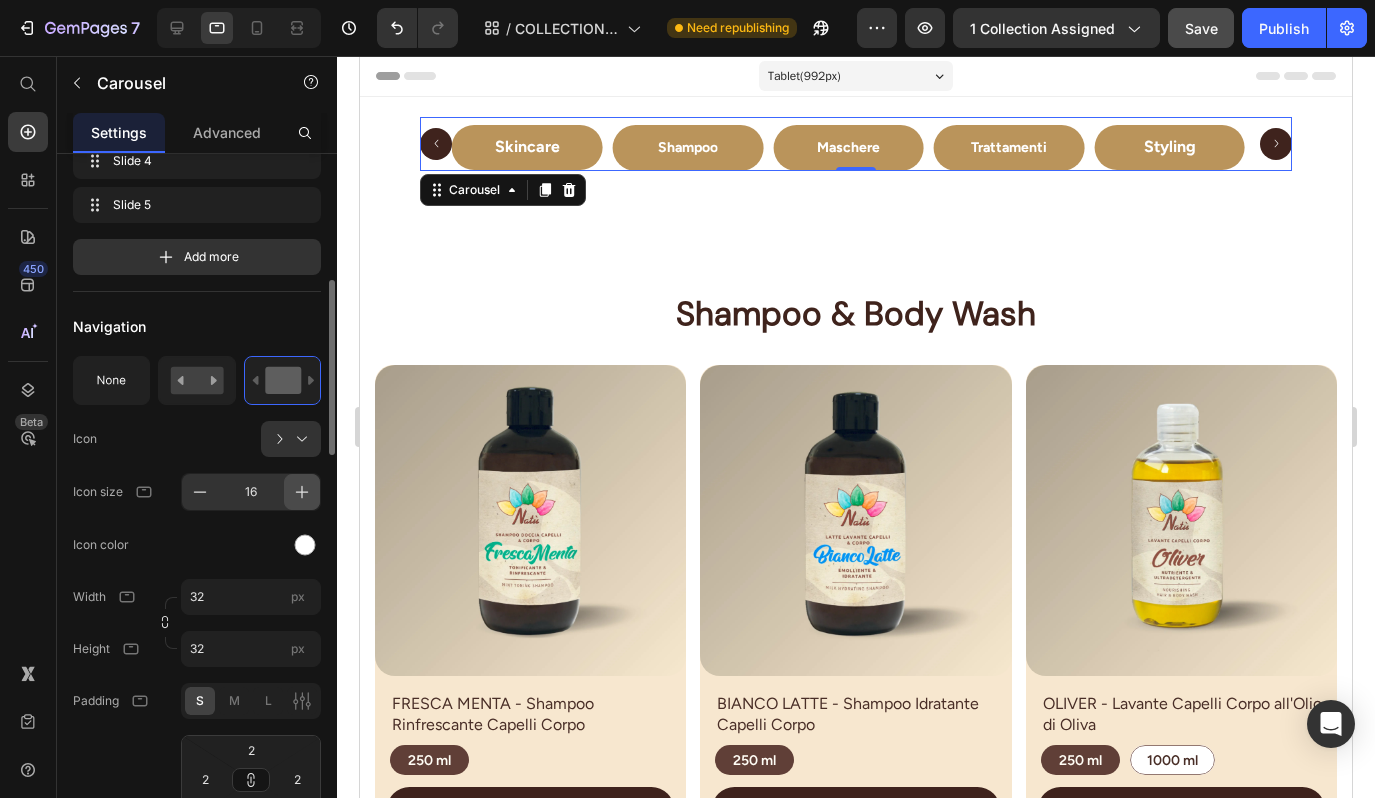 click 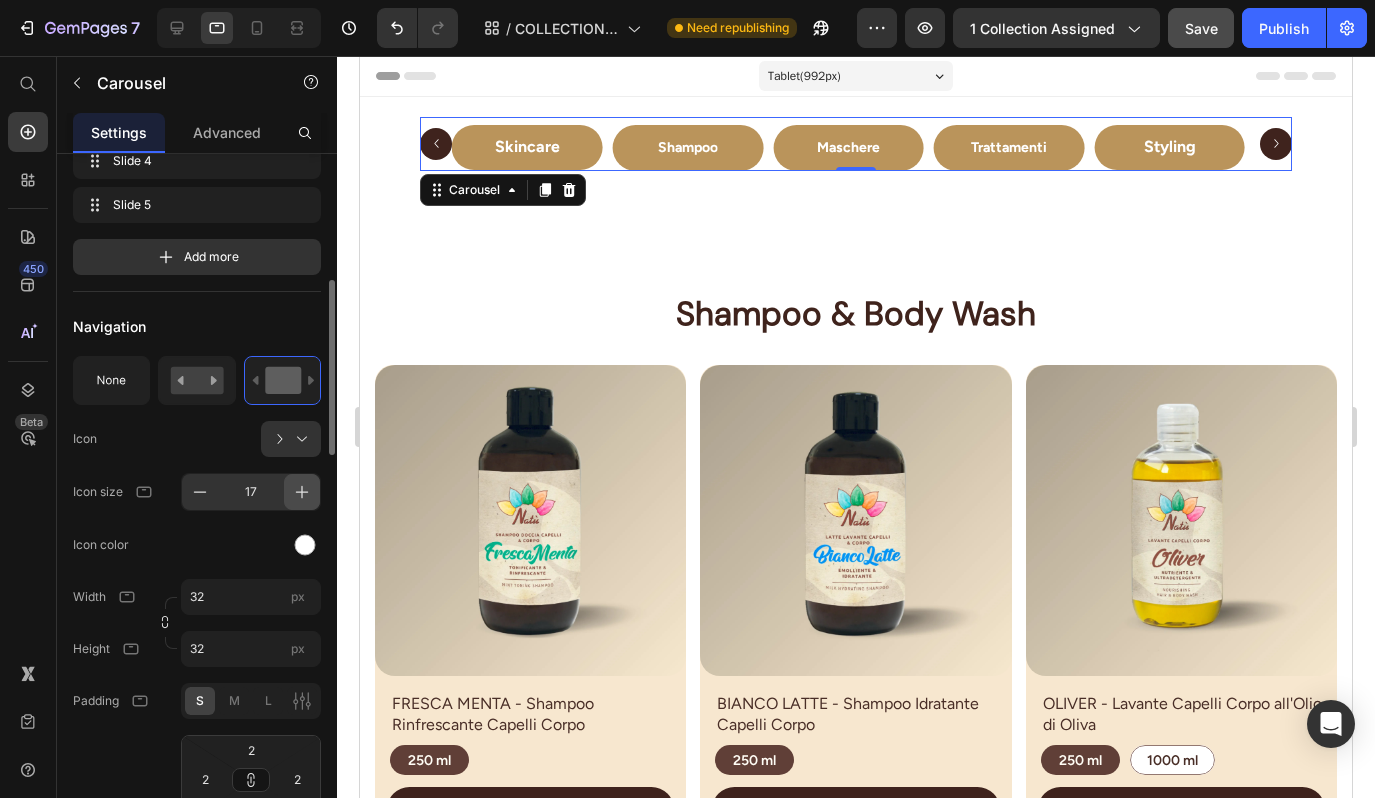 click 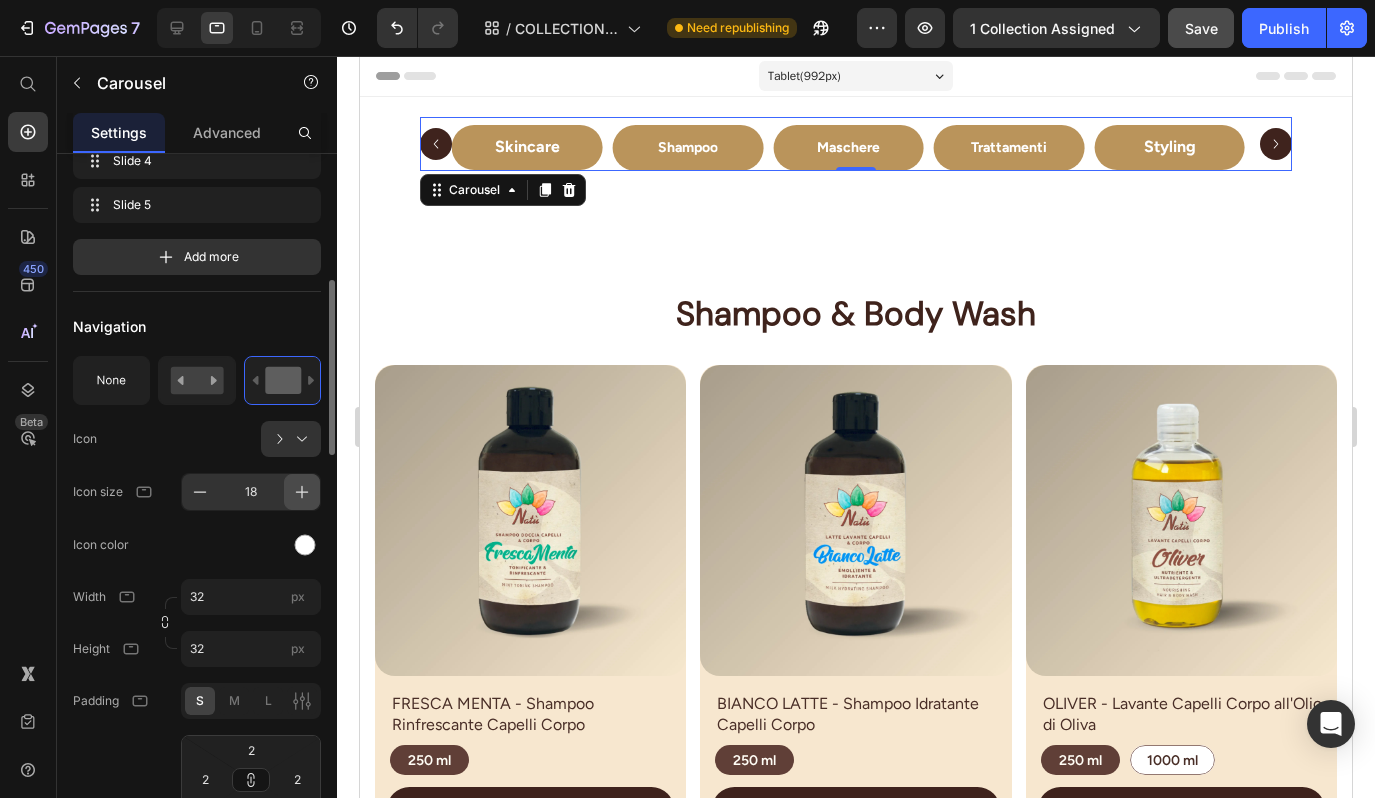 click 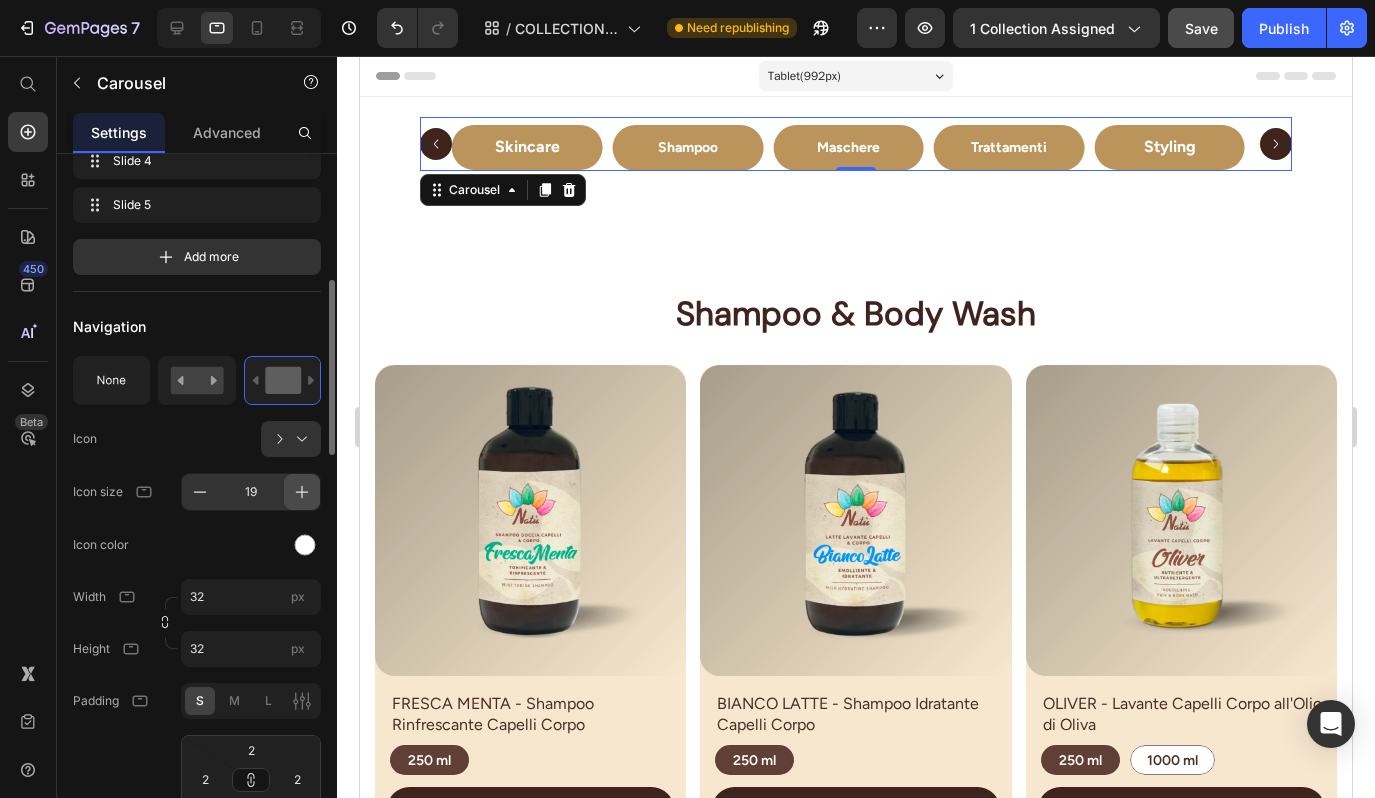 click 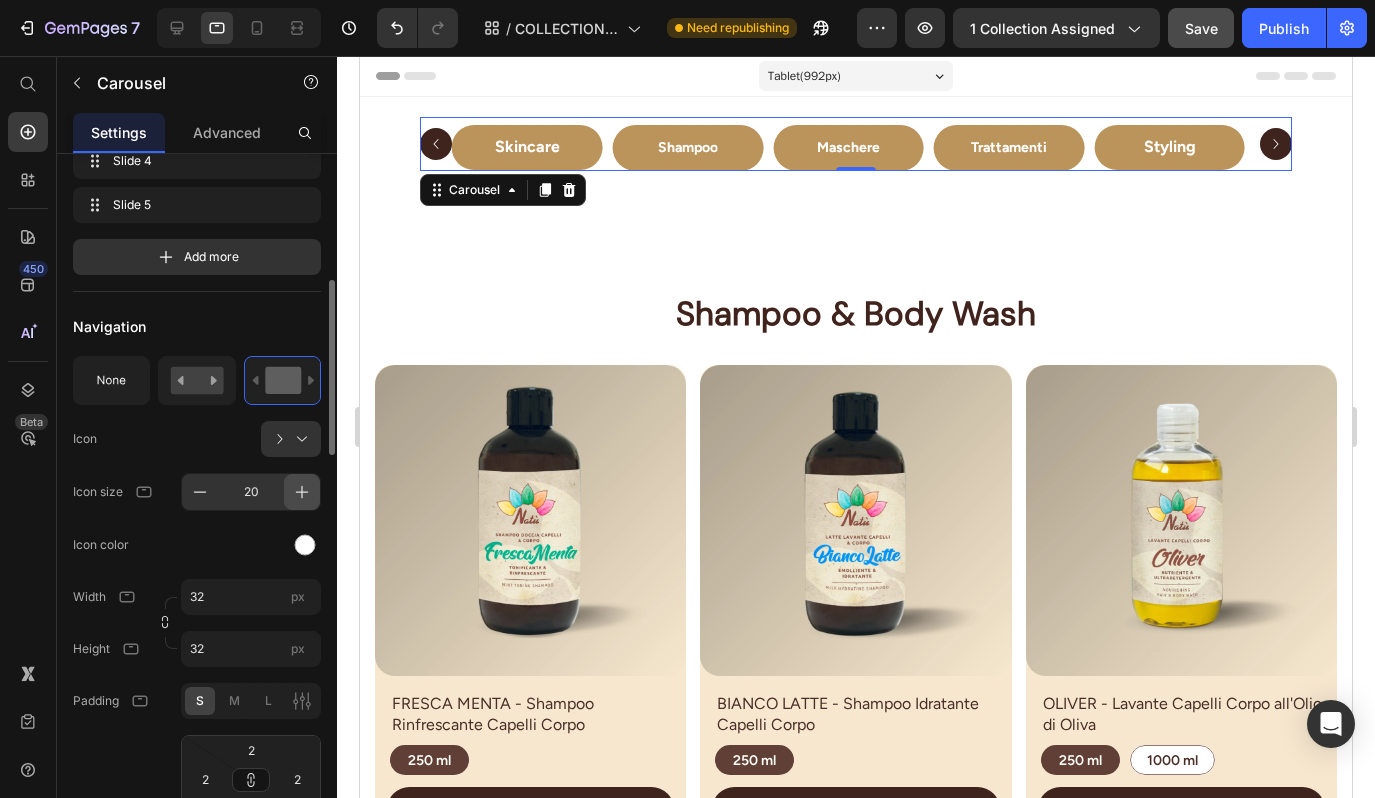 click 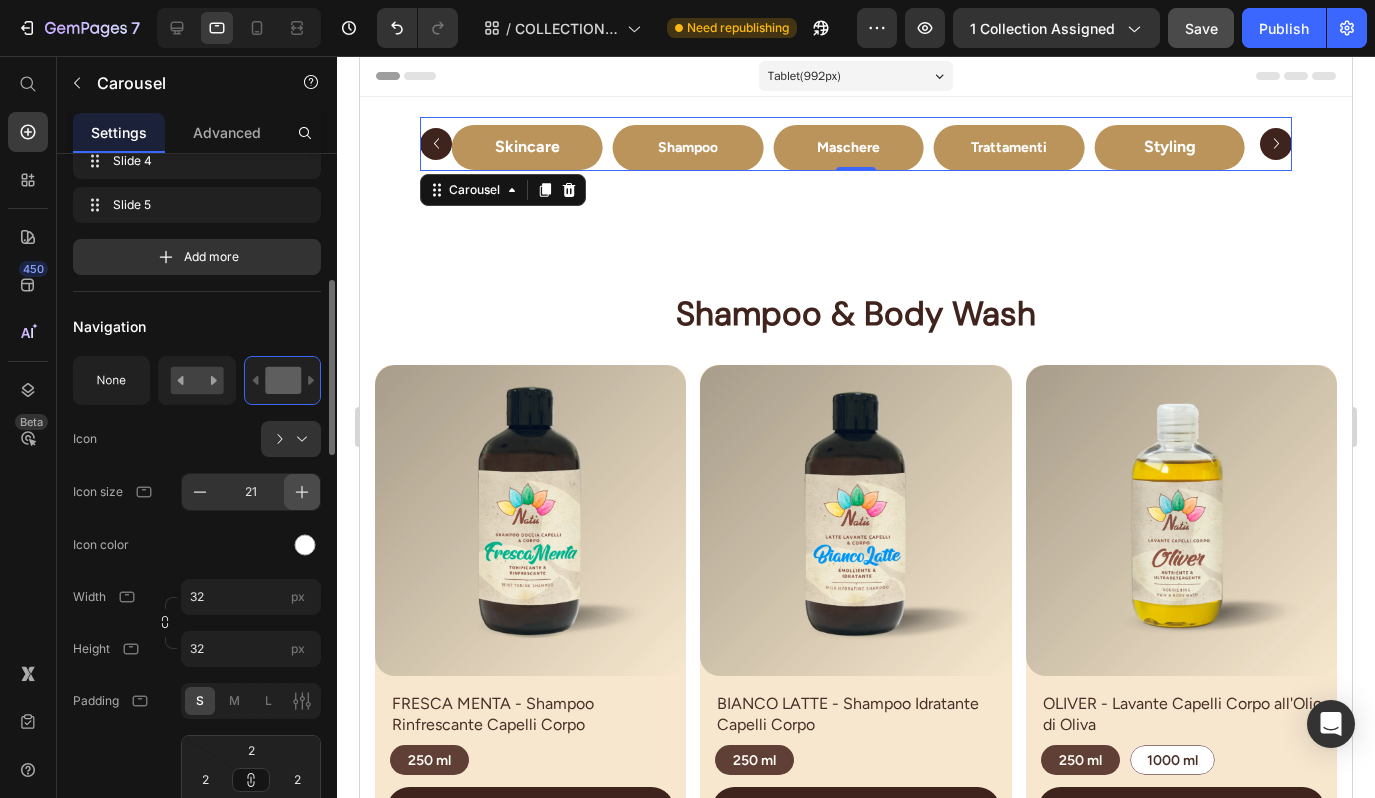 click 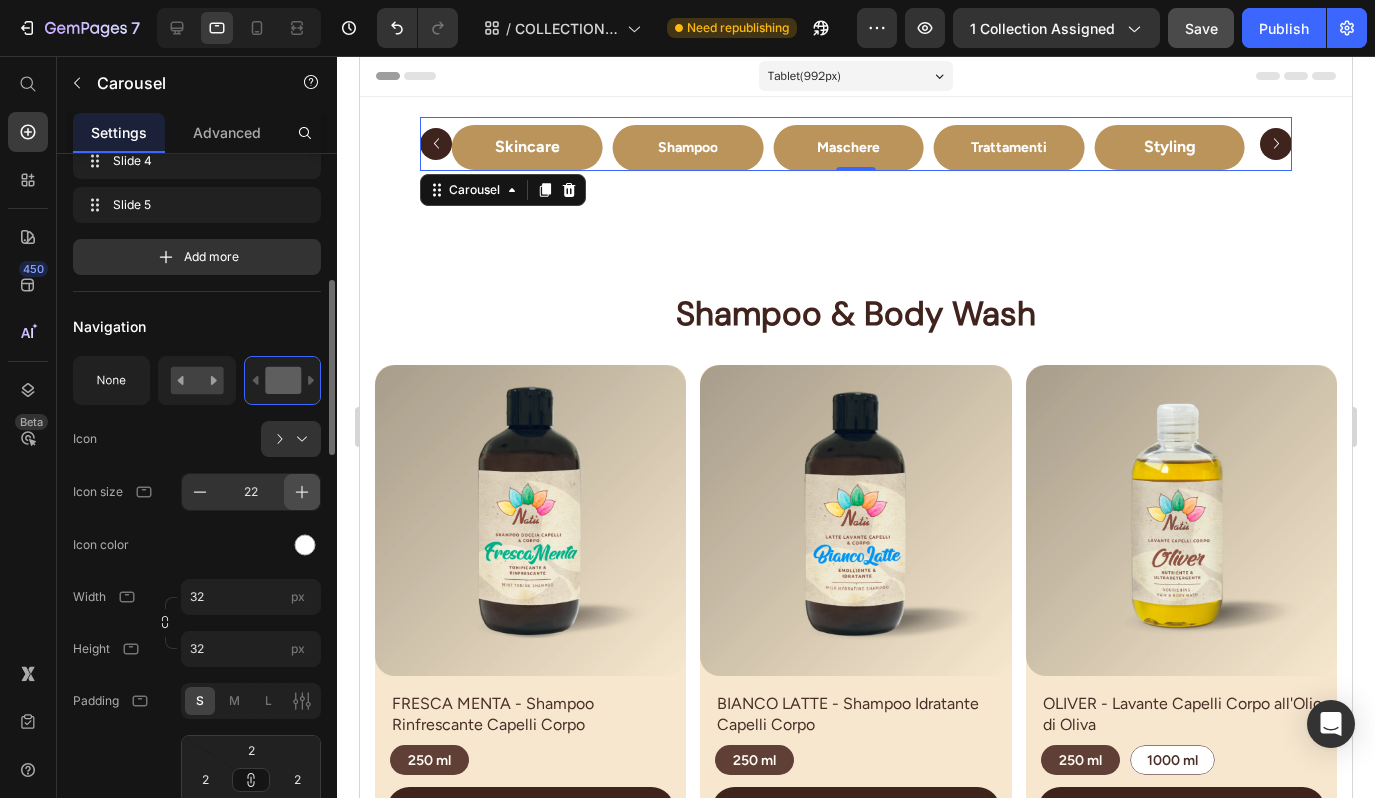 click 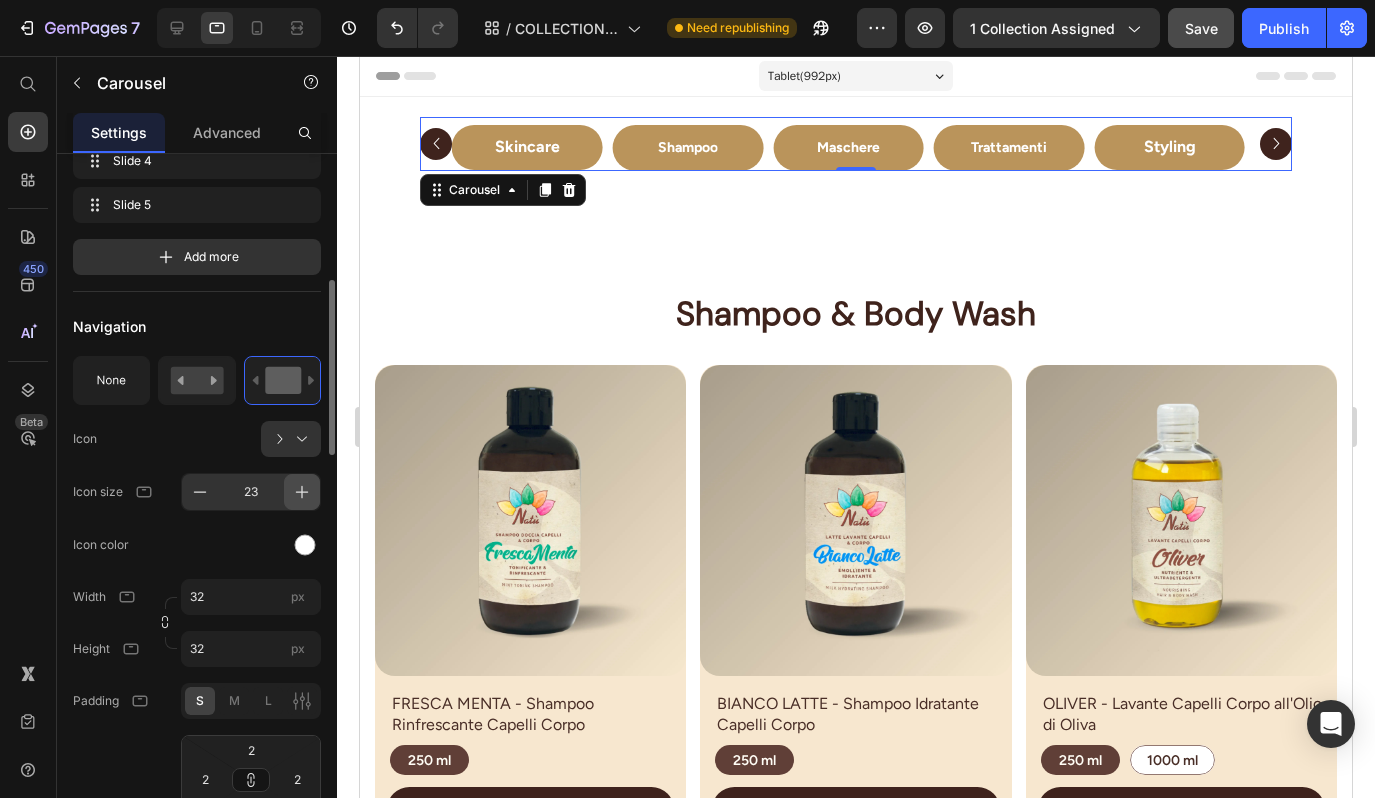 click 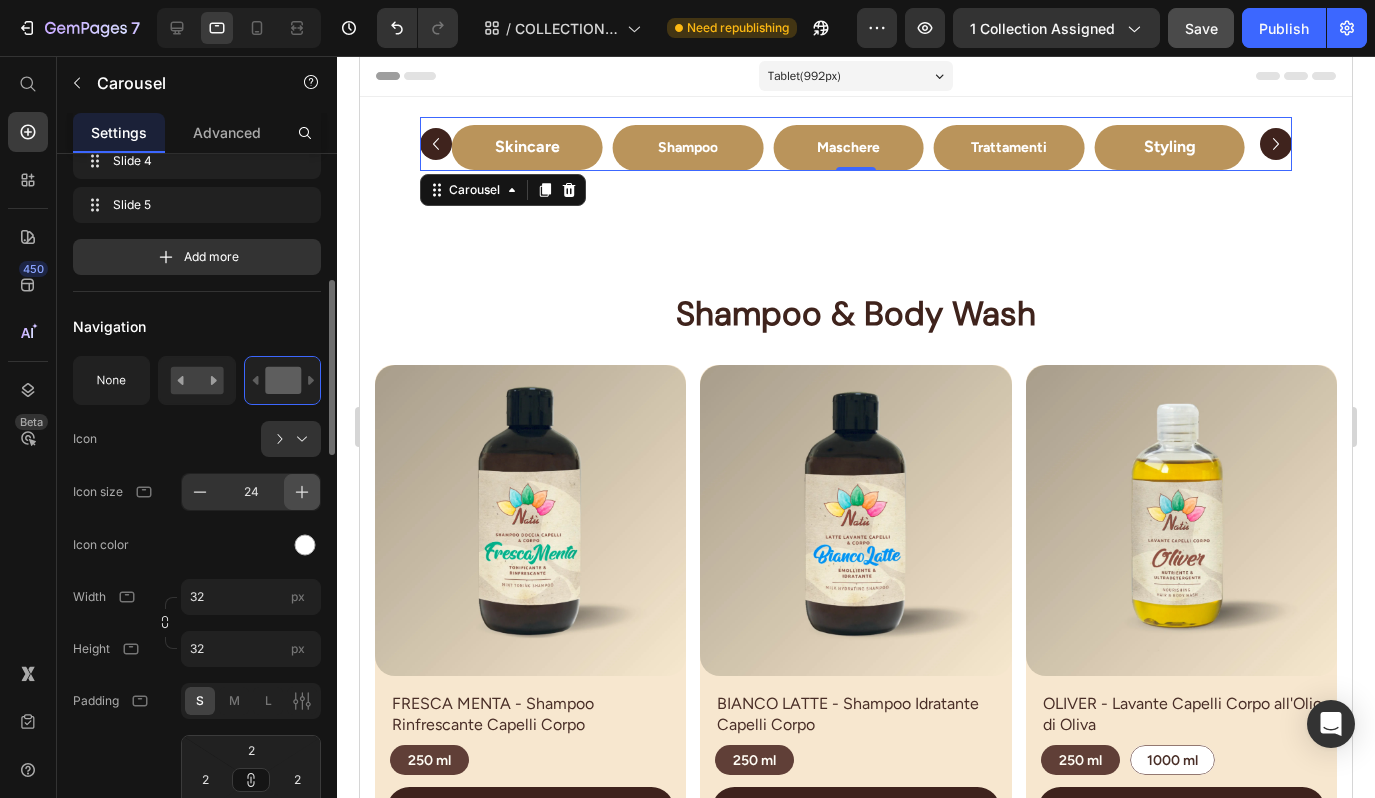 click 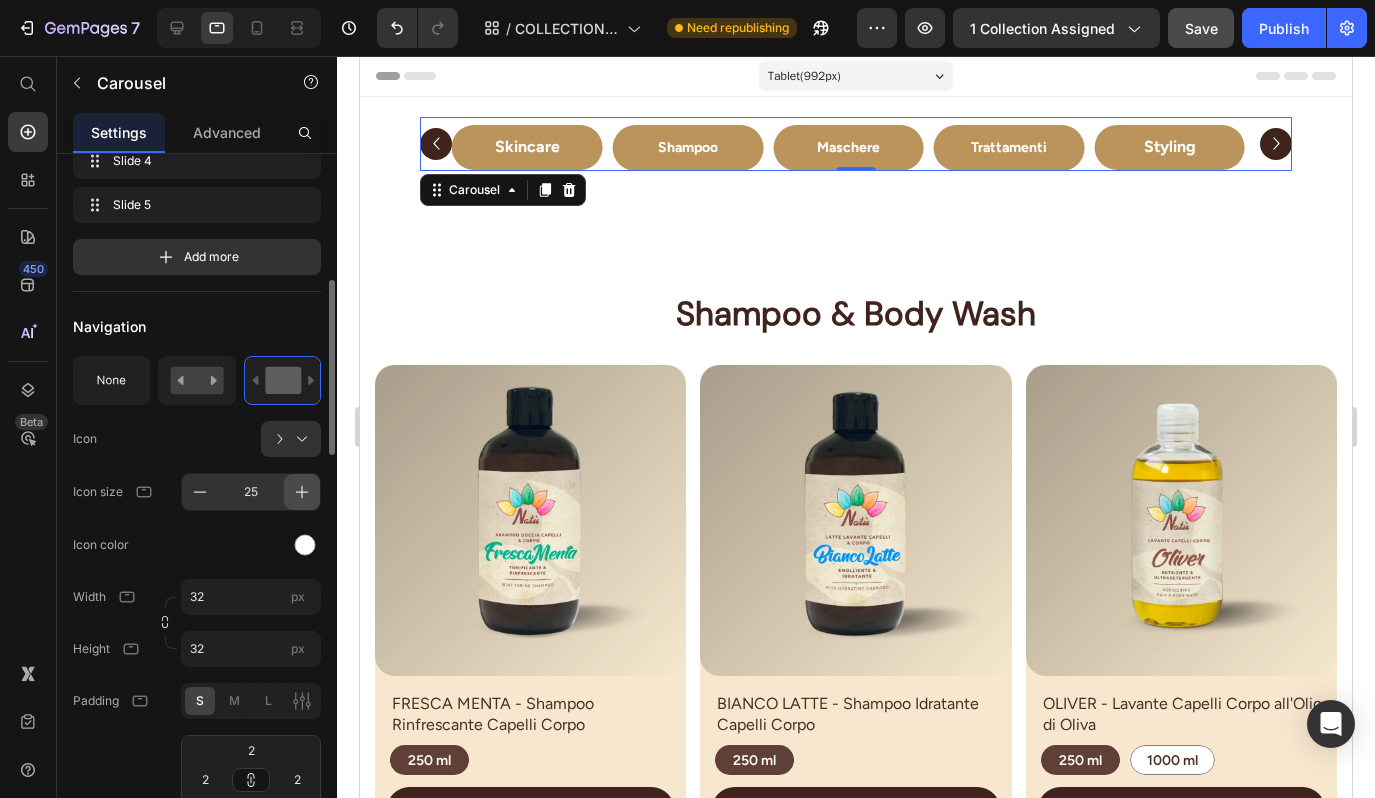 click 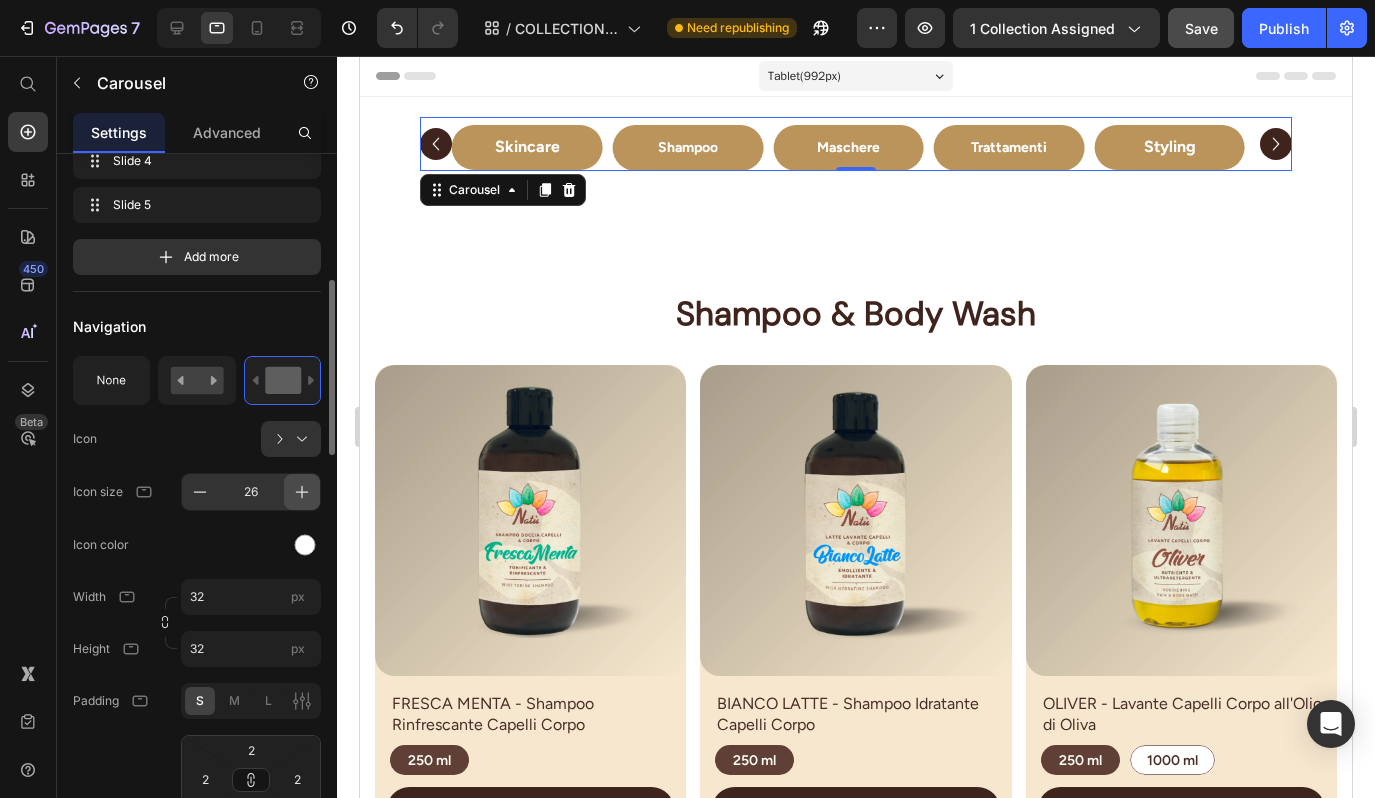 click 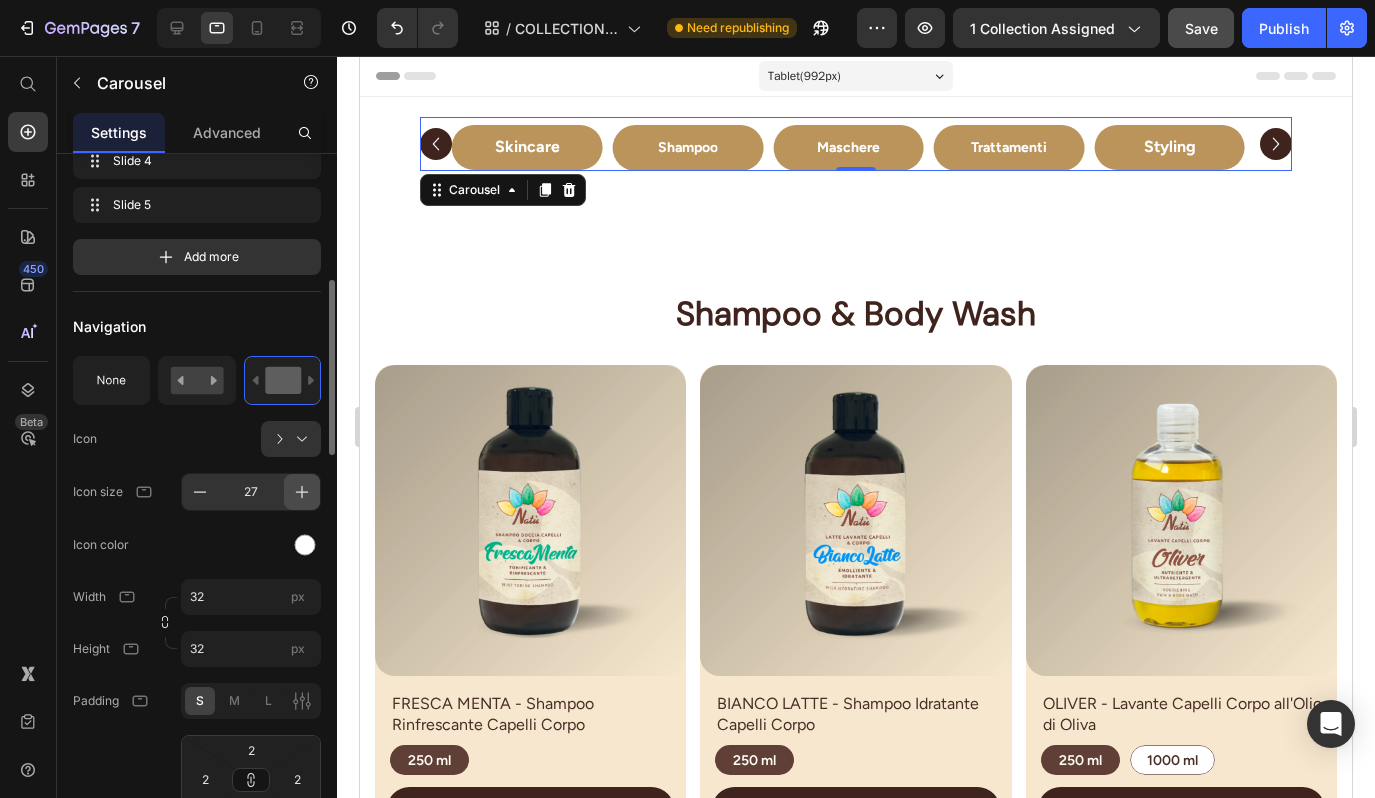 click 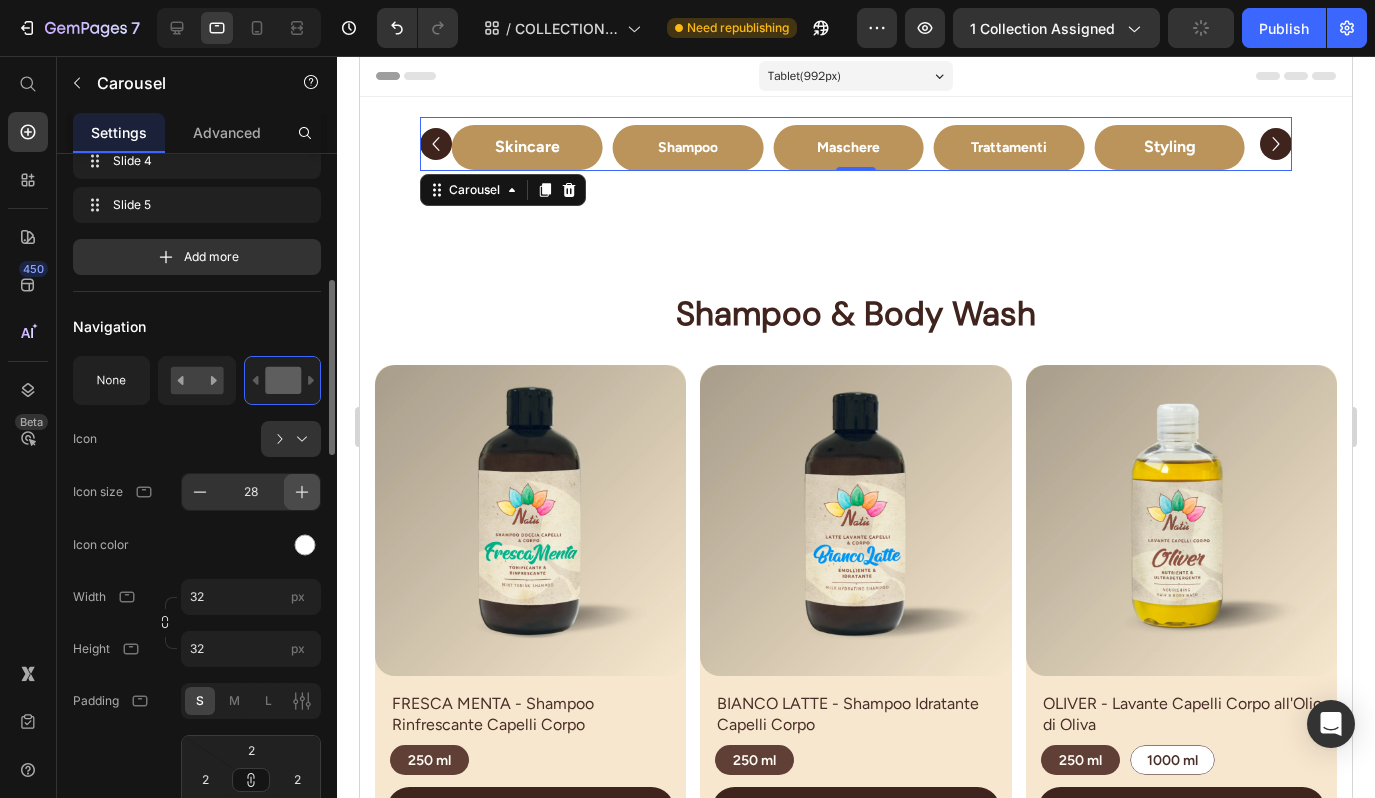 click 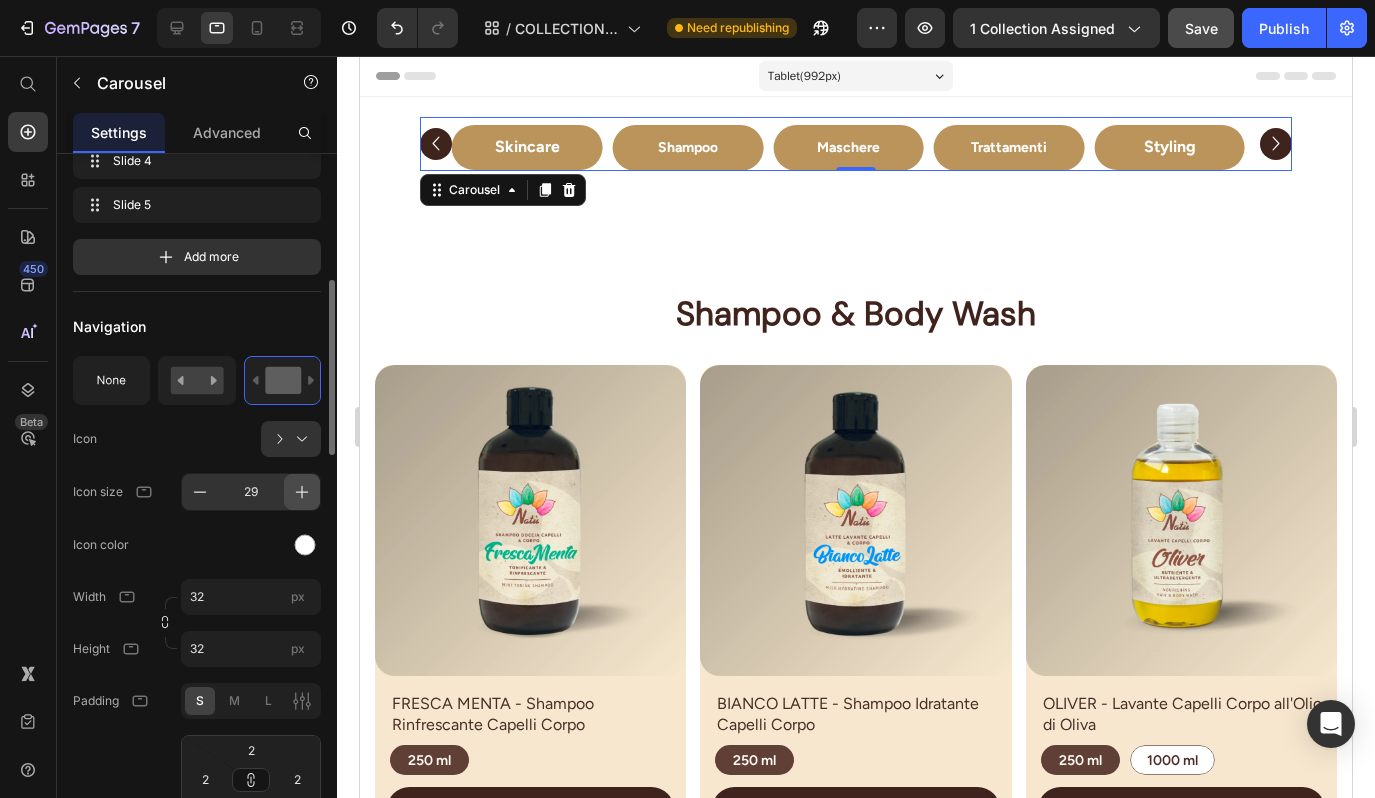 click 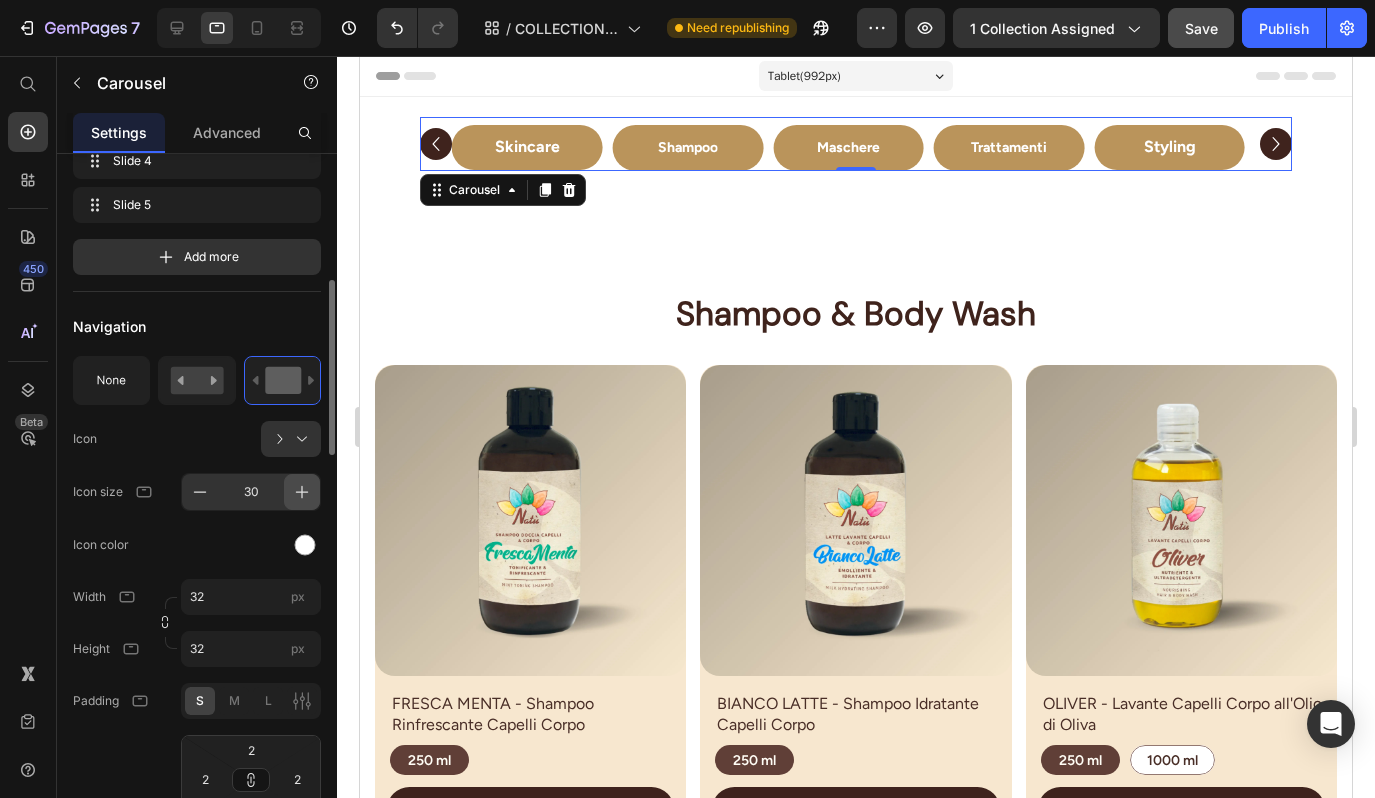click 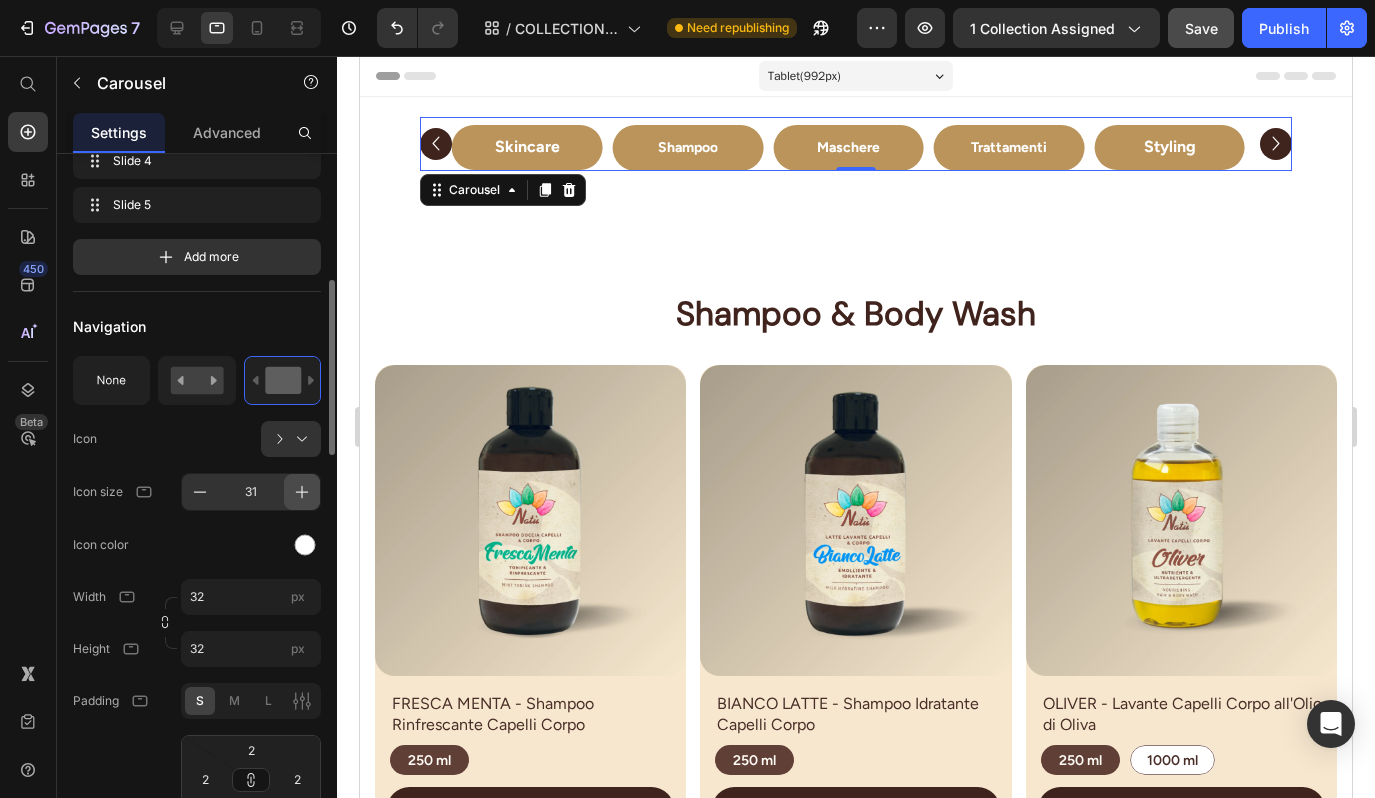 click 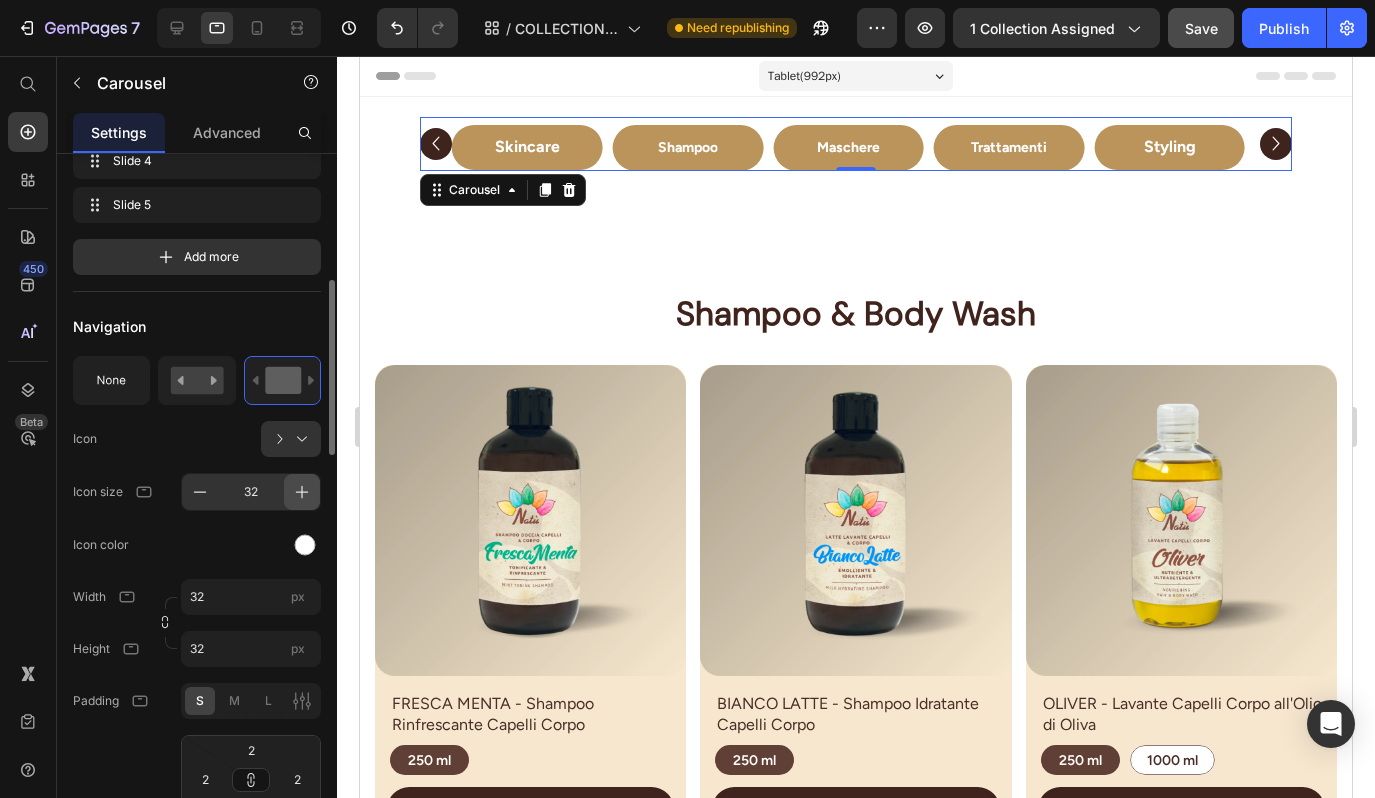 click 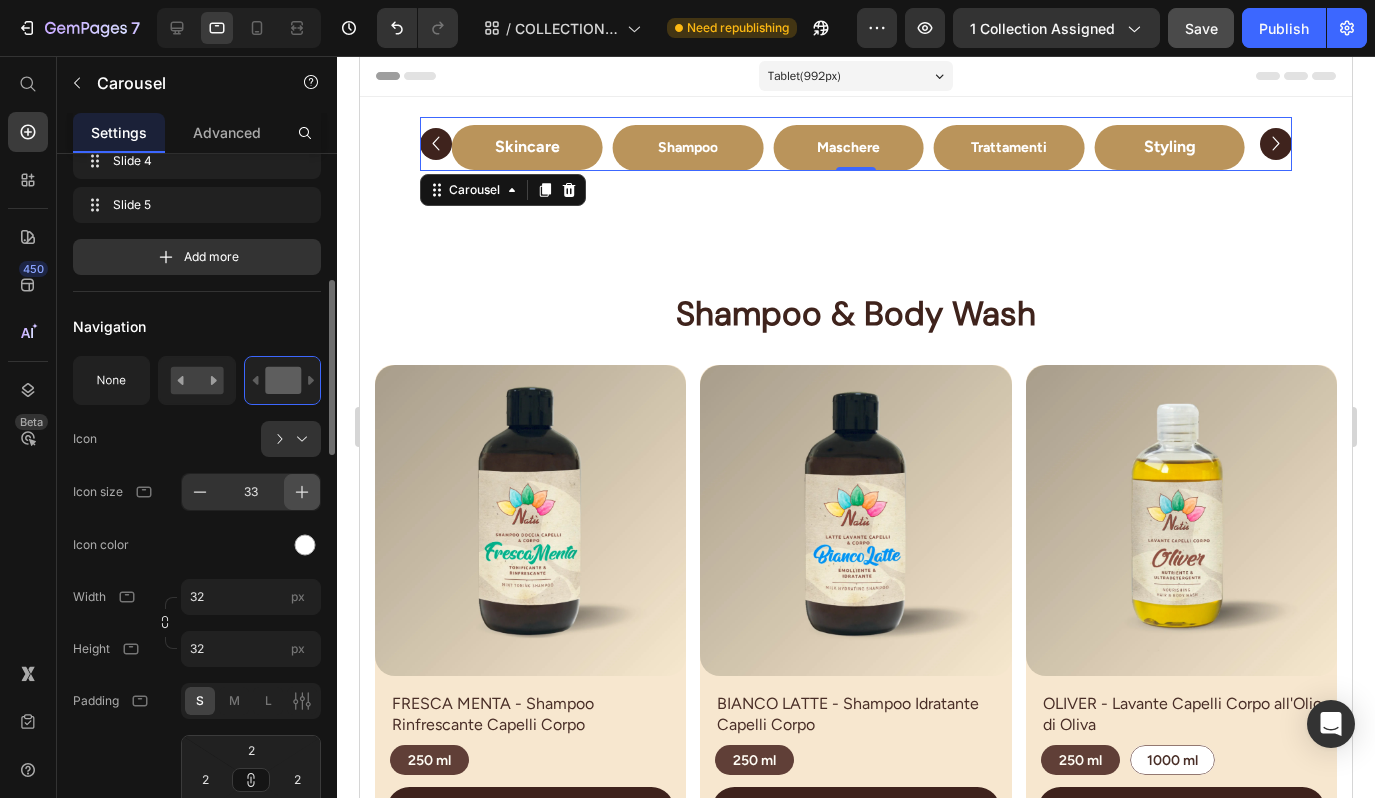 click at bounding box center [200, 492] 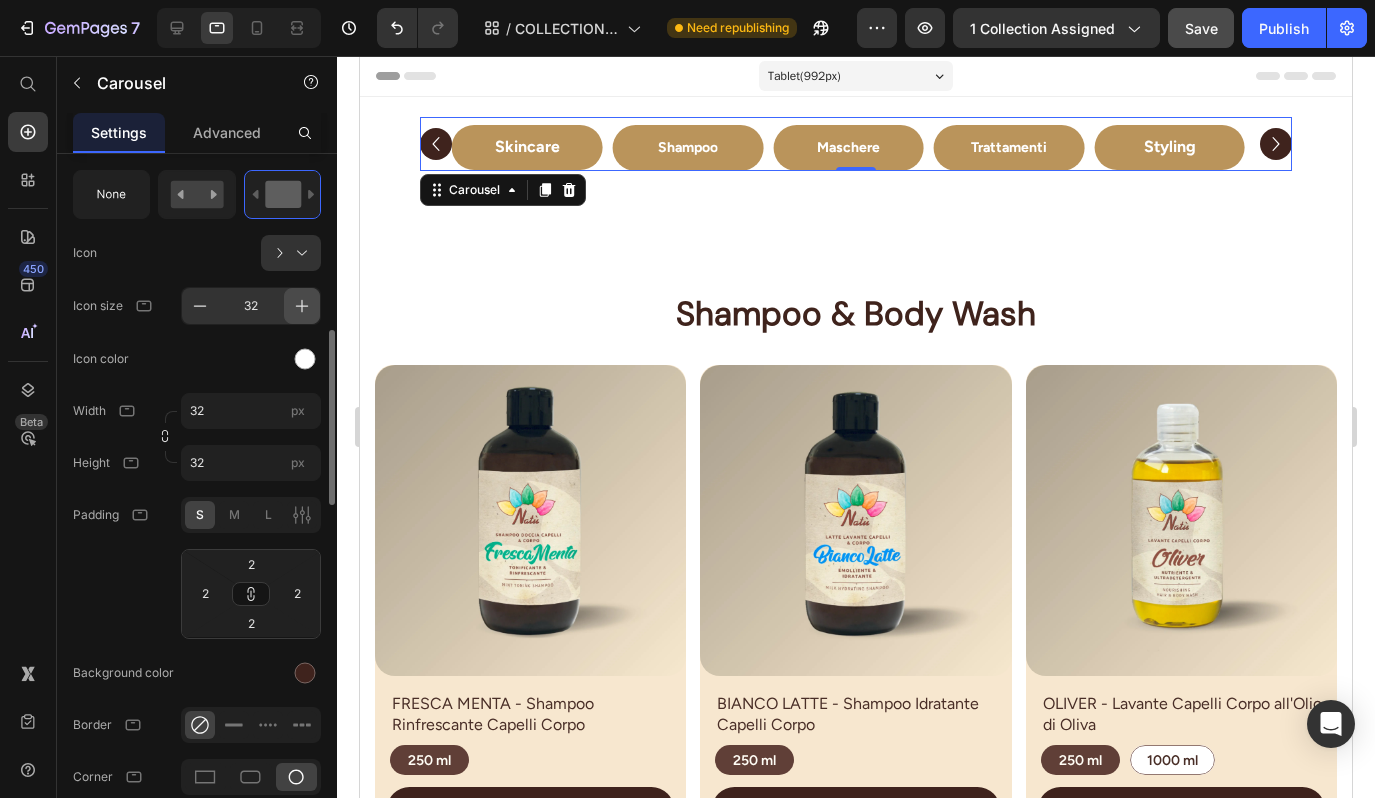 scroll, scrollTop: 697, scrollLeft: 0, axis: vertical 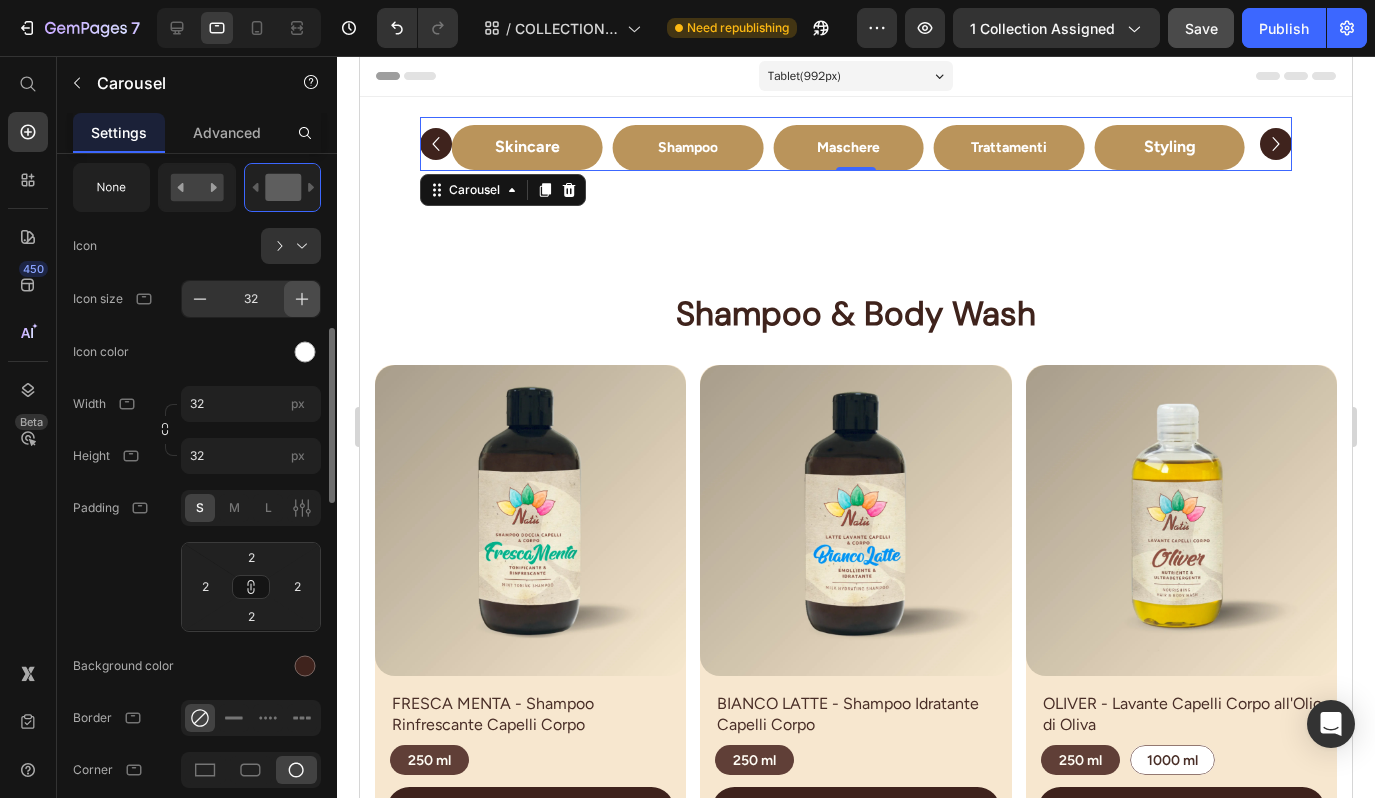 click at bounding box center (305, 351) 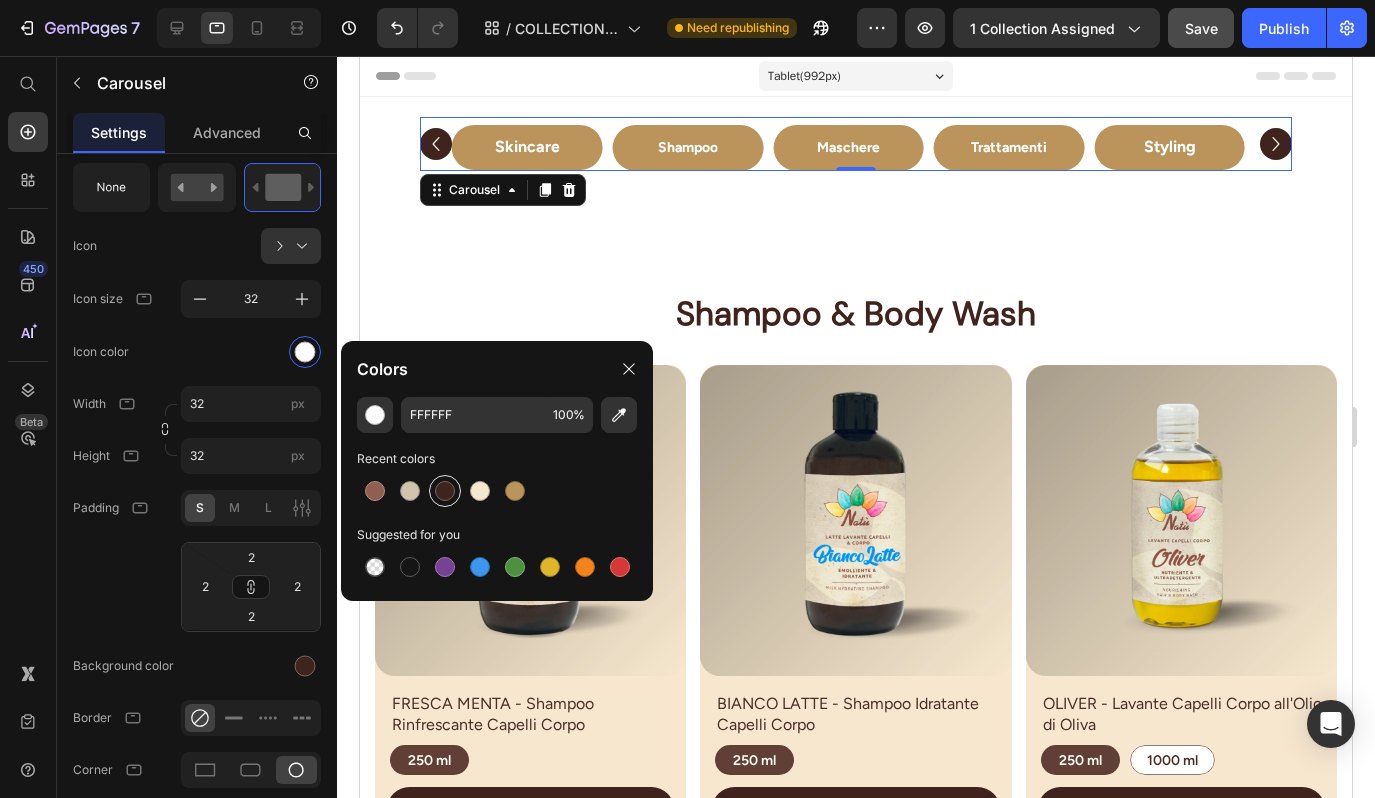 drag, startPoint x: 301, startPoint y: 492, endPoint x: 451, endPoint y: 491, distance: 150.00333 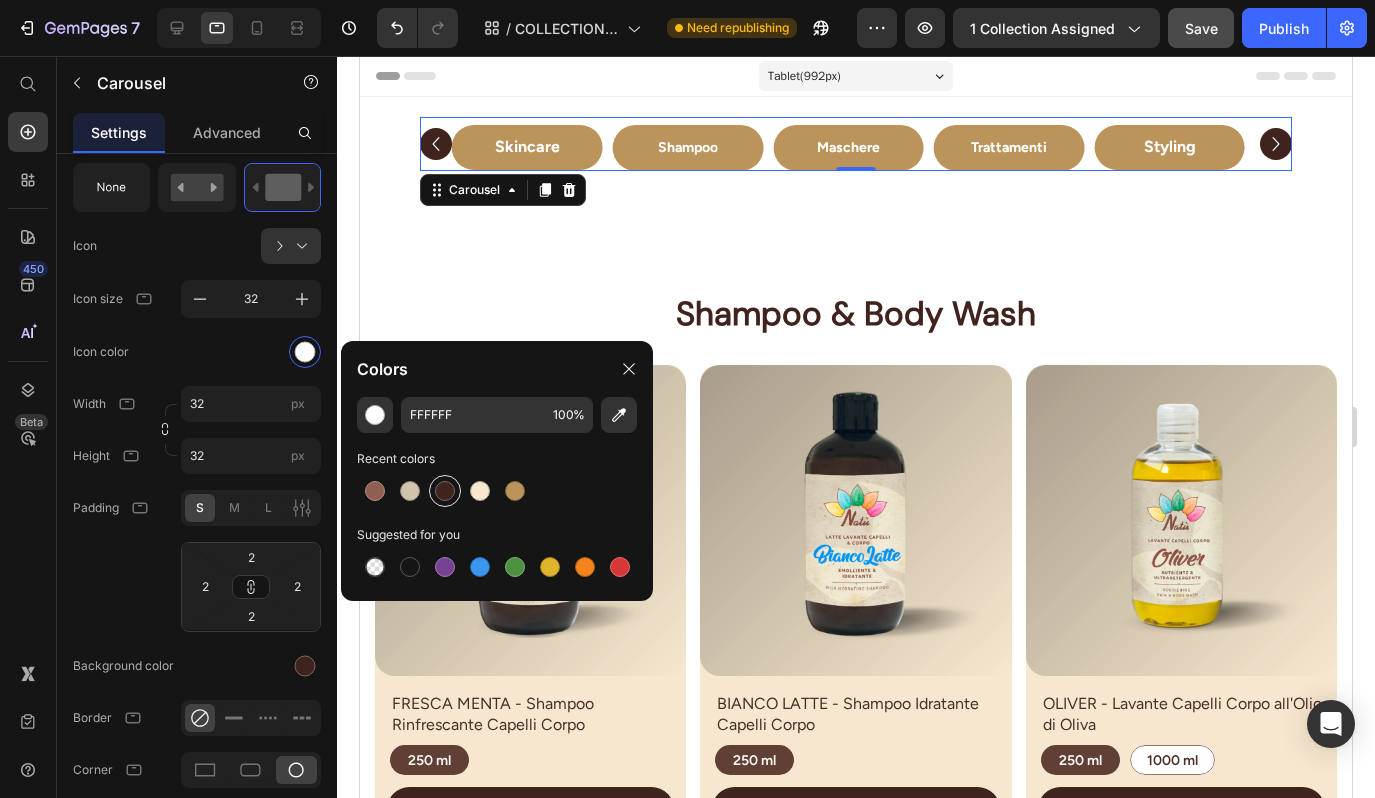 click at bounding box center [445, 491] 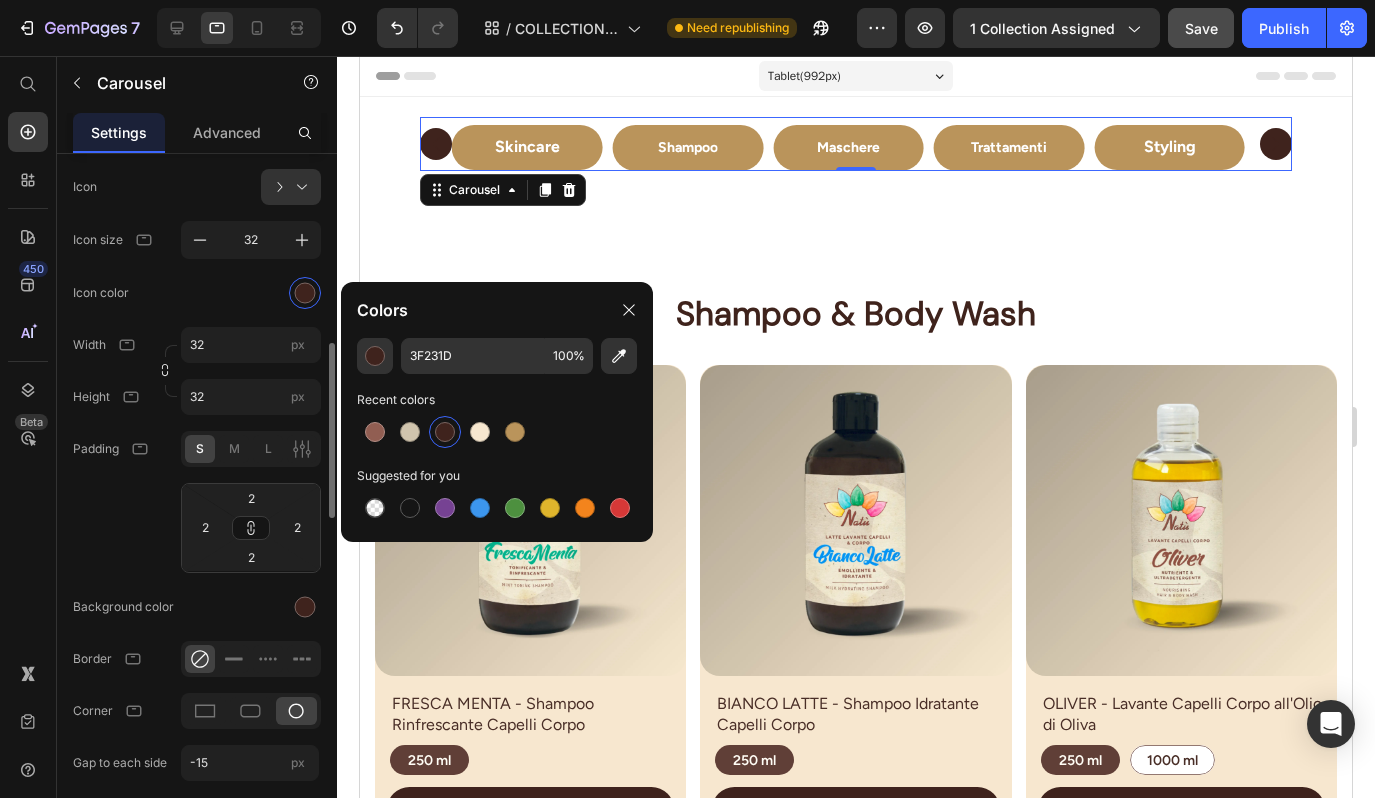 scroll, scrollTop: 761, scrollLeft: 0, axis: vertical 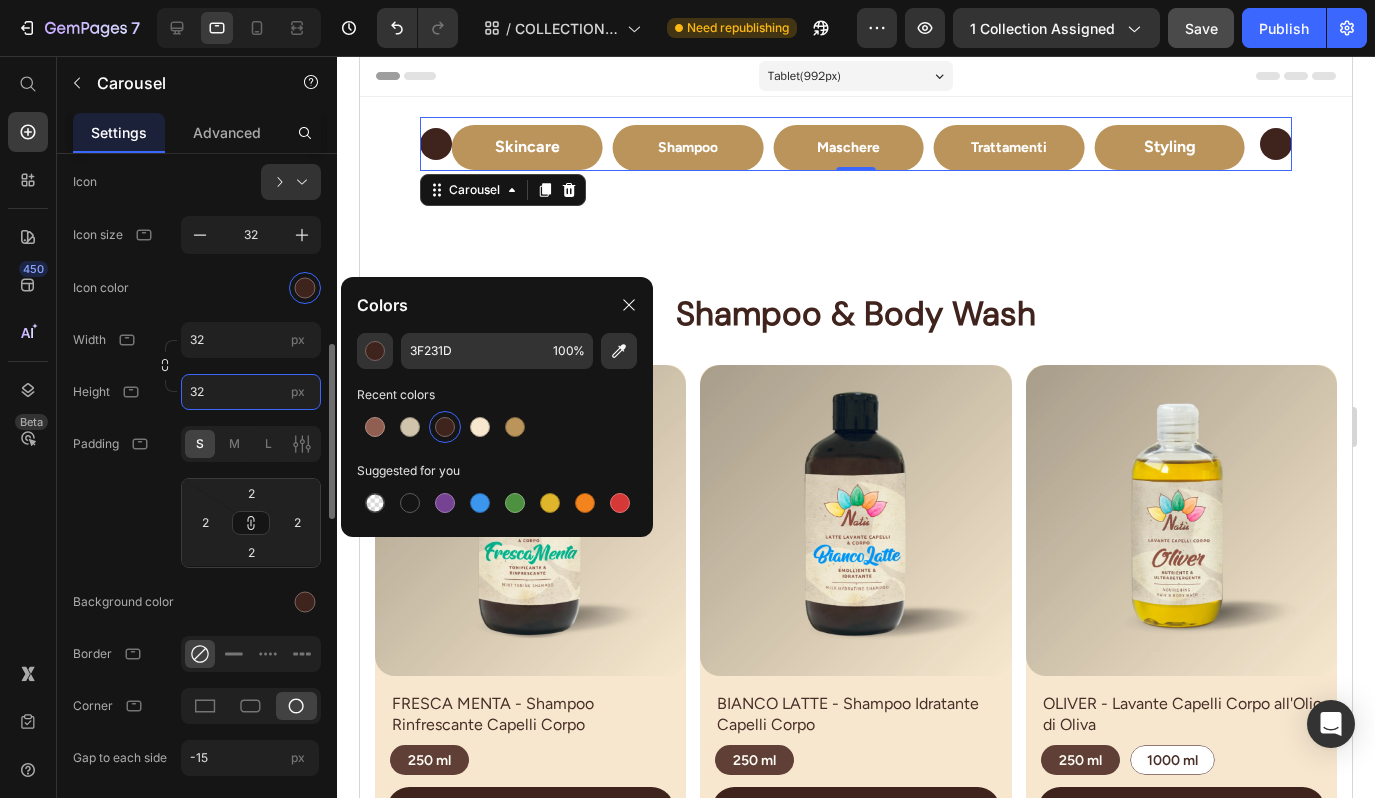 click on "32" at bounding box center (251, 392) 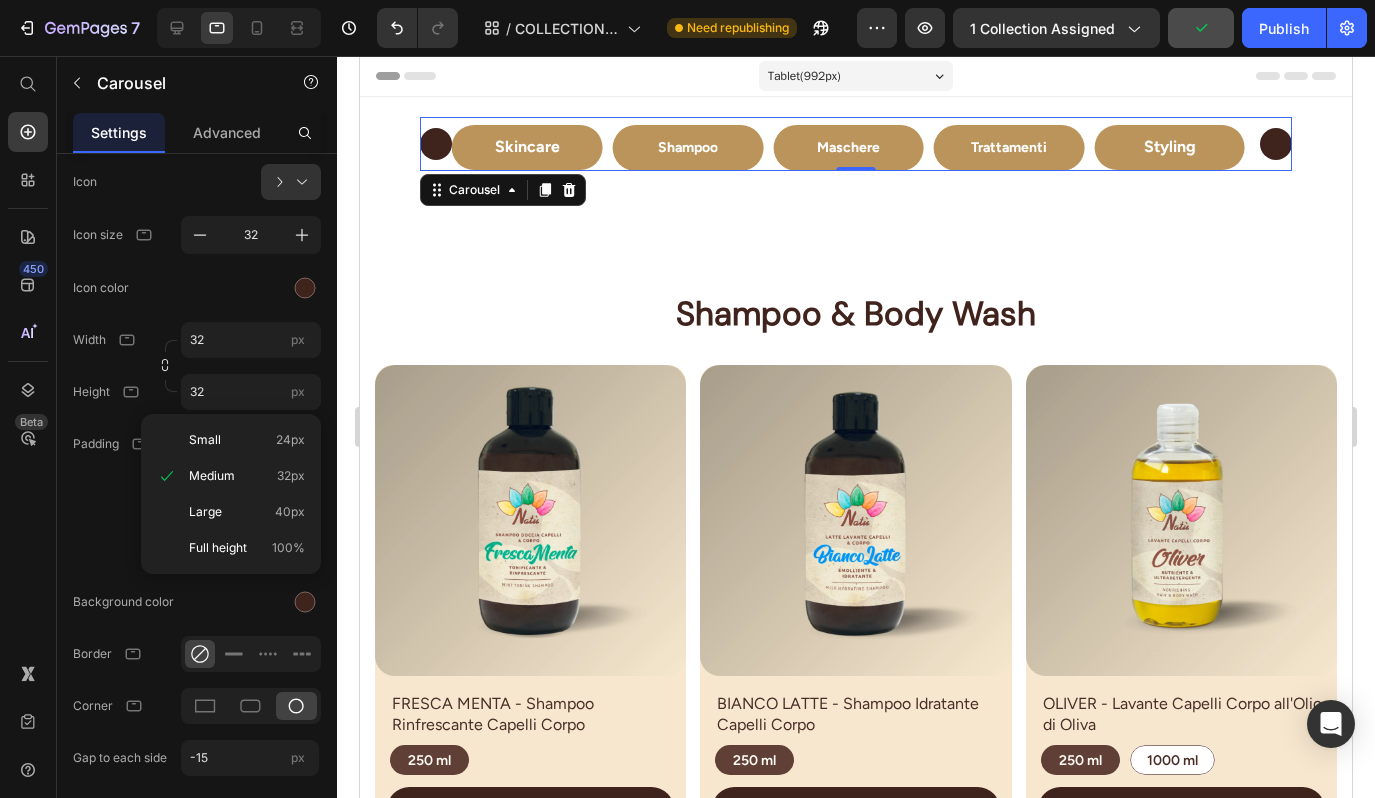 click on "Small 24px" at bounding box center [247, 440] 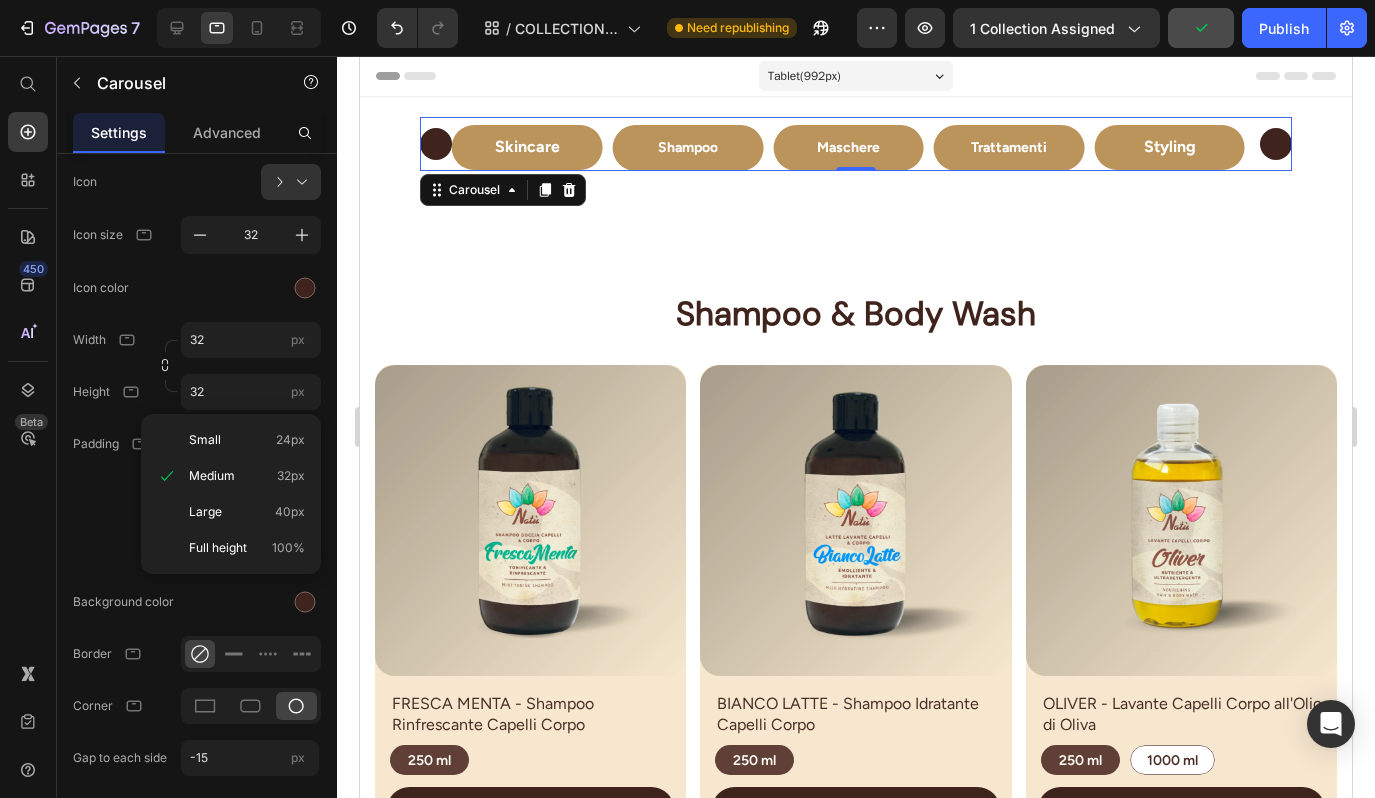 type on "24" 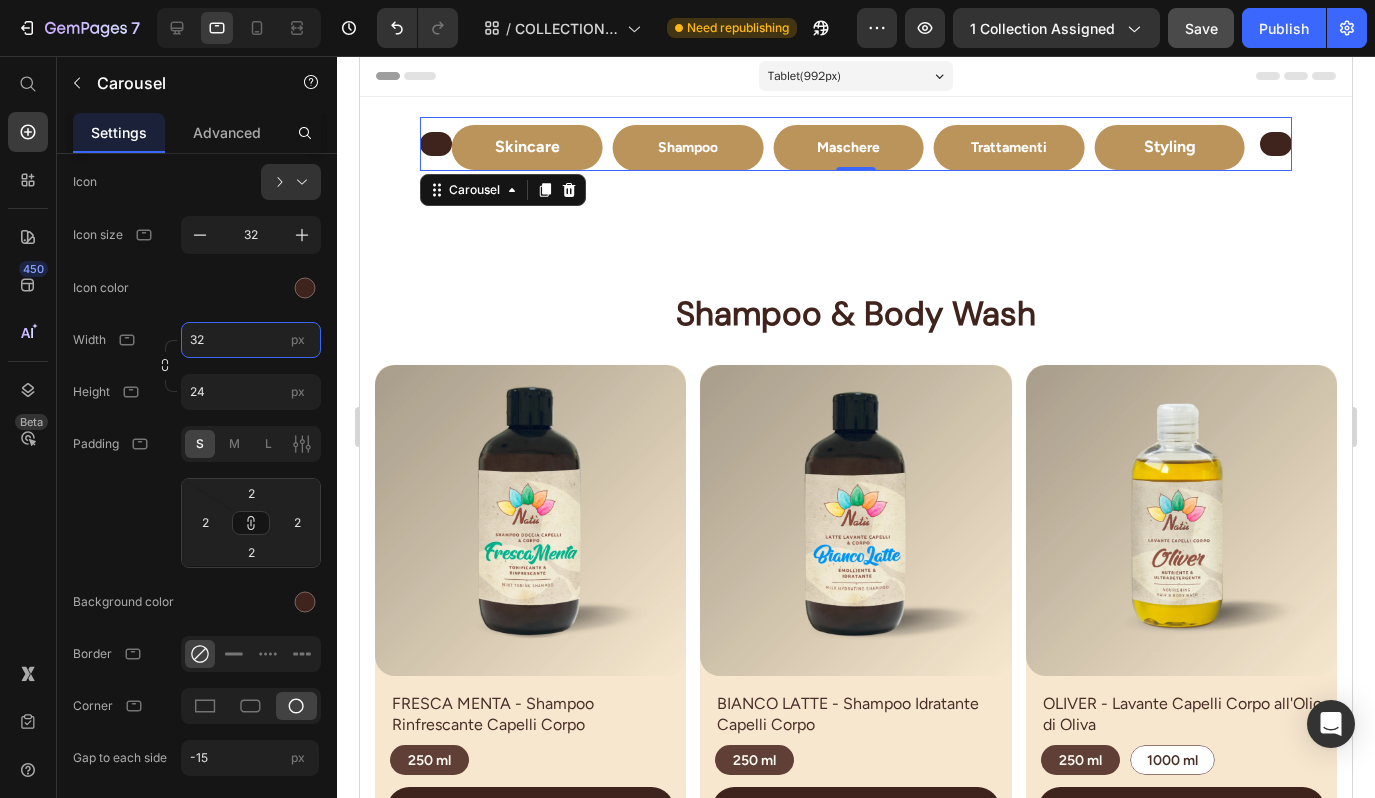 click on "32" at bounding box center (251, 340) 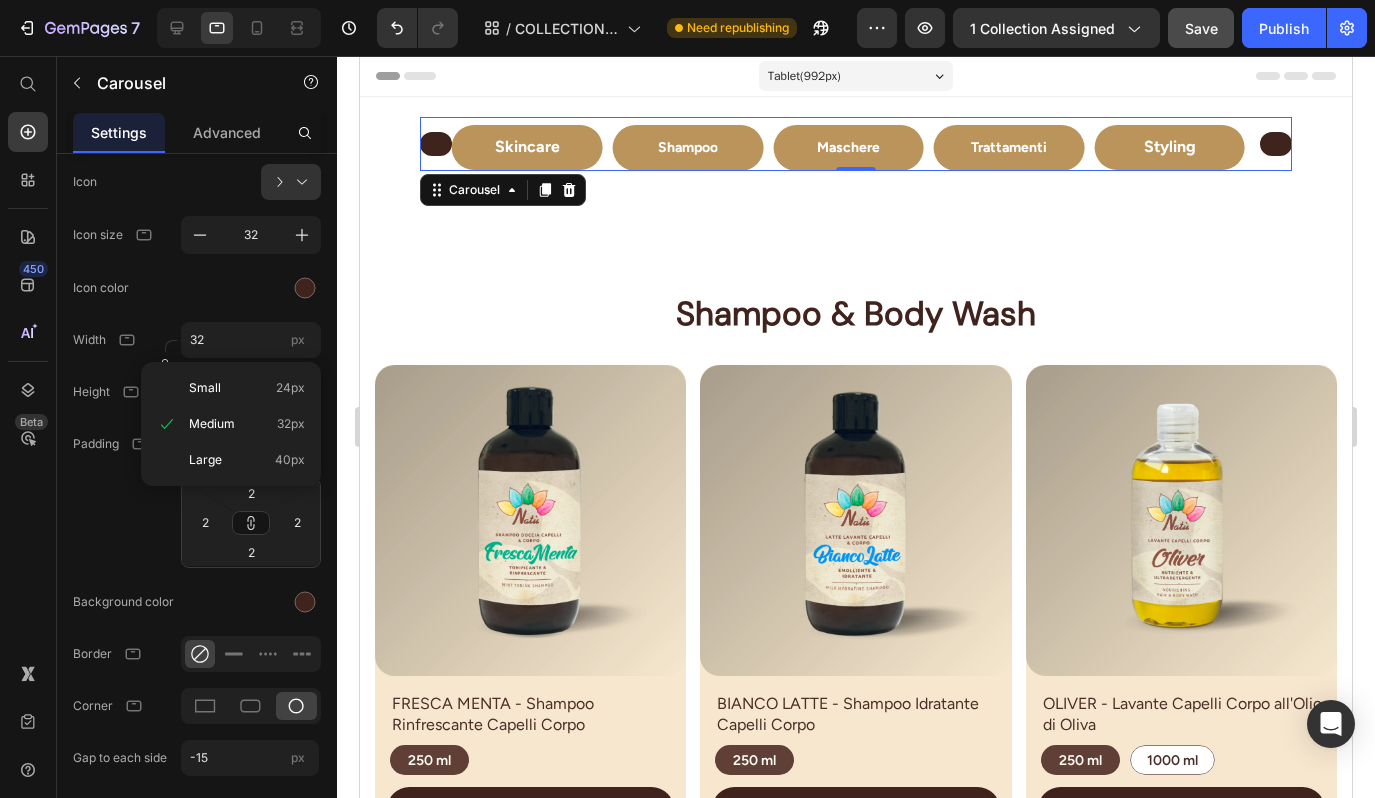 click on "Small 24px" at bounding box center [247, 388] 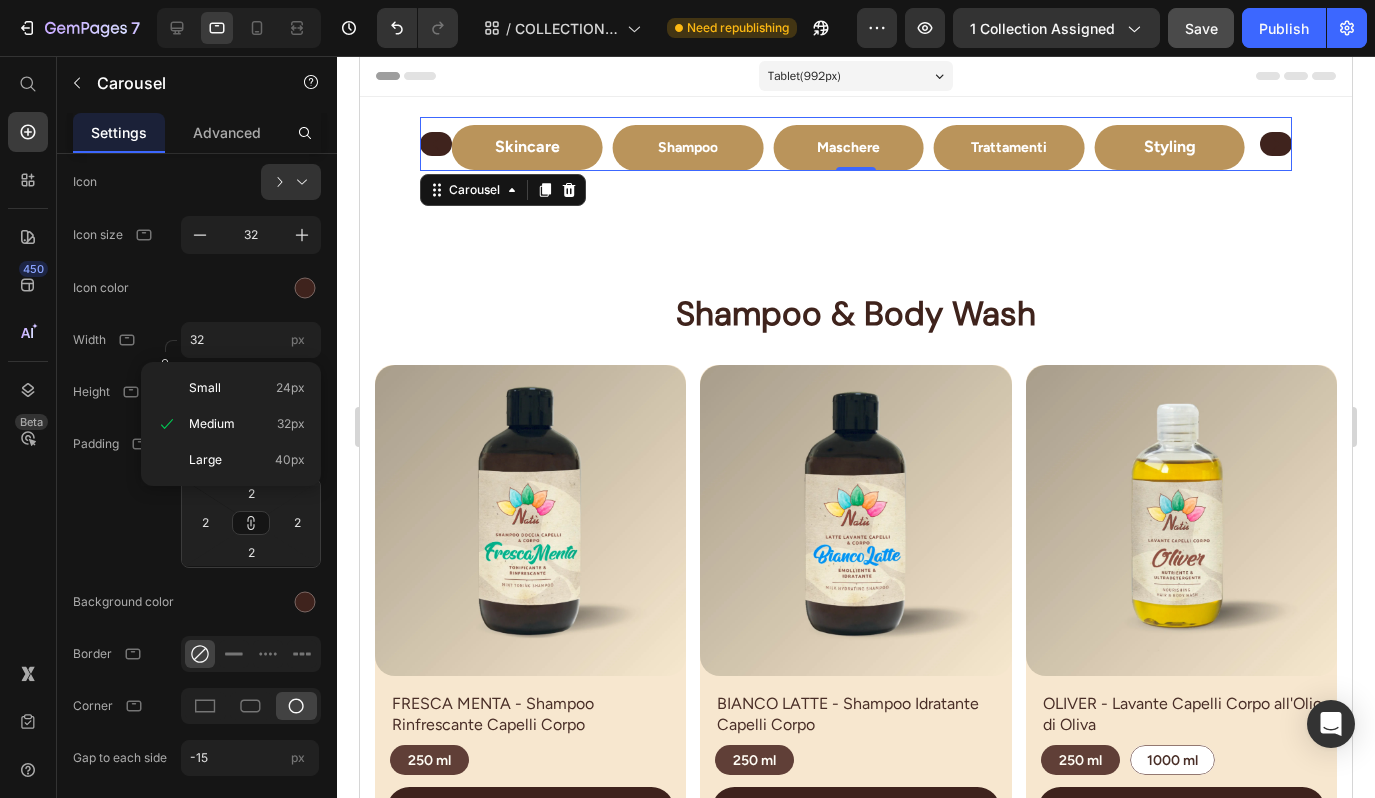 type on "24" 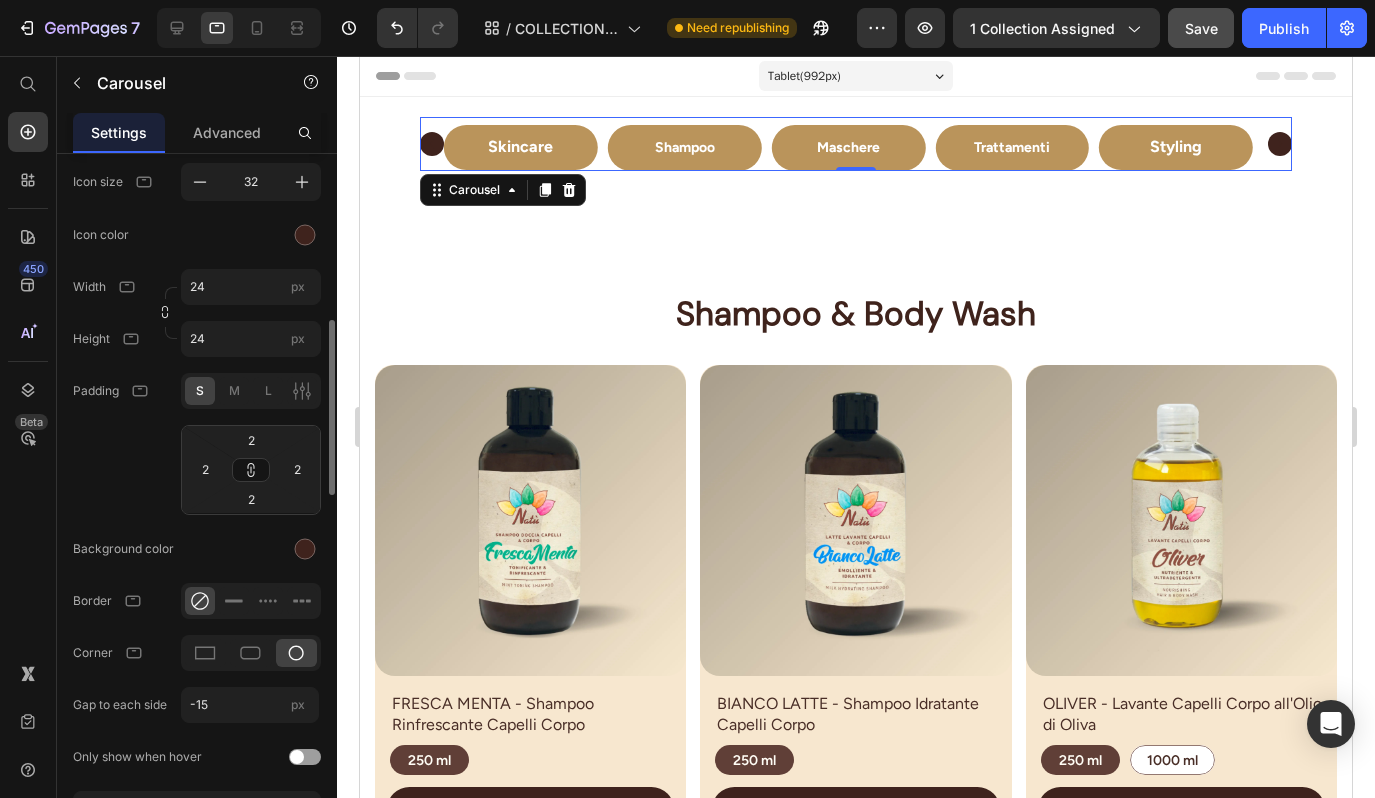 scroll, scrollTop: 815, scrollLeft: 0, axis: vertical 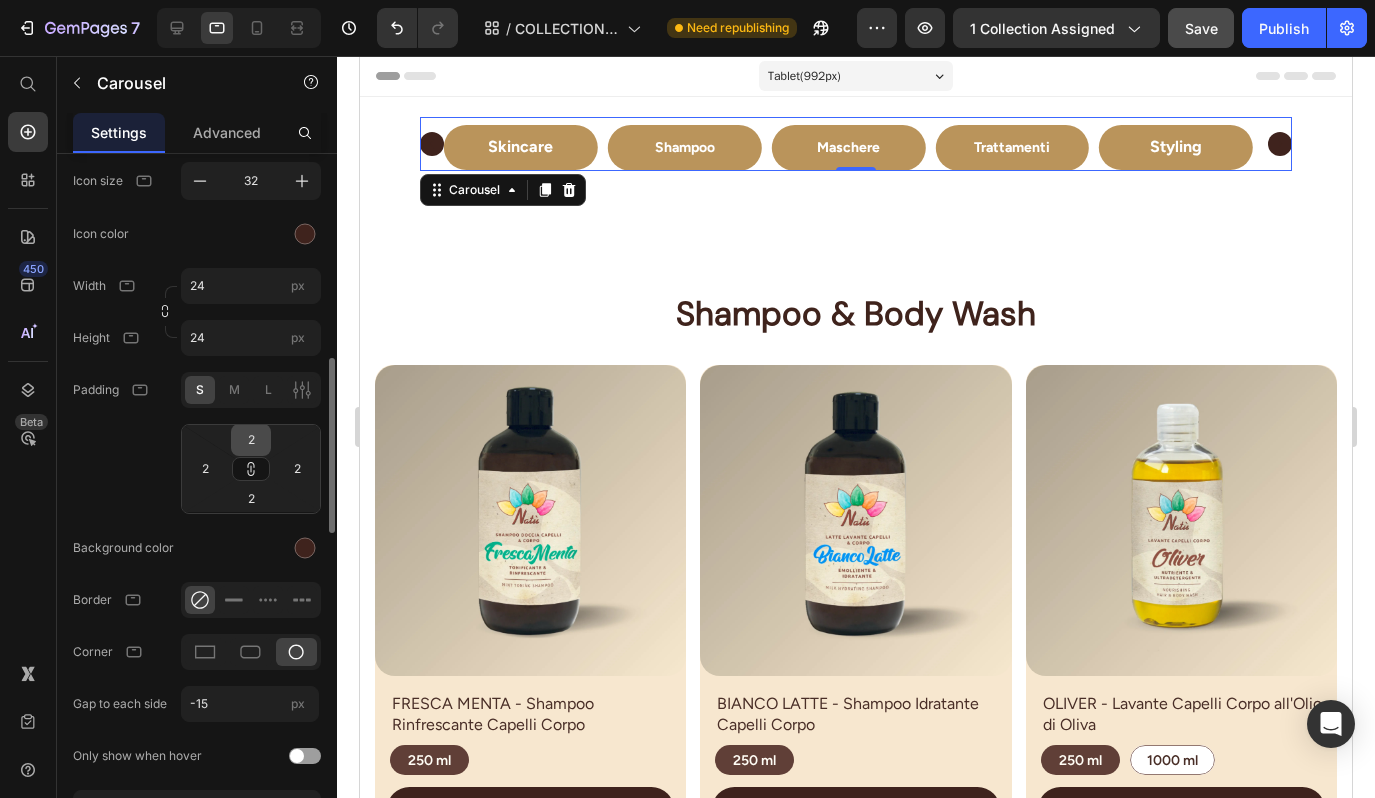 drag, startPoint x: 451, startPoint y: 491, endPoint x: 250, endPoint y: 433, distance: 209.20087 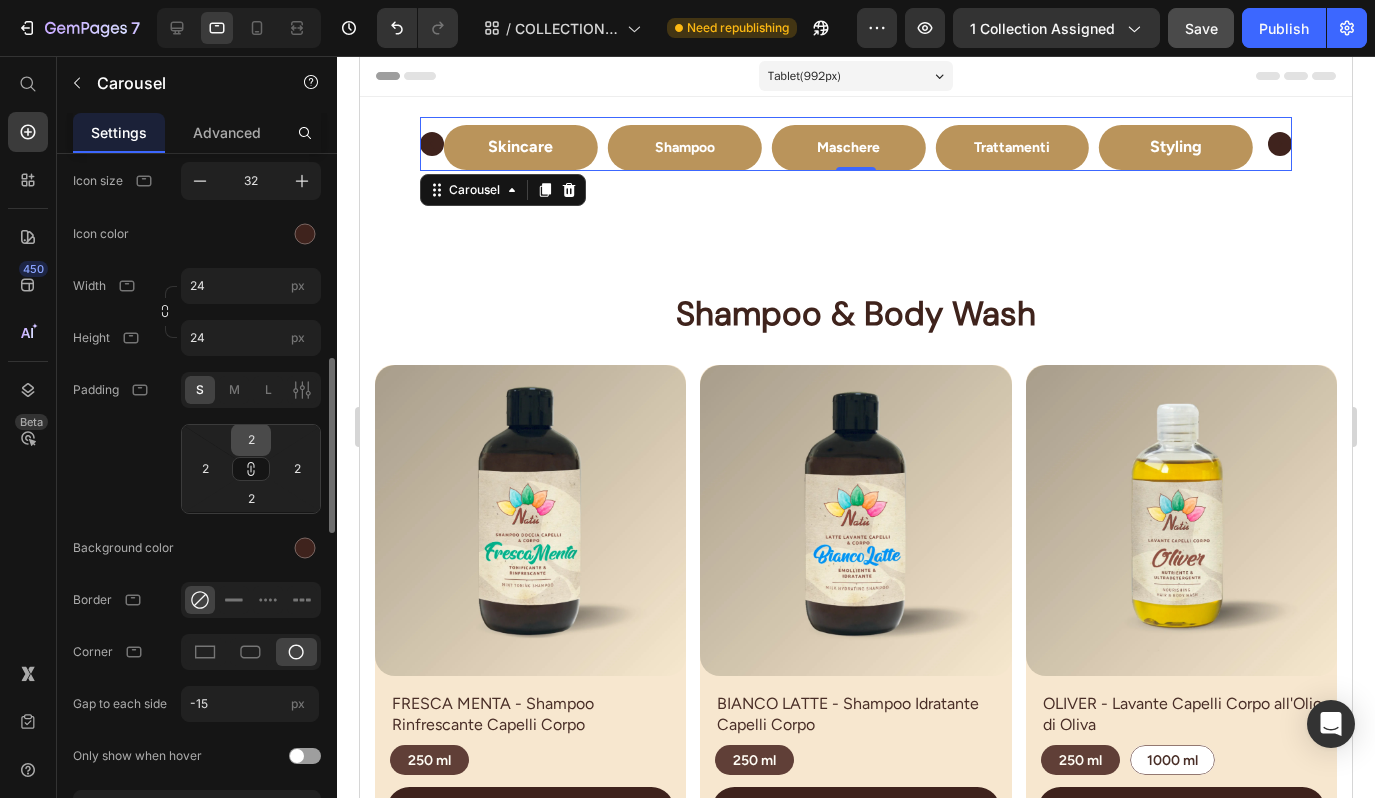 click on "2" at bounding box center (251, 440) 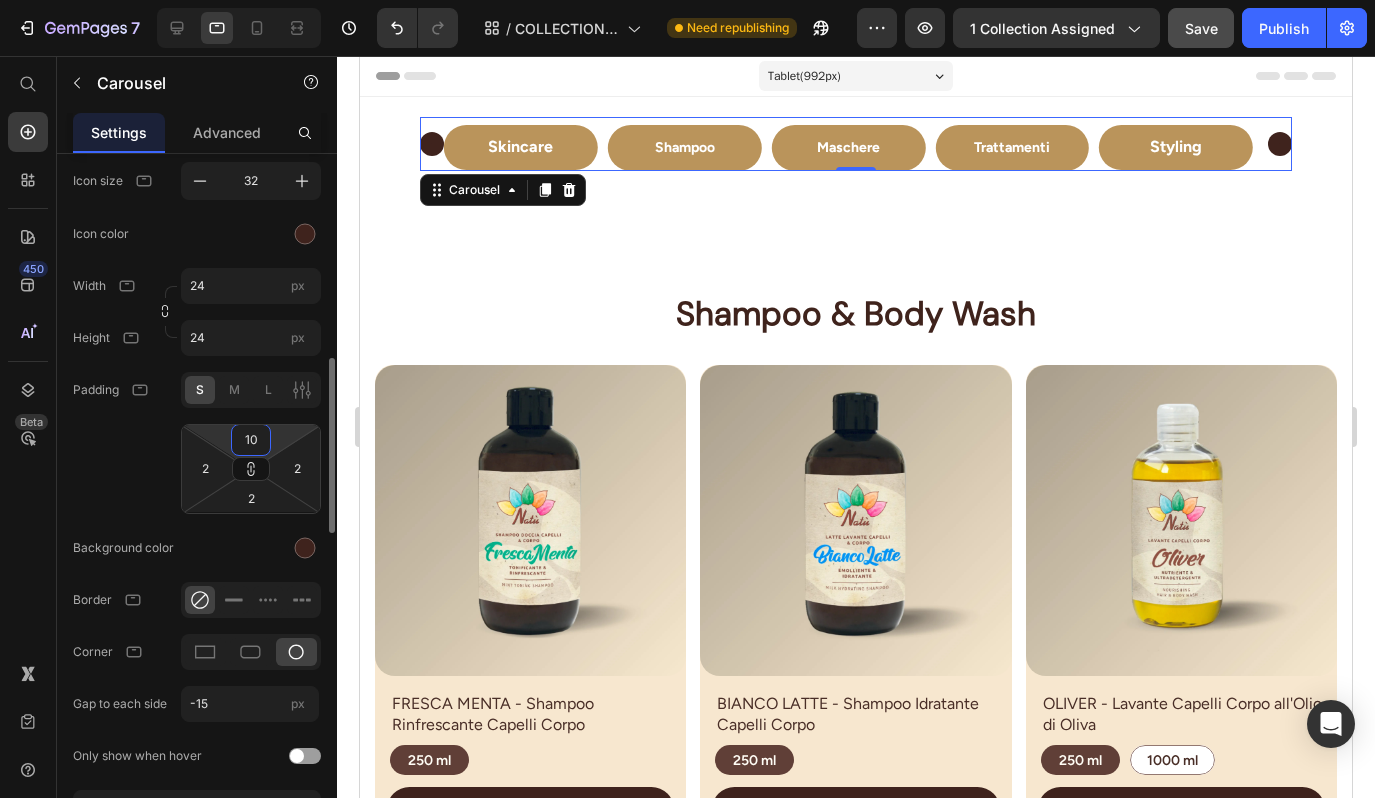 type on "1" 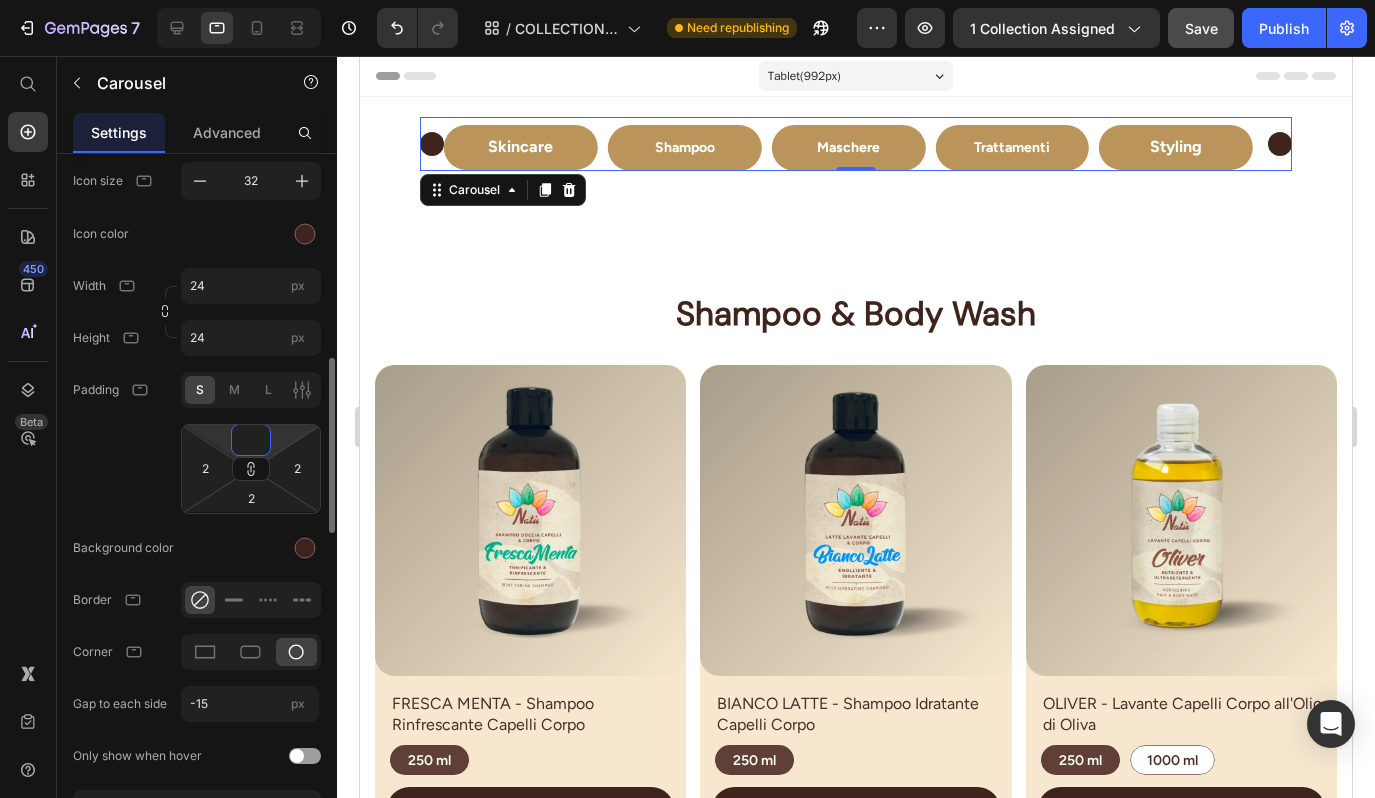 type on "2" 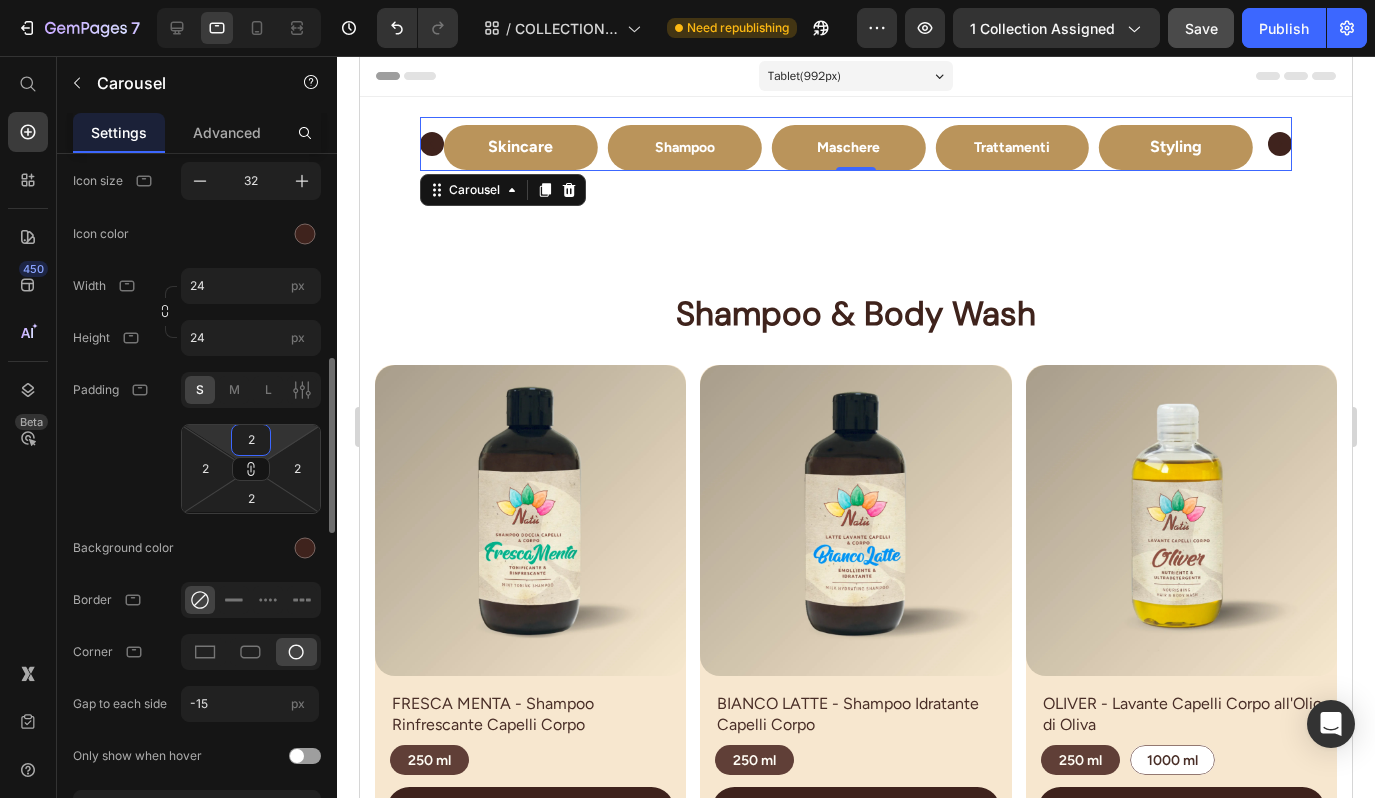 drag, startPoint x: 250, startPoint y: 433, endPoint x: 132, endPoint y: 469, distance: 123.36936 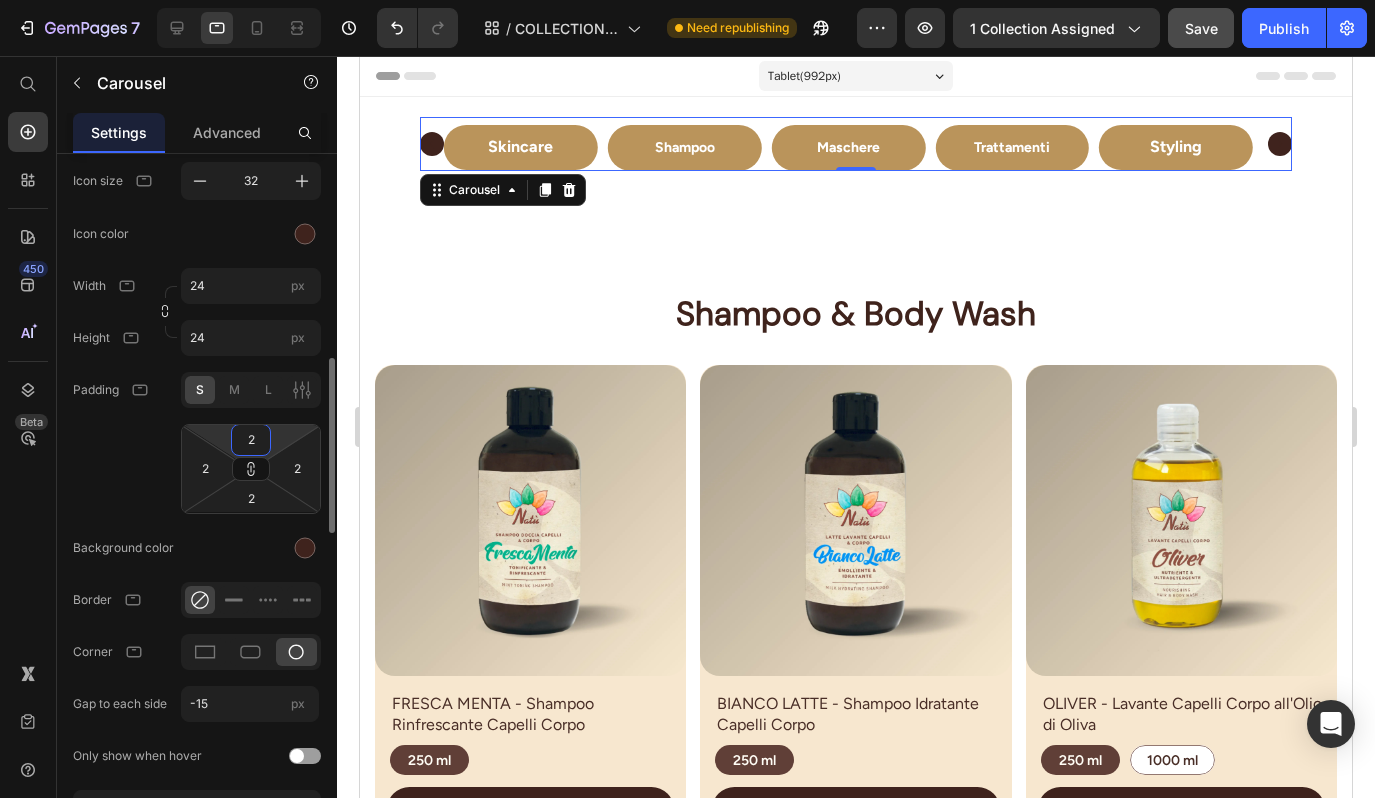 click on "Padding S M L 2 2 2 2" 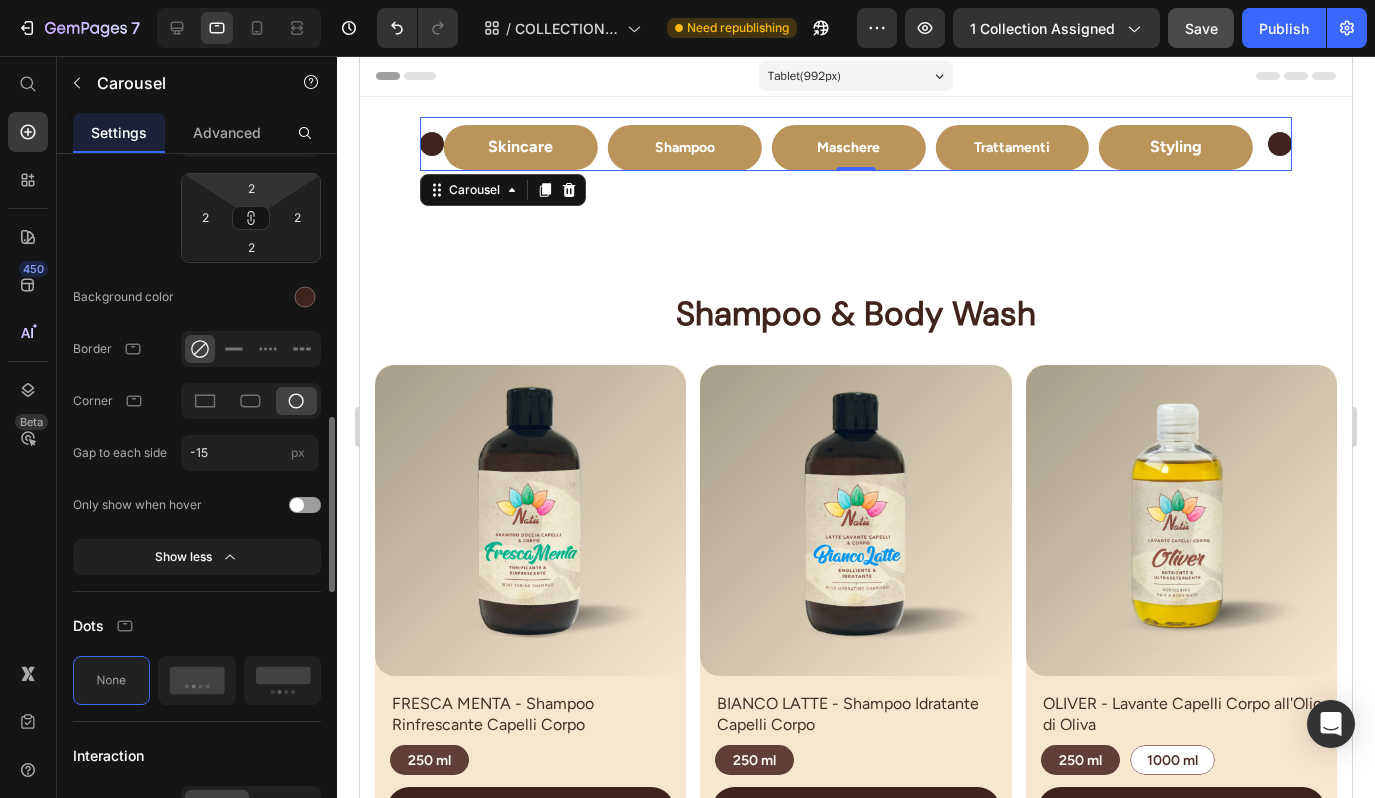 scroll, scrollTop: 1092, scrollLeft: 0, axis: vertical 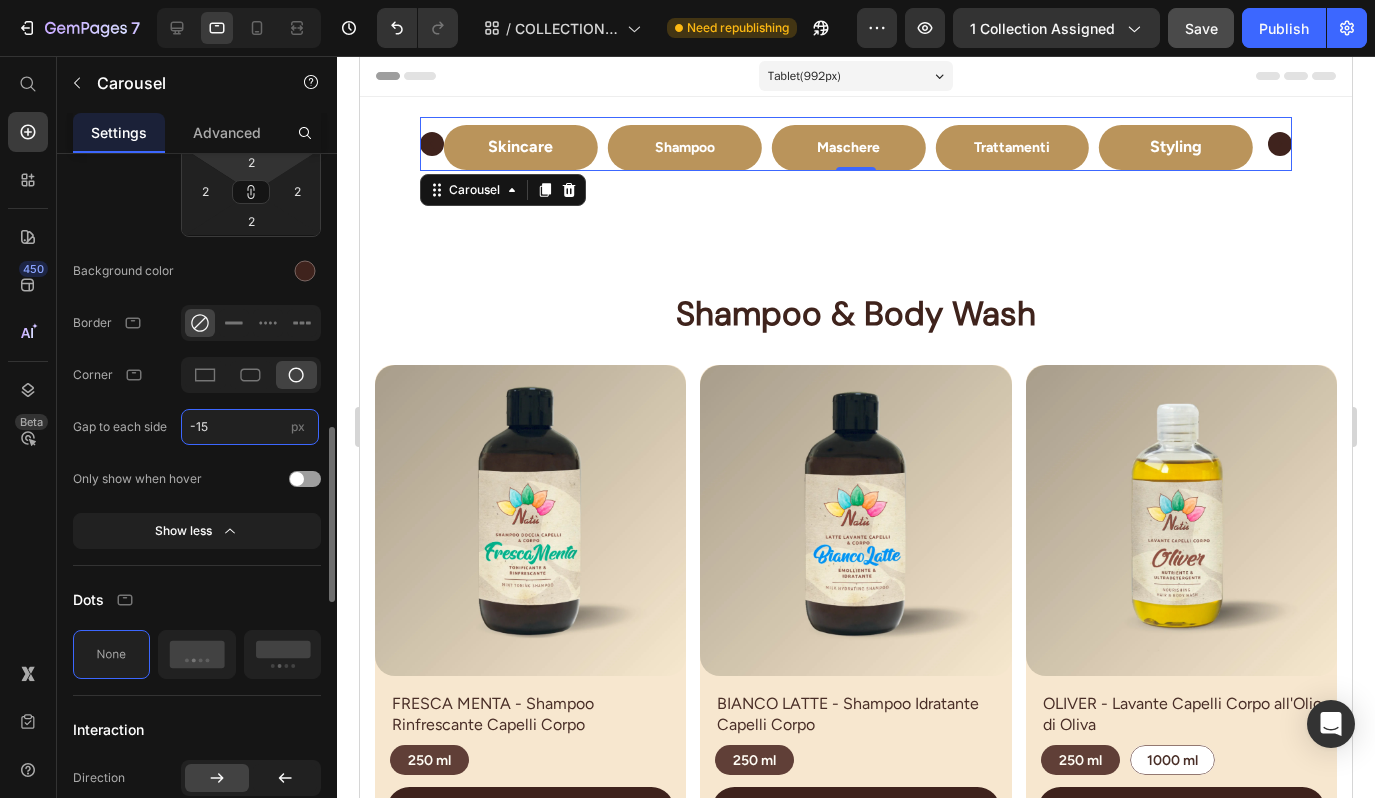 click on "-15" at bounding box center (250, 427) 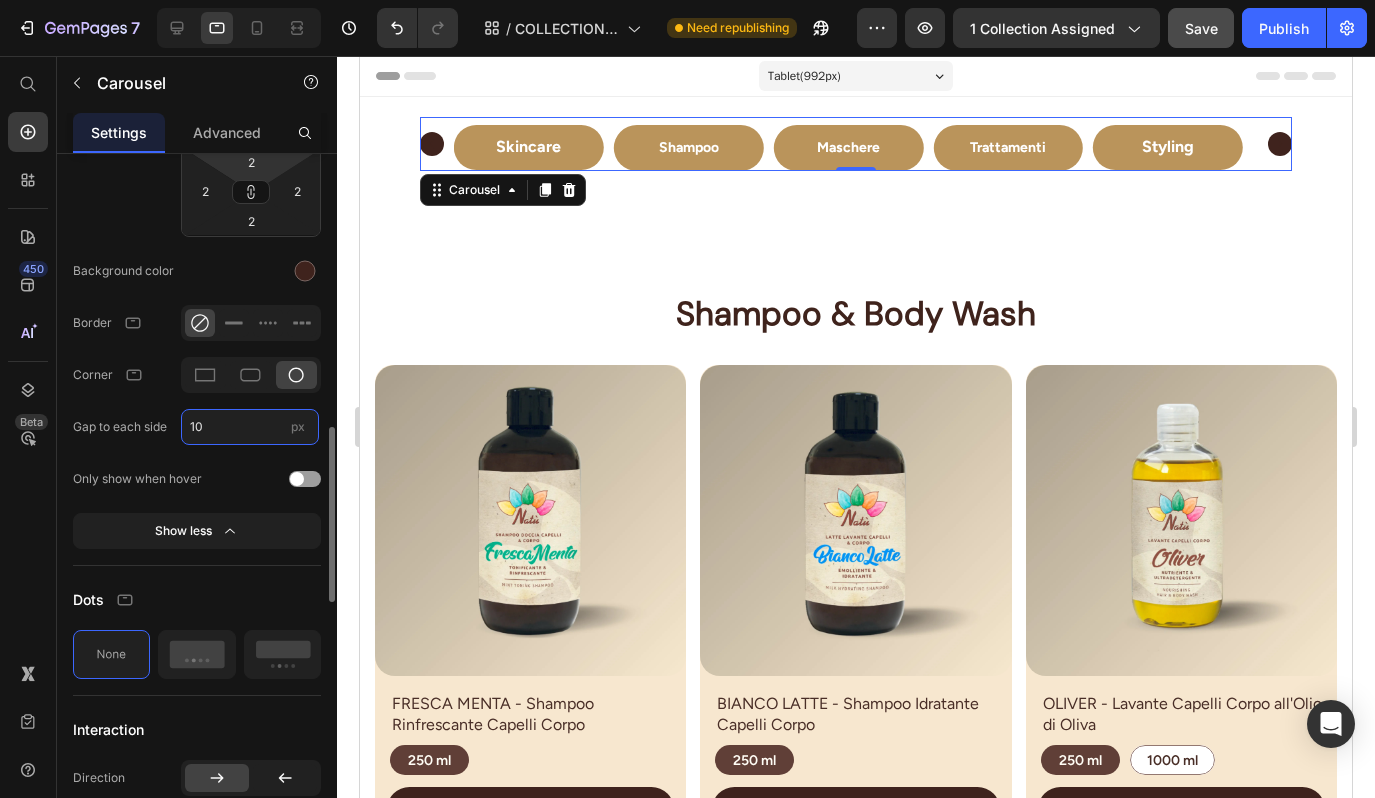type on "10" 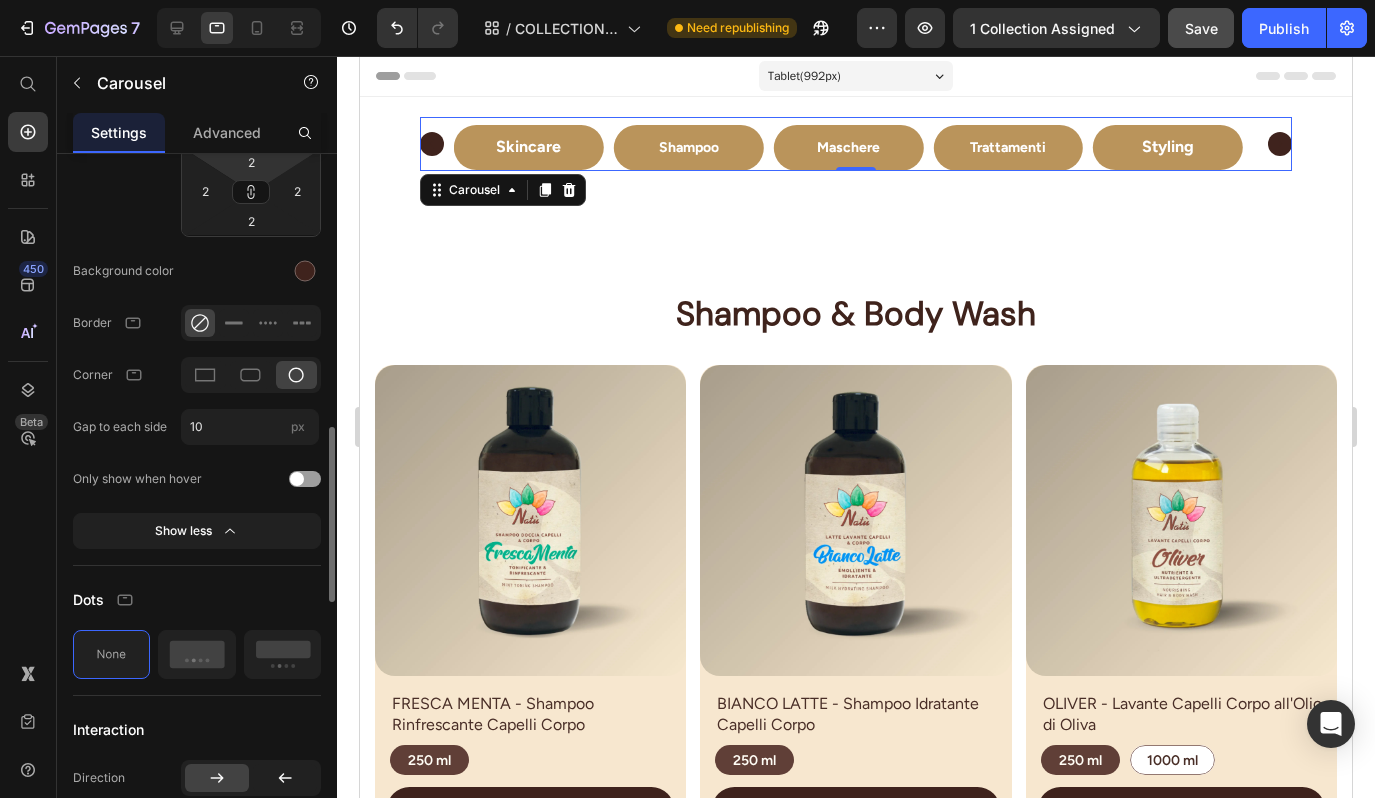 click at bounding box center [305, 479] 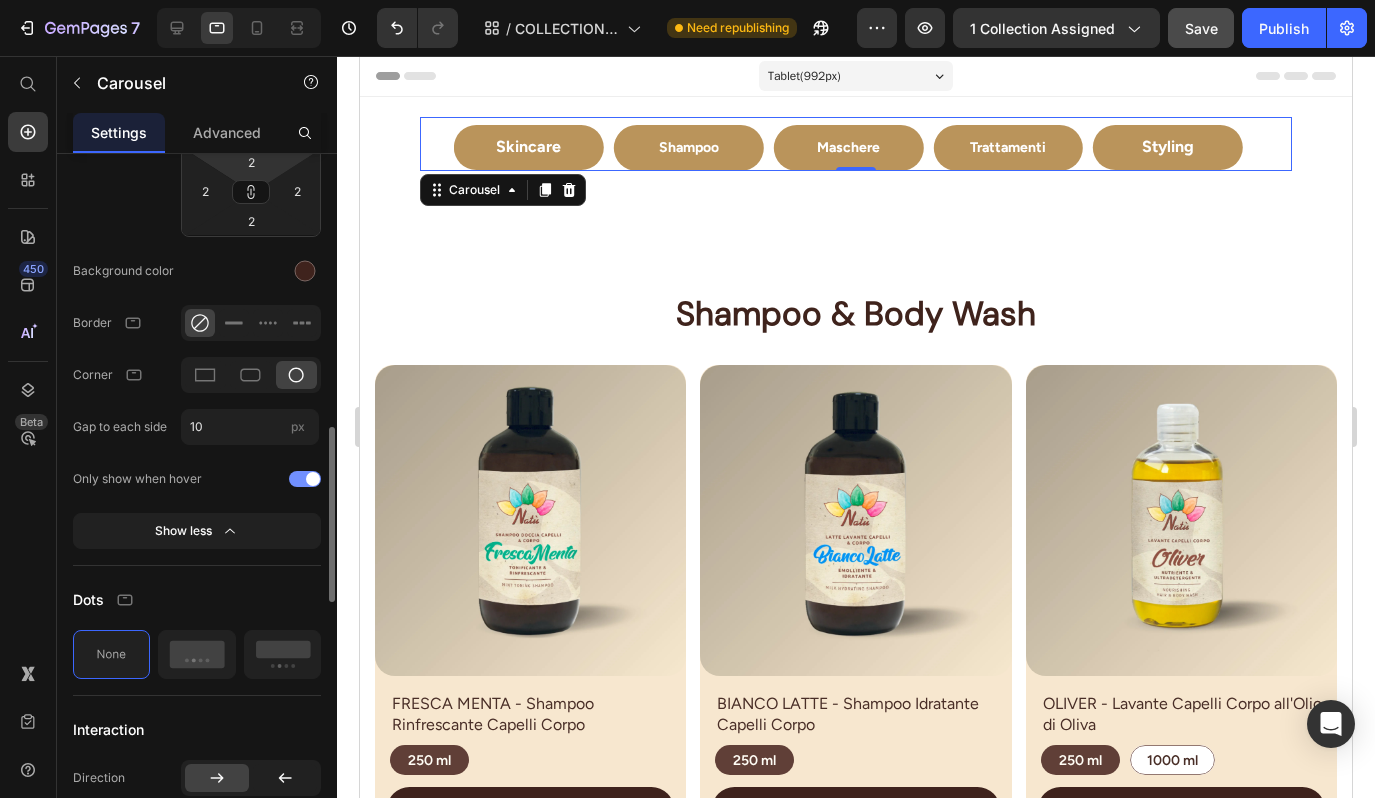 drag, startPoint x: 132, startPoint y: 469, endPoint x: 306, endPoint y: 480, distance: 174.34735 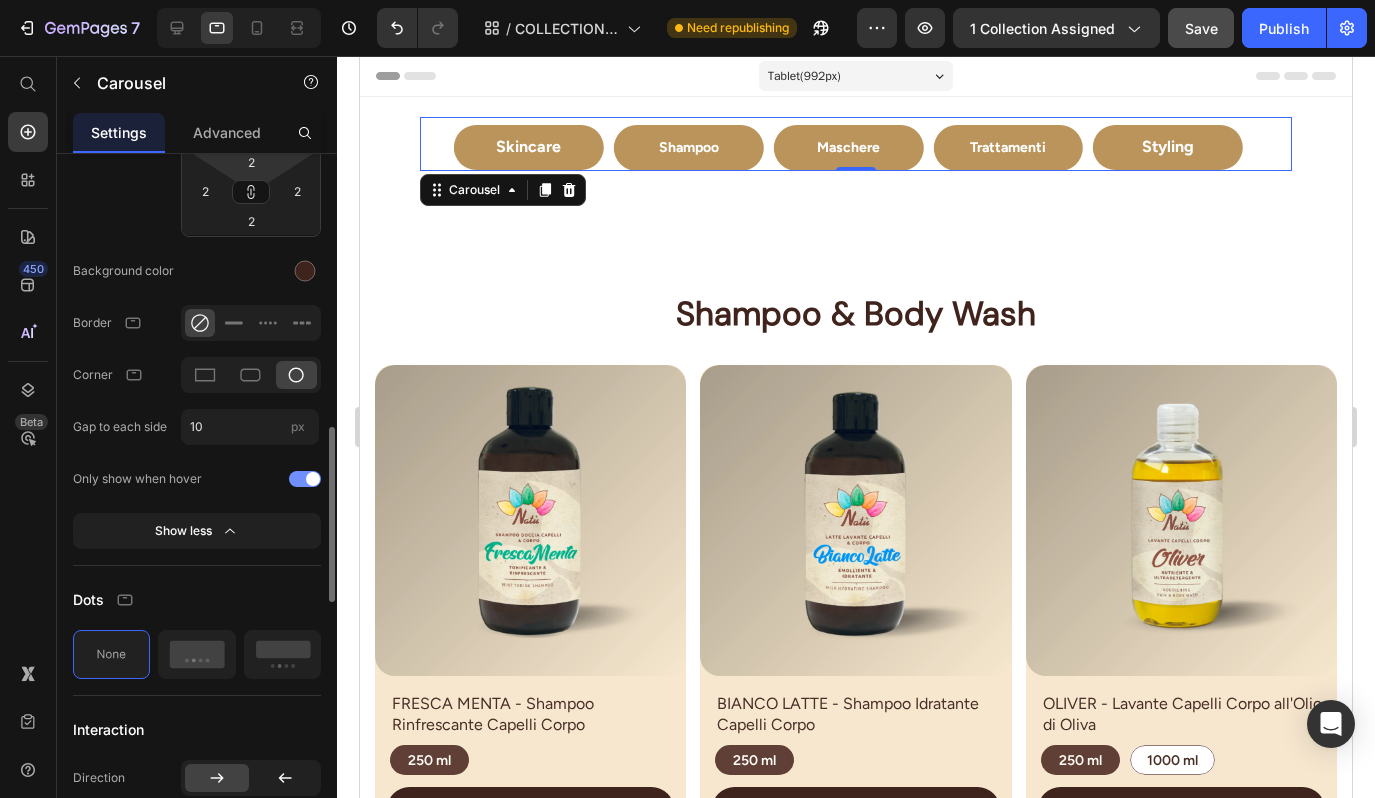 click at bounding box center (313, 479) 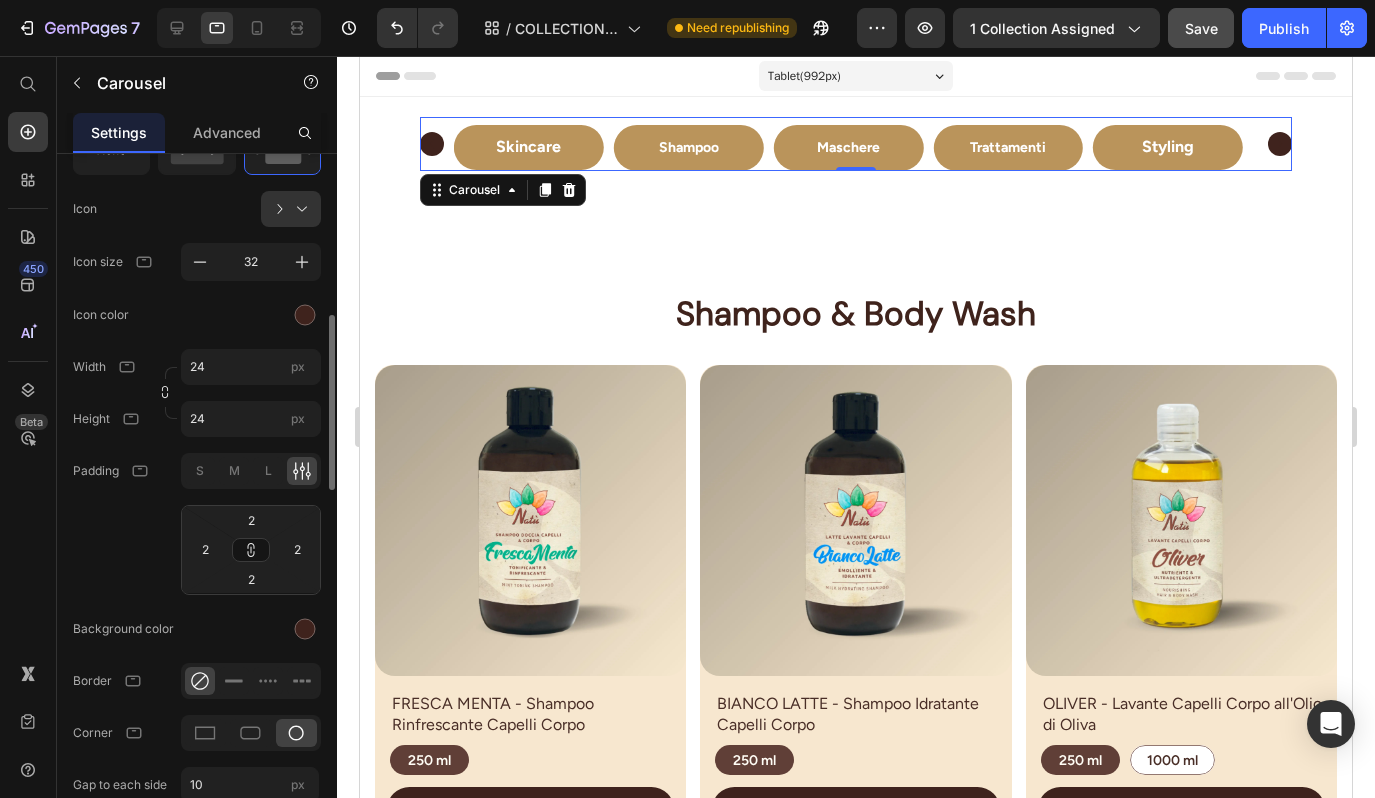 scroll, scrollTop: 705, scrollLeft: 0, axis: vertical 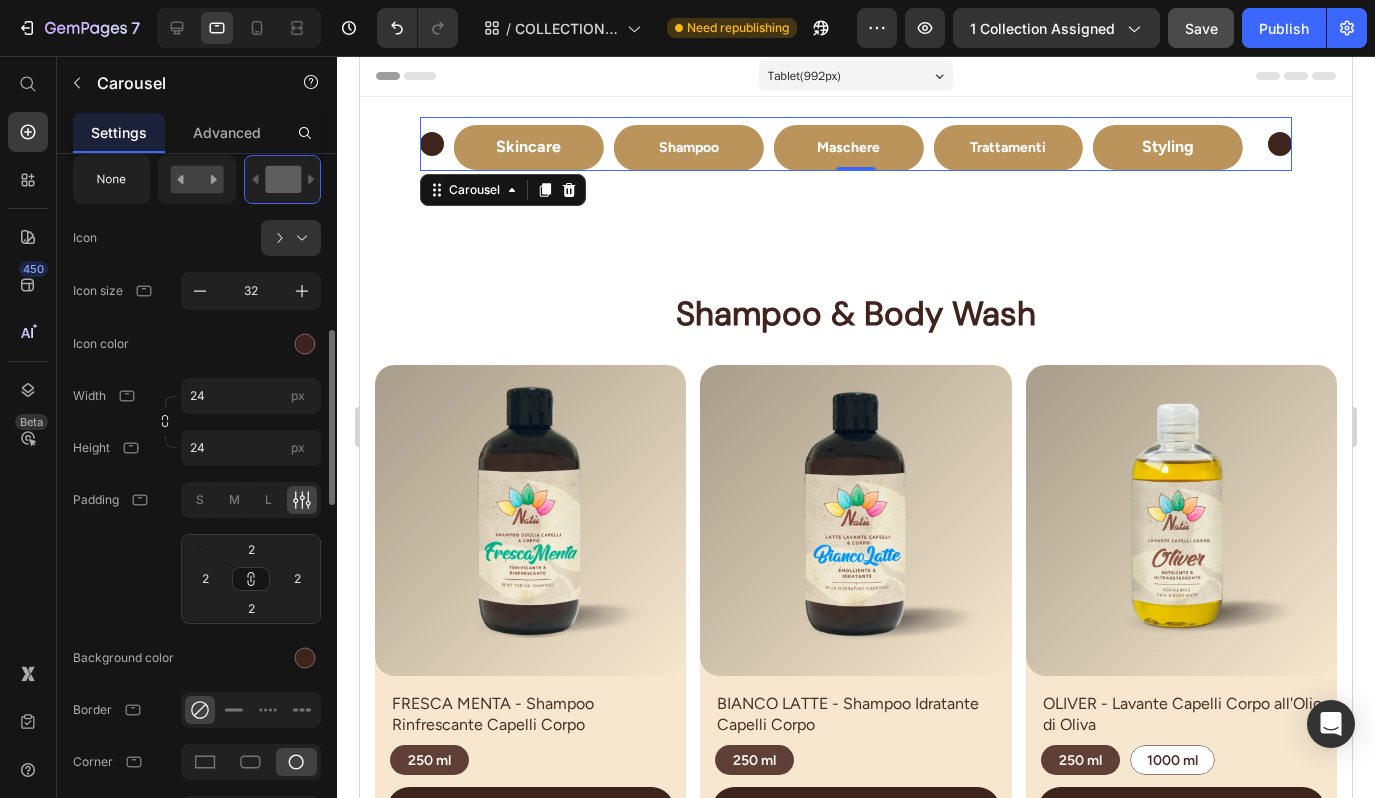 click at bounding box center (305, 344) 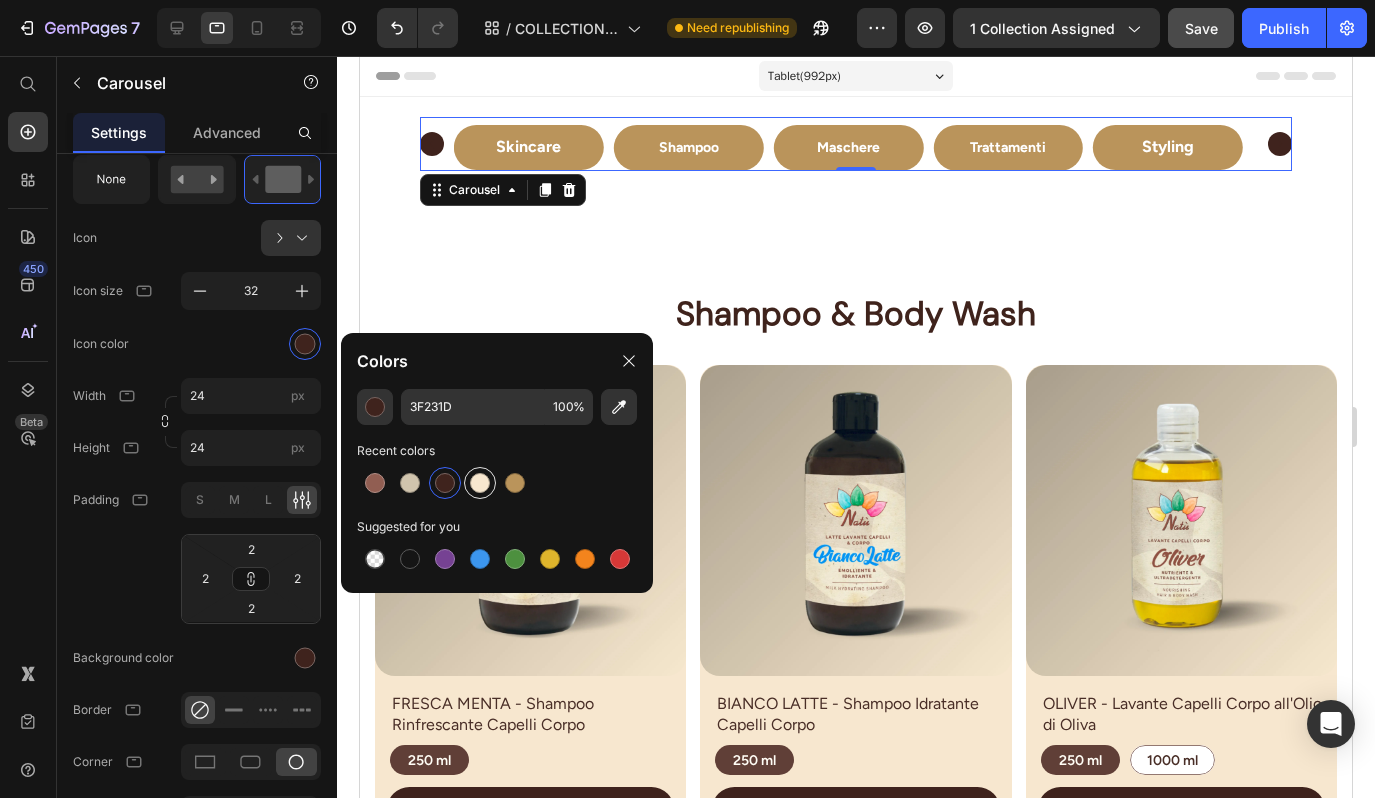 drag, startPoint x: 306, startPoint y: 480, endPoint x: 488, endPoint y: 480, distance: 182 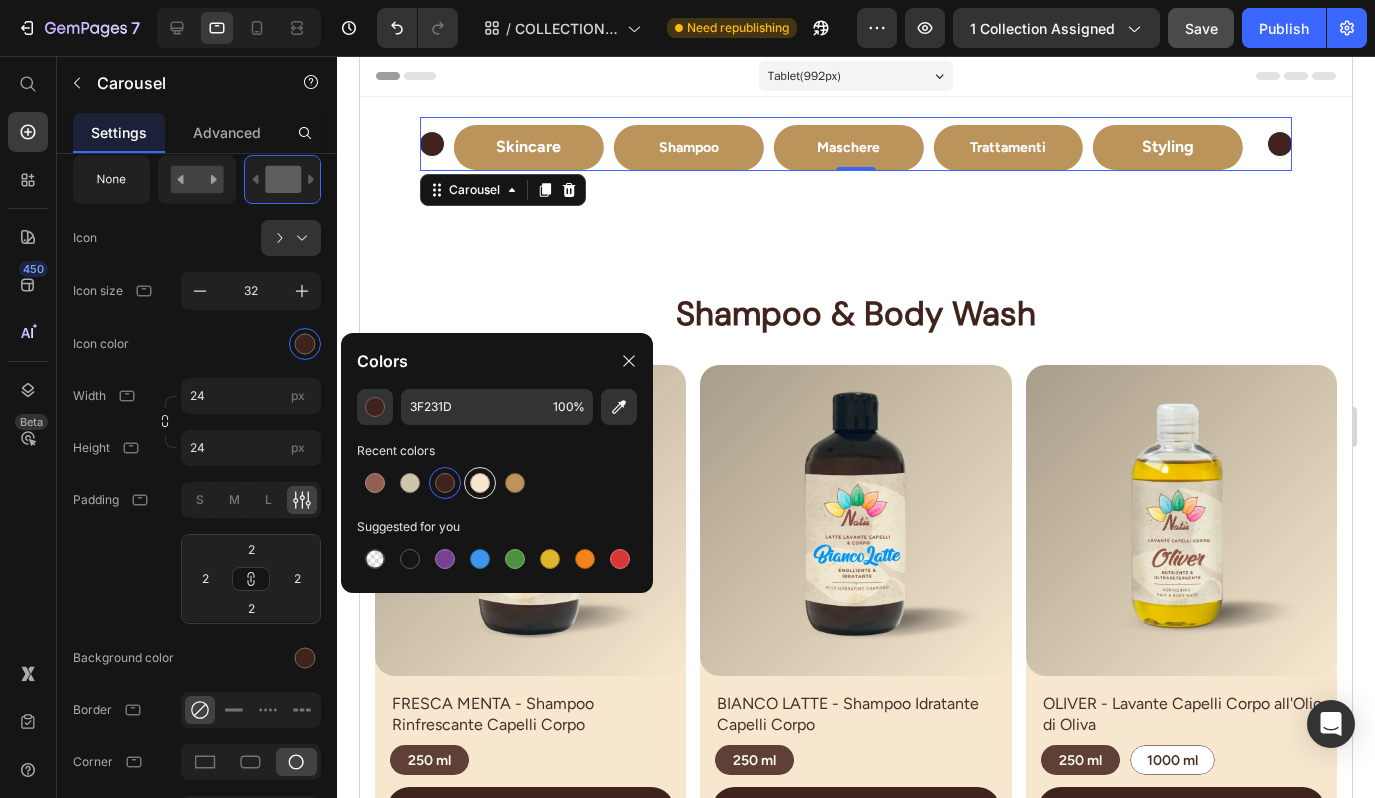 click at bounding box center (480, 483) 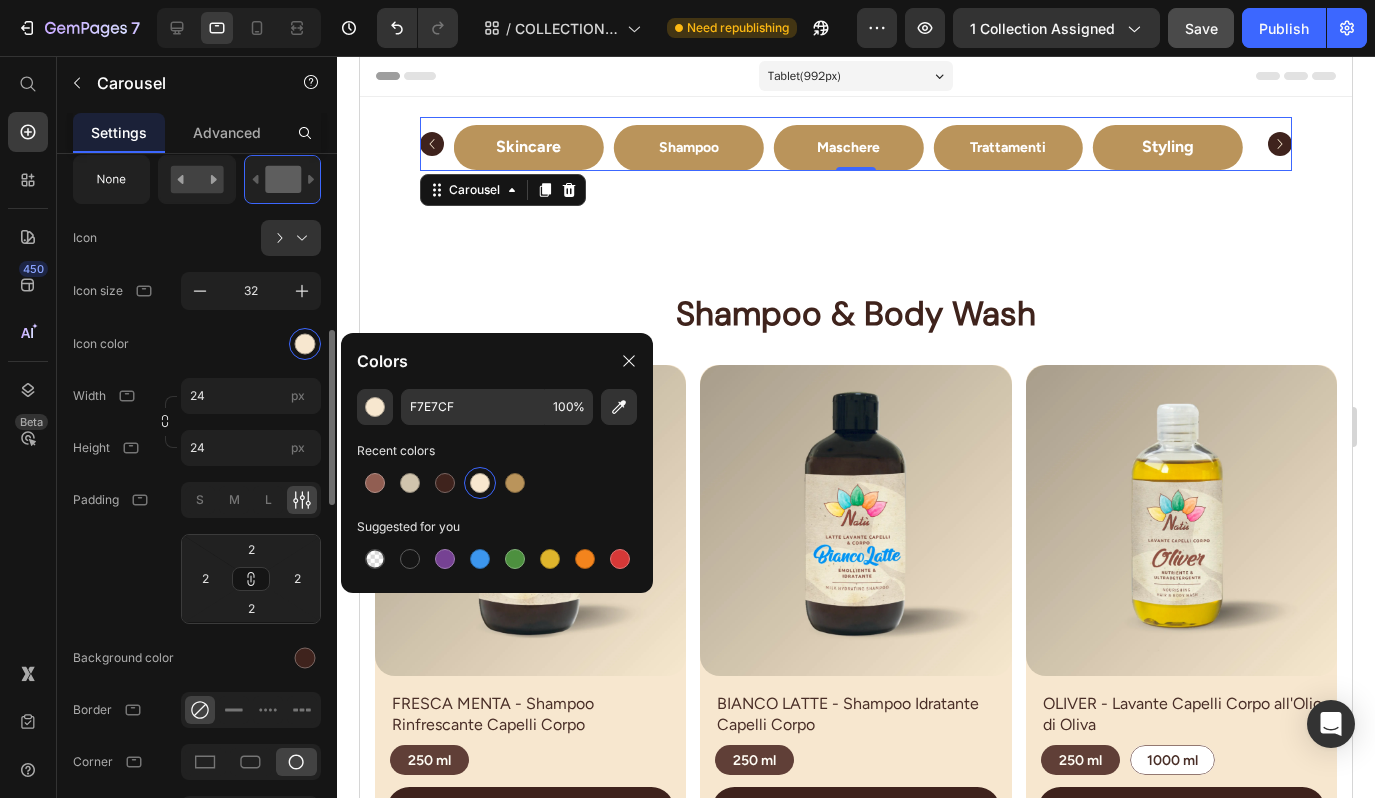 drag, startPoint x: 488, startPoint y: 480, endPoint x: 125, endPoint y: 583, distance: 377.3301 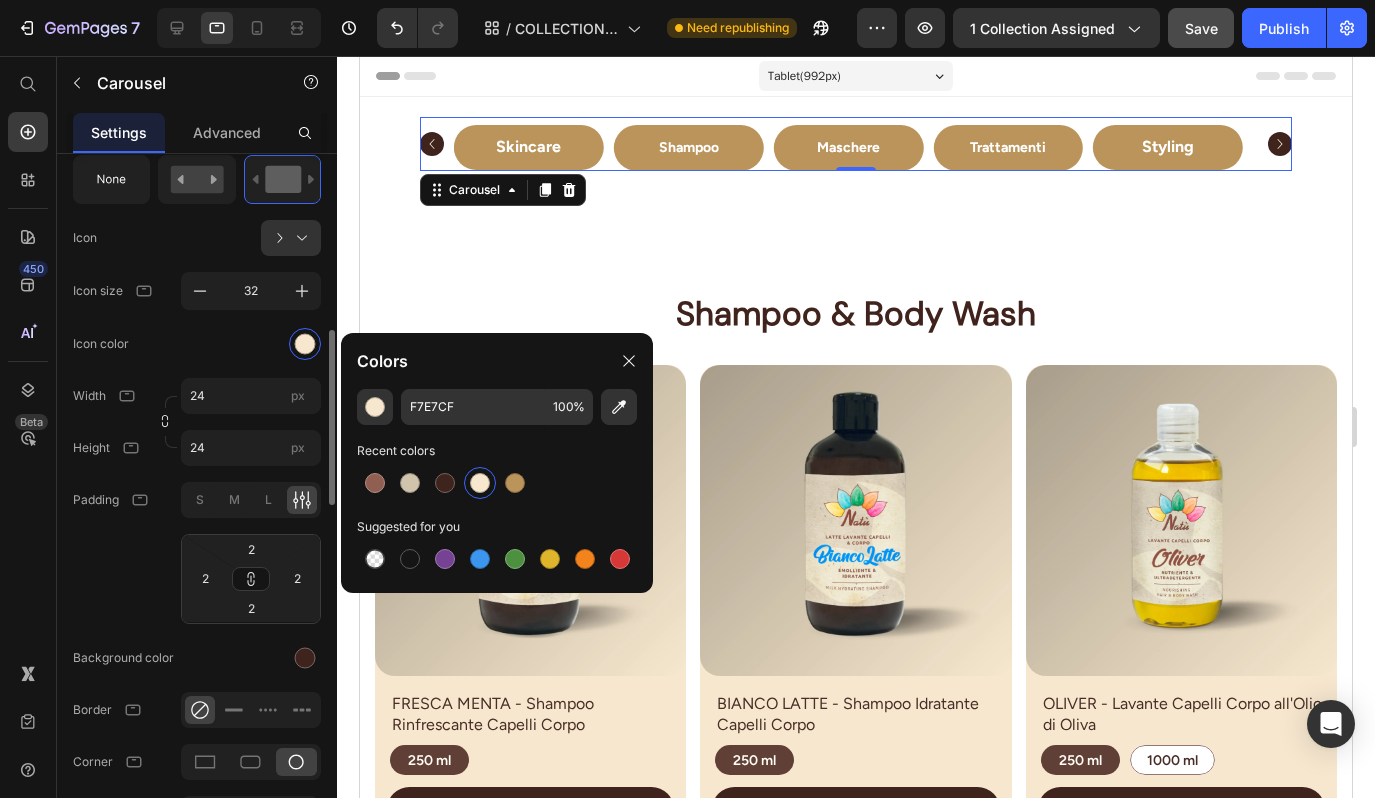 click on "Padding S M L 2 2 2 2" 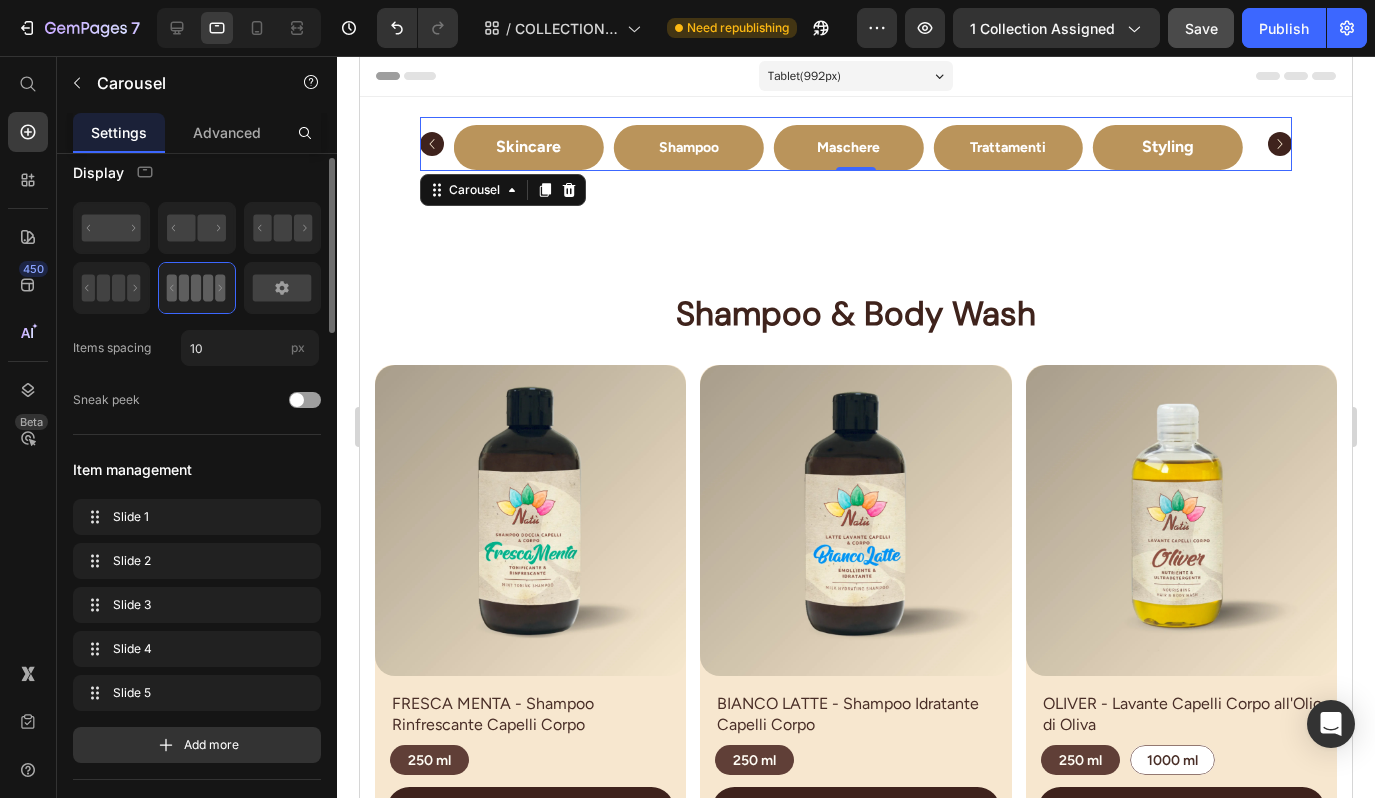 scroll, scrollTop: 0, scrollLeft: 0, axis: both 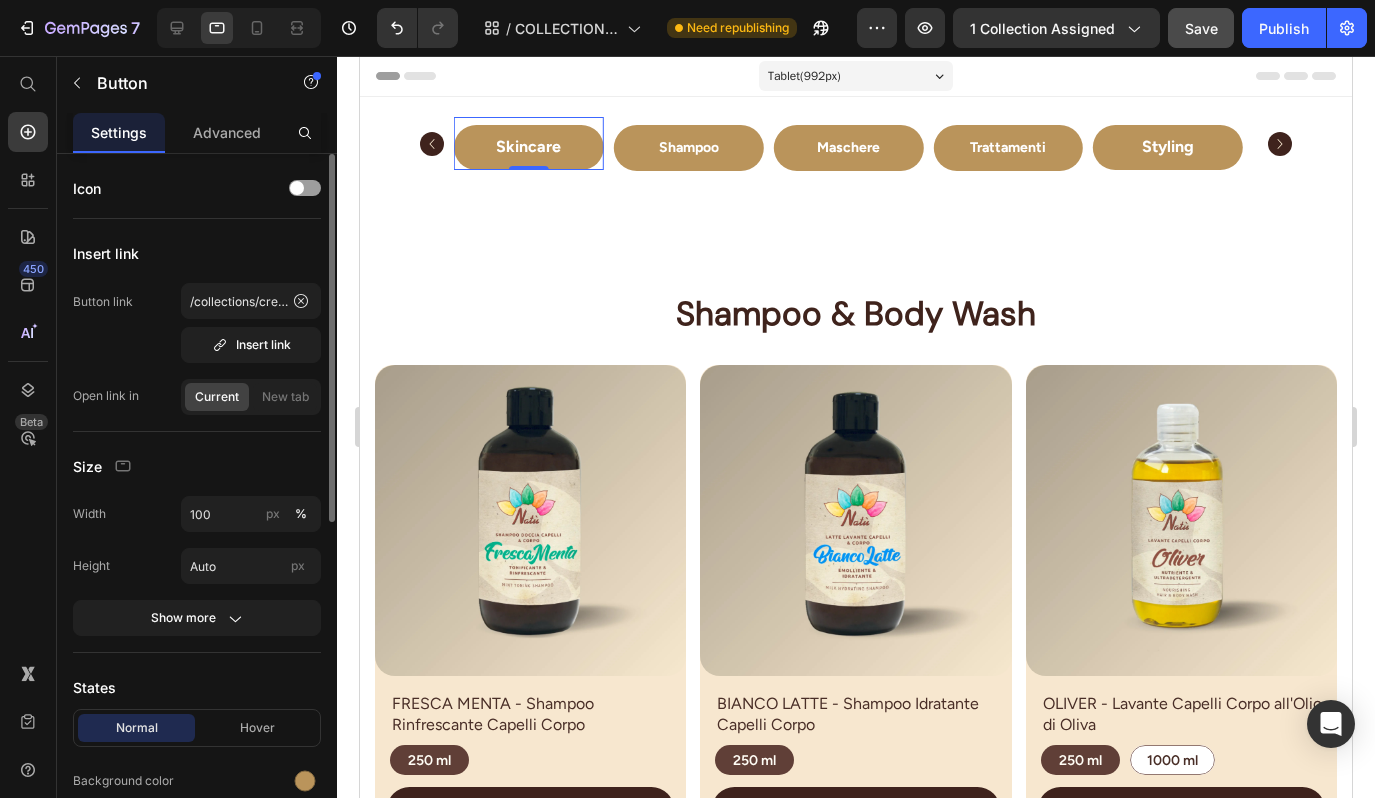 click on "Skincare" at bounding box center [529, 147] 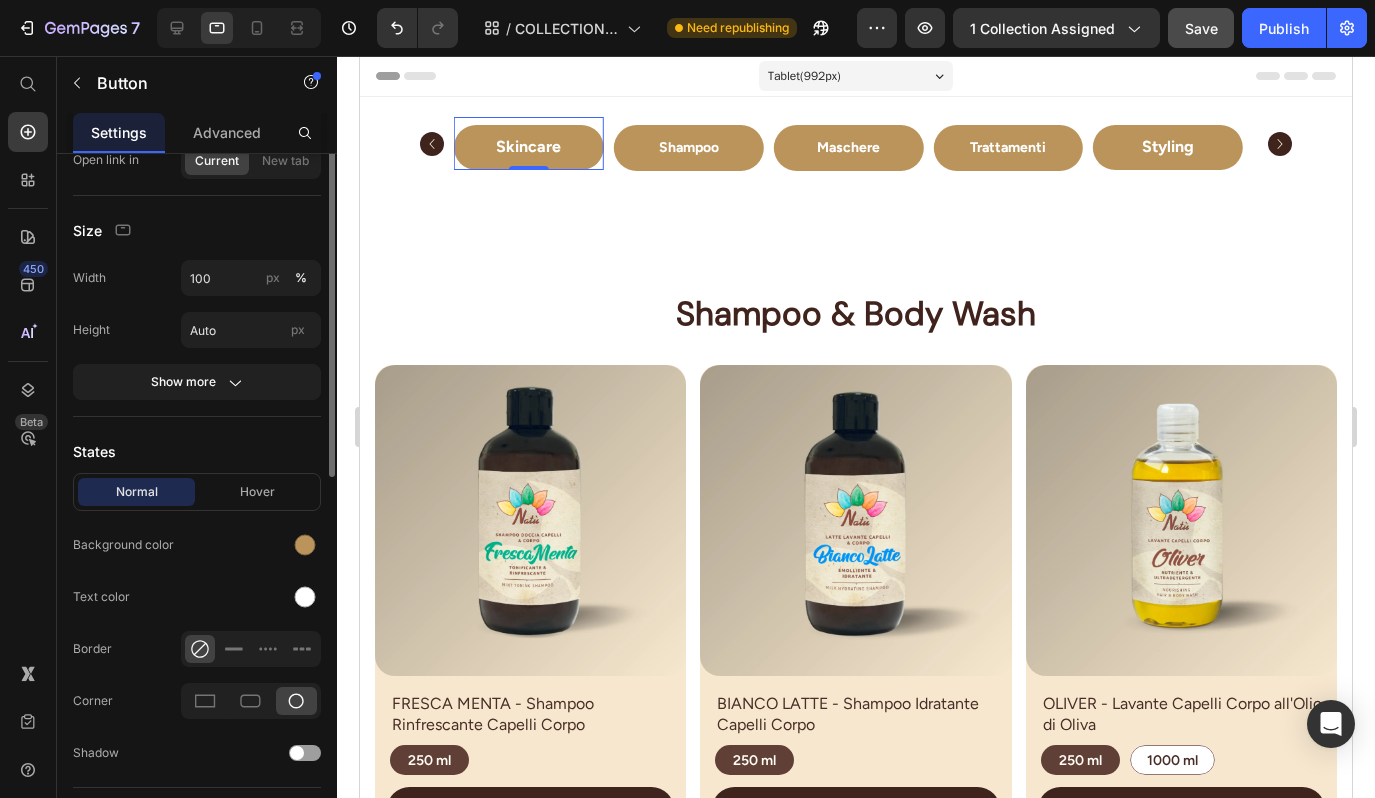 scroll, scrollTop: 0, scrollLeft: 0, axis: both 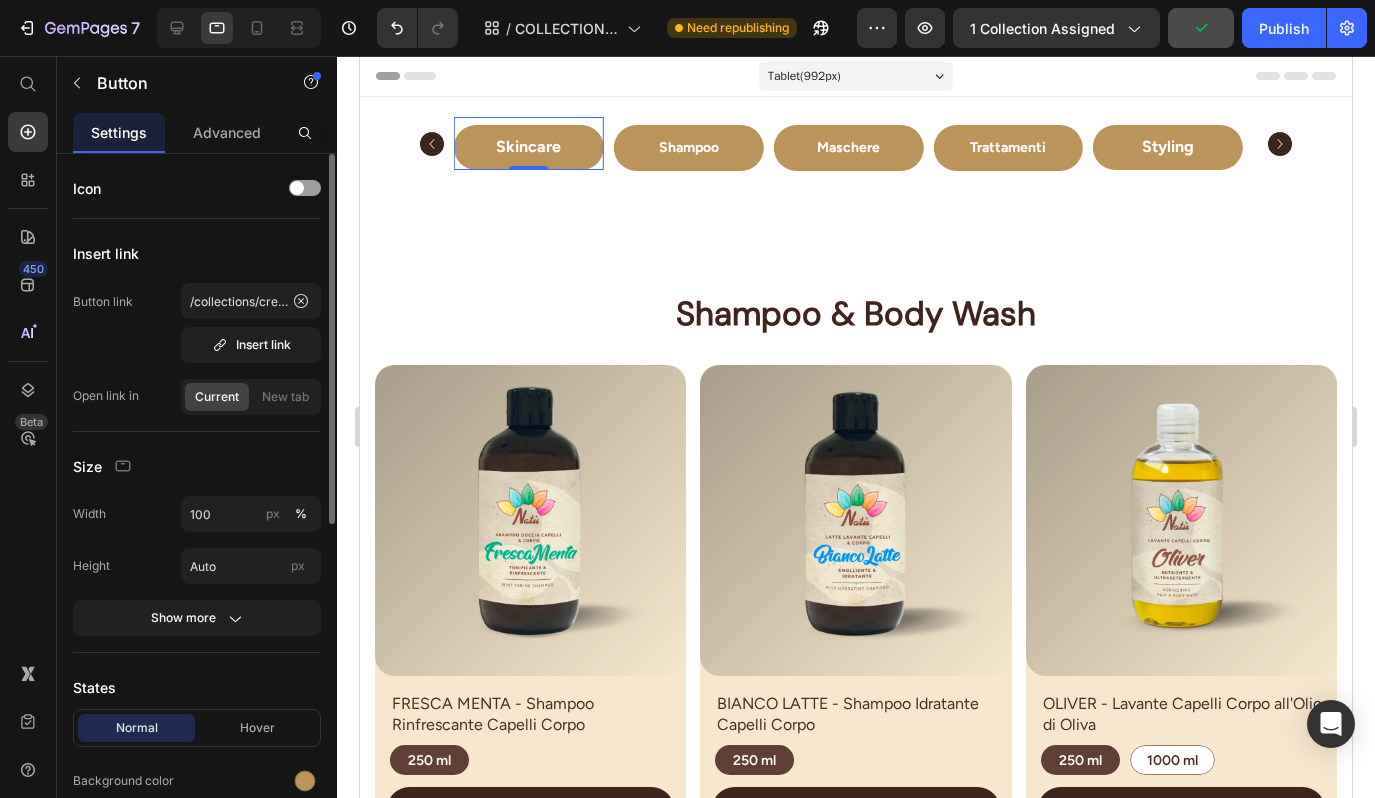 click on "Advanced" at bounding box center (227, 132) 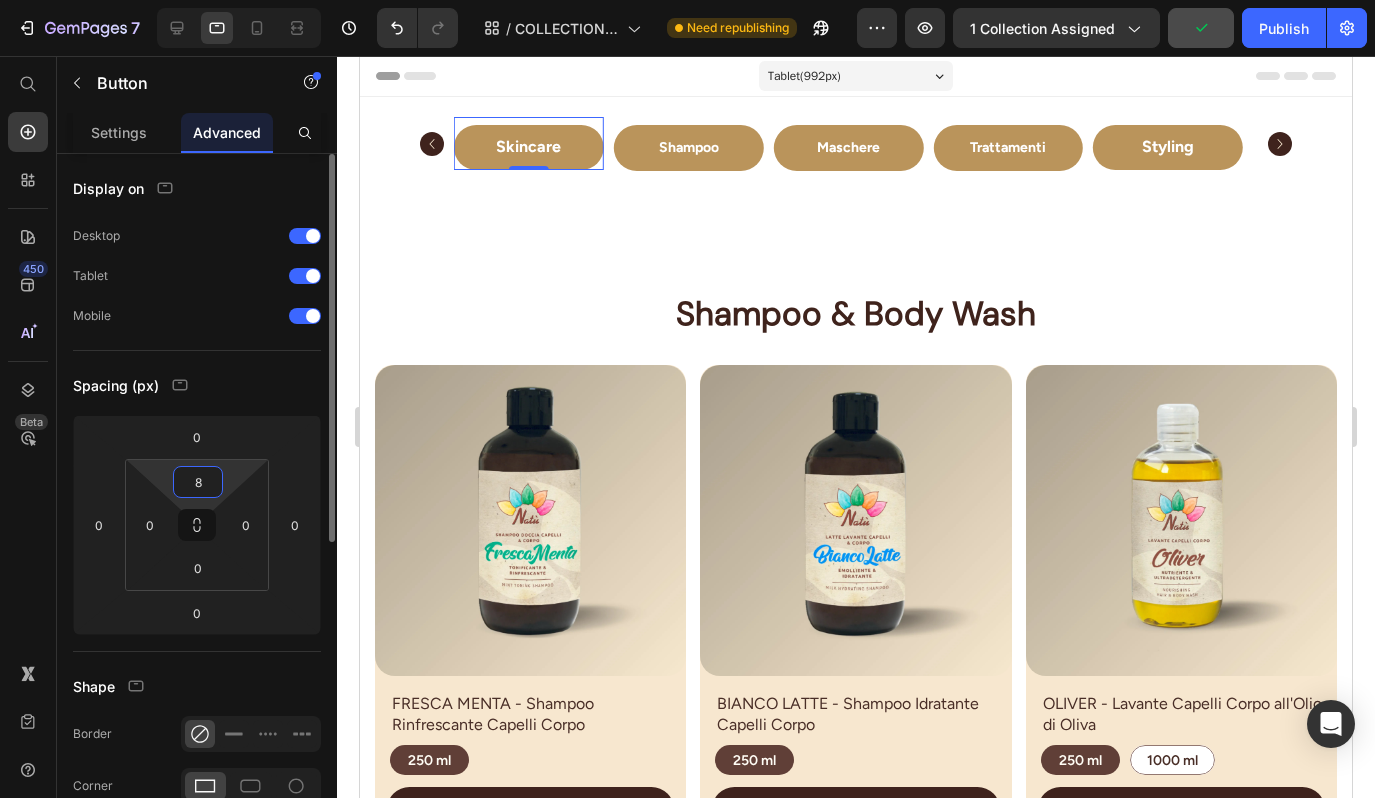click on "8" at bounding box center (198, 482) 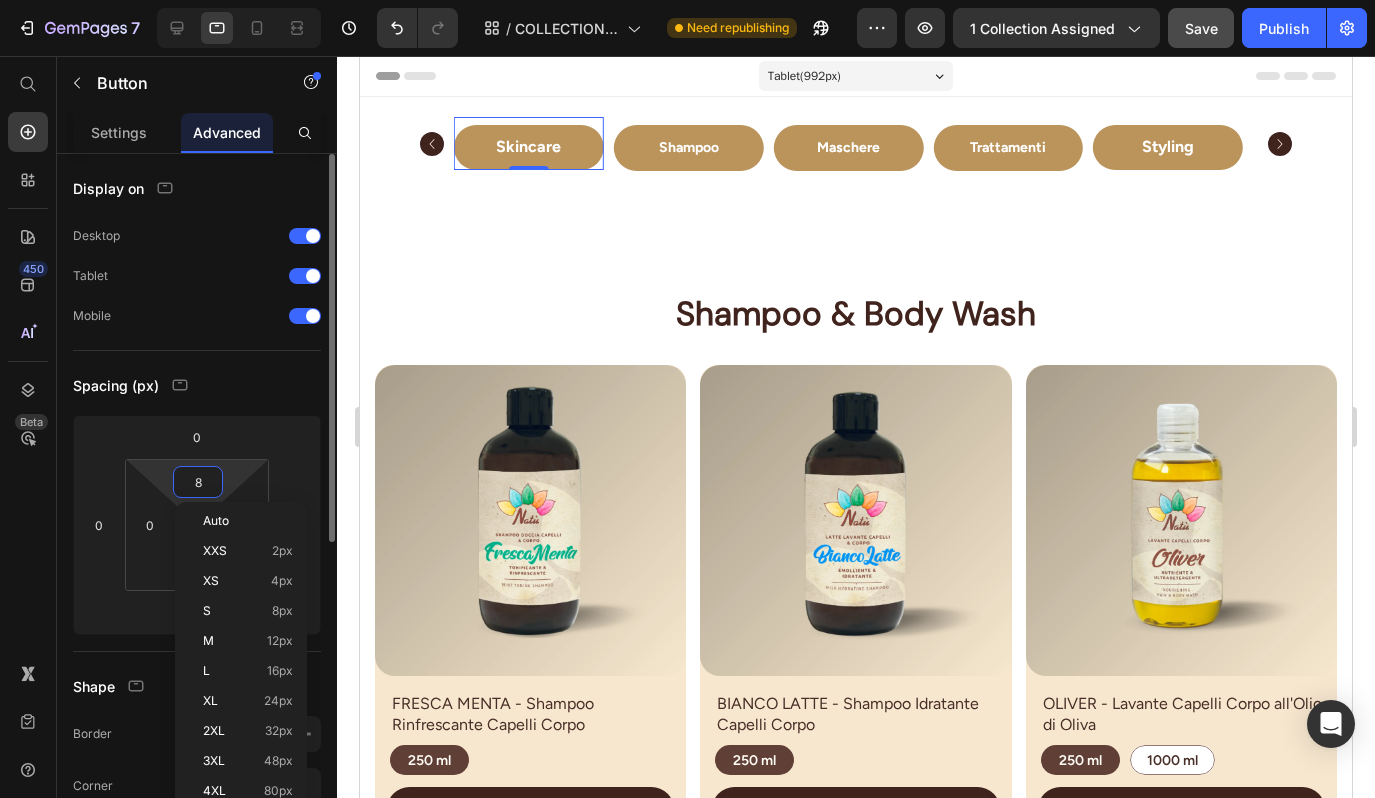 type on "0" 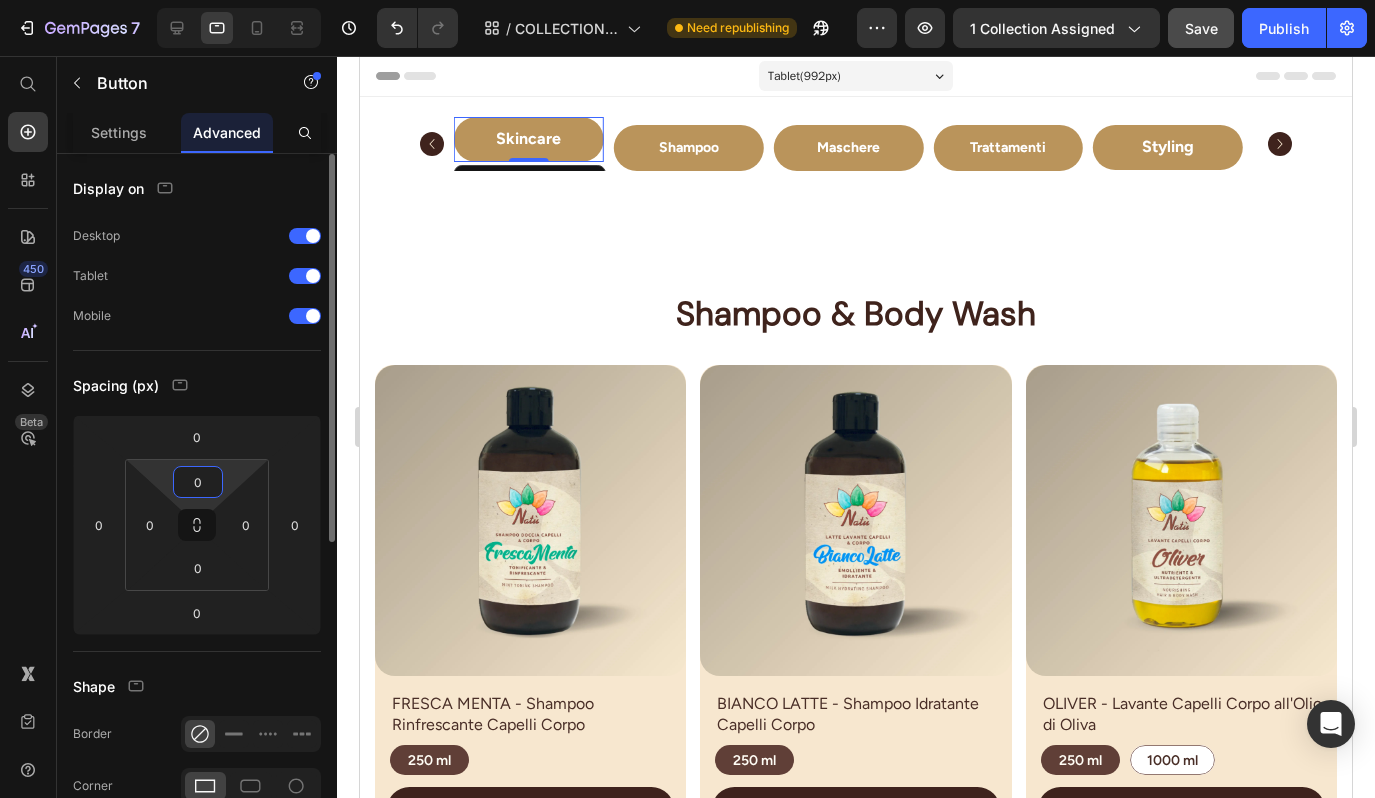click on "Shampoo" at bounding box center (689, 148) 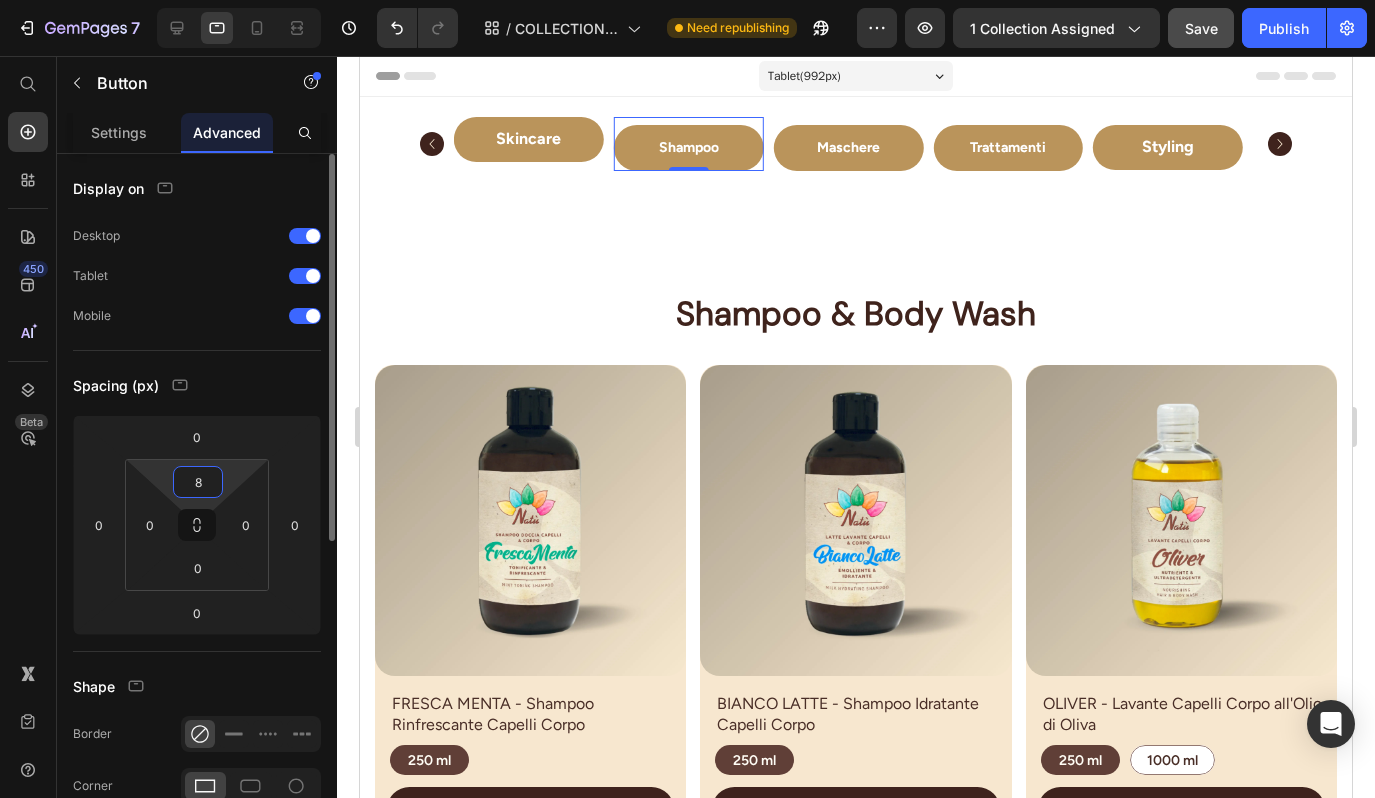 drag, startPoint x: 125, startPoint y: 583, endPoint x: 189, endPoint y: 486, distance: 116.21101 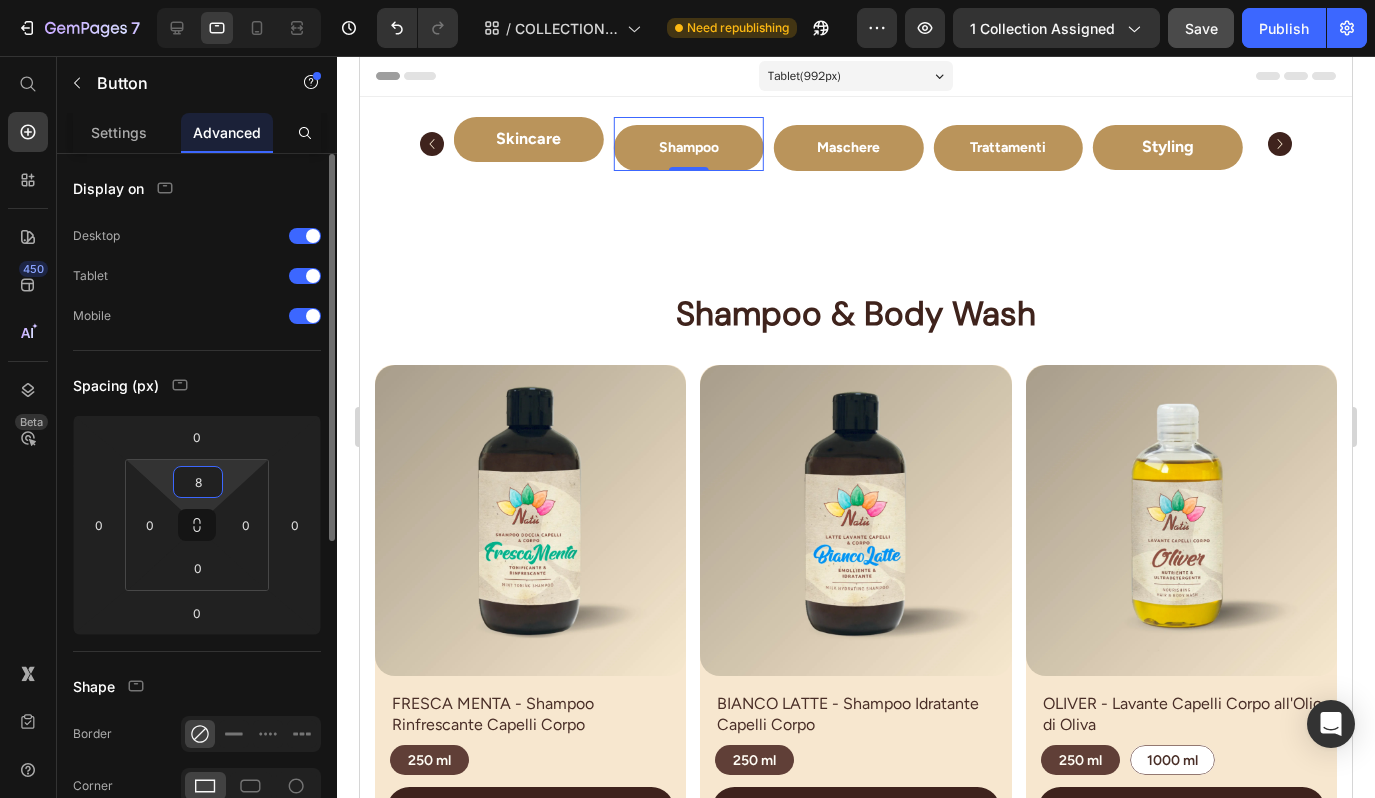 click on "8" at bounding box center (198, 482) 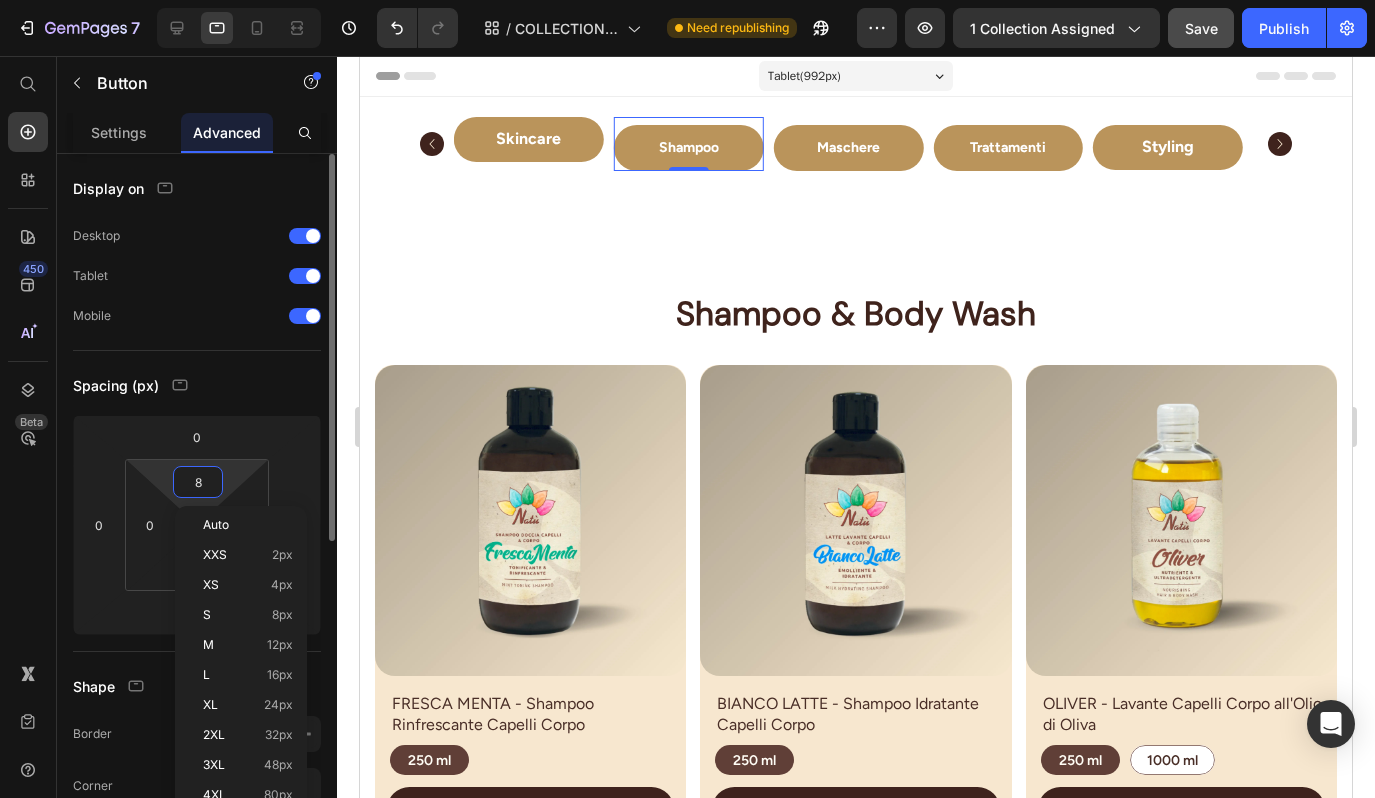 type on "0" 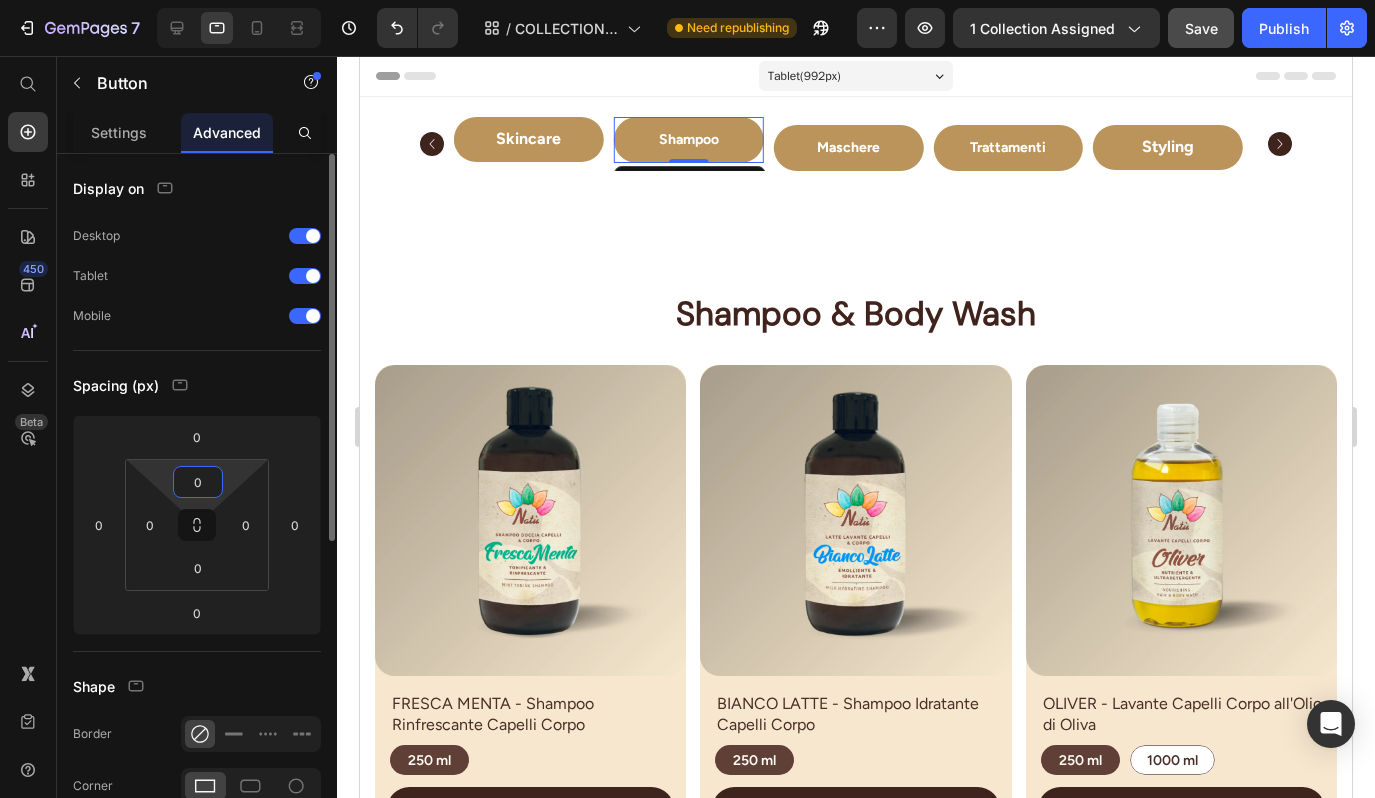 click on "Maschere" at bounding box center [849, 148] 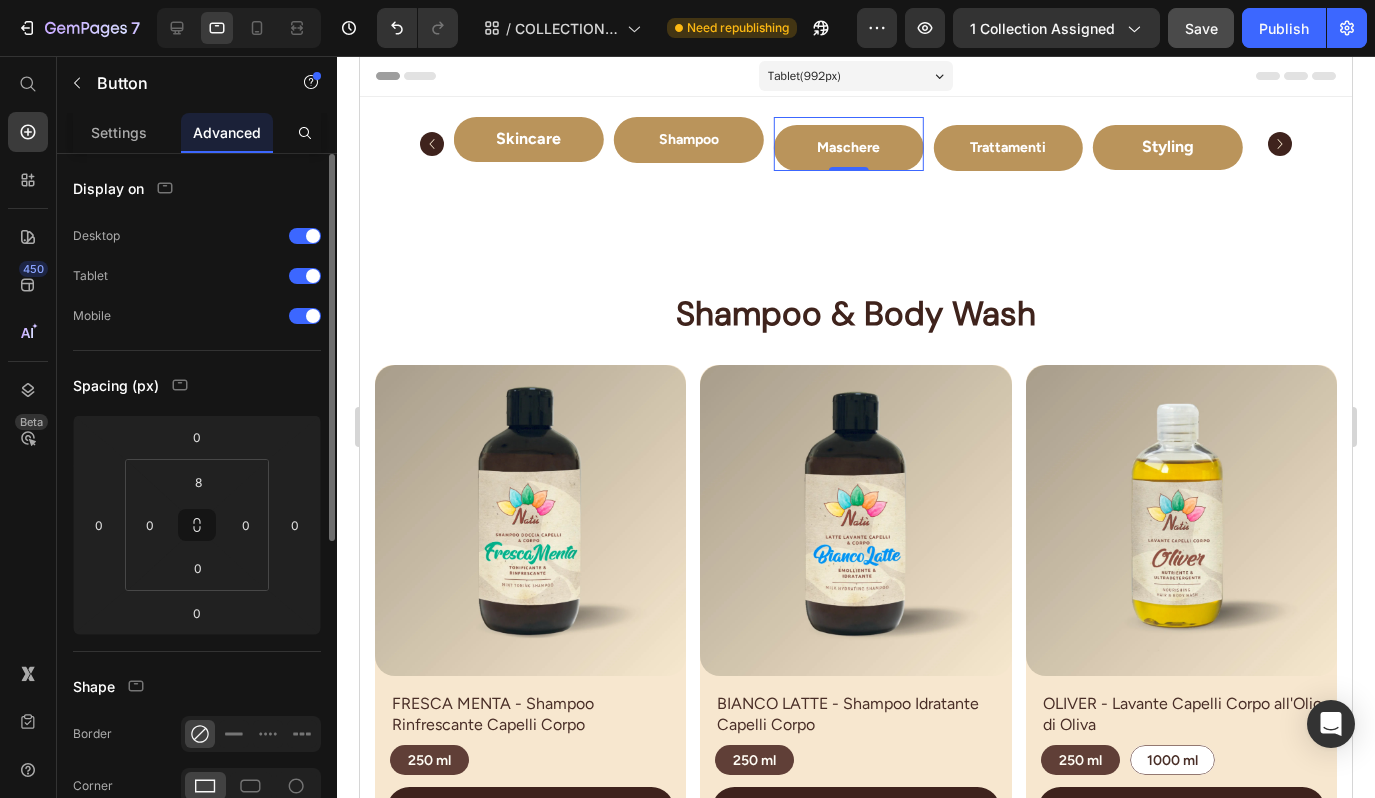 click on "8" at bounding box center [198, 482] 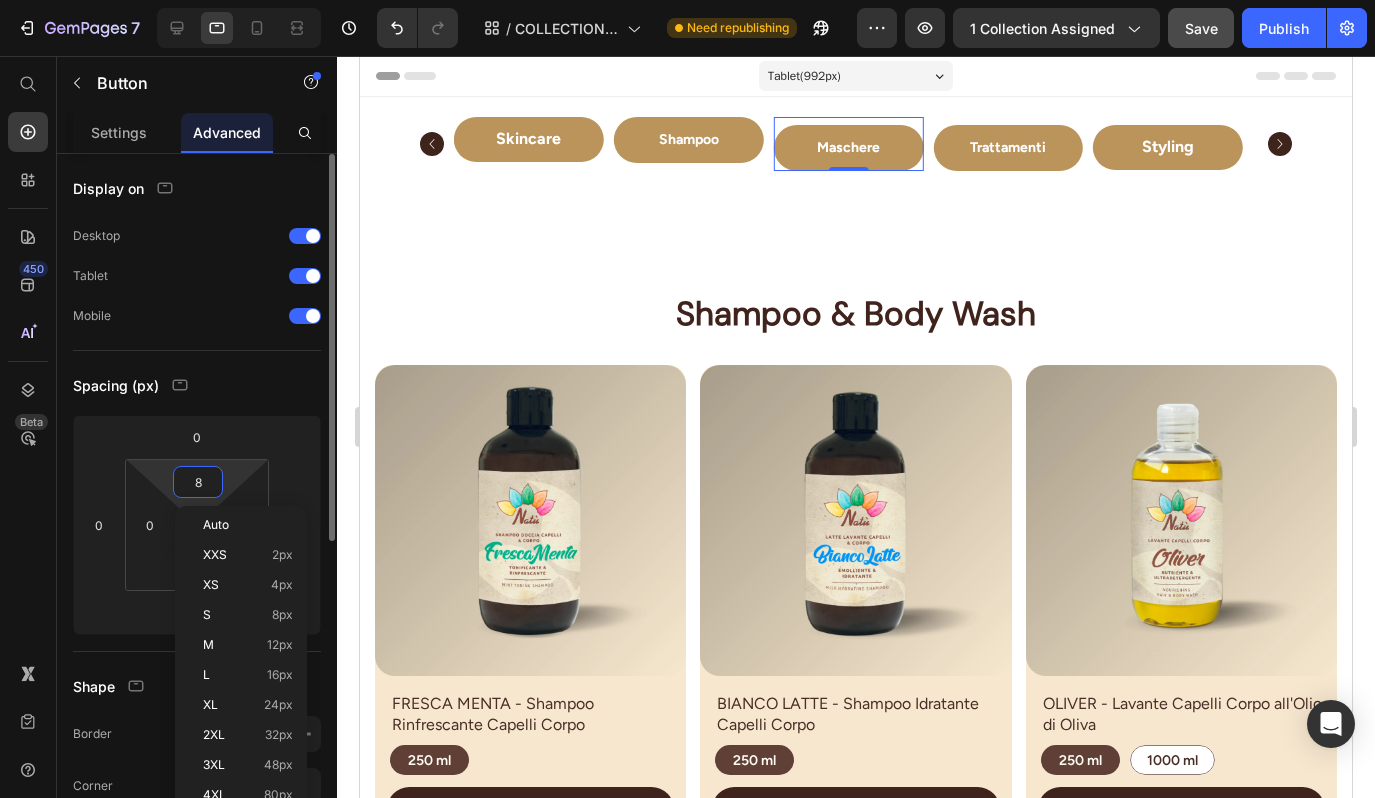 type on "0" 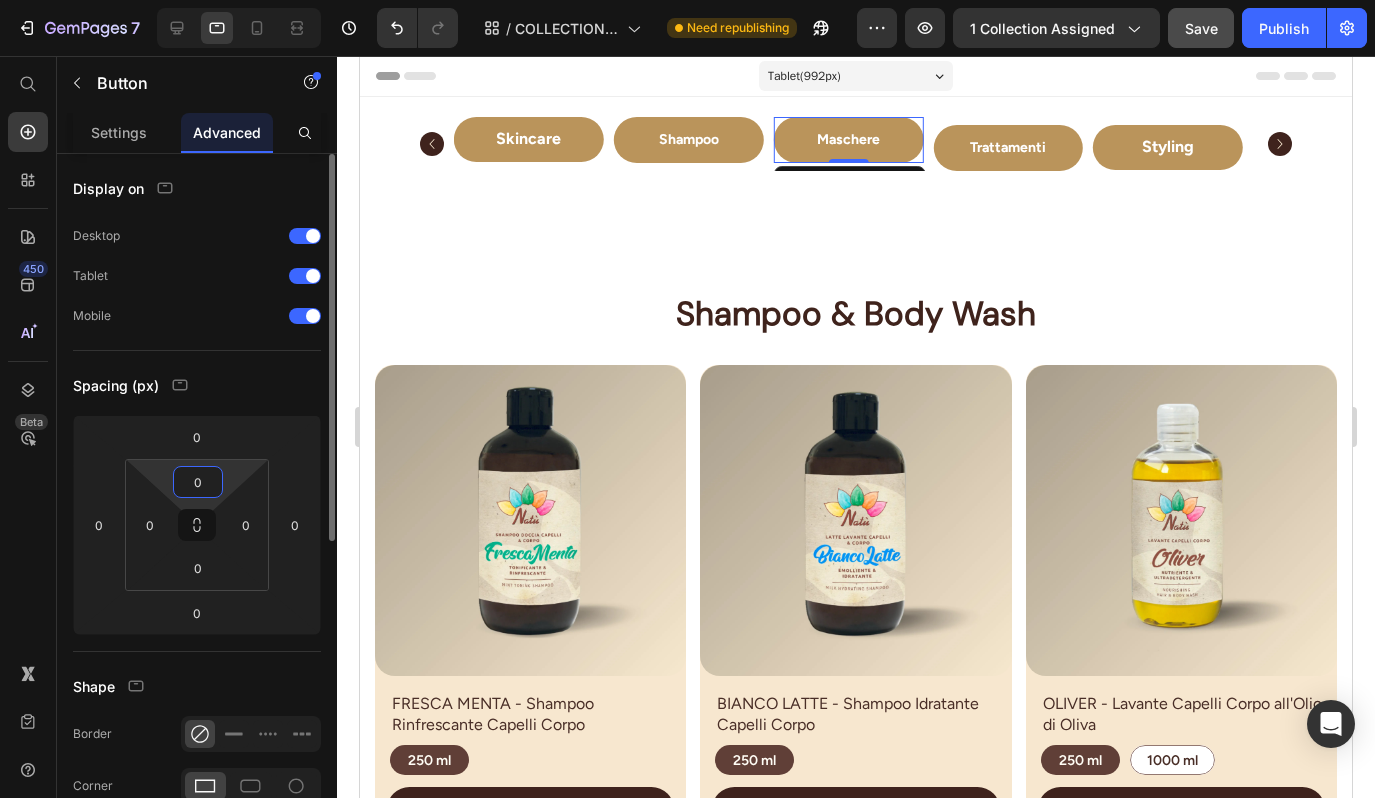 click on "Trattamenti" at bounding box center [1008, 148] 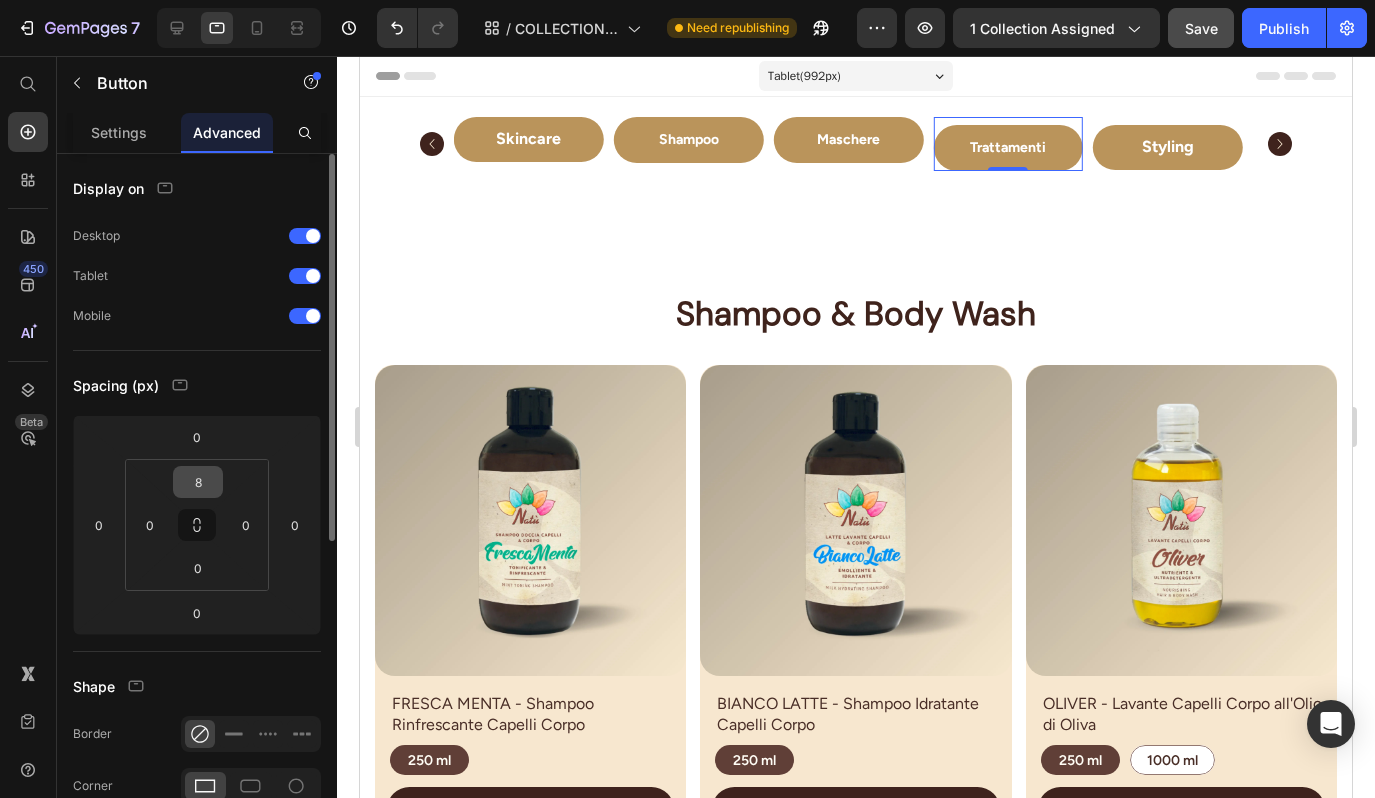 drag, startPoint x: 189, startPoint y: 486, endPoint x: 198, endPoint y: 478, distance: 12.0415945 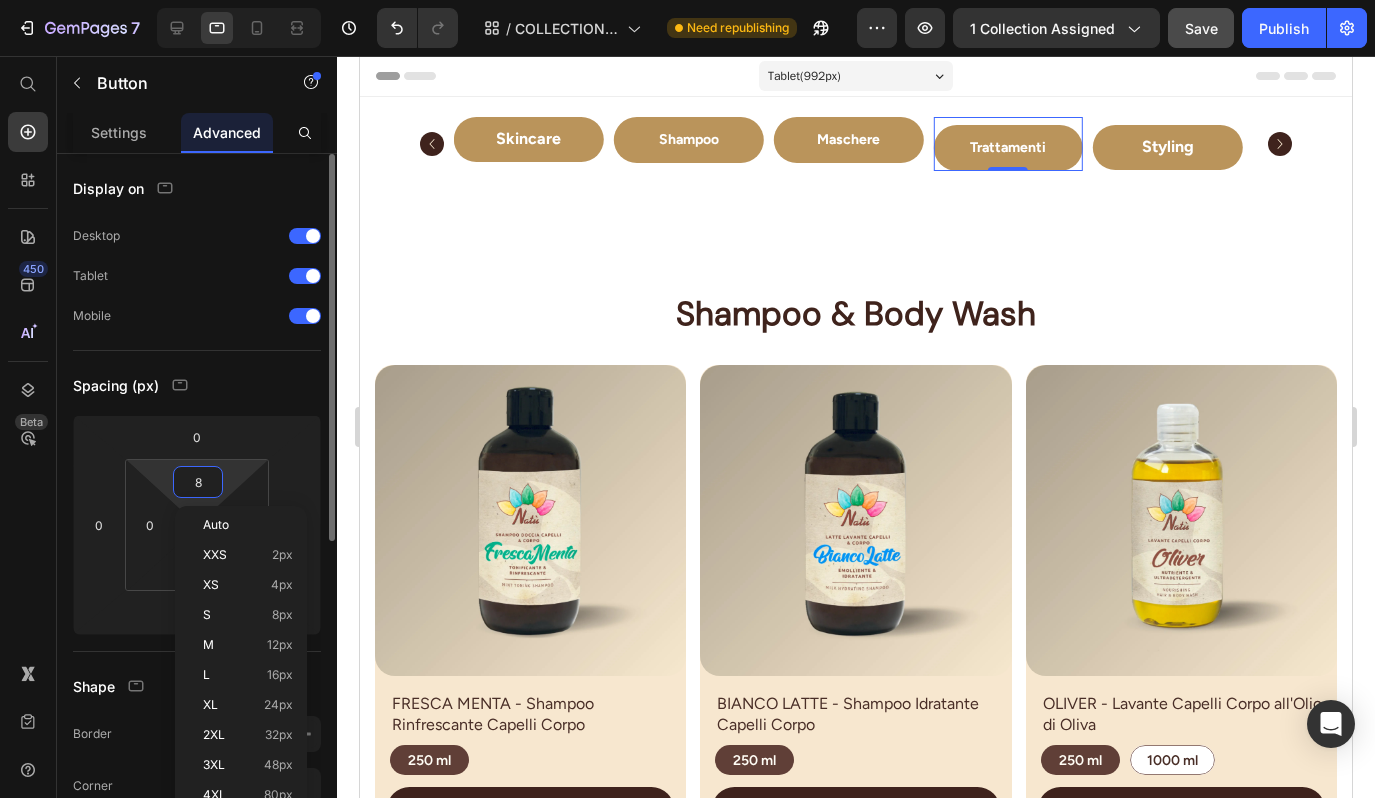 type on "0" 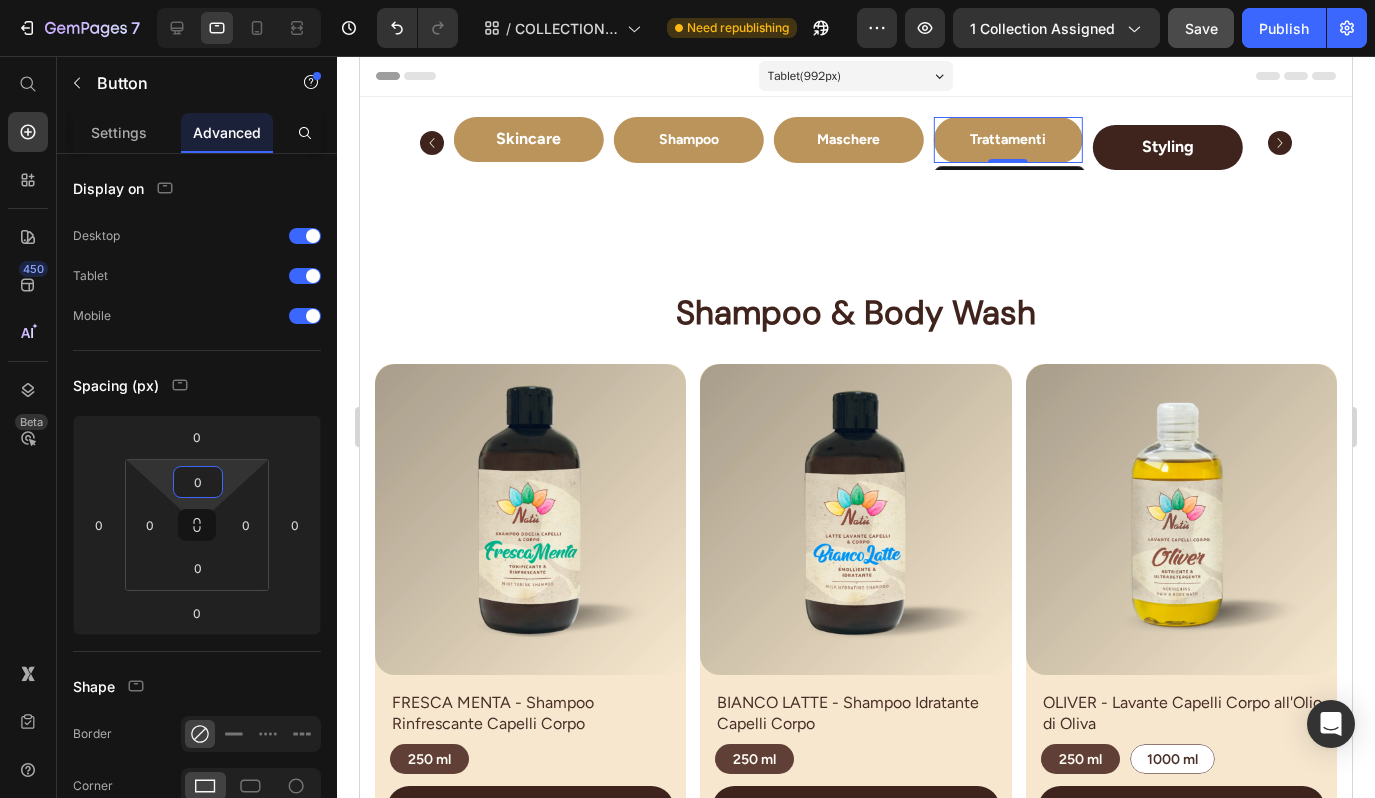 drag, startPoint x: 558, startPoint y: 534, endPoint x: 1128, endPoint y: 157, distance: 683.3952 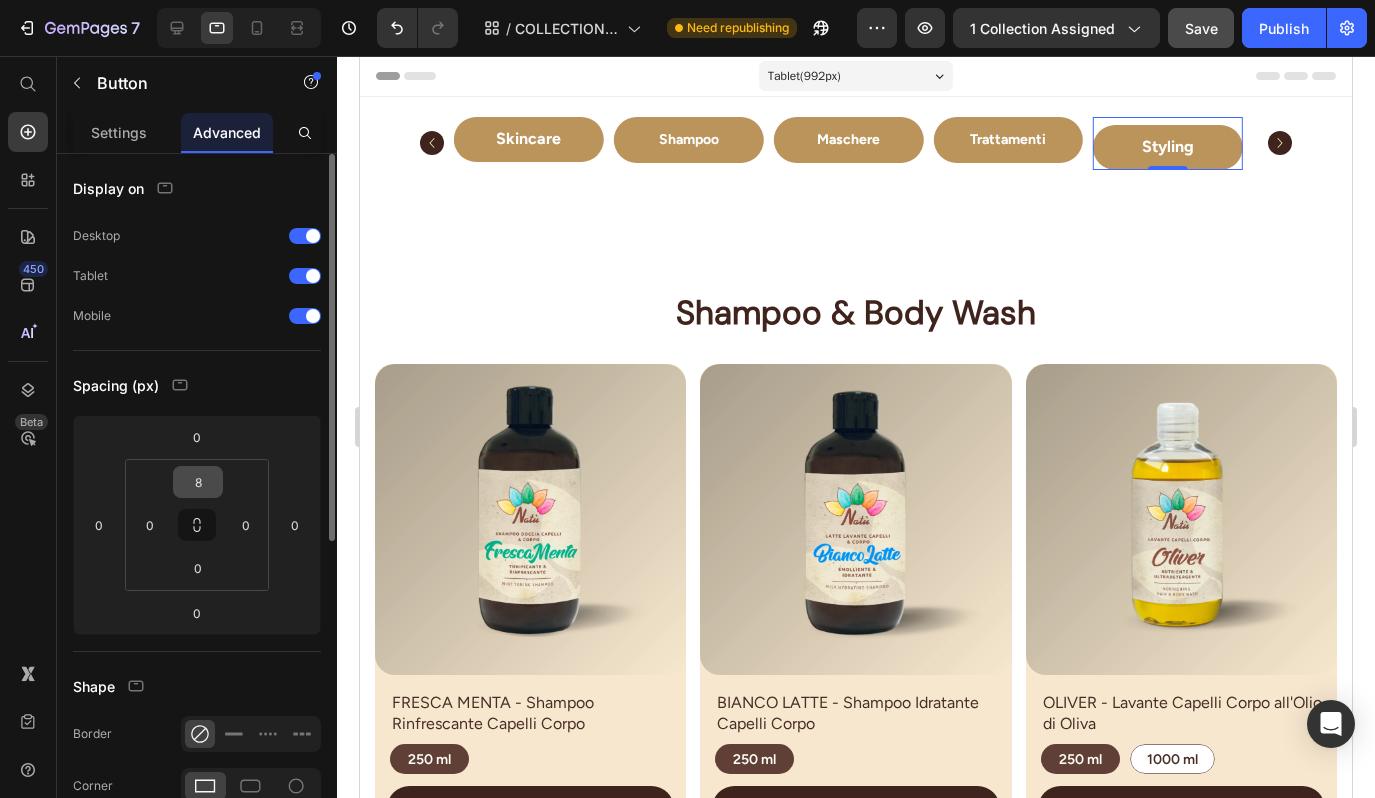 drag, startPoint x: 768, startPoint y: 101, endPoint x: 200, endPoint y: 472, distance: 678.42834 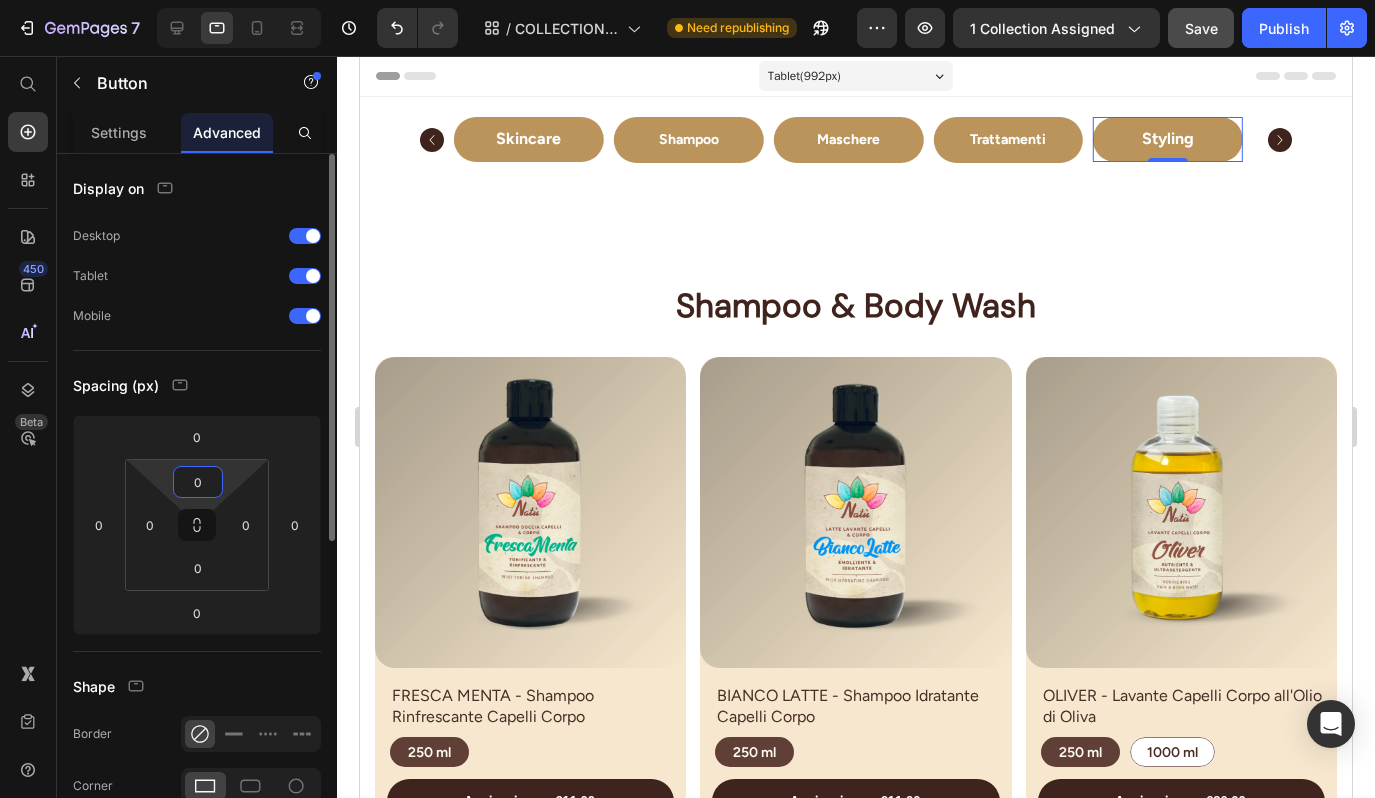 type on "0" 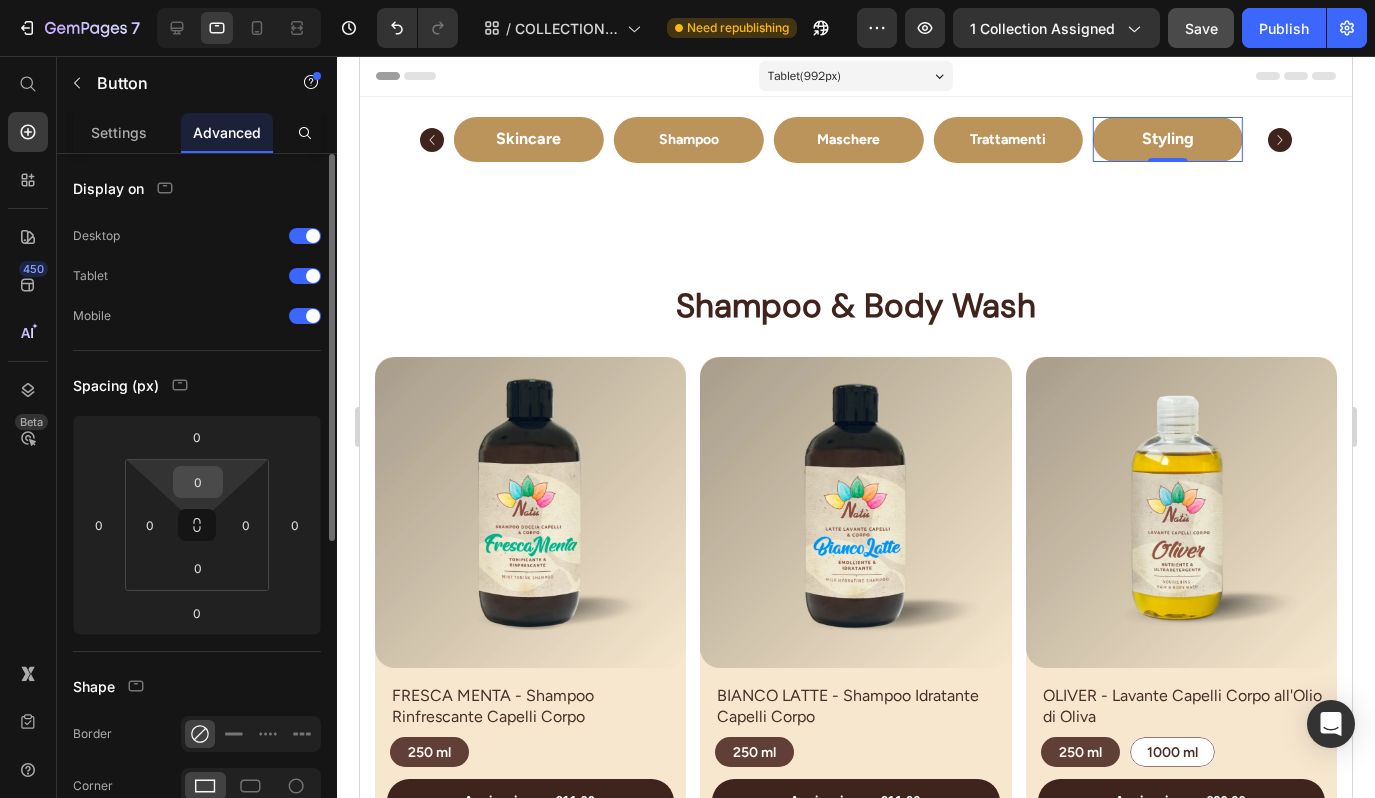click on "Spacing (px)" at bounding box center [197, 385] 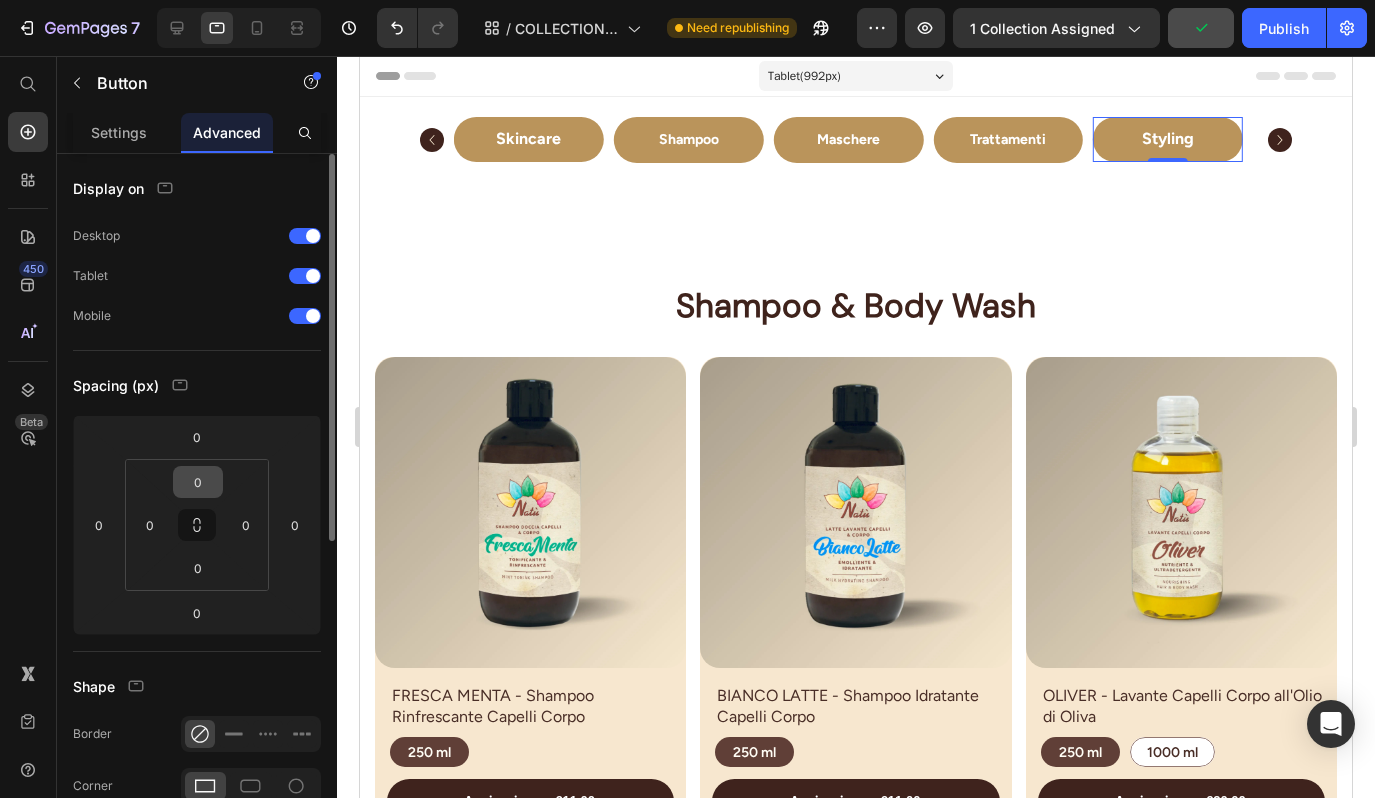 click 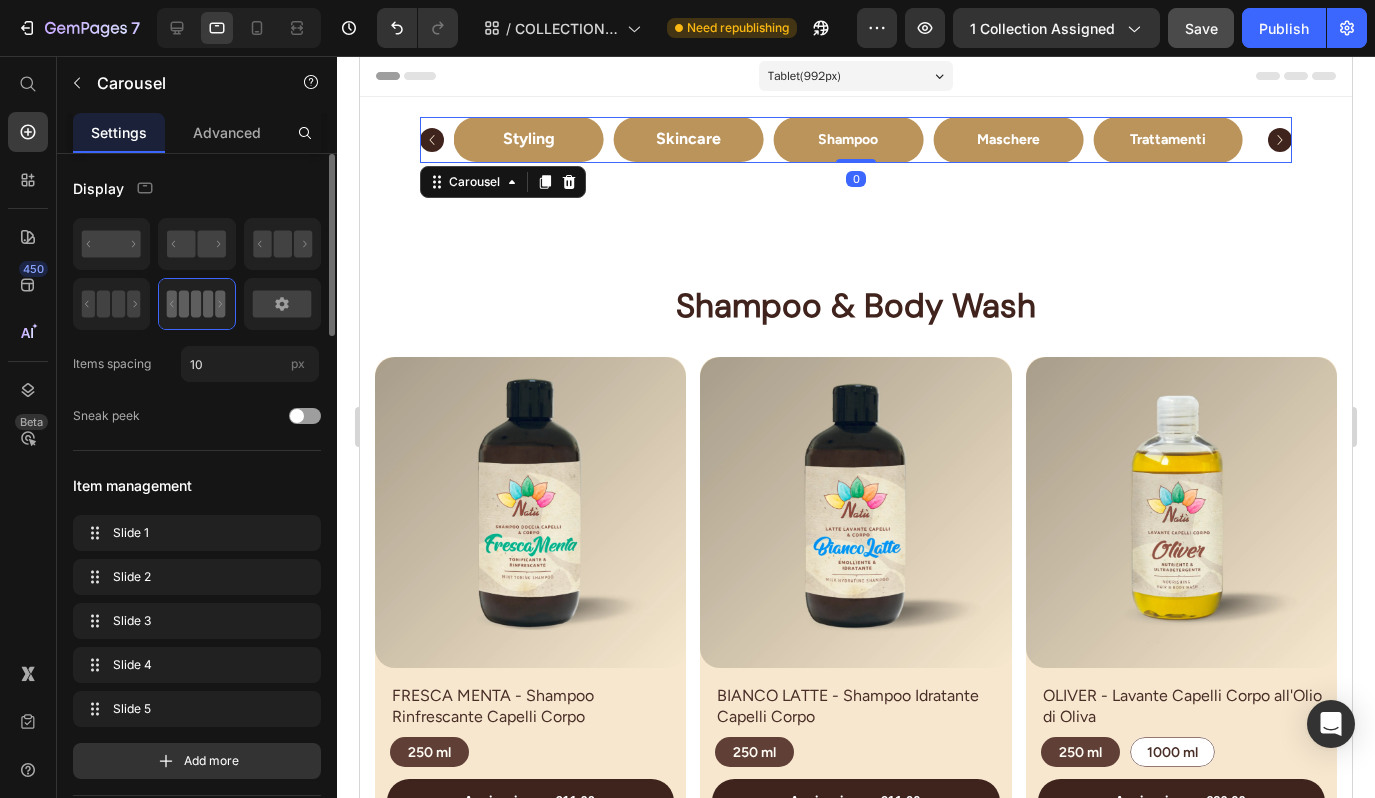 click 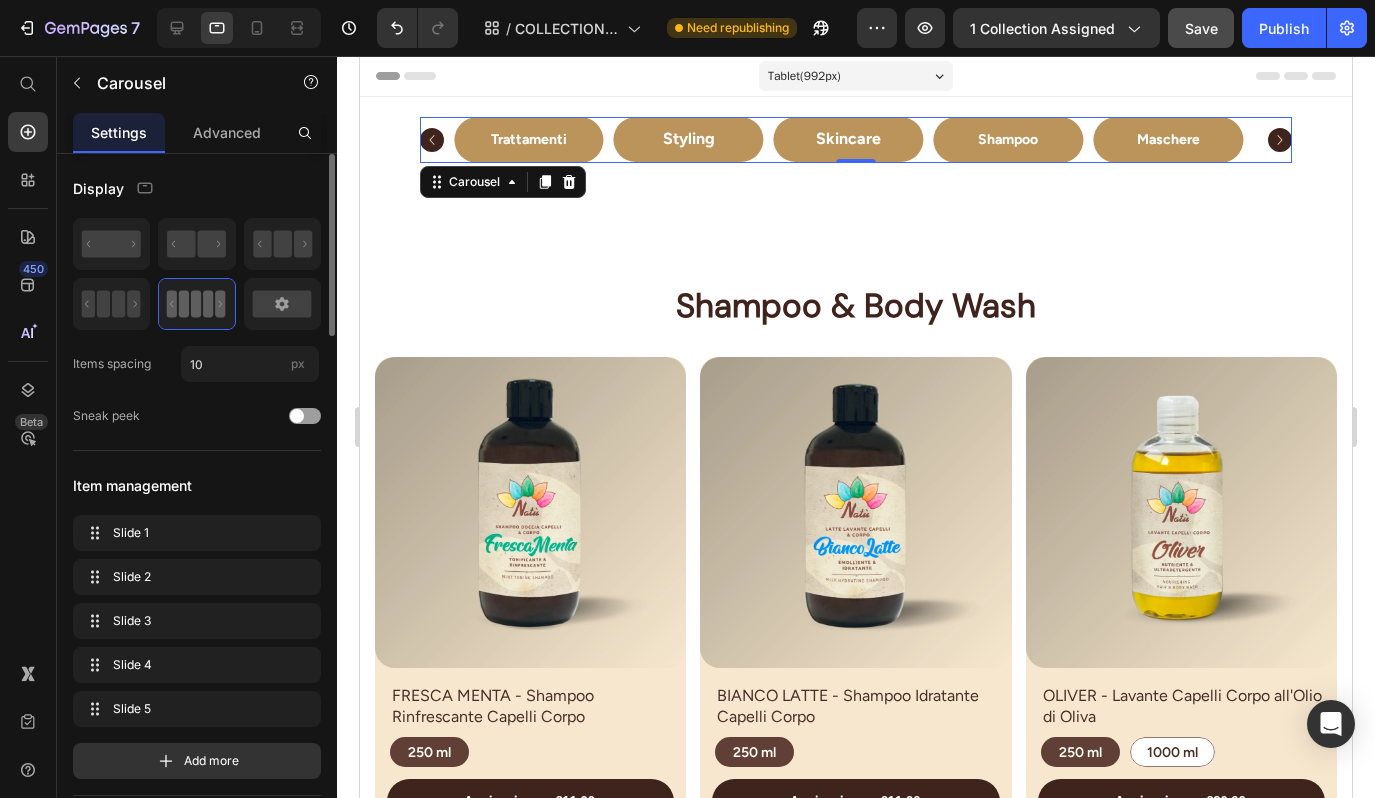 click 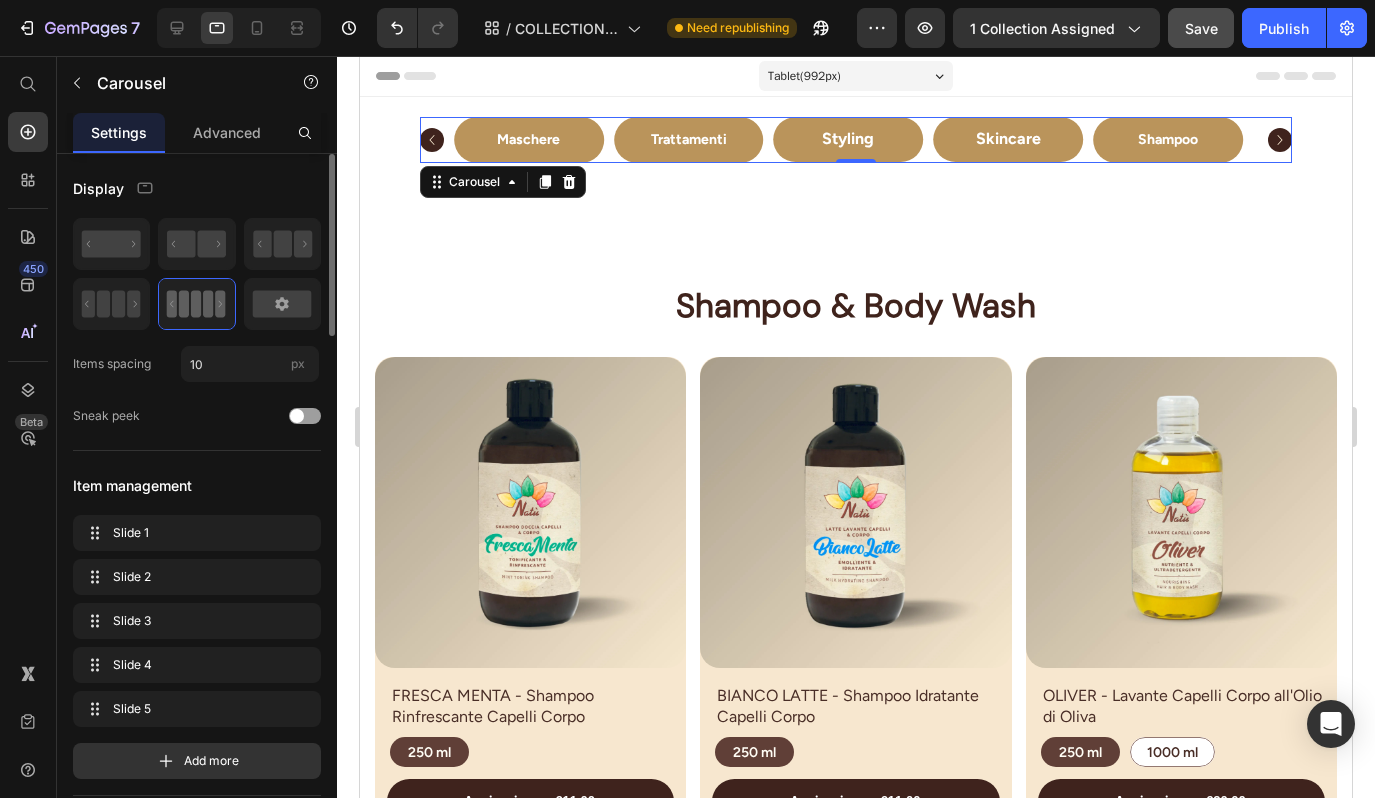 click 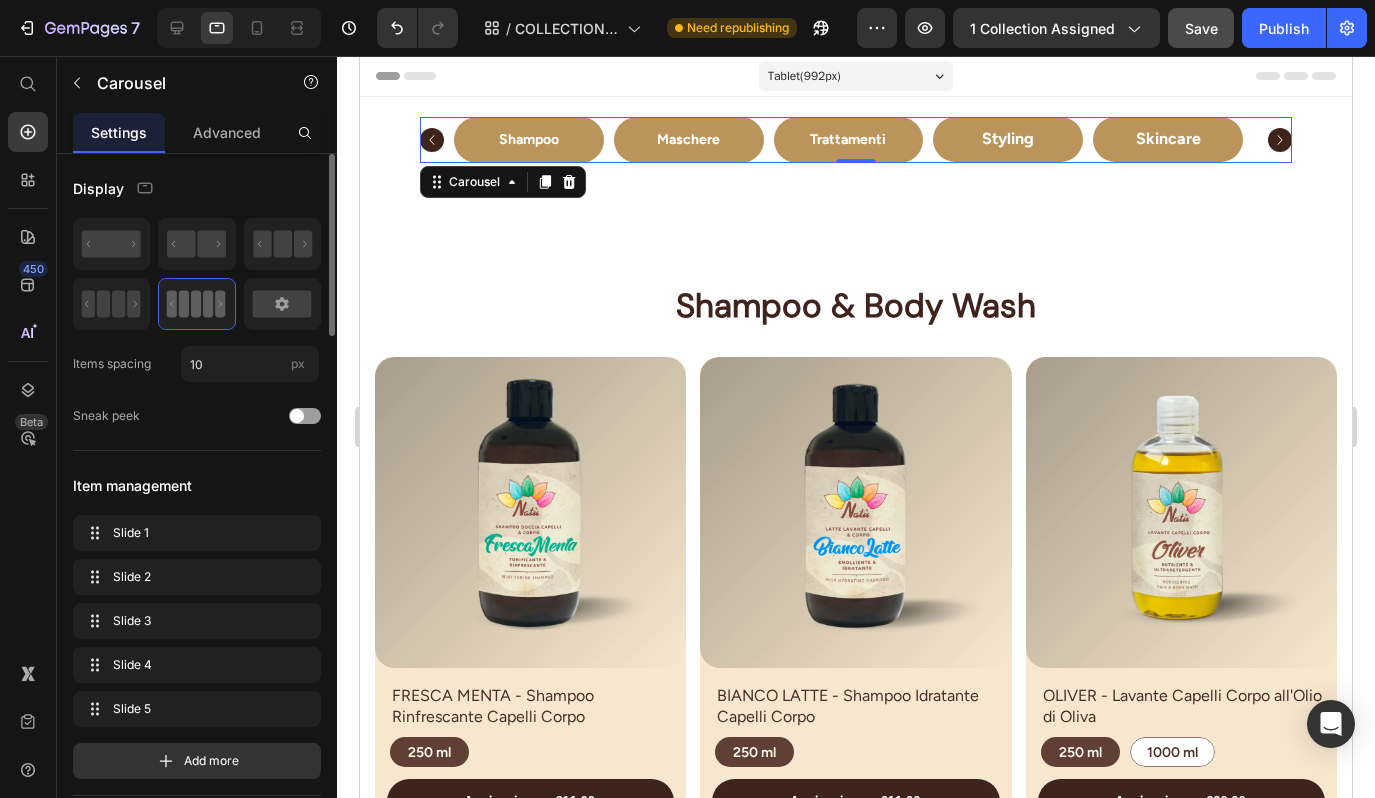 click 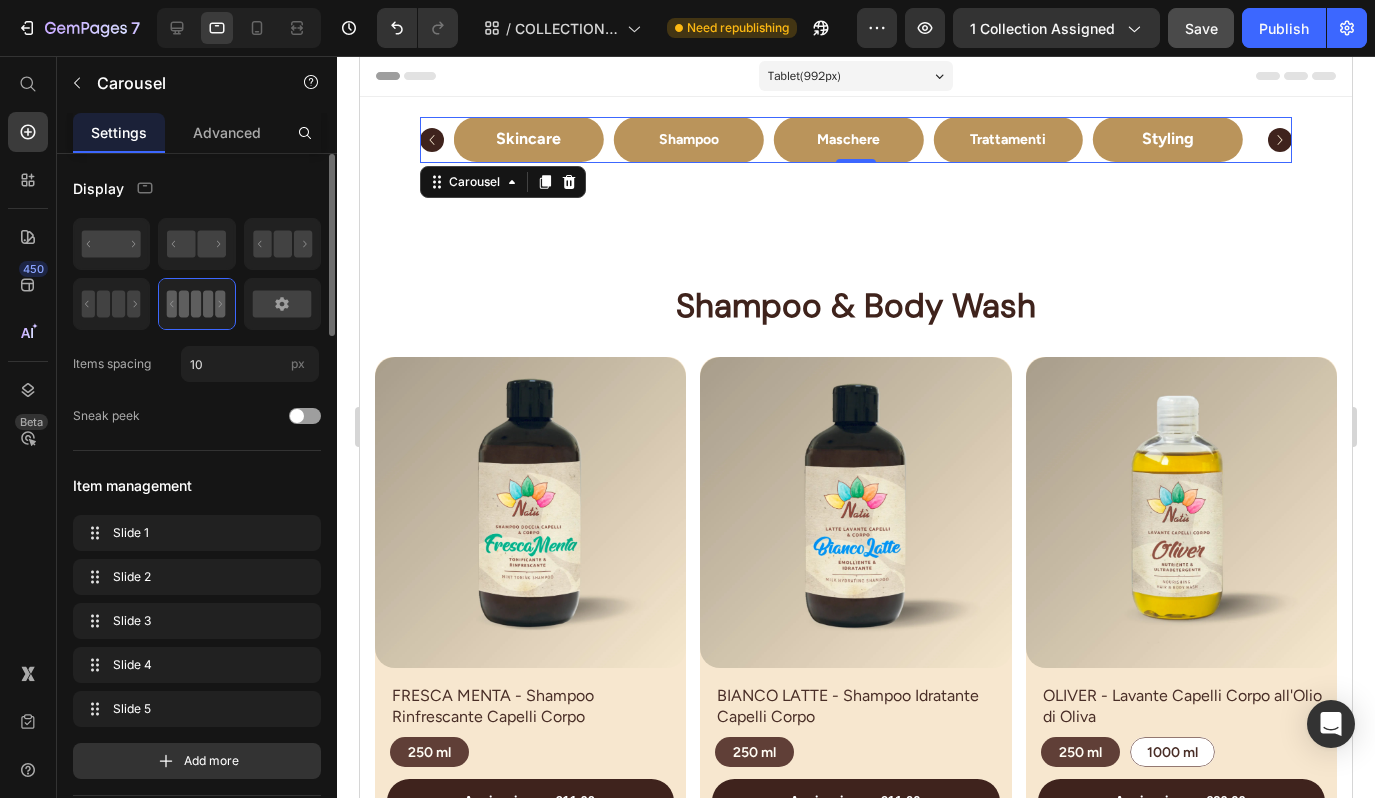 click 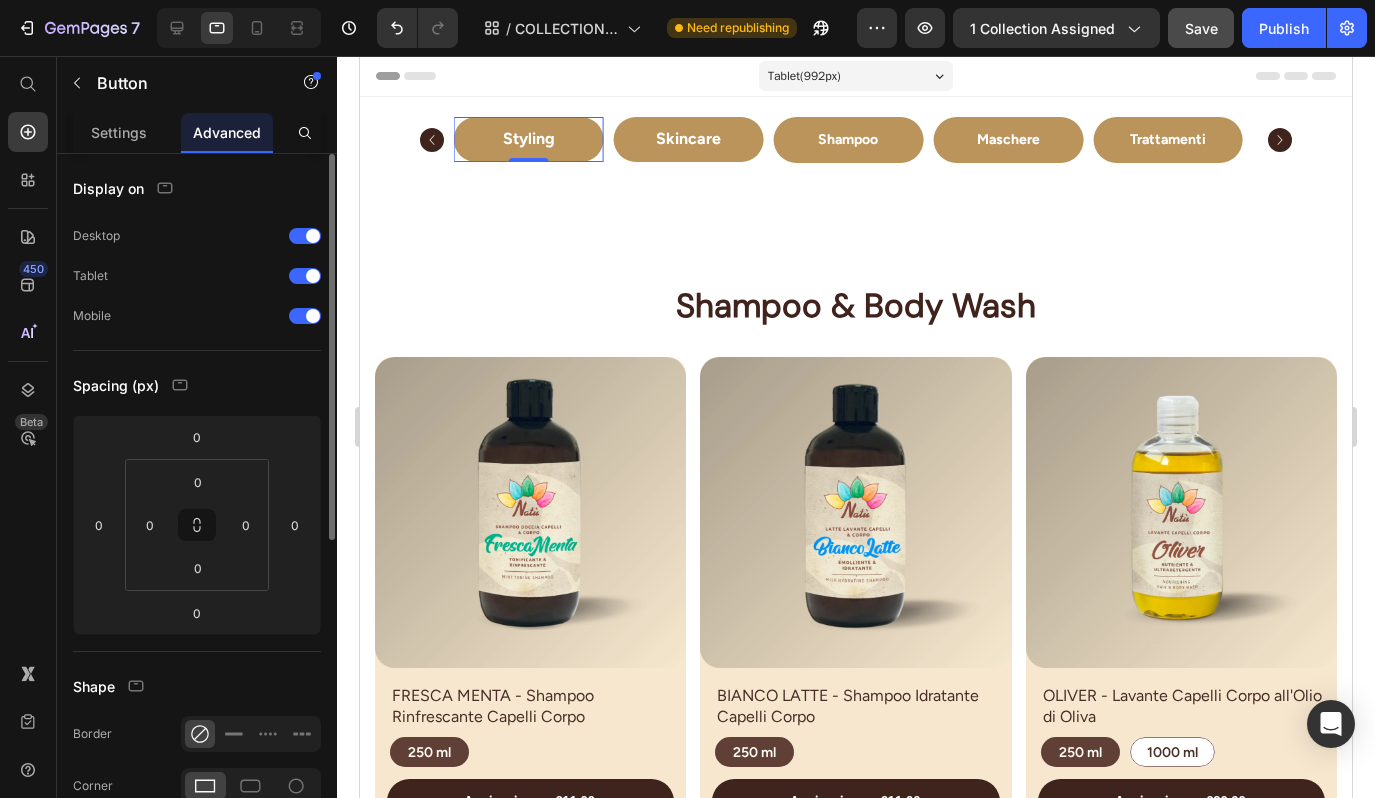 click on "Styling" at bounding box center (529, 139) 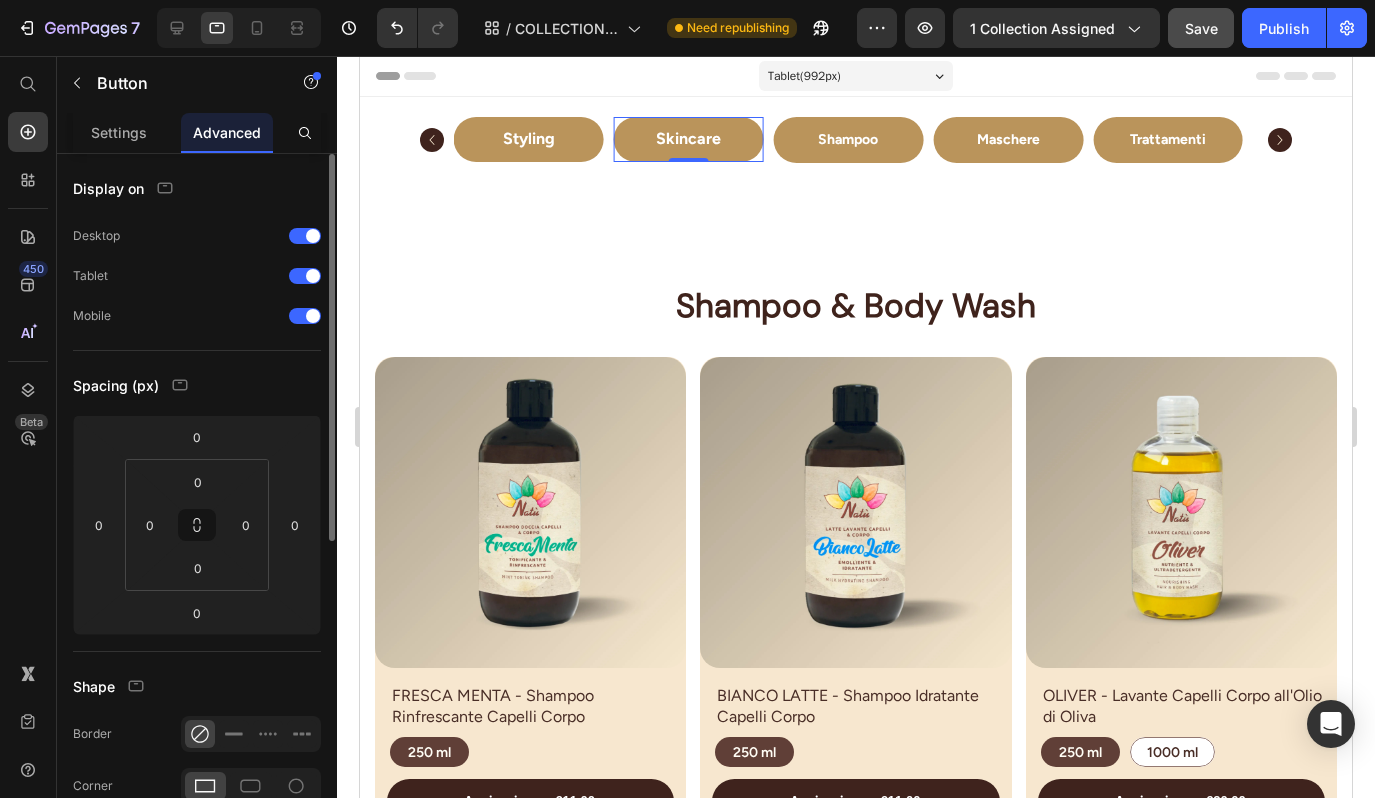 click on "Skincare" at bounding box center (688, 139) 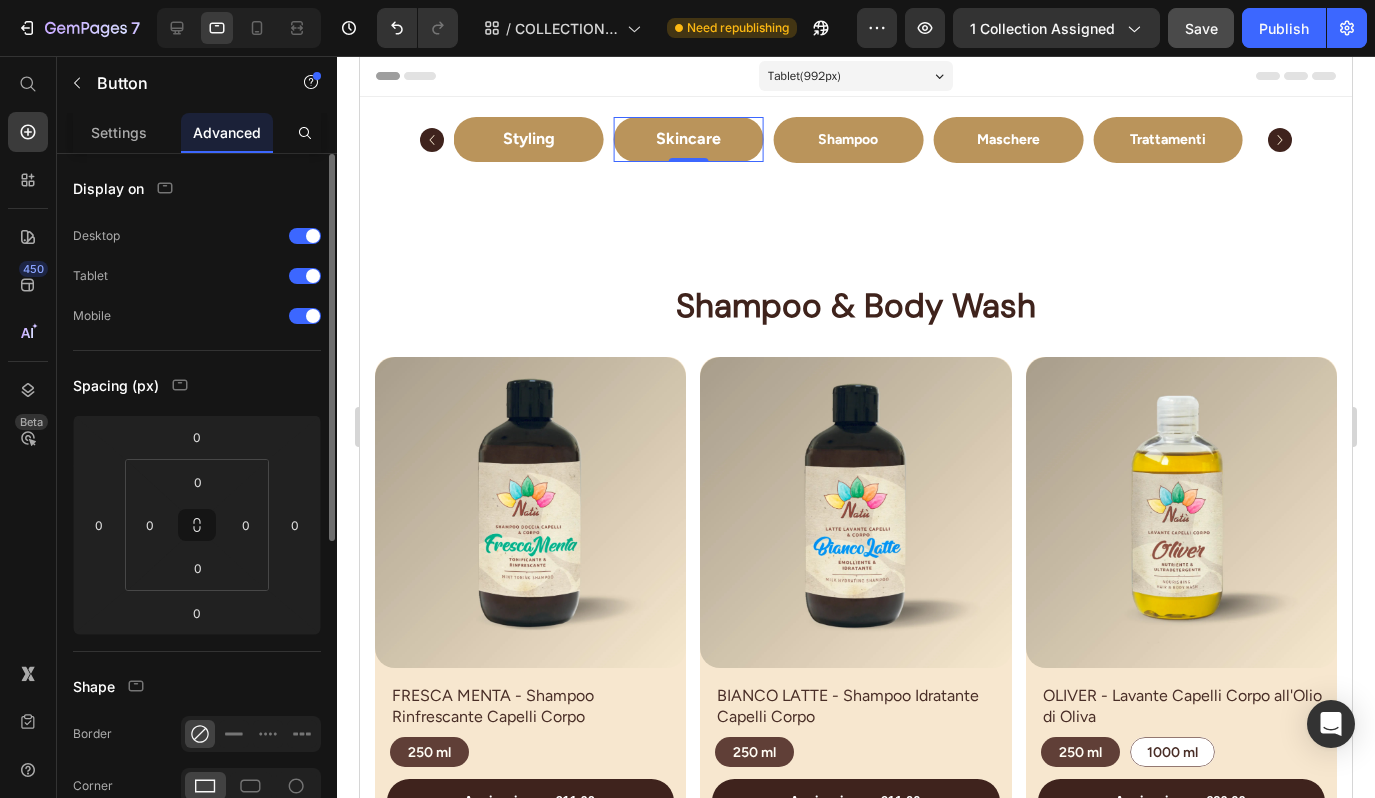 click on "Shampoo Button Maschere Button Trattamenti Button Styling Button Skincare Button   0
Carousel Section 1 Shampoo & Body Wash Heading Row Product Images FRESCA MENTA - Shampoo Rinfrescante Capelli Corpo Product Title 250 ml 250 ml 250 ml Product Variants & Swatches aggiungi
€11,00 Add to Cart Row Row Product Images BIANCO LATTE - Shampoo Idratante Capelli Corpo Product Title 250 ml 250 ml 250 ml Product Variants & Swatches aggiungi
€11,00 Add to Cart Row Row Product Images OLIVER - Lavante Capelli Corpo all'Olio di Oliva Product Title 250 ml 250 ml 250 ml 1000 ml 1000 ml 1000 ml Product Variants & Swatches aggiungi
€20,00 Add to Cart Row Row Product Images ENERGY - Shampoo Volume Capelli Deboli Piatti Product Title 250 ml 250 ml 250 ml 1000 ml 1000 ml 1000 ml Product Variants & Swatches aggiungi
€14,00 Add to Cart Row Row Product Images PURÌ - Shampoo Purificante Cute con Forfora" at bounding box center (856, 1015) 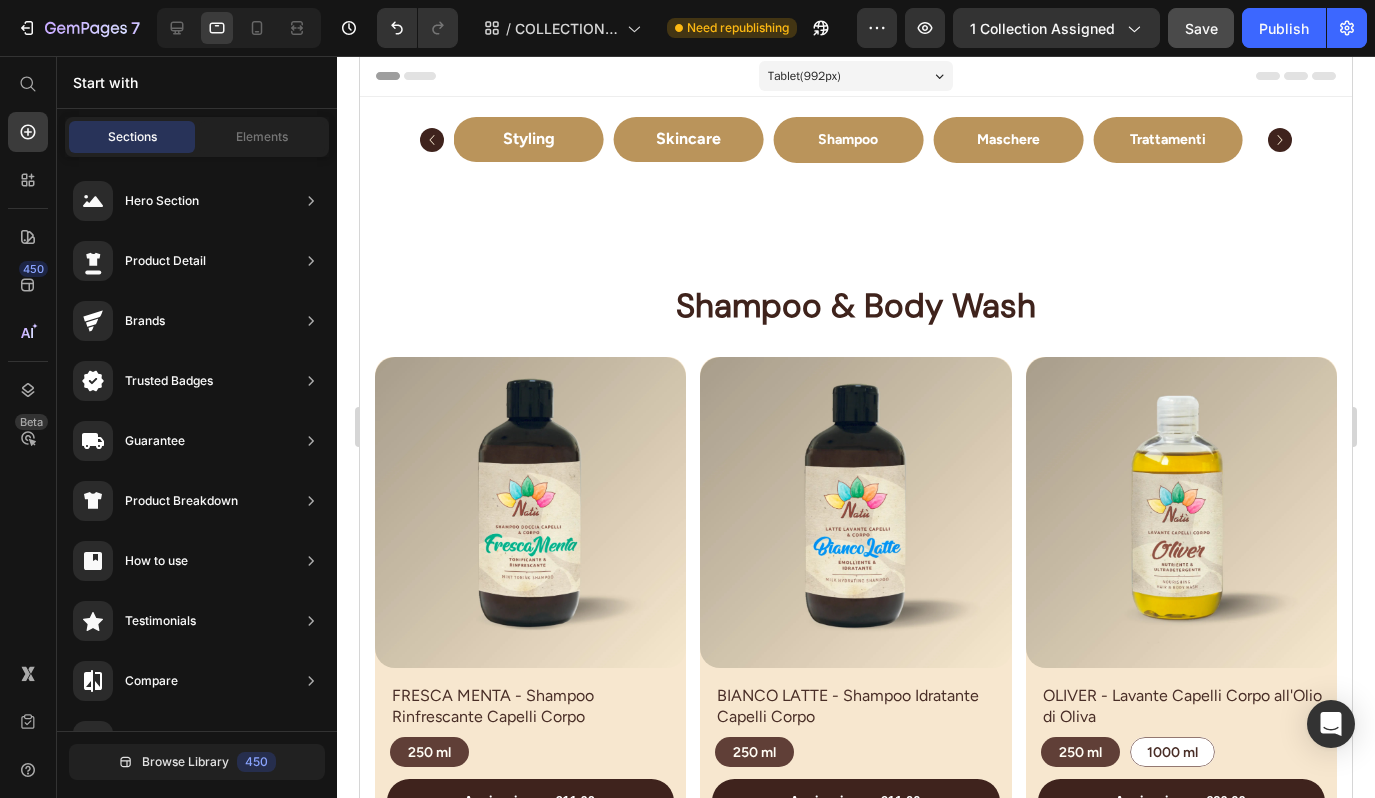 click on "Shampoo" at bounding box center [848, 140] 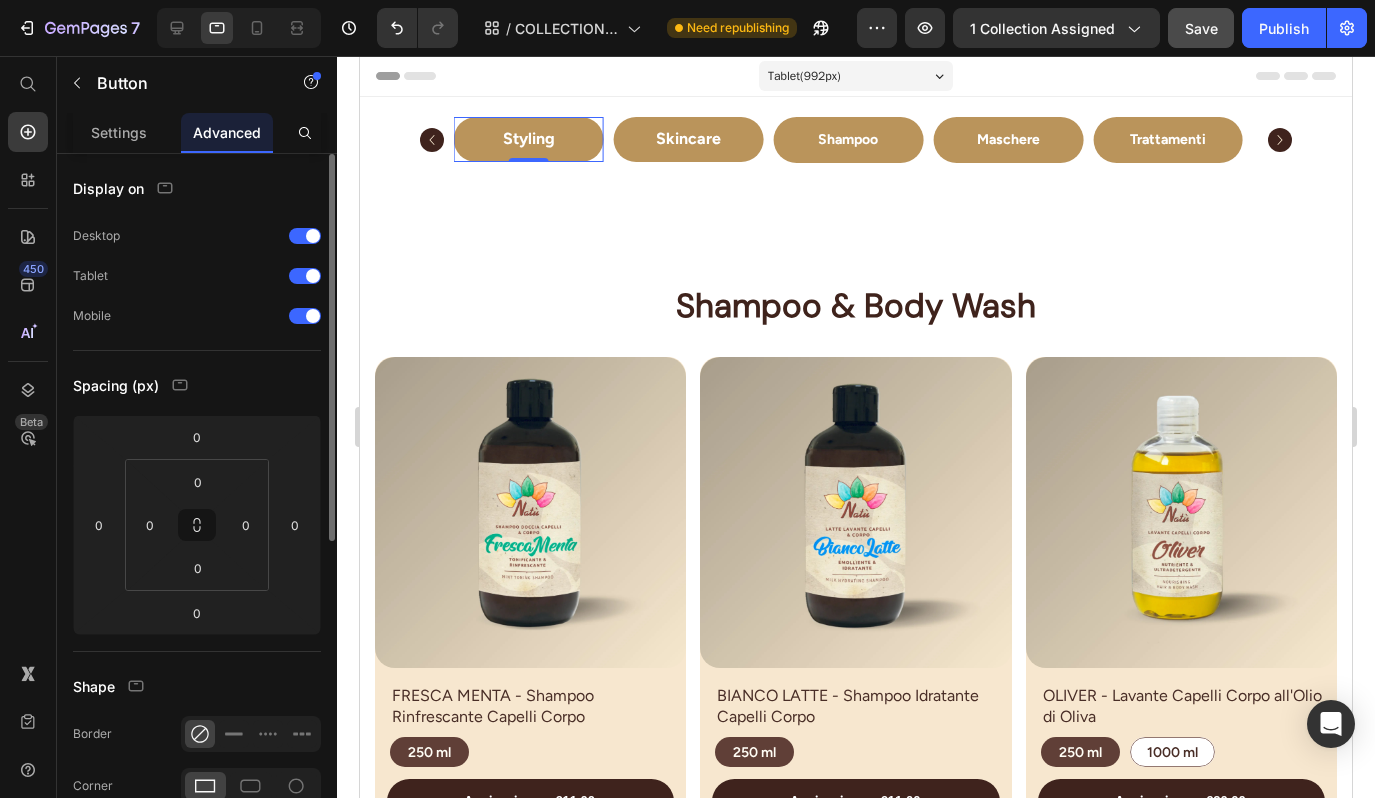 click on "Styling" at bounding box center (529, 139) 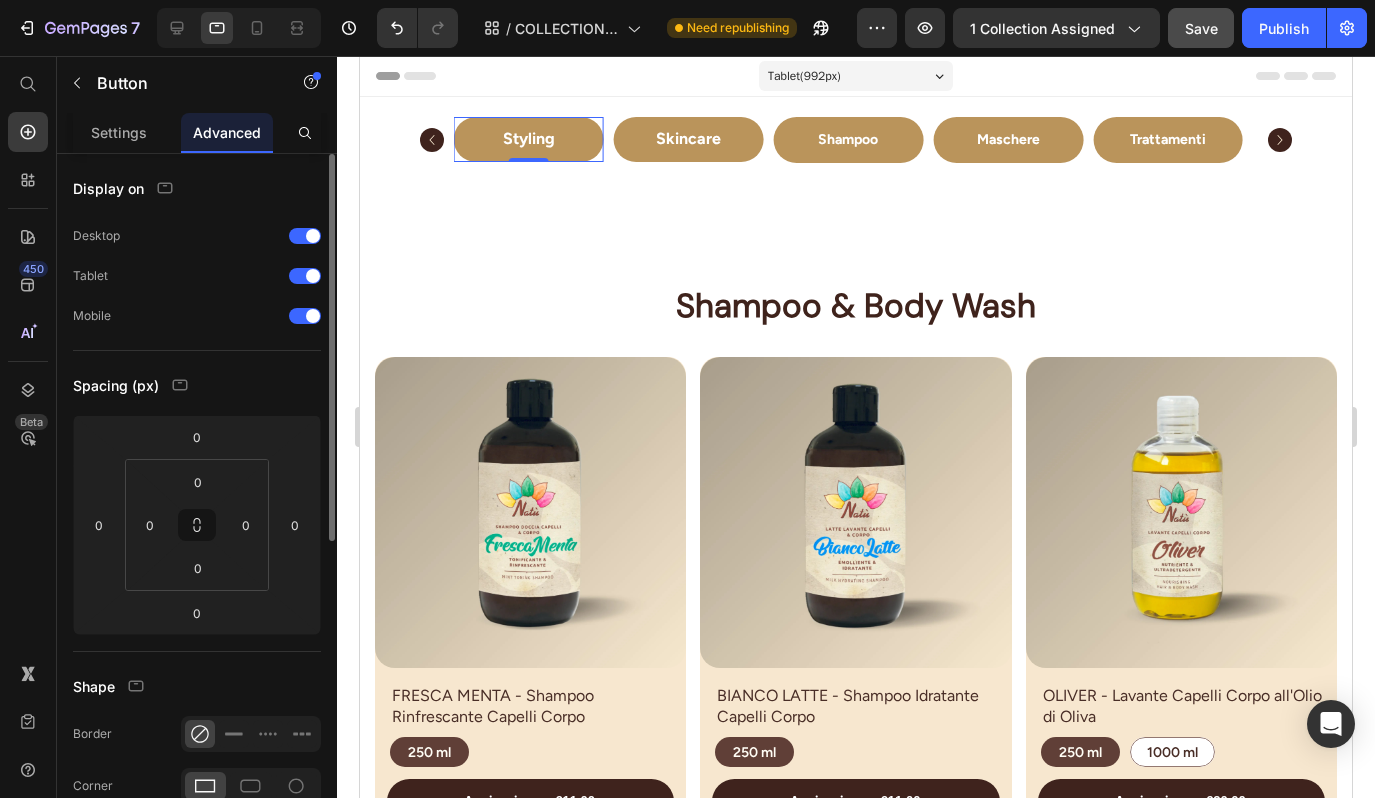 click on "Maschere" at bounding box center (1008, 140) 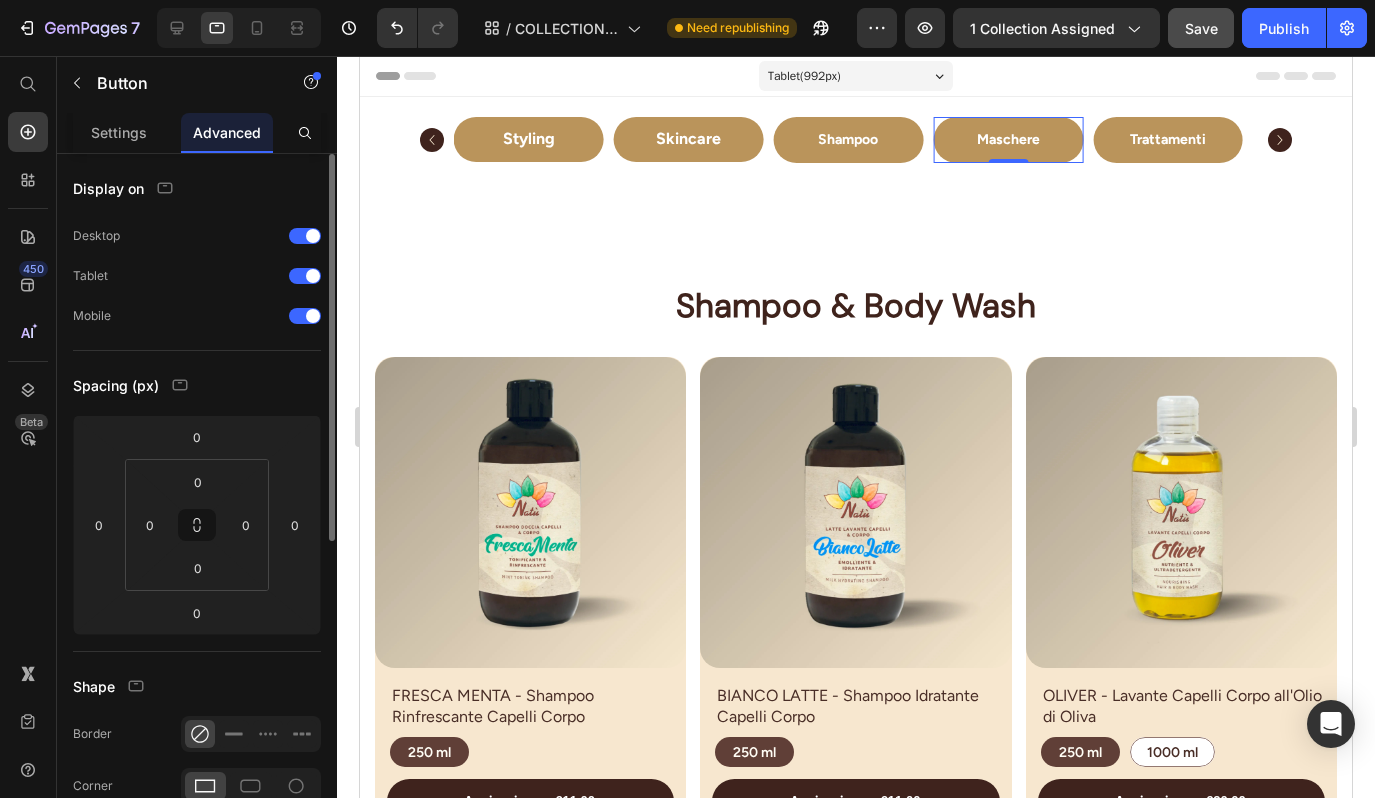 click on "Shampoo Button Maschere Button   0 Trattamenti Button Styling Button Skincare Button
Carousel Section 1 Shampoo & Body Wash Heading Row Product Images FRESCA MENTA - Shampoo Rinfrescante Capelli Corpo Product Title 250 ml 250 ml 250 ml Product Variants & Swatches aggiungi
€11,00 Add to Cart Row Row Product Images BIANCO LATTE - Shampoo Idratante Capelli Corpo Product Title 250 ml 250 ml 250 ml Product Variants & Swatches aggiungi
€11,00 Add to Cart Row Row Product Images OLIVER - Lavante Capelli Corpo all'Olio di Oliva Product Title 250 ml 250 ml 250 ml 1000 ml 1000 ml 1000 ml Product Variants & Swatches aggiungi
€20,00 Add to Cart Row Row Product Images ENERGY - Shampoo Volume Capelli Deboli Piatti Product Title 250 ml 250 ml 250 ml 1000 ml 1000 ml 1000 ml Product Variants & Swatches aggiungi
€14,00 Add to Cart Row Row Product Images PURÌ - Shampoo Purificante Cute con Forfora" at bounding box center [856, 1015] 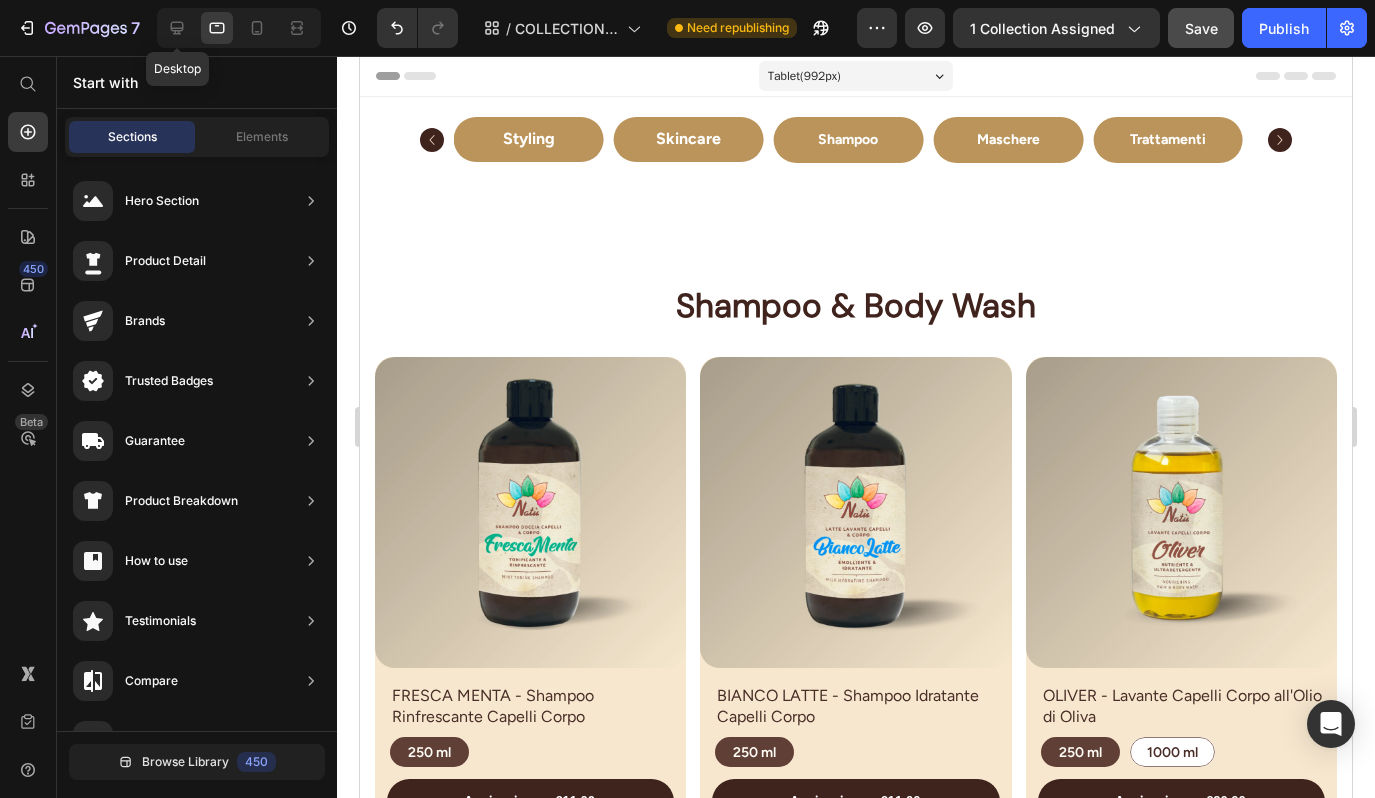 click 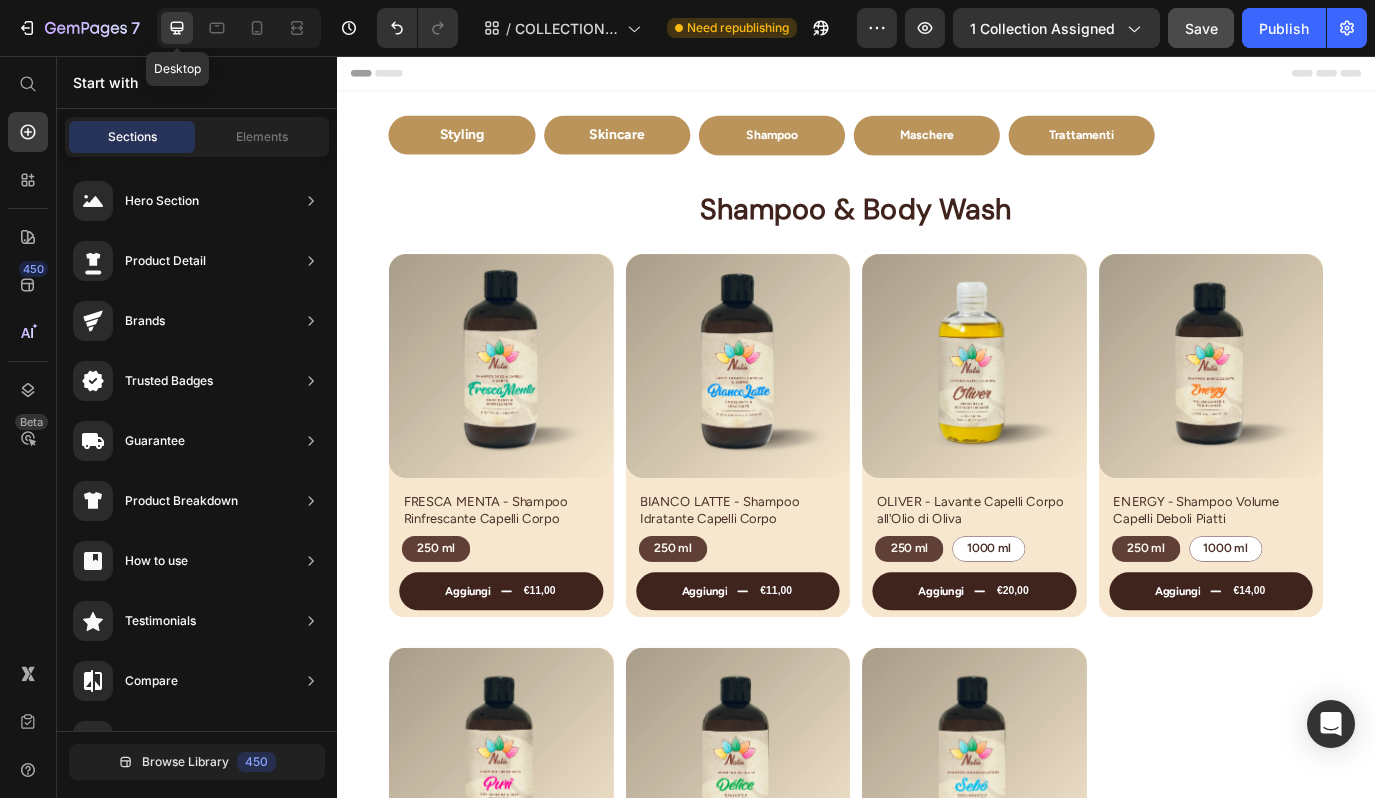 click 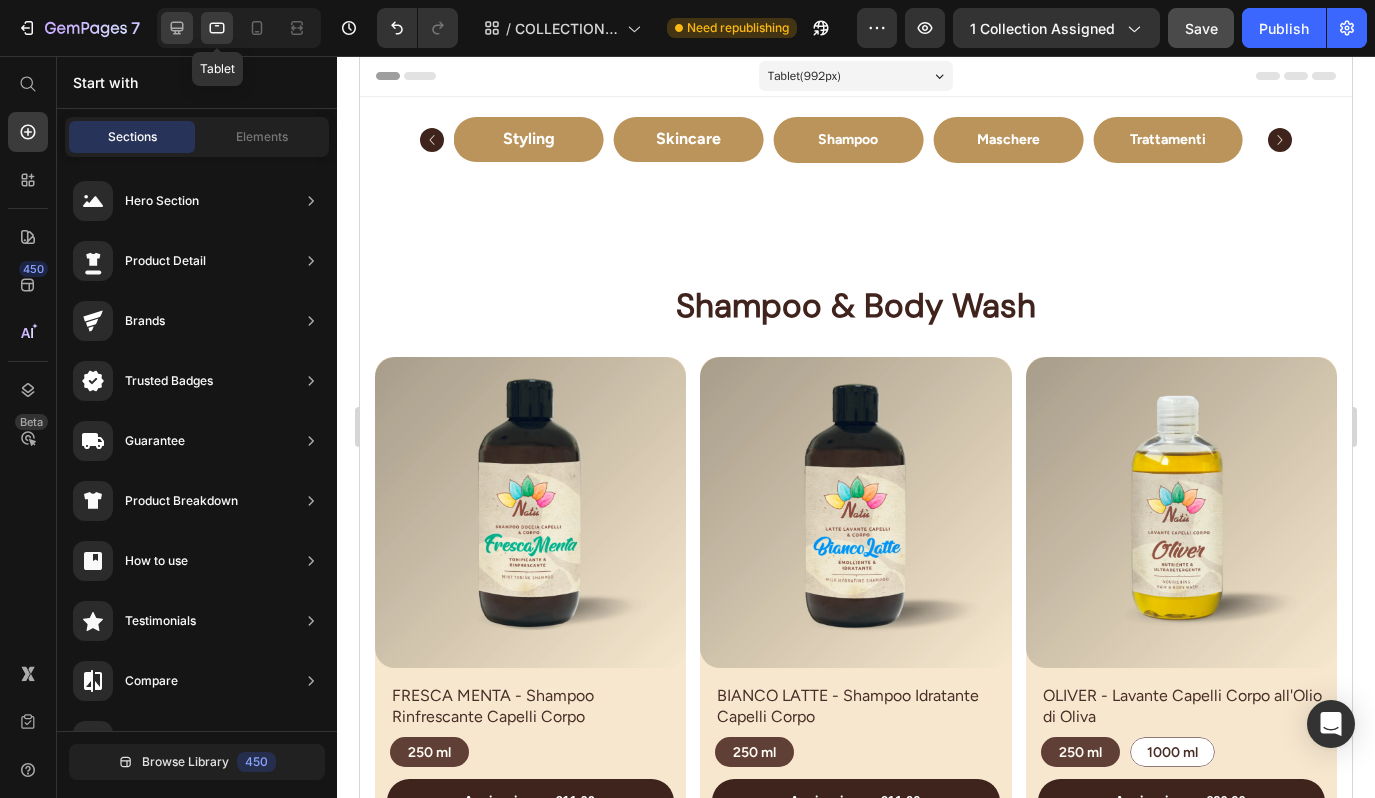 drag, startPoint x: 200, startPoint y: 472, endPoint x: 180, endPoint y: 22, distance: 450.4442 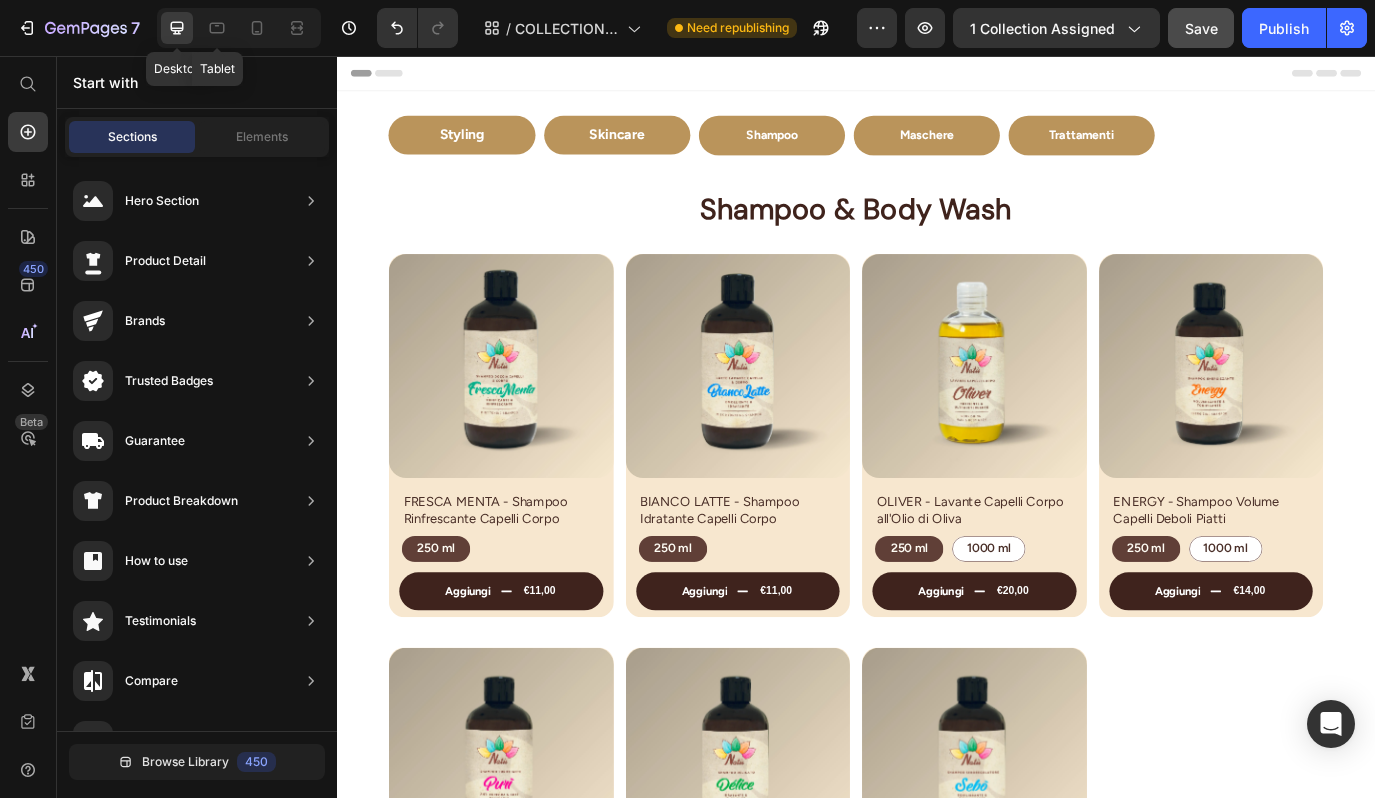 click 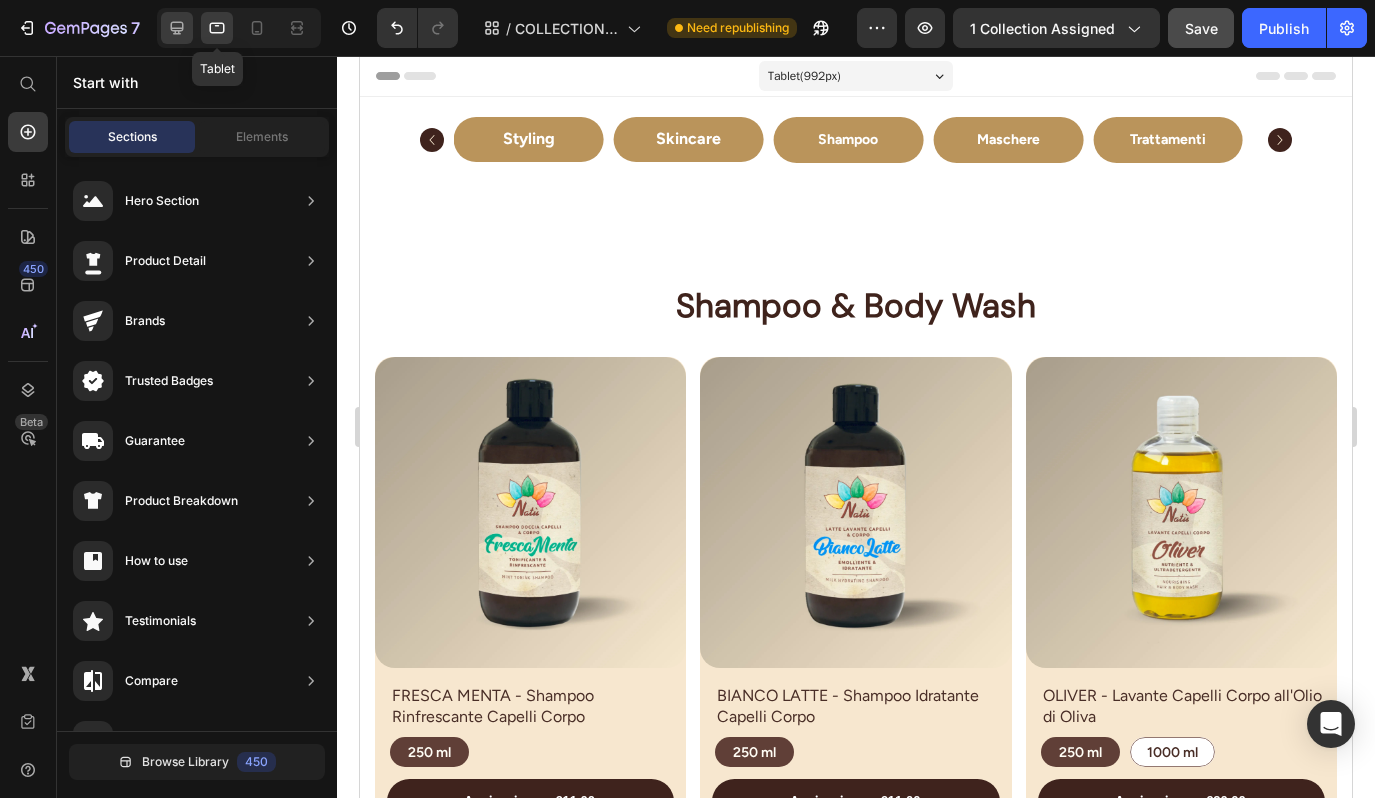 click on "Shampoo Button Maschere Button Trattamenti Button Styling Button Skincare Button" at bounding box center [856, 140] 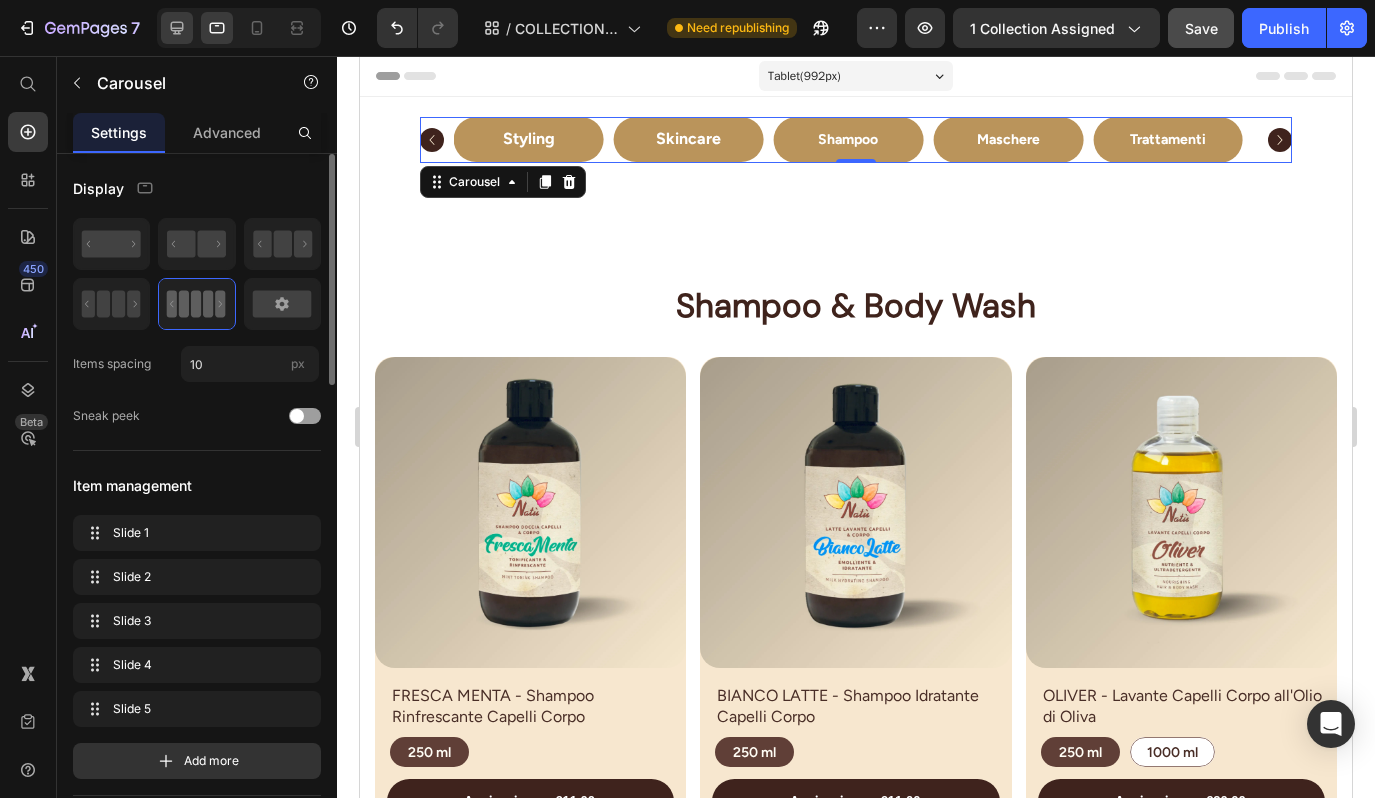 click on "Styling" at bounding box center (529, 139) 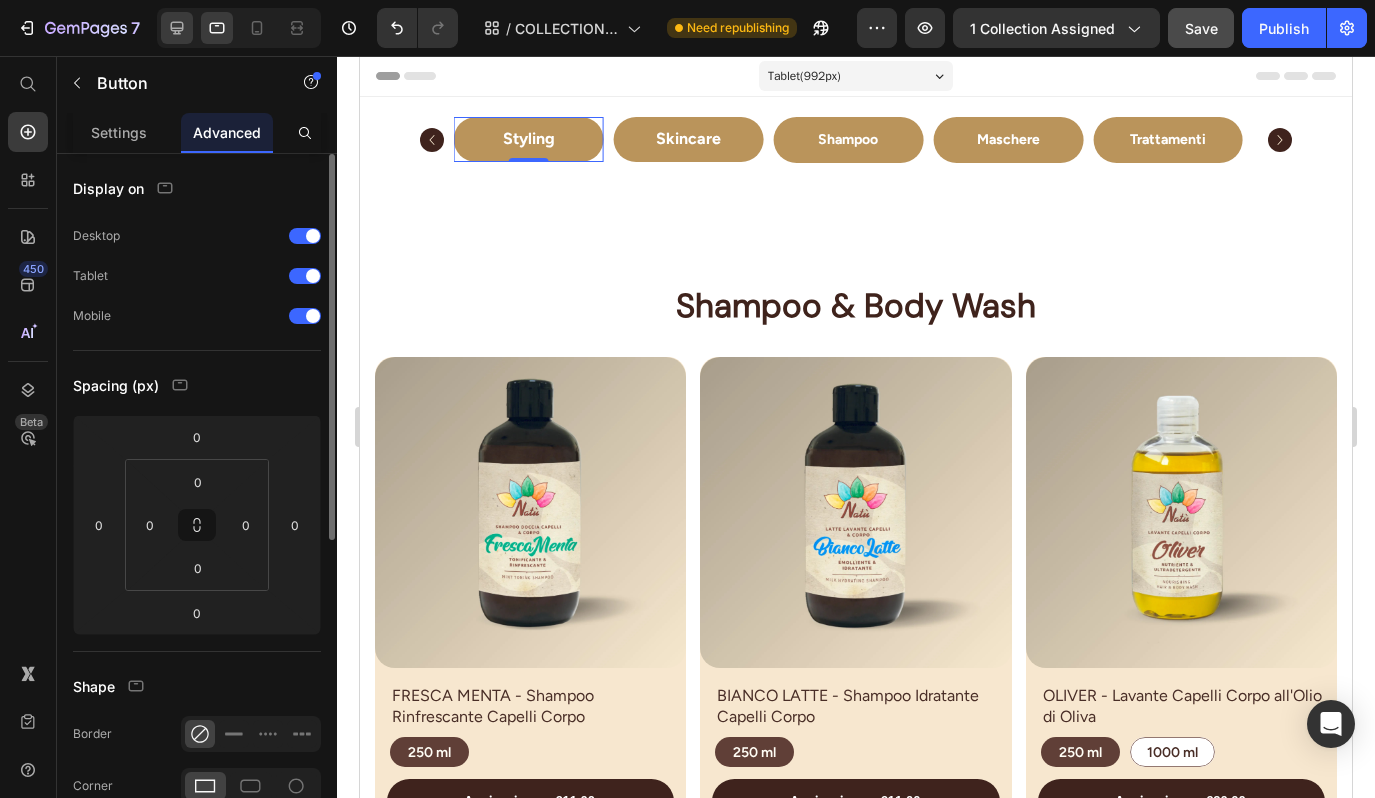 click on "Styling" at bounding box center (529, 139) 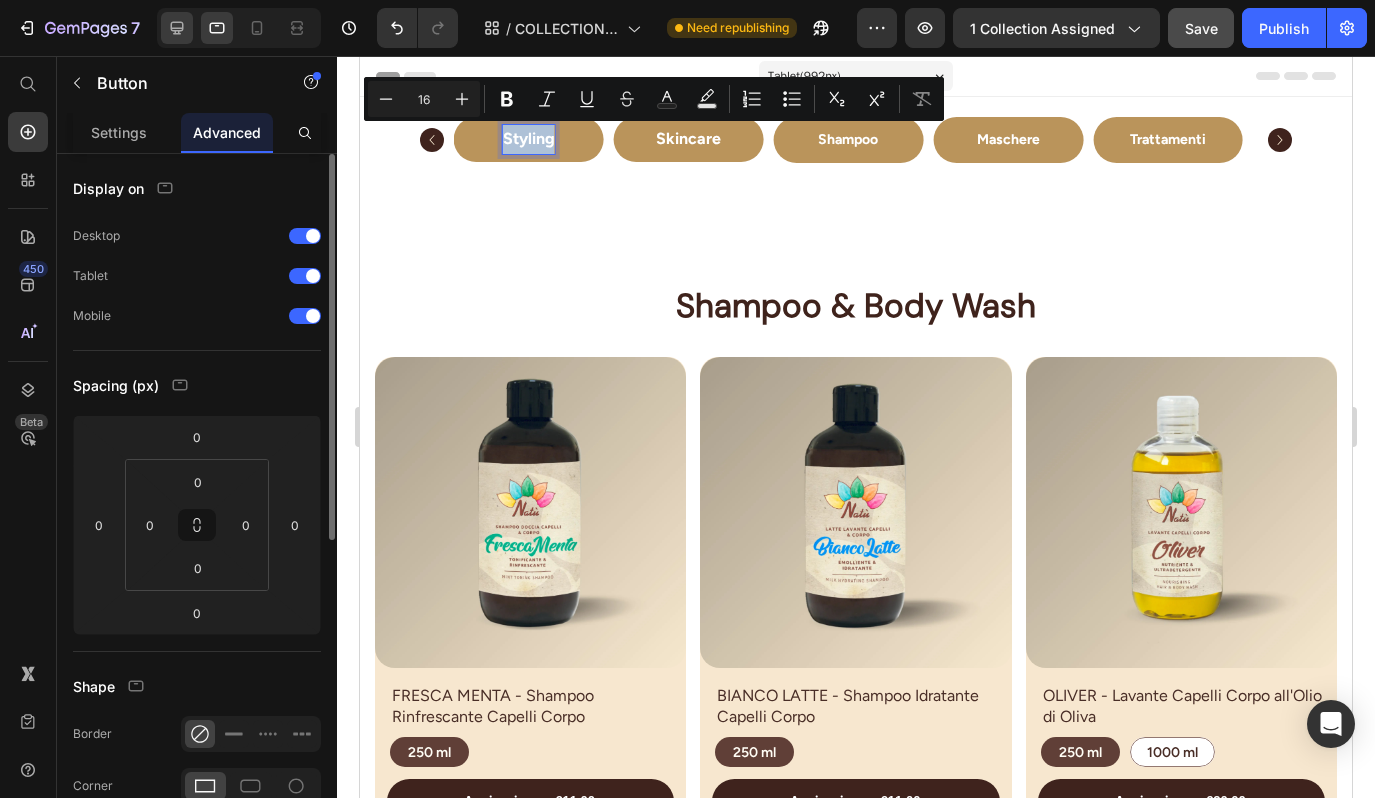 click on "Skincare" at bounding box center (688, 139) 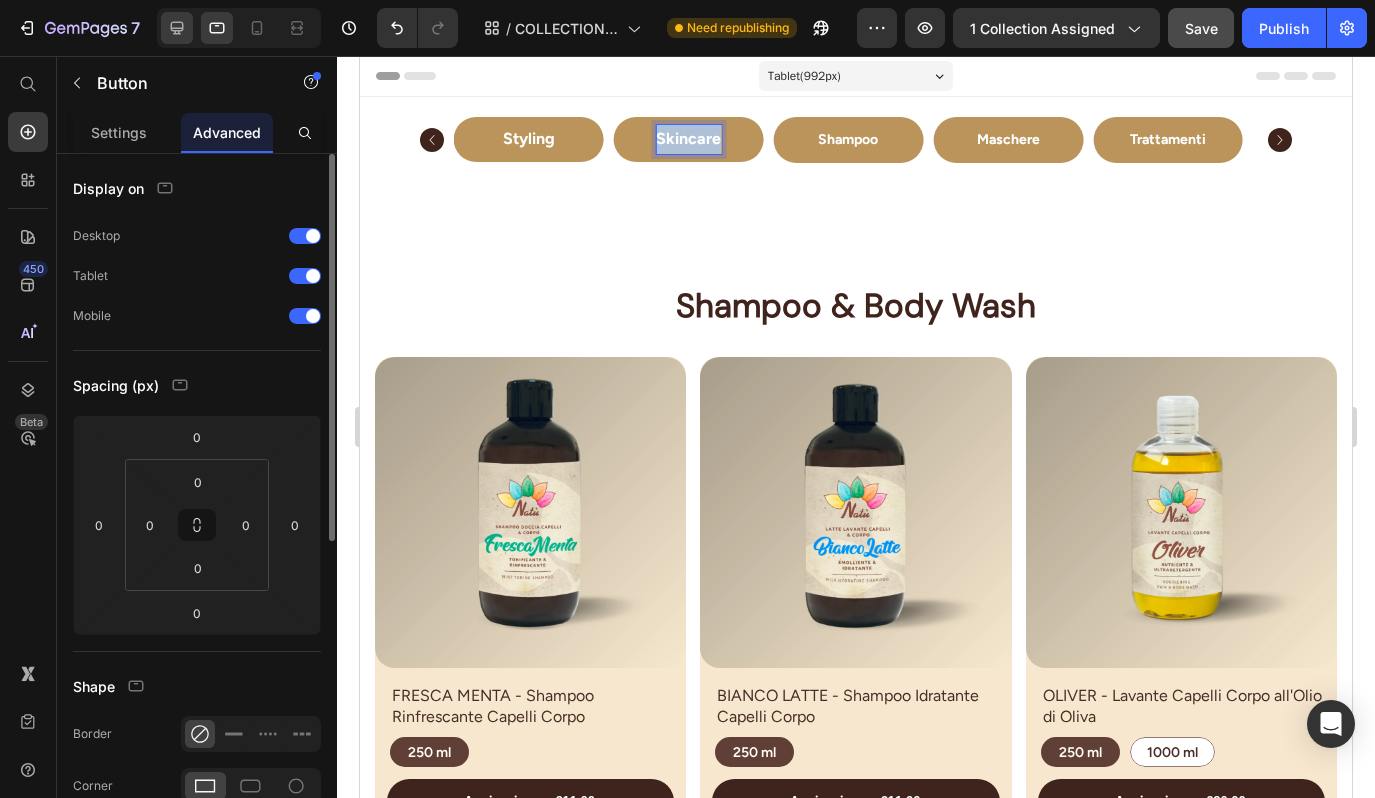 click on "Skincare" at bounding box center (688, 139) 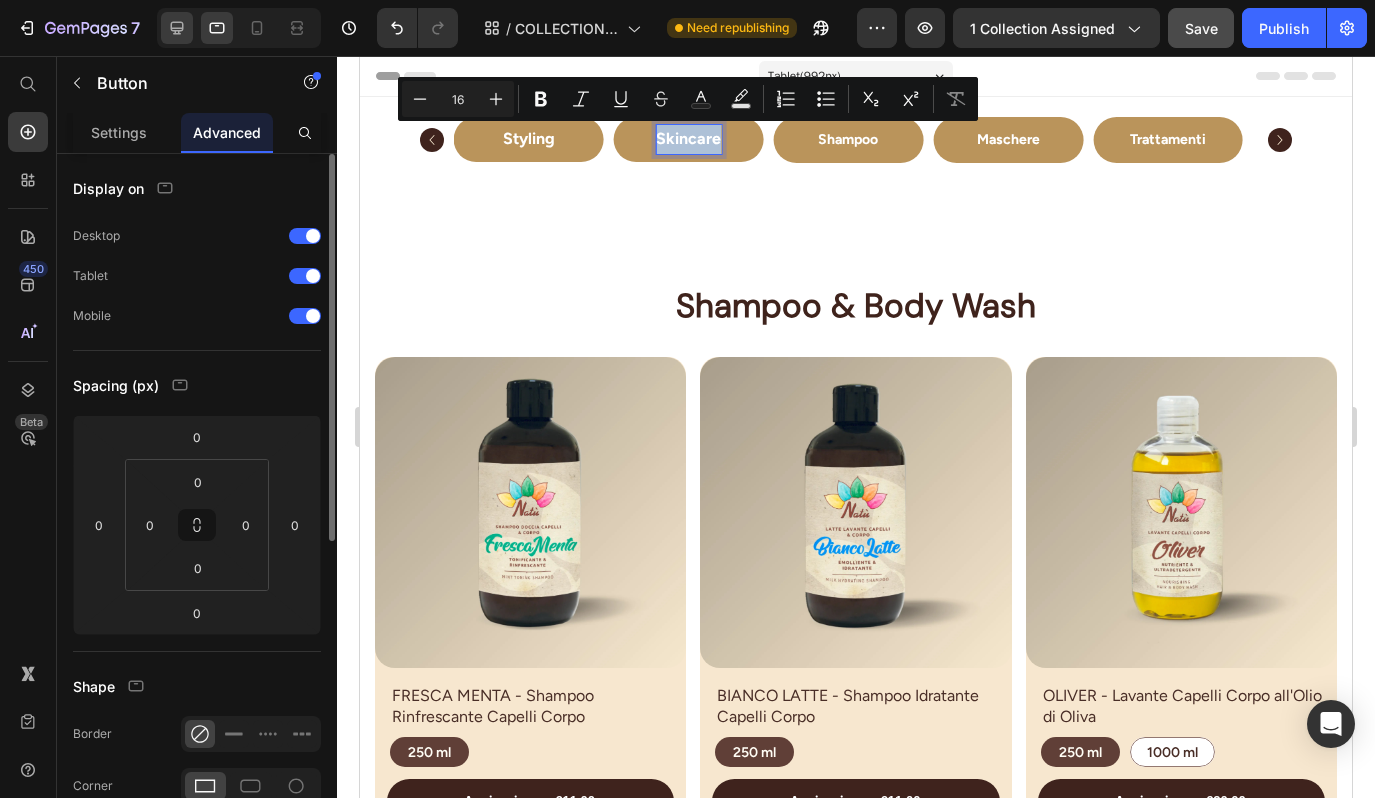 click on "Styling" at bounding box center [529, 139] 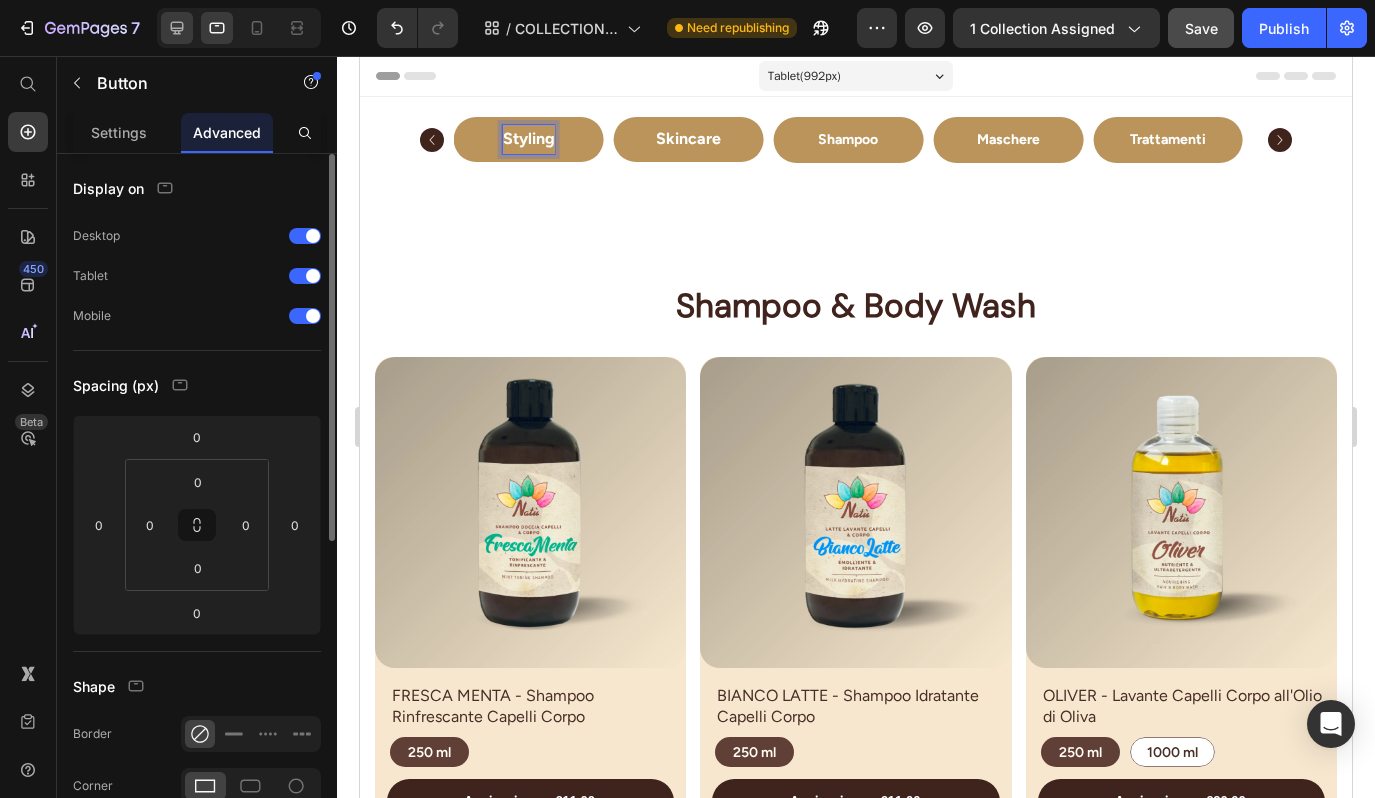 click on "Shampoo" at bounding box center (848, 139) 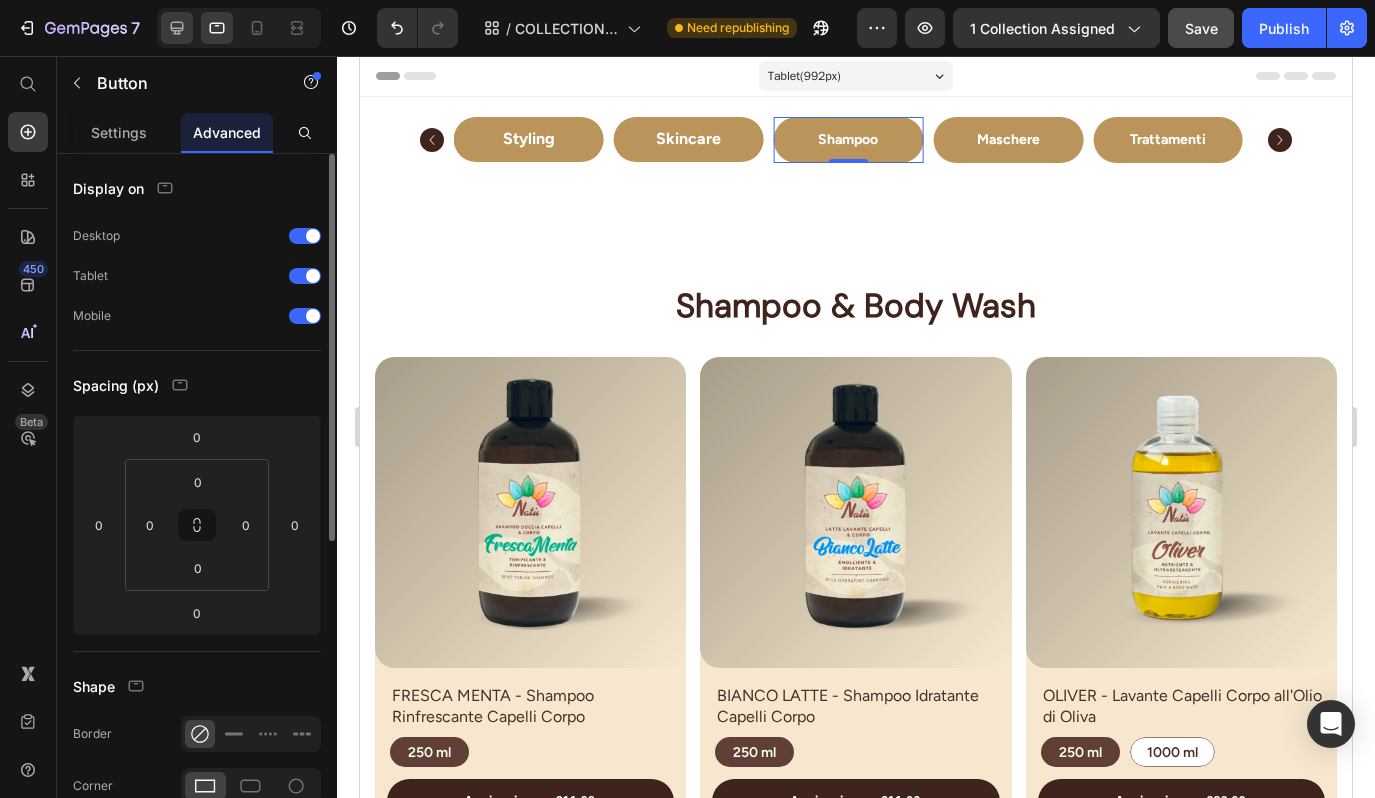 click on "Shampoo" at bounding box center [848, 139] 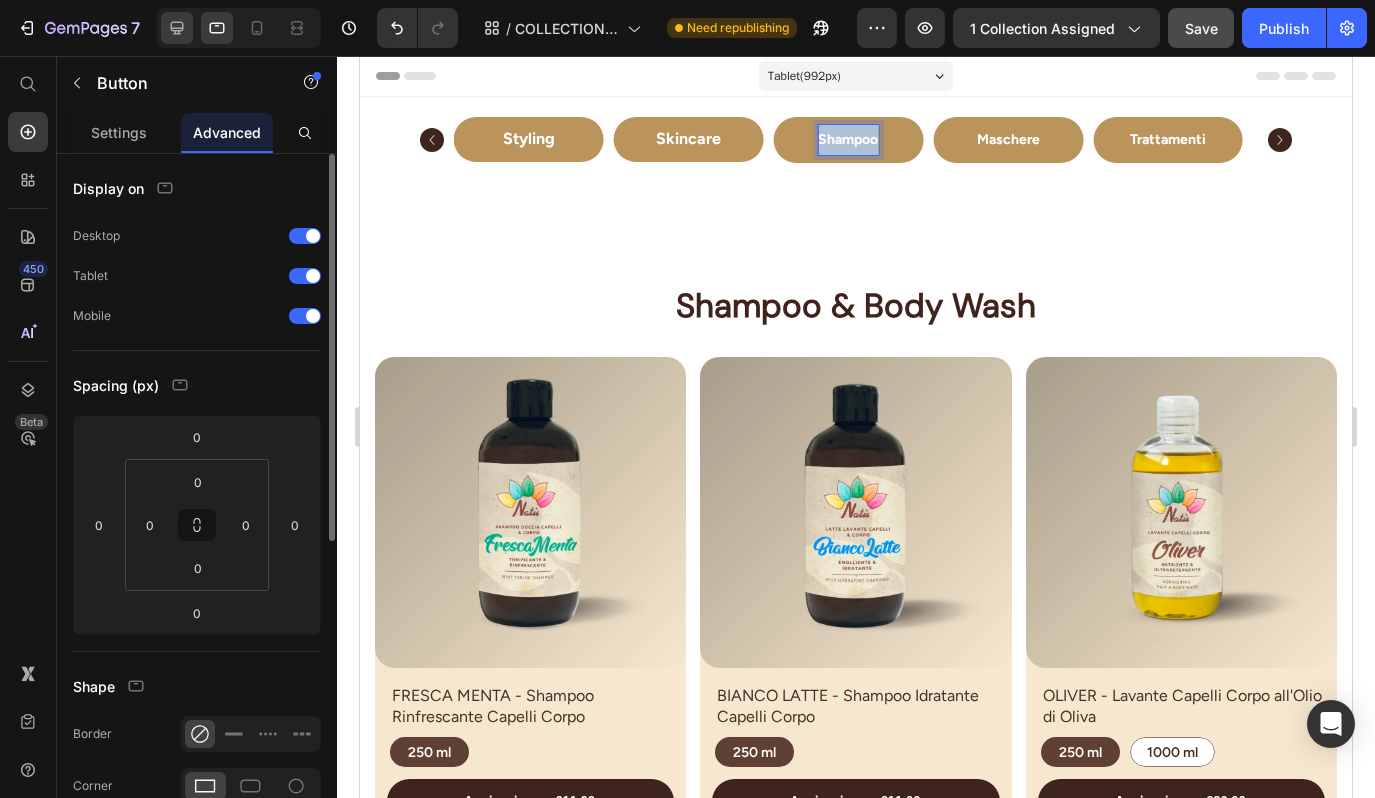 click on "Shampoo" at bounding box center (848, 139) 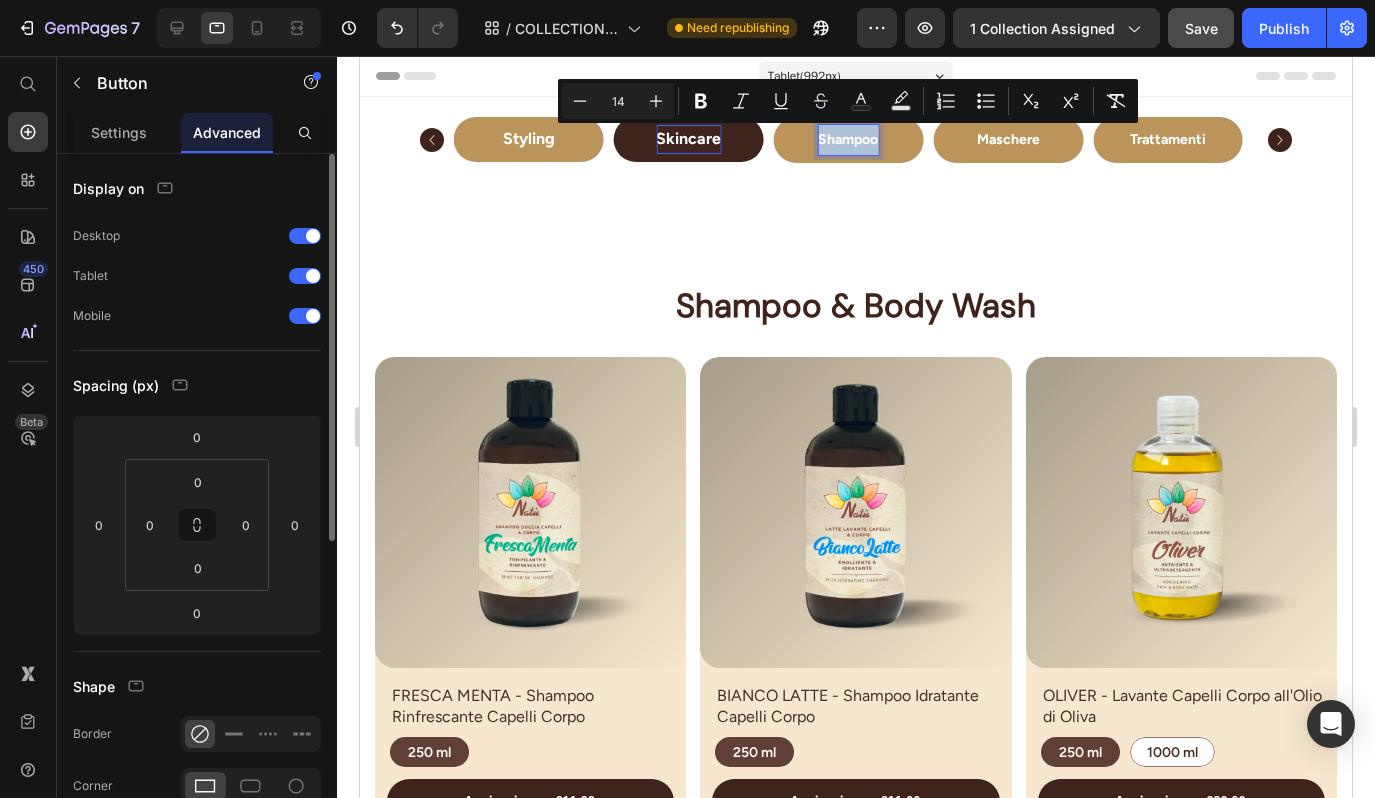 drag, startPoint x: 540, startPoint y: 78, endPoint x: 675, endPoint y: 129, distance: 144.31216 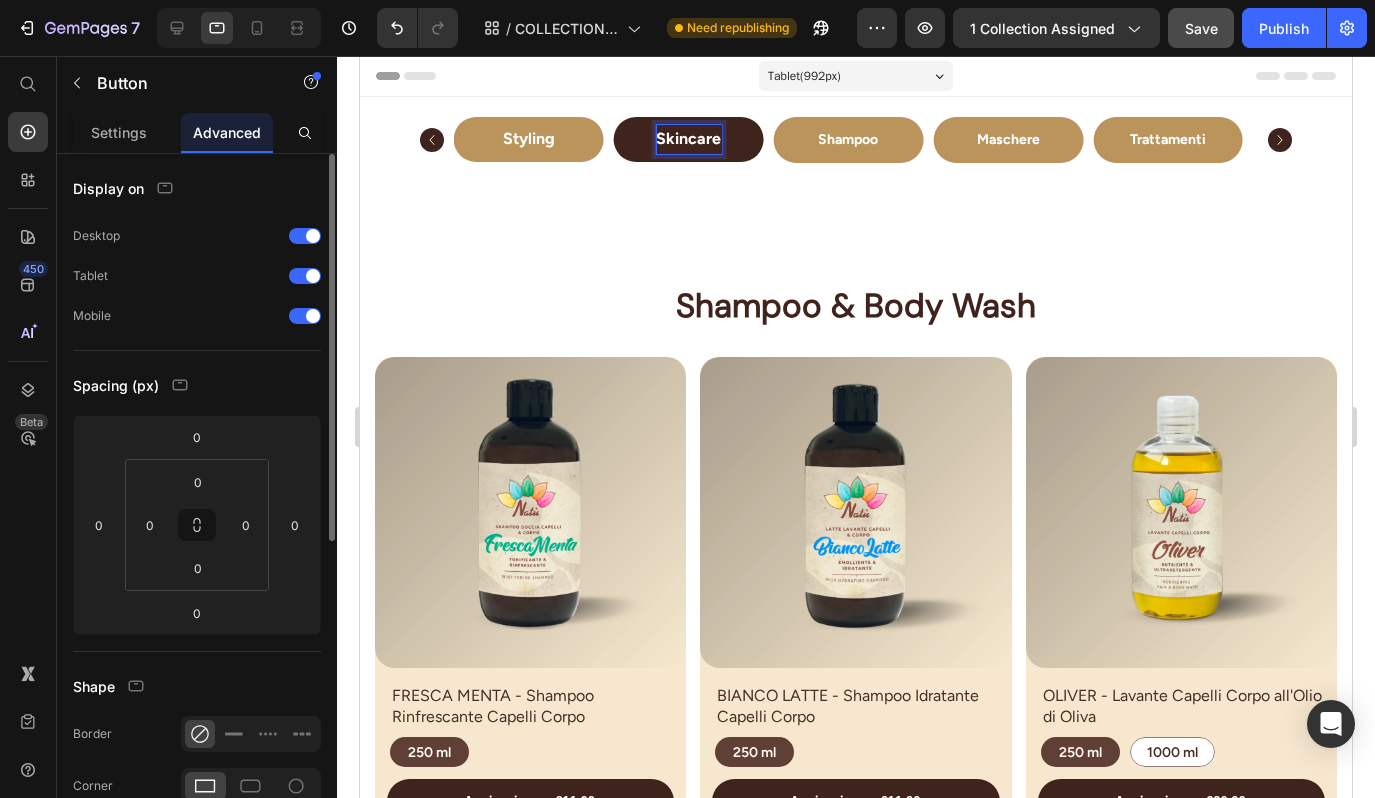 click on "Skincare" at bounding box center [688, 139] 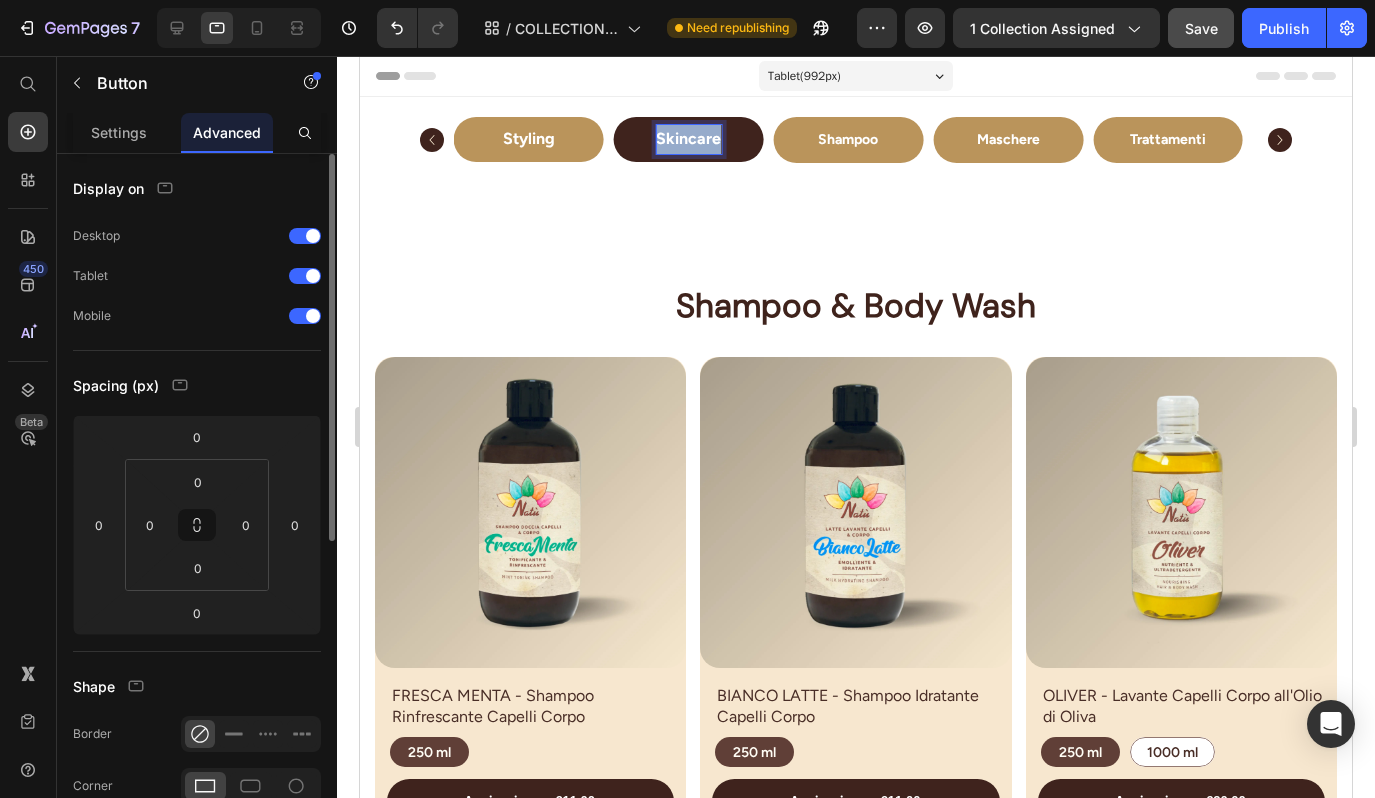 click on "Skincare" at bounding box center [688, 139] 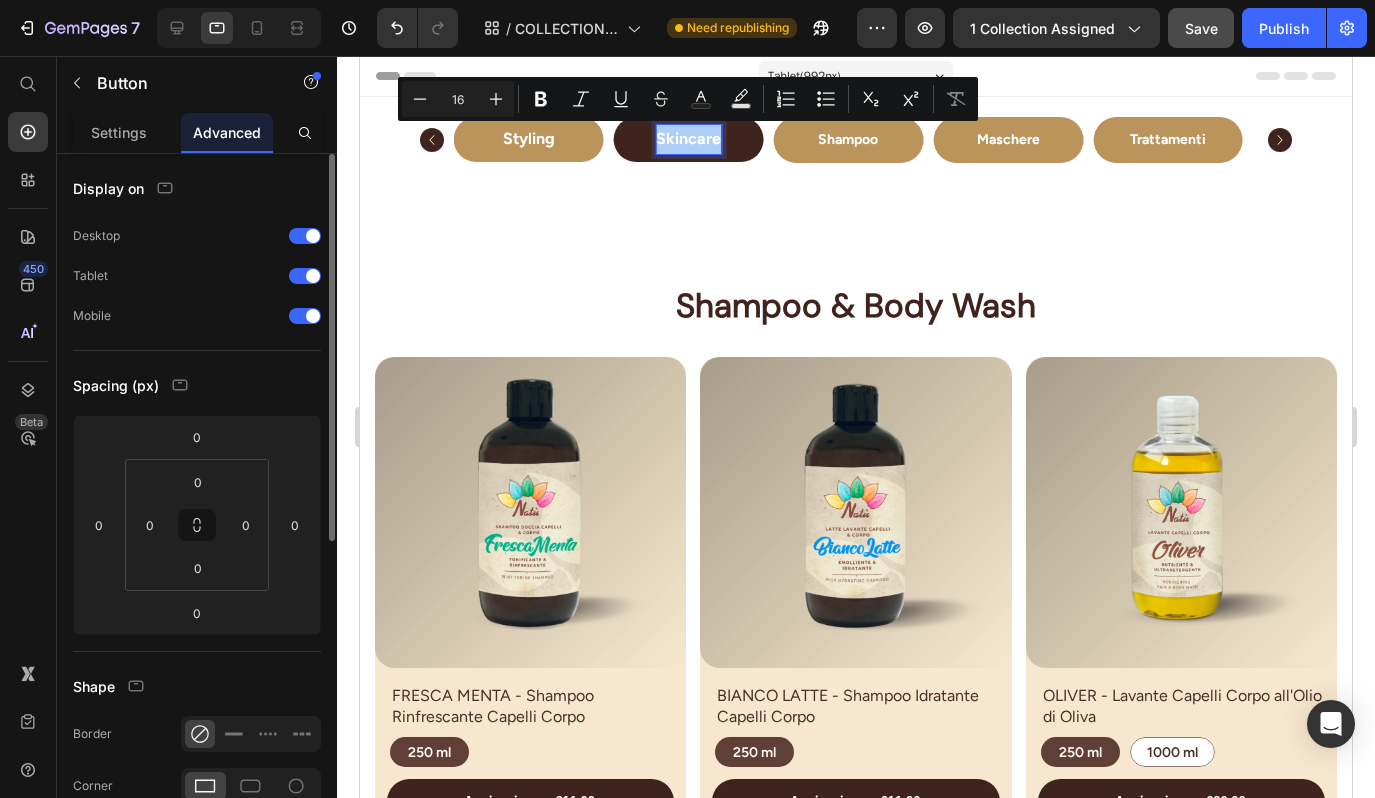 click 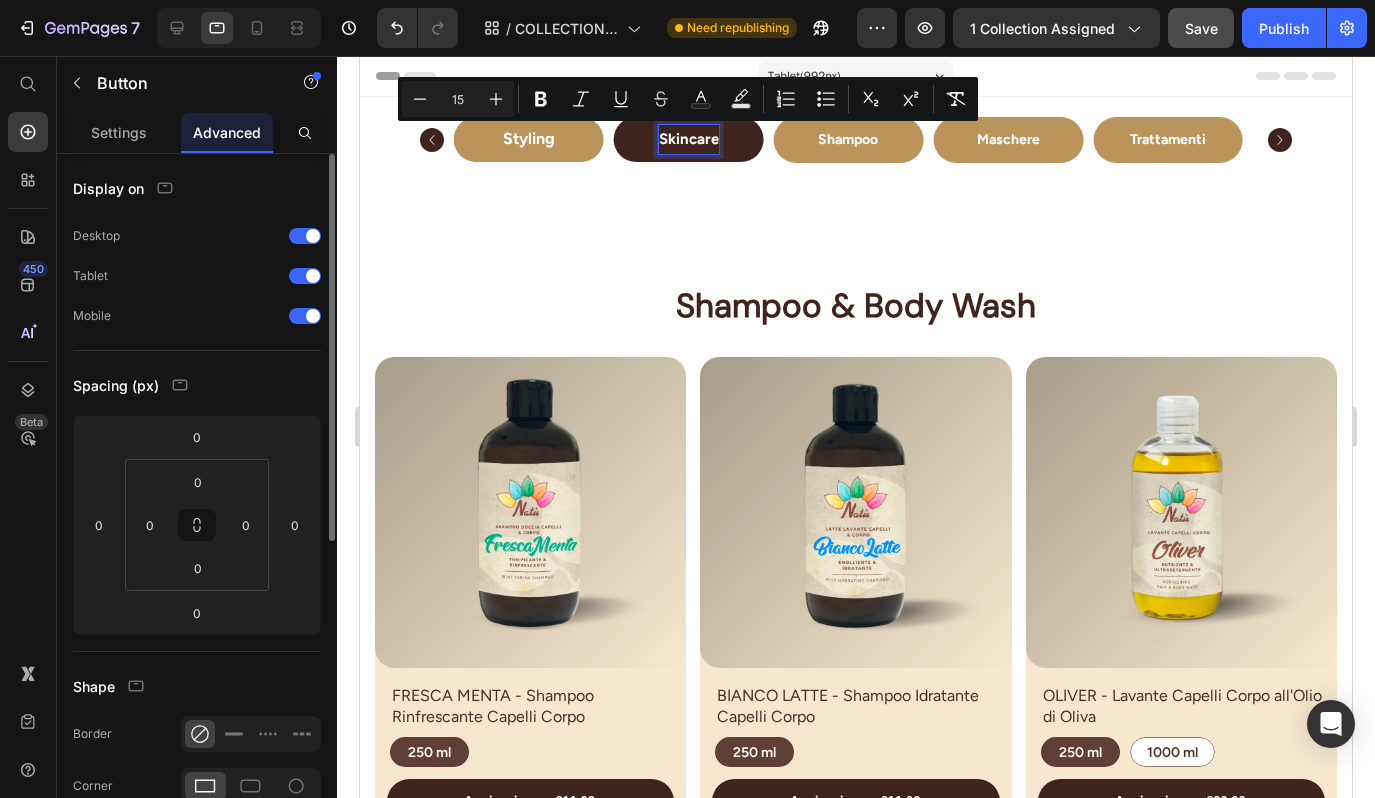 click 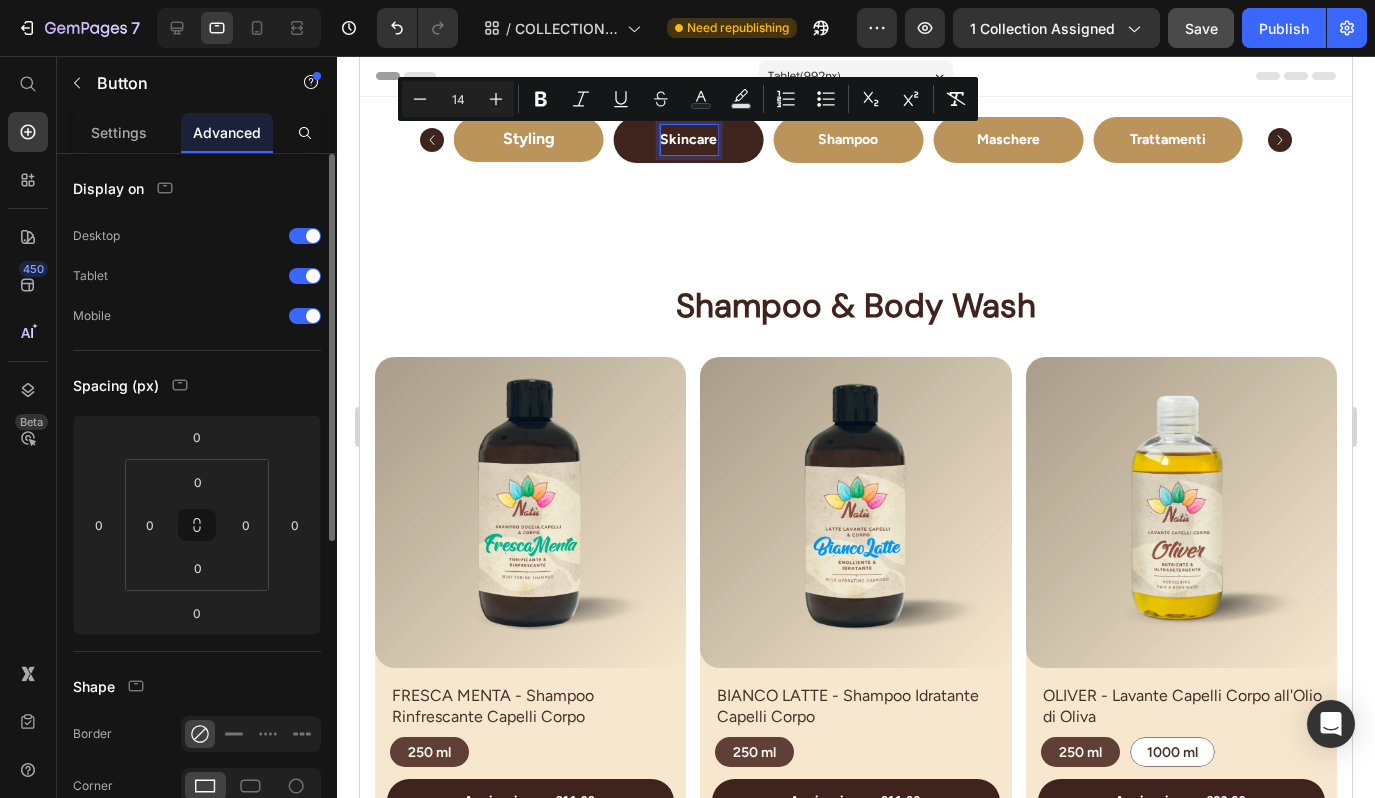 click on "Styling" at bounding box center (529, 139) 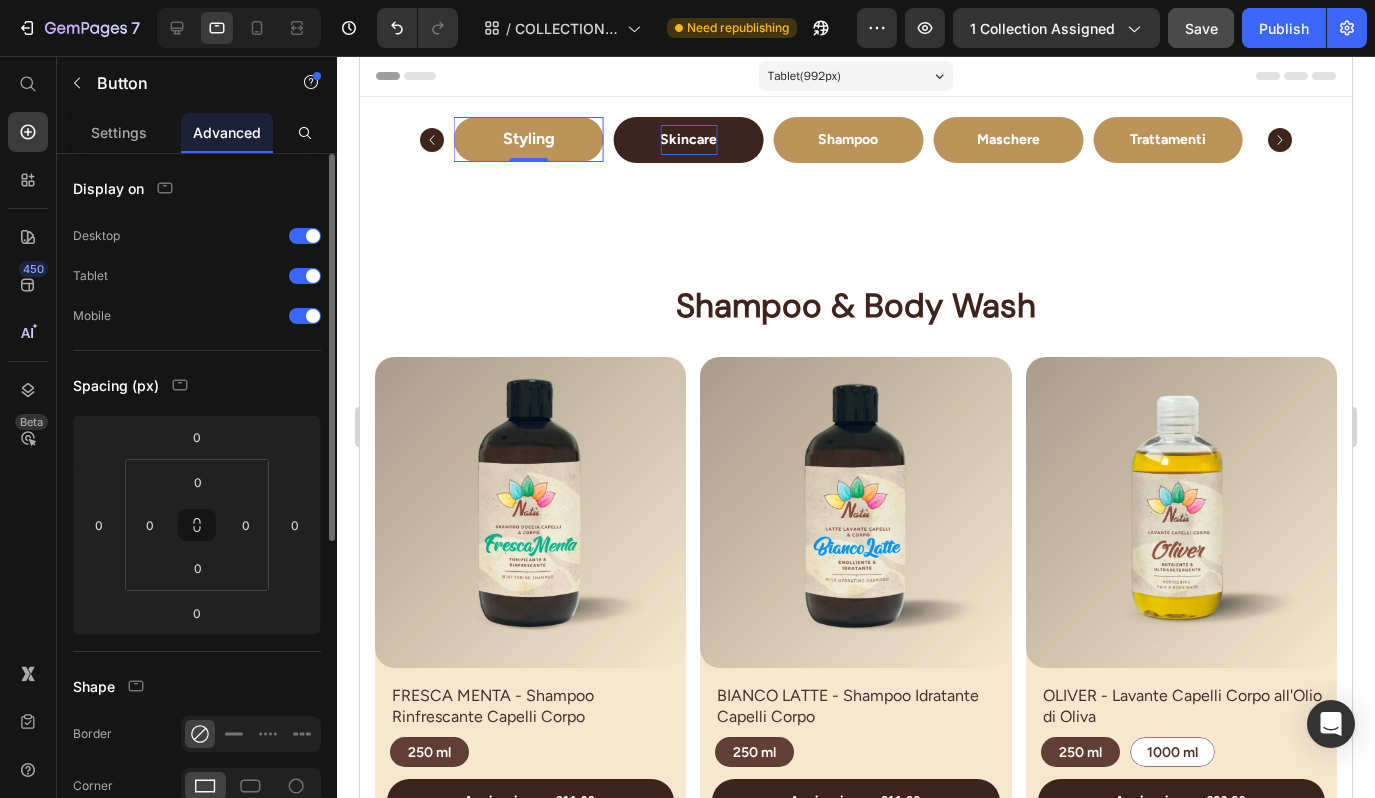 click on "Styling" at bounding box center [529, 139] 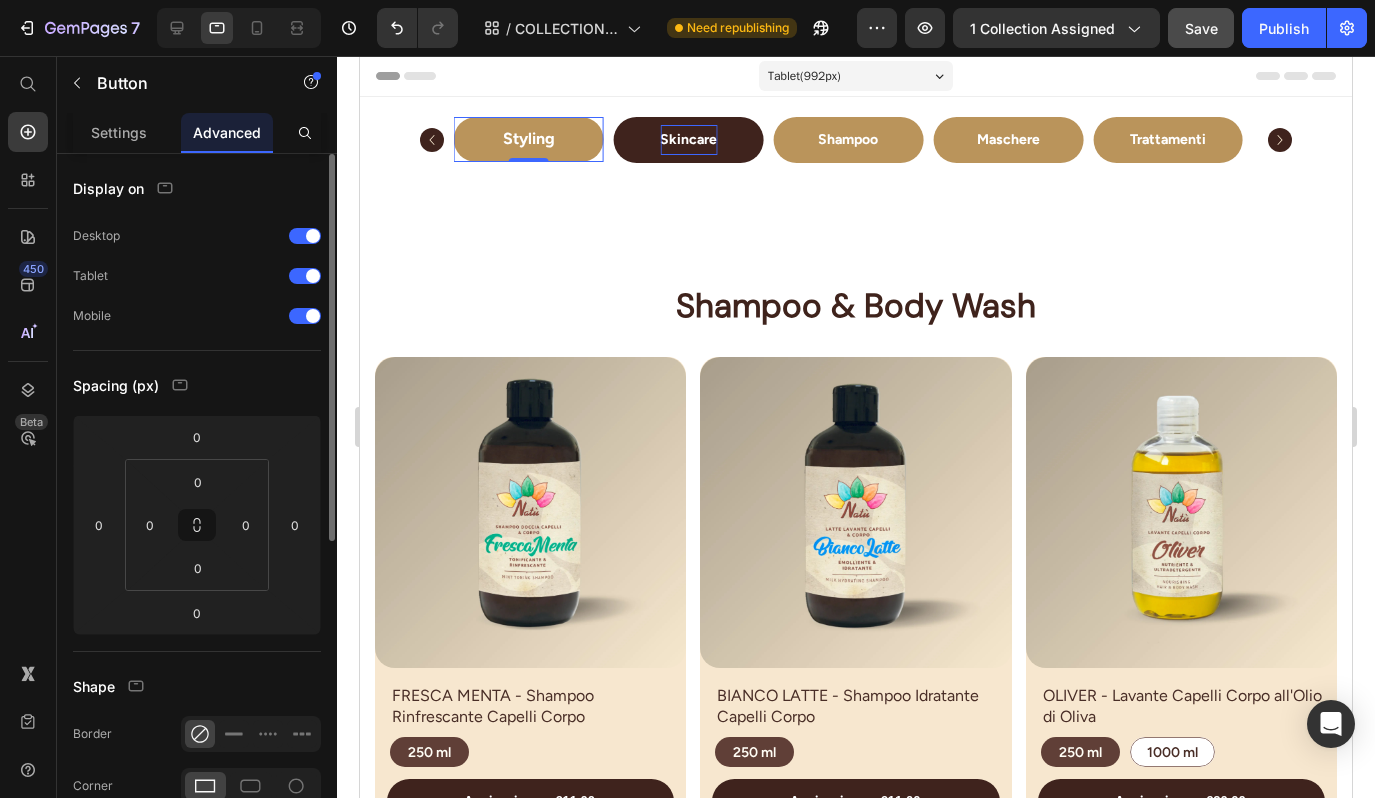 click on "Styling" at bounding box center [529, 139] 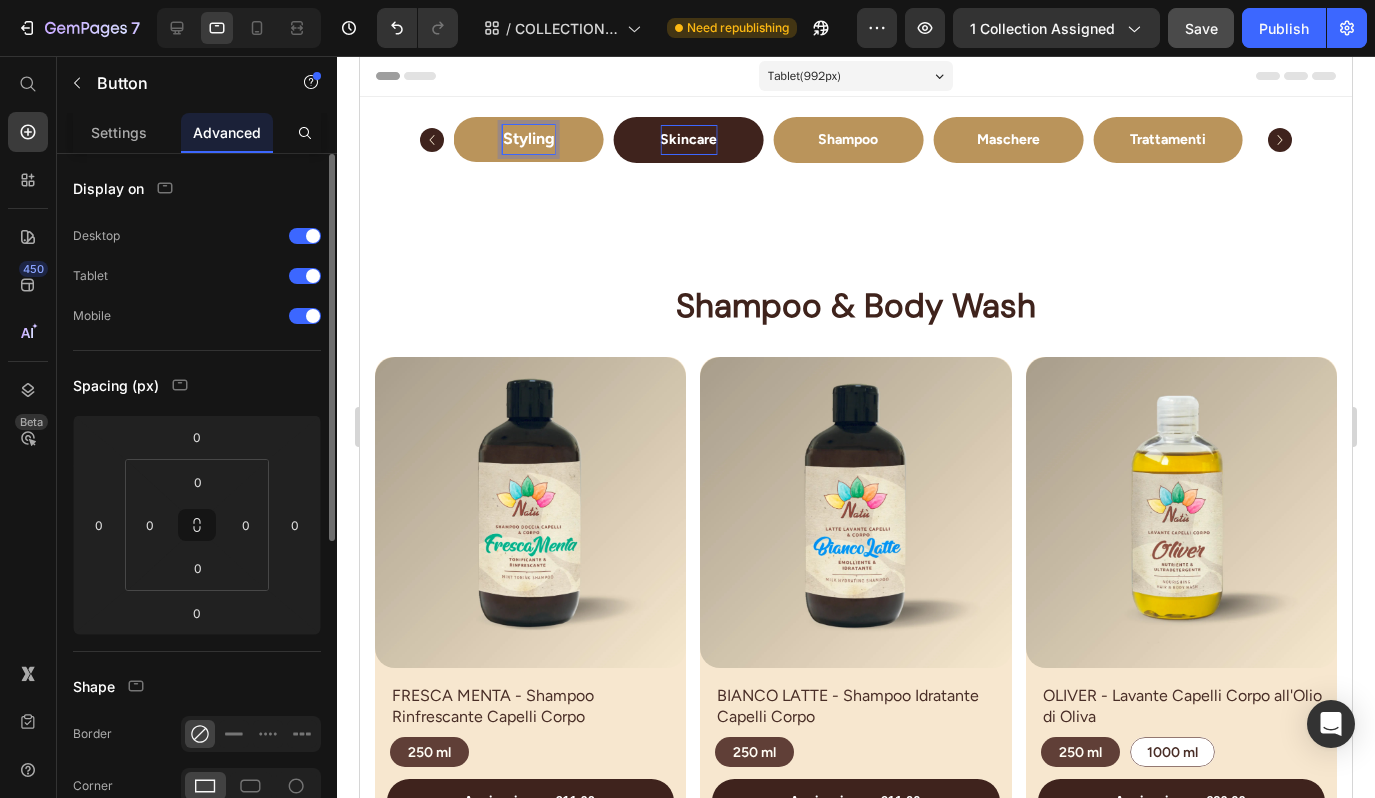 click on "Styling" at bounding box center [529, 139] 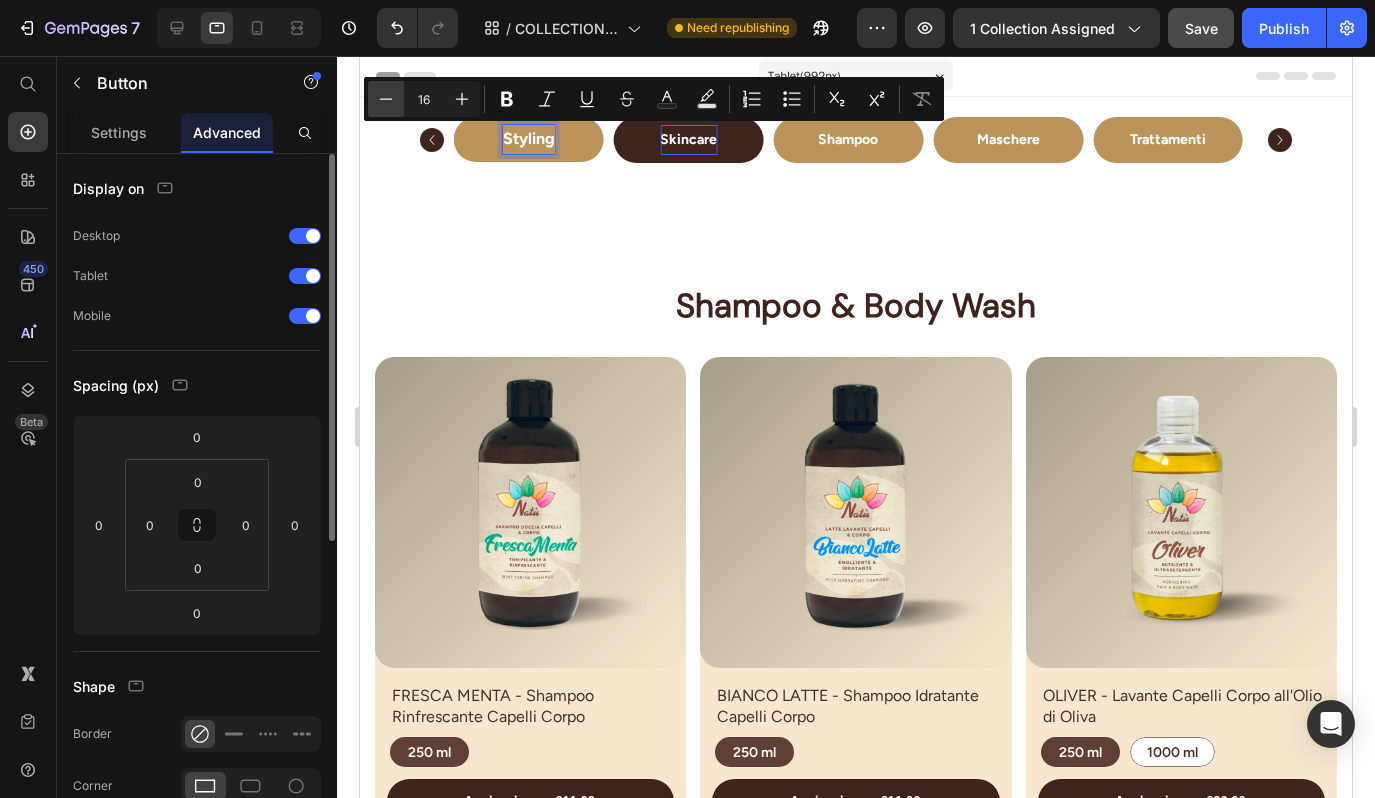 drag, startPoint x: 315, startPoint y: 73, endPoint x: 385, endPoint y: 94, distance: 73.082146 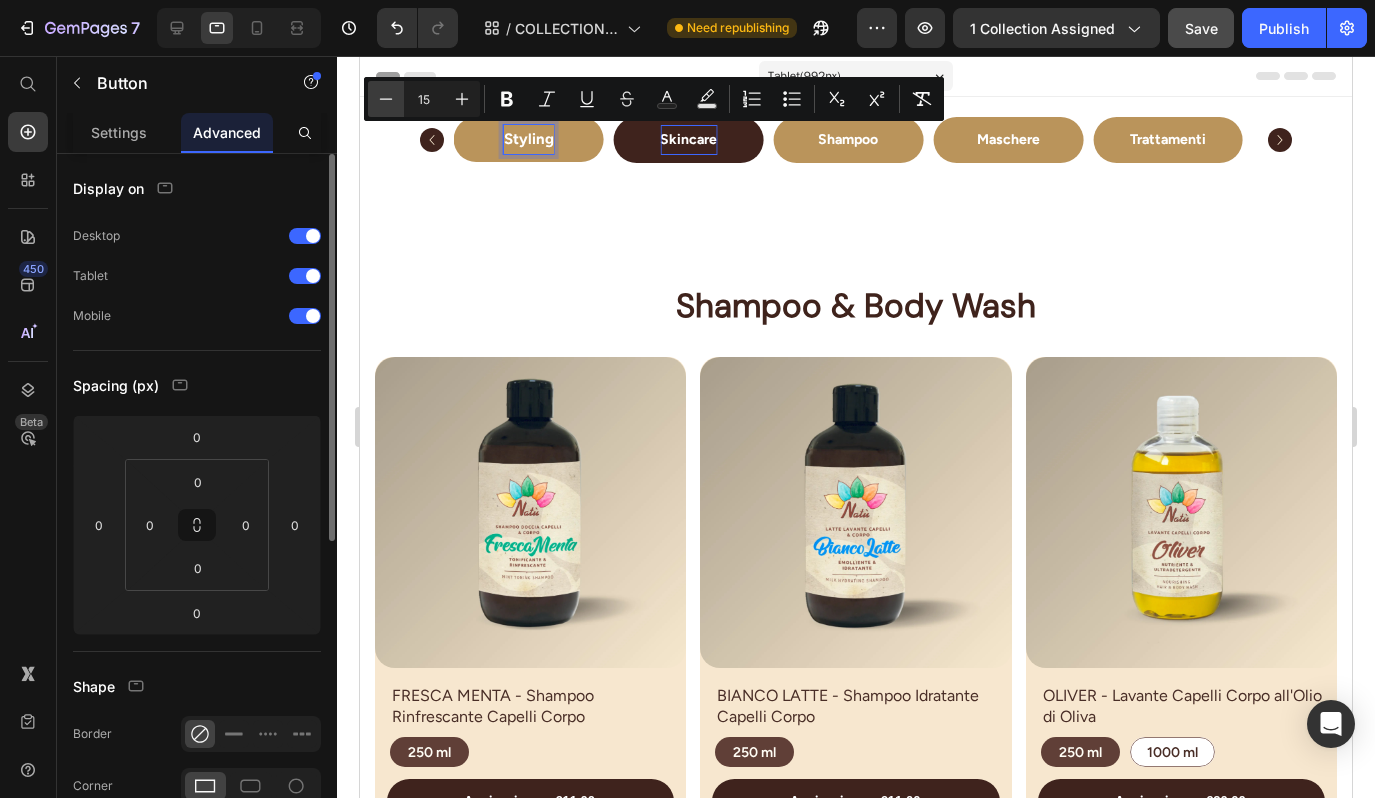 click 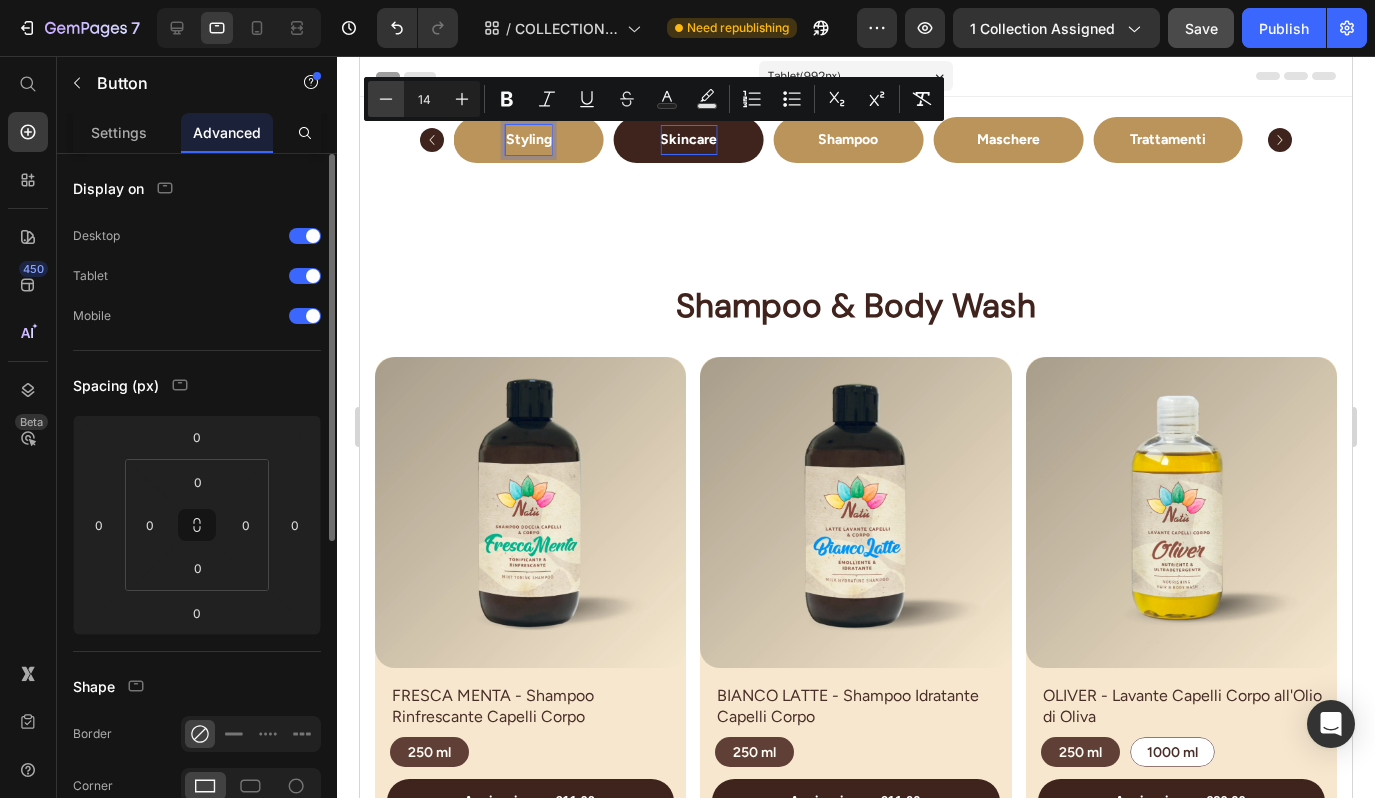 click on "Shampoo & Body Wash Heading Row Product Images FRESCA MENTA - Shampoo Rinfrescante Capelli Corpo Product Title 250 ml 250 ml 250 ml Product Variants & Swatches aggiungi
€11,00 Add to Cart Row Row Product Images BIANCO LATTE - Shampoo Idratante Capelli Corpo Product Title 250 ml 250 ml 250 ml Product Variants & Swatches aggiungi
€11,00 Add to Cart Row Row Product Images OLIVER - Lavante Capelli Corpo all'Olio di Oliva Product Title 250 ml 250 ml 250 ml 1000 ml 1000 ml 1000 ml Product Variants & Swatches aggiungi
€20,00 Add to Cart Row Row Product Images ENERGY - Shampoo Volume Capelli Deboli Piatti Product Title 250 ml 250 ml 250 ml 1000 ml 1000 ml 1000 ml Product Variants & Swatches aggiungi
€14,00 Add to Cart Row Row Product Images PURÌ - Shampoo Purificante Cute con Forfora Product Title 250 ml 250 ml 250 ml 1000 ml 1000 ml 1000 ml Product Variants & Swatches aggiungi
€14,00 Add to Cart Row Row Product Images DÈLICE - Shampoo Nutriente Capelli Secchi o Trattati" at bounding box center (856, 1068) 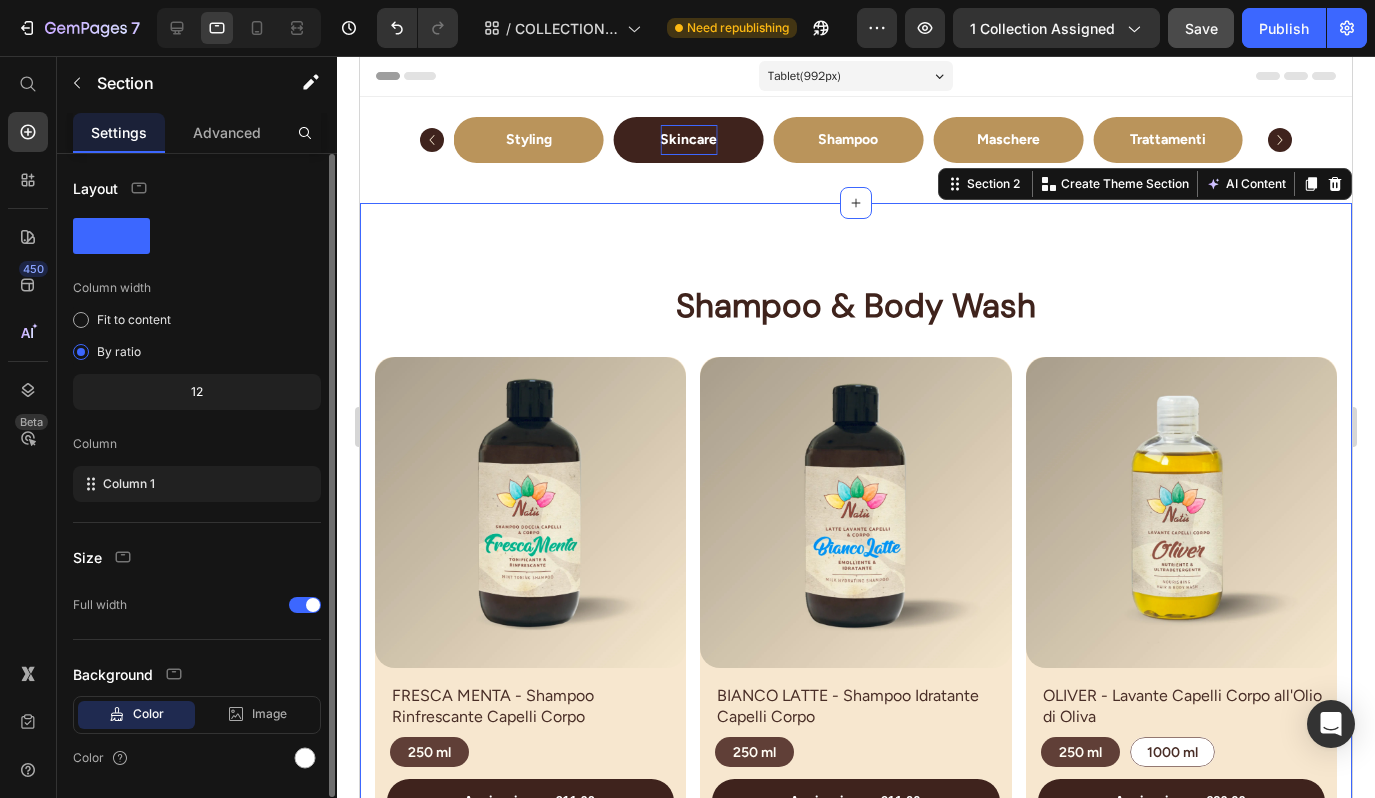 click 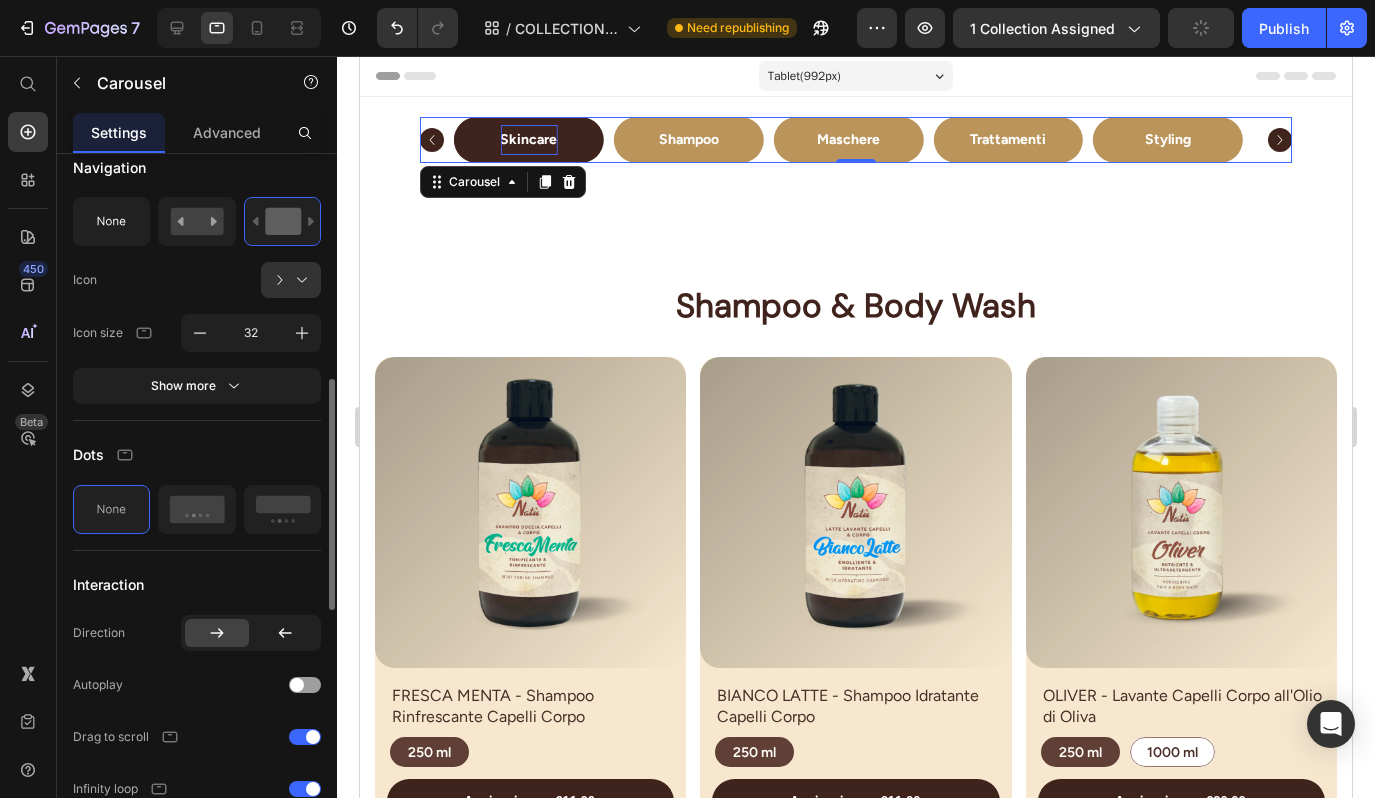 scroll, scrollTop: 672, scrollLeft: 0, axis: vertical 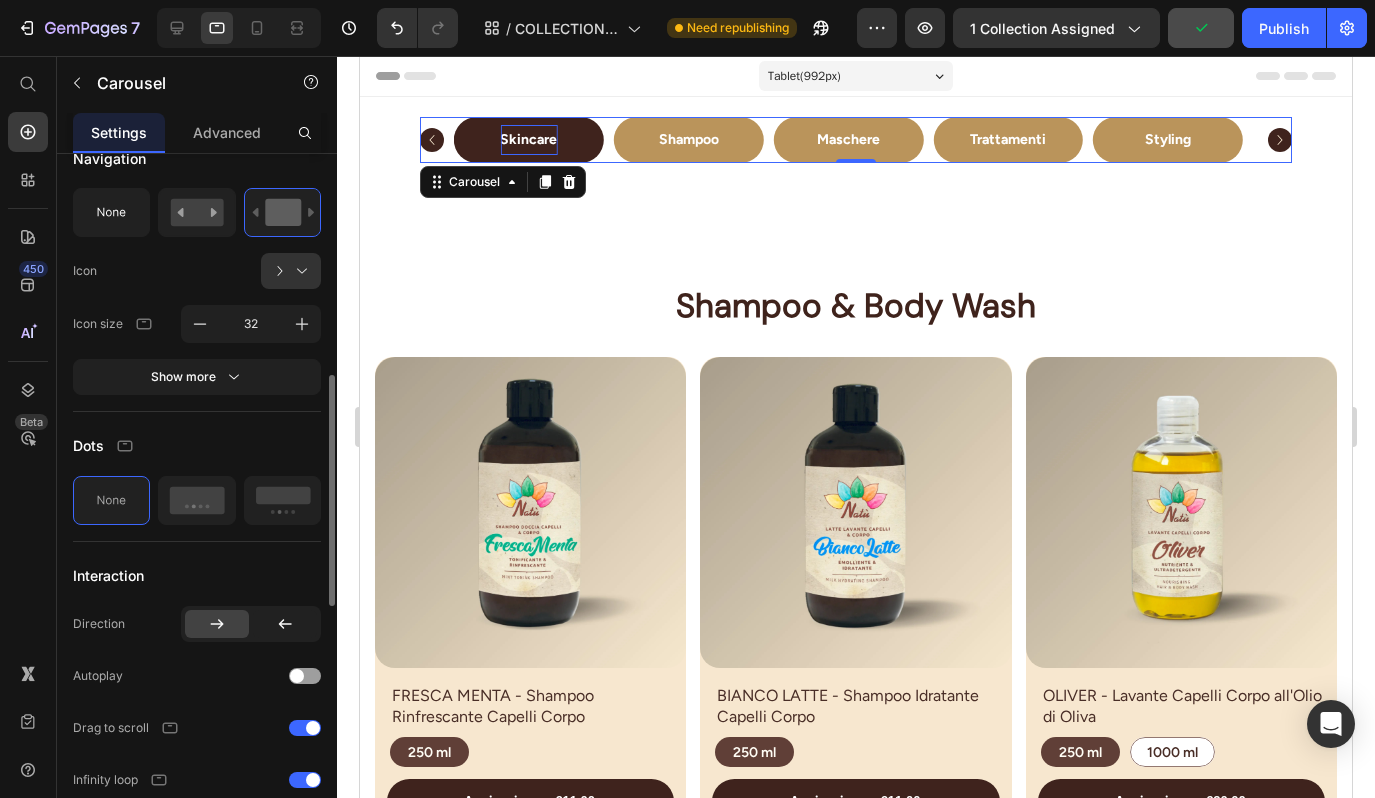 click 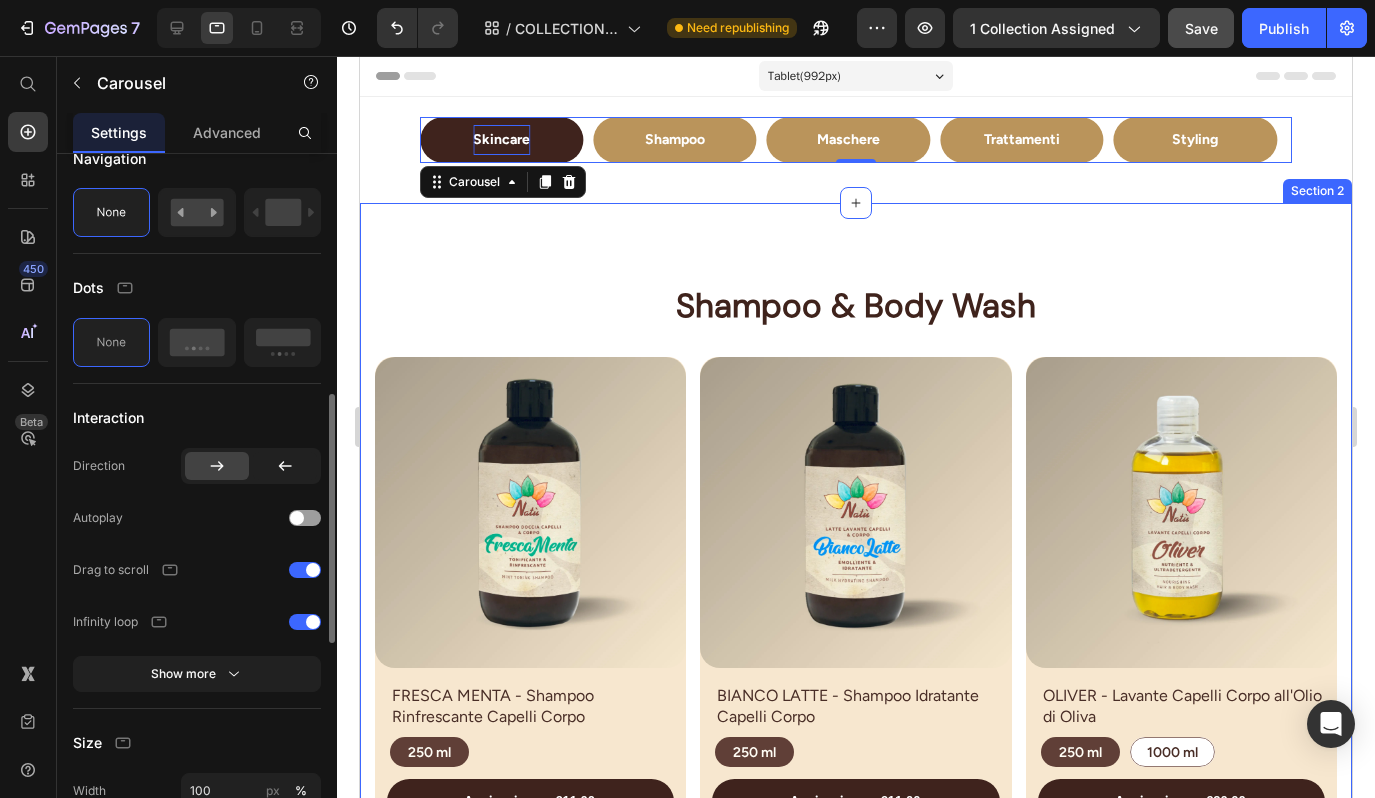 click on "Shampoo & Body Wash Heading Row Product Images FRESCA MENTA - Shampoo Rinfrescante Capelli Corpo Product Title 250 ml 250 ml 250 ml Product Variants & Swatches aggiungi
€11,00 Add to Cart Row Row Product Images BIANCO LATTE - Shampoo Idratante Capelli Corpo Product Title 250 ml 250 ml 250 ml Product Variants & Swatches aggiungi
€11,00 Add to Cart Row Row Product Images OLIVER - Lavante Capelli Corpo all'Olio di Oliva Product Title 250 ml 250 ml 250 ml 1000 ml 1000 ml 1000 ml Product Variants & Swatches aggiungi
€20,00 Add to Cart Row Row Product Images ENERGY - Shampoo Volume Capelli Deboli Piatti Product Title 250 ml 250 ml 250 ml 1000 ml 1000 ml 1000 ml Product Variants & Swatches aggiungi
€14,00 Add to Cart Row Row Product Images PURÌ - Shampoo Purificante Cute con Forfora Product Title 250 ml 250 ml 250 ml 1000 ml 1000 ml 1000 ml Product Variants & Swatches aggiungi
€14,00 Add to Cart Row Row Product Images DÈLICE - Shampoo Nutriente Capelli Secchi o Trattati" at bounding box center [856, 1068] 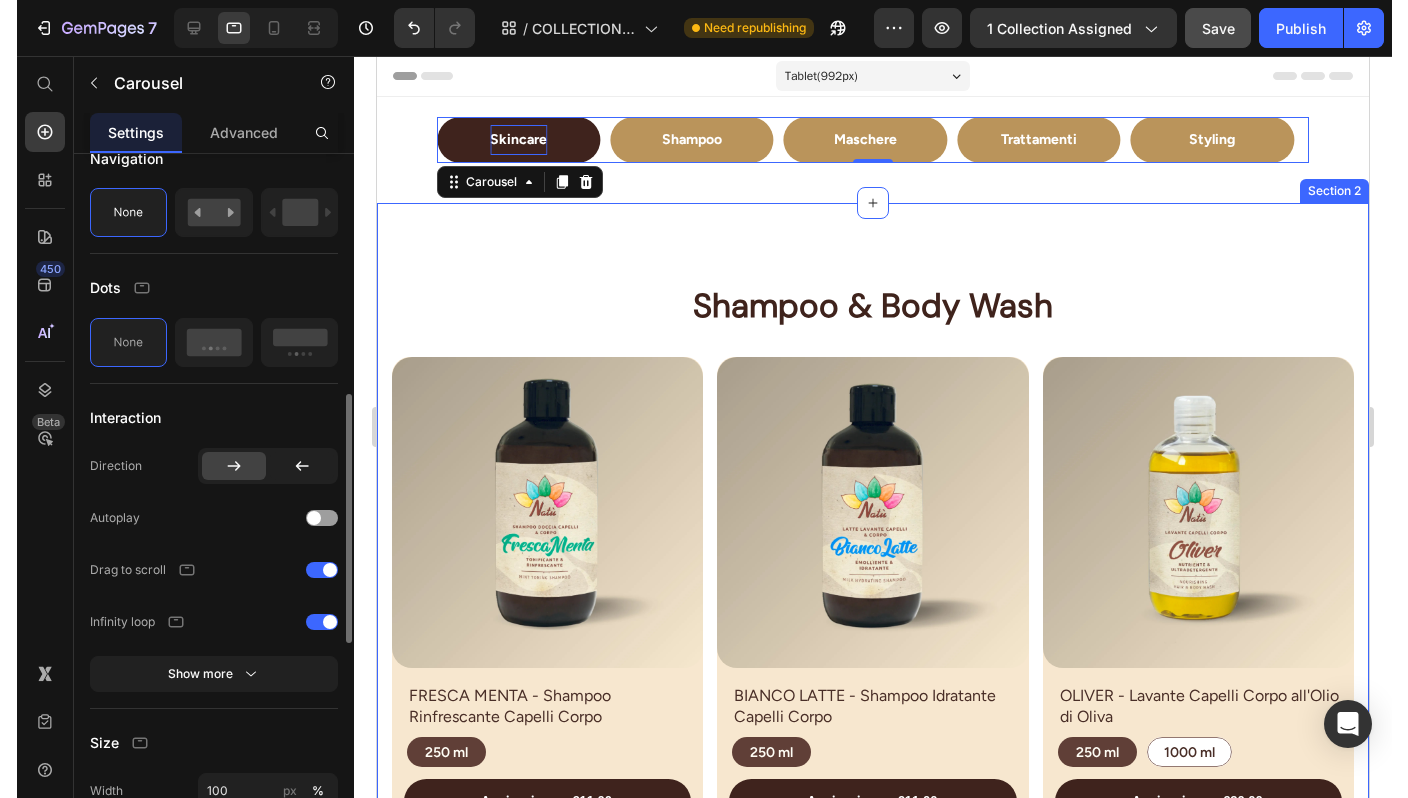 scroll, scrollTop: 0, scrollLeft: 0, axis: both 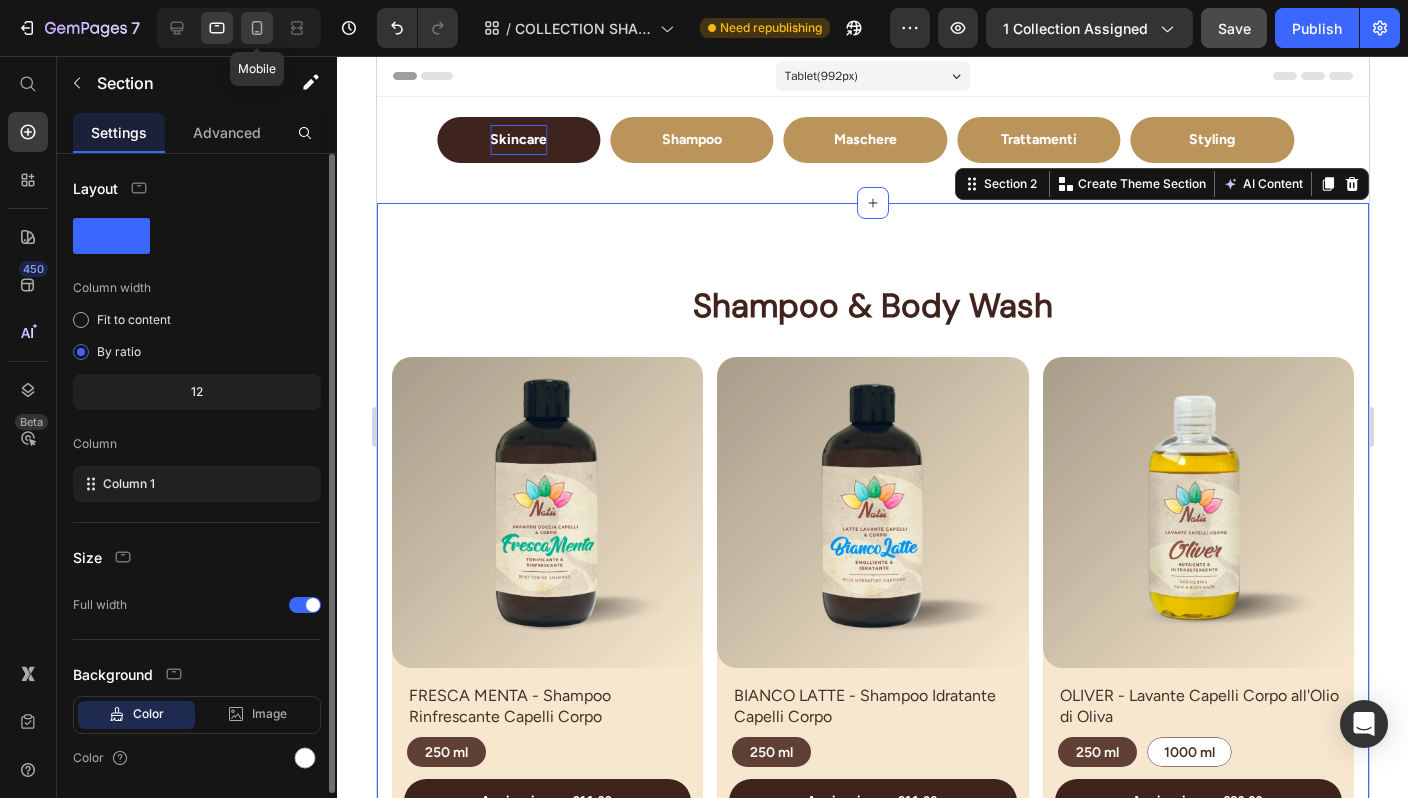 click 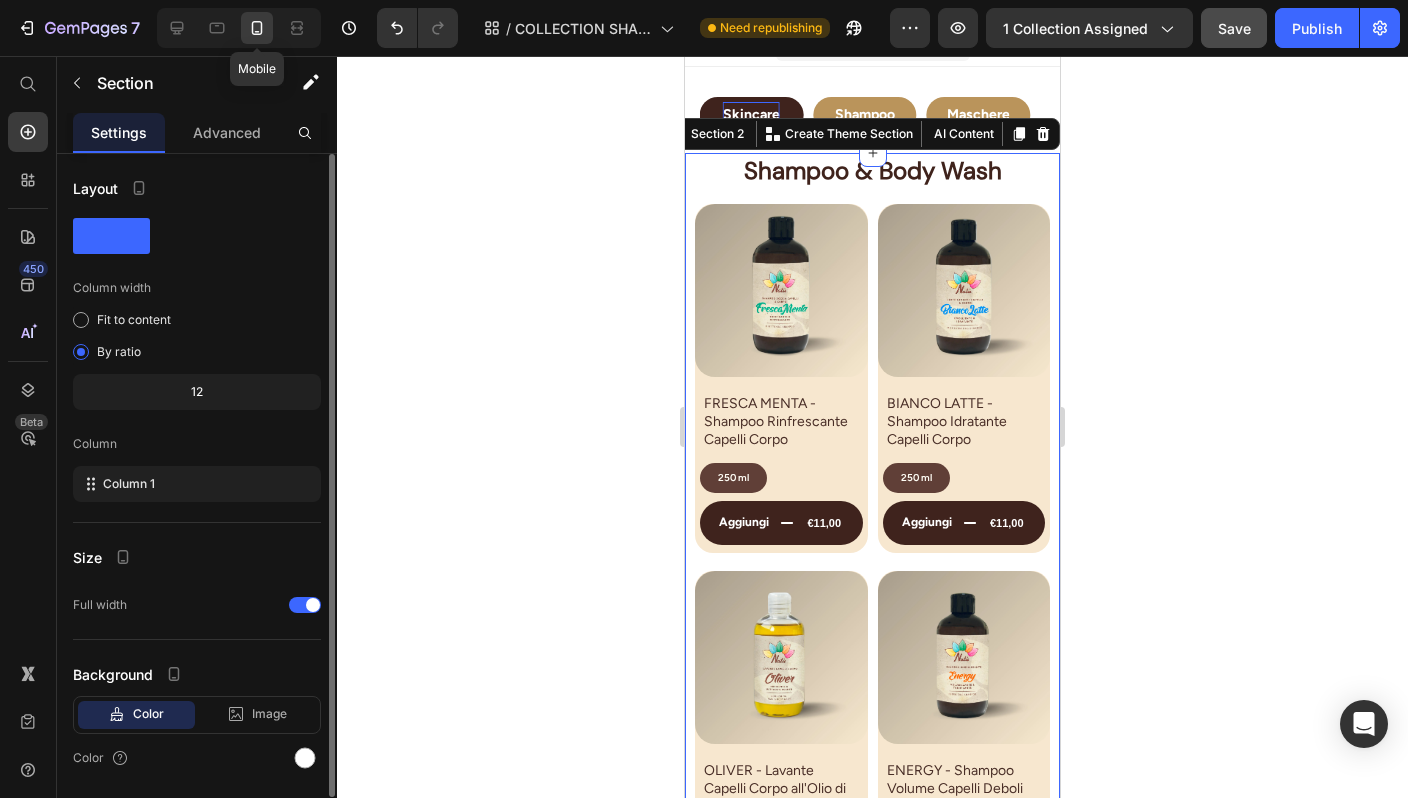 scroll, scrollTop: 57, scrollLeft: 0, axis: vertical 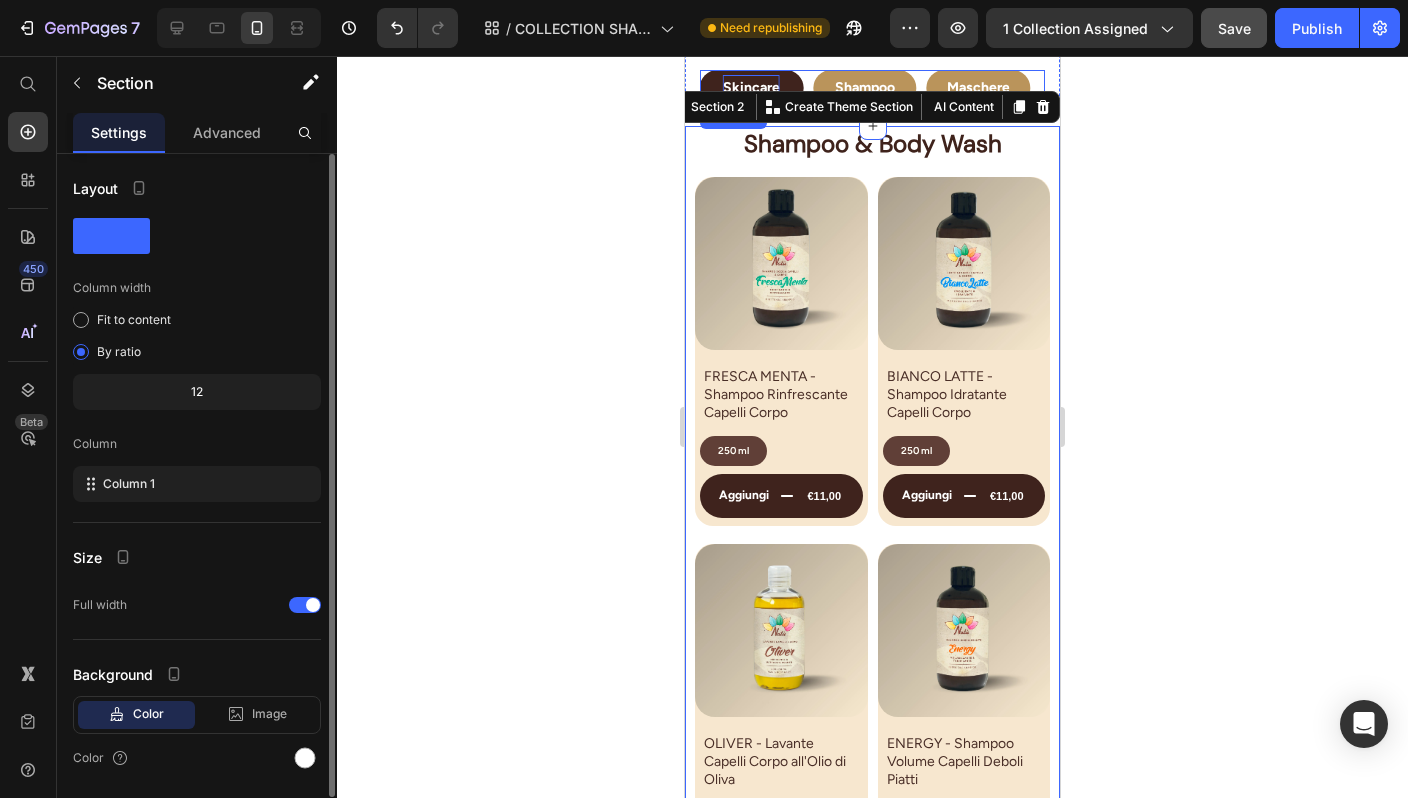 click on "Shampoo Button Maschere Button Trattamenti Button Styling Button Skincare Button" at bounding box center (872, 88) 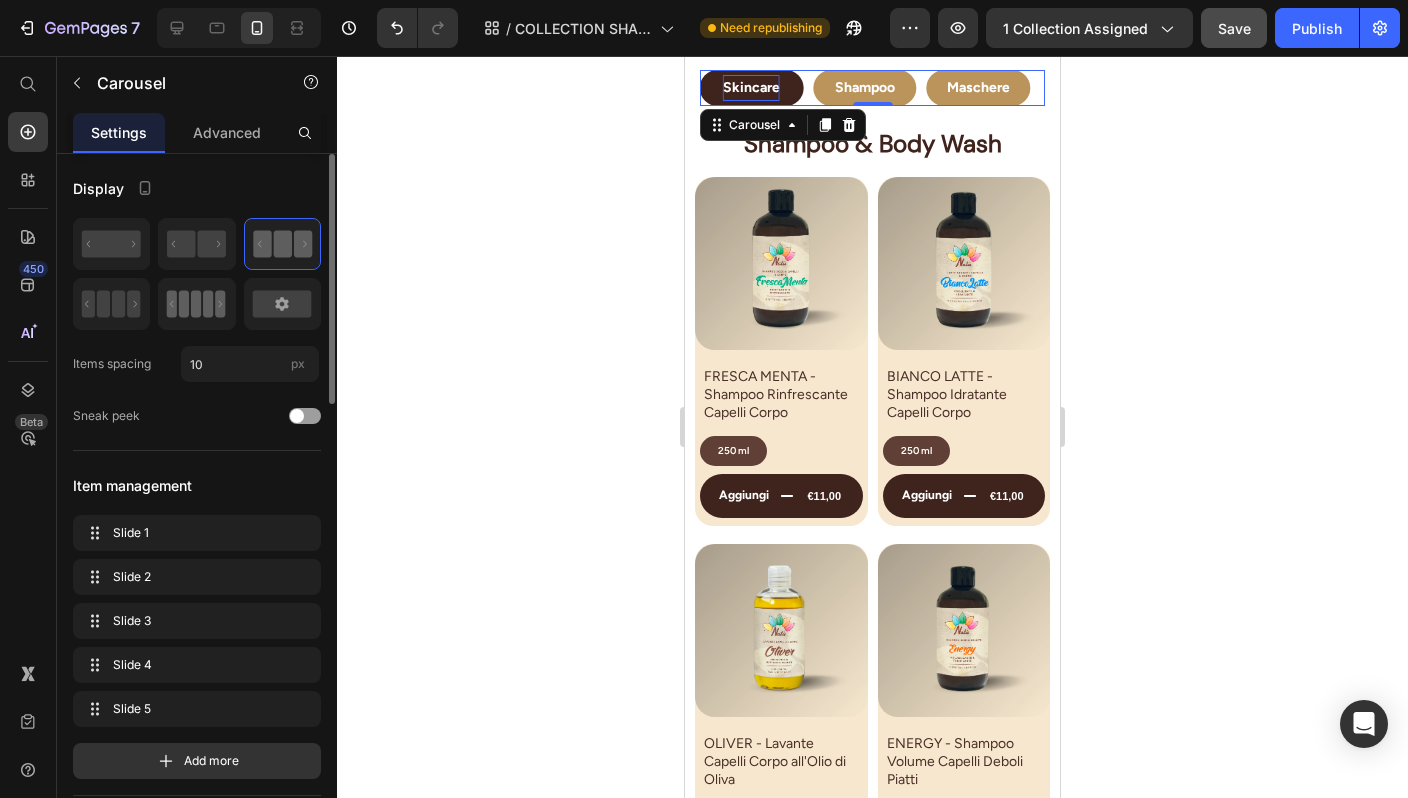 click 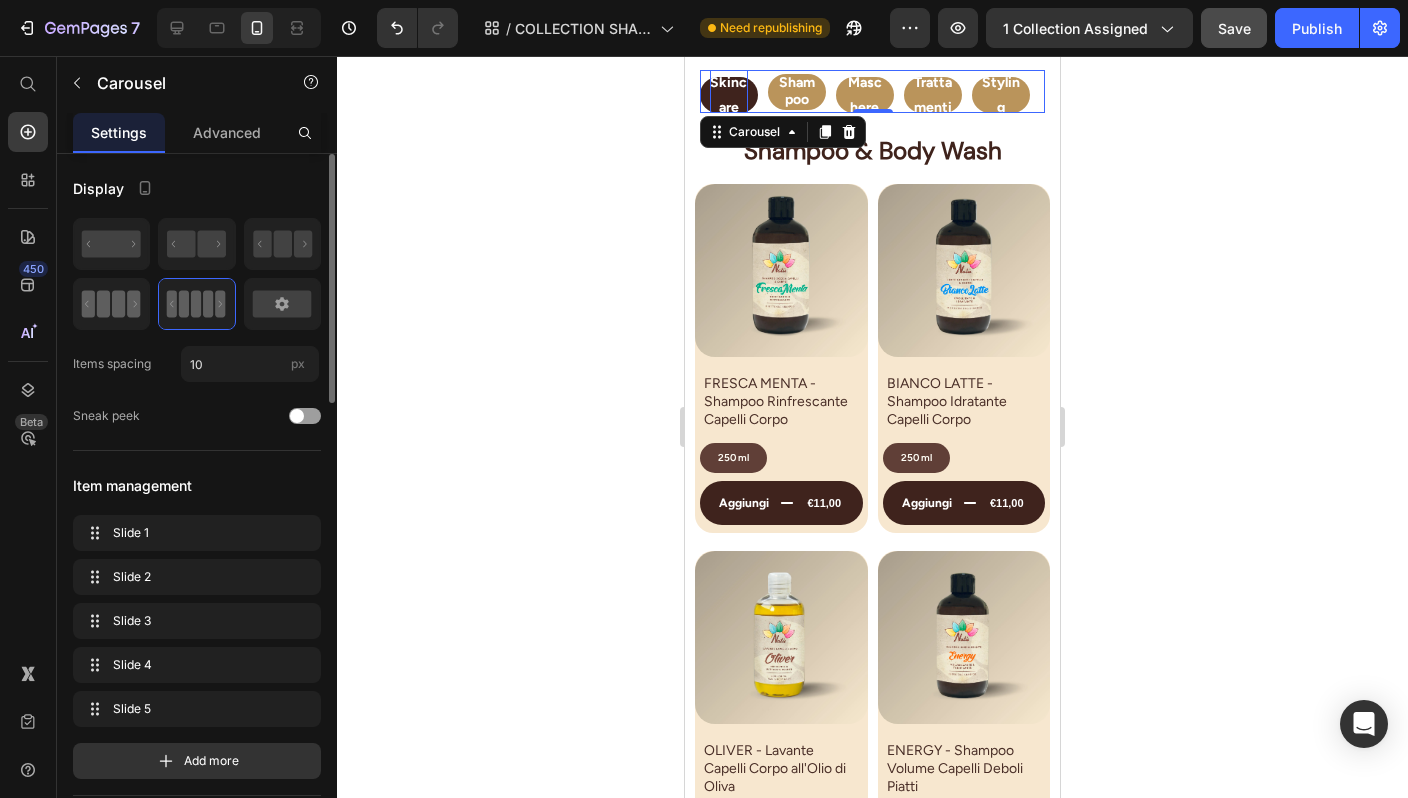 click 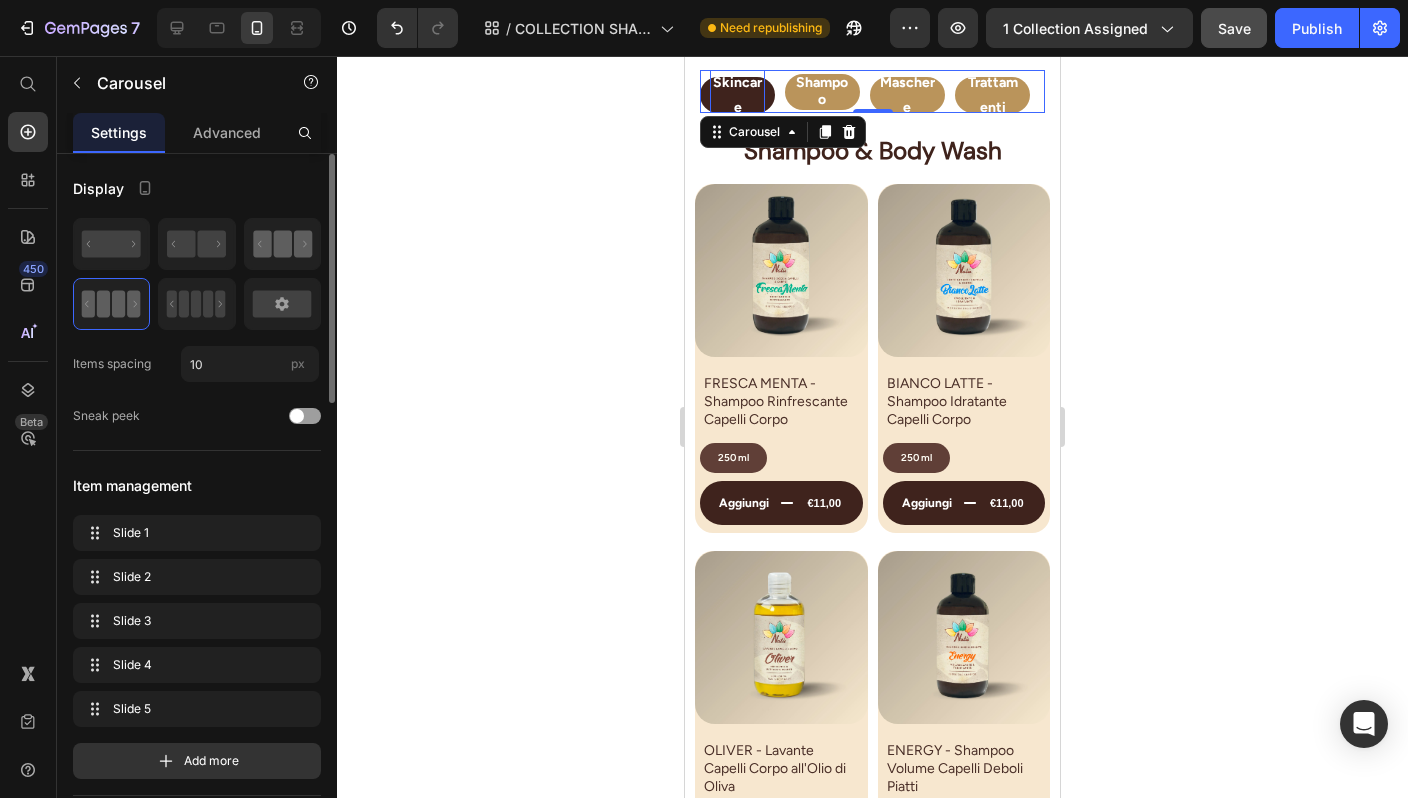 click 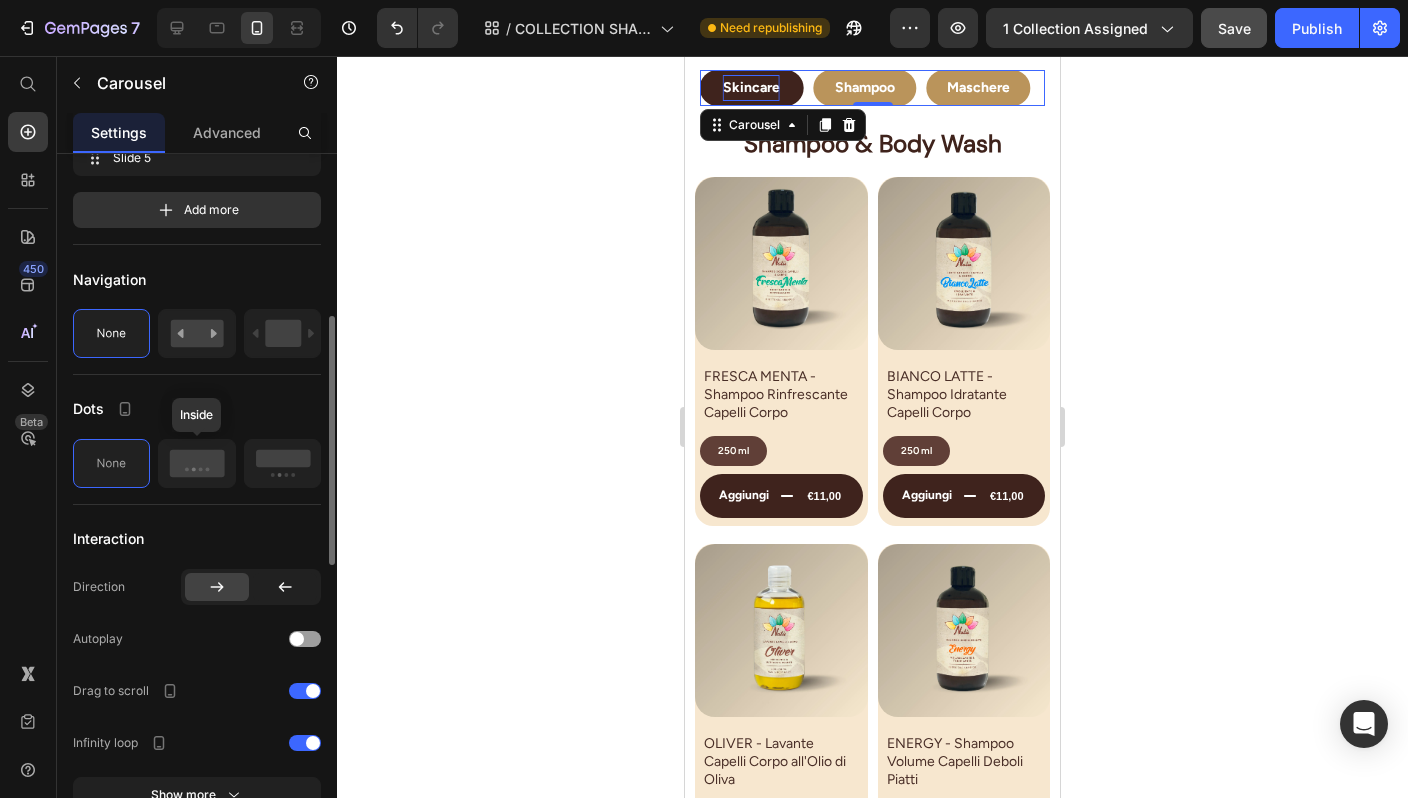 scroll, scrollTop: 555, scrollLeft: 0, axis: vertical 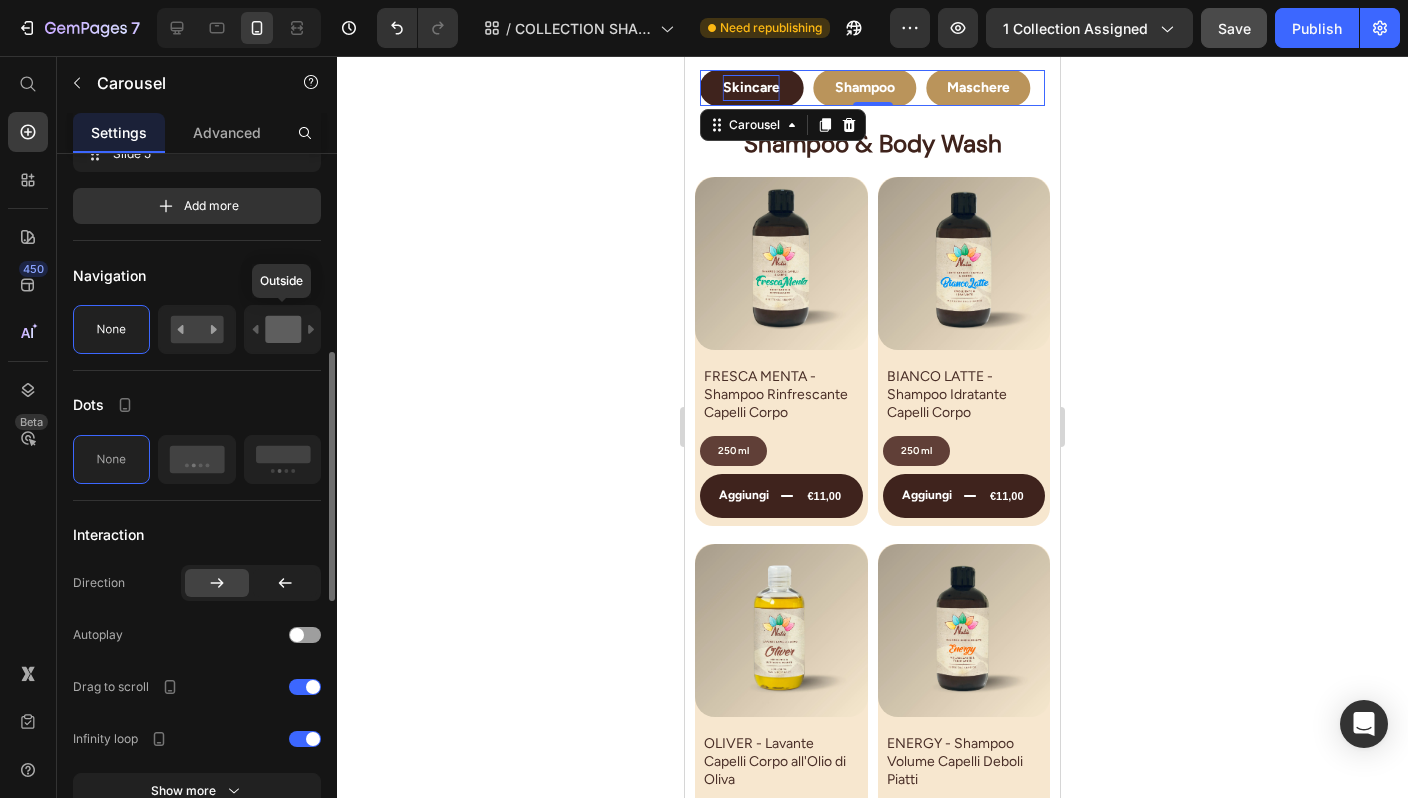 click 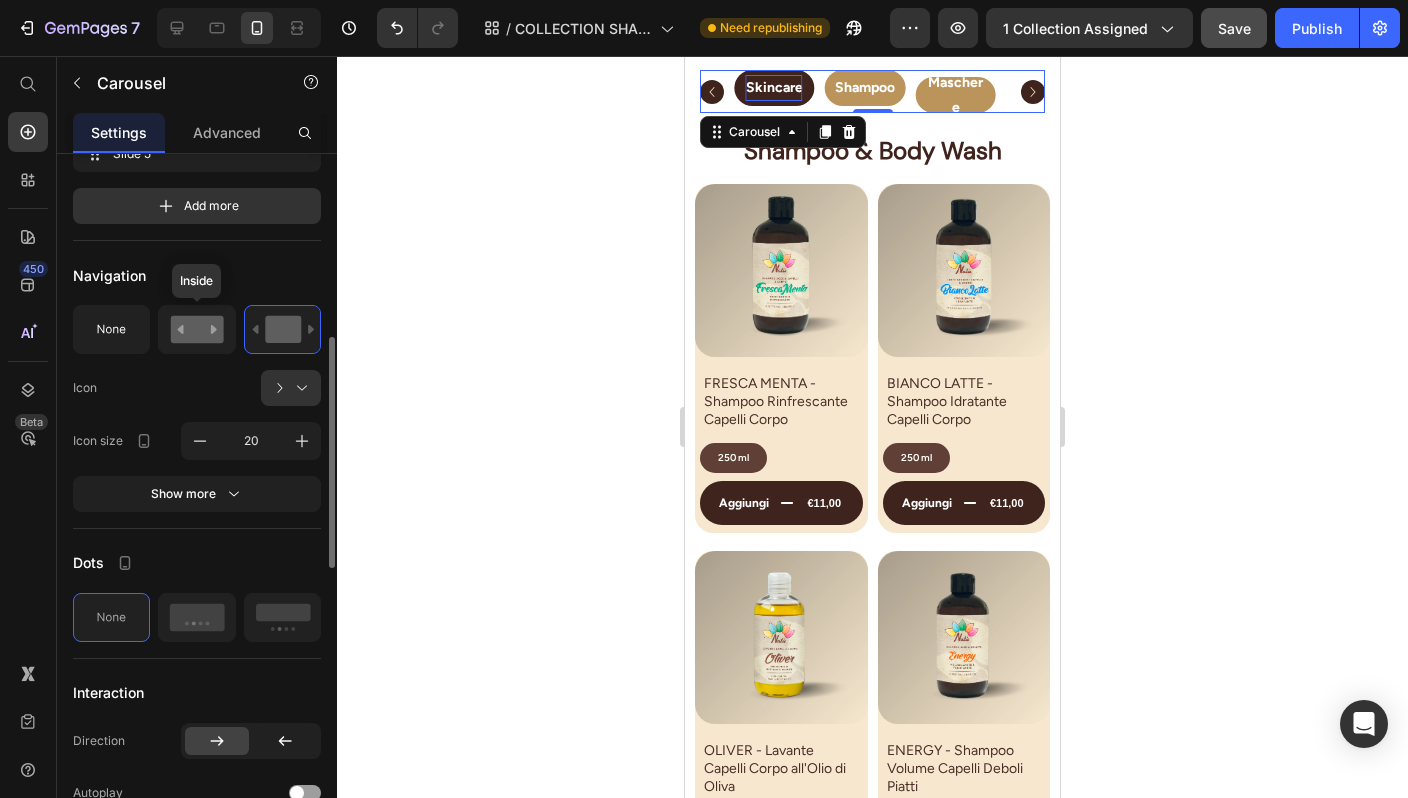 click 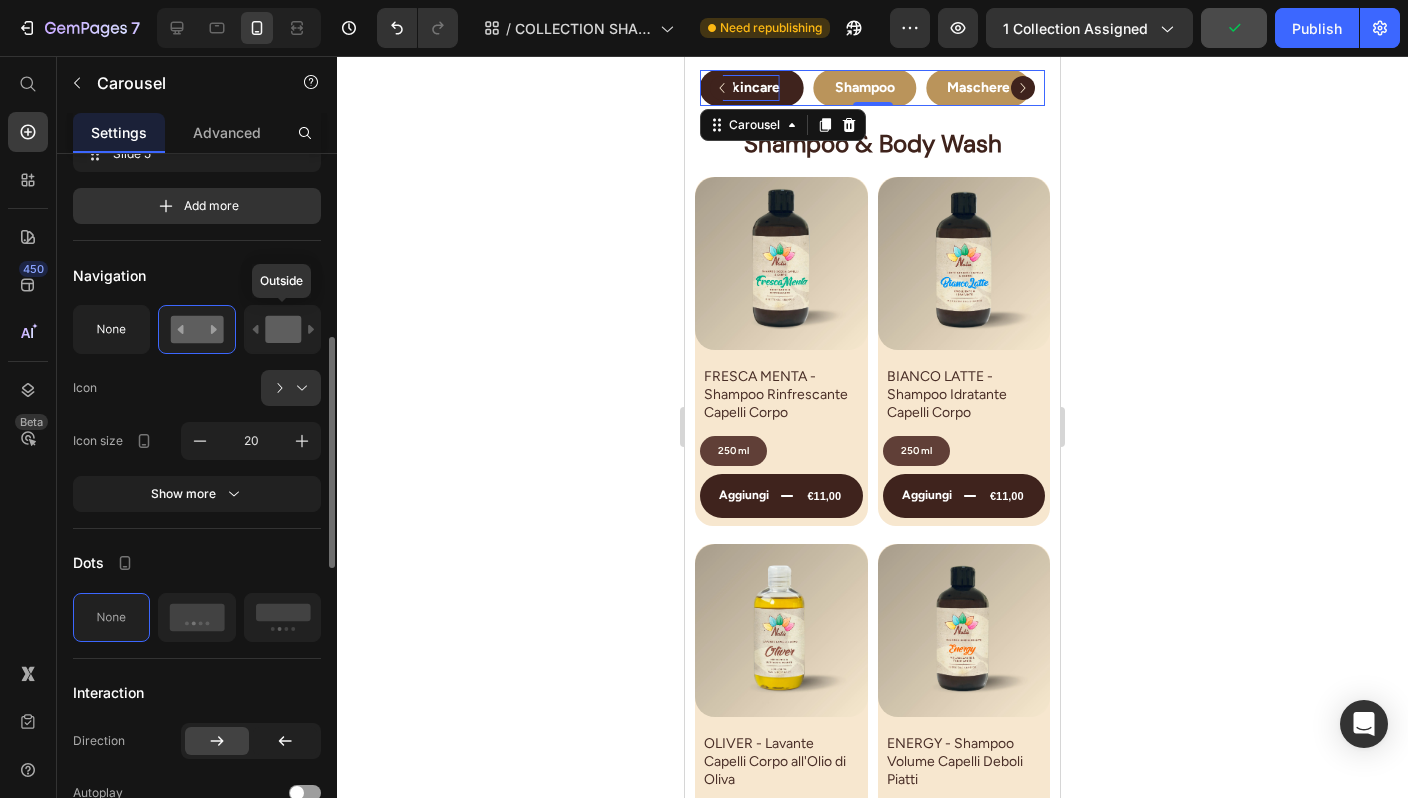 click 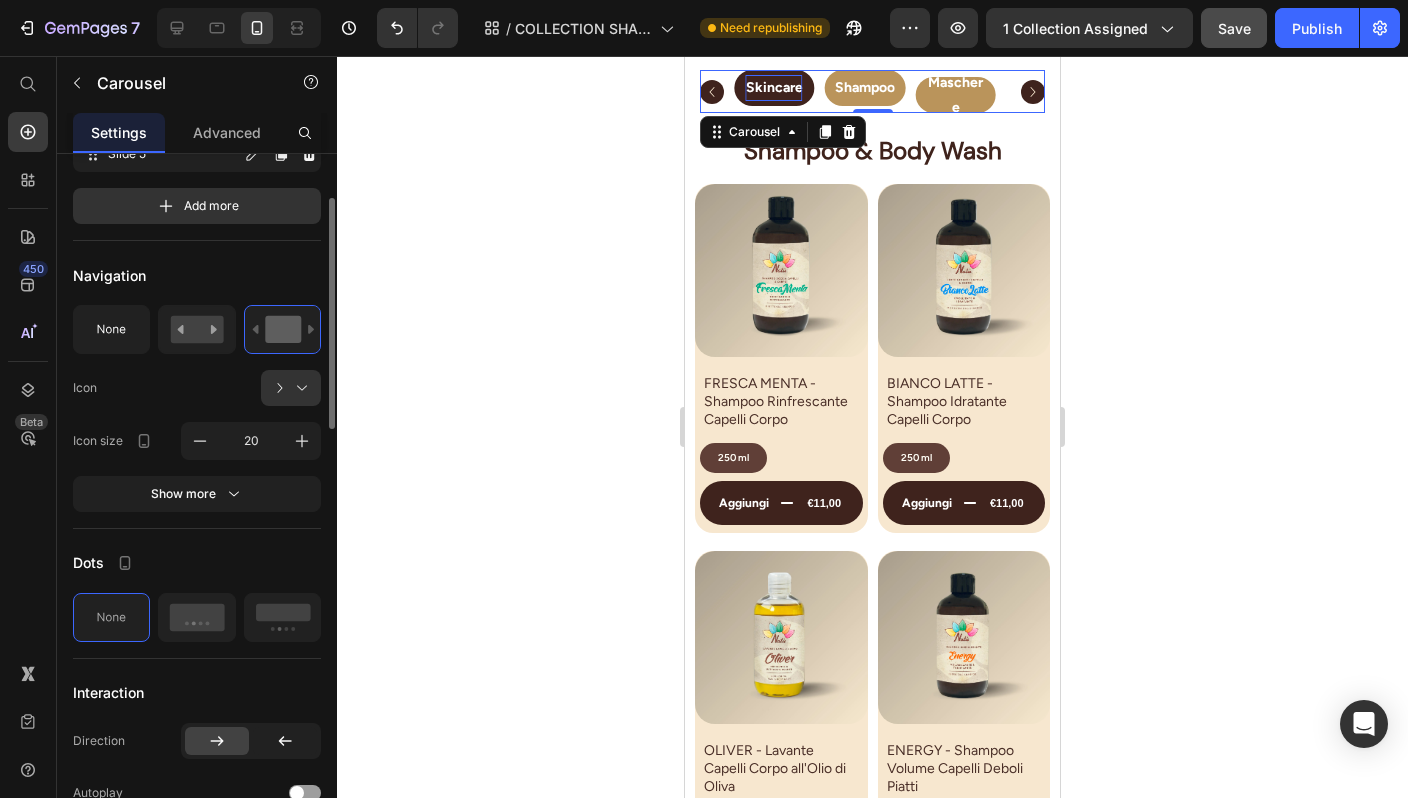 scroll, scrollTop: 0, scrollLeft: 0, axis: both 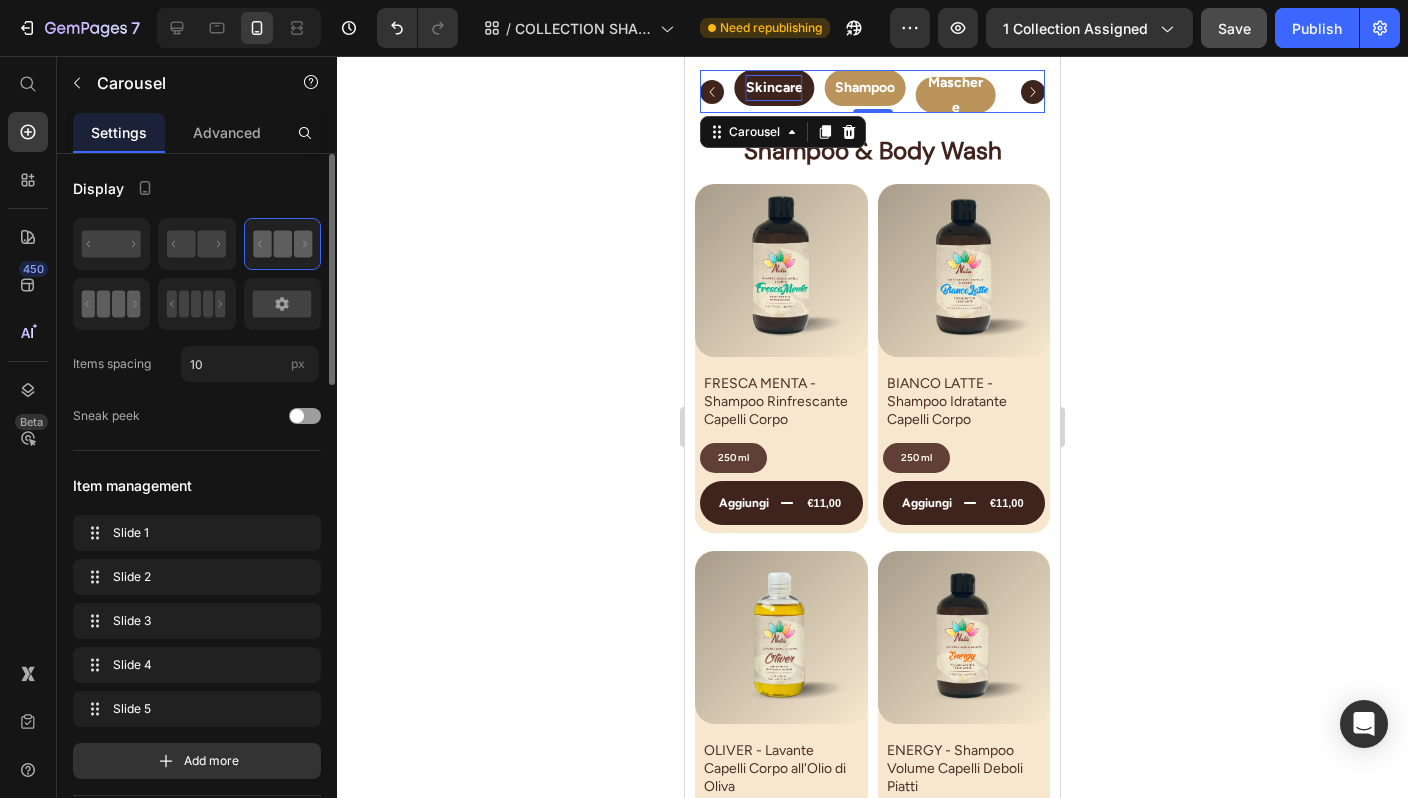 click 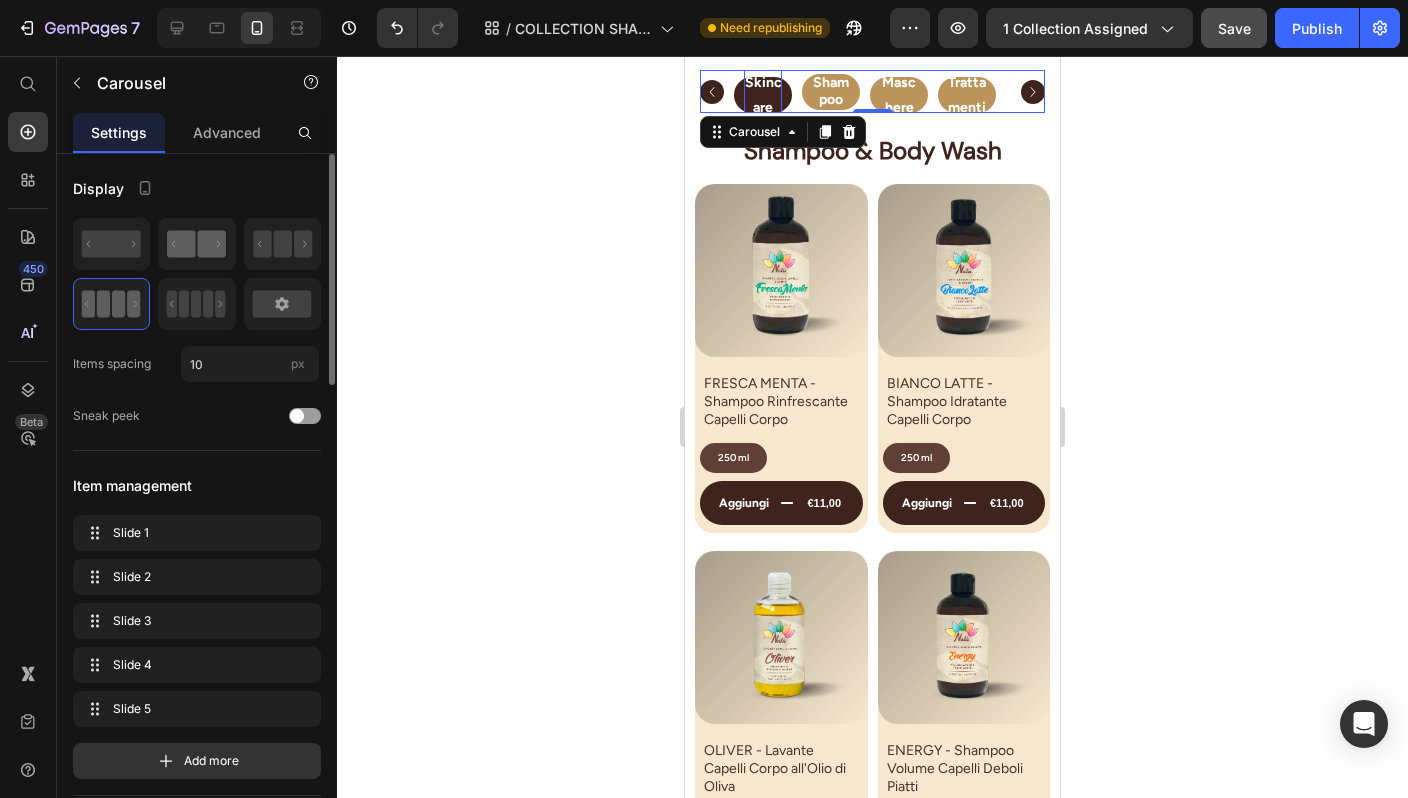 click 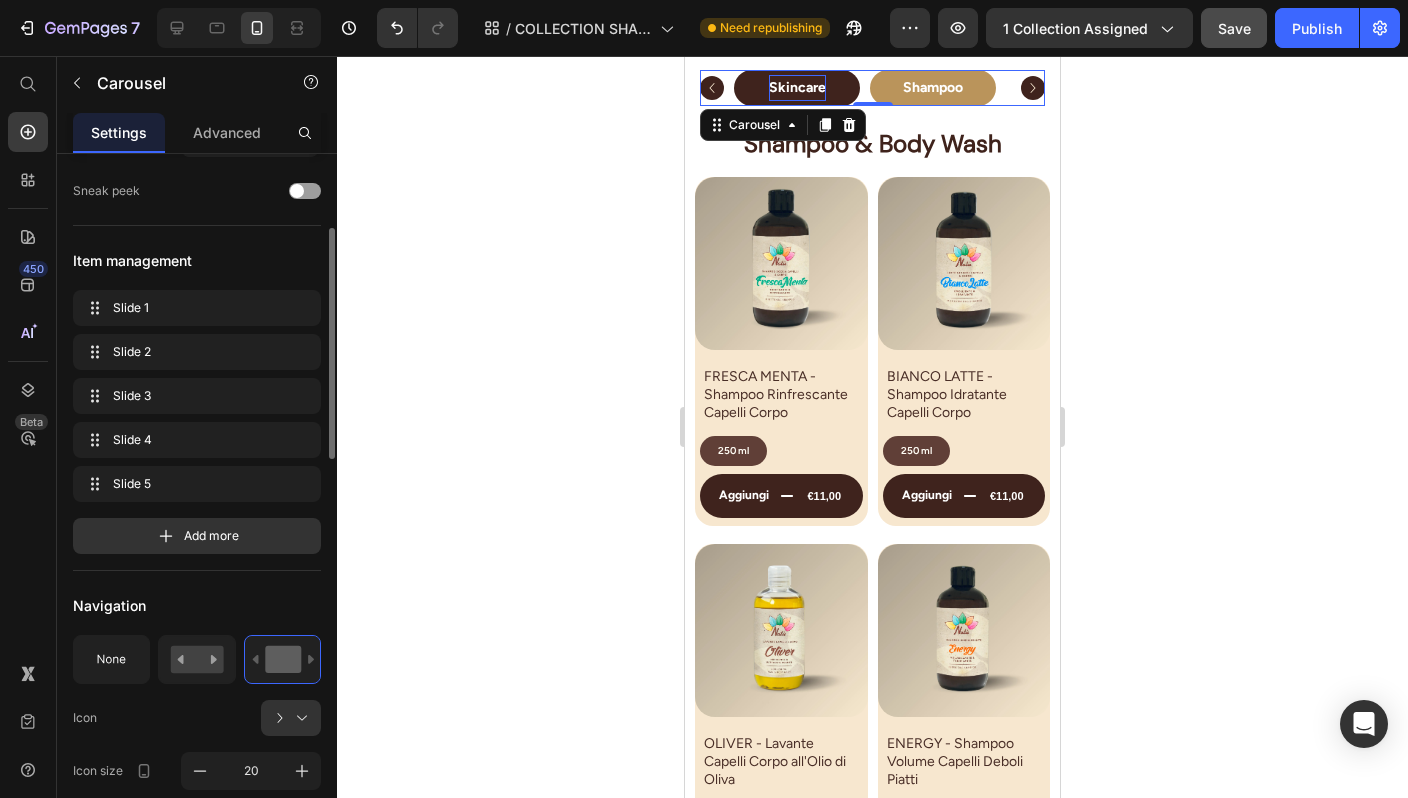 scroll, scrollTop: 0, scrollLeft: 0, axis: both 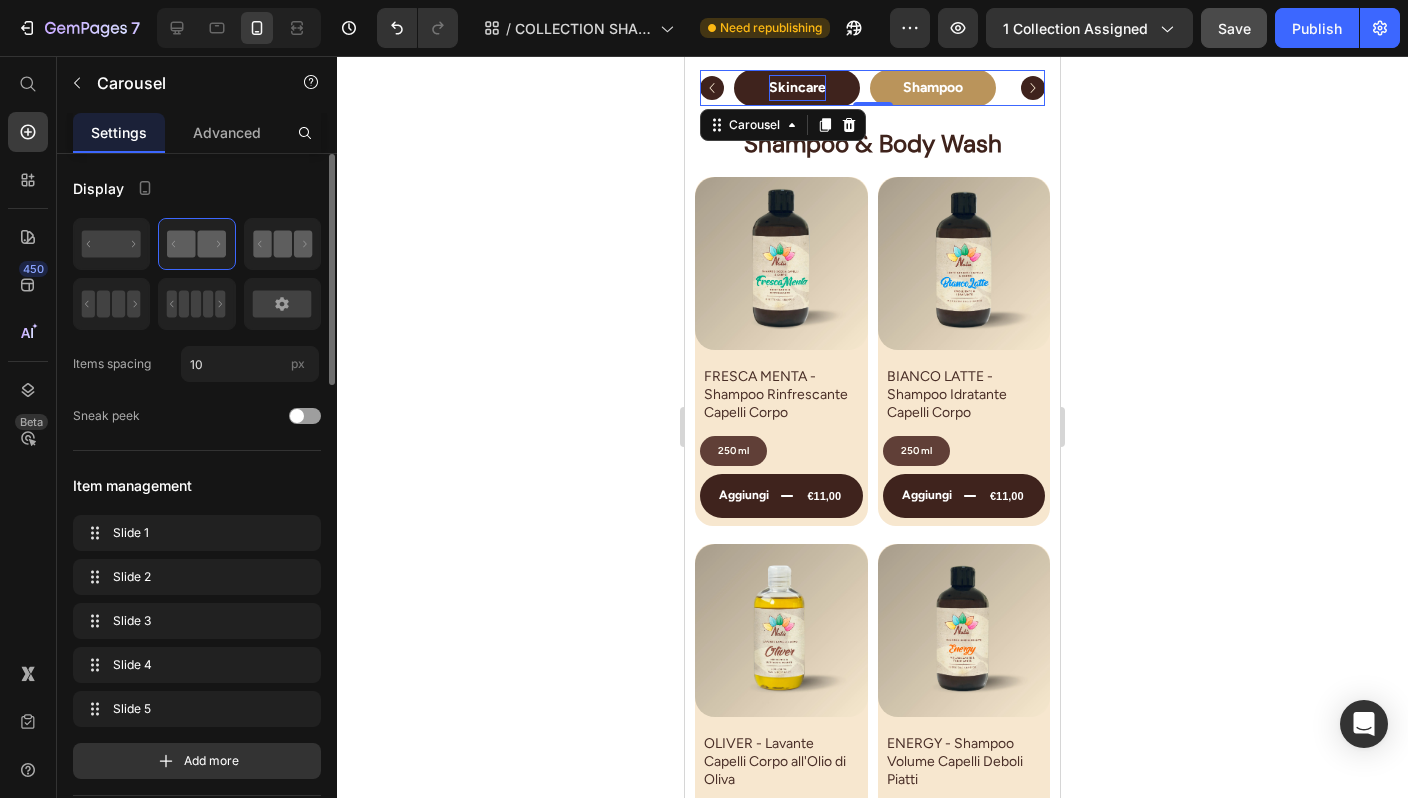 click 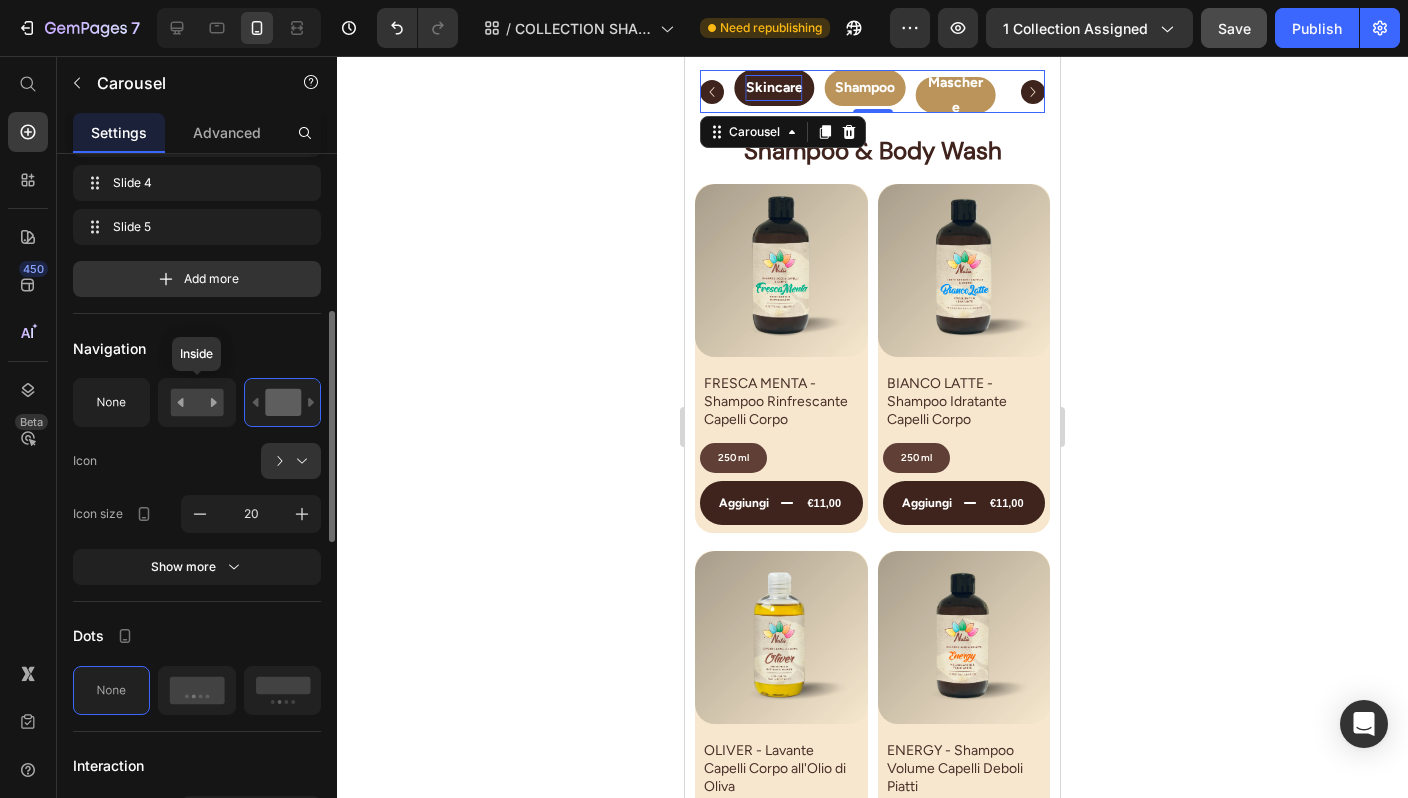 scroll, scrollTop: 487, scrollLeft: 0, axis: vertical 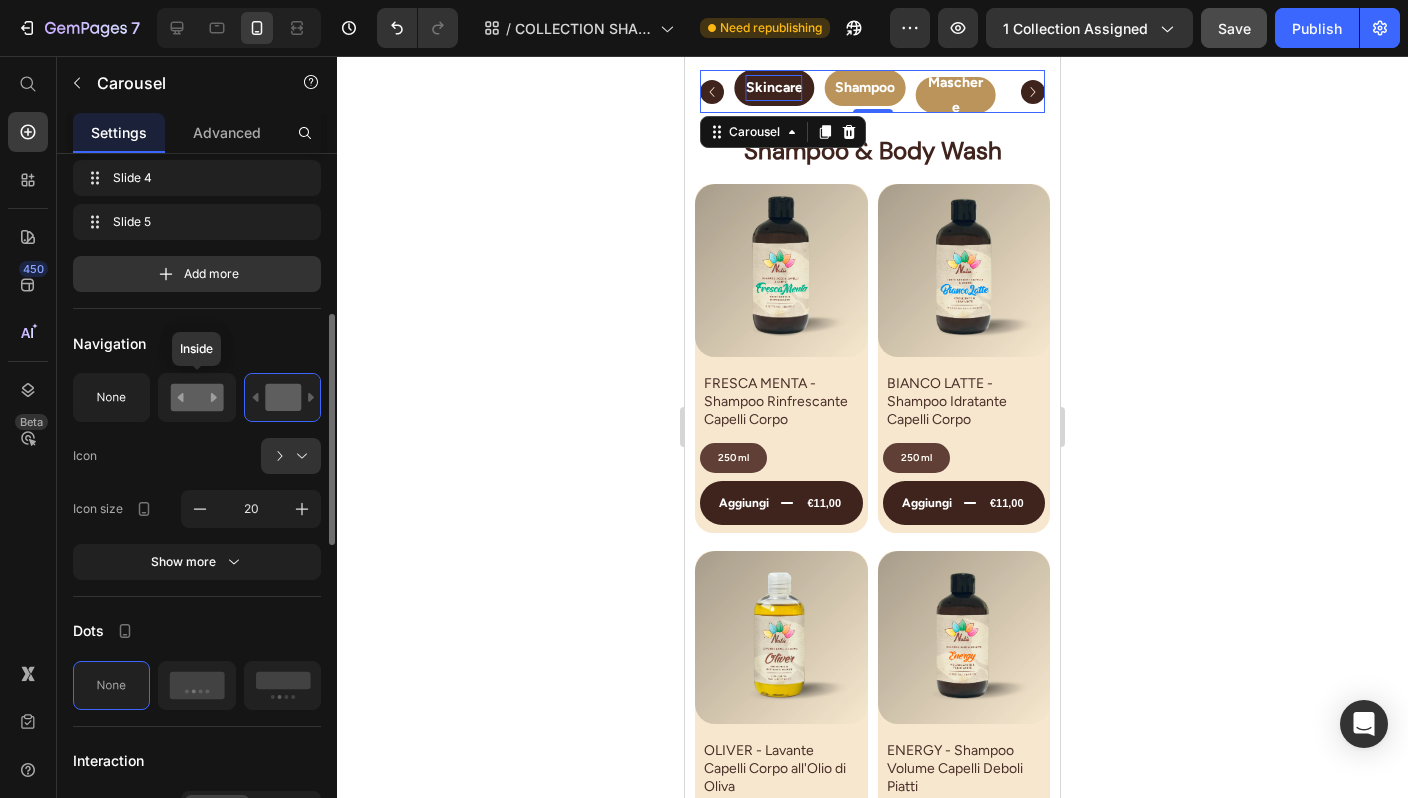 click 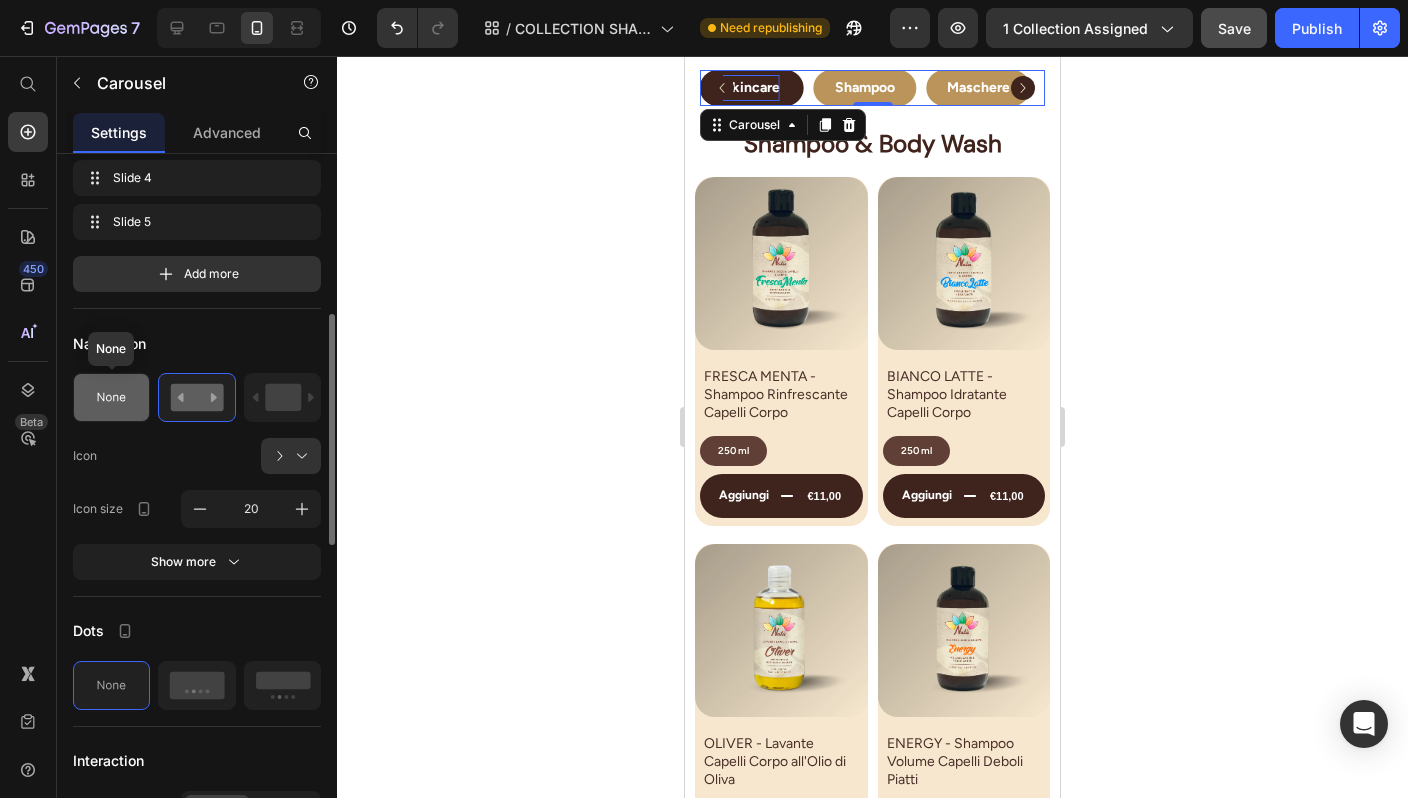 click 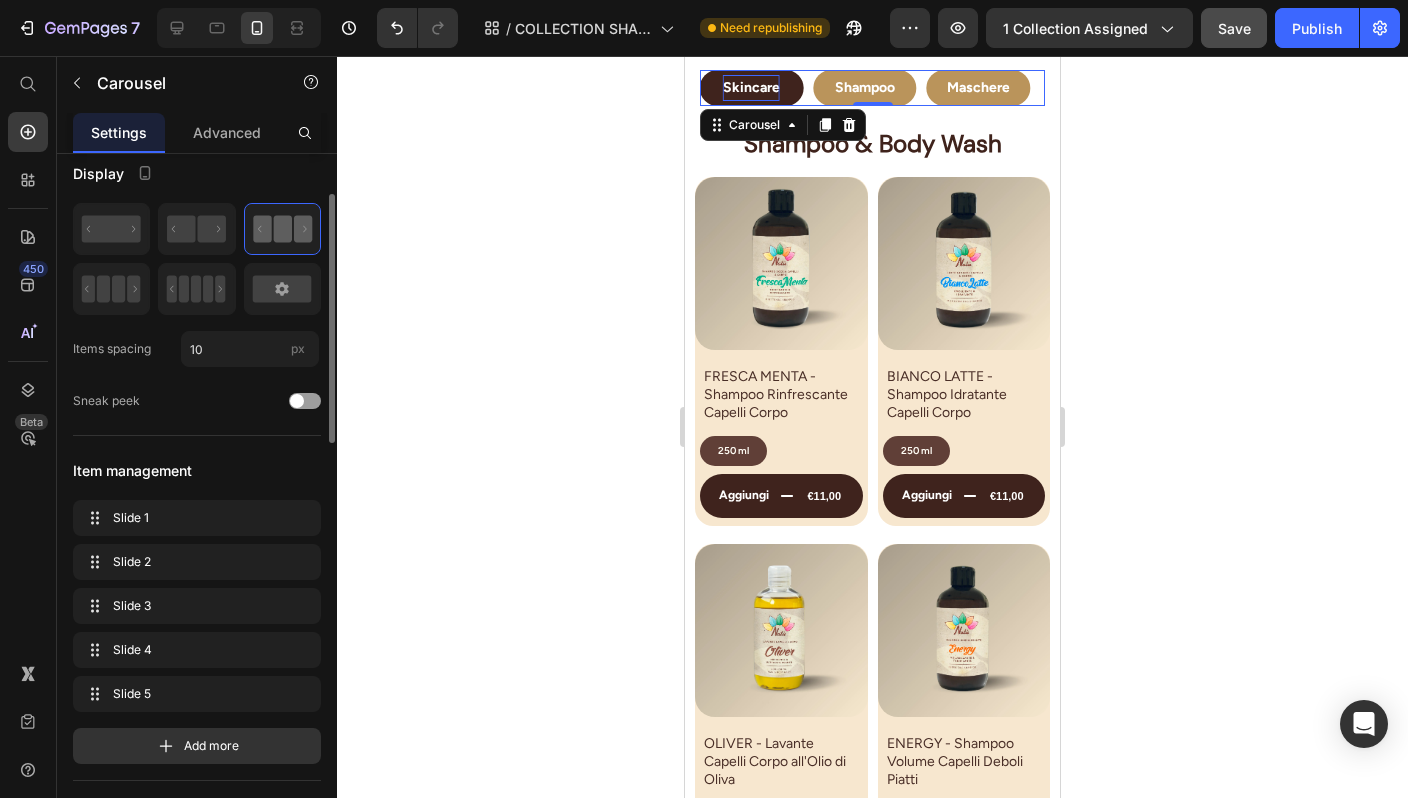 scroll, scrollTop: 0, scrollLeft: 0, axis: both 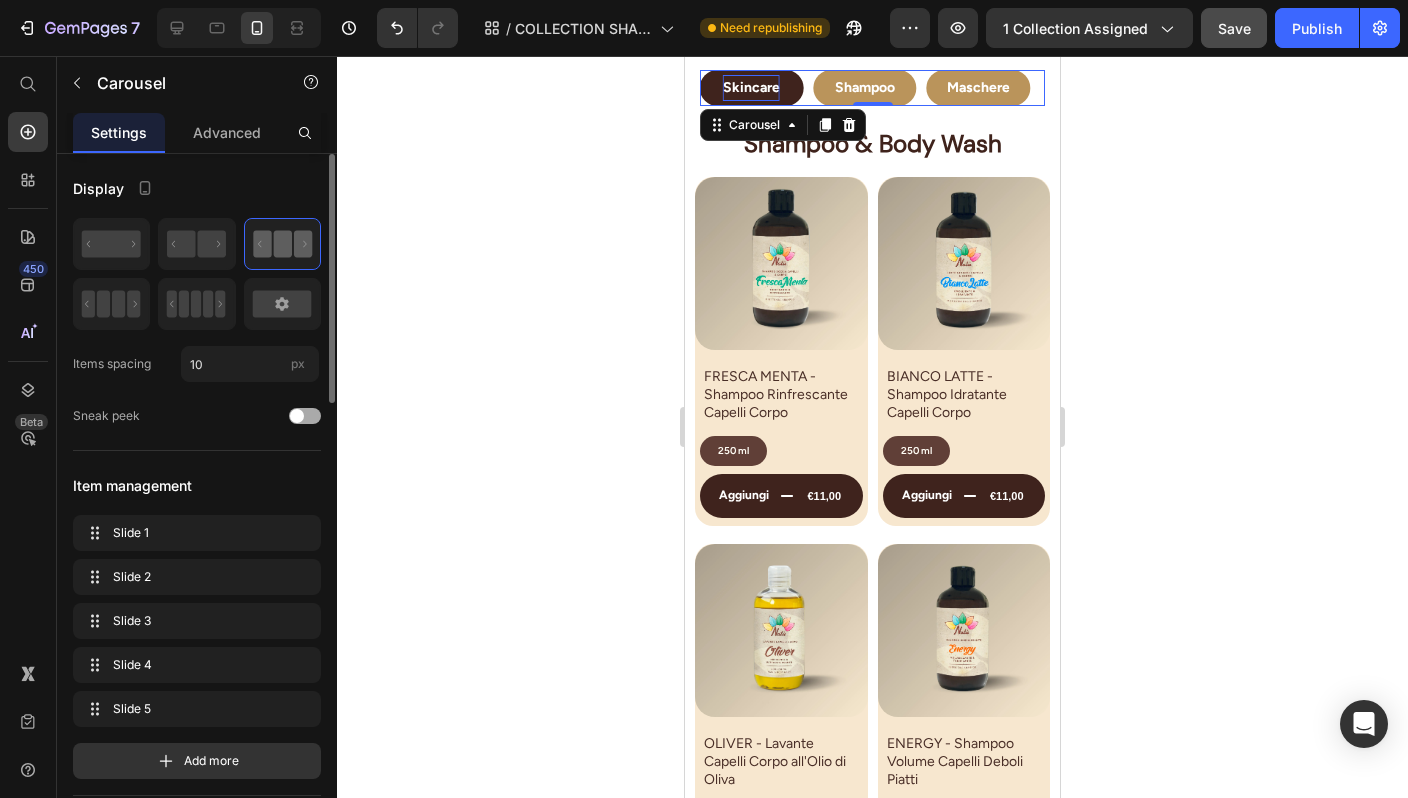 click at bounding box center (305, 416) 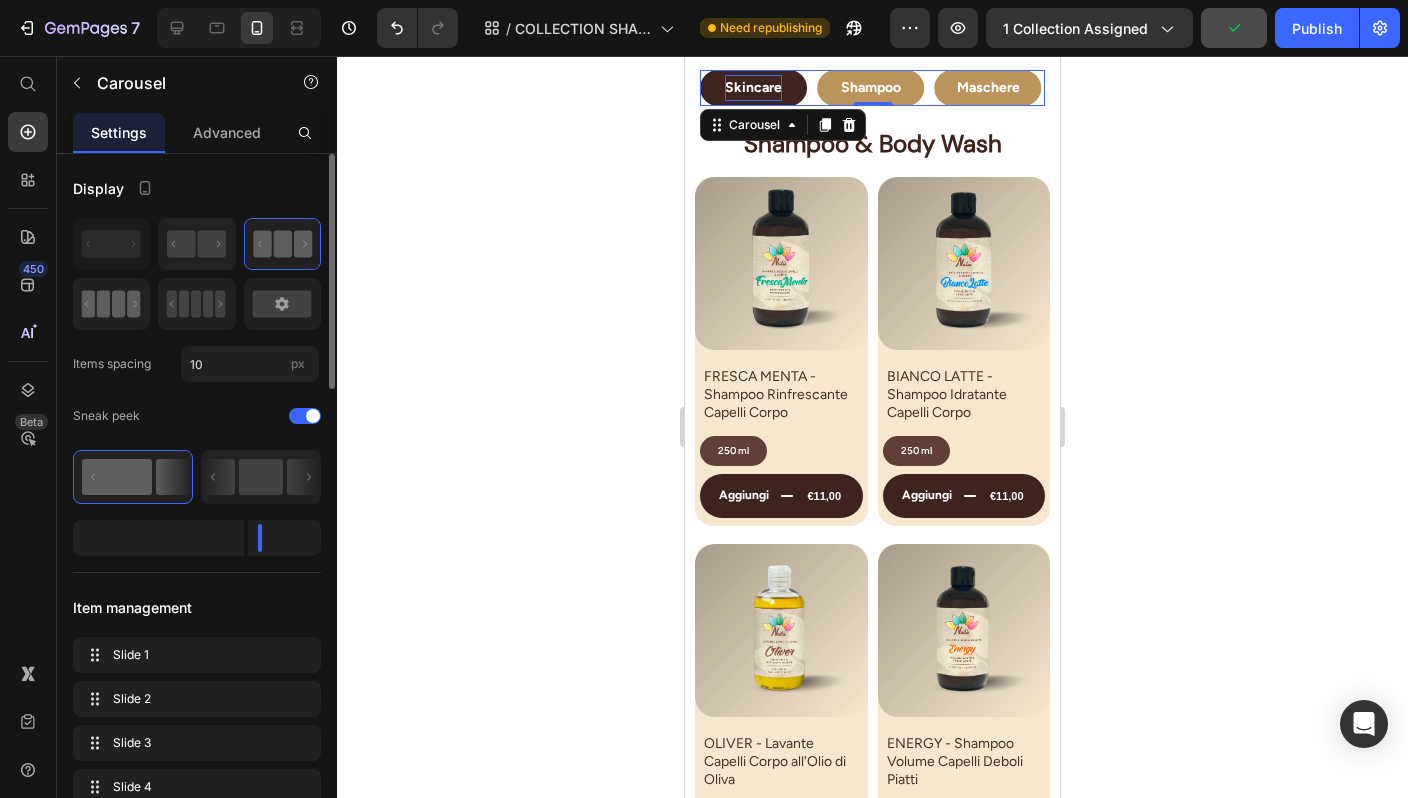 click 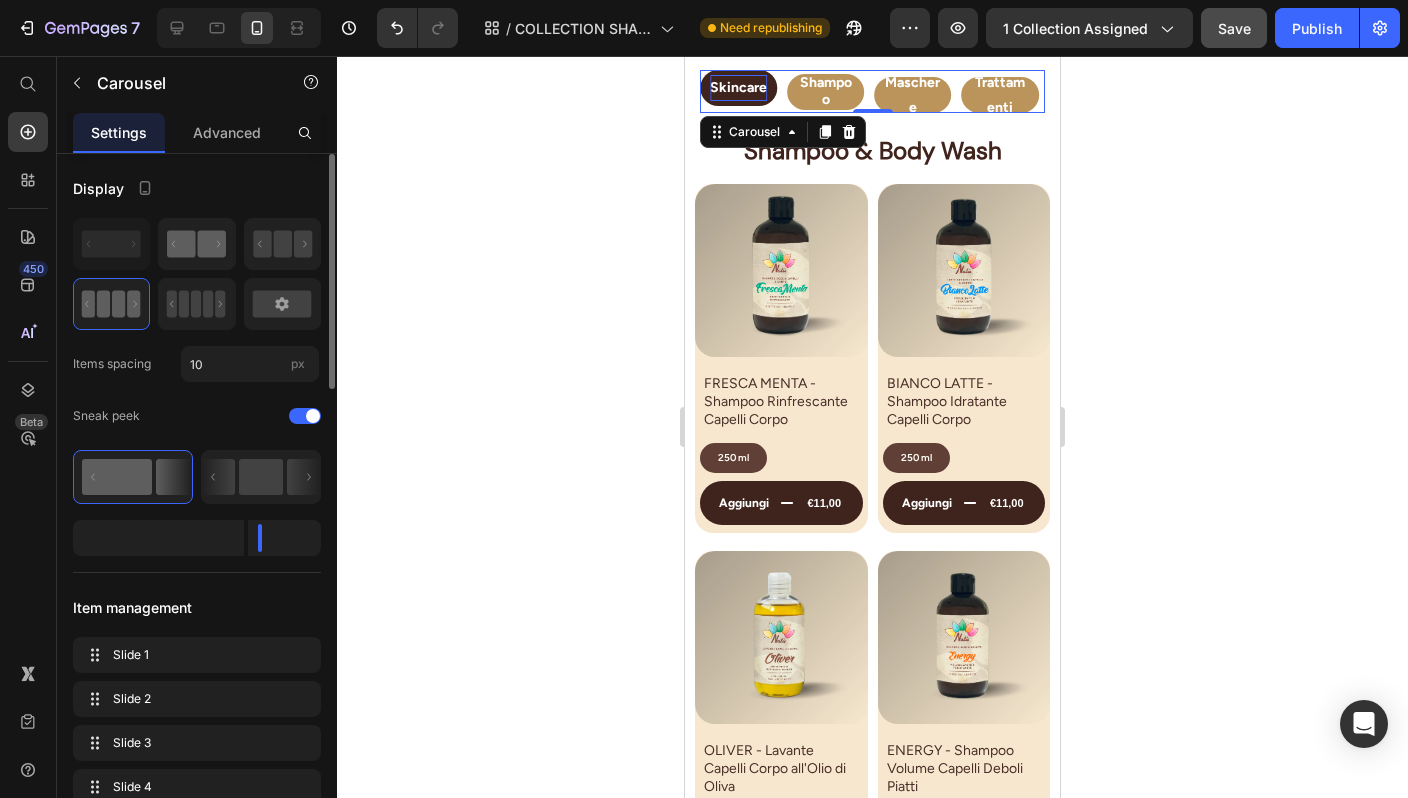 click 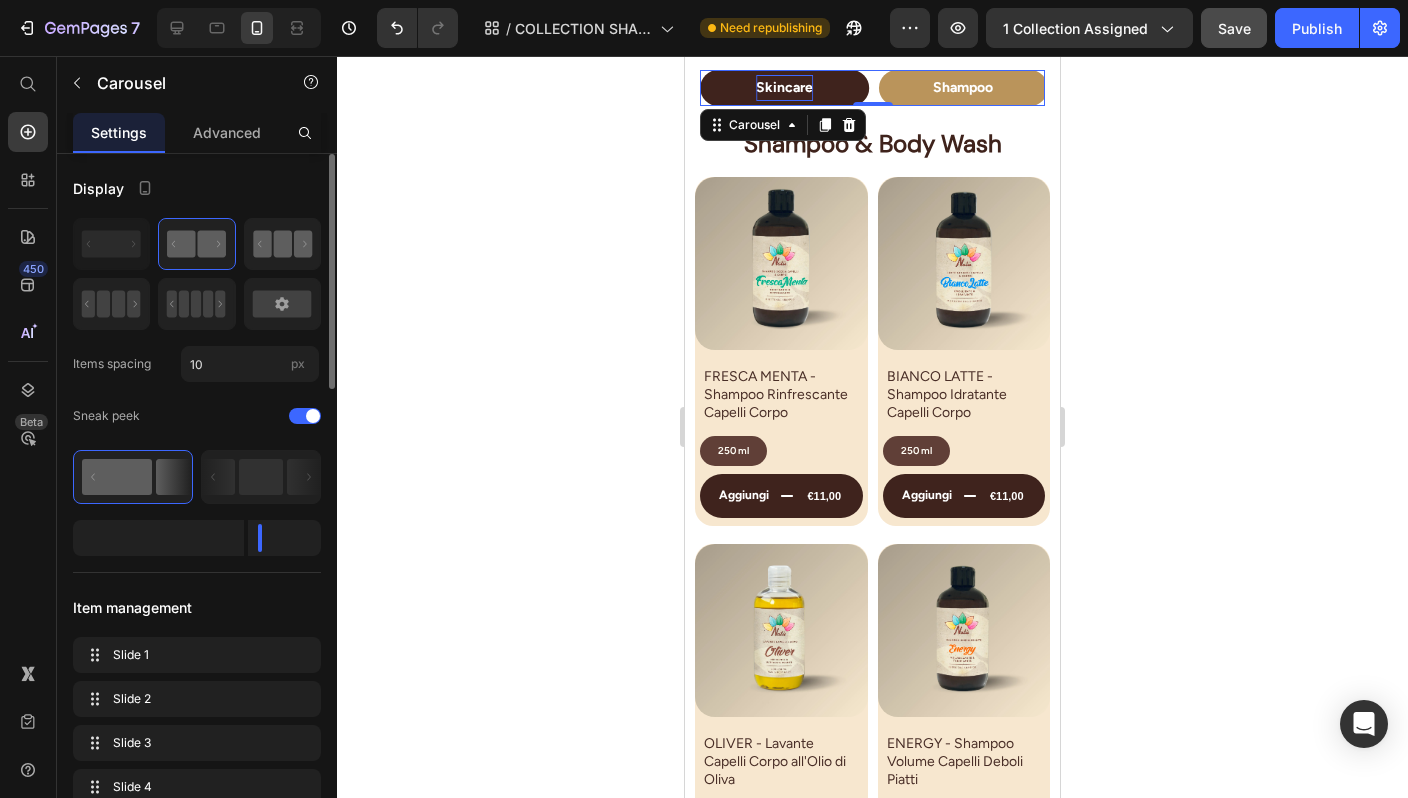 click 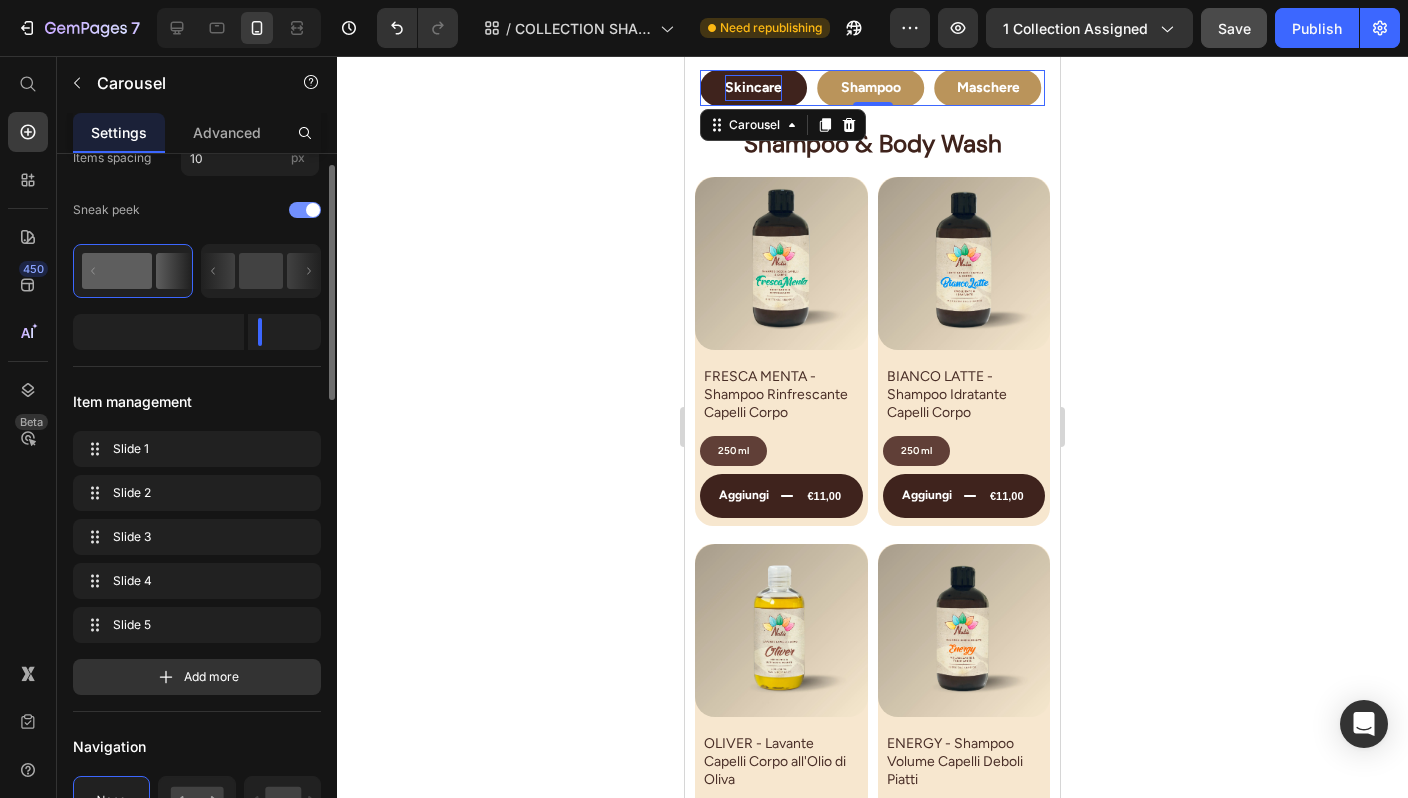 scroll, scrollTop: 211, scrollLeft: 0, axis: vertical 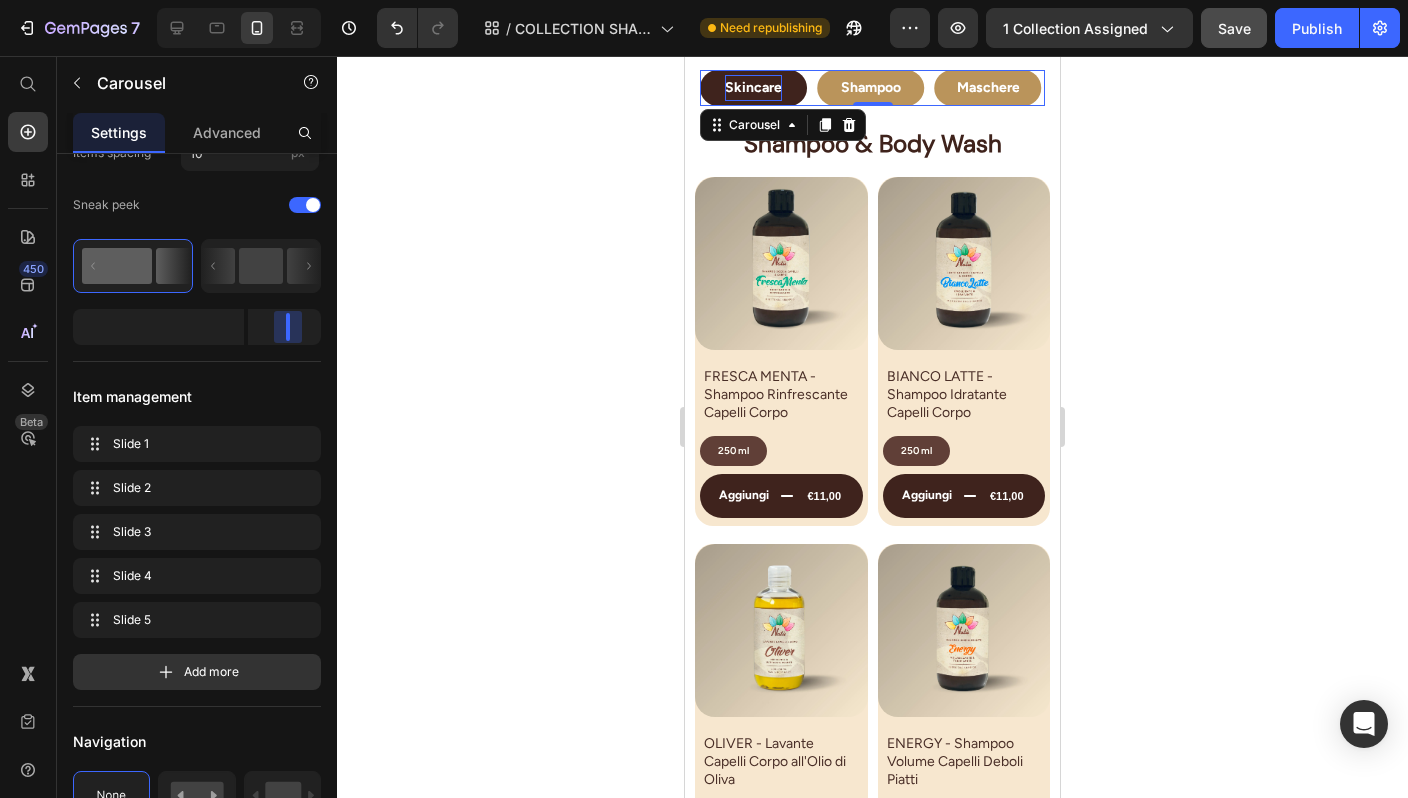 drag, startPoint x: 263, startPoint y: 324, endPoint x: 290, endPoint y: 324, distance: 27 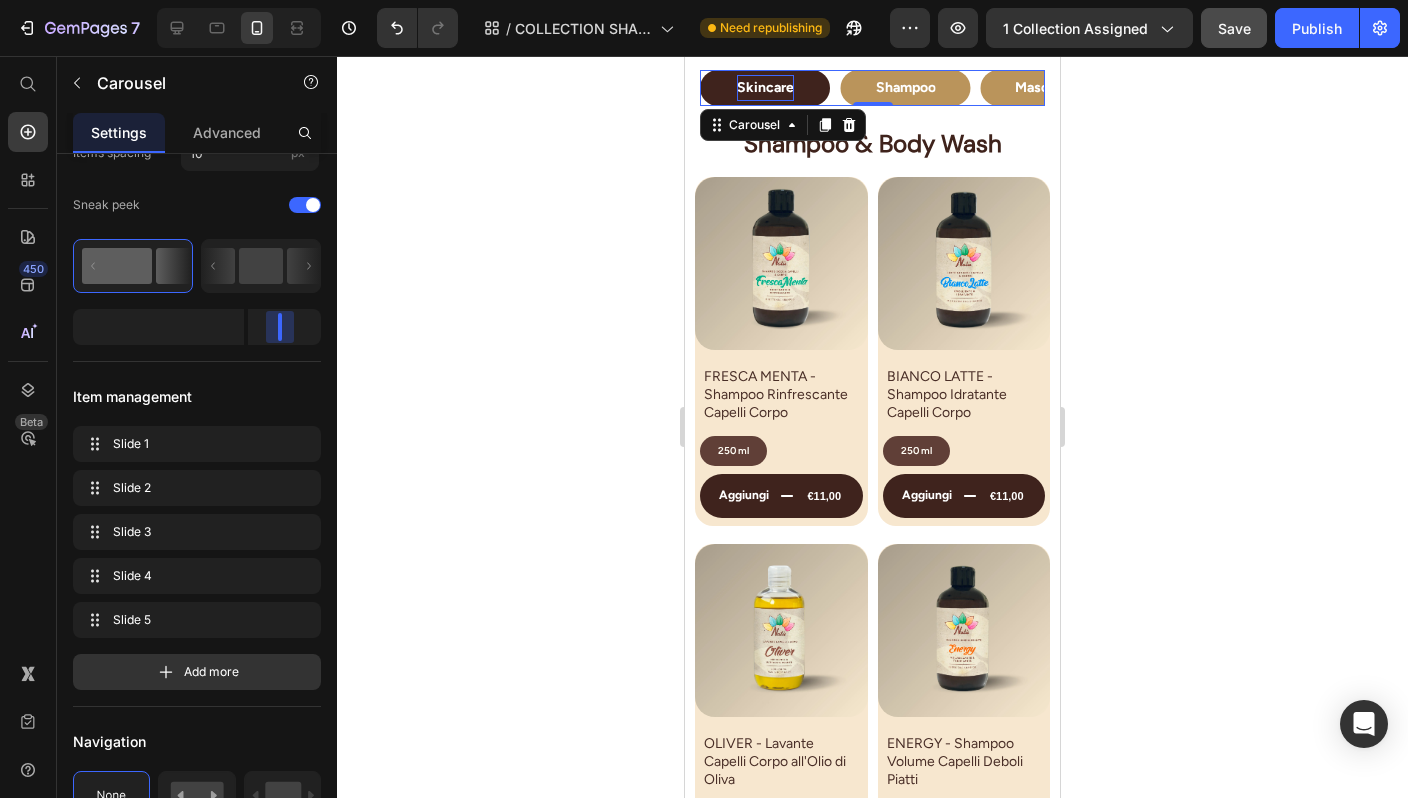 drag, startPoint x: 290, startPoint y: 324, endPoint x: 277, endPoint y: 324, distance: 13 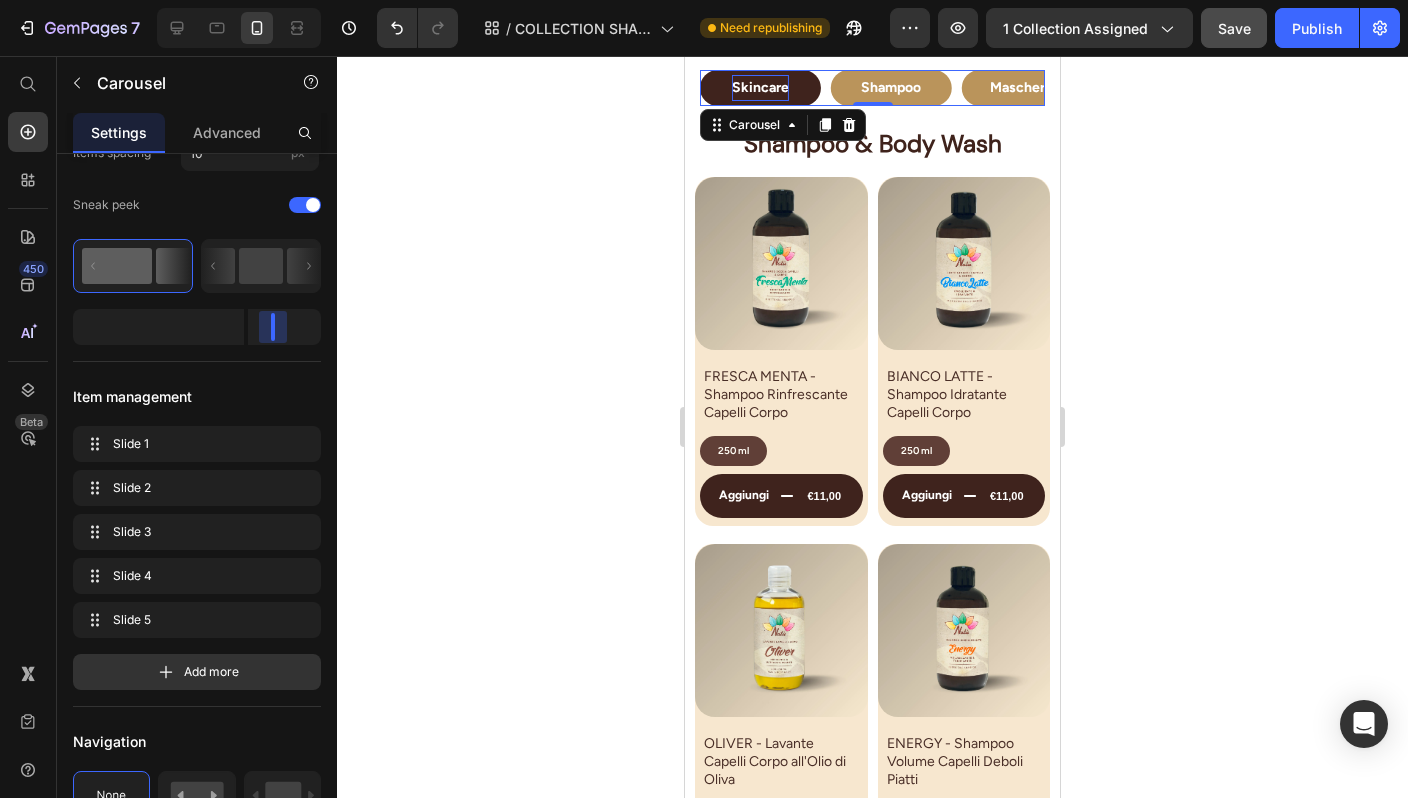 drag, startPoint x: 277, startPoint y: 324, endPoint x: 263, endPoint y: 324, distance: 14 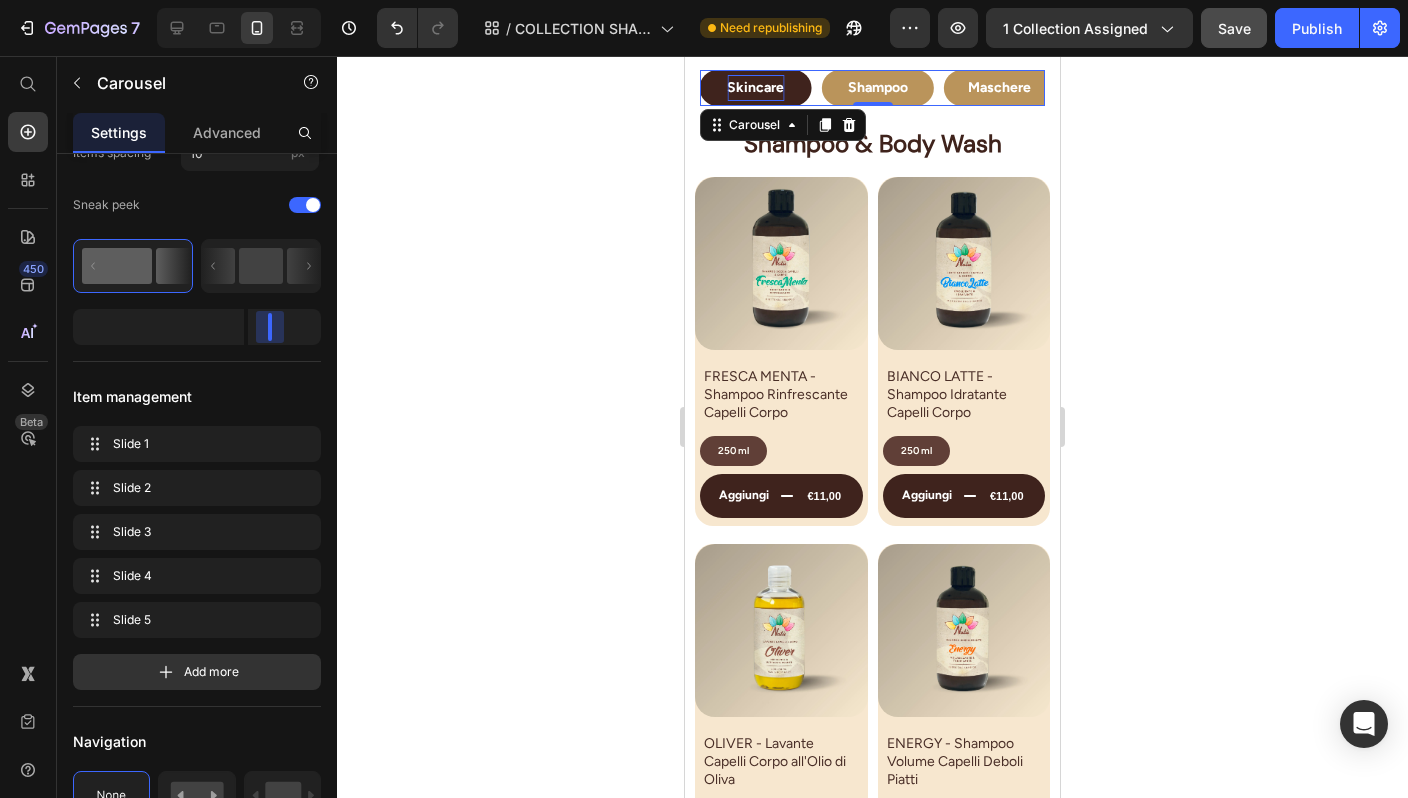 click on "7  Version history  /  COLLECTION SHAMPOO Need republishing Preview 1 collection assigned  Save   Publish  450 Beta Start with Sections Elements Hero Section Product Detail Brands Trusted Badges Guarantee Product Breakdown How to use Testimonials Compare Bundle FAQs Social Proof Brand Story Product List Collection Blog List Contact Sticky Add to Cart Custom Footer Browse Library 450 Layout
Row
Row
Row
Row Text
Heading
Text Block Button
Button
Button
Sticky Back to top Media" at bounding box center [704, 0] 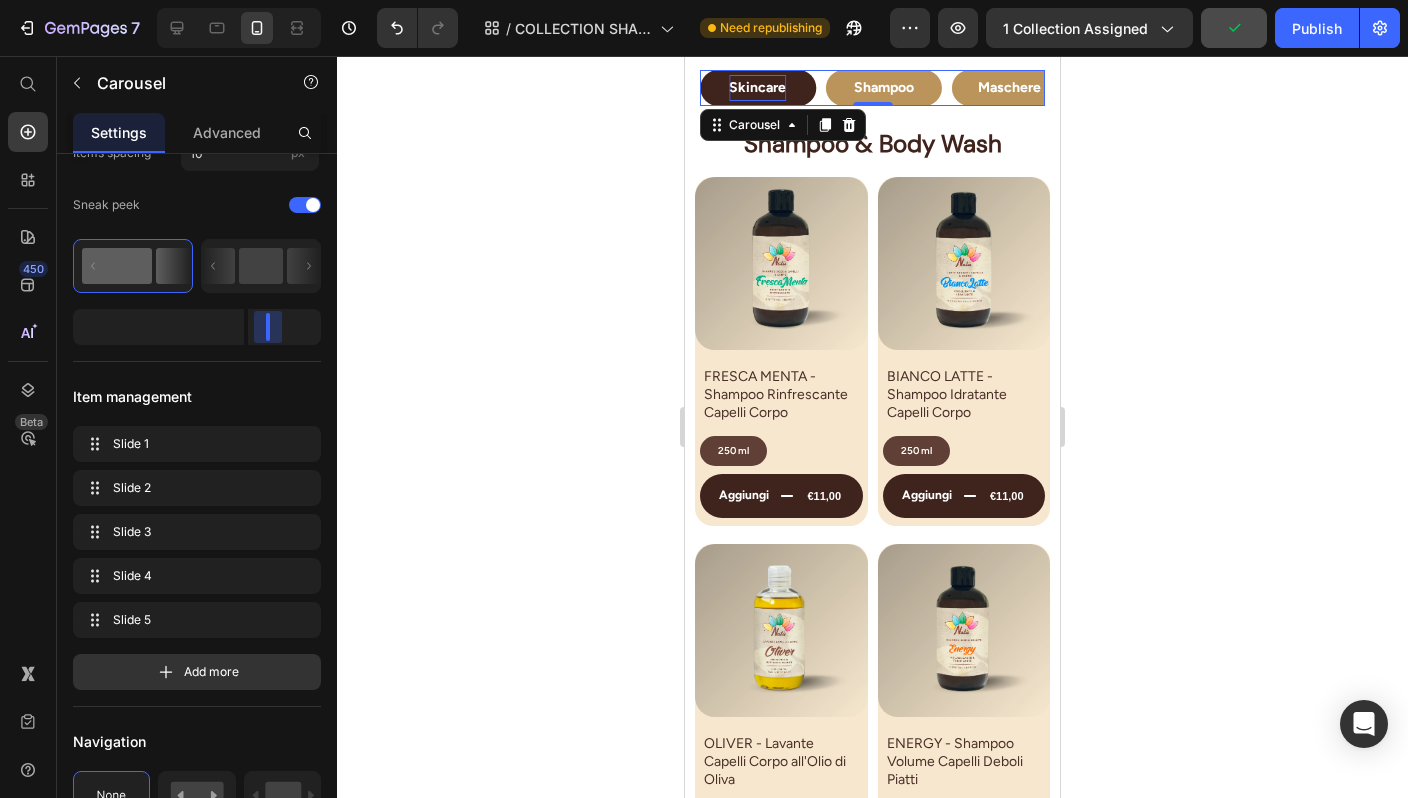 click on "7  Version history  /  COLLECTION SHAMPOO Need republishing Preview 1 collection assigned  Publish  450 Beta Start with Sections Elements Hero Section Product Detail Brands Trusted Badges Guarantee Product Breakdown How to use Testimonials Compare Bundle FAQs Social Proof Brand Story Product List Collection Blog List Contact Sticky Add to Cart Custom Footer Browse Library 450 Layout
Row
Row
Row
Row Text
Heading
Text Block Button
Button
Button
Sticky Back to top Media" at bounding box center [704, 0] 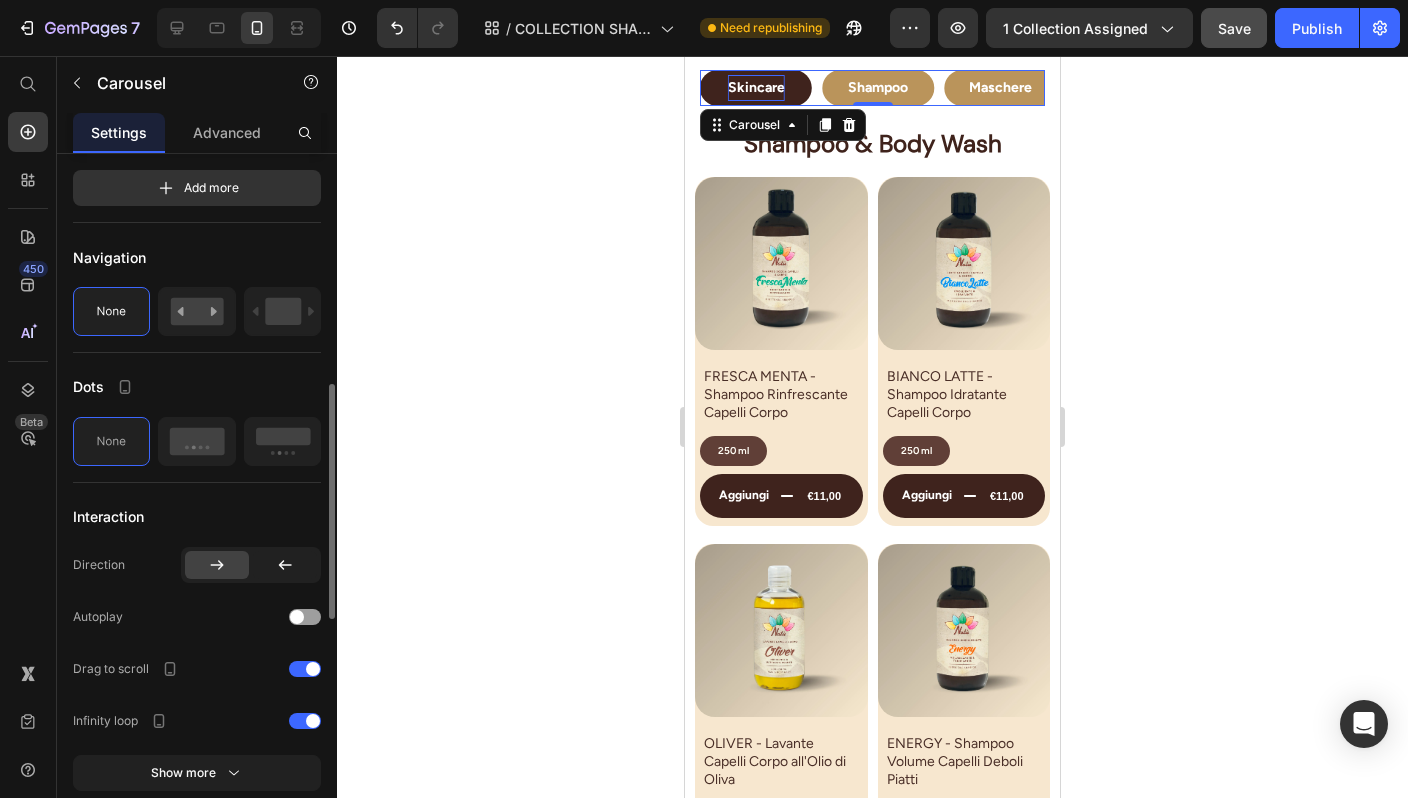 scroll, scrollTop: 706, scrollLeft: 0, axis: vertical 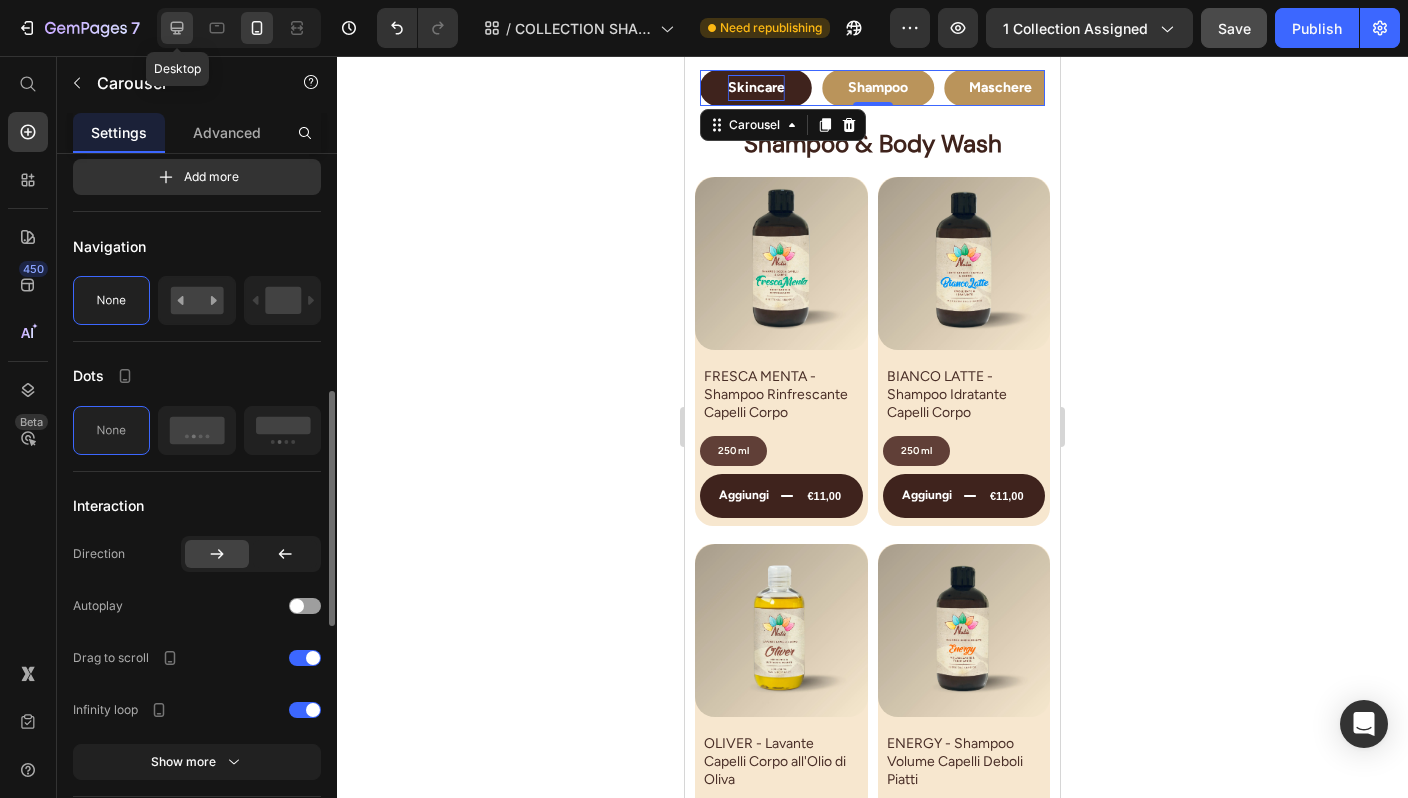 click 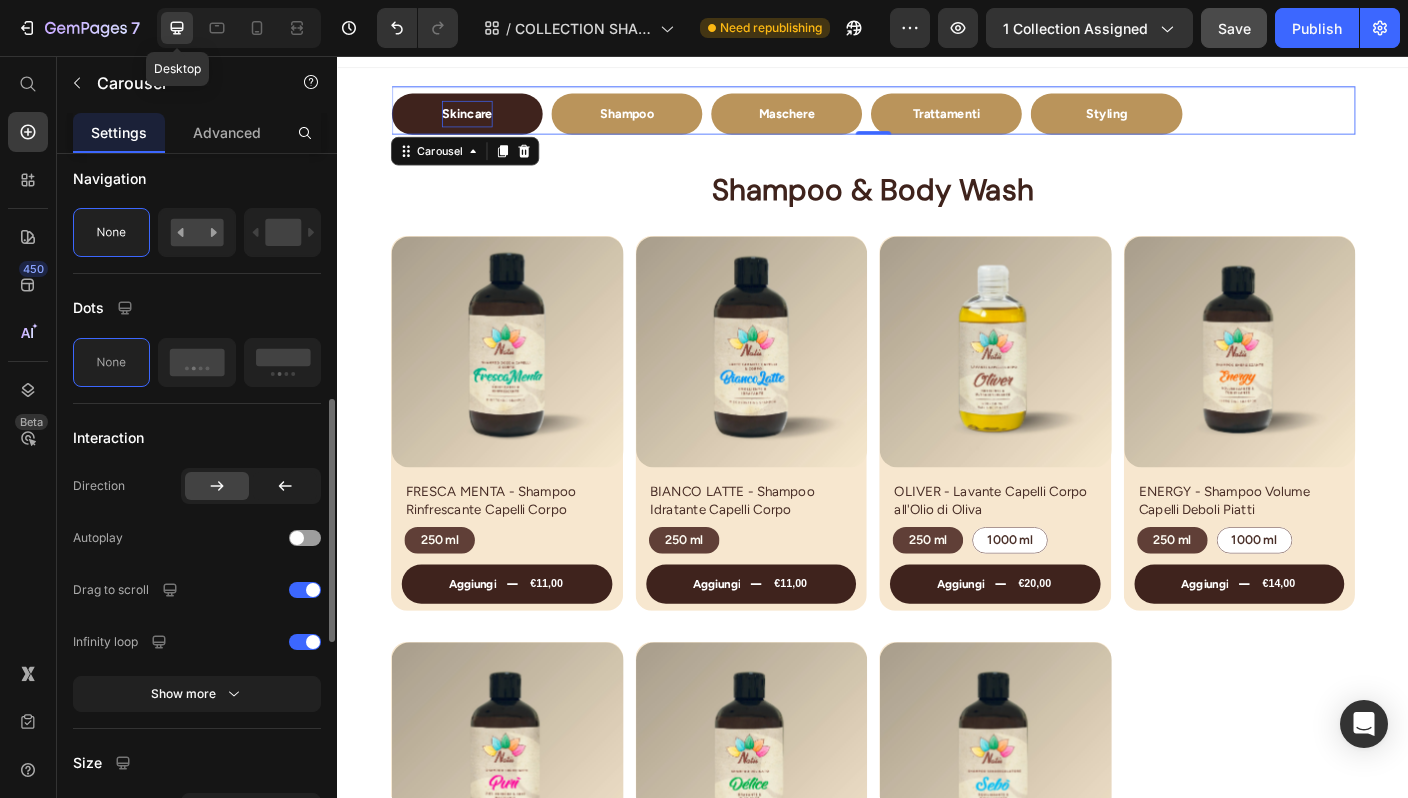 scroll, scrollTop: 0, scrollLeft: 0, axis: both 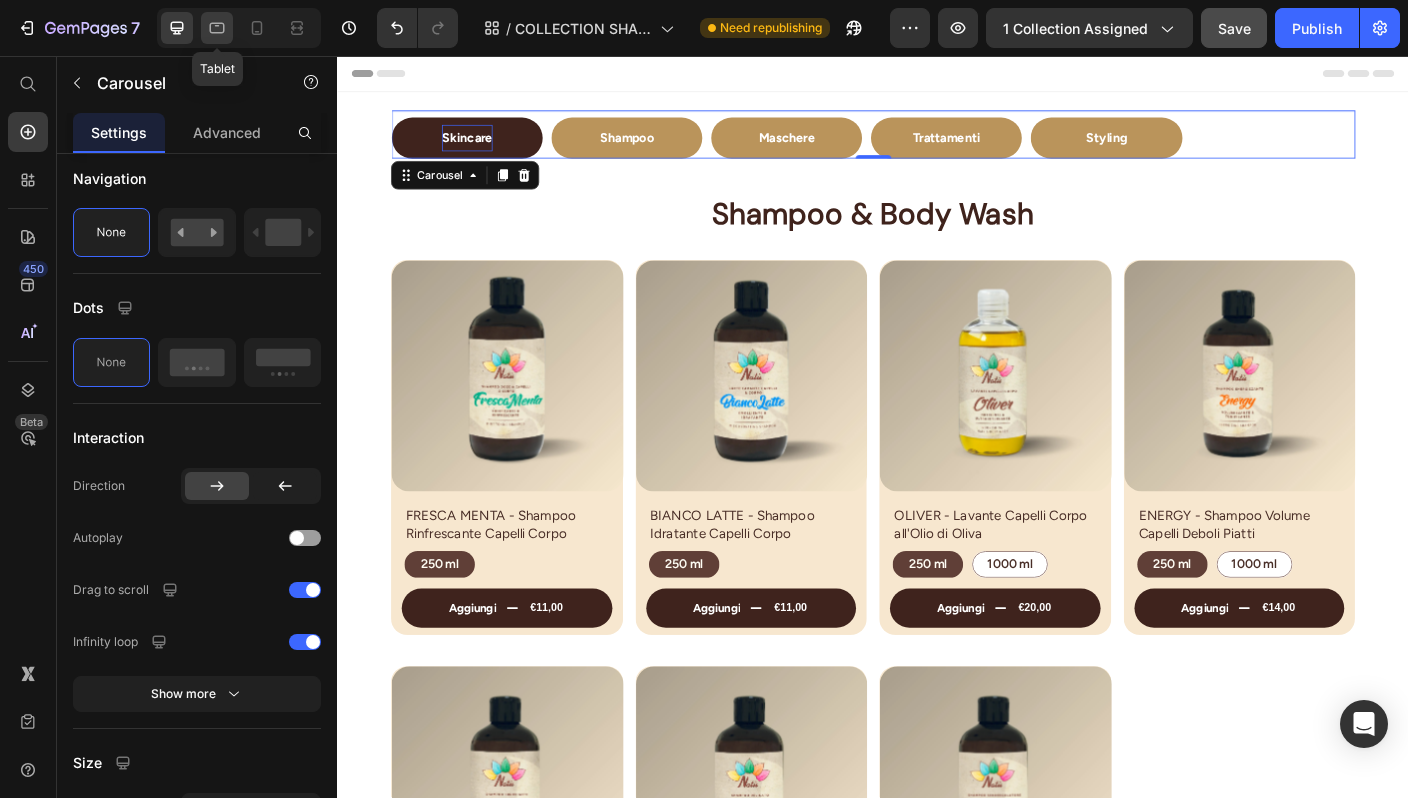 click 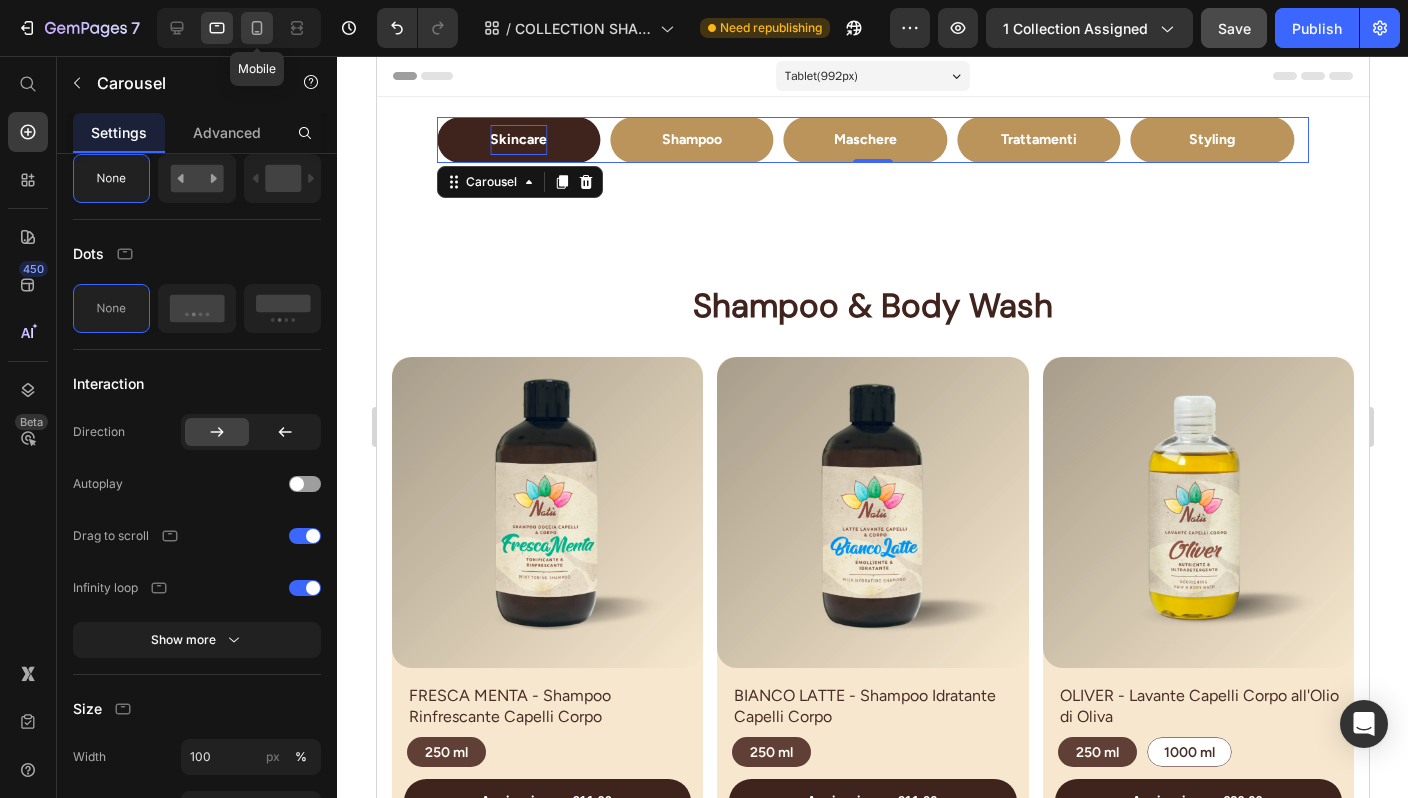 click 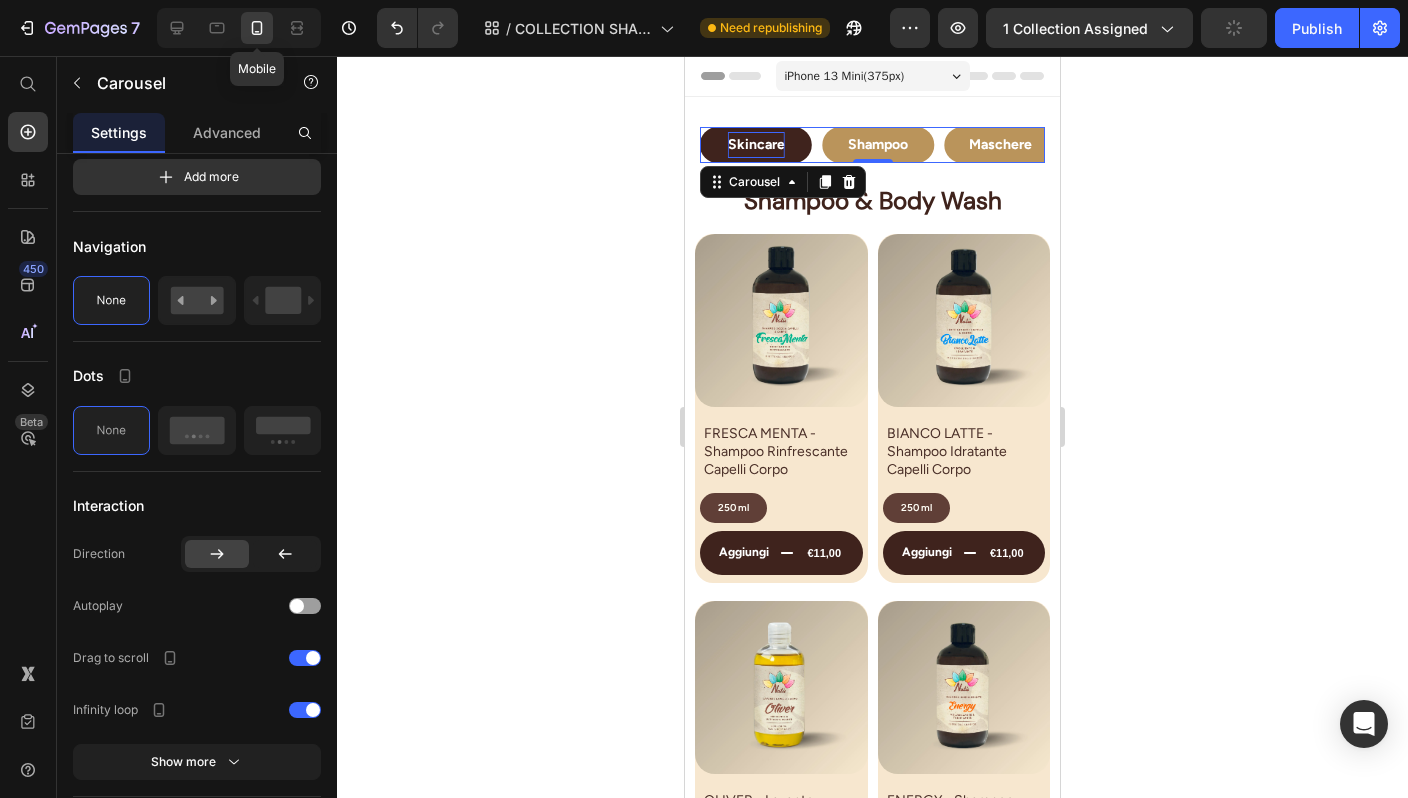scroll, scrollTop: 1, scrollLeft: 0, axis: vertical 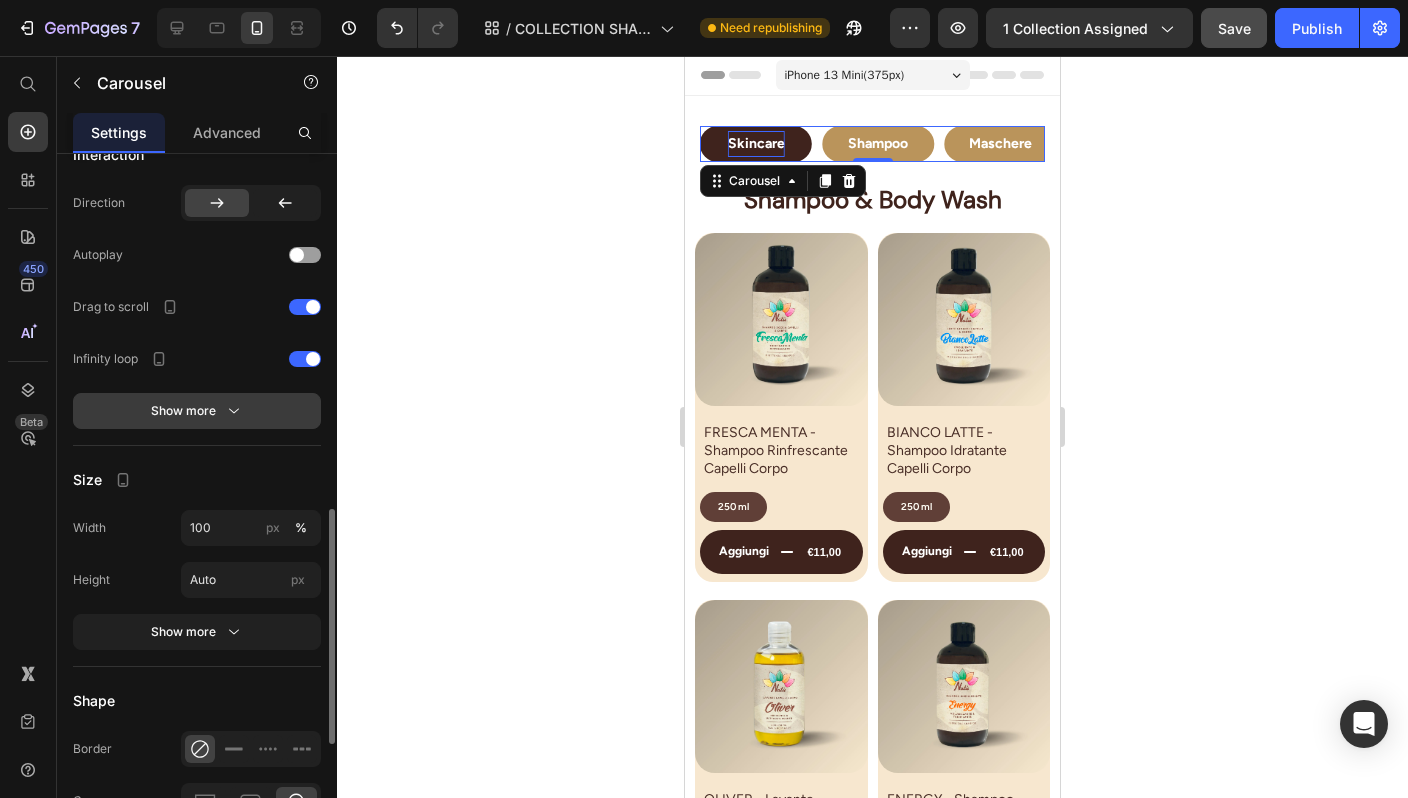 click on "Show more" at bounding box center (197, 411) 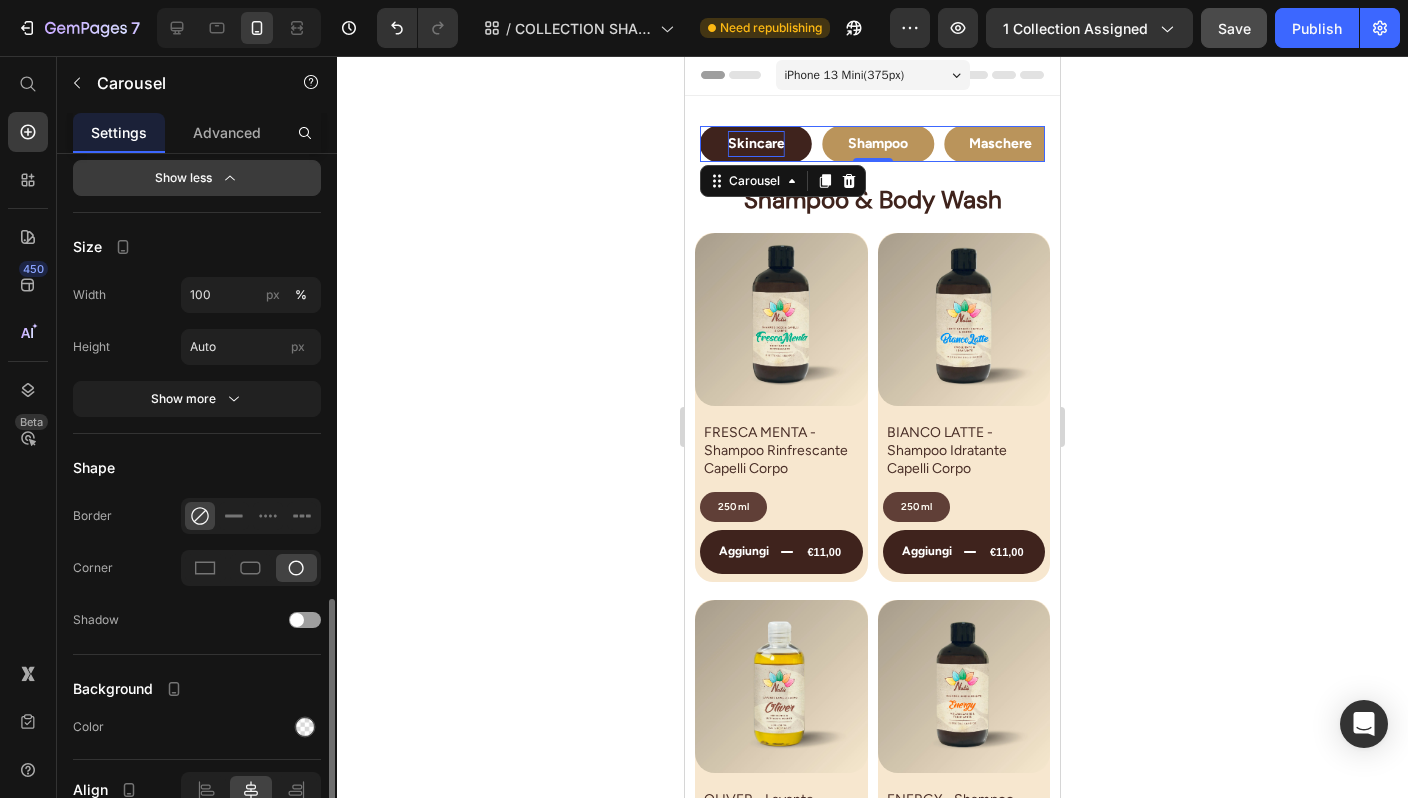 scroll, scrollTop: 1491, scrollLeft: 0, axis: vertical 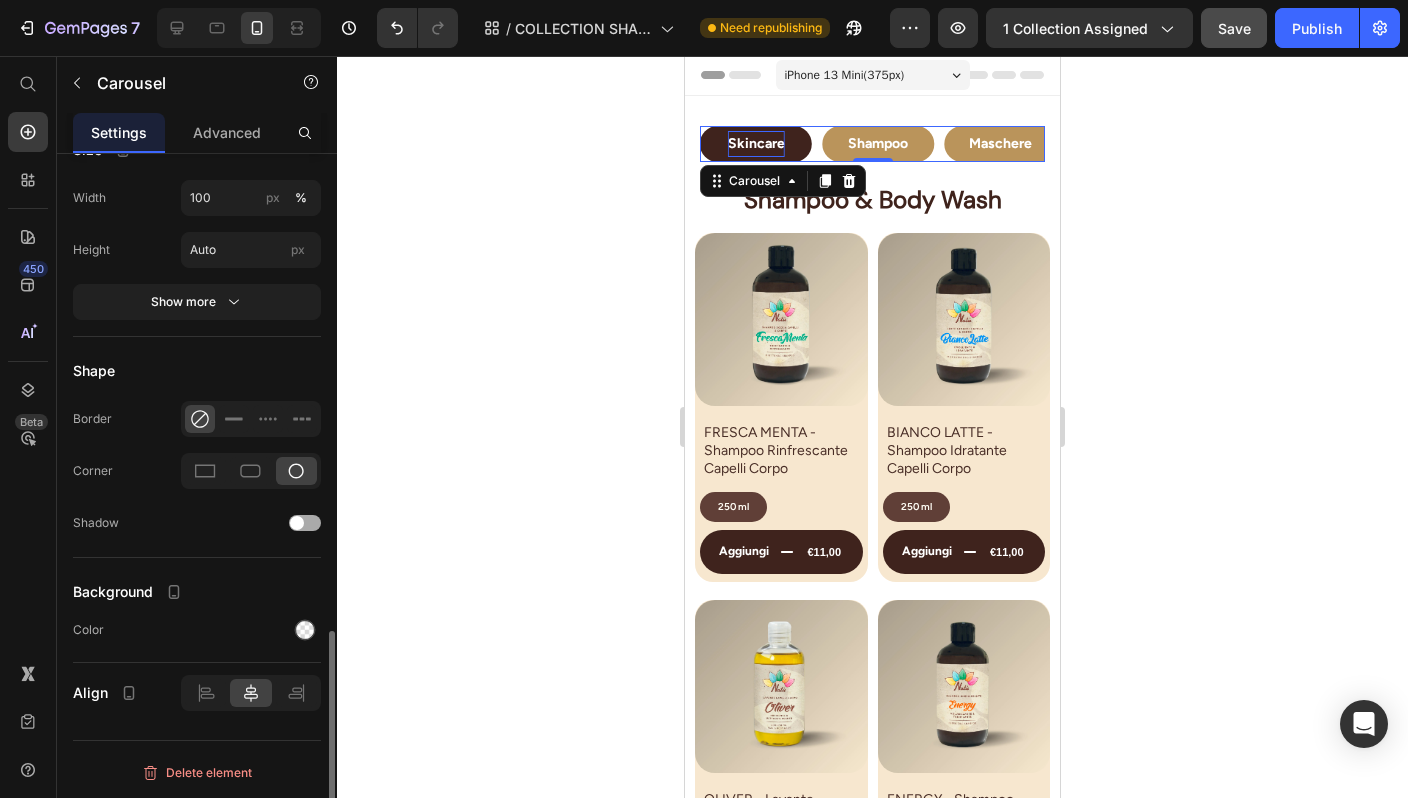 click at bounding box center [305, 523] 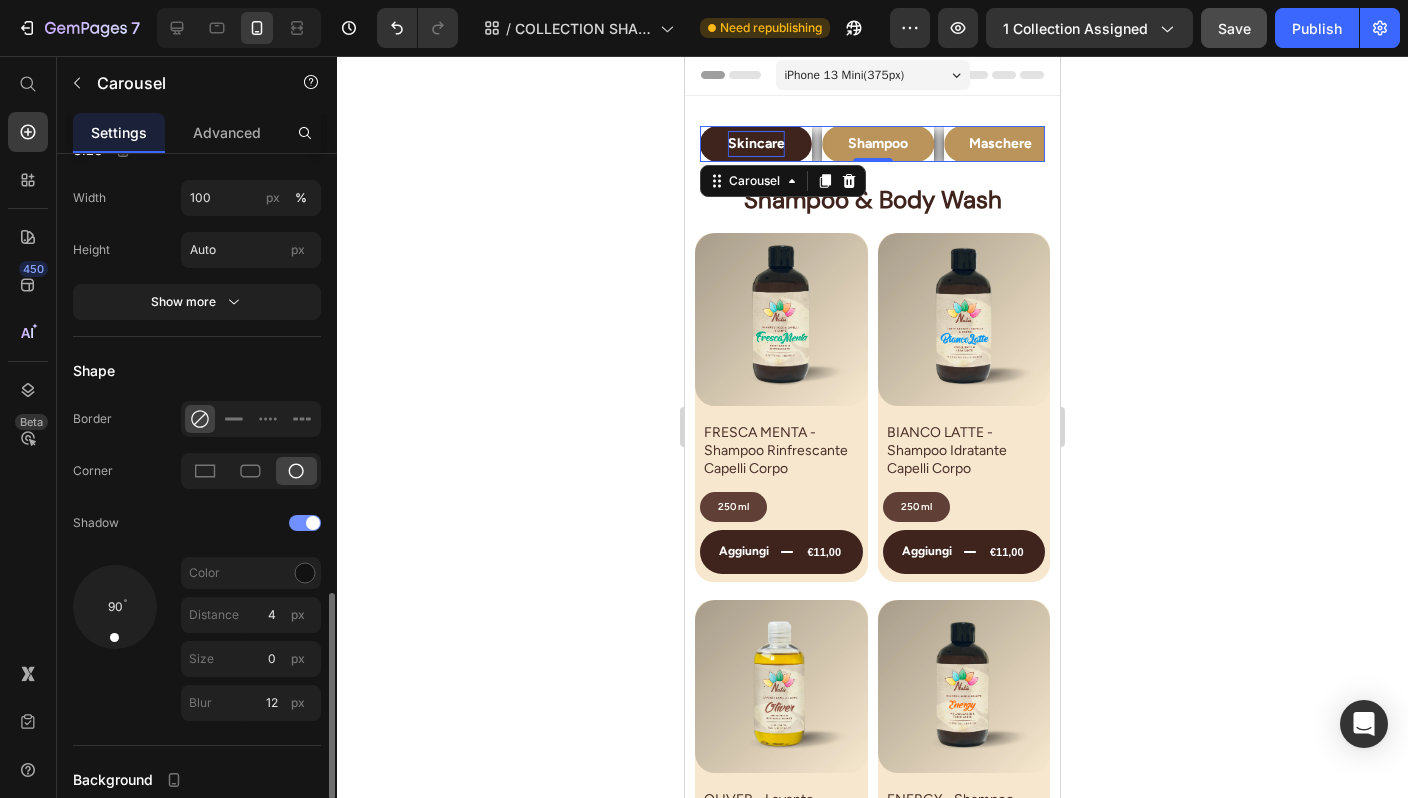 click at bounding box center (313, 523) 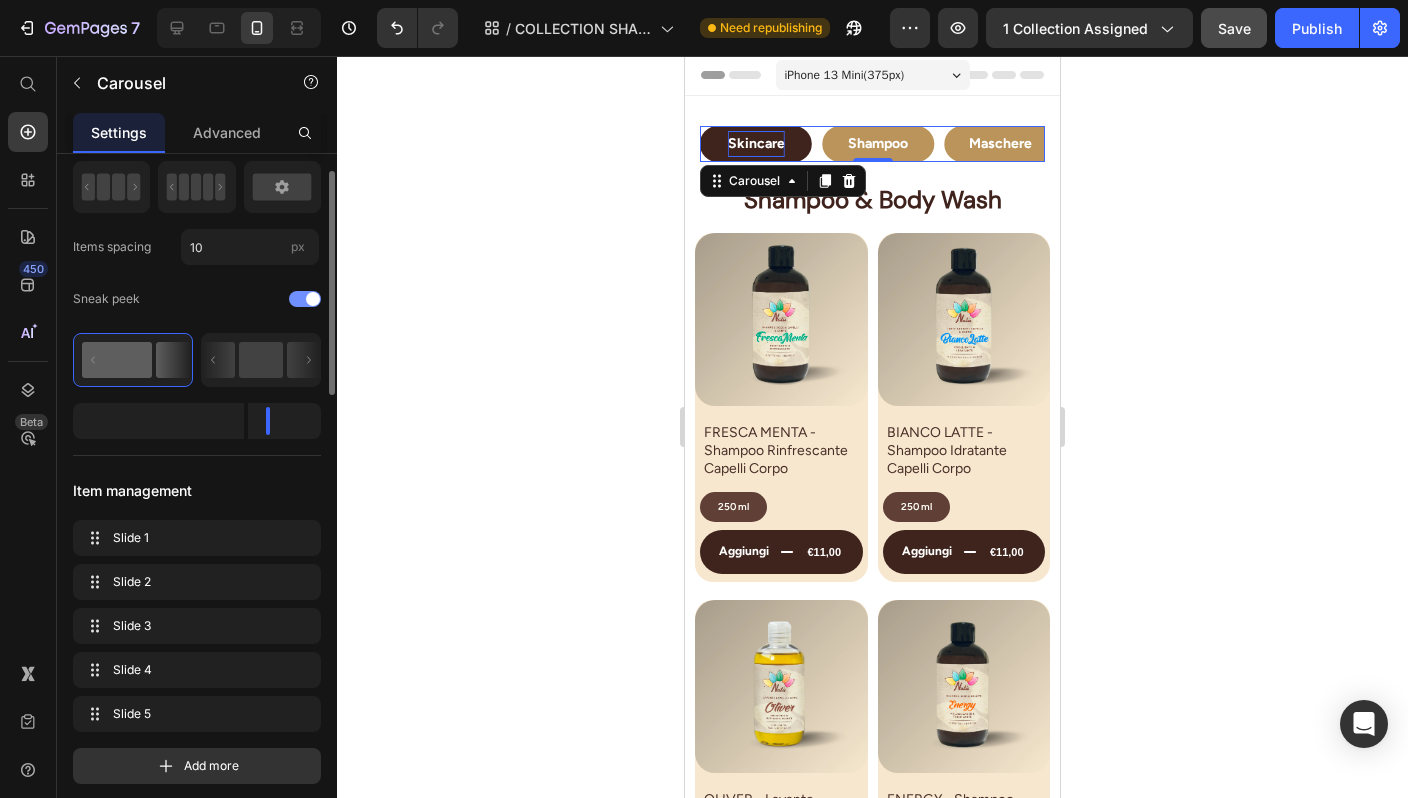 scroll, scrollTop: 122, scrollLeft: 0, axis: vertical 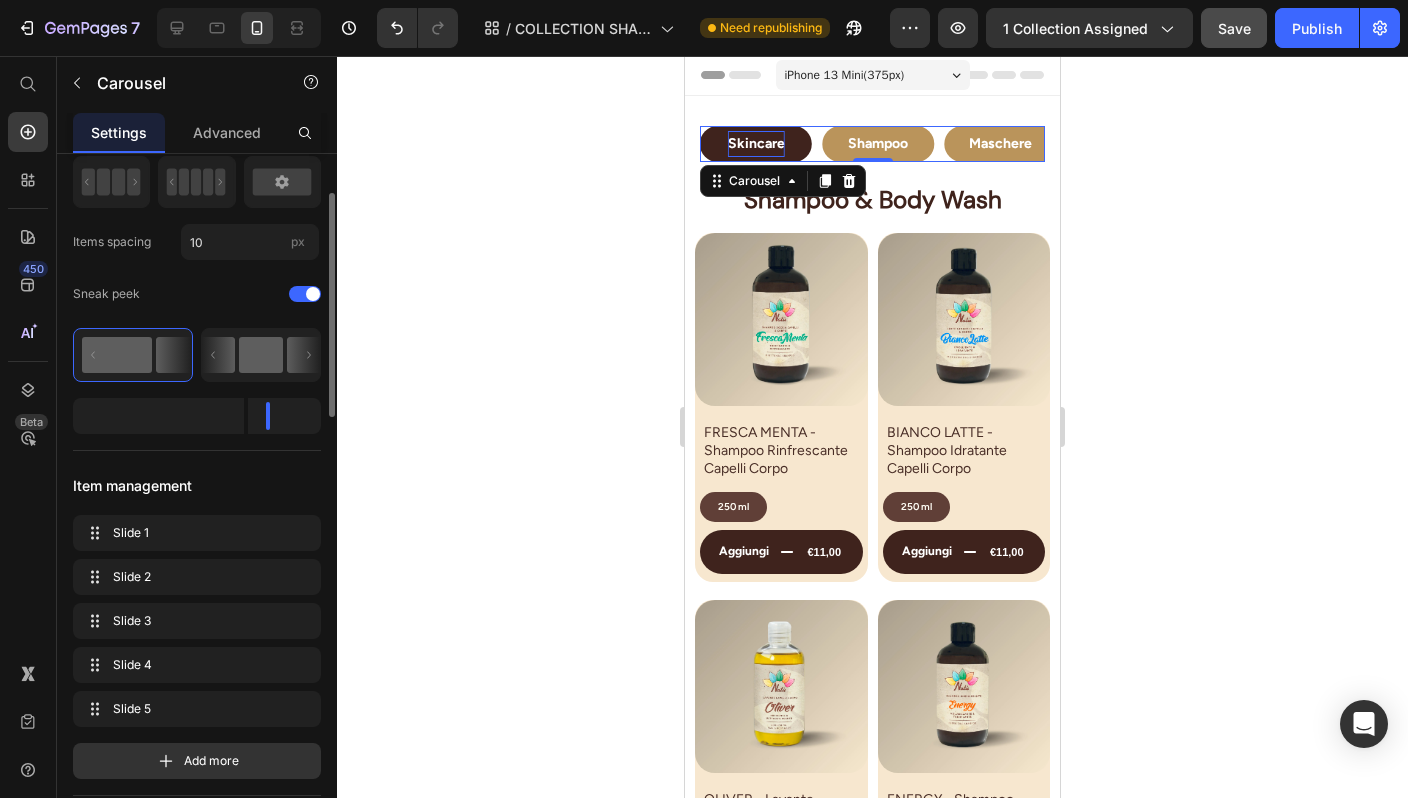 click 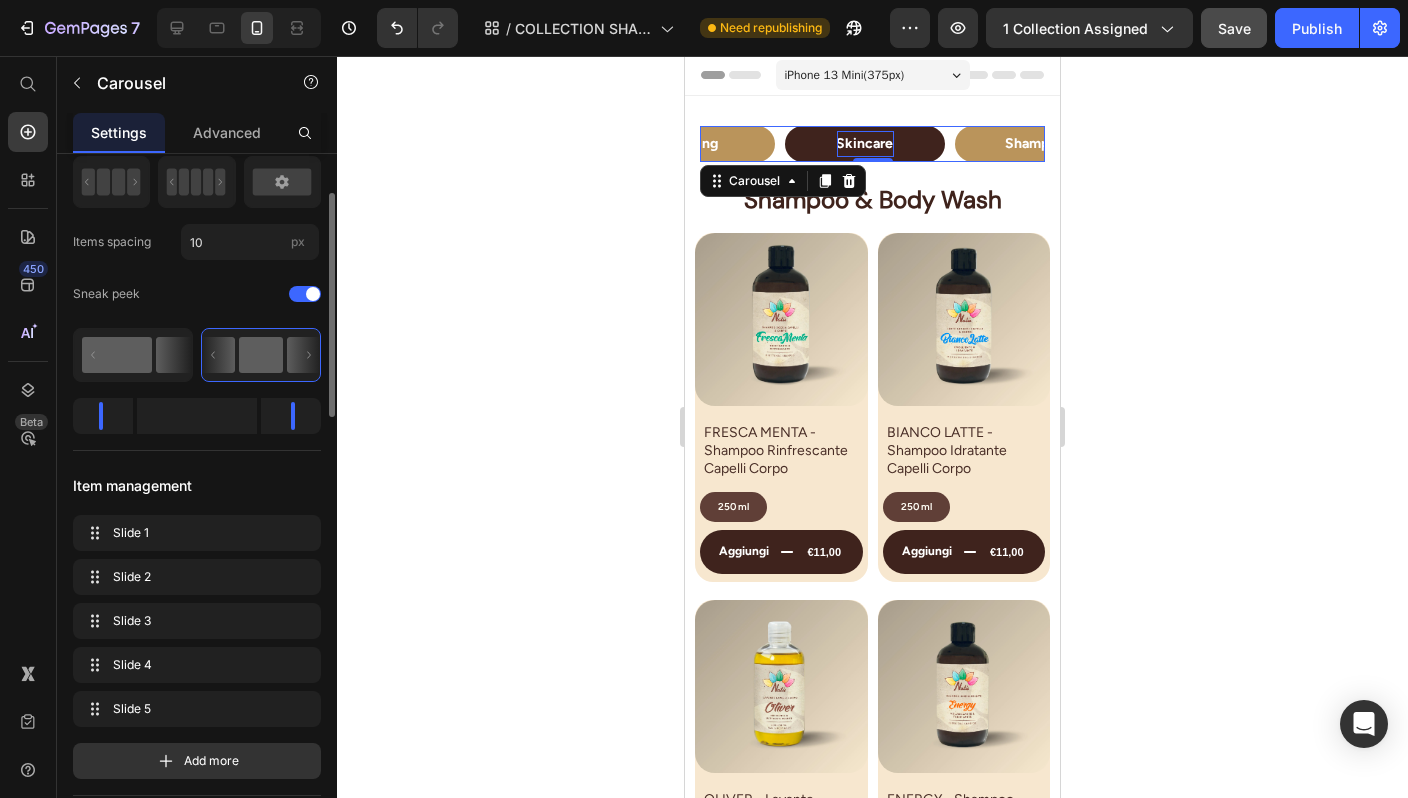 click 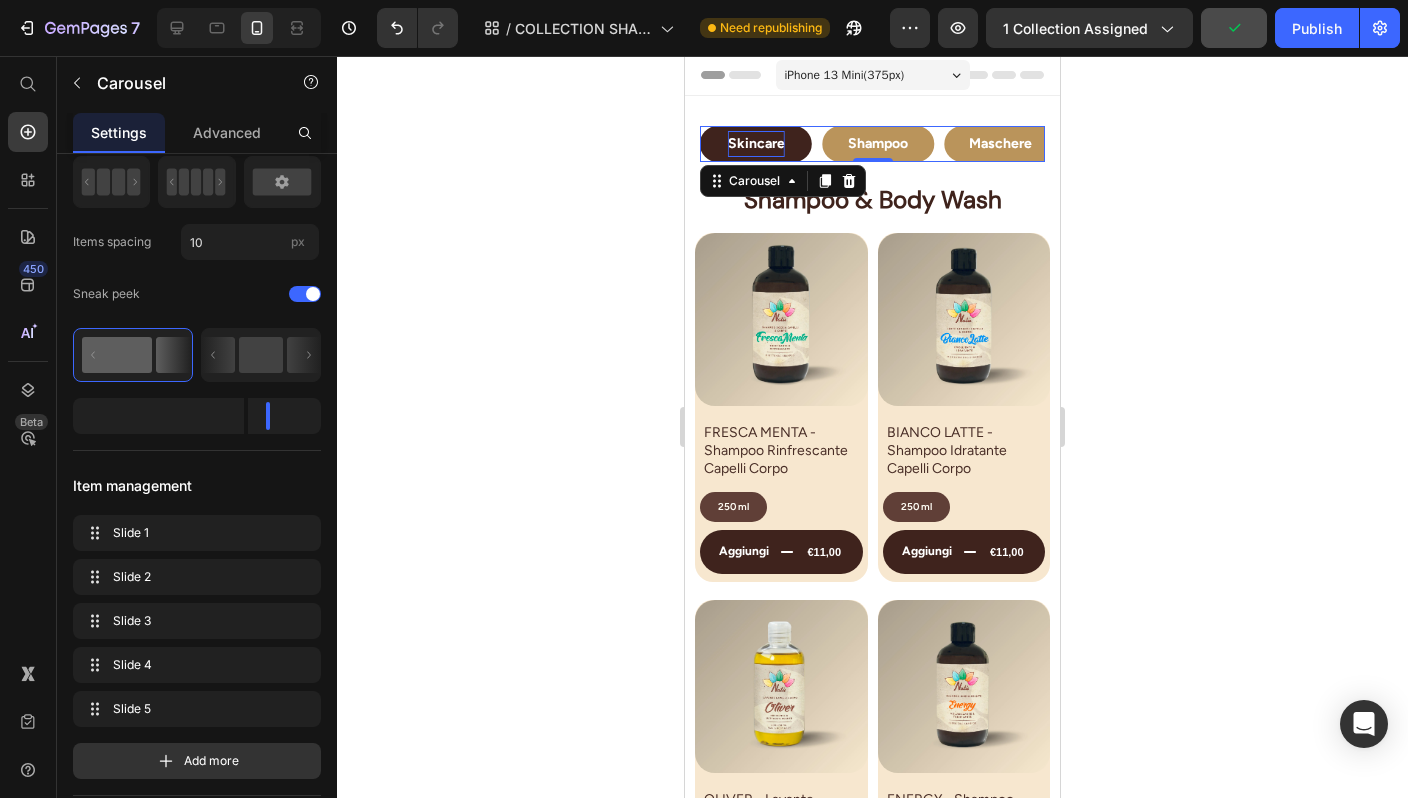 click 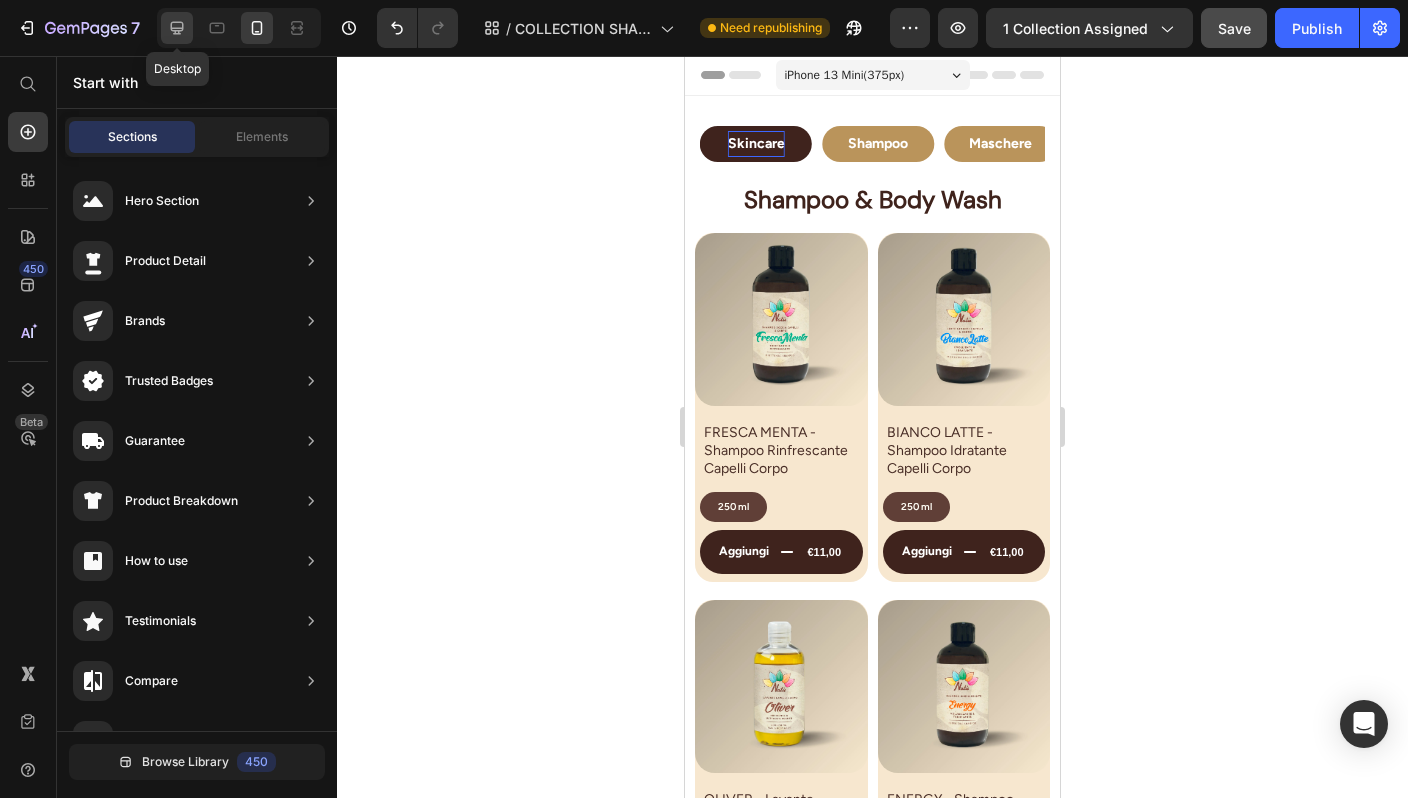 click 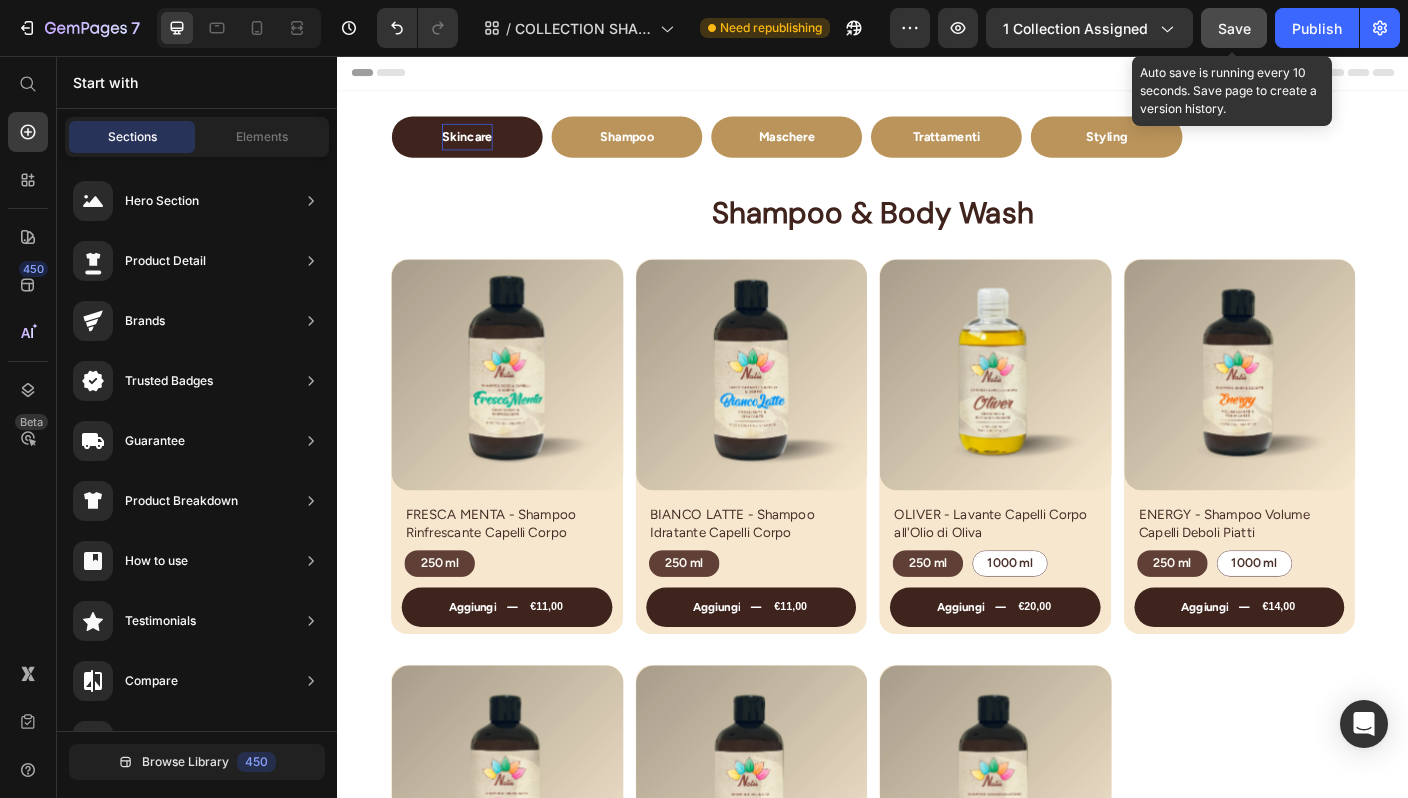click on "Save" at bounding box center (1234, 28) 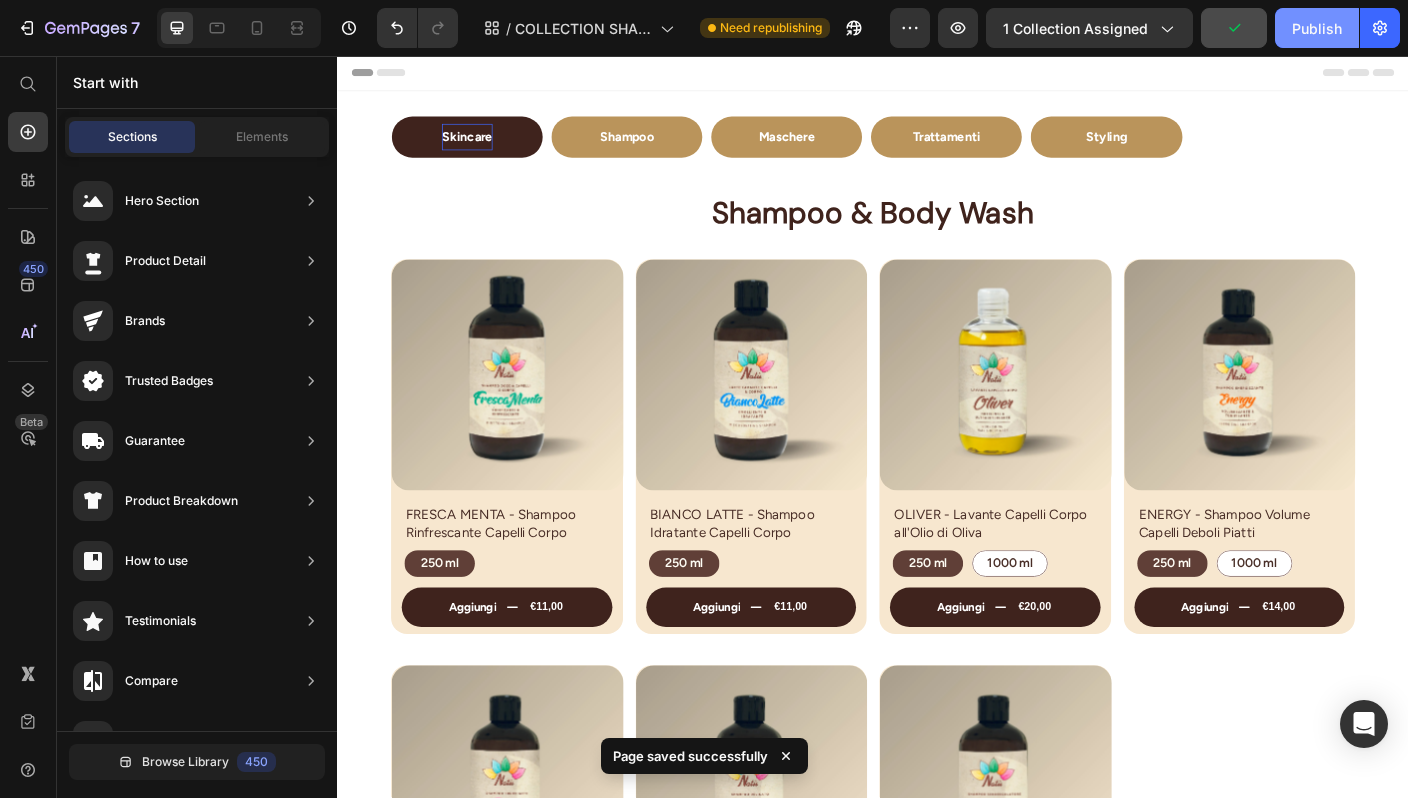 click on "Publish" at bounding box center (1317, 28) 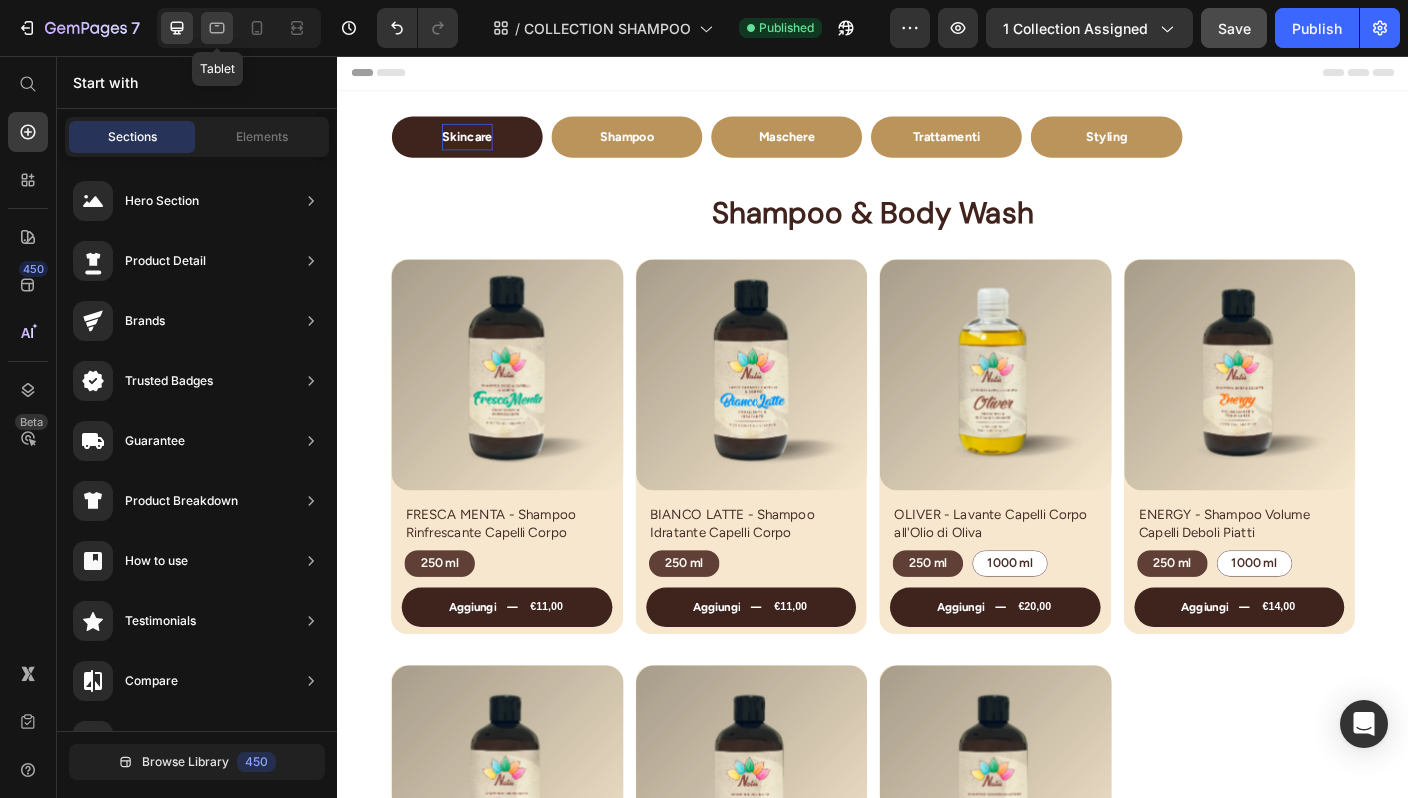 click 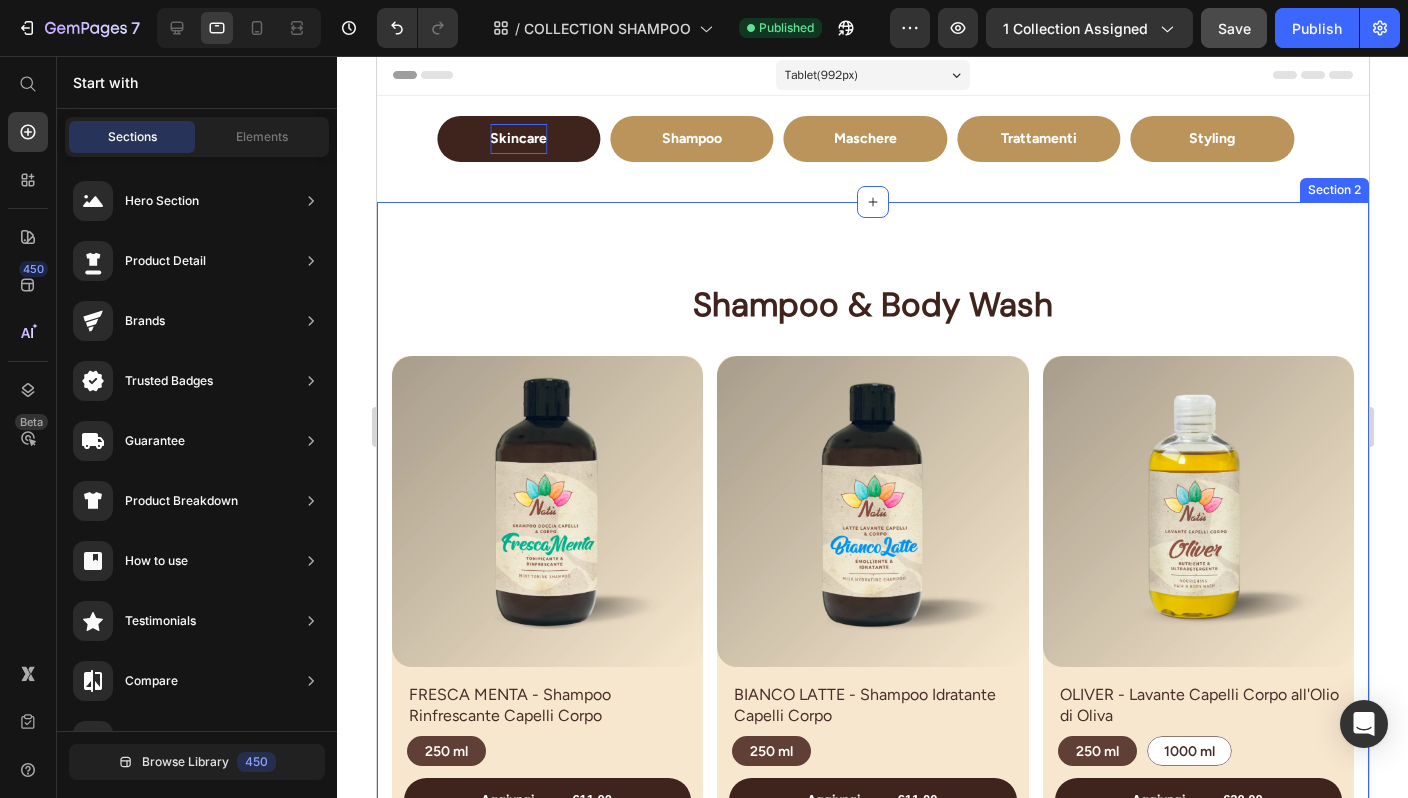 click on "Shampoo & Body Wash Heading Row Product Images FRESCA MENTA - Shampoo Rinfrescante Capelli Corpo Product Title 250 ml 250 ml 250 ml Product Variants & Swatches aggiungi
€11,00 Add to Cart Row Row Product Images BIANCO LATTE - Shampoo Idratante Capelli Corpo Product Title 250 ml 250 ml 250 ml Product Variants & Swatches aggiungi
€11,00 Add to Cart Row Row Product Images OLIVER - Lavante Capelli Corpo all'Olio di Oliva Product Title 250 ml 250 ml 250 ml 1000 ml 1000 ml 1000 ml Product Variants & Swatches aggiungi
€20,00 Add to Cart Row Row Product Images ENERGY - Shampoo Volume Capelli Deboli Piatti Product Title 250 ml 250 ml 250 ml 1000 ml 1000 ml 1000 ml Product Variants & Swatches aggiungi
€14,00 Add to Cart Row Row Product Images PURÌ - Shampoo Purificante Cute con Forfora Product Title 250 ml 250 ml 250 ml 1000 ml 1000 ml 1000 ml Product Variants & Swatches aggiungi
€14,00 Add to Cart Row Row Product Images DÈLICE - Shampoo Nutriente Capelli Secchi o Trattati" at bounding box center [872, 1067] 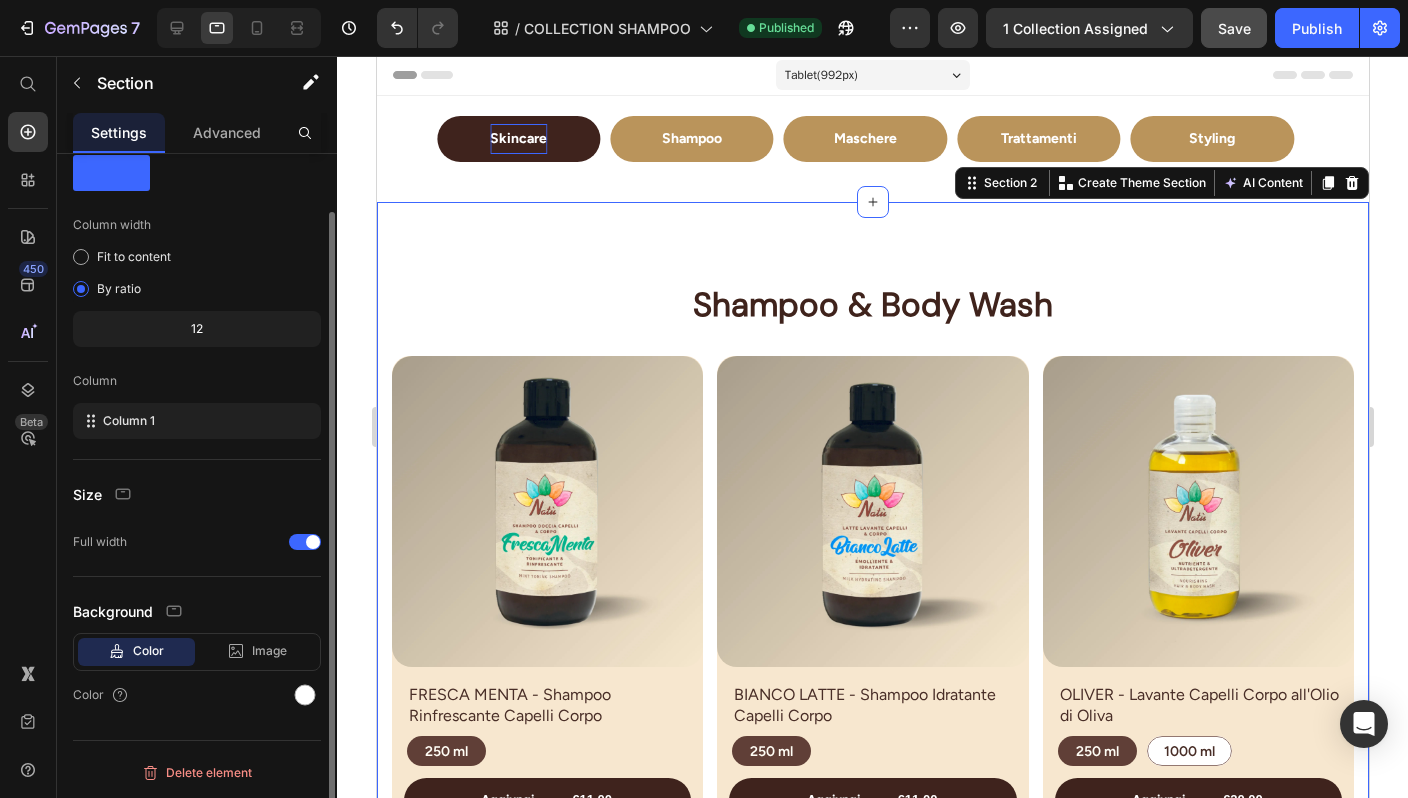scroll, scrollTop: 0, scrollLeft: 0, axis: both 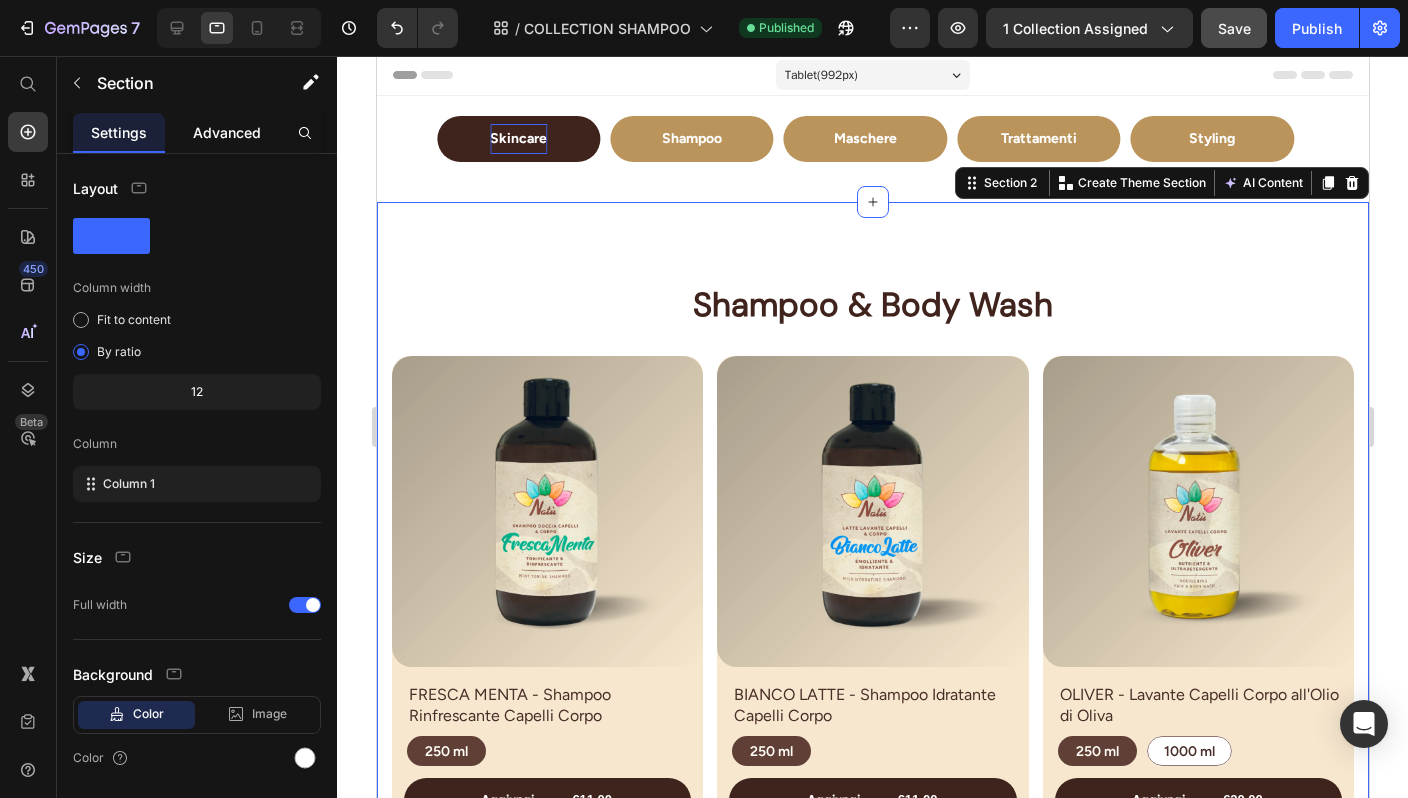 click on "Advanced" at bounding box center (227, 132) 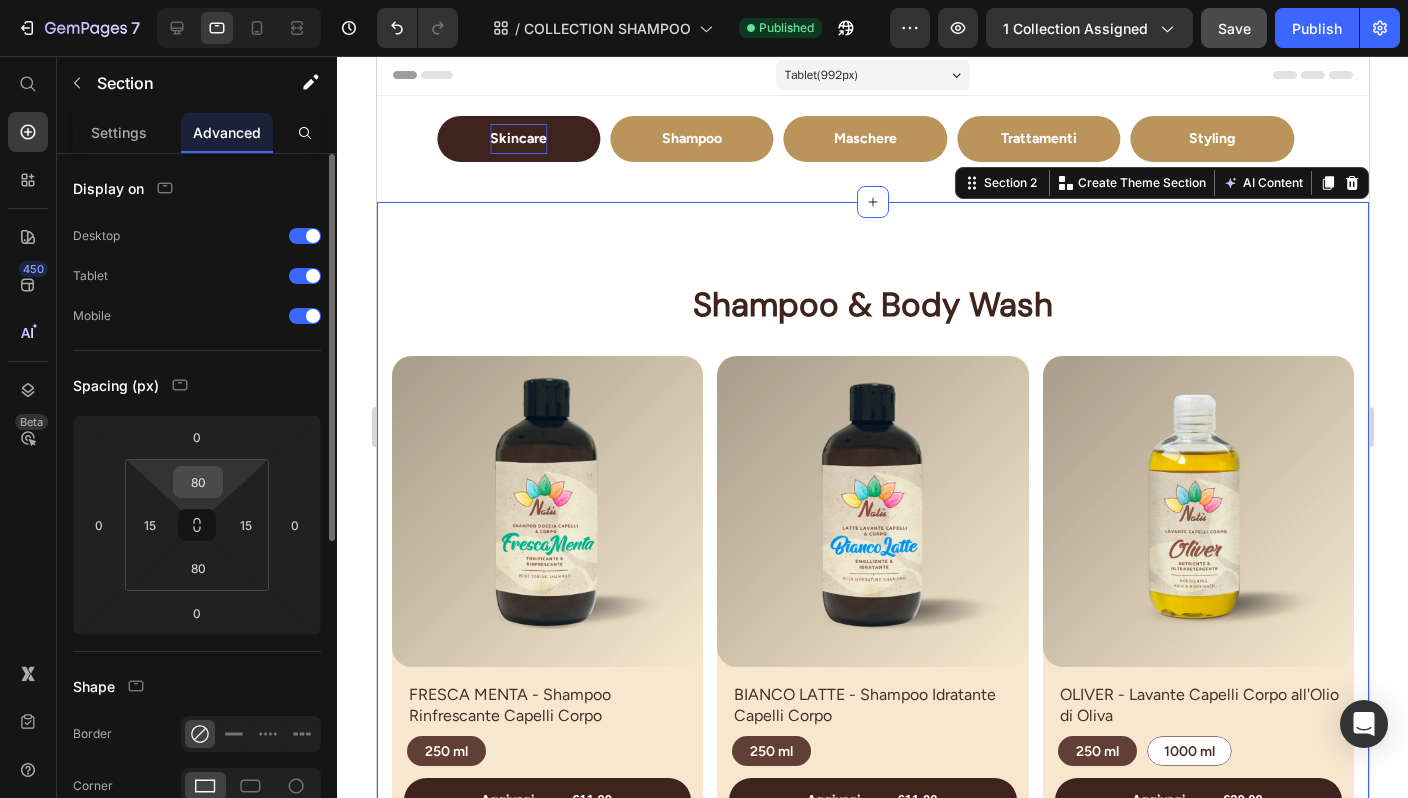 click on "80" at bounding box center (198, 482) 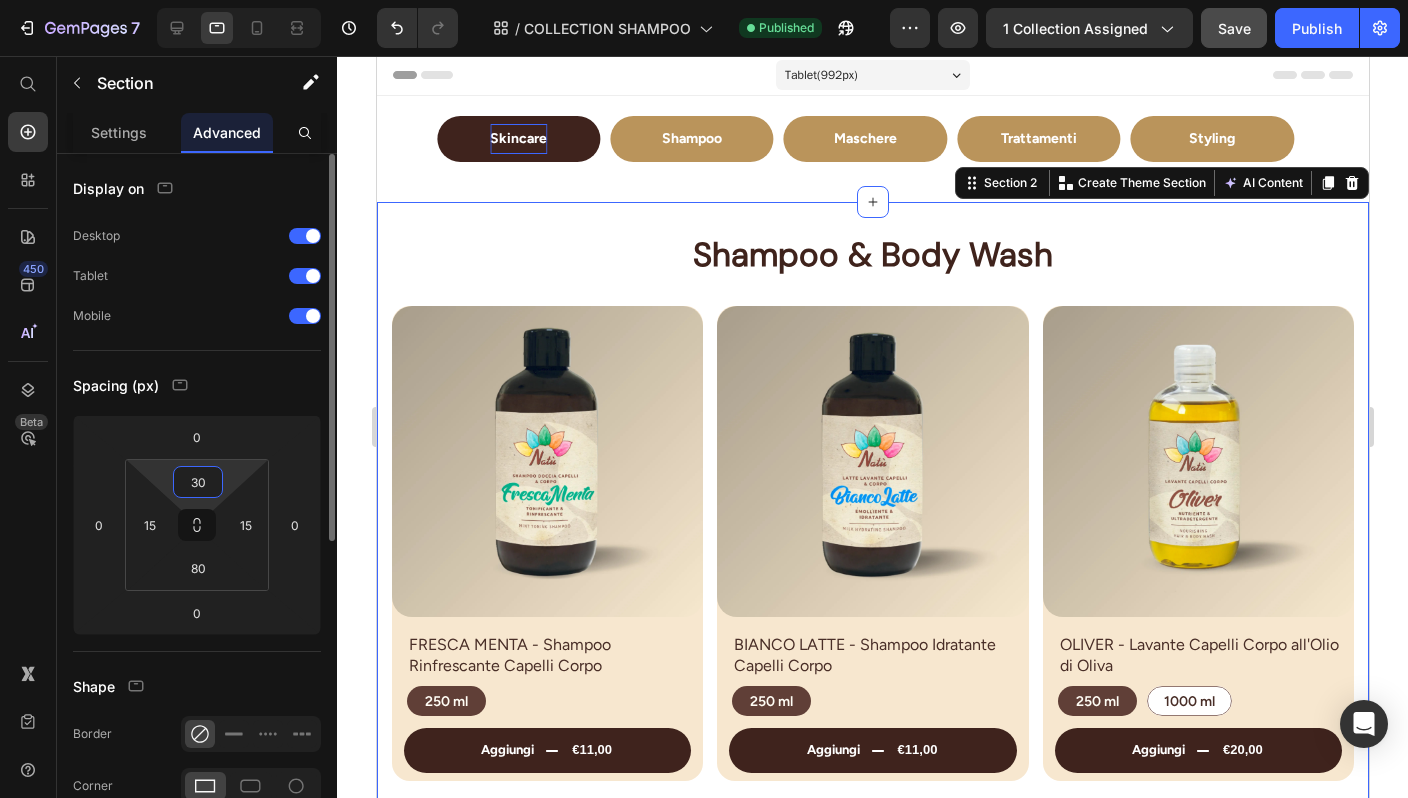 type on "3" 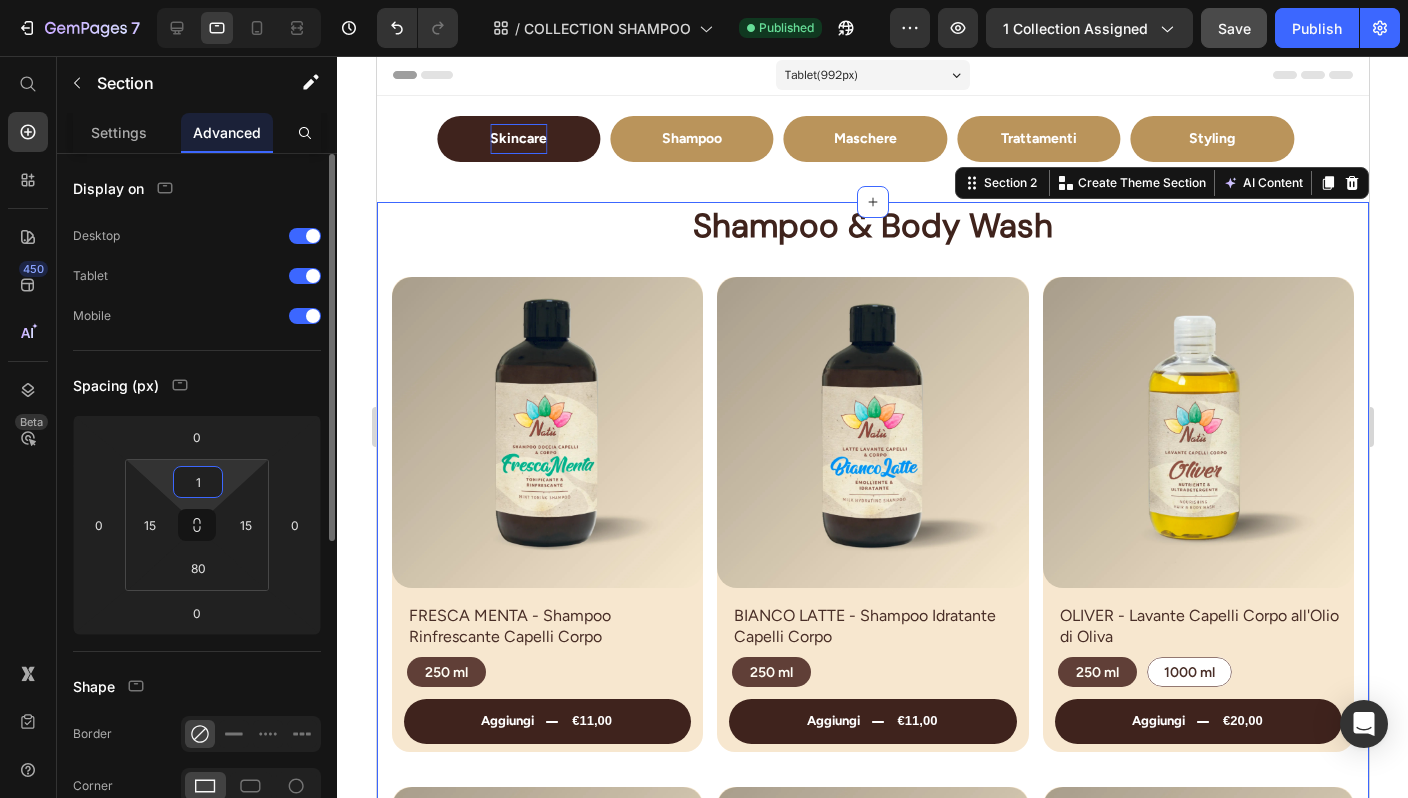 type on "10" 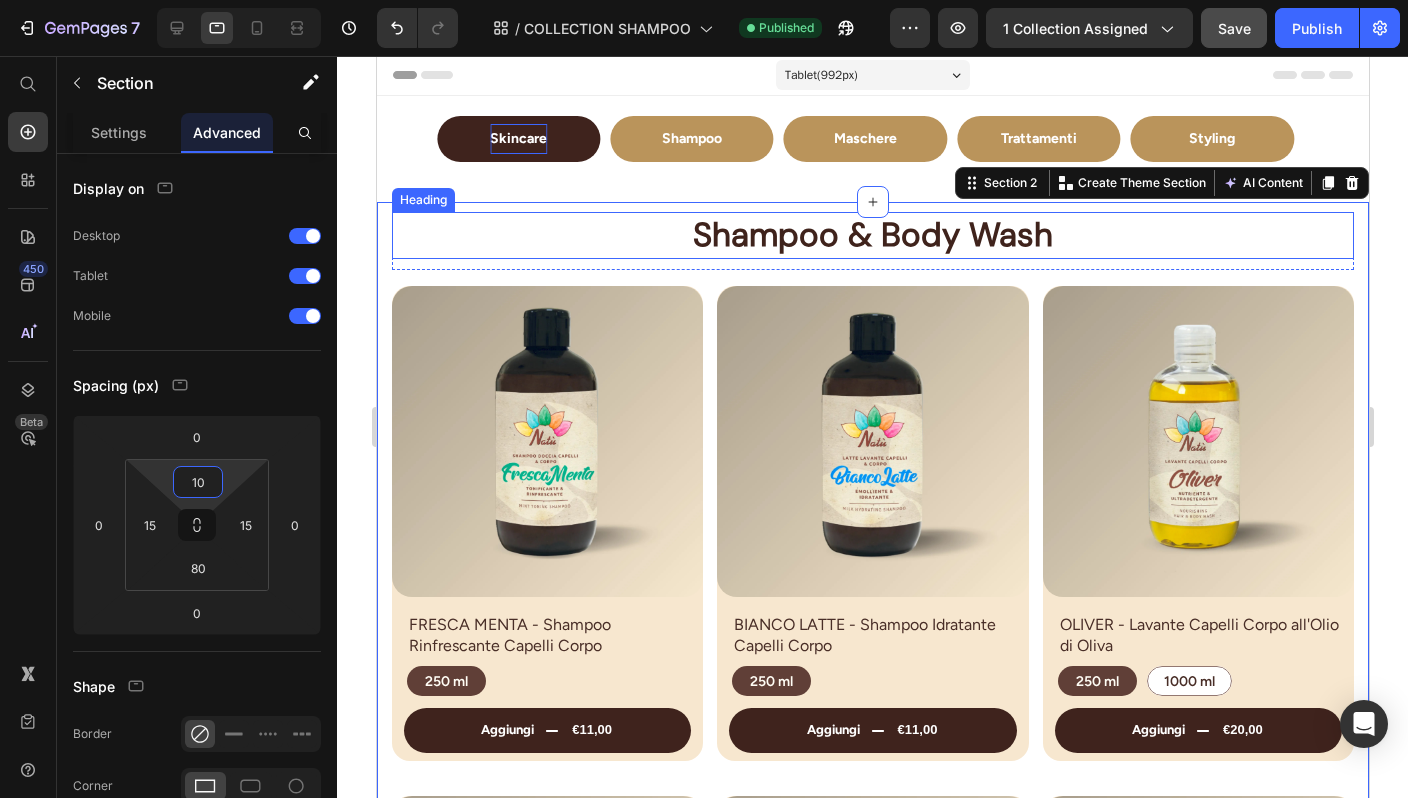 click on "Shampoo & Body Wash" at bounding box center (872, 235) 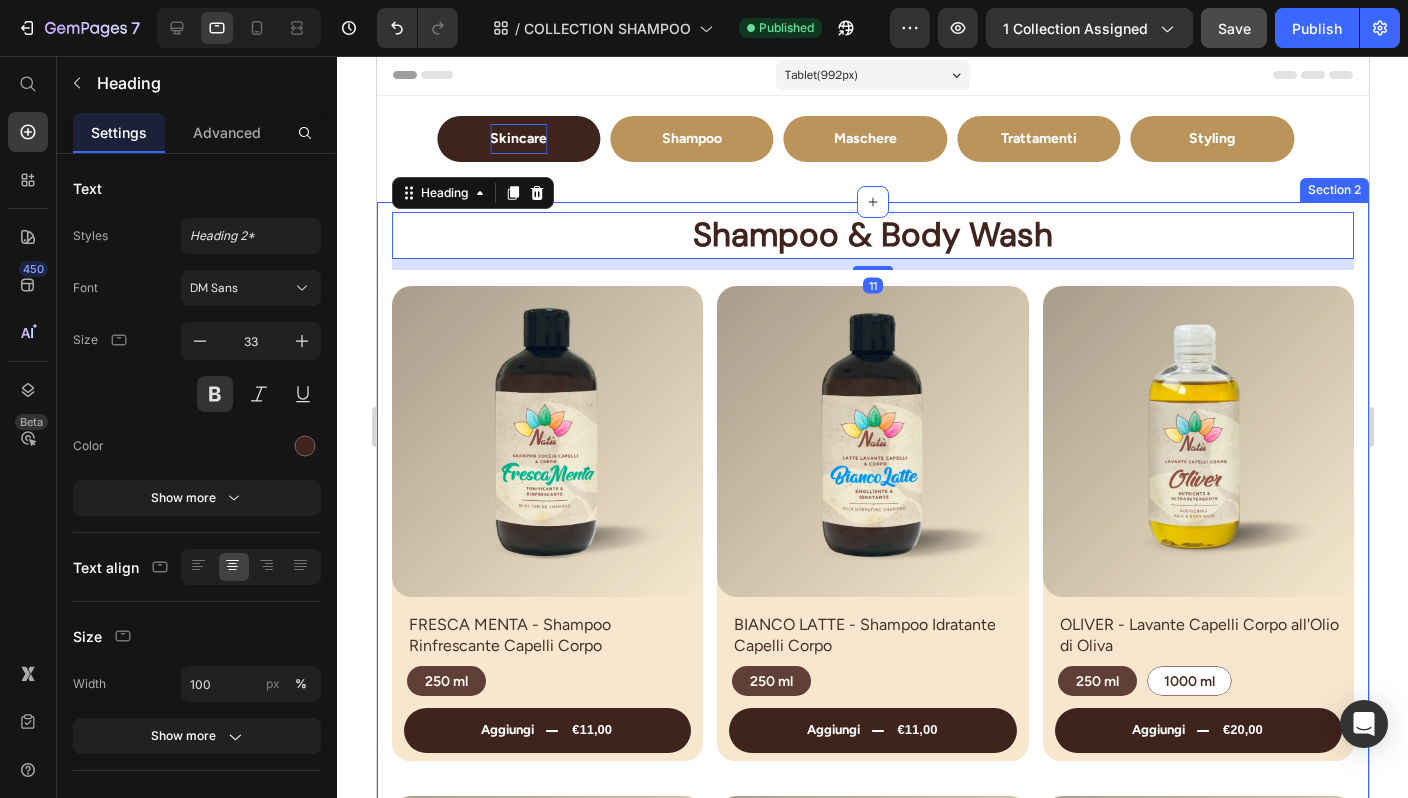 click on "Section 2" at bounding box center (1333, 190) 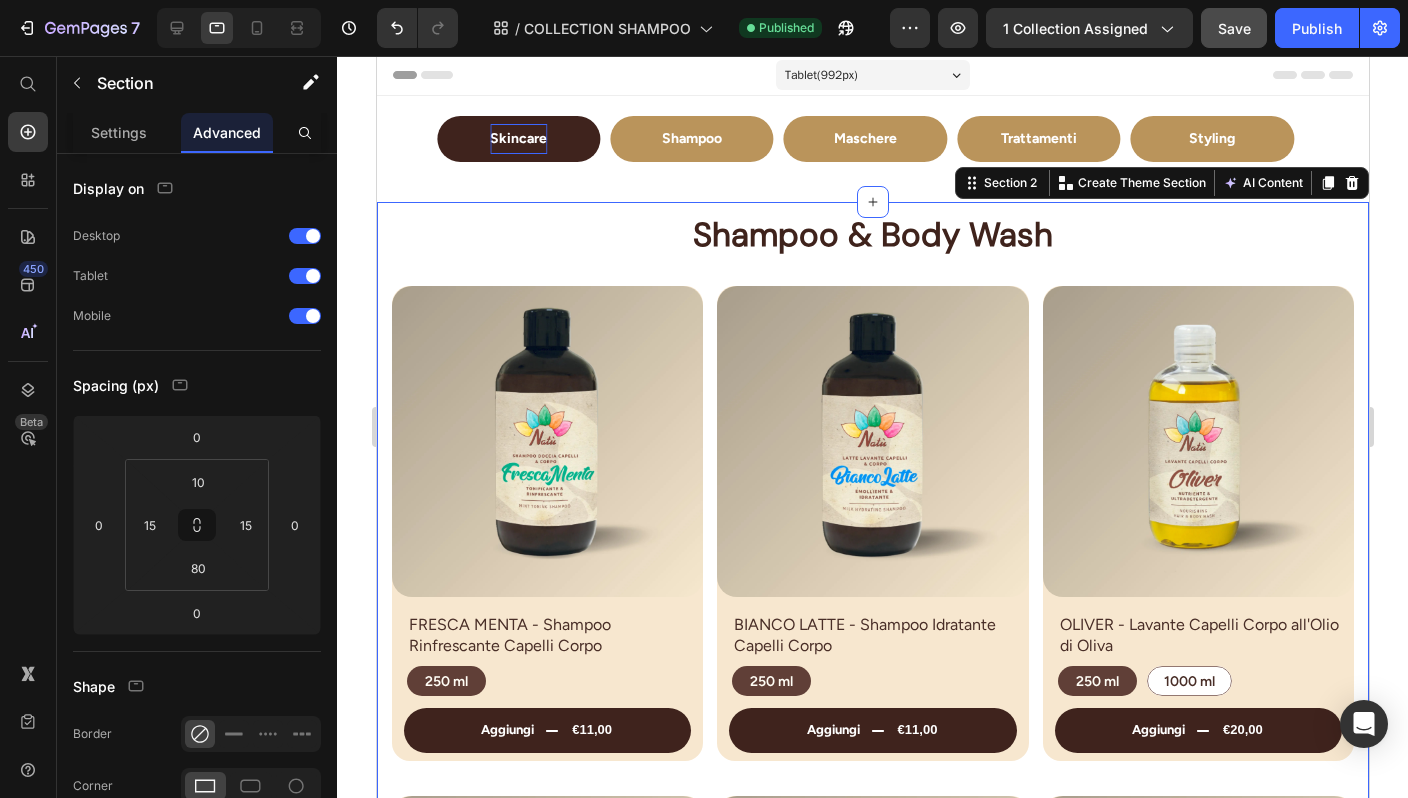 click on "Shampoo Button Maschere Button Trattamenti Button Styling Button Skincare Button Carousel Section 1 Shampoo & Body Wash Heading Row Product Images FRESCA MENTA - Shampoo Rinfrescante Capelli Corpo Product Title 250 ml 250 ml 250 ml Product Variants & Swatches aggiungi
€11,00 Add to Cart Row Row Product Images BIANCO LATTE - Shampoo Idratante Capelli Corpo Product Title 250 ml 250 ml 250 ml Product Variants & Swatches aggiungi
€11,00 Add to Cart Row Row Product Images OLIVER - Lavante Capelli Corpo all'Olio di Oliva Product Title 250 ml 250 ml 250 ml 1000 ml 1000 ml 1000 ml Product Variants & Swatches aggiungi
€20,00 Add to Cart Row Row Product Images ENERGY - Shampoo Volume Capelli Deboli Piatti Product Title 250 ml 250 ml 250 ml 1000 ml 1000 ml 1000 ml Product Variants & Swatches aggiungi
€14,00 Add to Cart Row Row Product Images PURÌ - Shampoo Purificante Cute con Forfora Product Title 250 ml 250 ml 250 ml 1000 ml 1000 ml 1000 ml Product Variants & Swatches aggiungi" at bounding box center [872, 979] 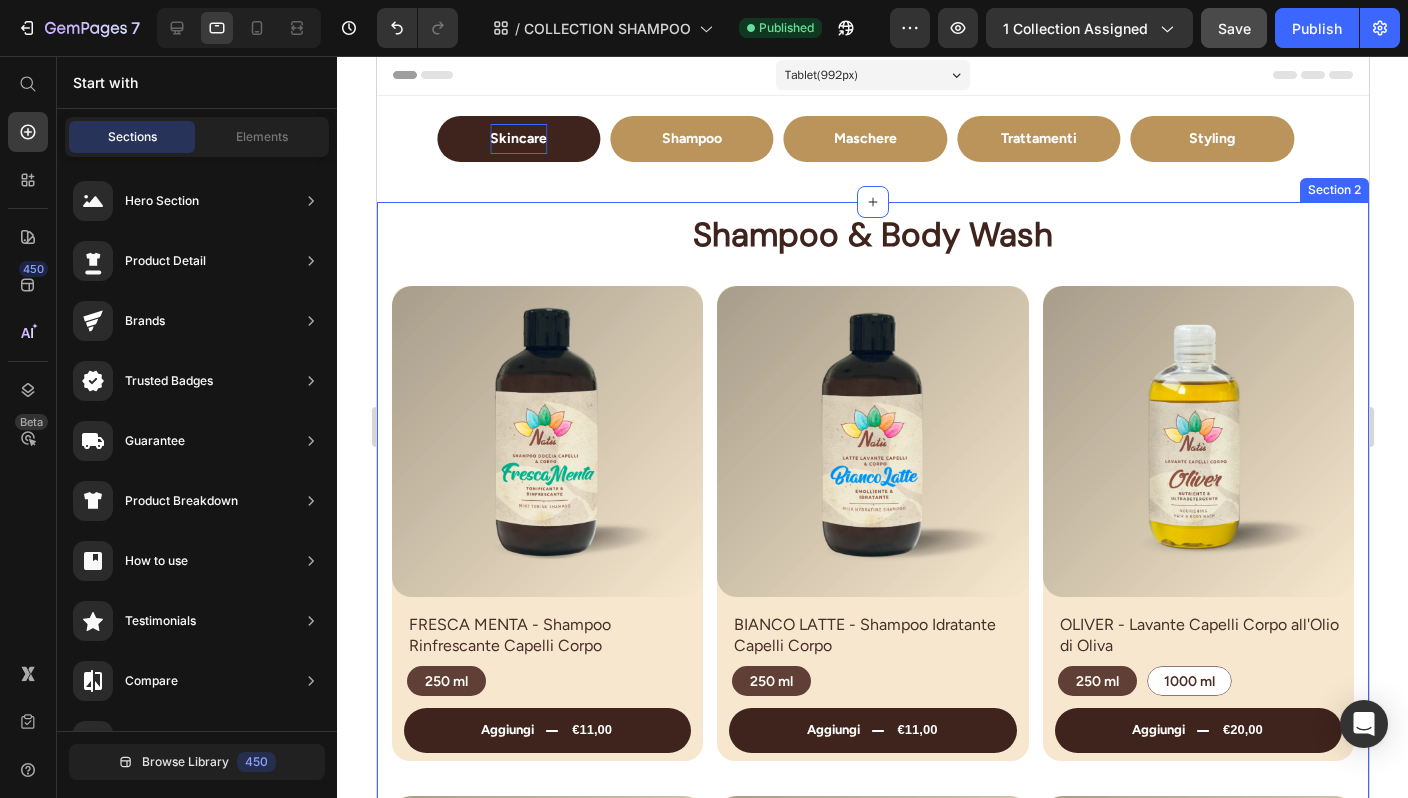 click on "Shampoo & Body Wash Heading Row Product Images FRESCA MENTA - Shampoo Rinfrescante Capelli Corpo Product Title 250 ml 250 ml 250 ml Product Variants & Swatches aggiungi
€11,00 Add to Cart Row Row Product Images BIANCO LATTE - Shampoo Idratante Capelli Corpo Product Title 250 ml 250 ml 250 ml Product Variants & Swatches aggiungi
€11,00 Add to Cart Row Row Product Images OLIVER - Lavante Capelli Corpo all'Olio di Oliva Product Title 250 ml 250 ml 250 ml 1000 ml 1000 ml 1000 ml Product Variants & Swatches aggiungi
€20,00 Add to Cart Row Row Product Images ENERGY - Shampoo Volume Capelli Deboli Piatti Product Title 250 ml 250 ml 250 ml 1000 ml 1000 ml 1000 ml Product Variants & Swatches aggiungi
€14,00 Add to Cart Row Row Product Images PURÌ - Shampoo Purificante Cute con Forfora Product Title 250 ml 250 ml 250 ml 1000 ml 1000 ml 1000 ml Product Variants & Swatches aggiungi
€14,00 Add to Cart Row Row Product Images DÈLICE - Shampoo Nutriente Capelli Secchi o Trattati" at bounding box center (872, 997) 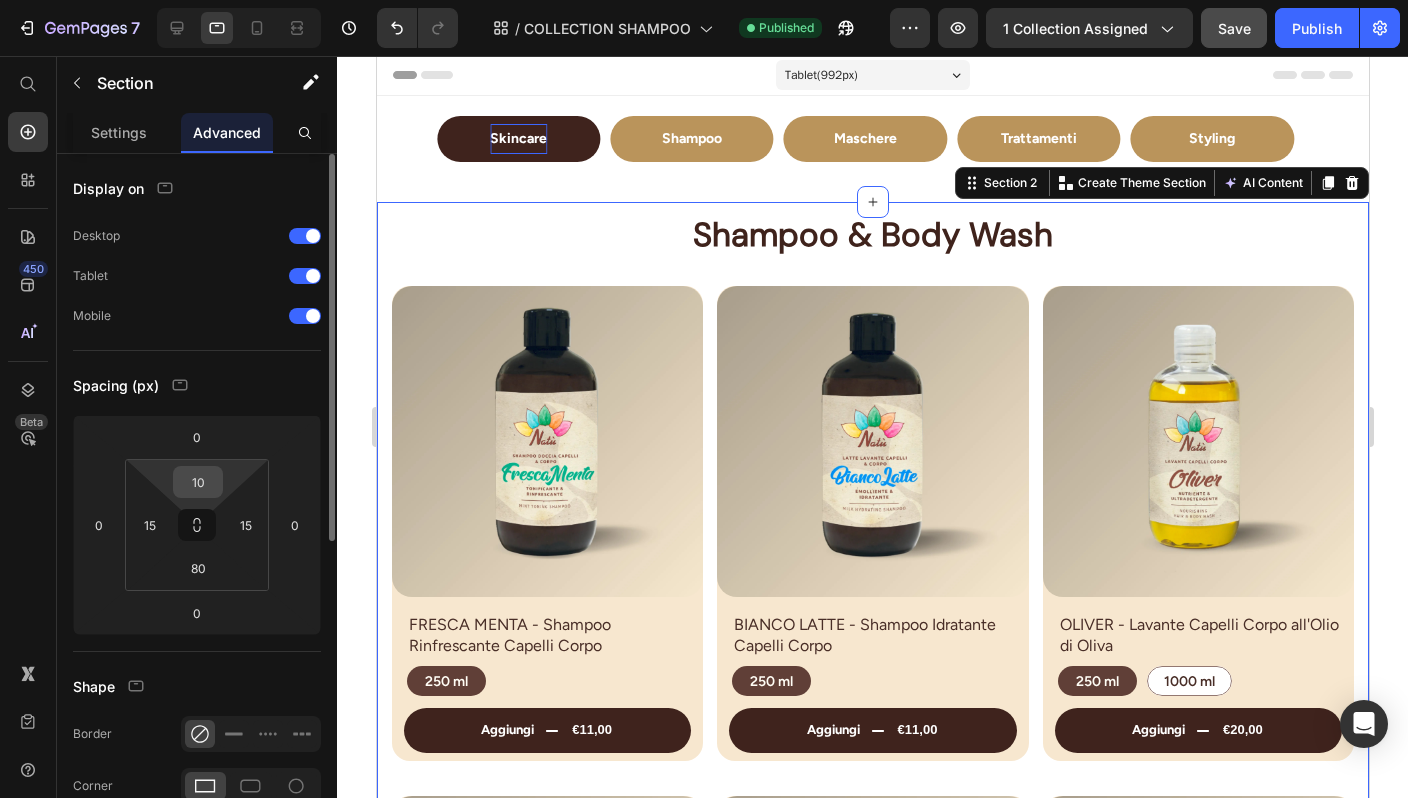 click on "10" at bounding box center [198, 482] 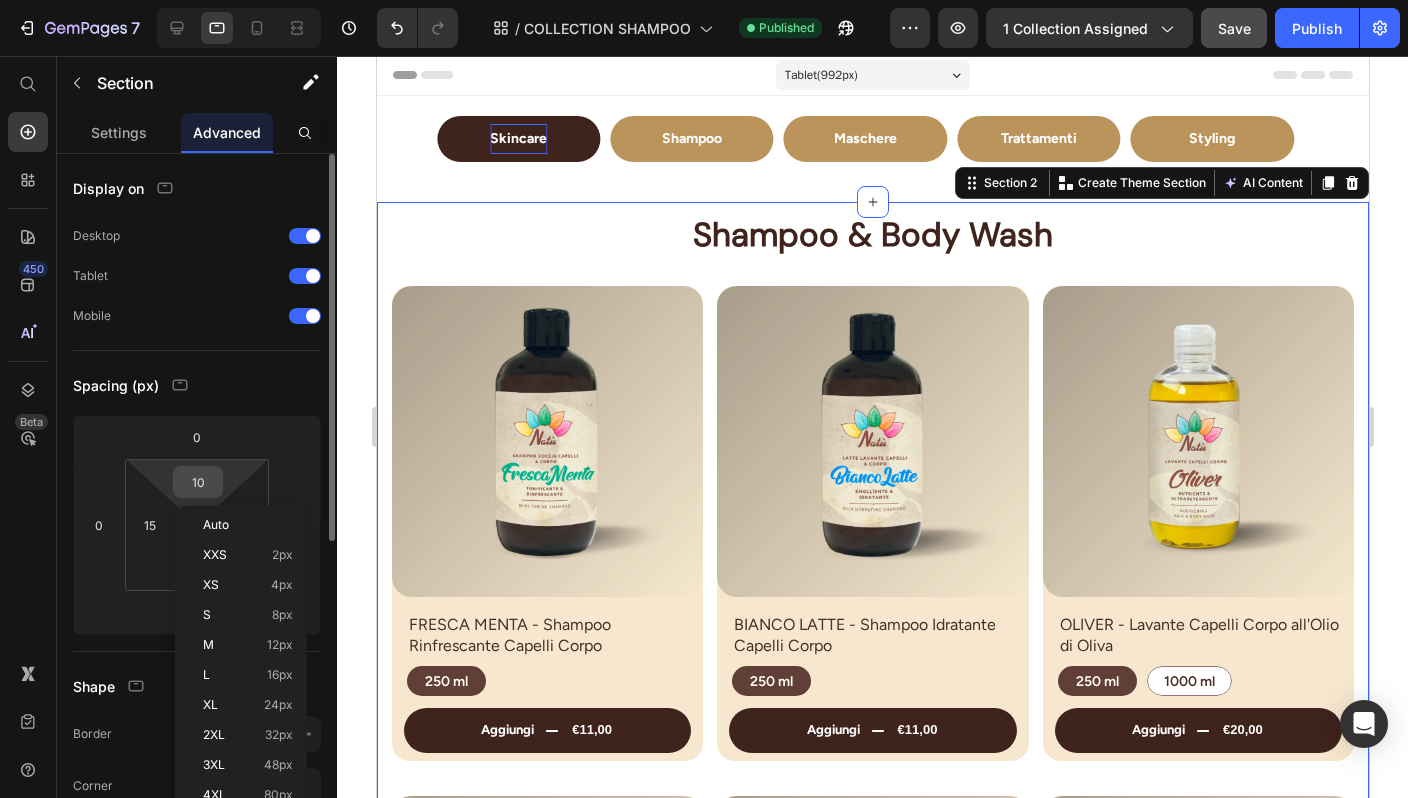 click on "10" at bounding box center [198, 482] 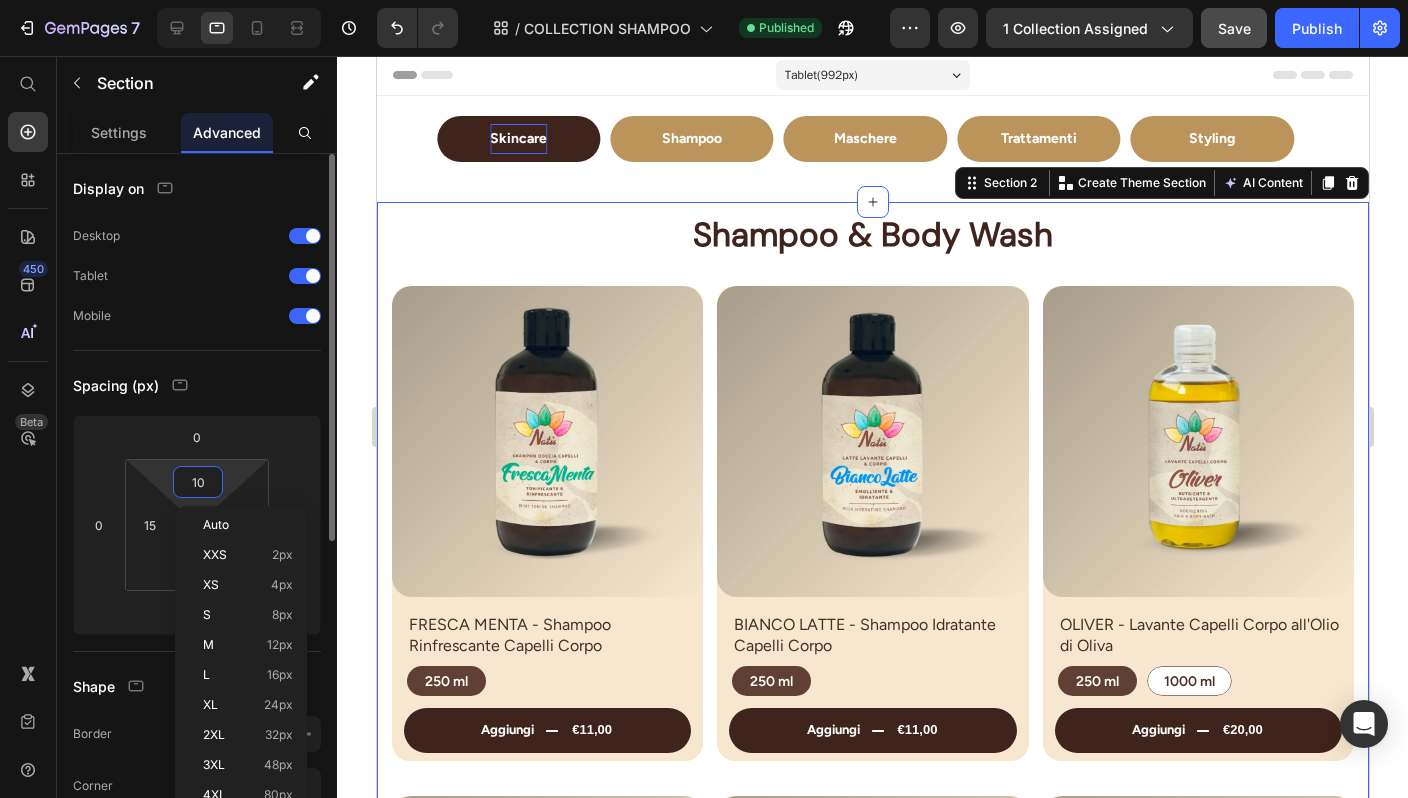 type on "0" 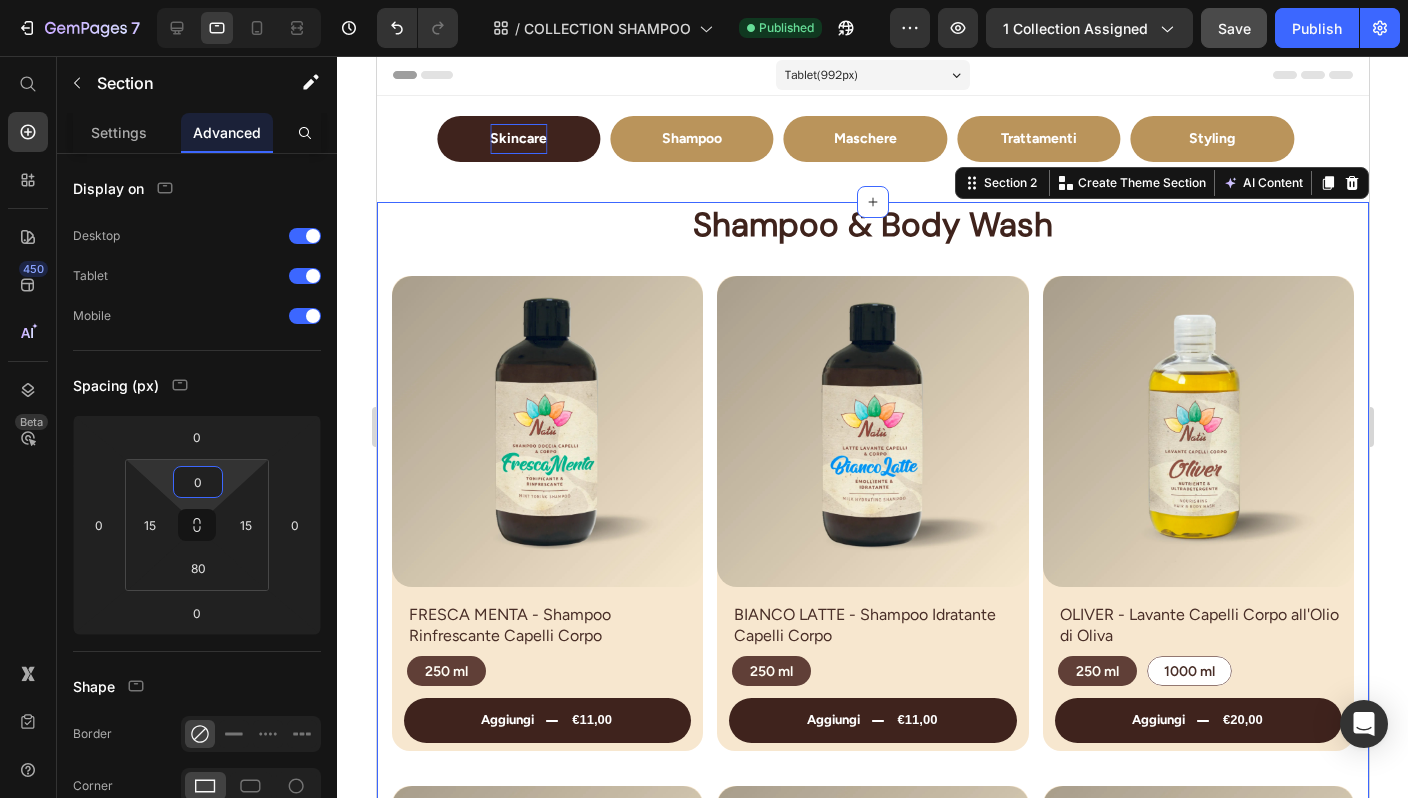 click on "Shampoo Button Maschere Button Trattamenti Button Styling Button Skincare Button Carousel Section 1 Shampoo & Body Wash Heading Row Product Images FRESCA MENTA - Shampoo Rinfrescante Capelli Corpo Product Title 250 ml 250 ml 250 ml Product Variants & Swatches aggiungi
€11,00 Add to Cart Row Row Product Images BIANCO LATTE - Shampoo Idratante Capelli Corpo Product Title 250 ml 250 ml 250 ml Product Variants & Swatches aggiungi
€11,00 Add to Cart Row Row Product Images OLIVER - Lavante Capelli Corpo all'Olio di Oliva Product Title 250 ml 250 ml 250 ml 1000 ml 1000 ml 1000 ml Product Variants & Swatches aggiungi
€20,00 Add to Cart Row Row Product Images ENERGY - Shampoo Volume Capelli Deboli Piatti Product Title 250 ml 250 ml 250 ml 1000 ml 1000 ml 1000 ml Product Variants & Swatches aggiungi
€14,00 Add to Cart Row Row Product Images PURÌ - Shampoo Purificante Cute con Forfora Product Title 250 ml 250 ml 250 ml 1000 ml 1000 ml 1000 ml Product Variants & Swatches aggiungi" at bounding box center (872, 974) 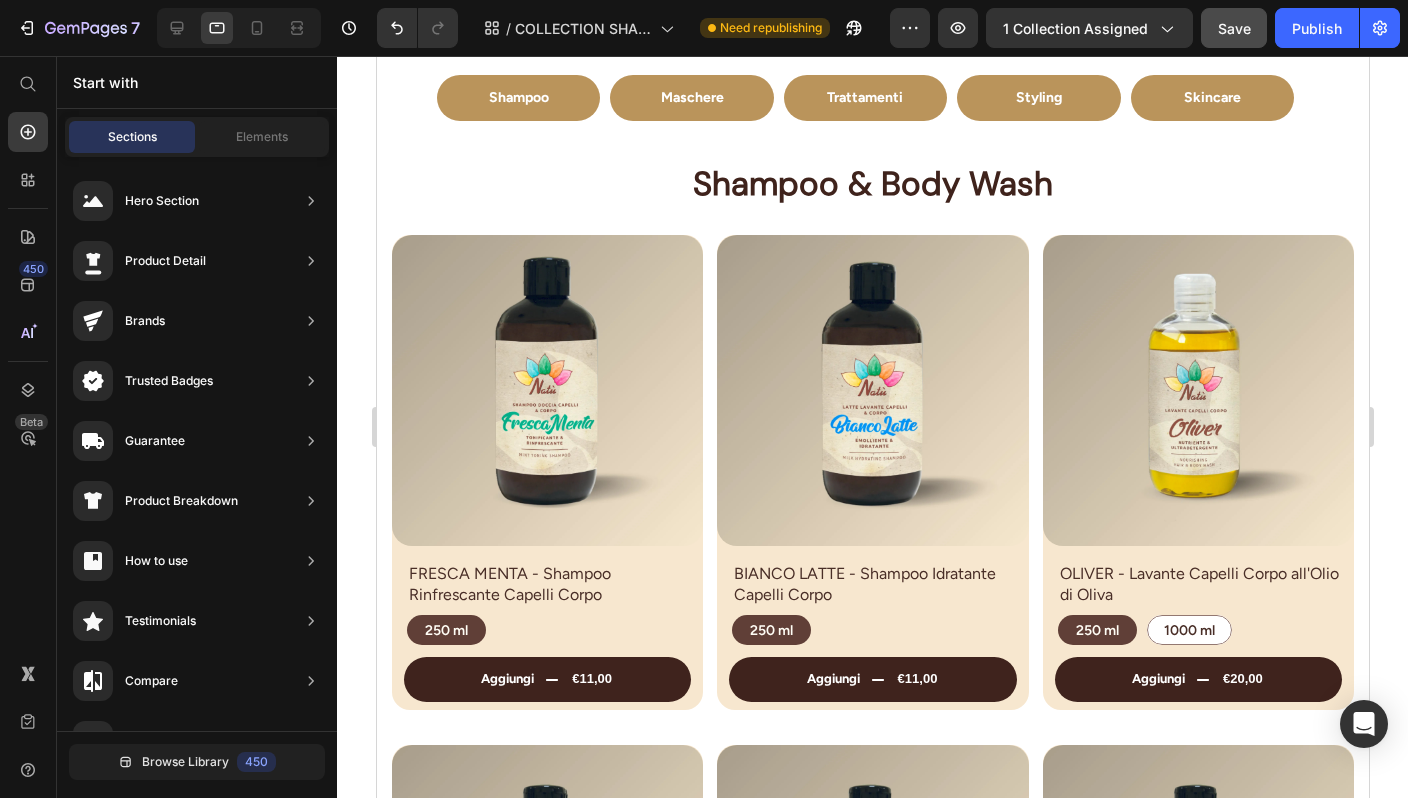 scroll, scrollTop: 0, scrollLeft: 0, axis: both 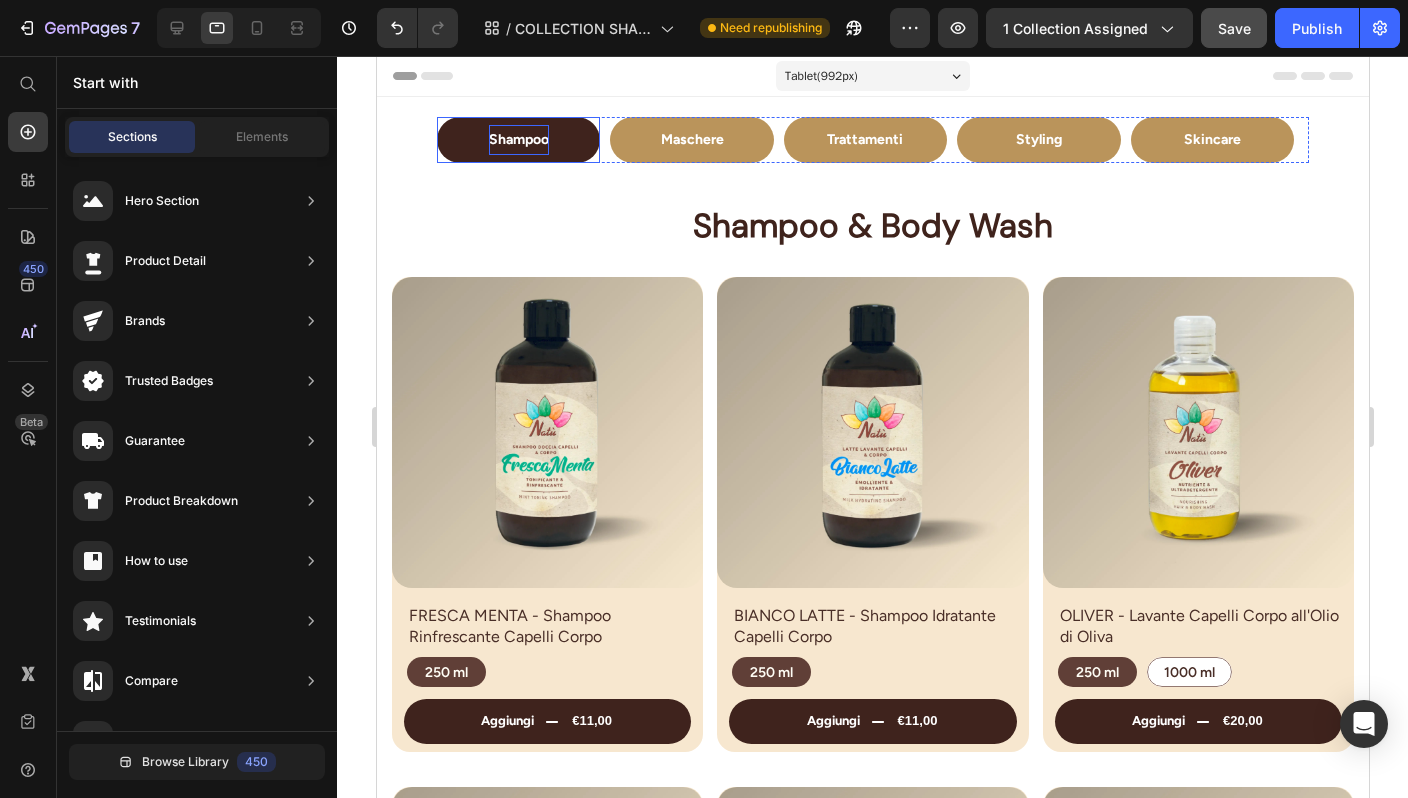 click on "Shampoo" at bounding box center (518, 139) 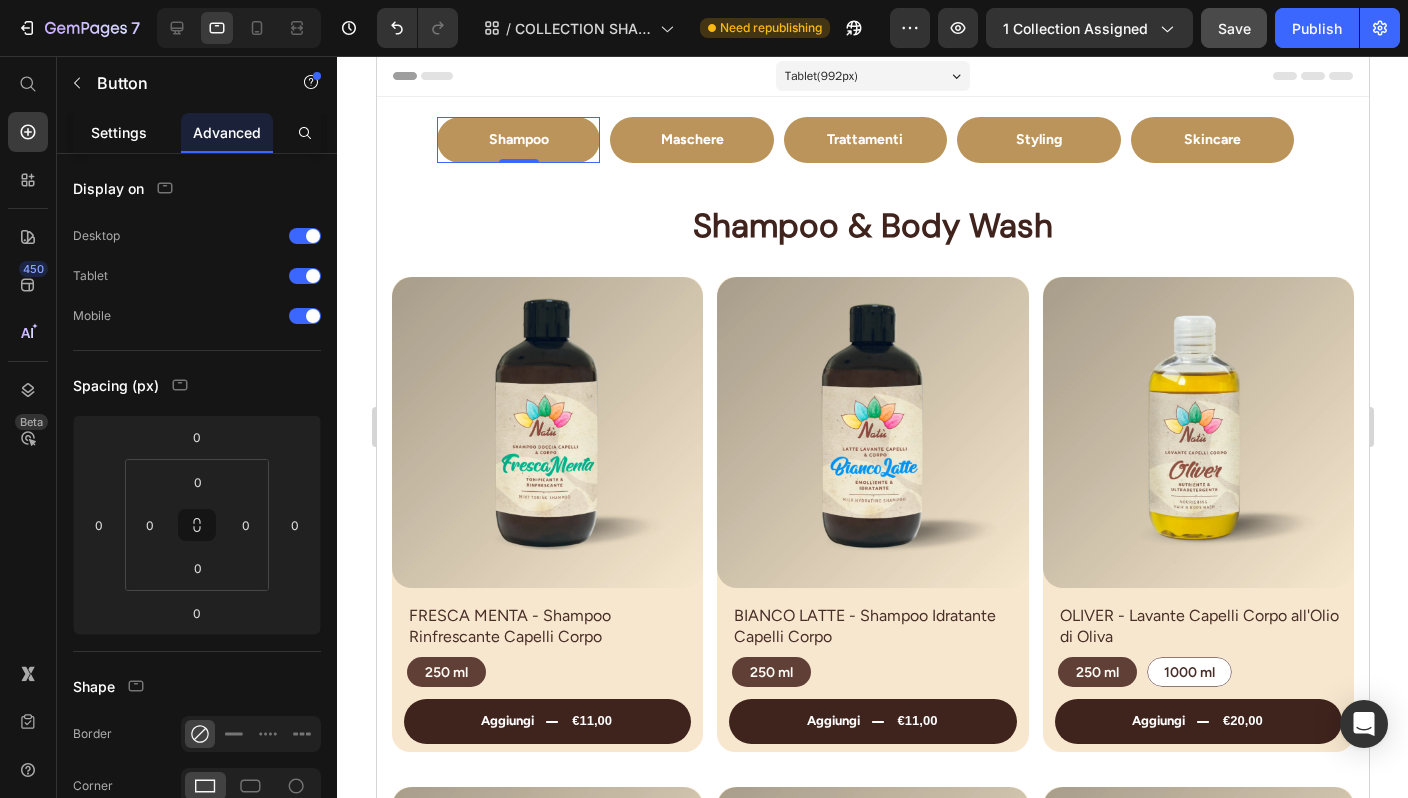 click on "Settings" at bounding box center (119, 132) 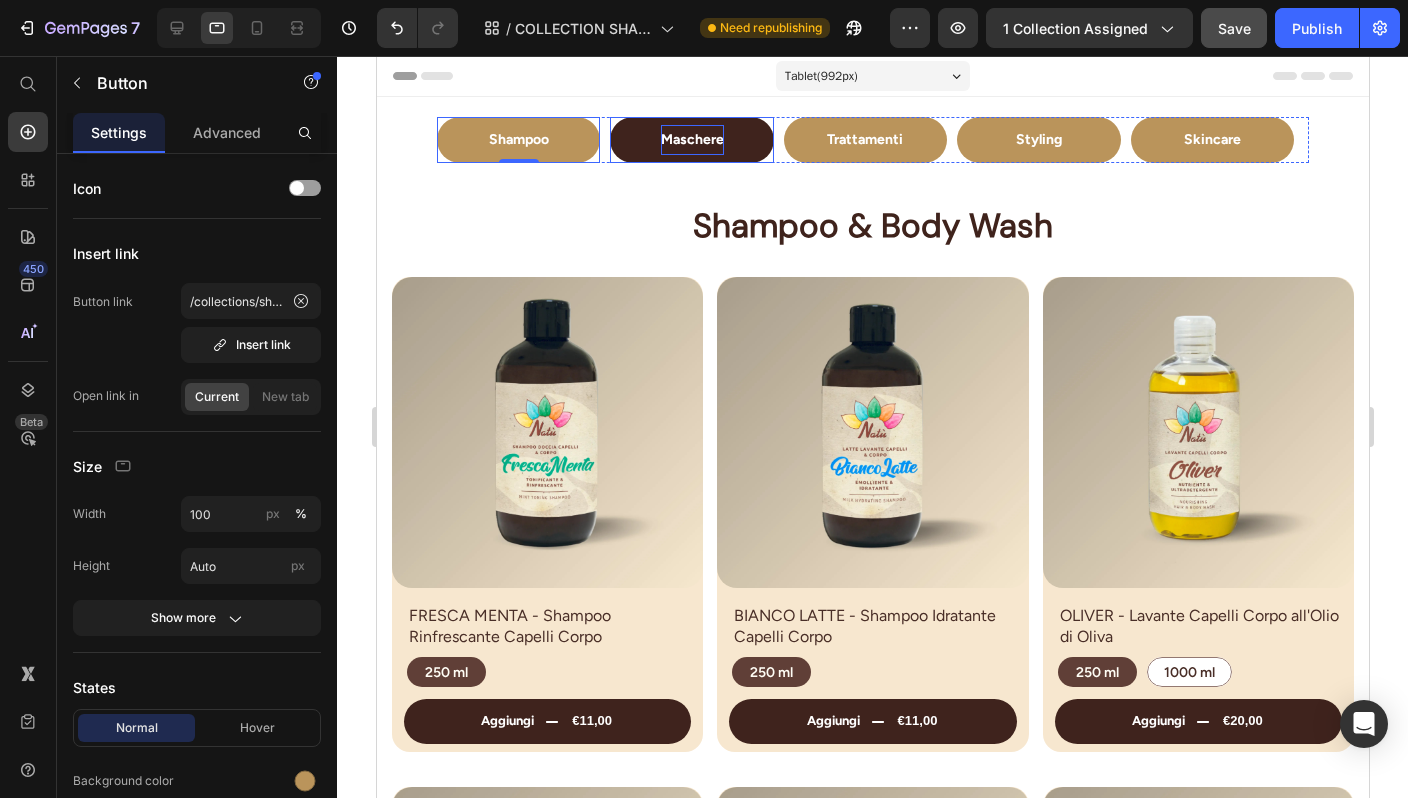 click on "Maschere" at bounding box center (691, 139) 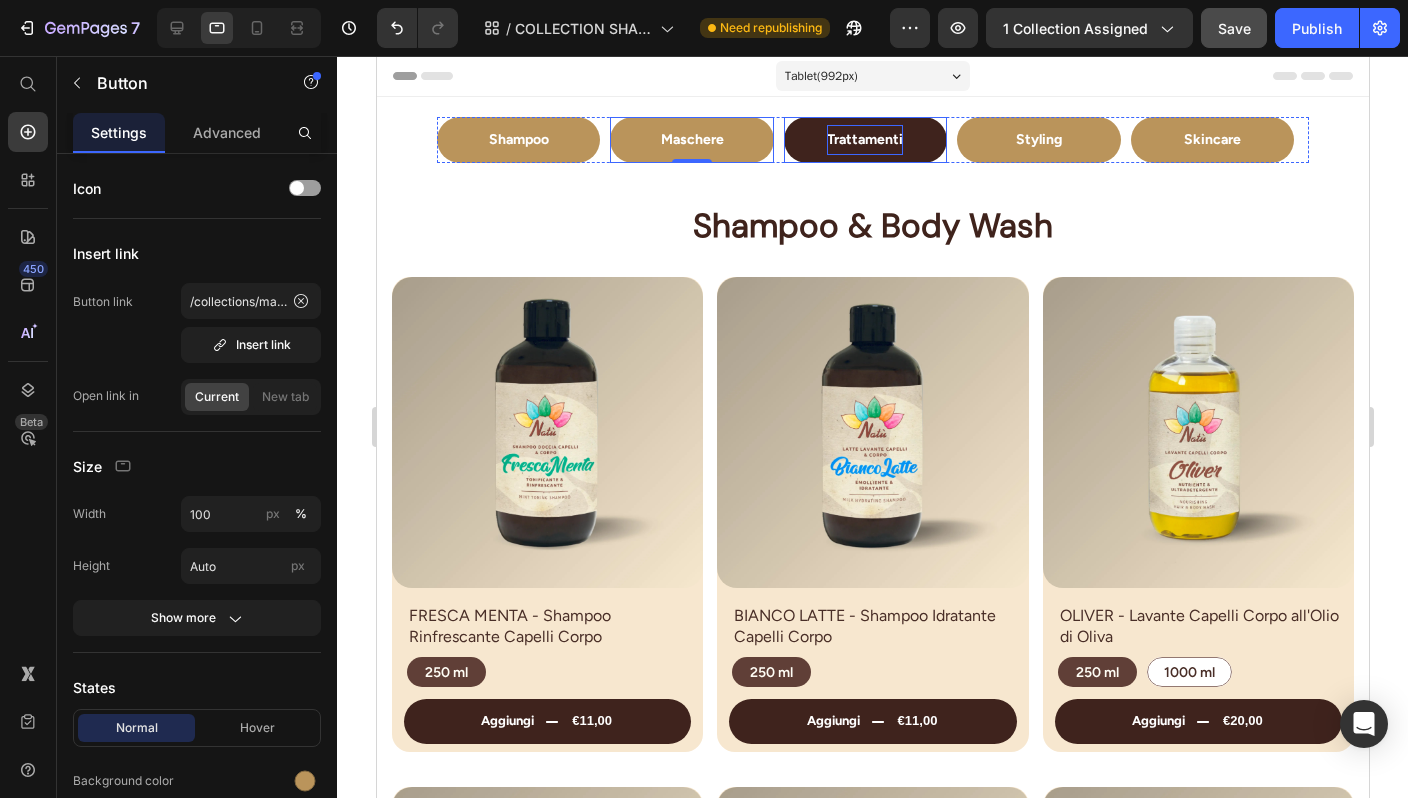 click on "Trattamenti" at bounding box center (864, 139) 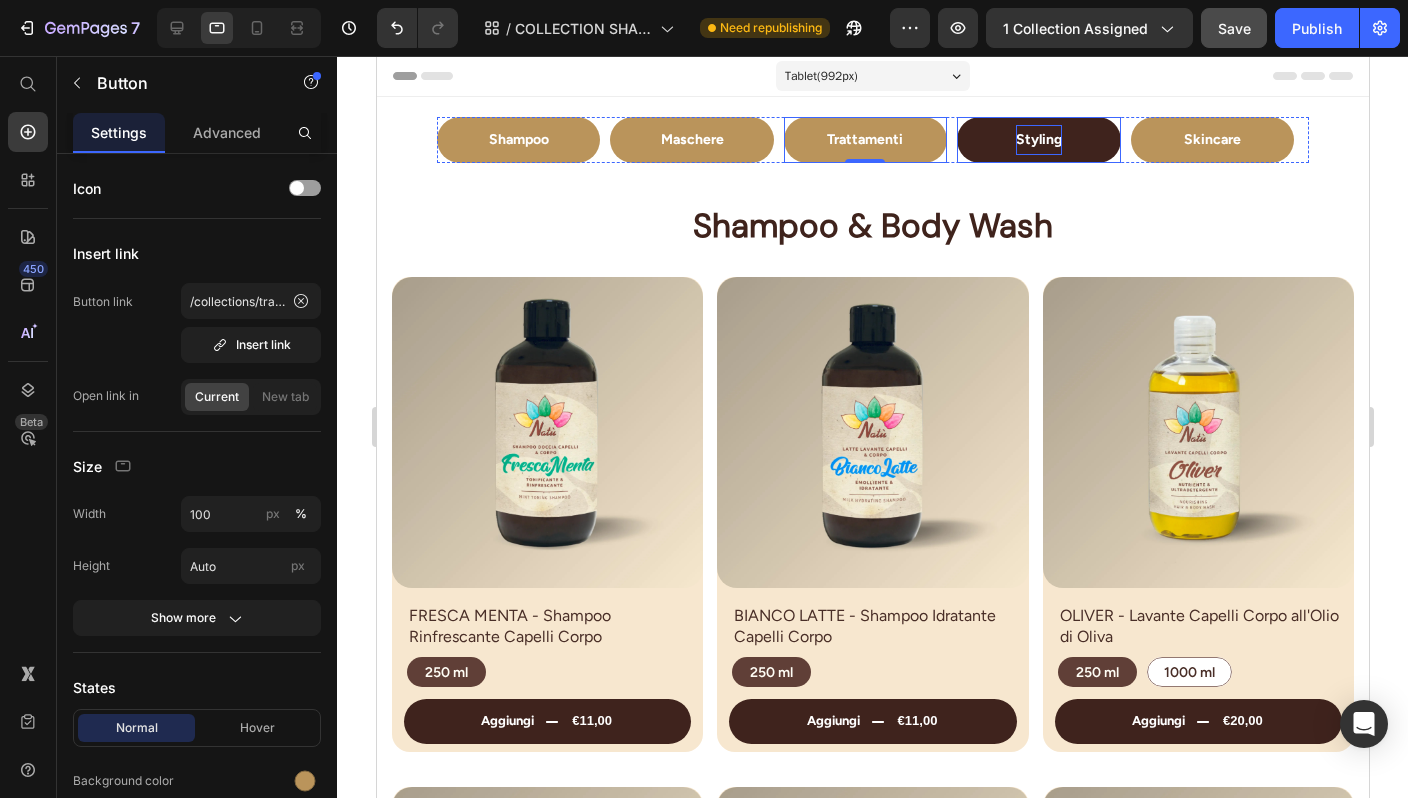 click on "Styling" at bounding box center (1038, 140) 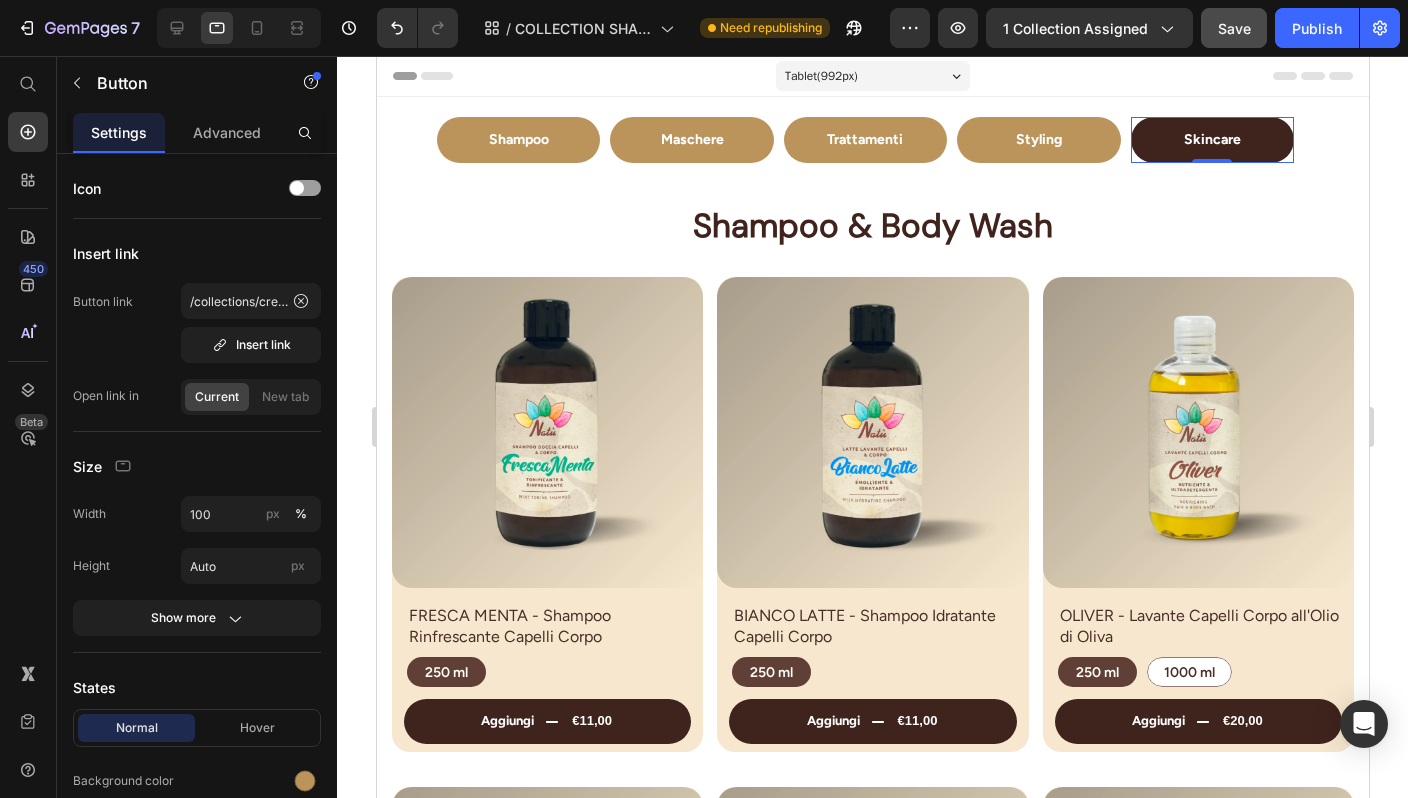 click on "Skincare" at bounding box center [1211, 140] 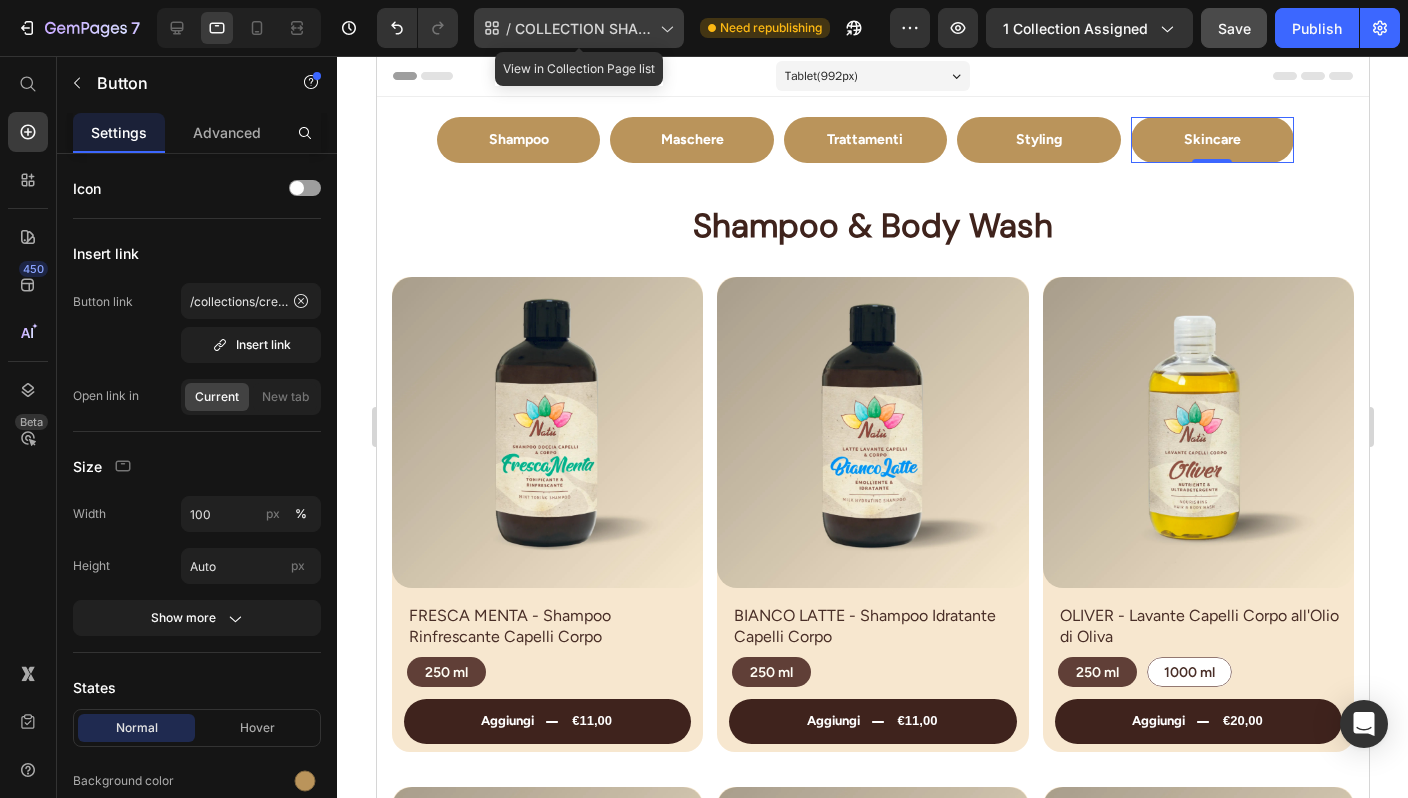 click on "COLLECTION SHAMPOO" at bounding box center (583, 28) 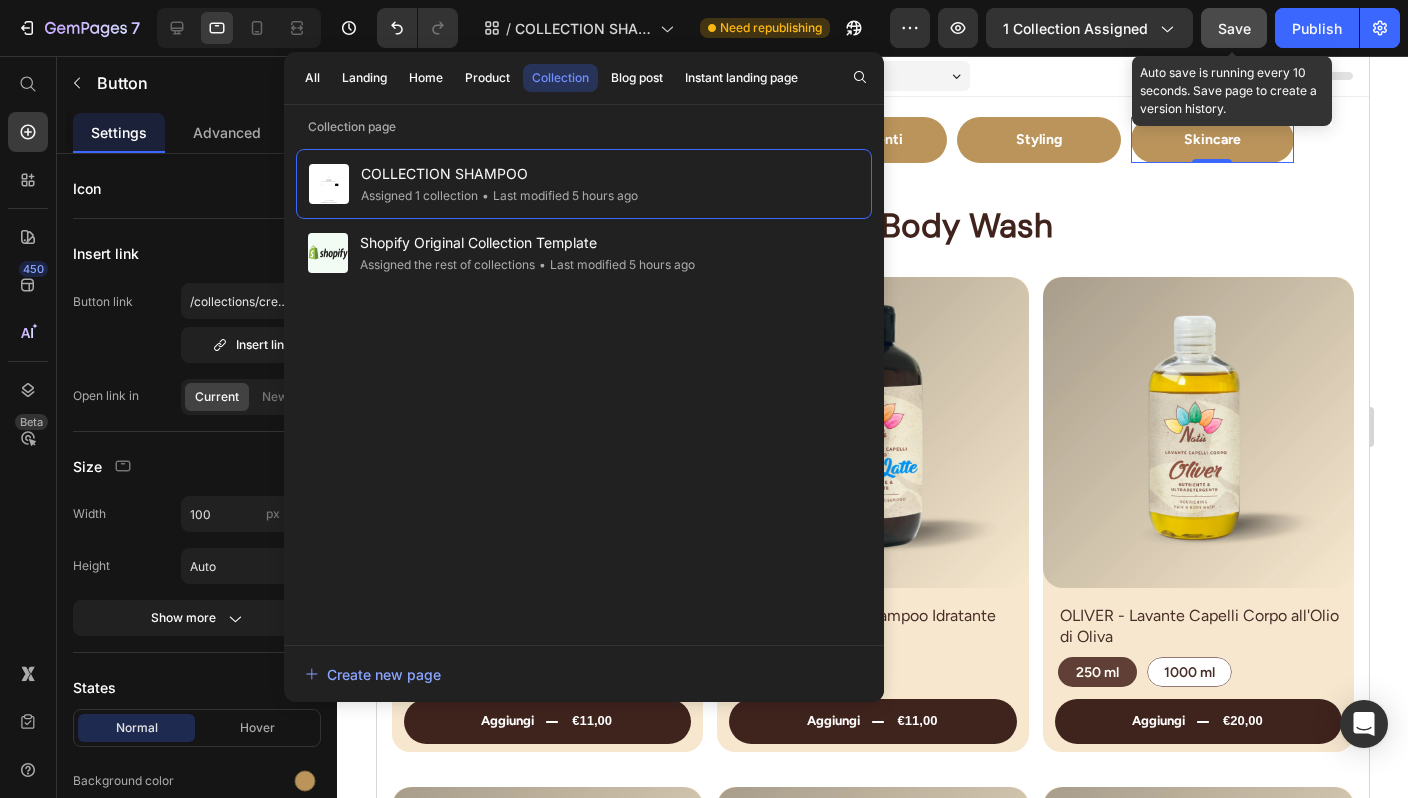click on "Save" 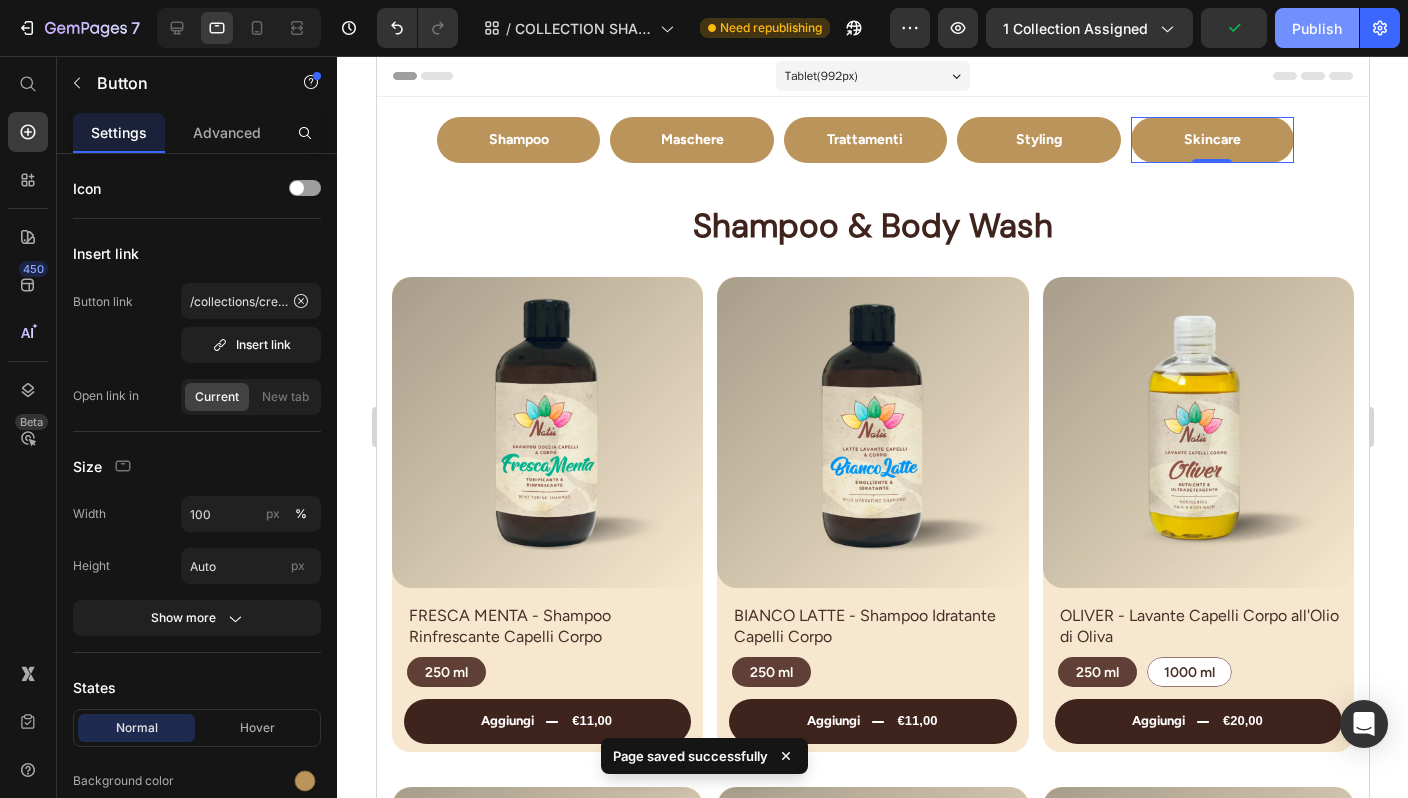 click on "Publish" at bounding box center (1317, 28) 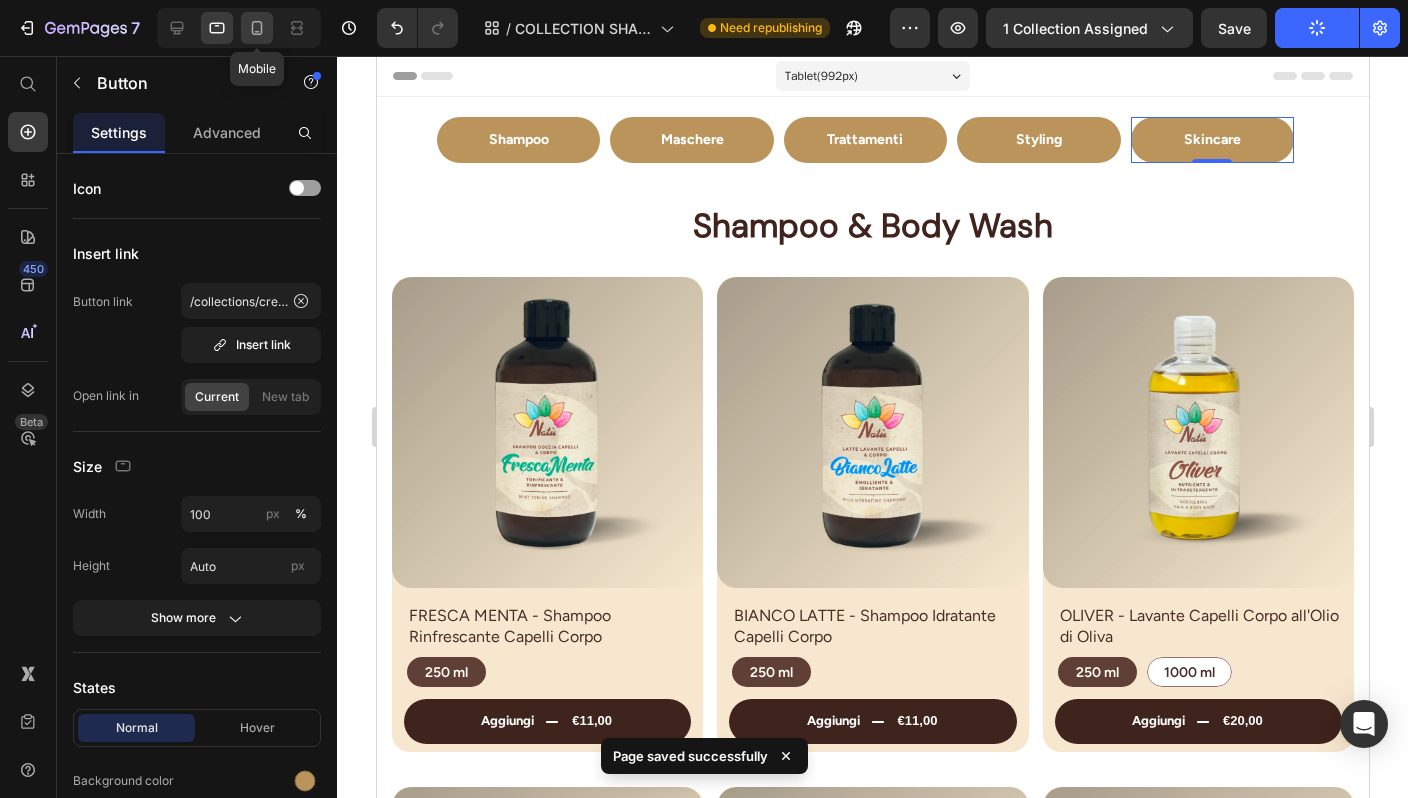 click 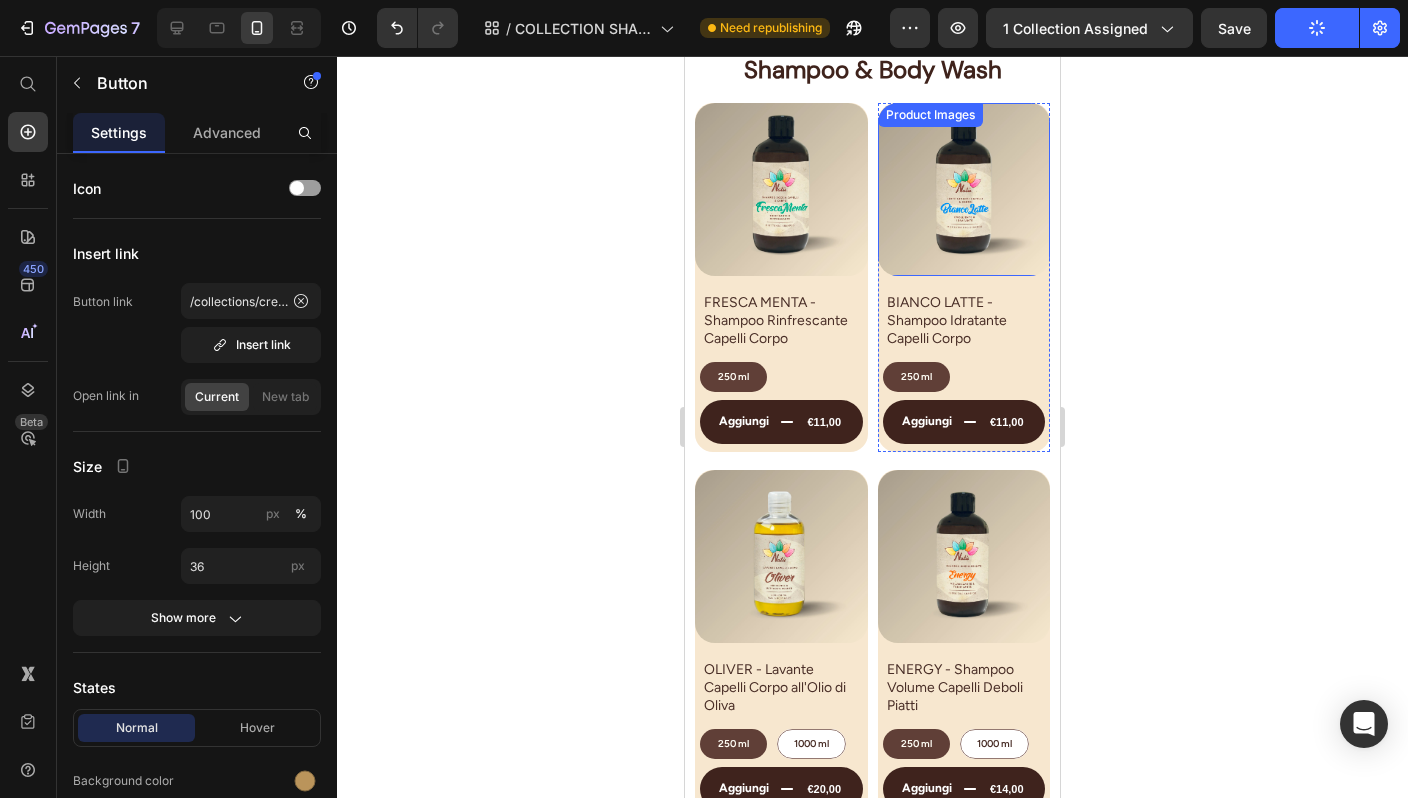 scroll, scrollTop: 0, scrollLeft: 0, axis: both 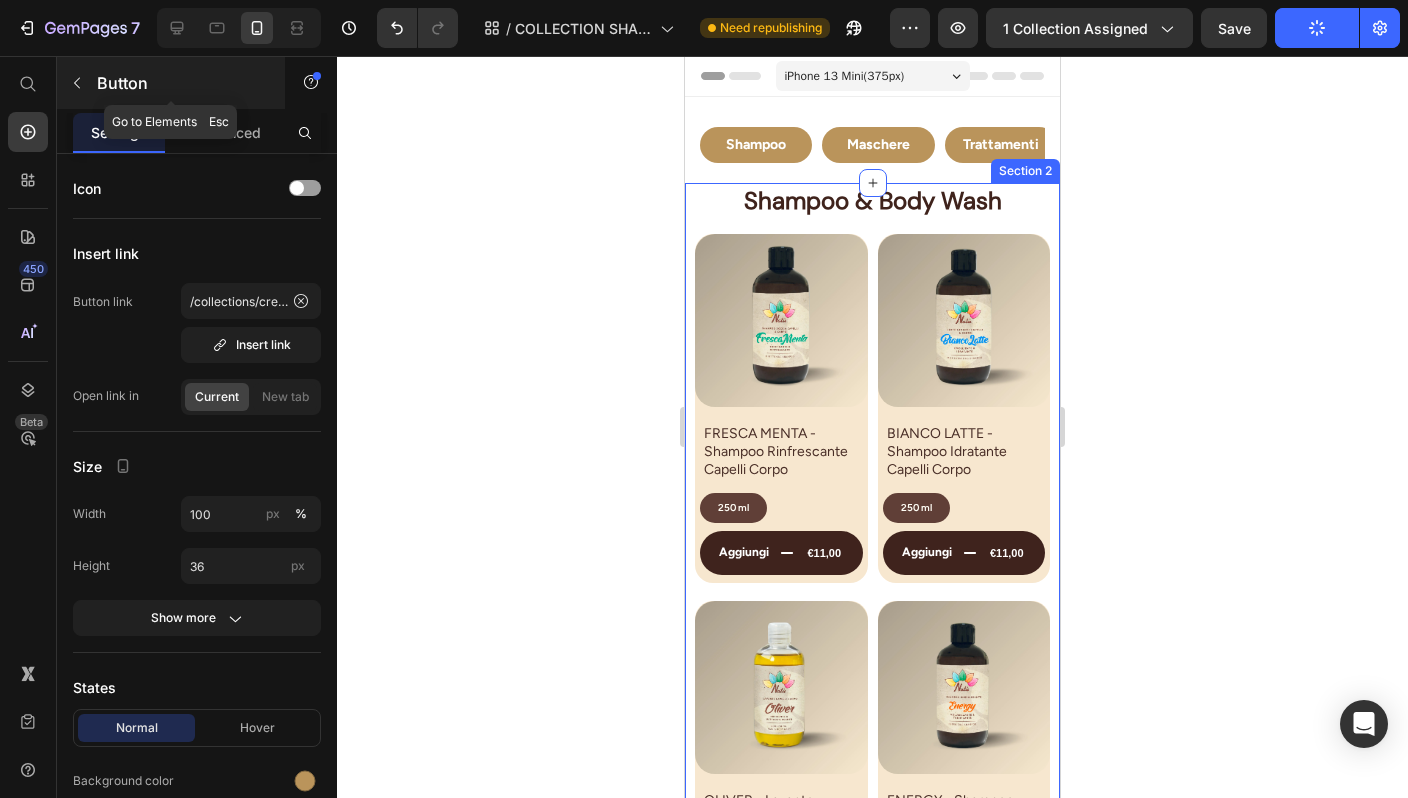 click 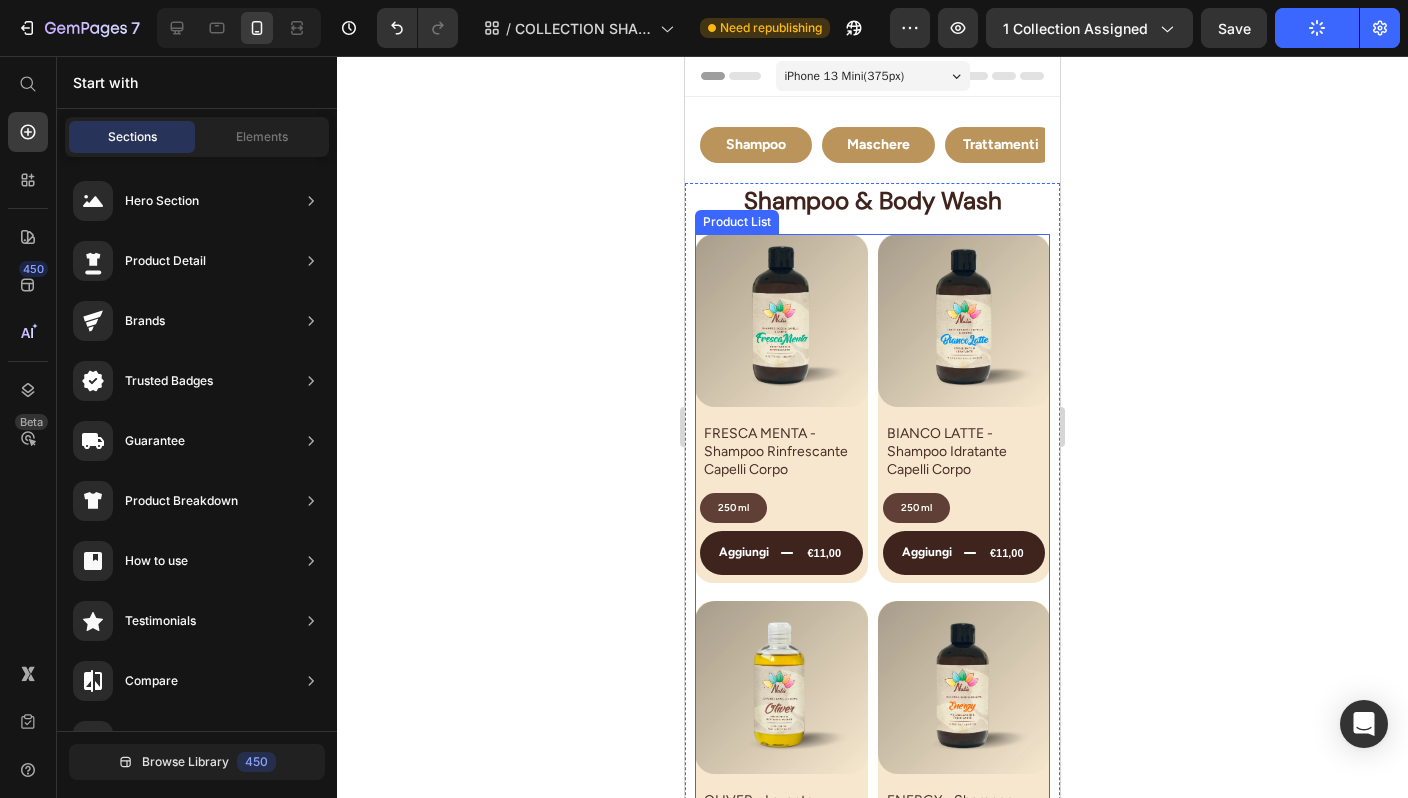 click on "Product Images FRESCA MENTA - Shampoo Rinfrescante Capelli Corpo Product Title 250 ml 250 ml 250 ml Product Variants & Swatches aggiungi
€11,00 Add to Cart Row Row Product Images BIANCO LATTE - Shampoo Idratante Capelli Corpo Product Title 250 ml 250 ml 250 ml Product Variants & Swatches aggiungi
€11,00 Add to Cart Row Row Product Images OLIVER - Lavante Capelli Corpo all'Olio di Oliva Product Title 250 ml 250 ml 250 ml 1000 ml 1000 ml 1000 ml Product Variants & Swatches aggiungi
€20,00 Add to Cart Row Row Product Images ENERGY - Shampoo Volume Capelli Deboli Piatti Product Title 250 ml 250 ml 250 ml 1000 ml 1000 ml 1000 ml Product Variants & Swatches aggiungi
€14,00 Add to Cart Row Row Product Images PURÌ - Shampoo Purificante Cute con Forfora Product Title 250 ml 250 ml 250 ml 1000 ml 1000 ml 1000 ml Product Variants & Swatches aggiungi
€14,00 Add to Cart Row Row Product Images DÈLICE - Shampoo Nutriente Capelli Secchi o Trattati Product Title 250 ml 250 ml 250 ml" at bounding box center (872, 959) 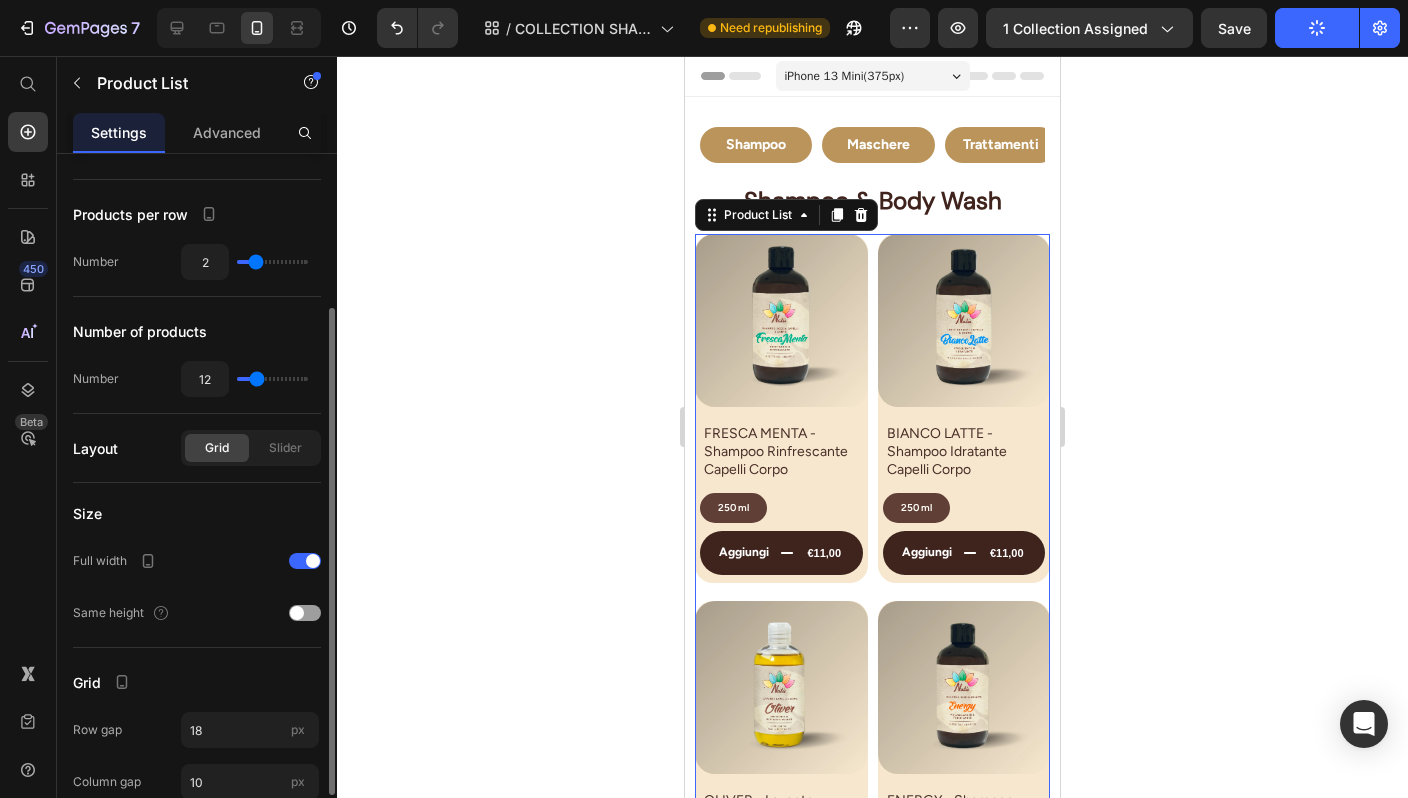scroll, scrollTop: 226, scrollLeft: 0, axis: vertical 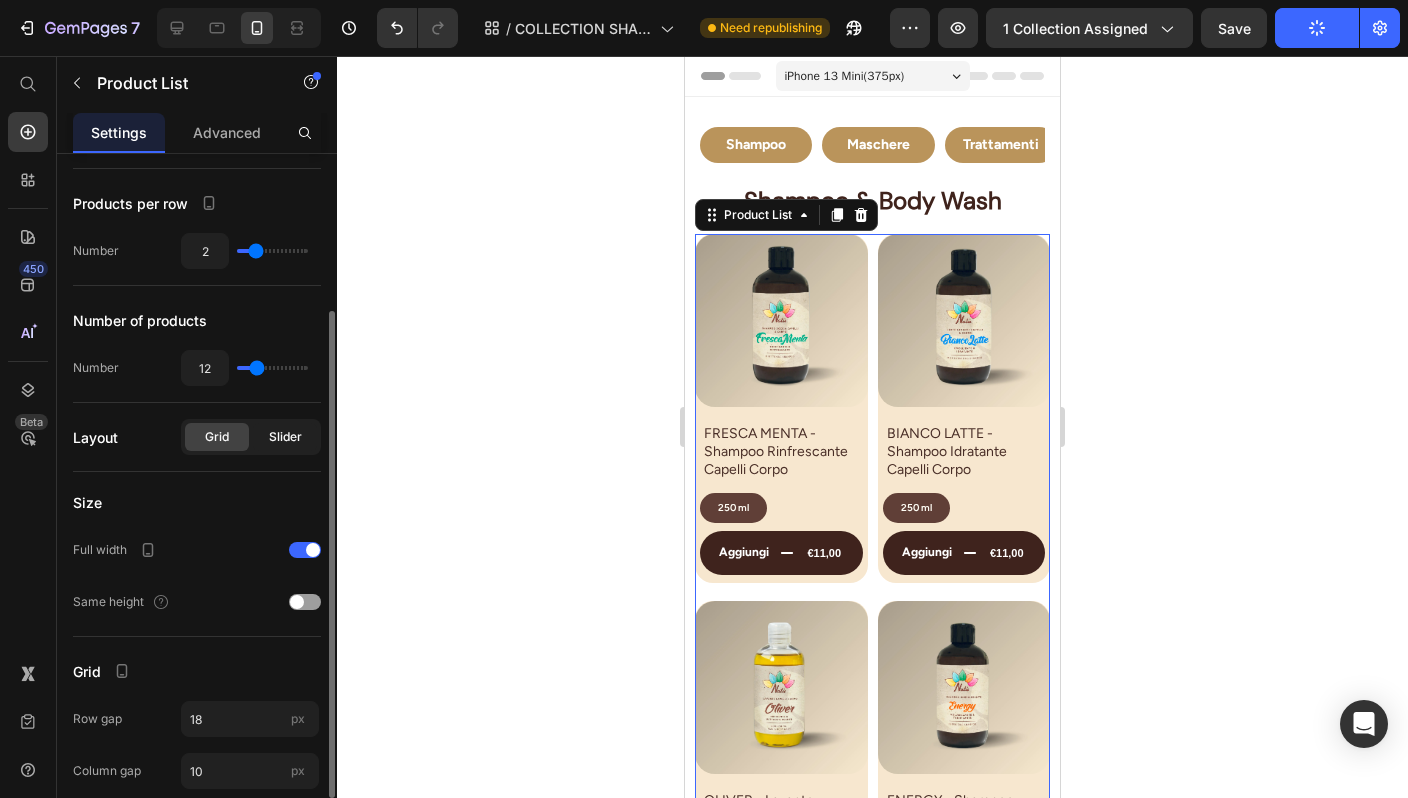 click on "Slider" 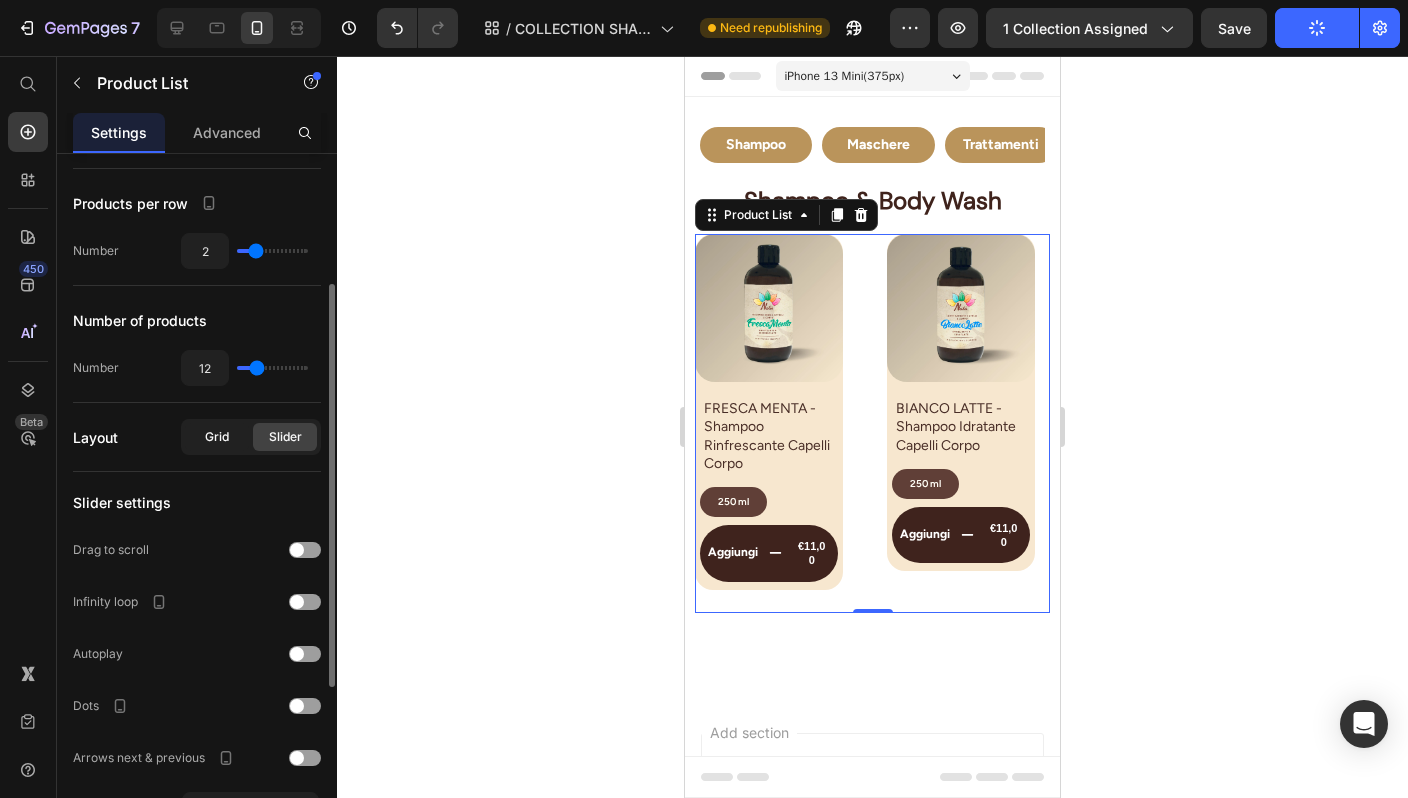 click on "Grid" 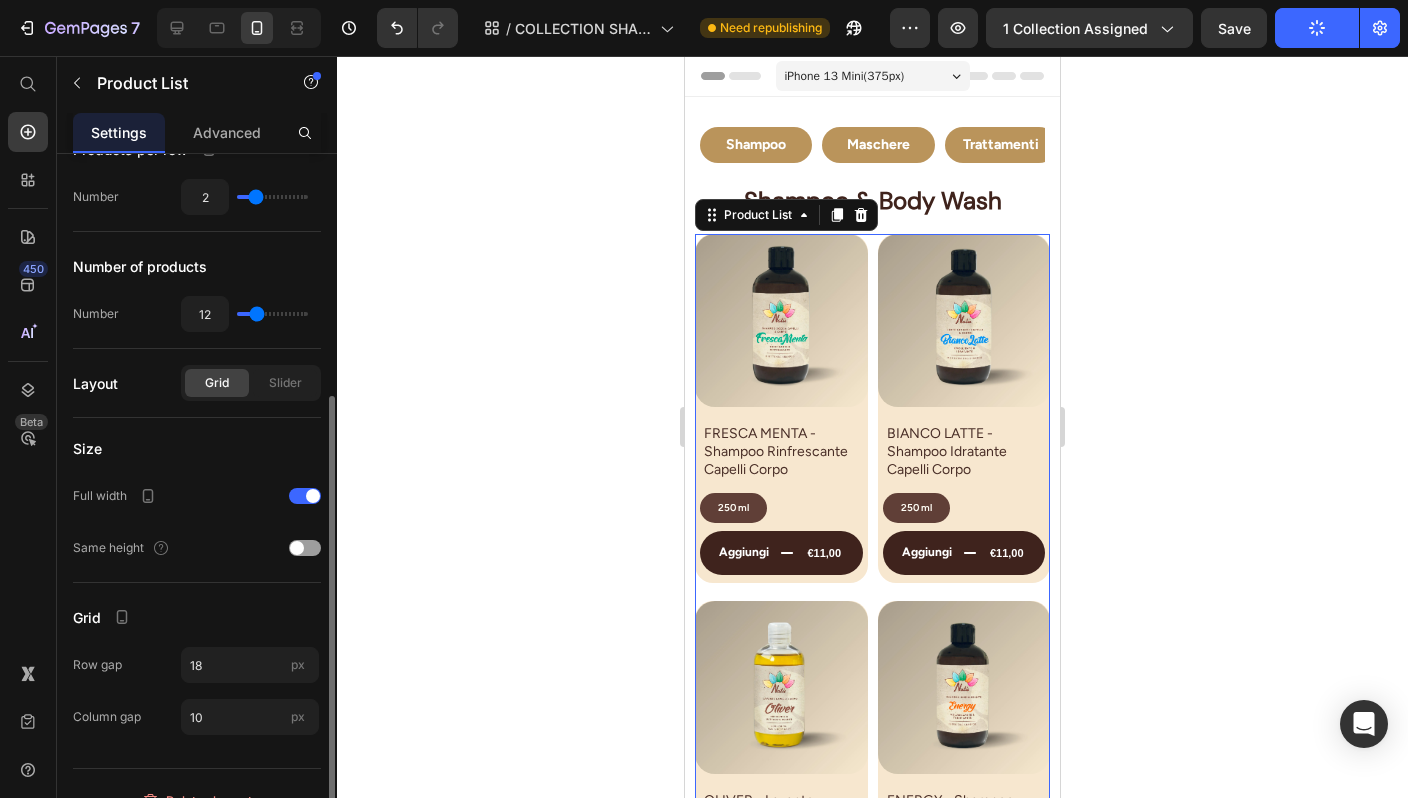 scroll, scrollTop: 308, scrollLeft: 0, axis: vertical 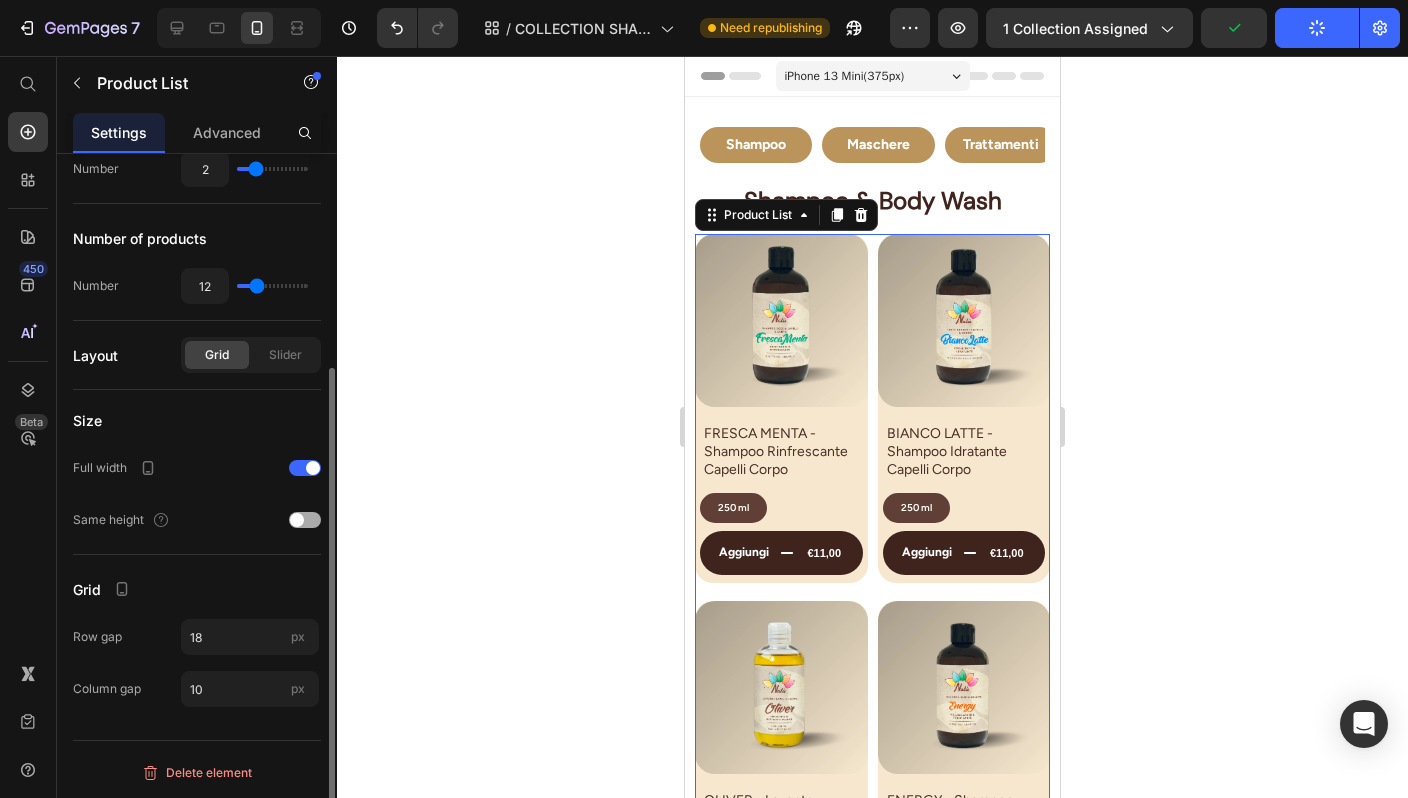 click at bounding box center [305, 520] 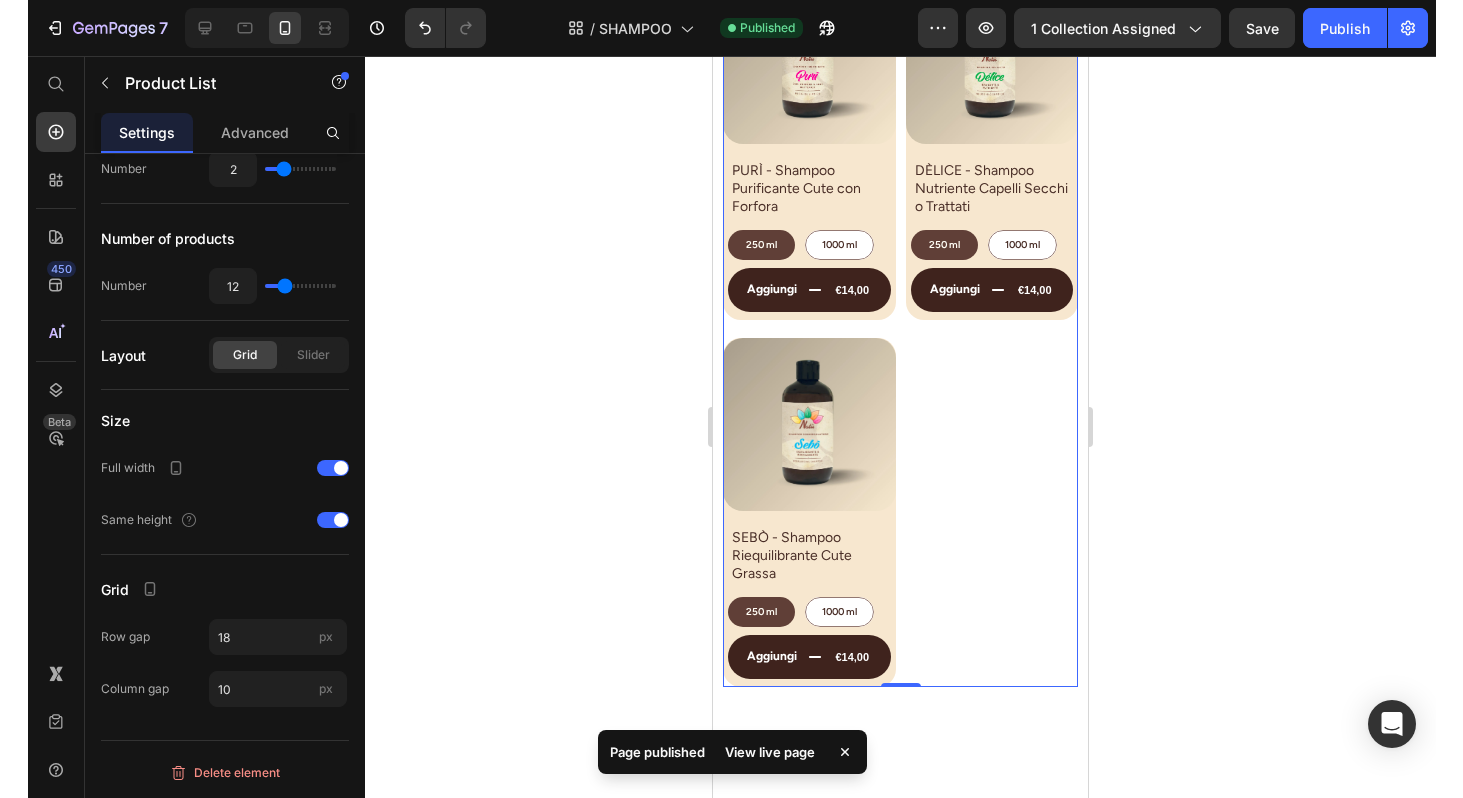 scroll, scrollTop: 0, scrollLeft: 0, axis: both 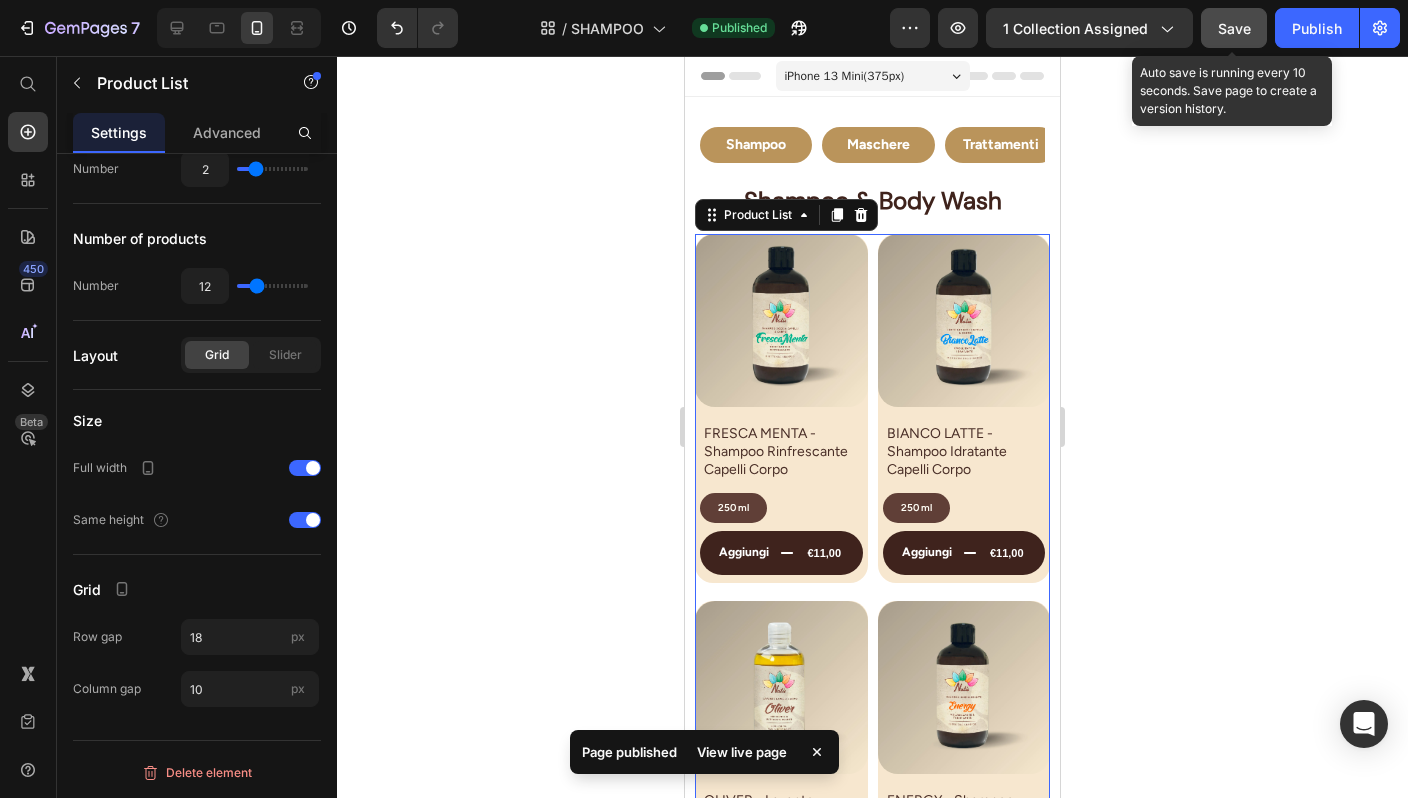 click on "Save" 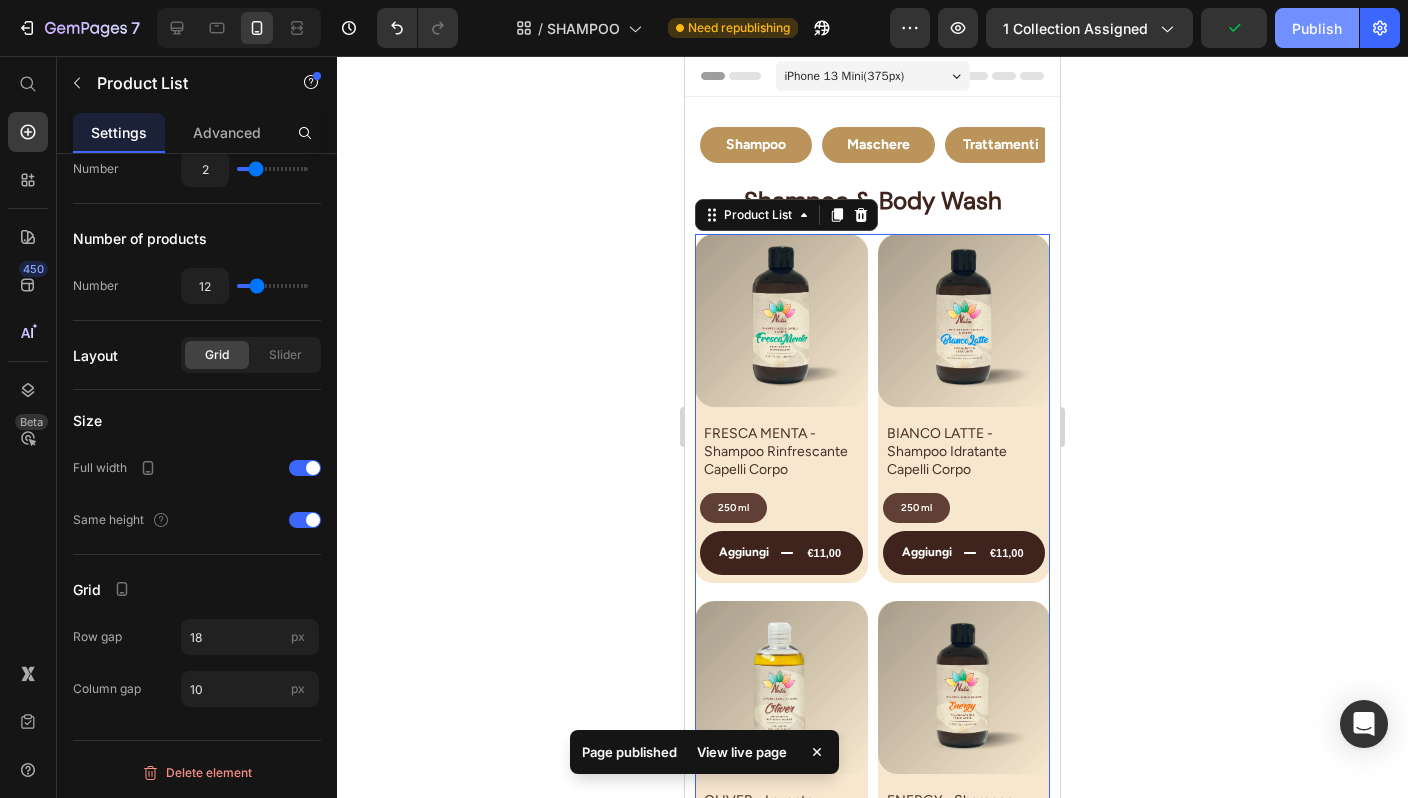 click on "Publish" at bounding box center [1317, 28] 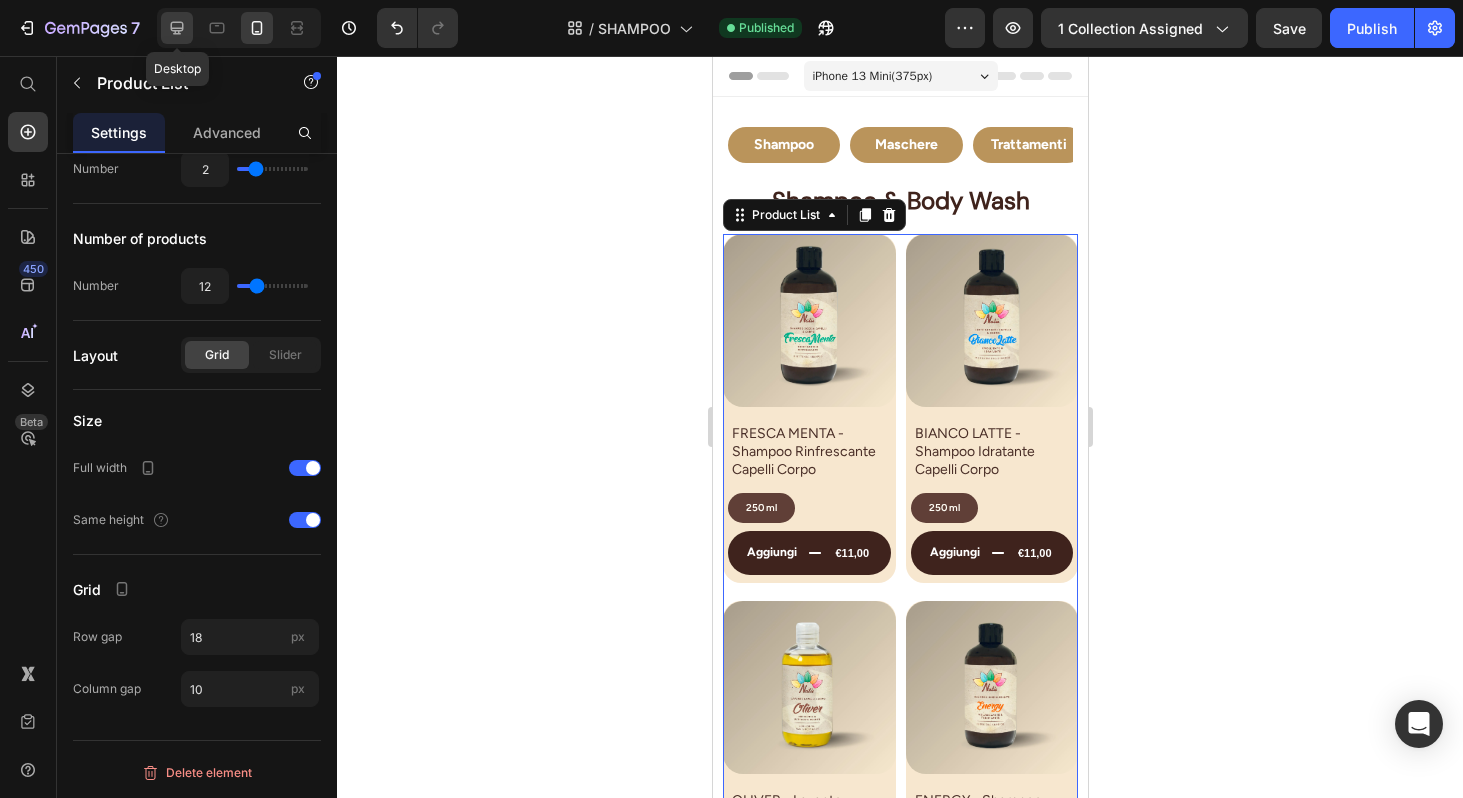 click 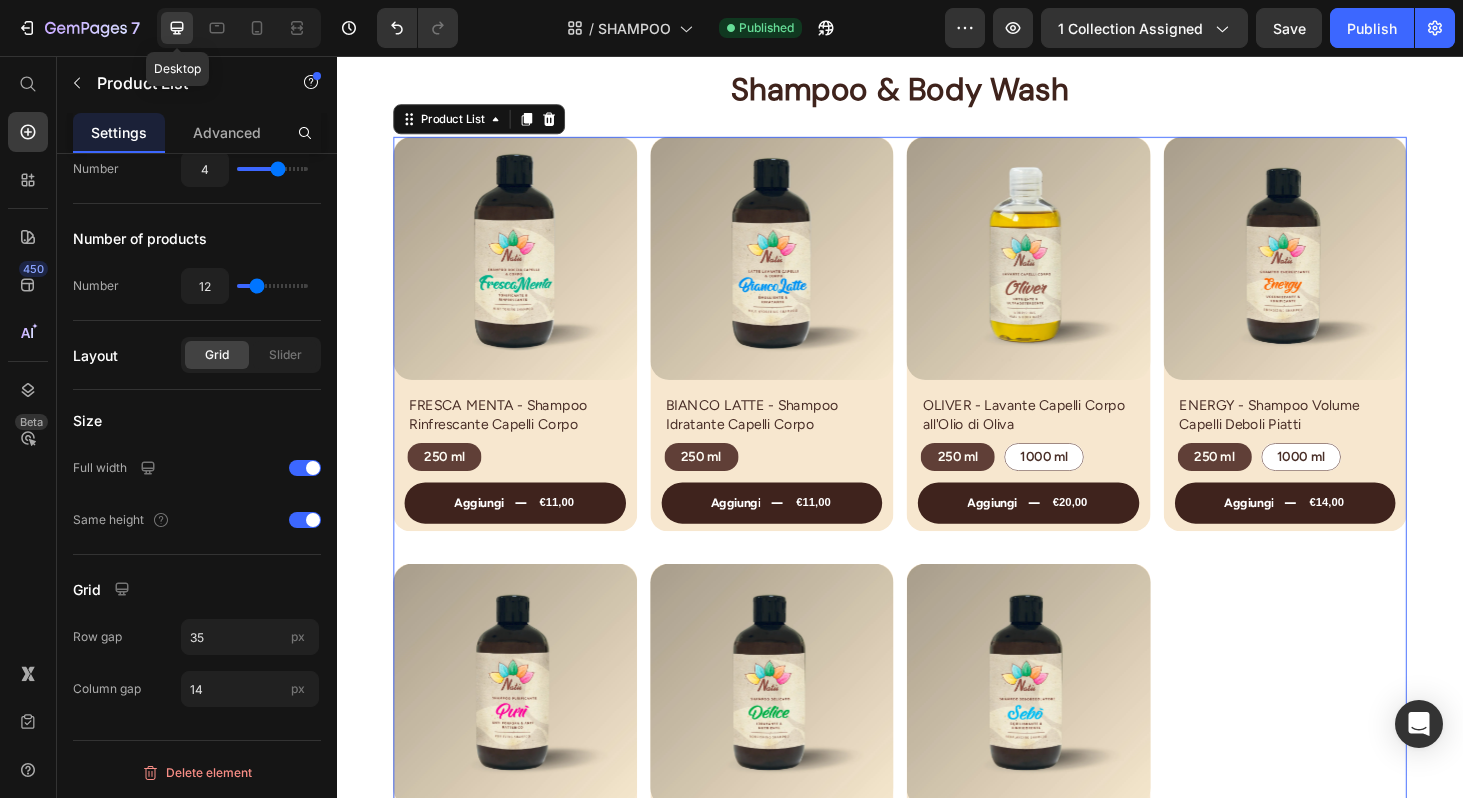 scroll, scrollTop: 158, scrollLeft: 0, axis: vertical 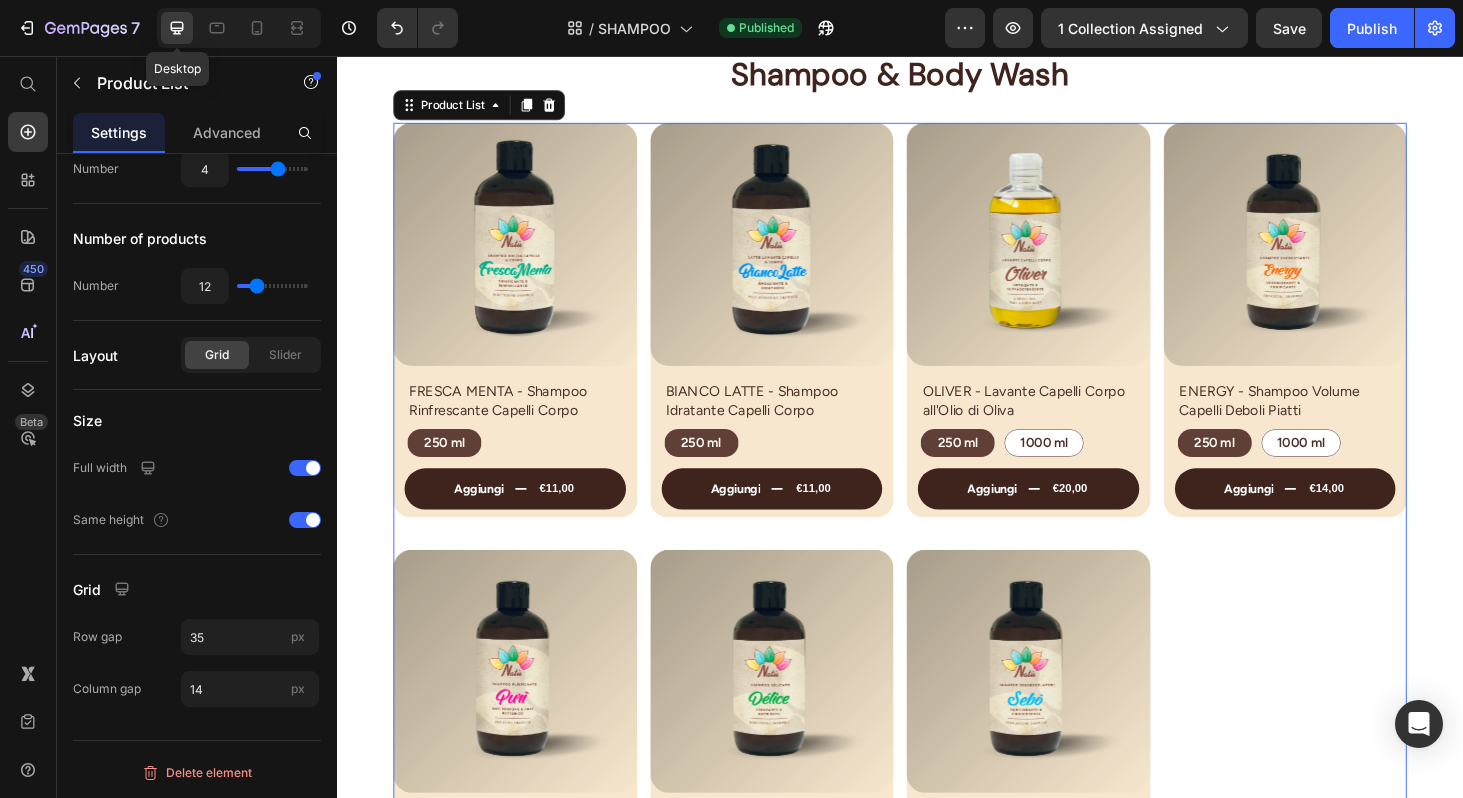 click on "SHAMPOO" at bounding box center (634, 28) 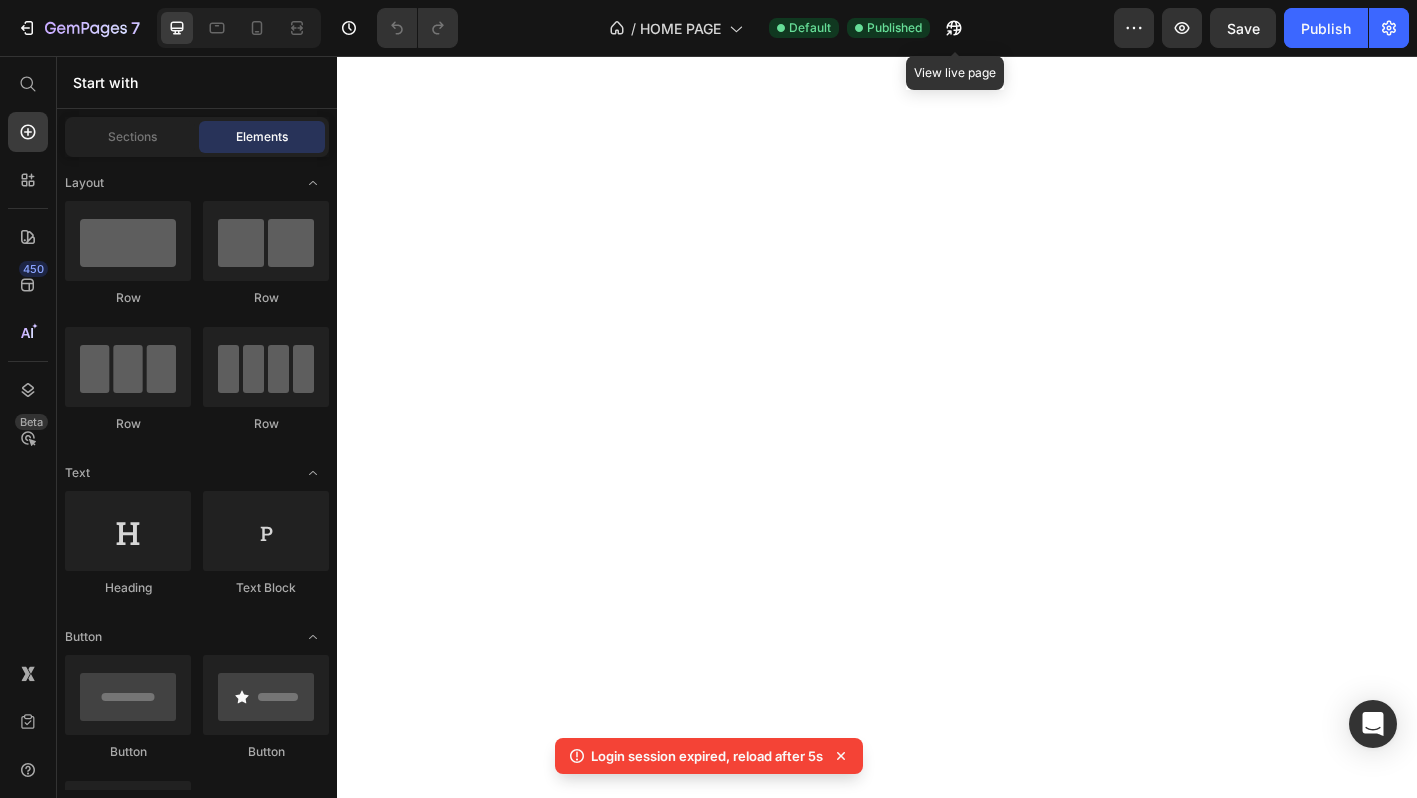 scroll, scrollTop: 0, scrollLeft: 0, axis: both 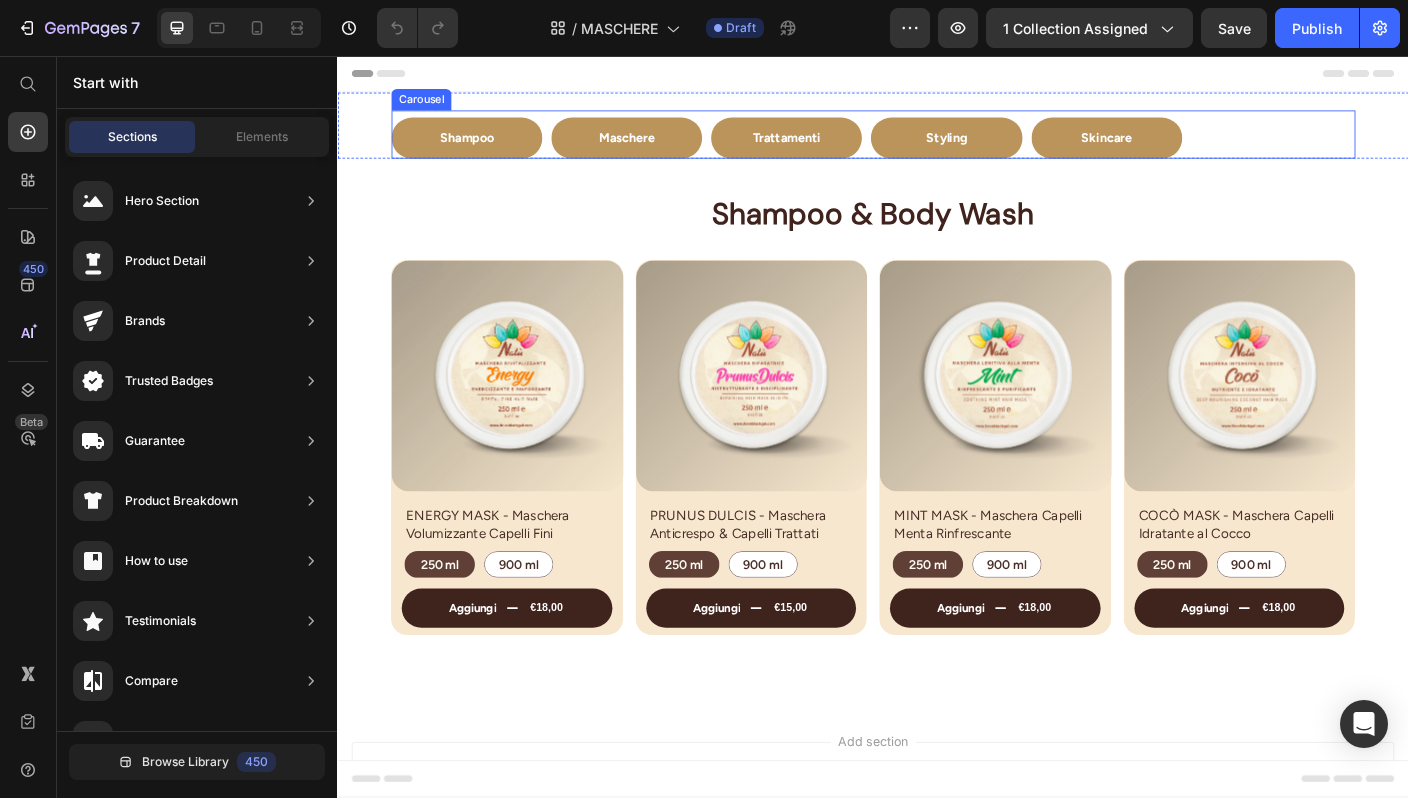 click on "Shampoo Button Maschere Button Trattamenti Button Styling Button Skincare Button" at bounding box center [937, 144] 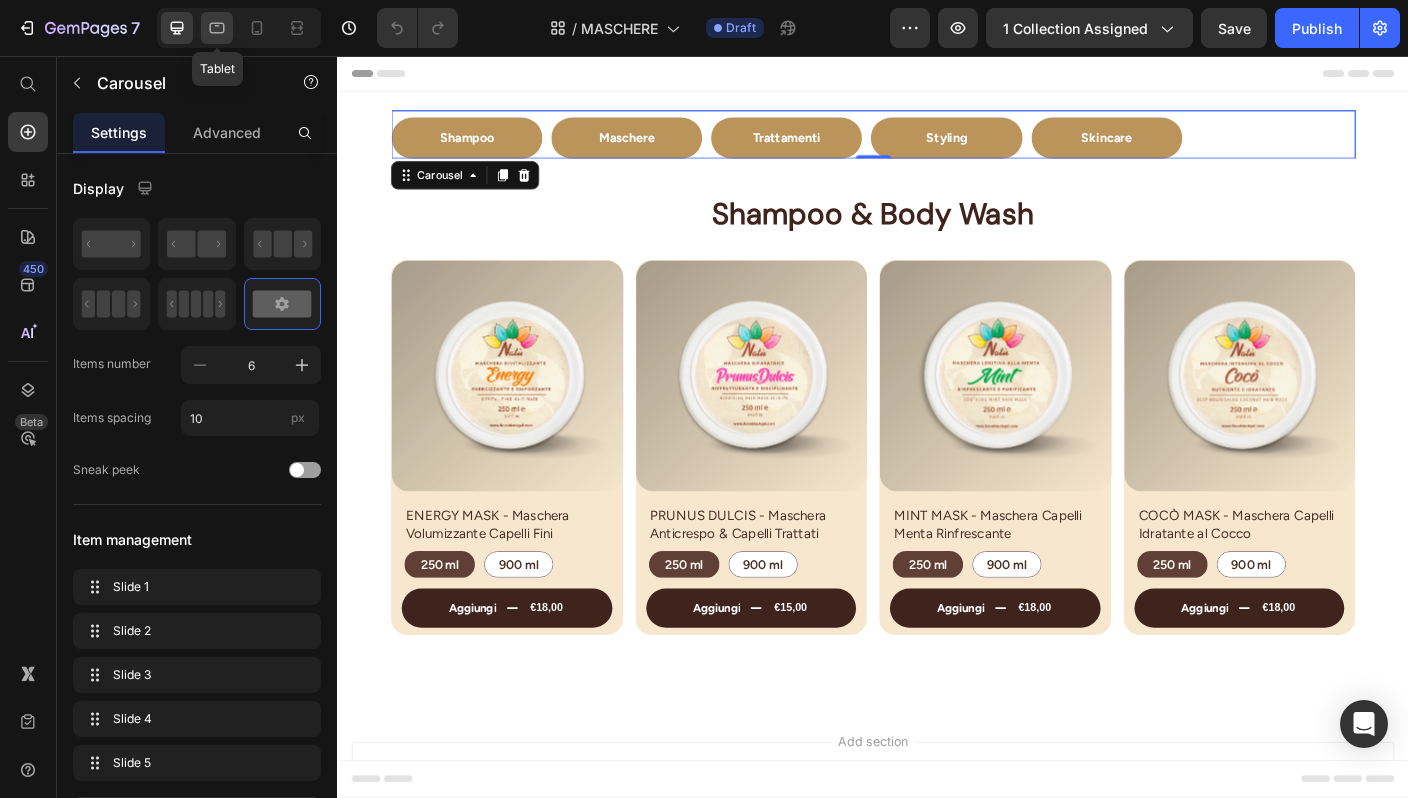 click 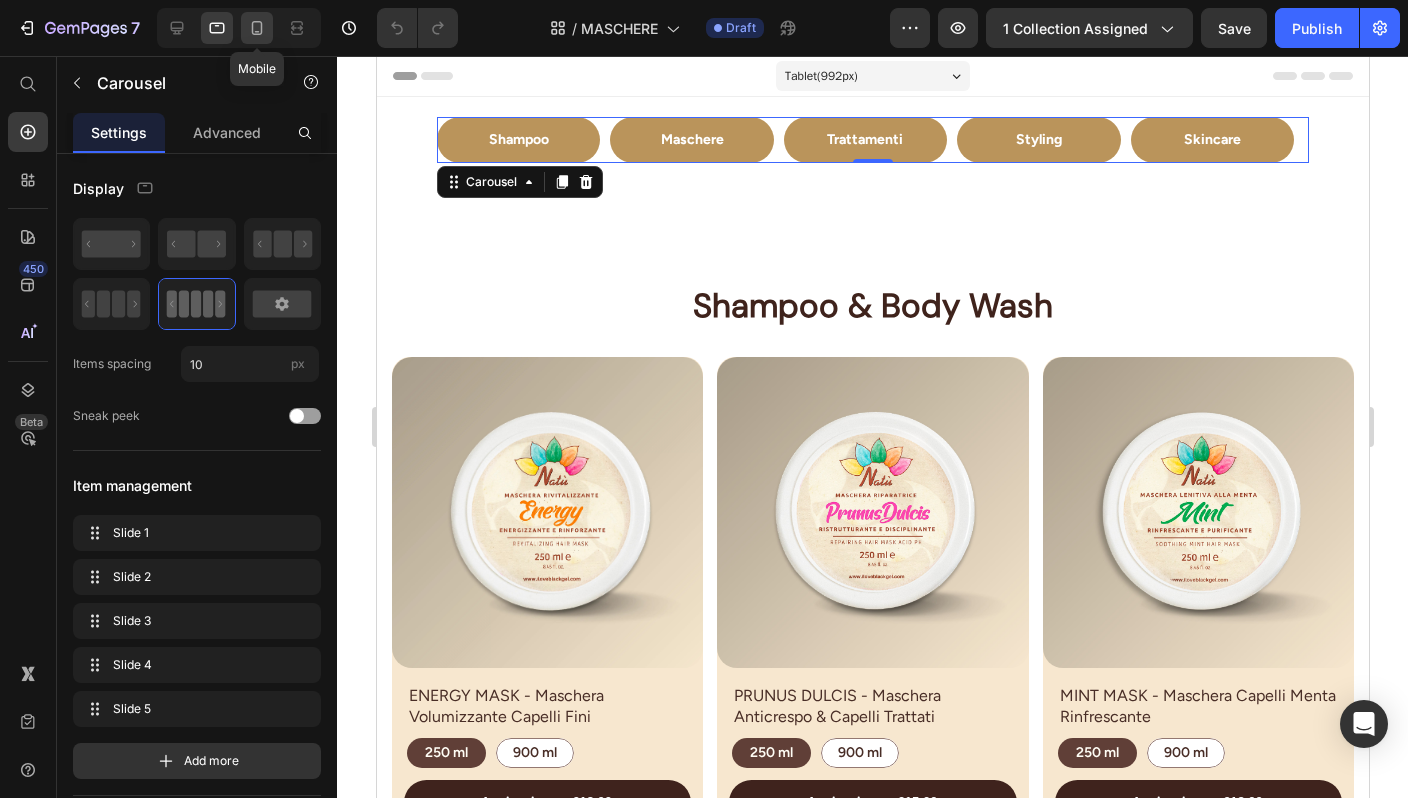 click 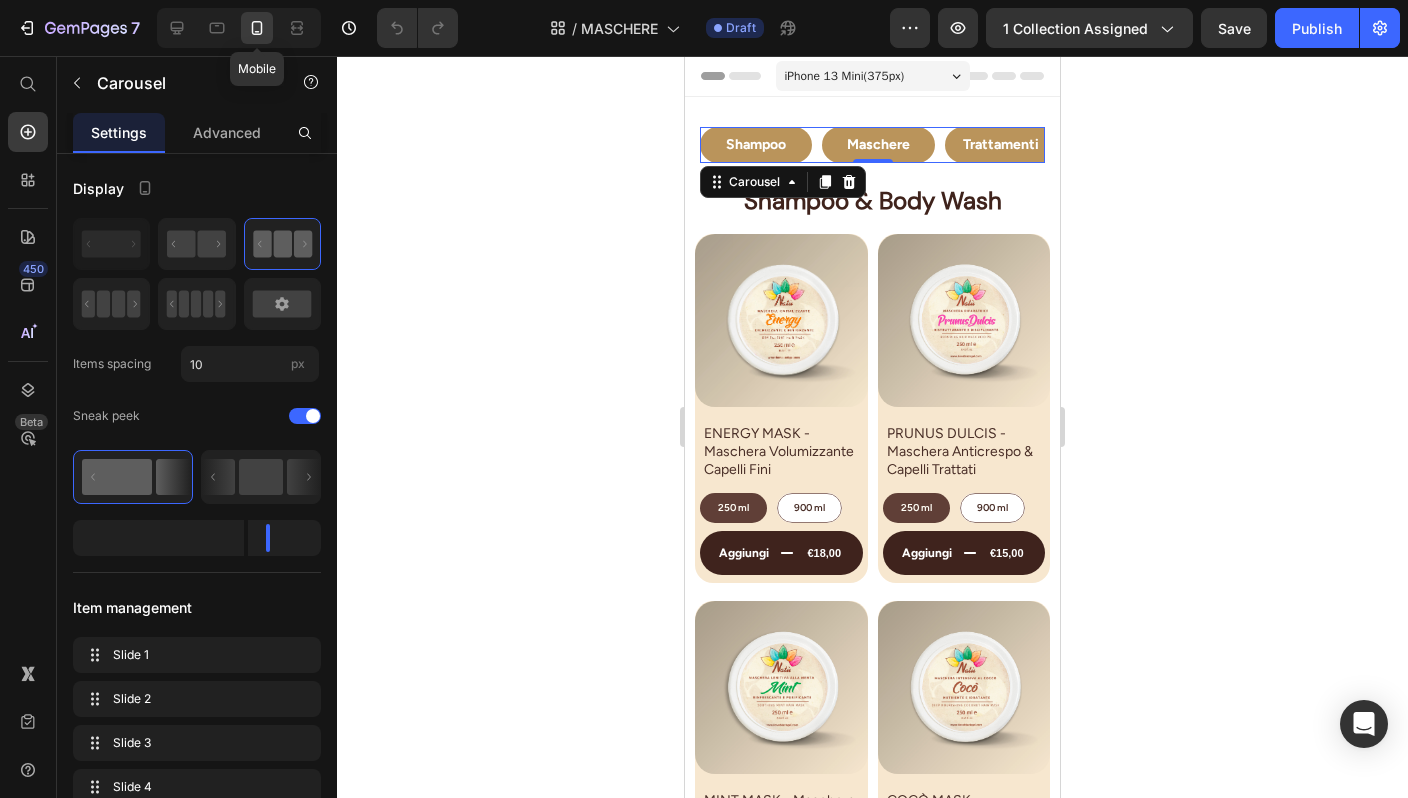 scroll, scrollTop: 1, scrollLeft: 0, axis: vertical 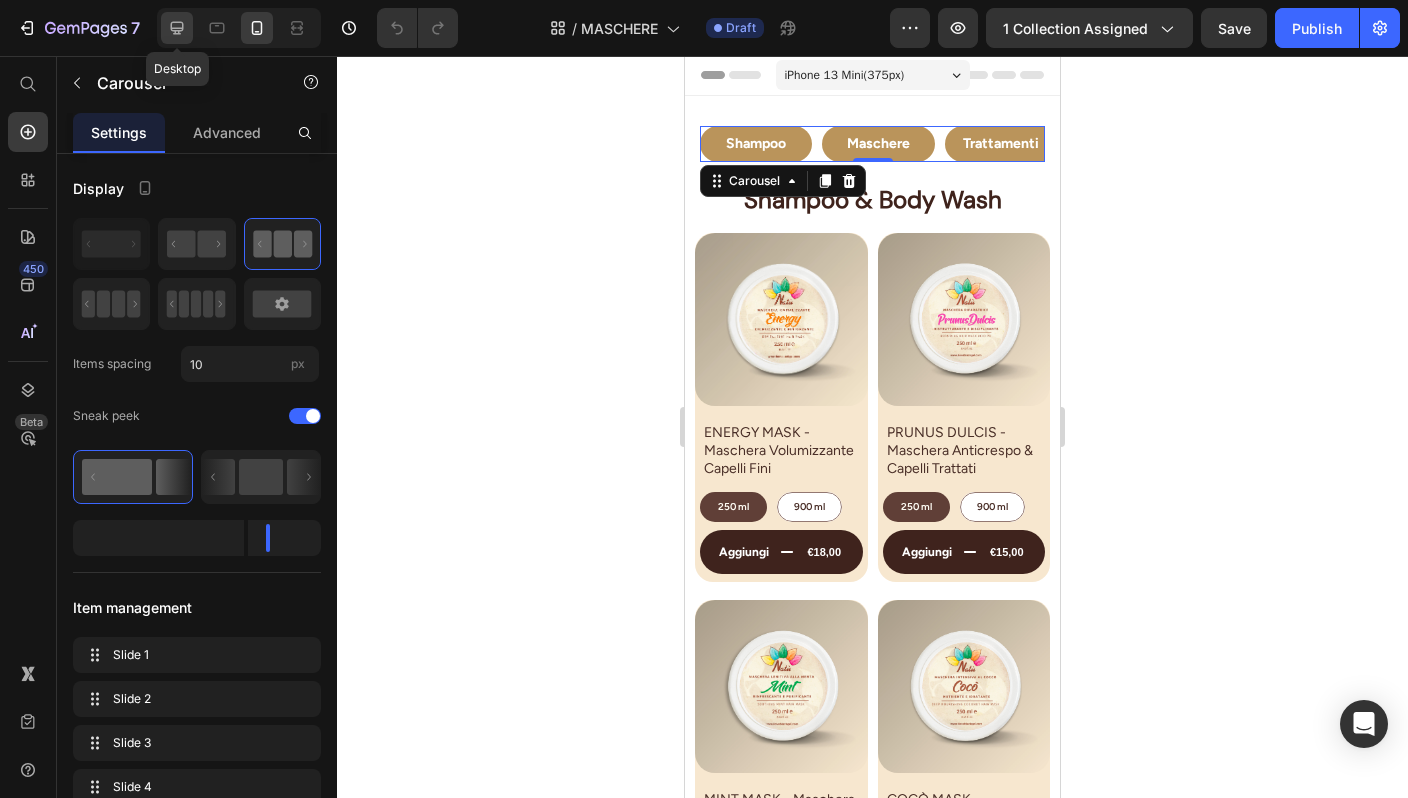 click 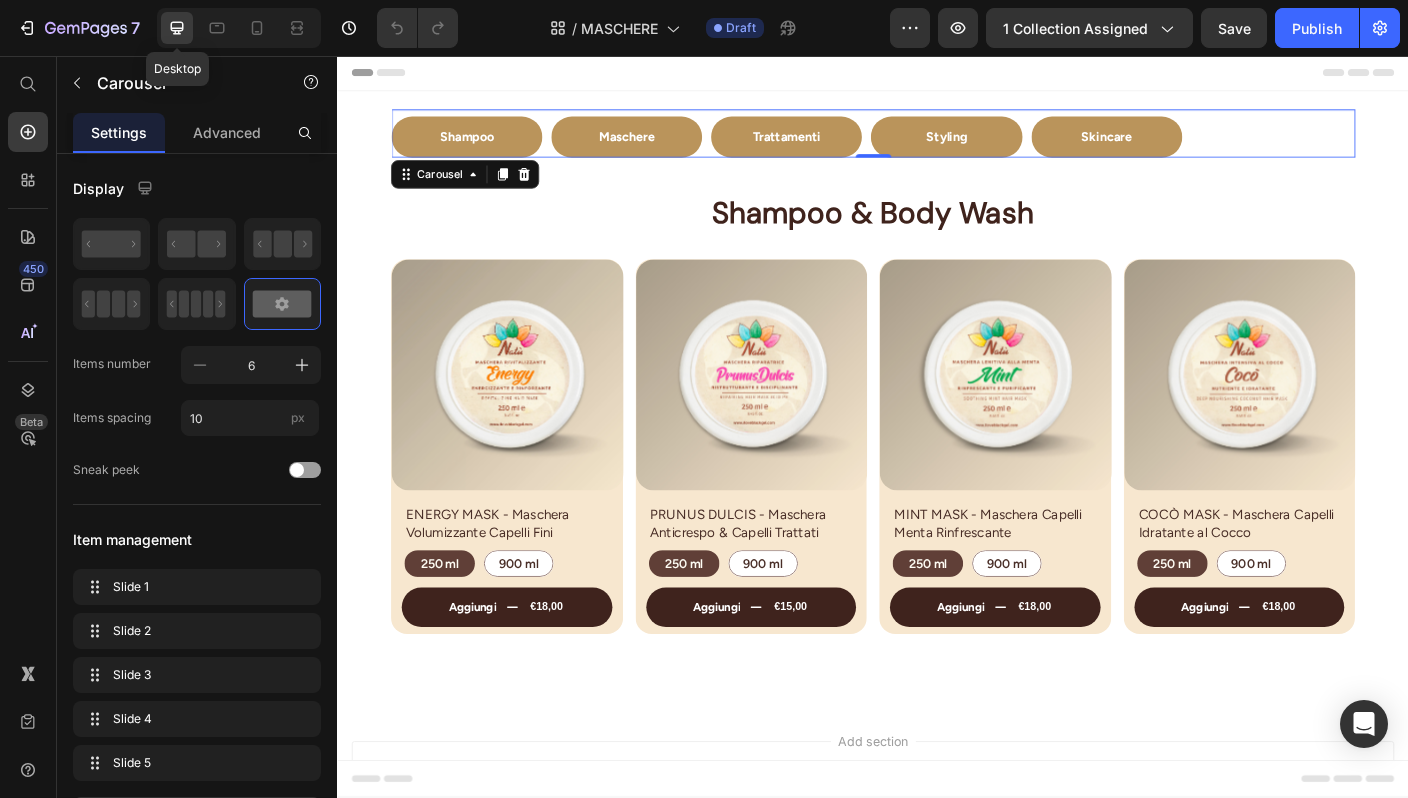 scroll, scrollTop: 0, scrollLeft: 0, axis: both 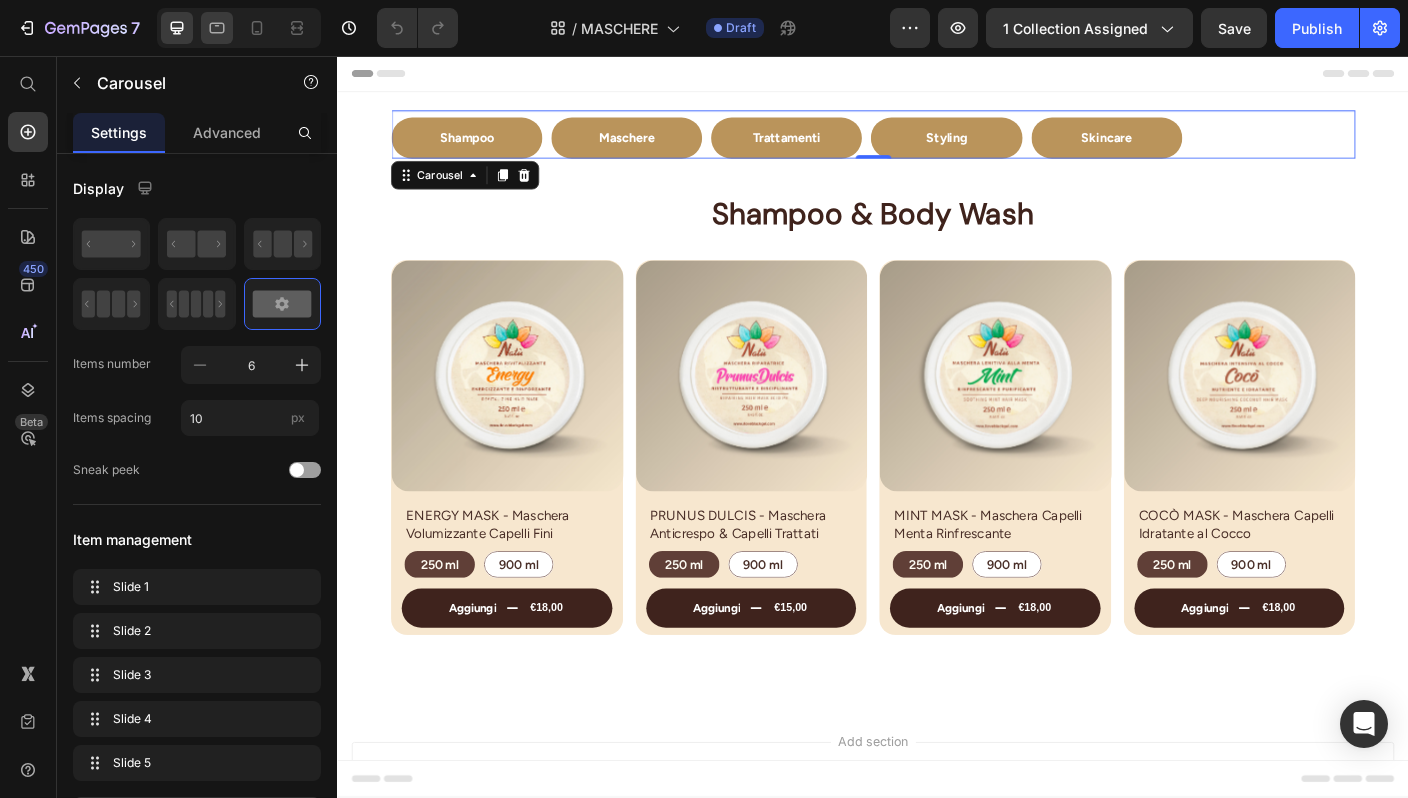 click 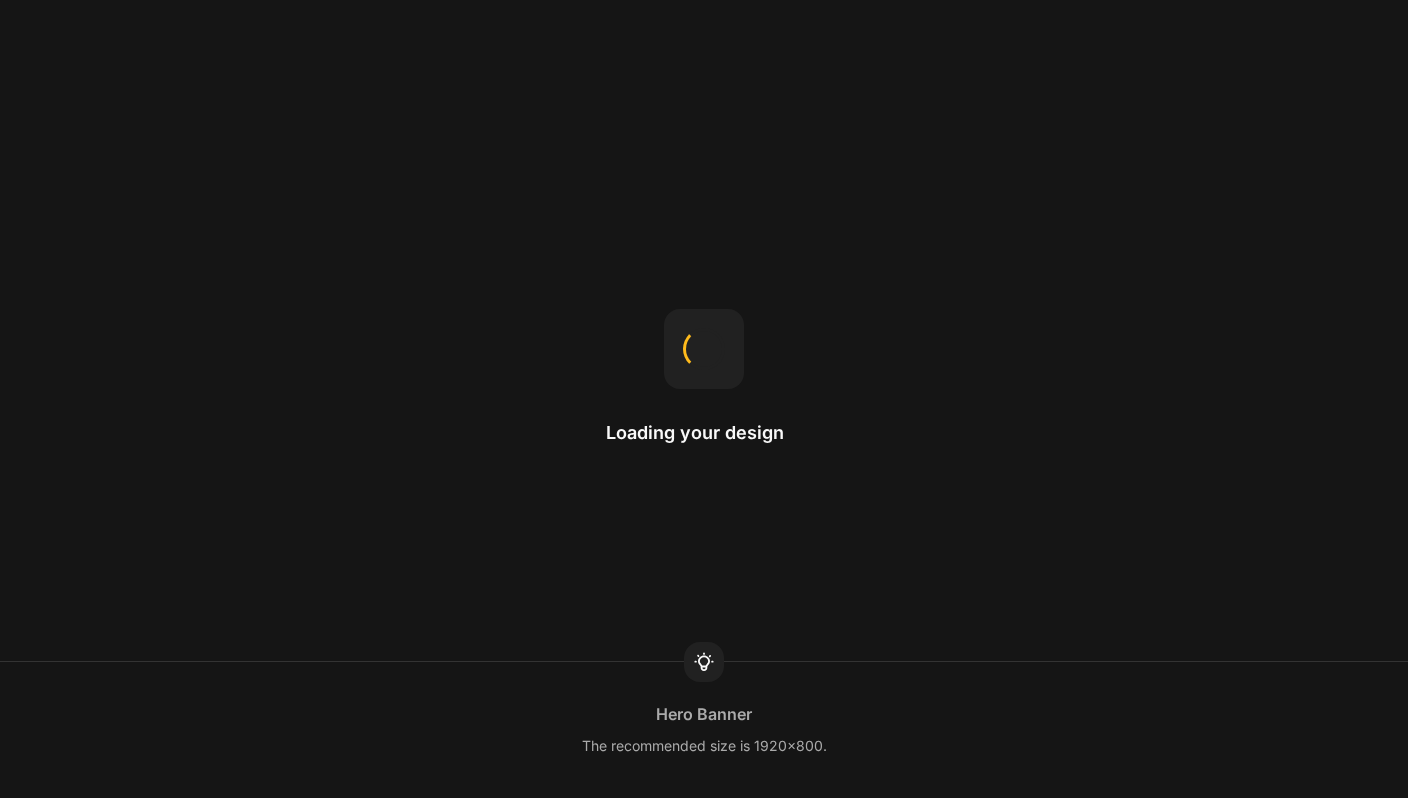 scroll, scrollTop: 0, scrollLeft: 0, axis: both 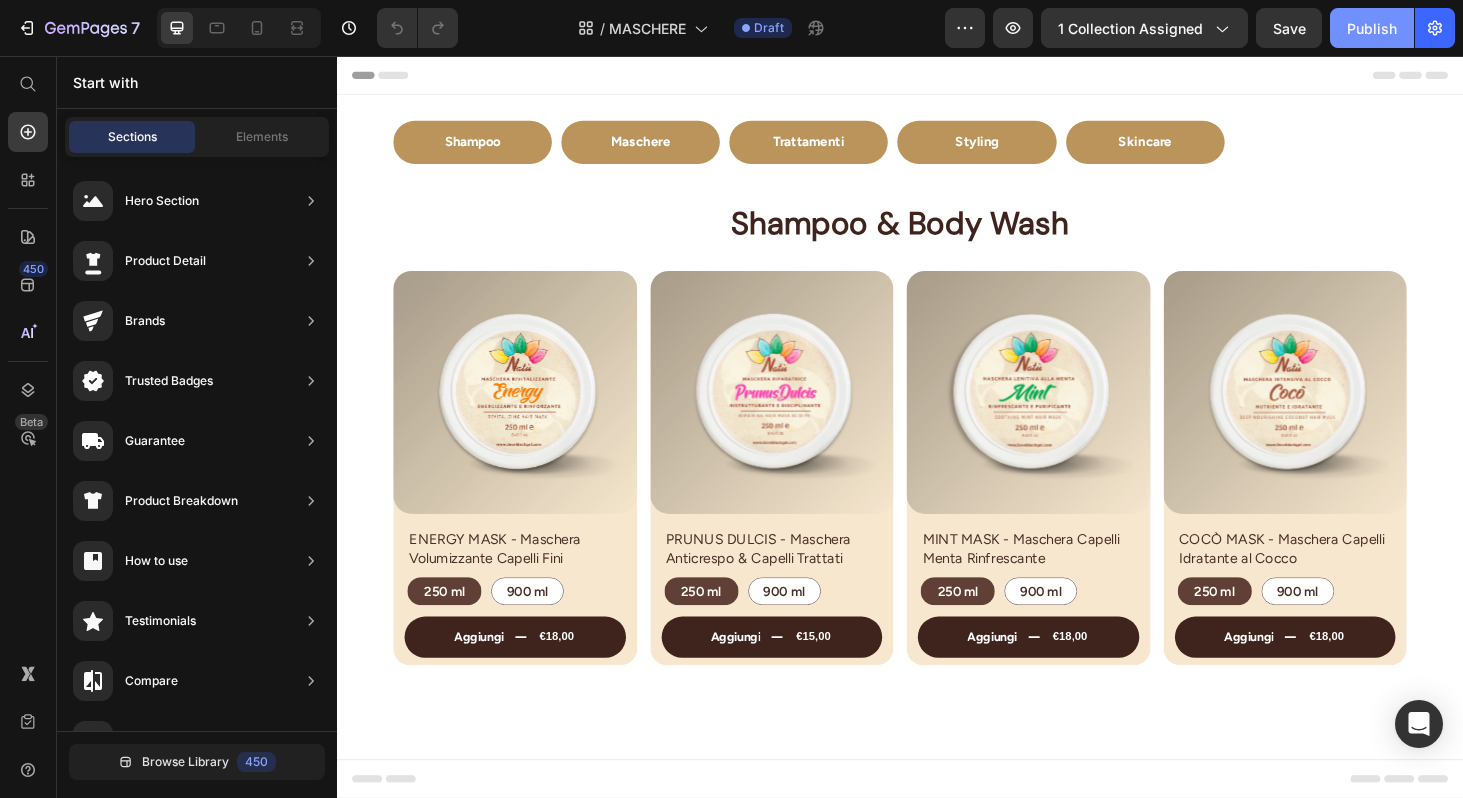 click on "Publish" at bounding box center (1372, 28) 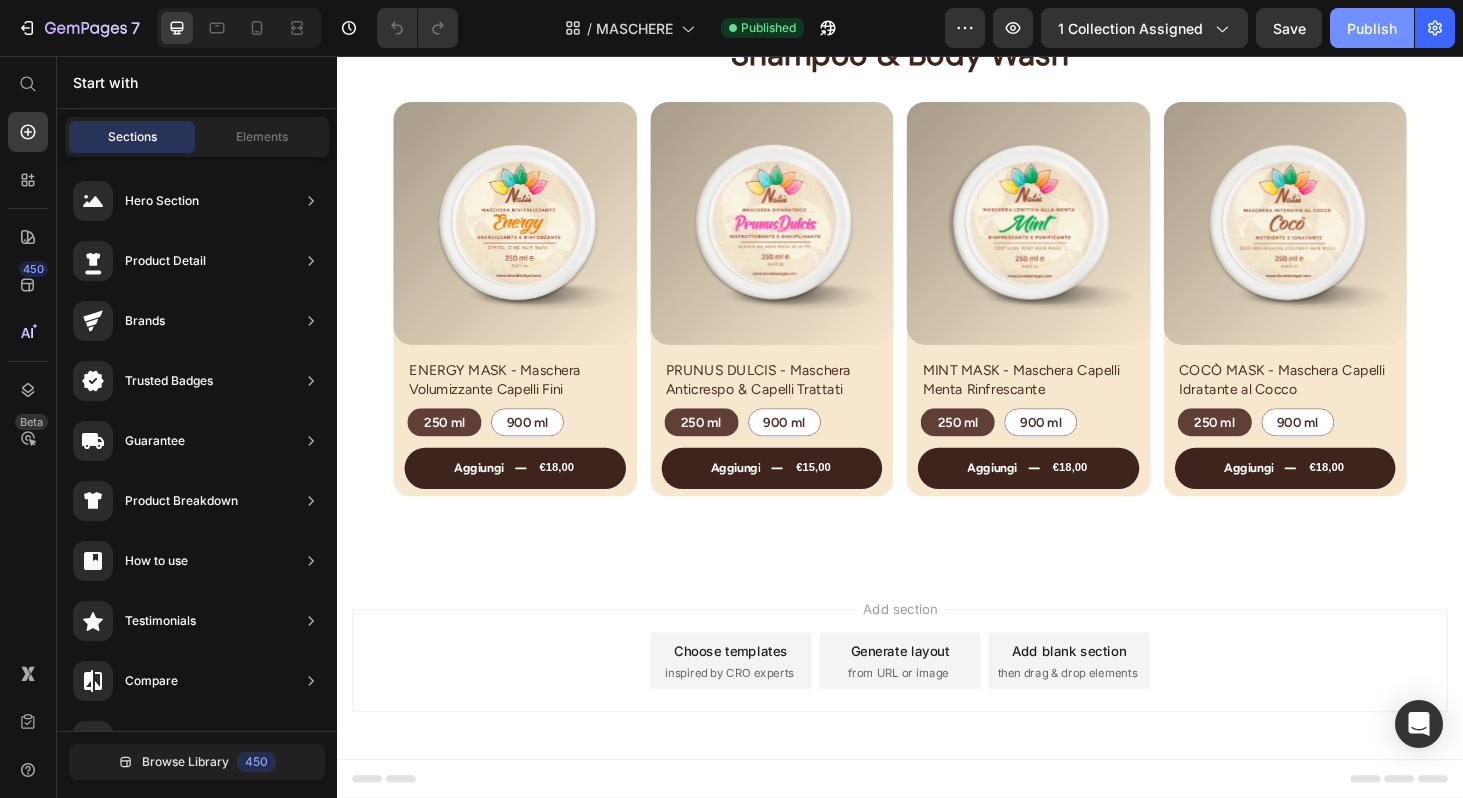 scroll, scrollTop: 0, scrollLeft: 0, axis: both 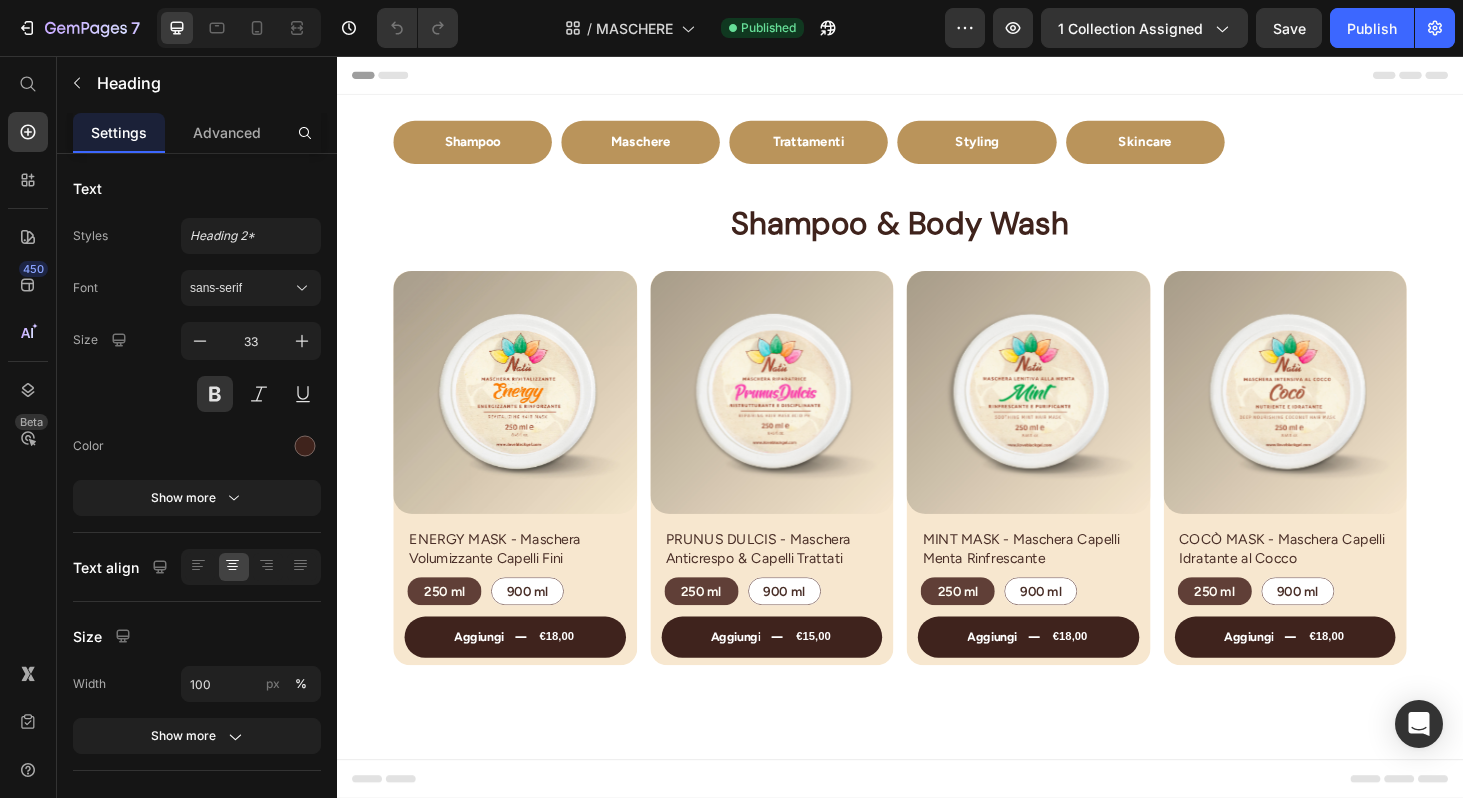 drag, startPoint x: 1698, startPoint y: 89, endPoint x: 850, endPoint y: 239, distance: 861.1643 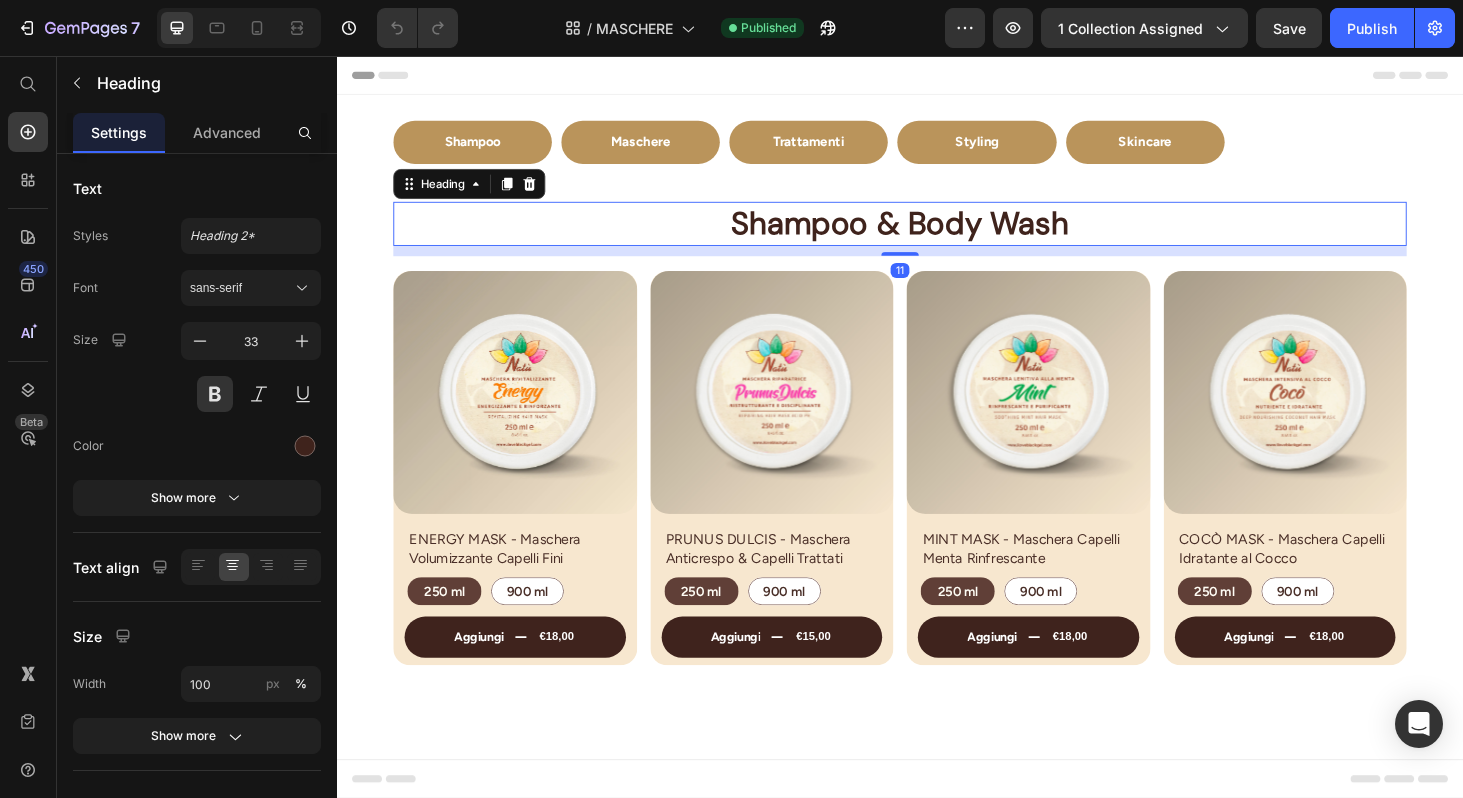 click on "Shampoo & Body Wash" at bounding box center [937, 234] 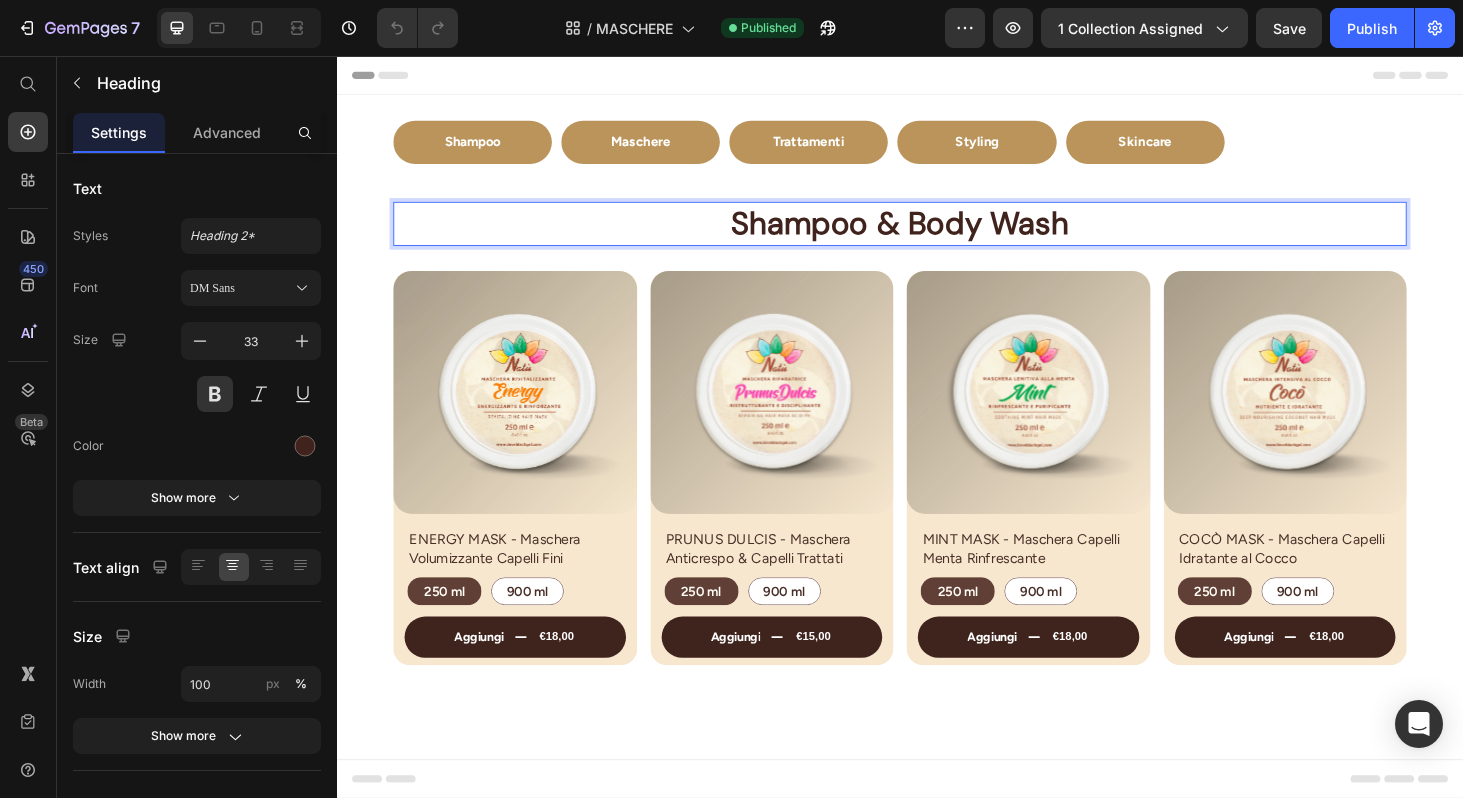 click on "Shampoo & Body Wash" at bounding box center (937, 234) 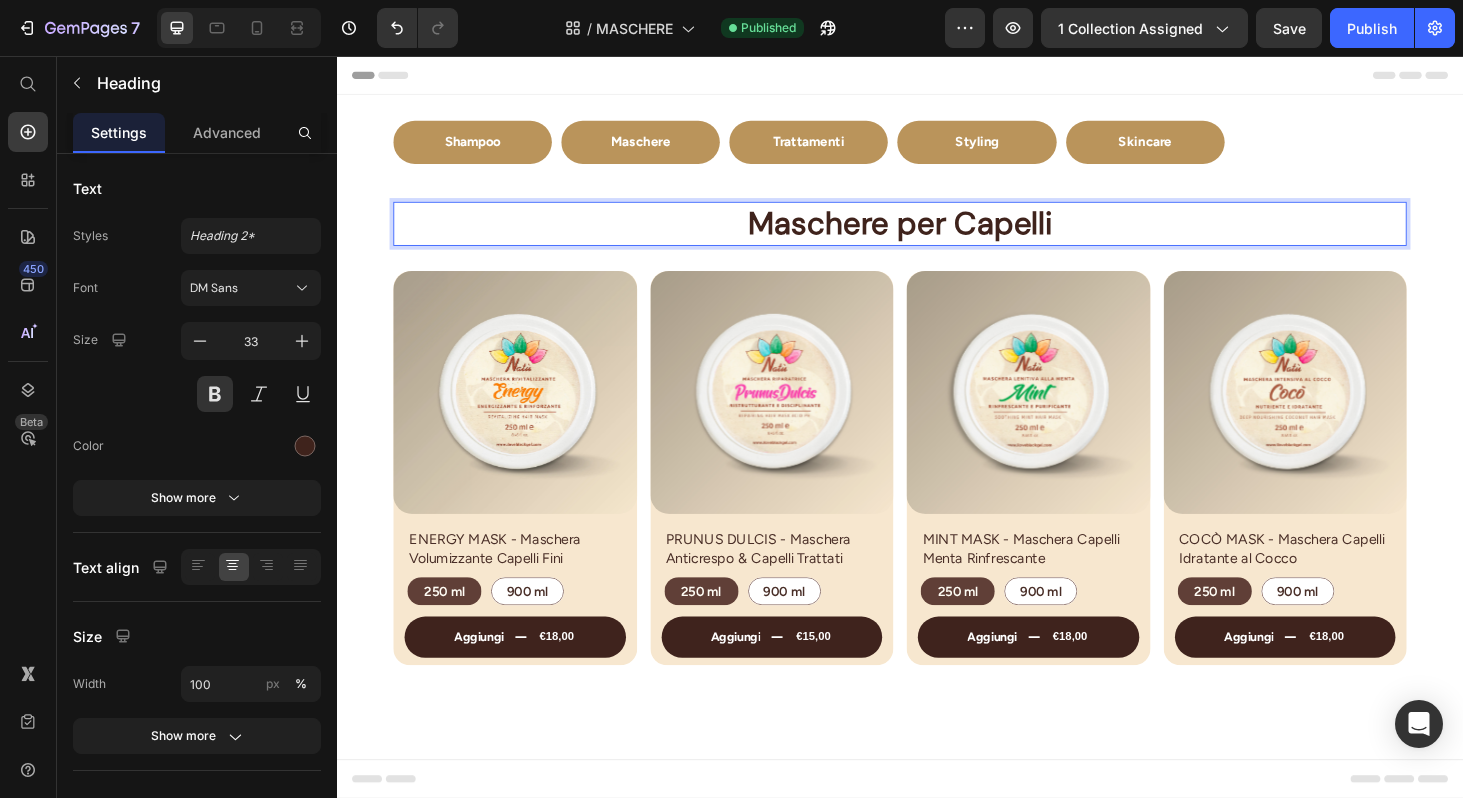 drag, startPoint x: 850, startPoint y: 239, endPoint x: 1424, endPoint y: 146, distance: 581.48517 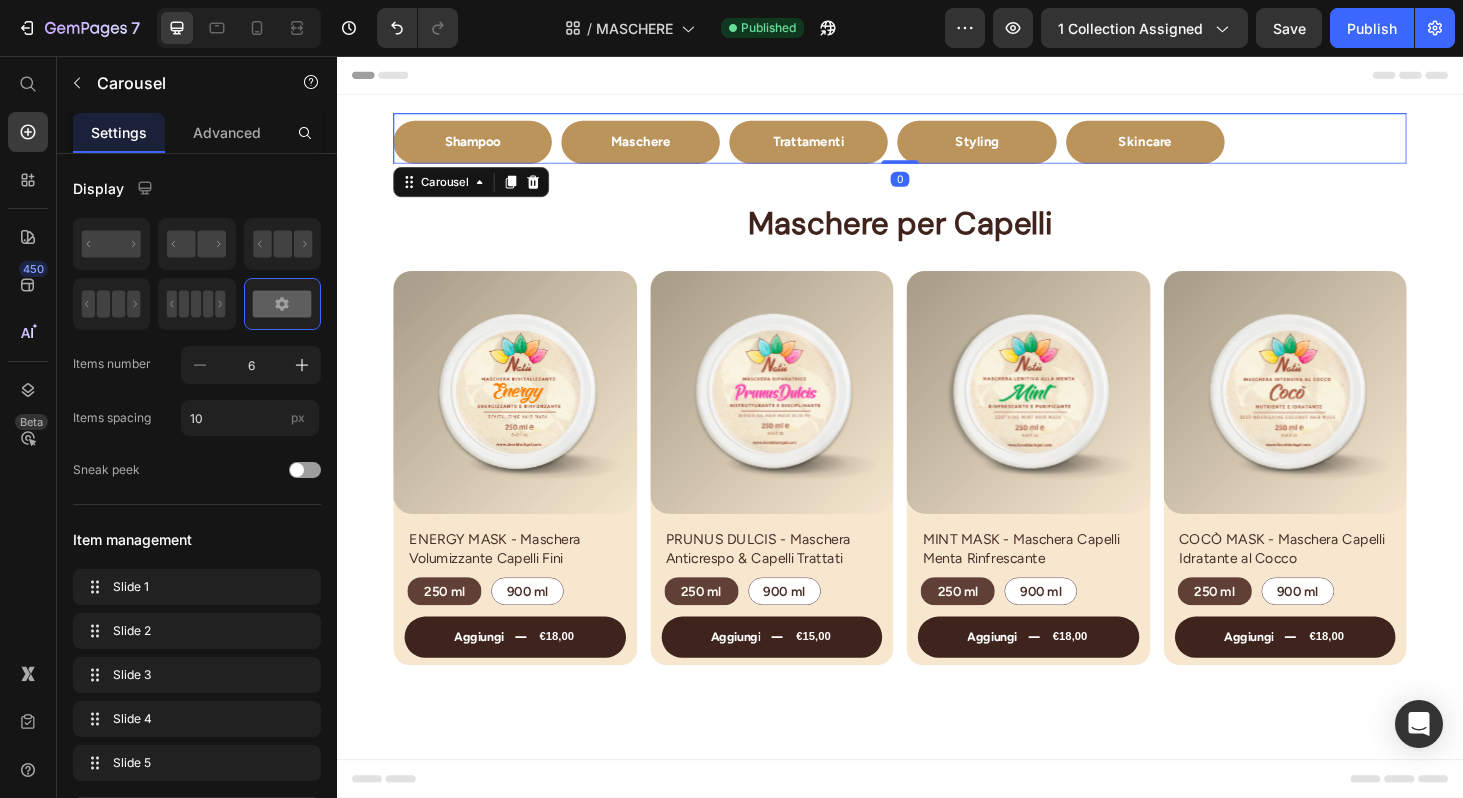 click on "Publish" at bounding box center [1372, 28] 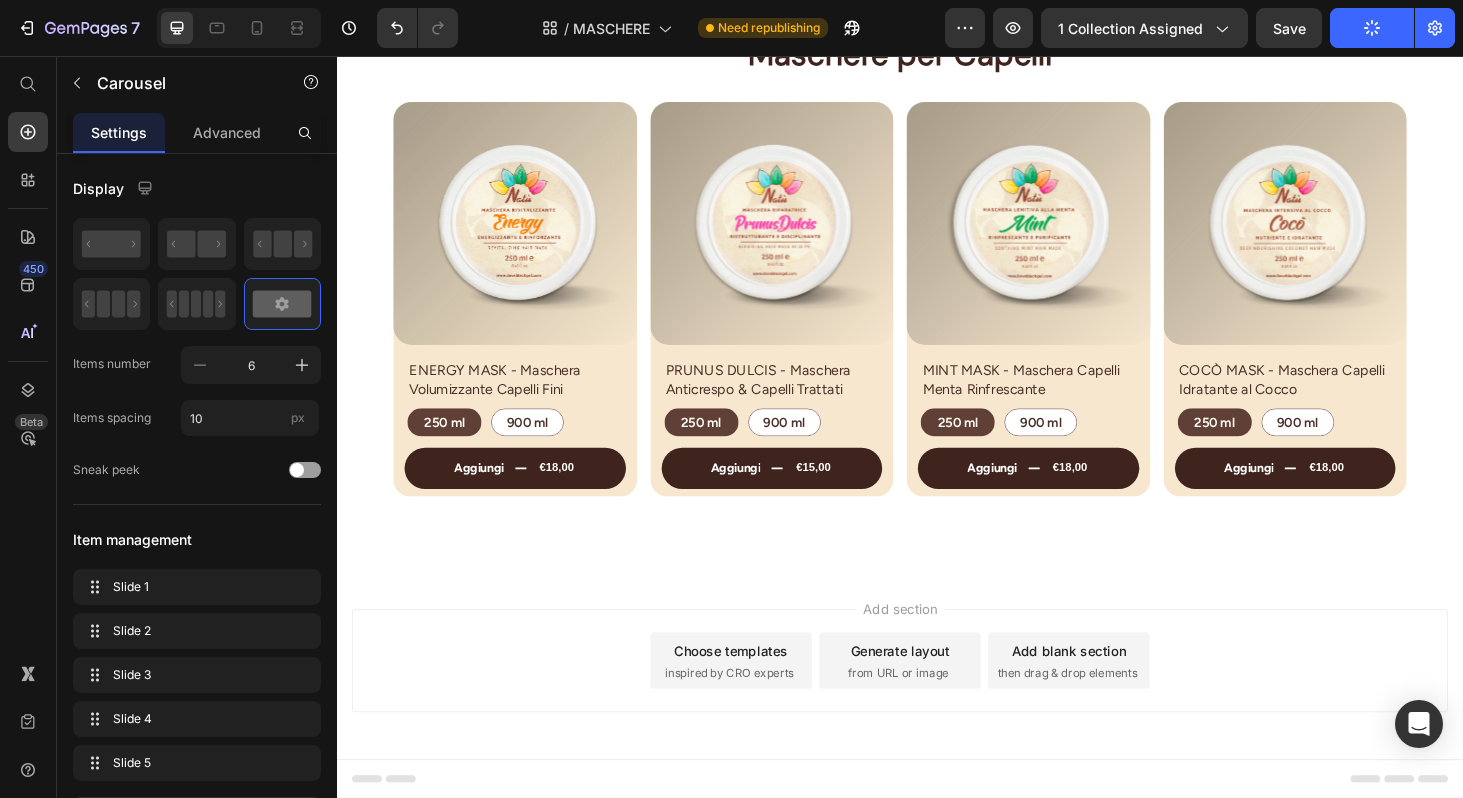 scroll, scrollTop: 0, scrollLeft: 0, axis: both 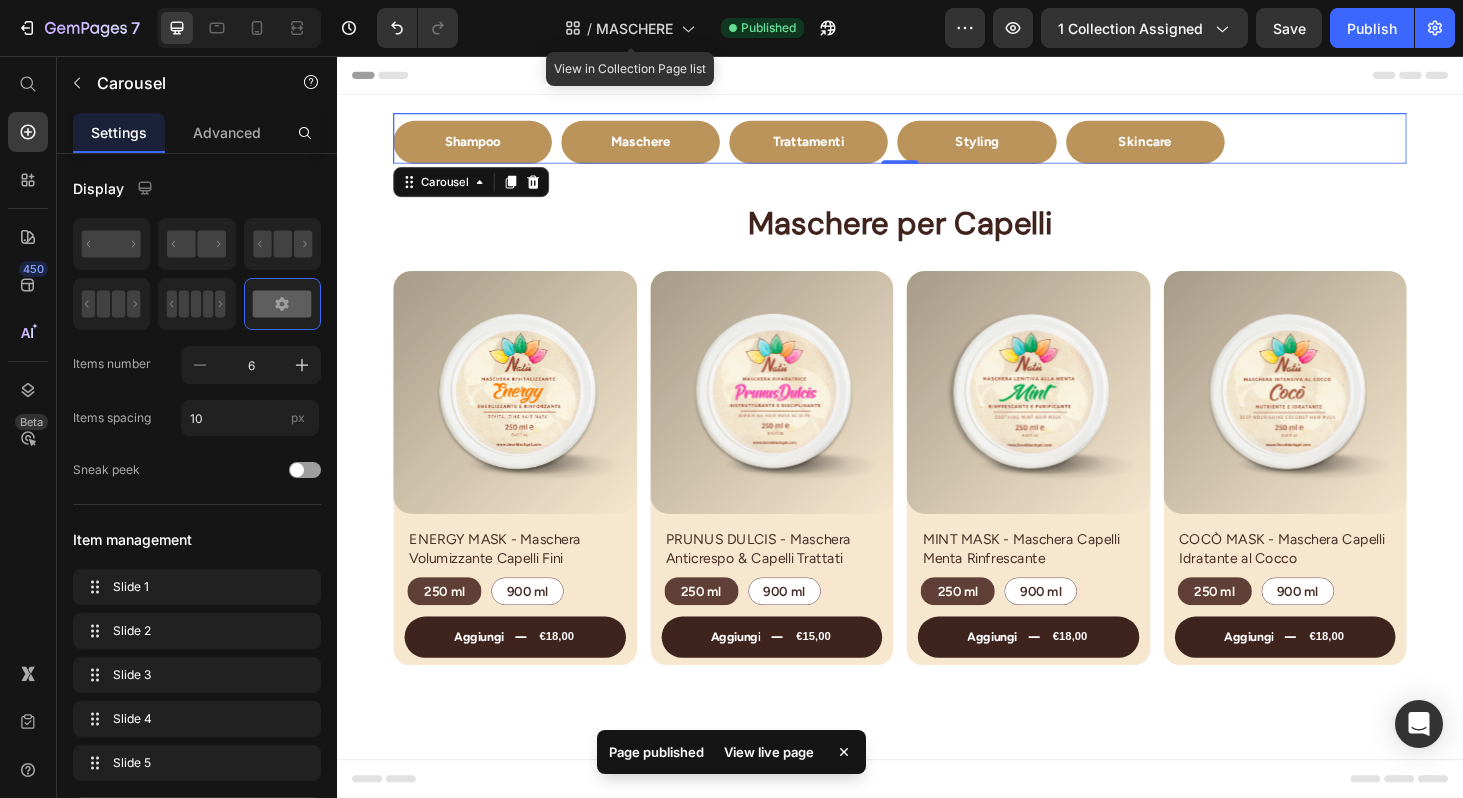 click on "MASCHERE" at bounding box center (634, 28) 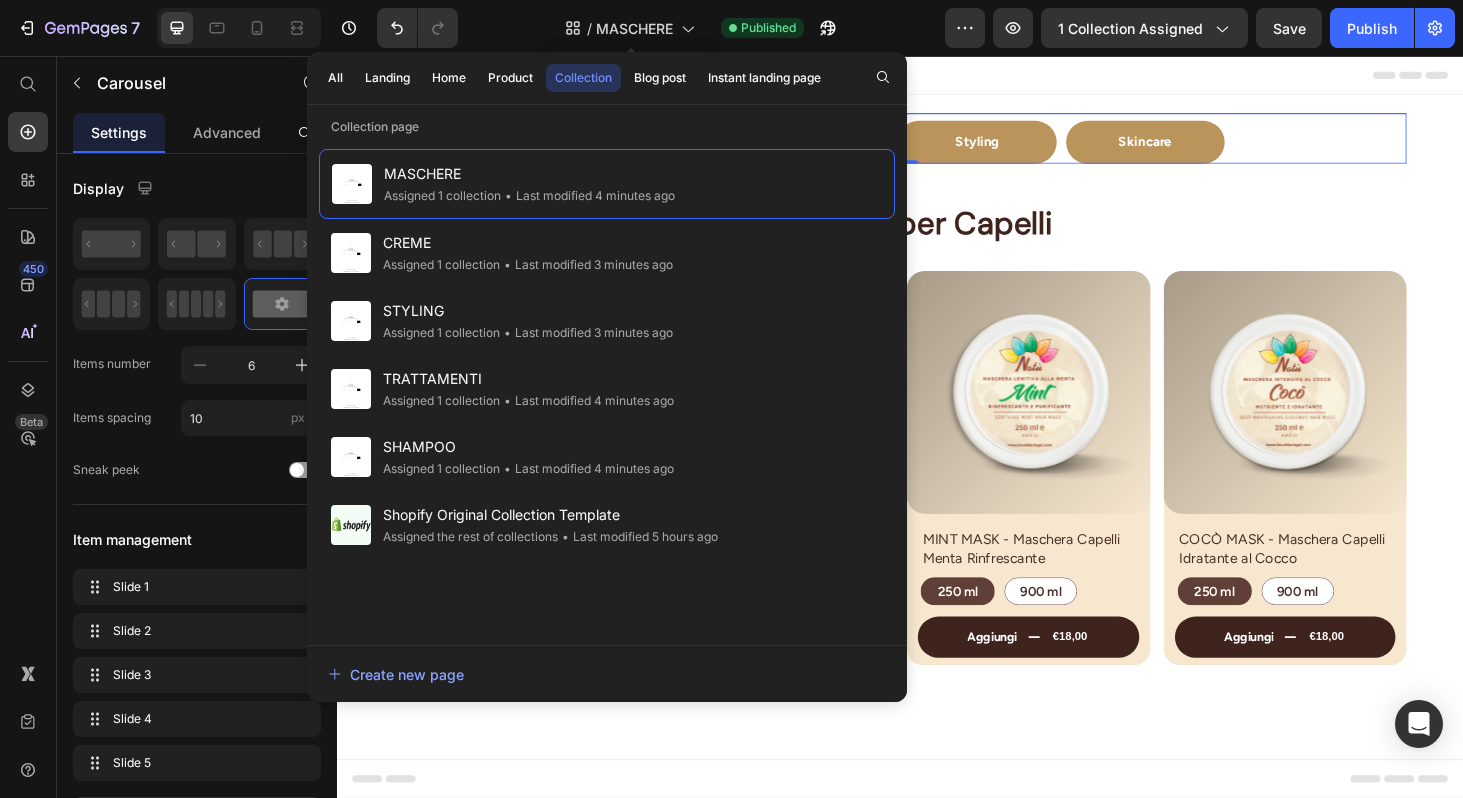 click on "TRATTAMENTI" at bounding box center (528, 379) 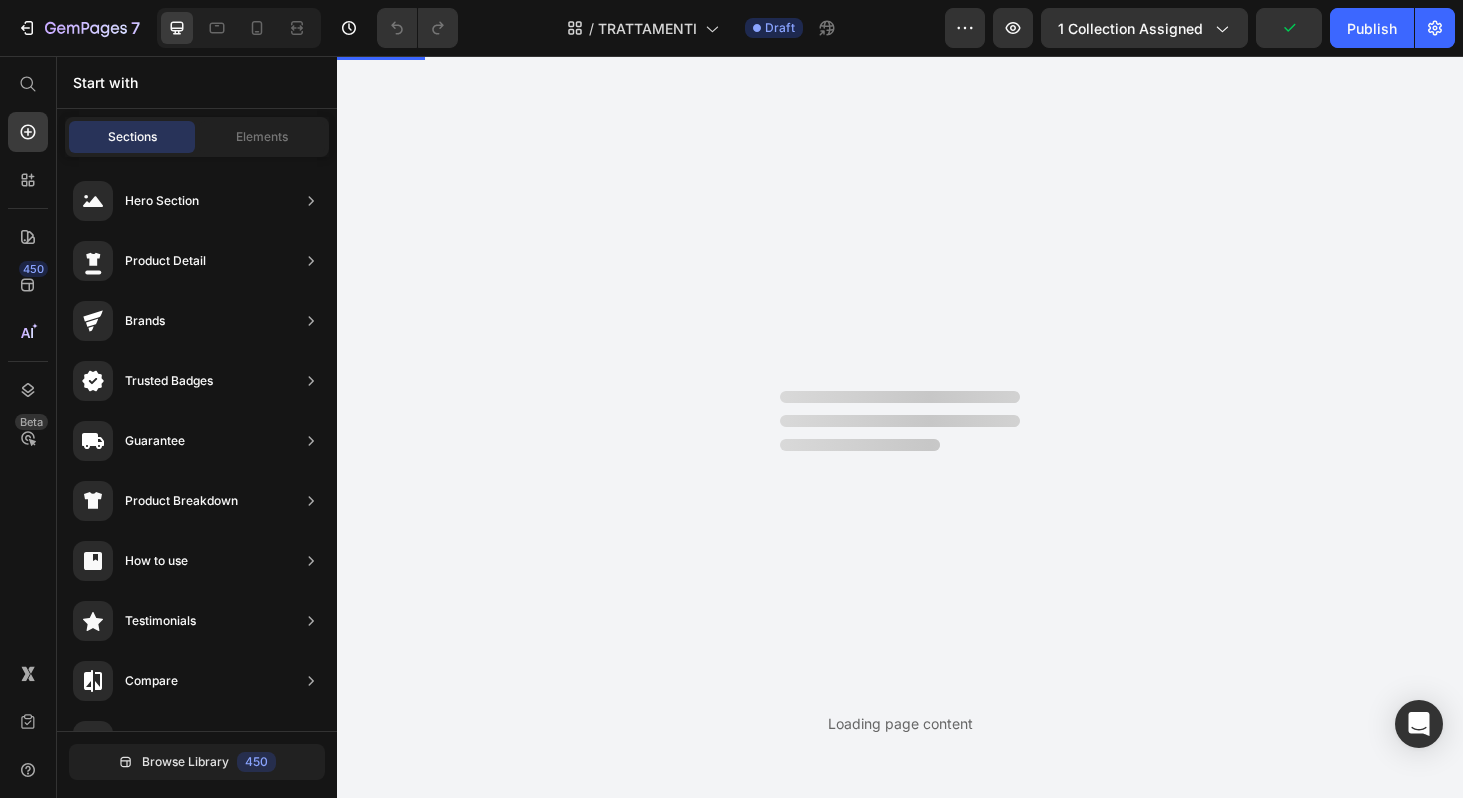 scroll, scrollTop: 0, scrollLeft: 0, axis: both 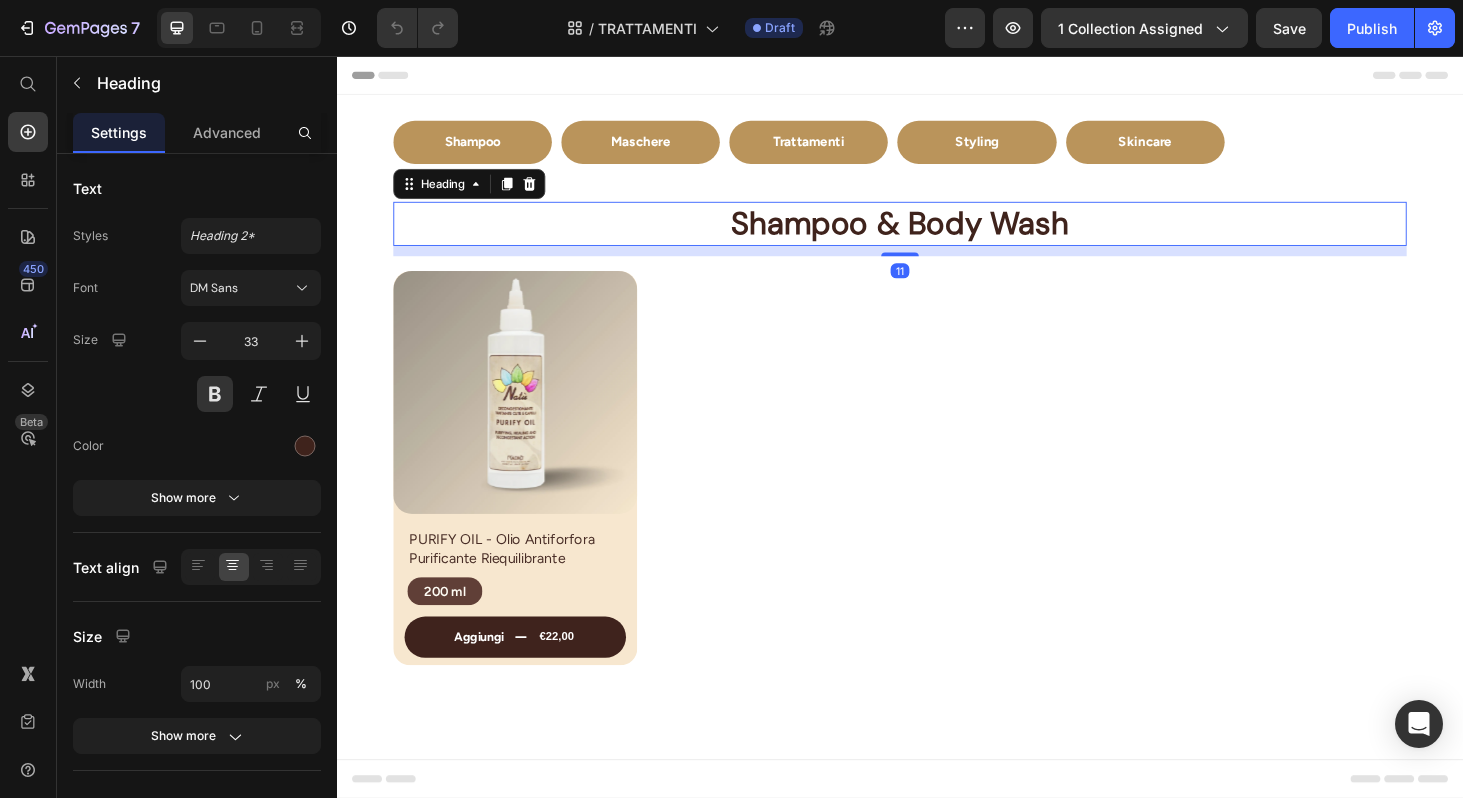 click on "Shampoo & Body Wash" at bounding box center [937, 234] 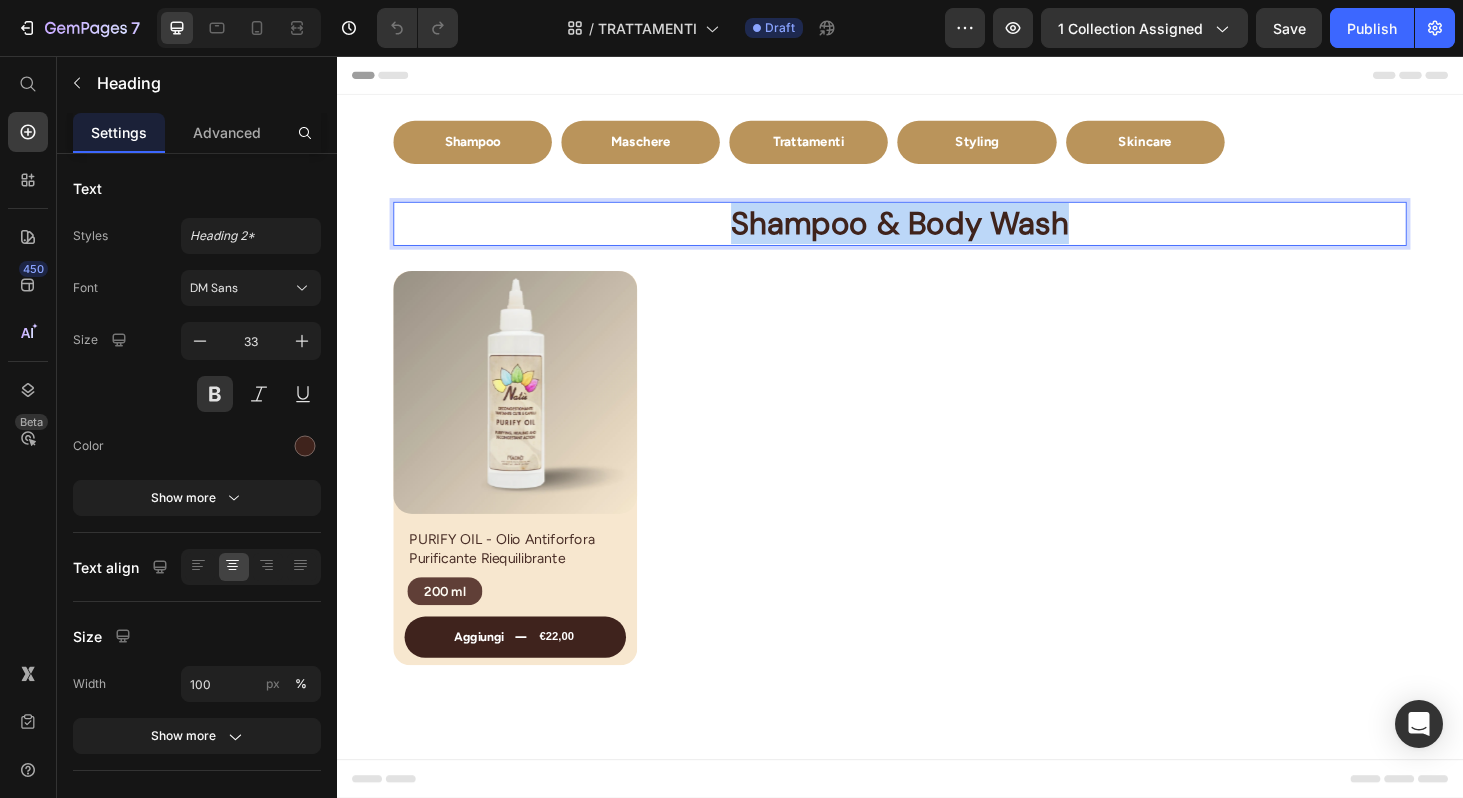 click on "Shampoo & Body Wash" at bounding box center (937, 234) 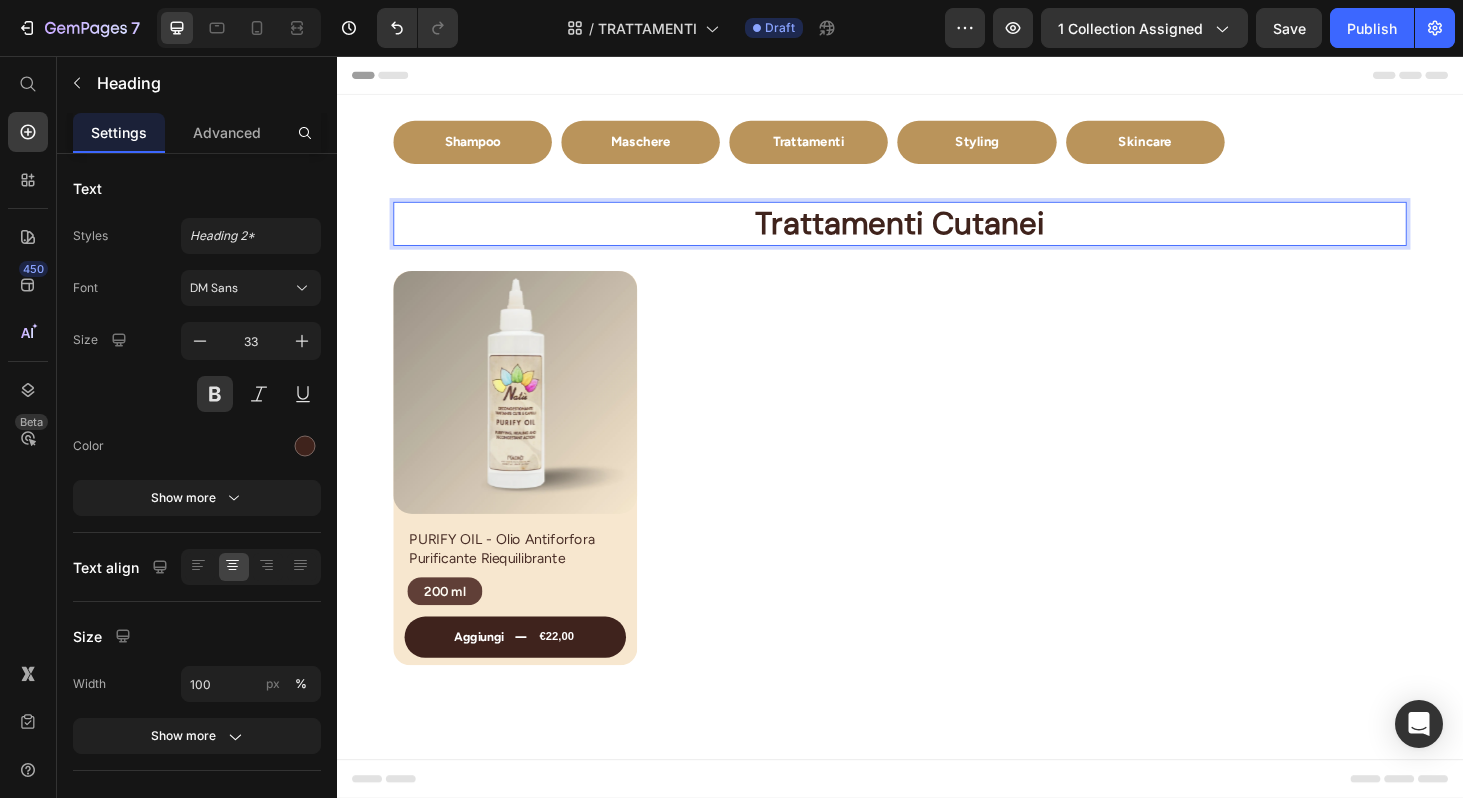 click on "Publish" at bounding box center (1372, 28) 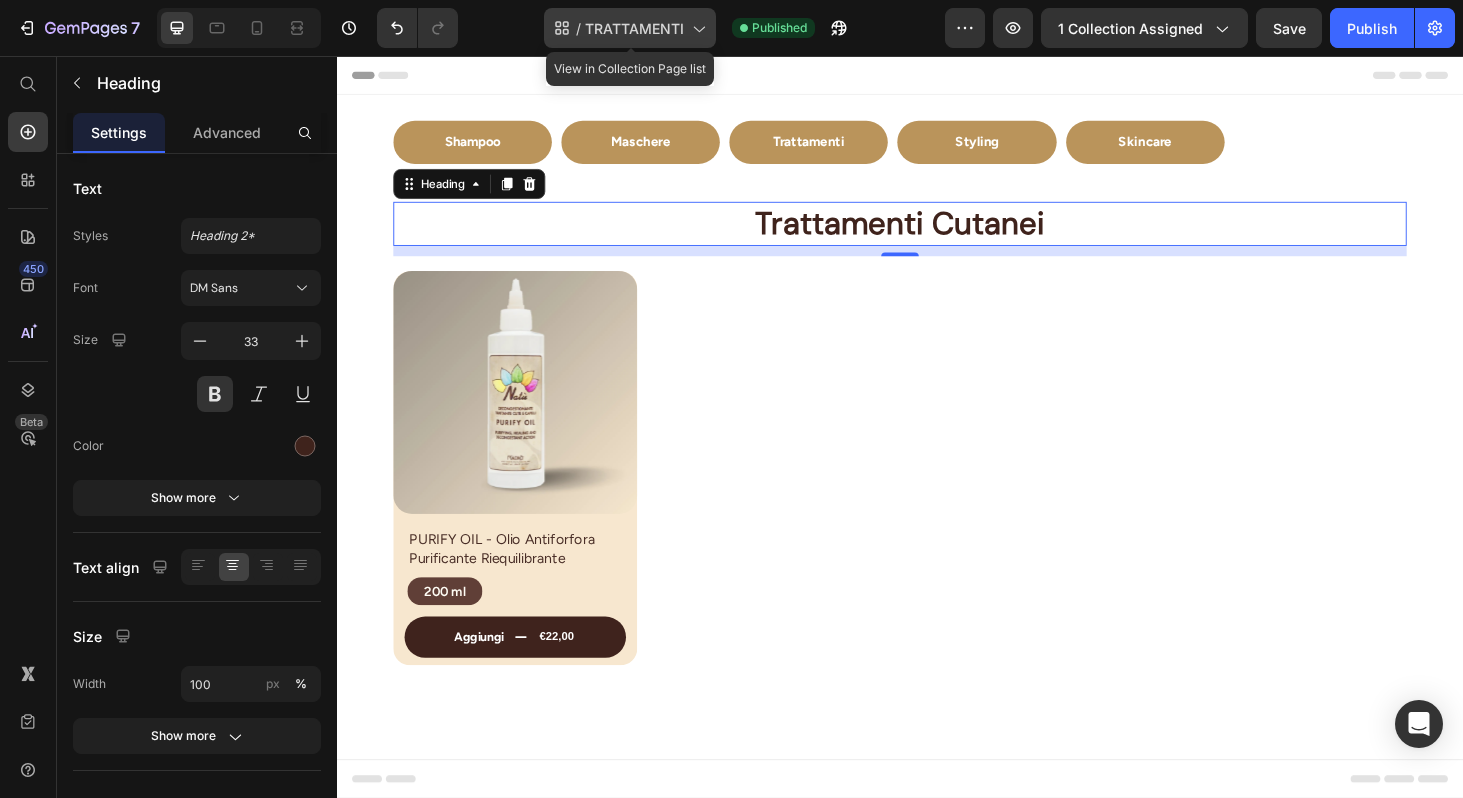 click on "TRATTAMENTI" at bounding box center (634, 28) 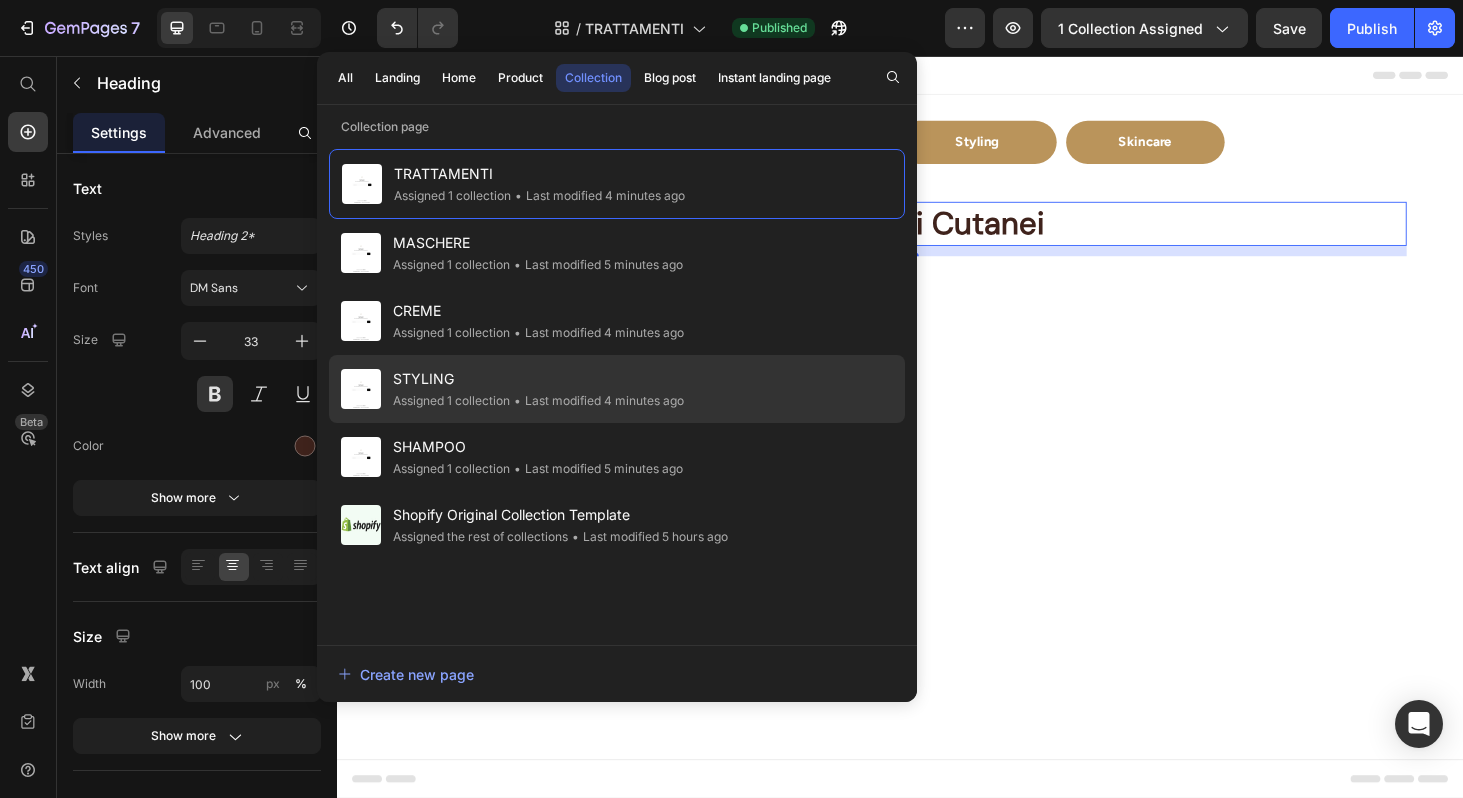 click on "STYLING" at bounding box center [538, 379] 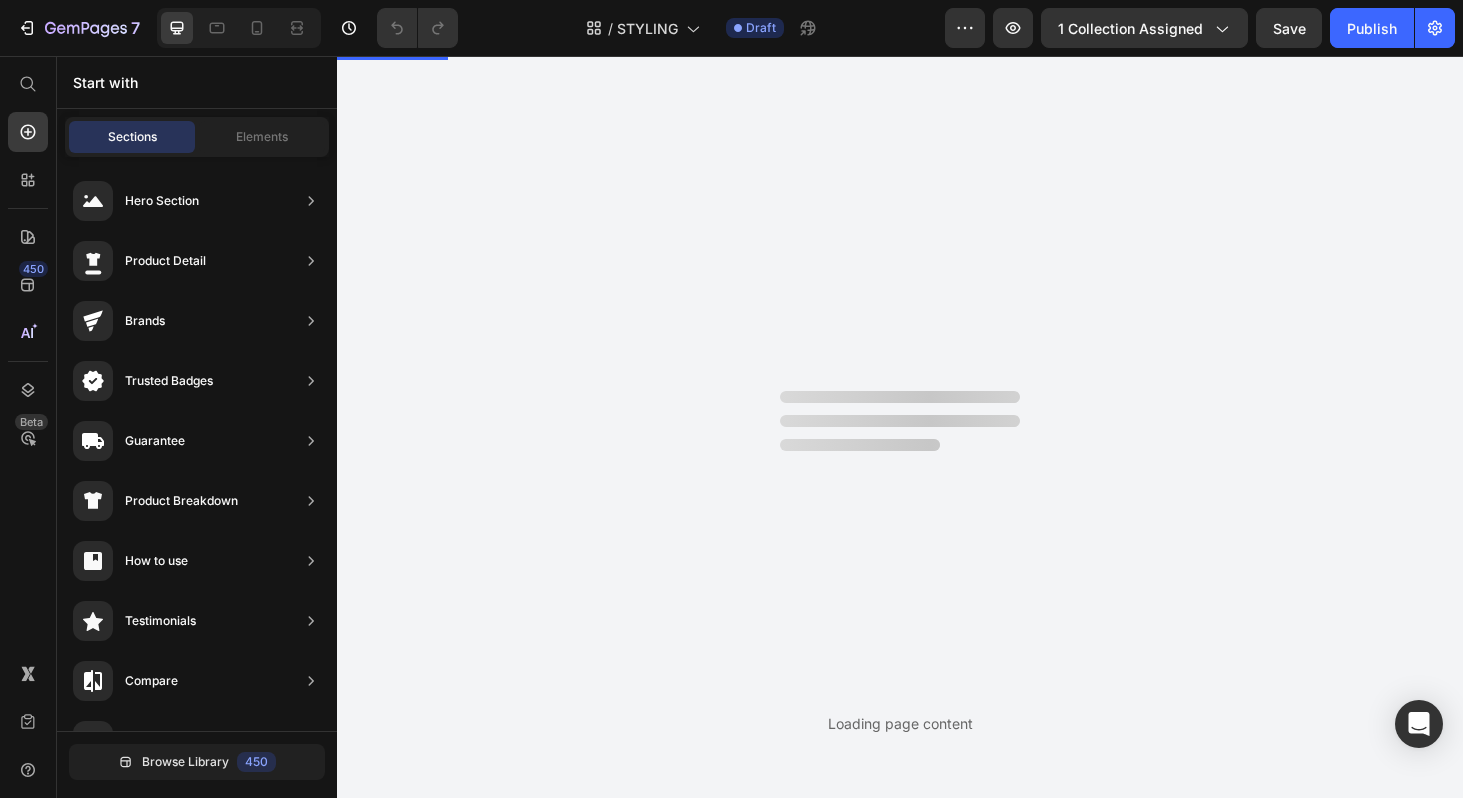 scroll, scrollTop: 0, scrollLeft: 0, axis: both 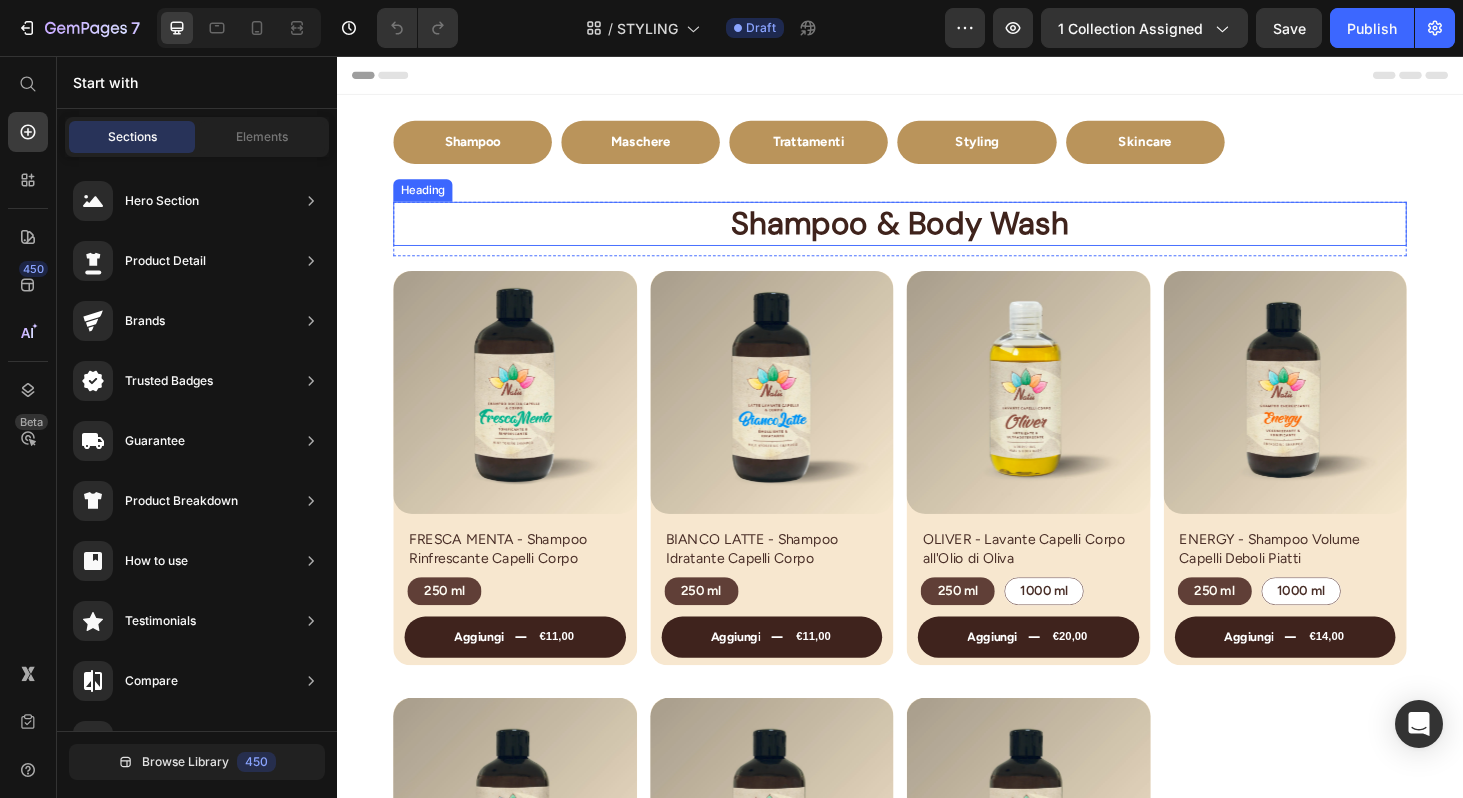click on "Shampoo & Body Wash" at bounding box center [937, 234] 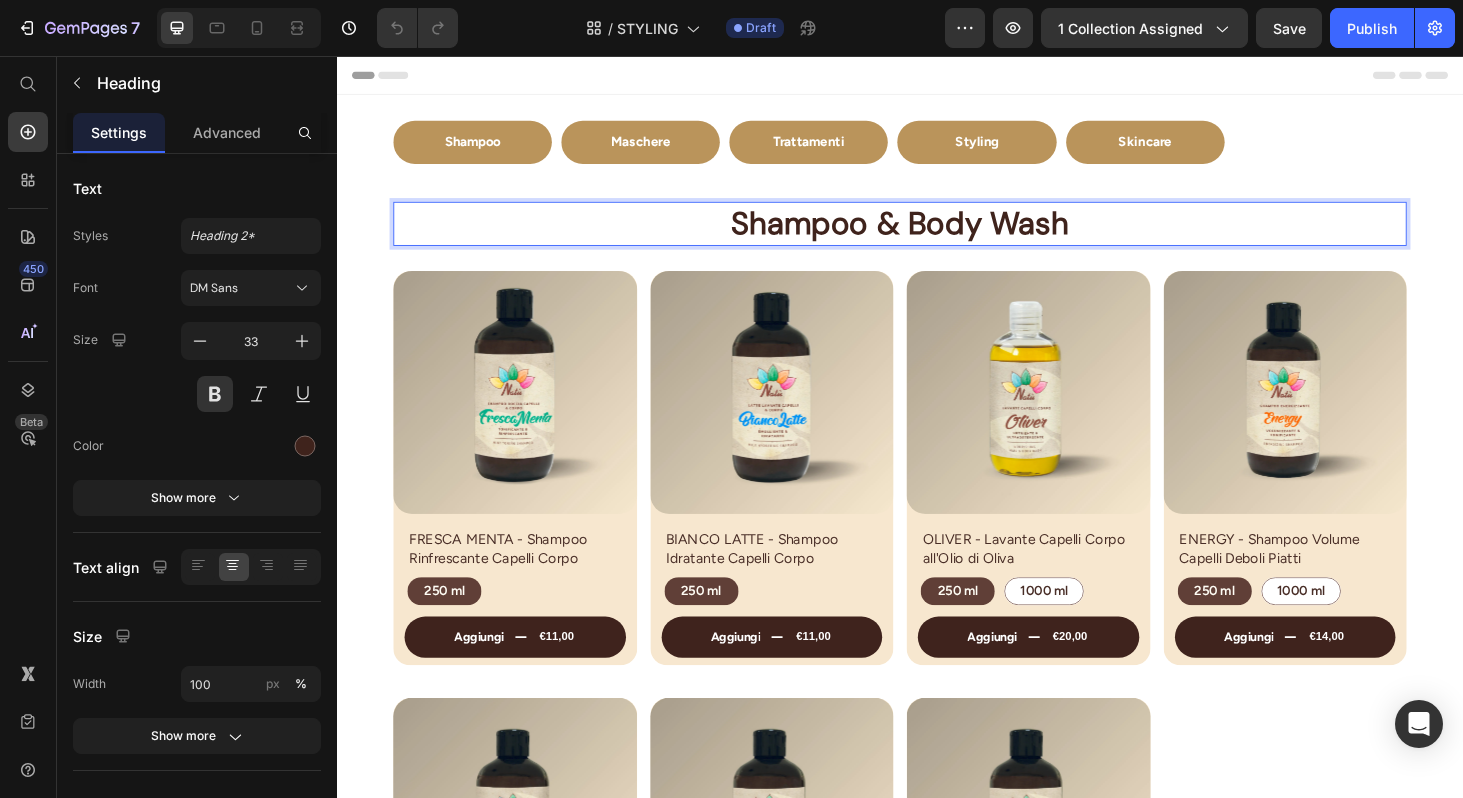 click on "Shampoo & Body Wash" at bounding box center (937, 234) 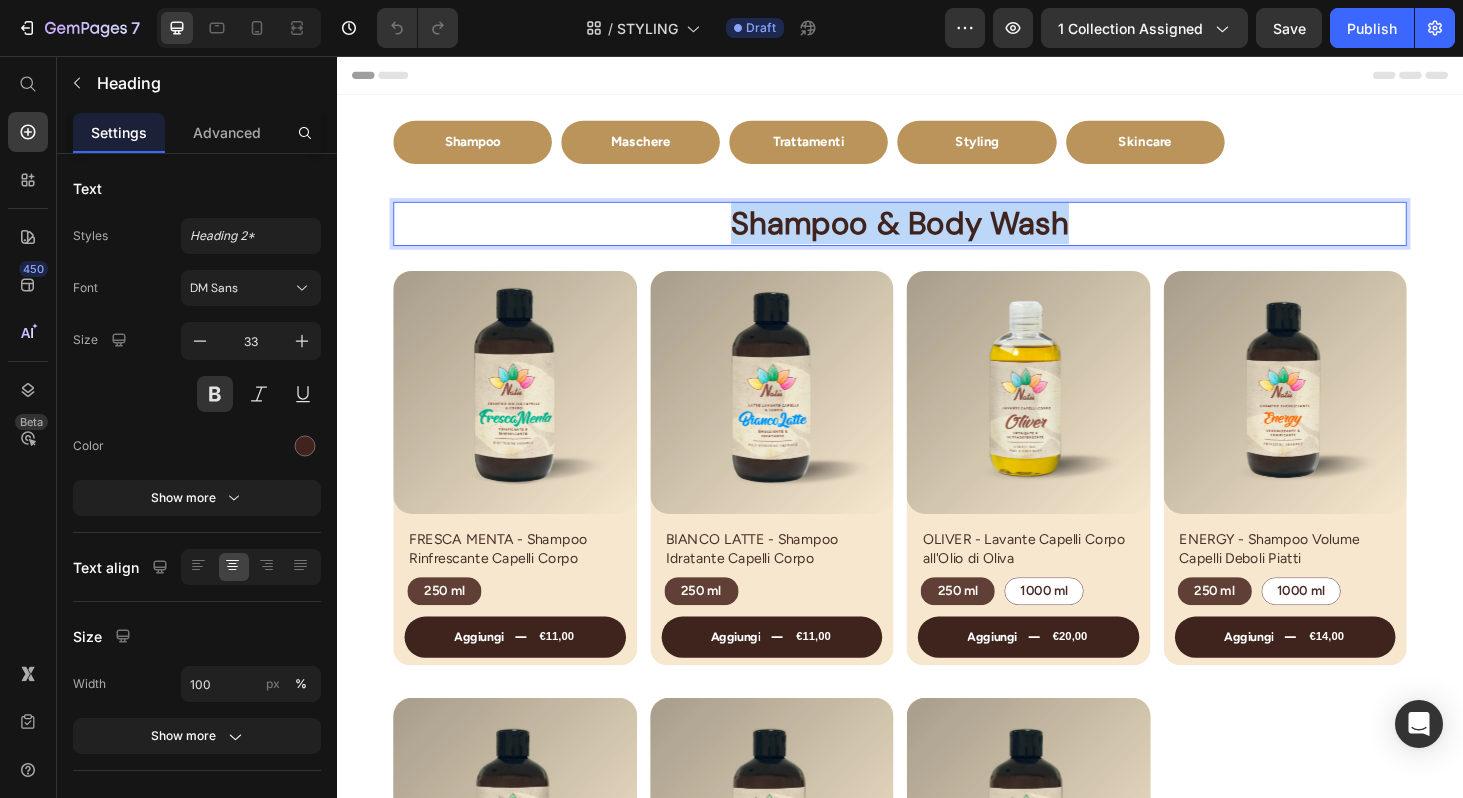 click on "Shampoo & Body Wash" at bounding box center (937, 234) 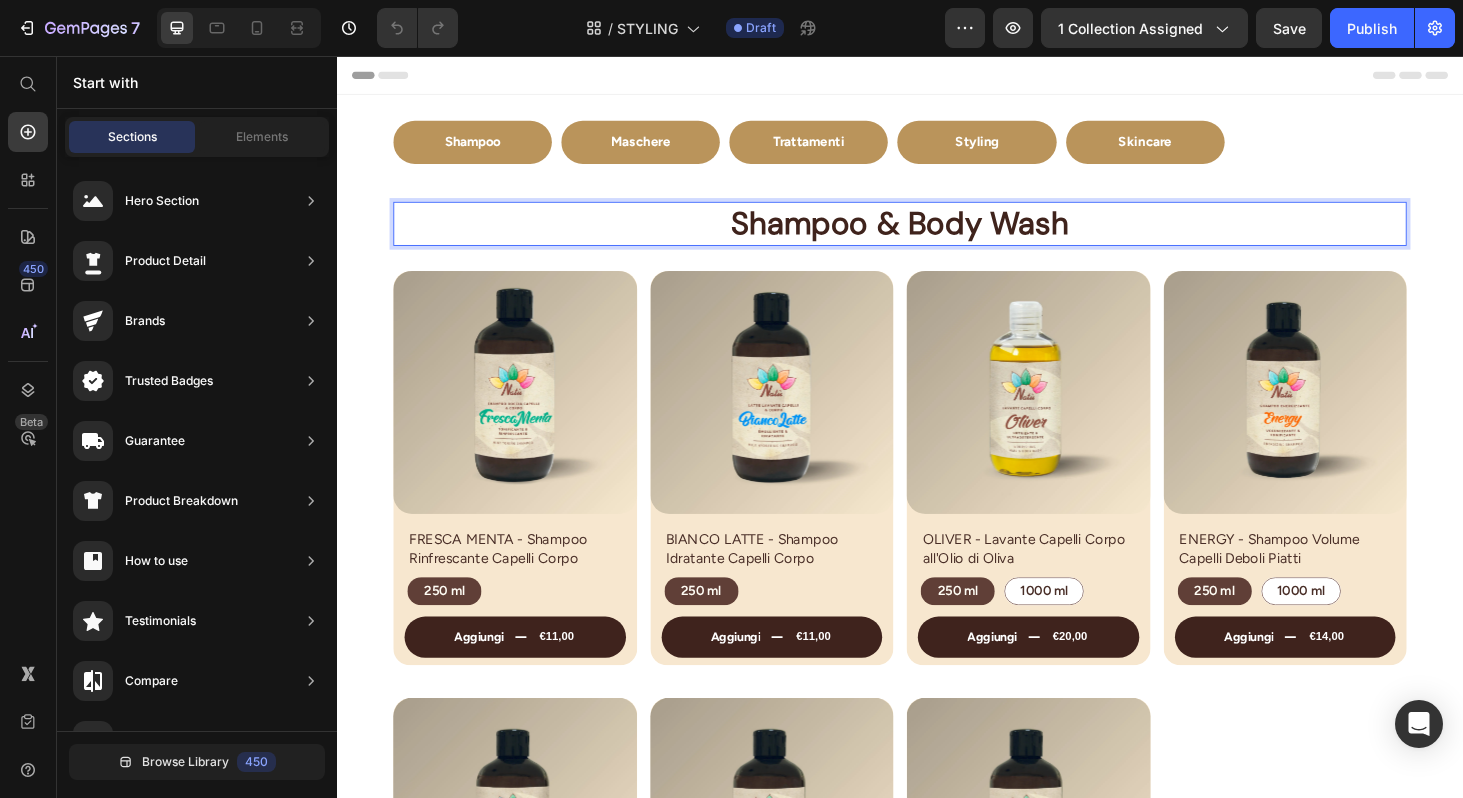 click on "Shampoo Button Maschere Button Trattamenti Button Styling Button Skincare Button Carousel Section 1 Shampoo & Body Wash Heading   11 Row Product Images FRESCA MENTA - Shampoo Rinfrescante Capelli Corpo Product Title 250 ml 250 ml 250 ml Product Variants & Swatches aggiungi
€11,00 Add to Cart Row Row Product Images BIANCO LATTE - Shampoo Idratante Capelli Corpo Product Title 250 ml 250 ml 250 ml Product Variants & Swatches aggiungi
€11,00 Add to Cart Row Row Product Images OLIVER - Lavante Capelli Corpo all'Olio di Oliva Product Title 250 ml 250 ml 250 ml 1000 ml 1000 ml 1000 ml Product Variants & Swatches aggiungi
€20,00 Add to Cart Row Row Product Images ENERGY - Shampoo Volume Capelli Deboli Piatti Product Title 250 ml 250 ml 250 ml 1000 ml 1000 ml 1000 ml Product Variants & Swatches aggiungi
€14,00 Add to Cart Row Row Product Images PURÌ - Shampoo Purificante Cute con Forfora Product Title 250 ml 250 ml 250 ml 1000 ml 1000 ml 1000 ml Product Variants & Swatches aggiungi" at bounding box center [937, 668] 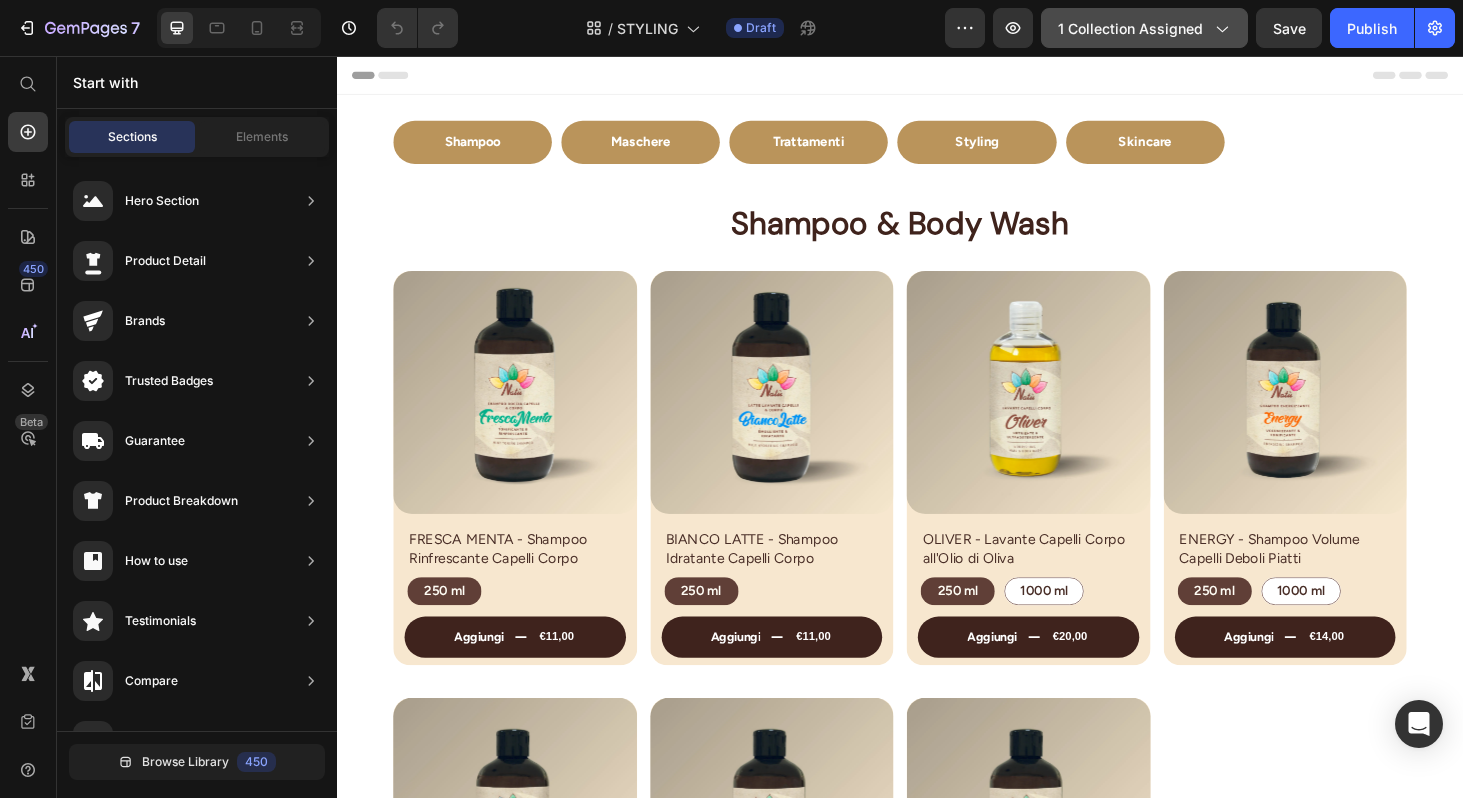 click on "1 collection assigned" 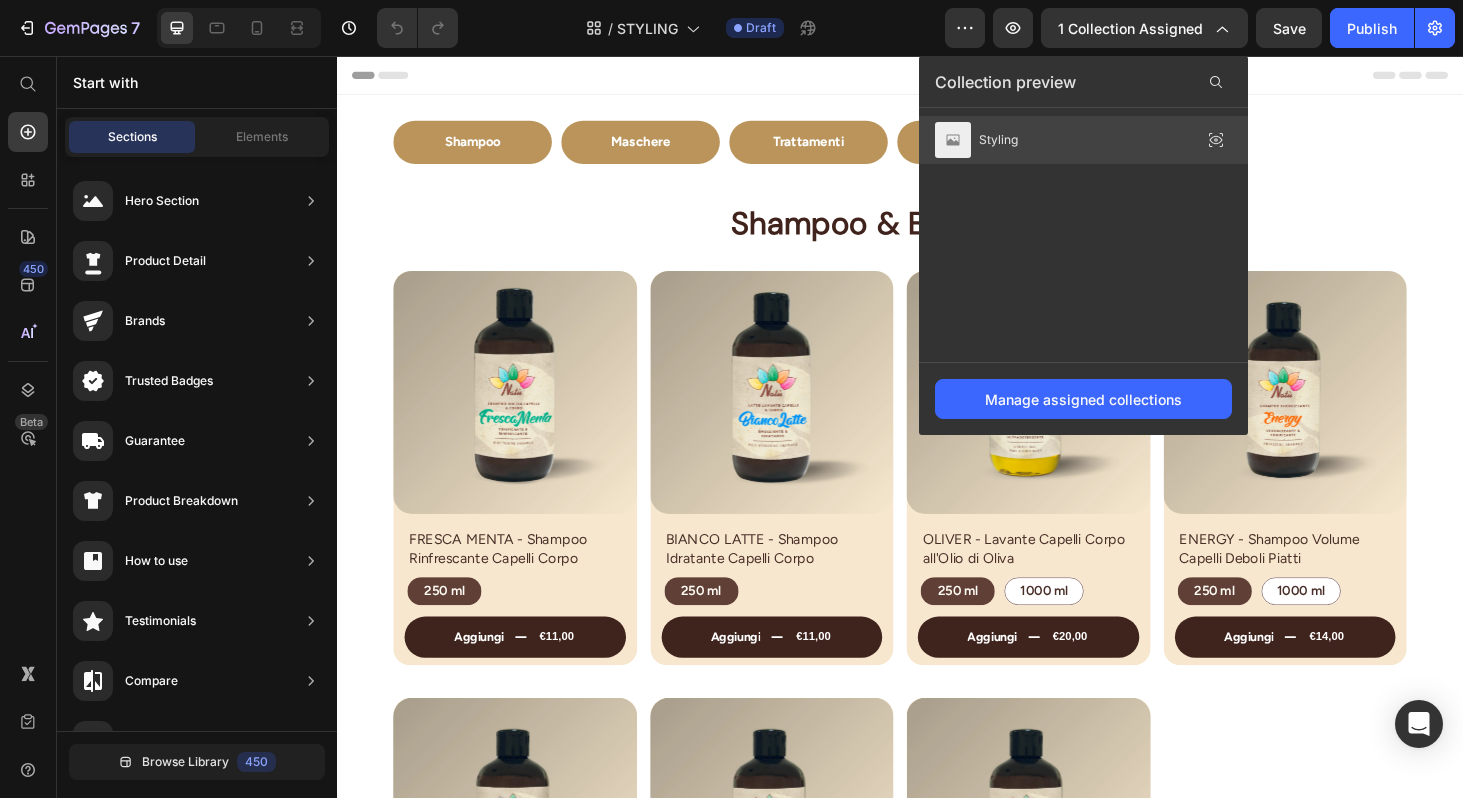 click on "Styling" at bounding box center [998, 140] 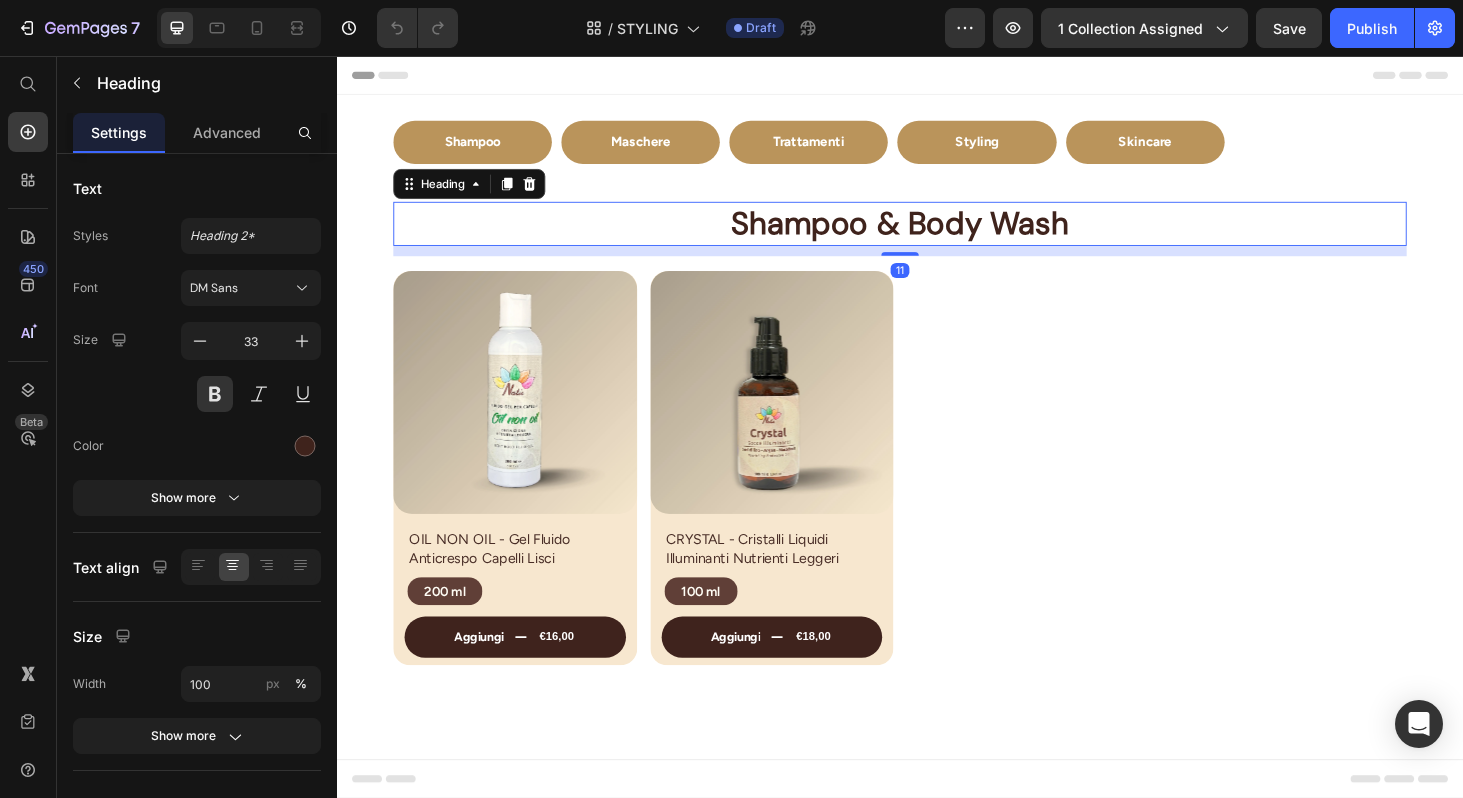 click on "Shampoo & Body Wash" at bounding box center [937, 234] 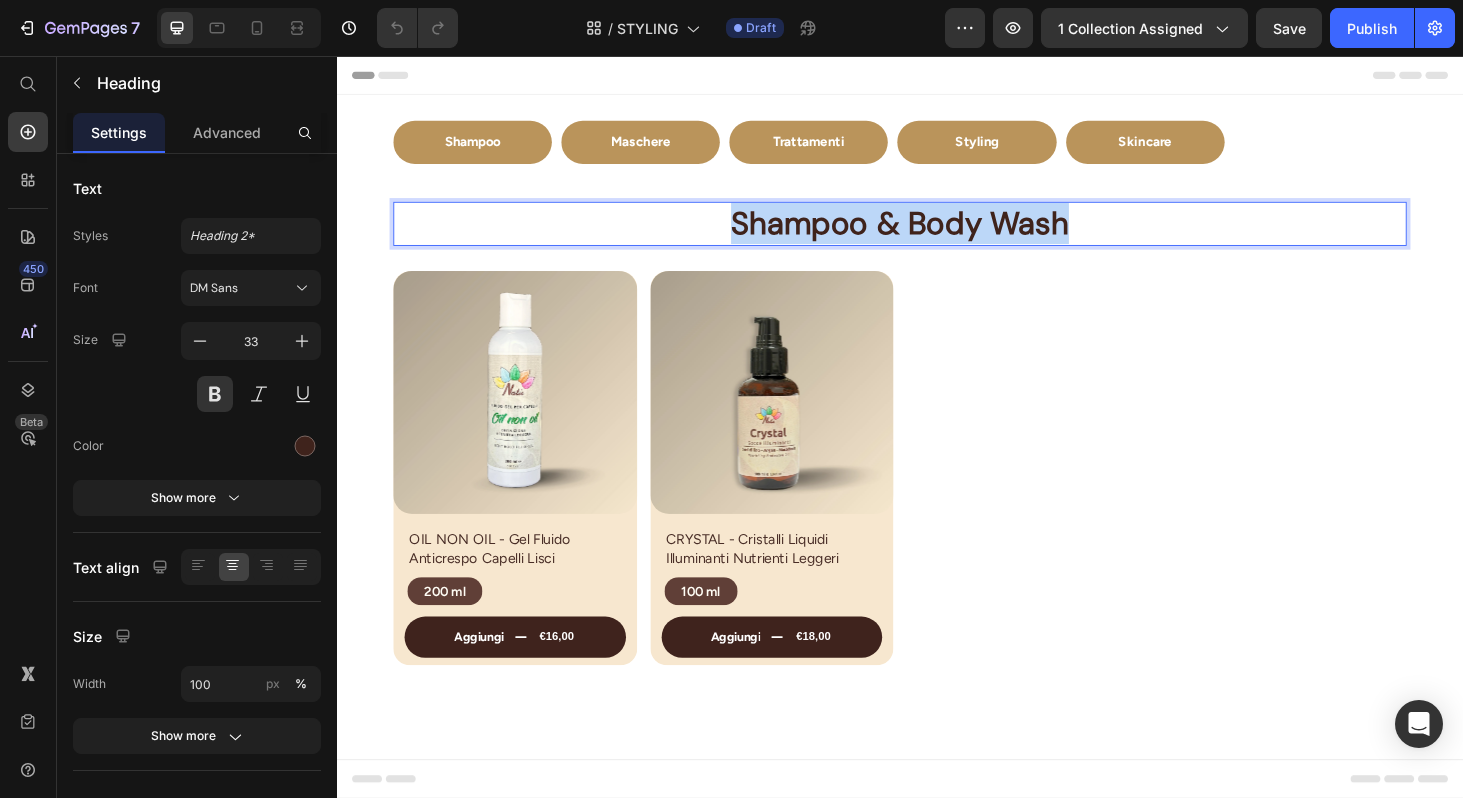 click on "Shampoo & Body Wash" at bounding box center [937, 234] 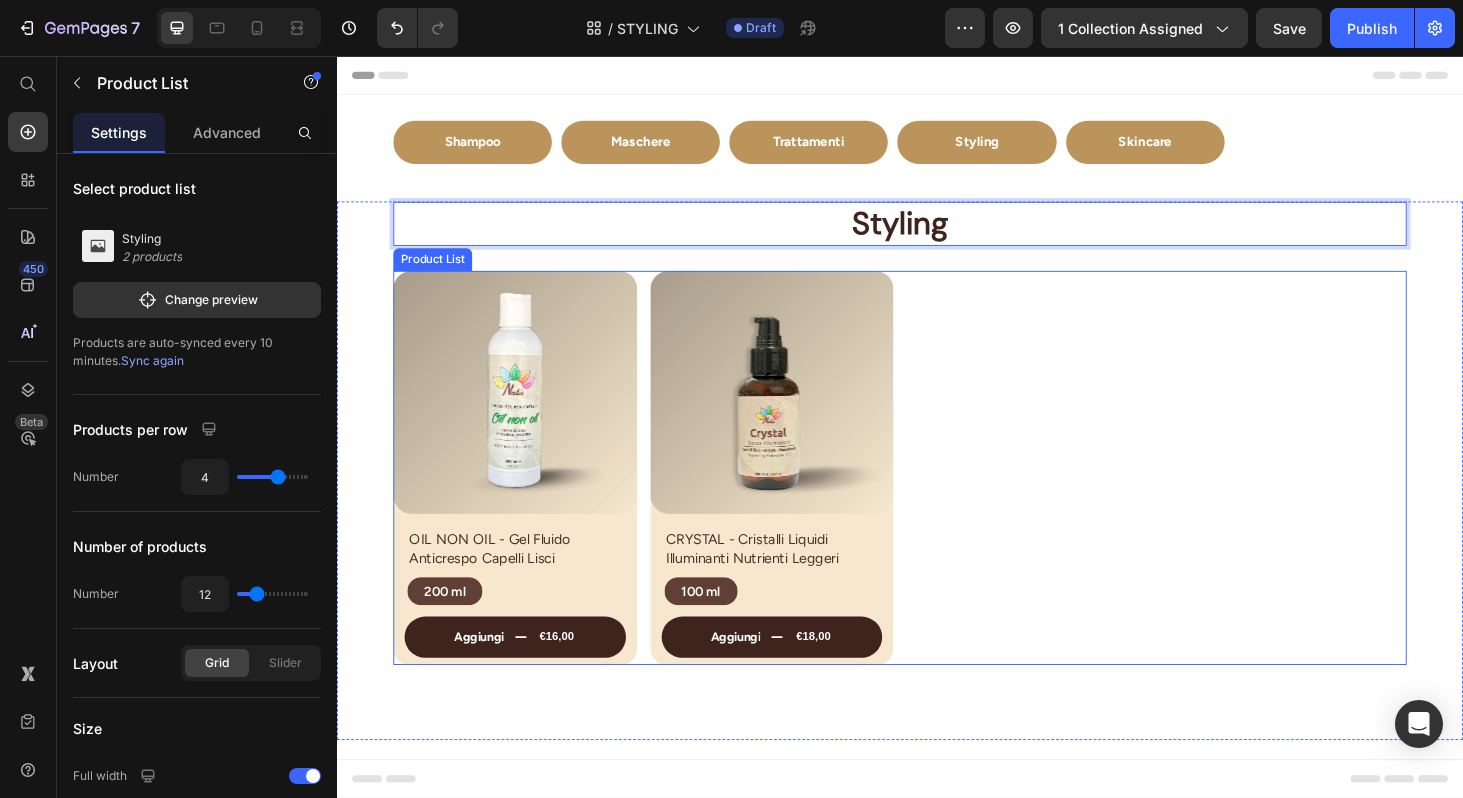 click on "Product Images OIL NON OIL - Gel Fluido Anticrespo Capelli Lisci Product Title 200 ml 200 ml 200 ml Product Variants & Swatches aggiungi
€16,00 Add to Cart Row Row Product Images CRYSTAL - Cristalli Liquidi Illuminanti Nutrienti Leggeri Product Title 100 ml 100 ml 100 ml Product Variants & Swatches aggiungi
€18,00 Add to Cart Row Row" at bounding box center [937, 495] 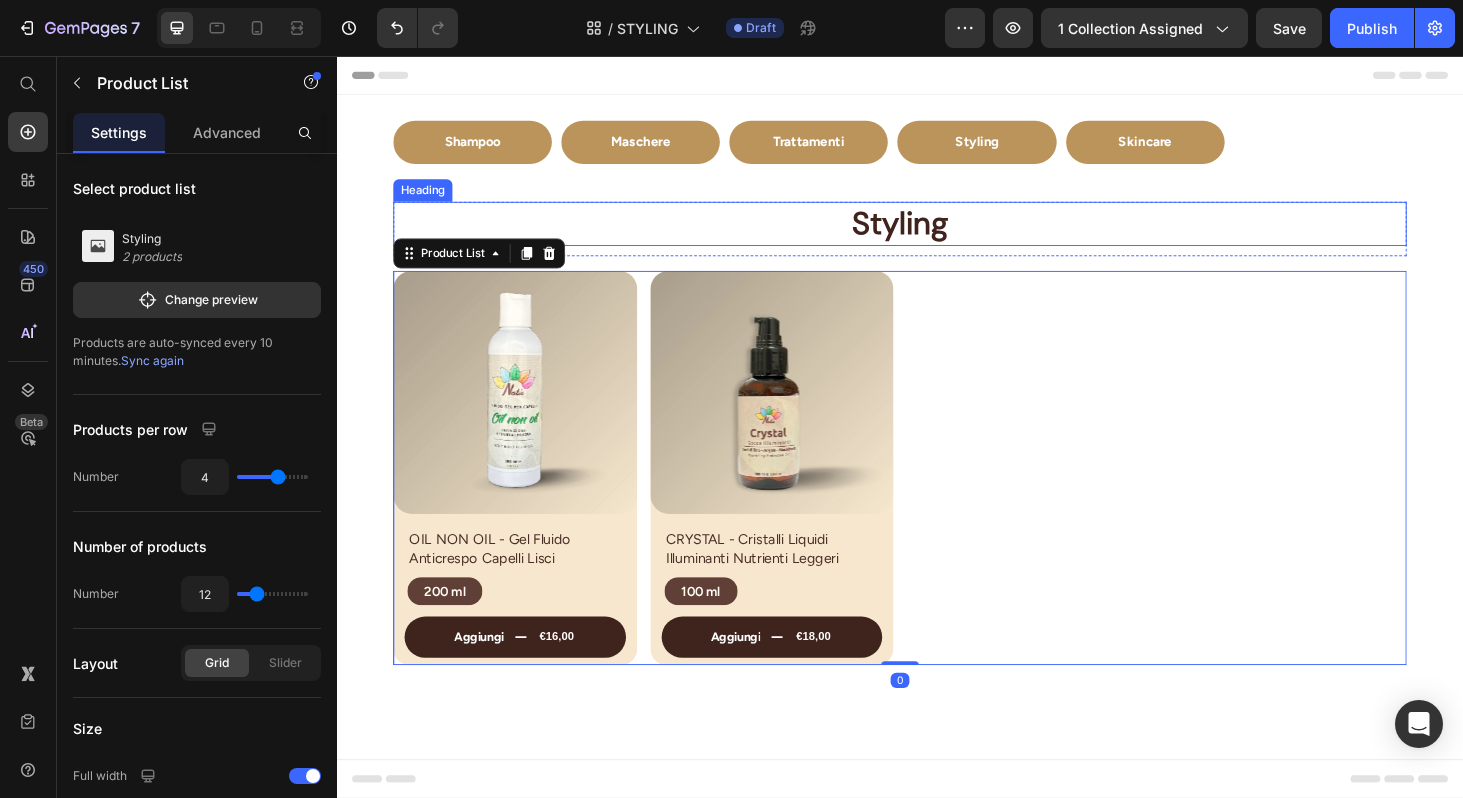 click on "Styling" at bounding box center [937, 234] 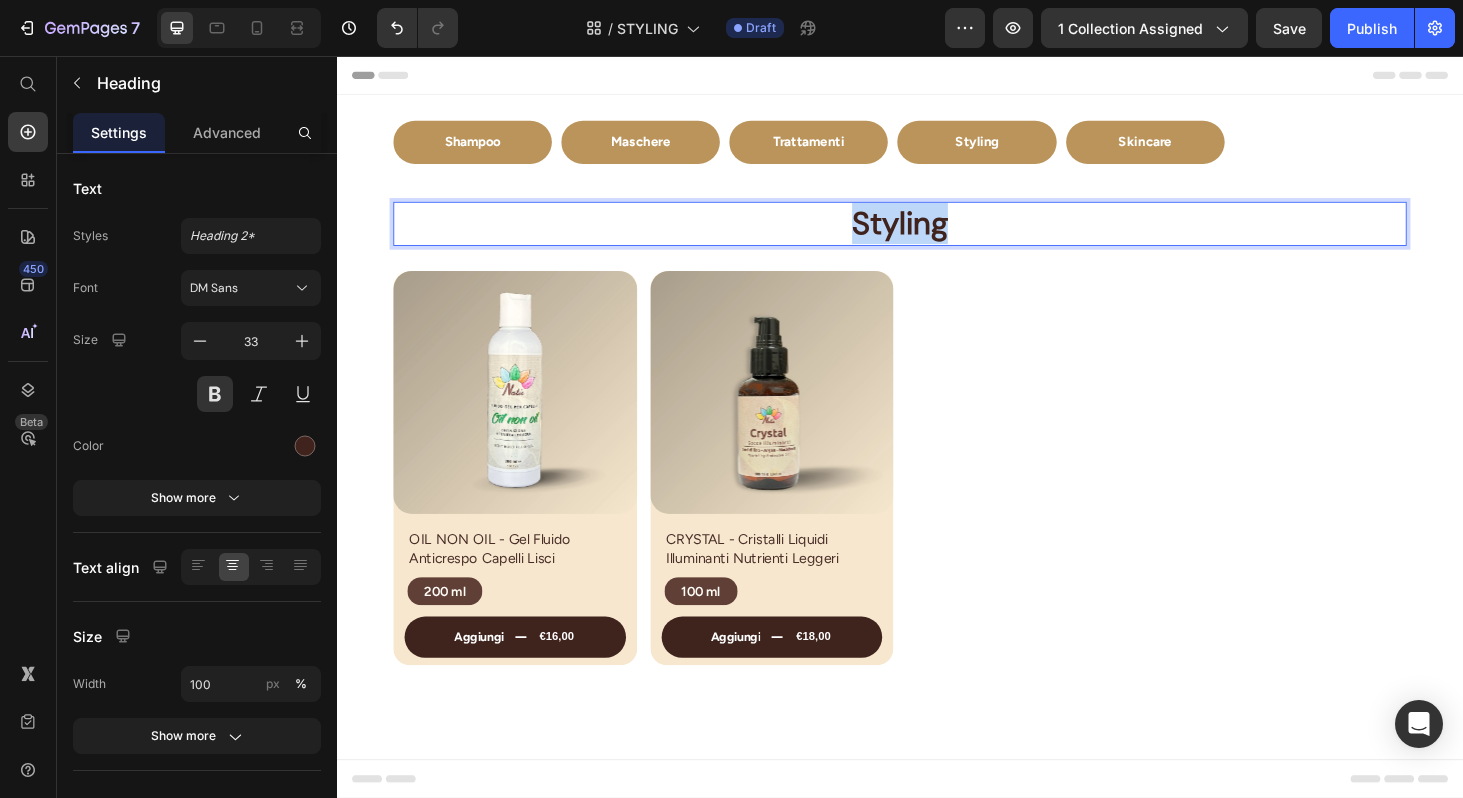 click on "Styling" at bounding box center [937, 234] 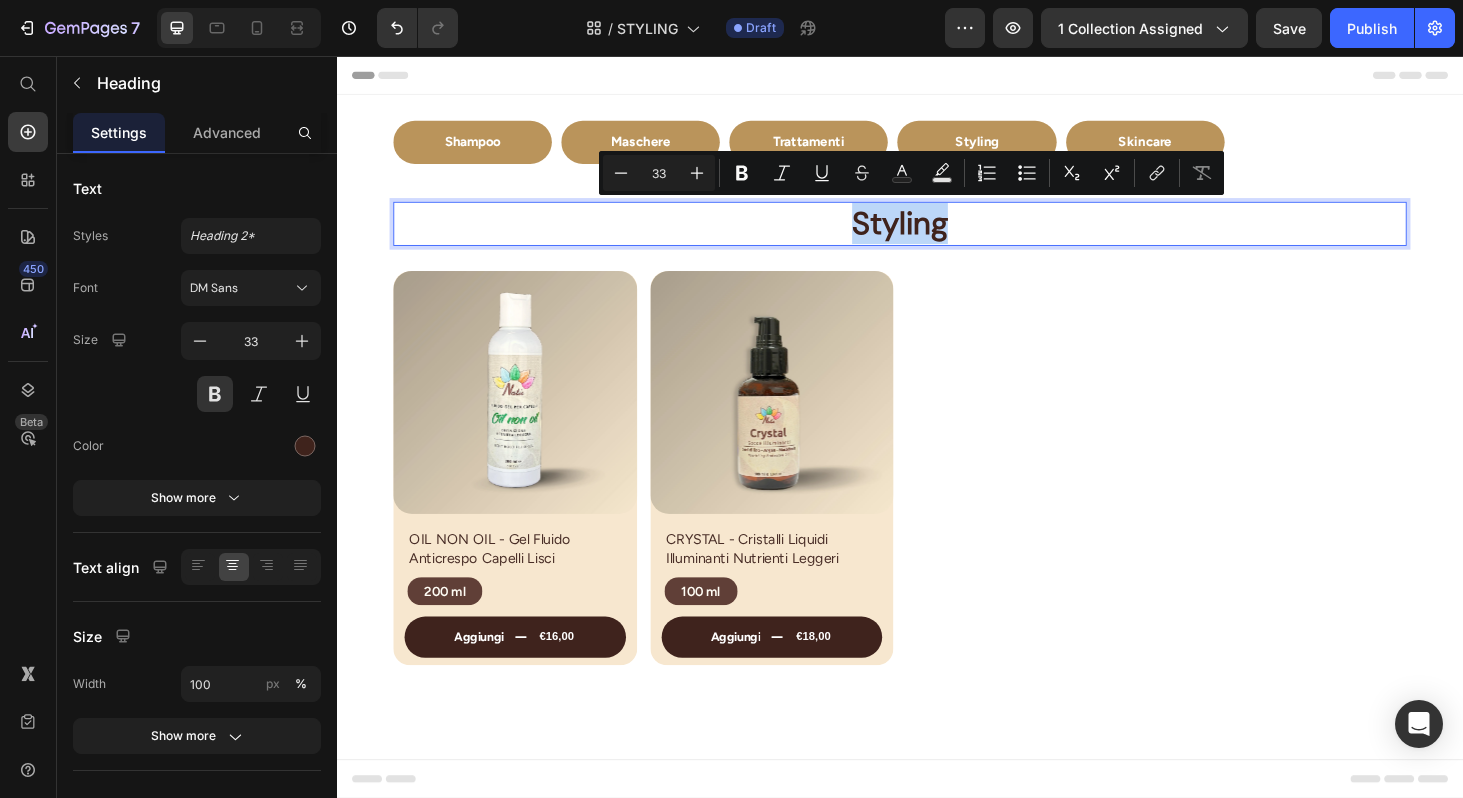 click on "Styling" at bounding box center (937, 234) 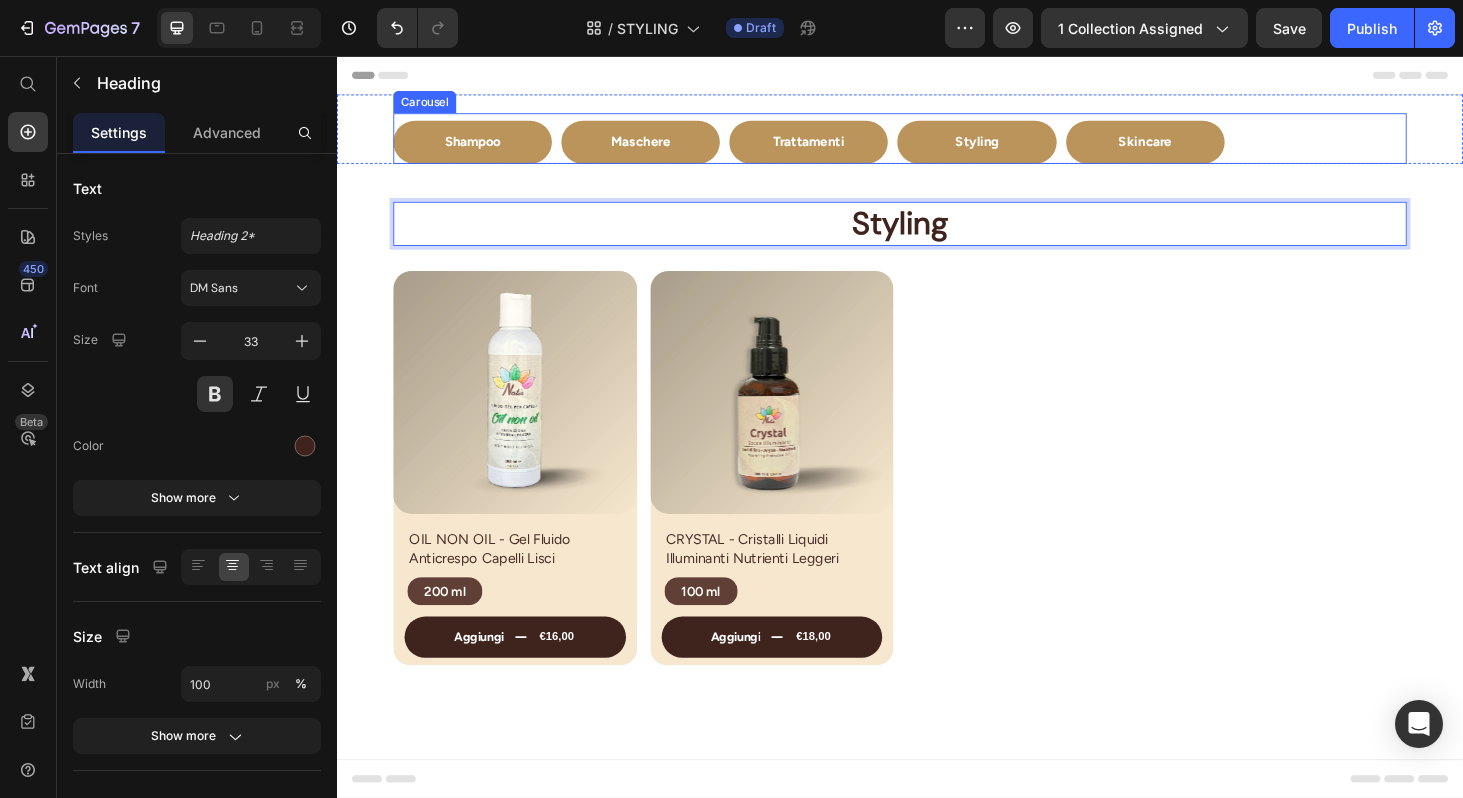 click on "Shampoo Button Maschere Button Trattamenti Button Styling Button Skincare Button" at bounding box center [937, 144] 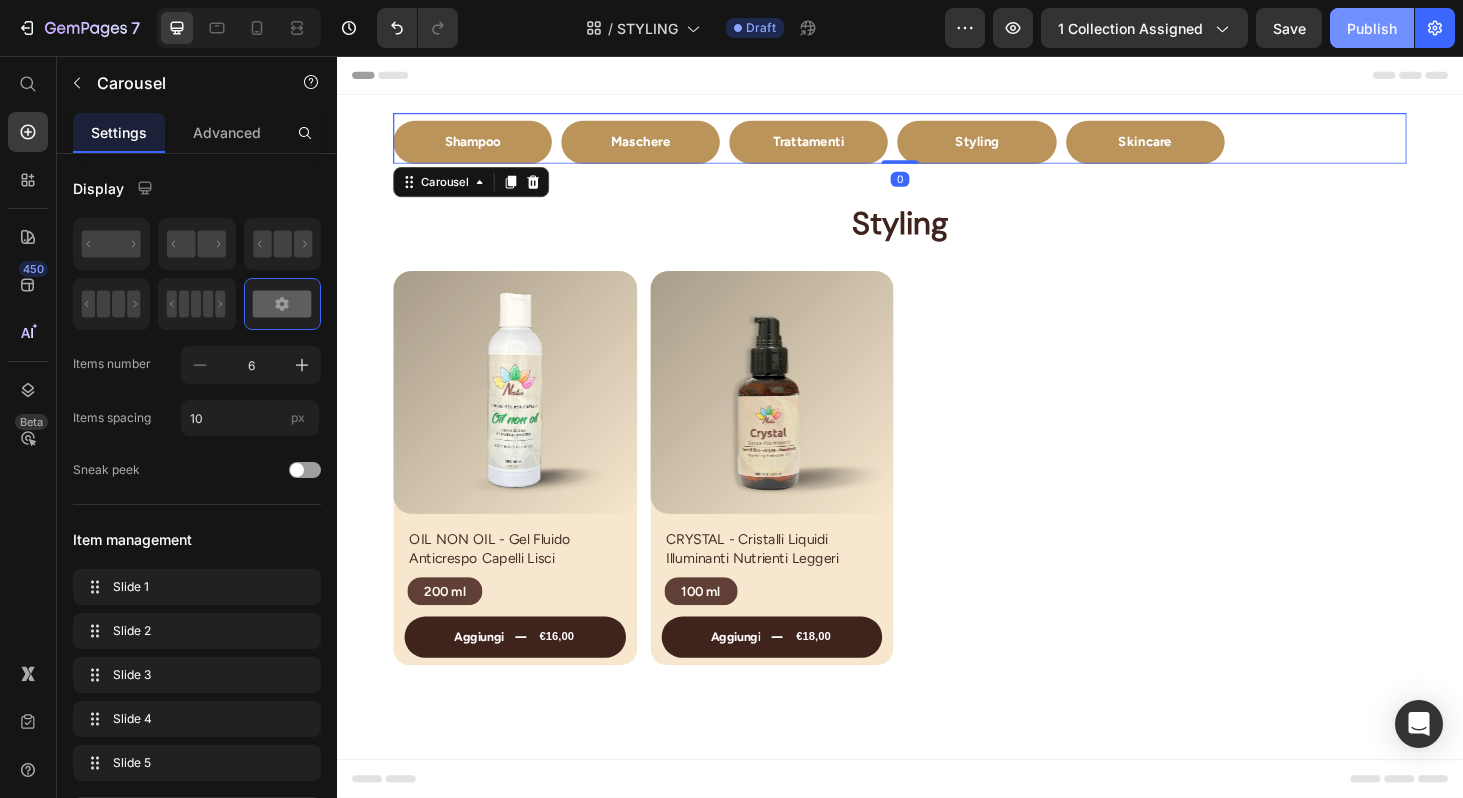 click on "Publish" at bounding box center (1372, 28) 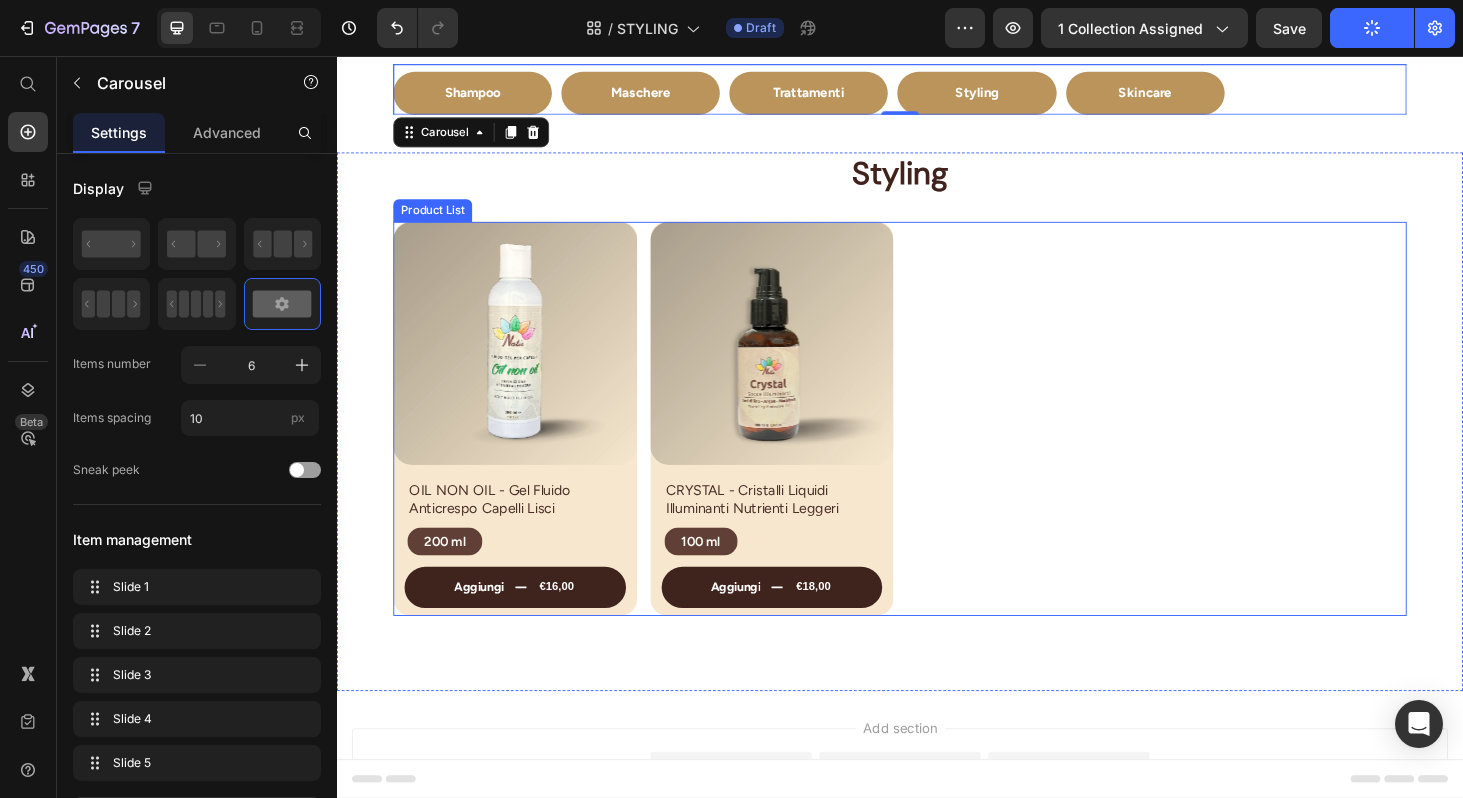 scroll, scrollTop: 0, scrollLeft: 0, axis: both 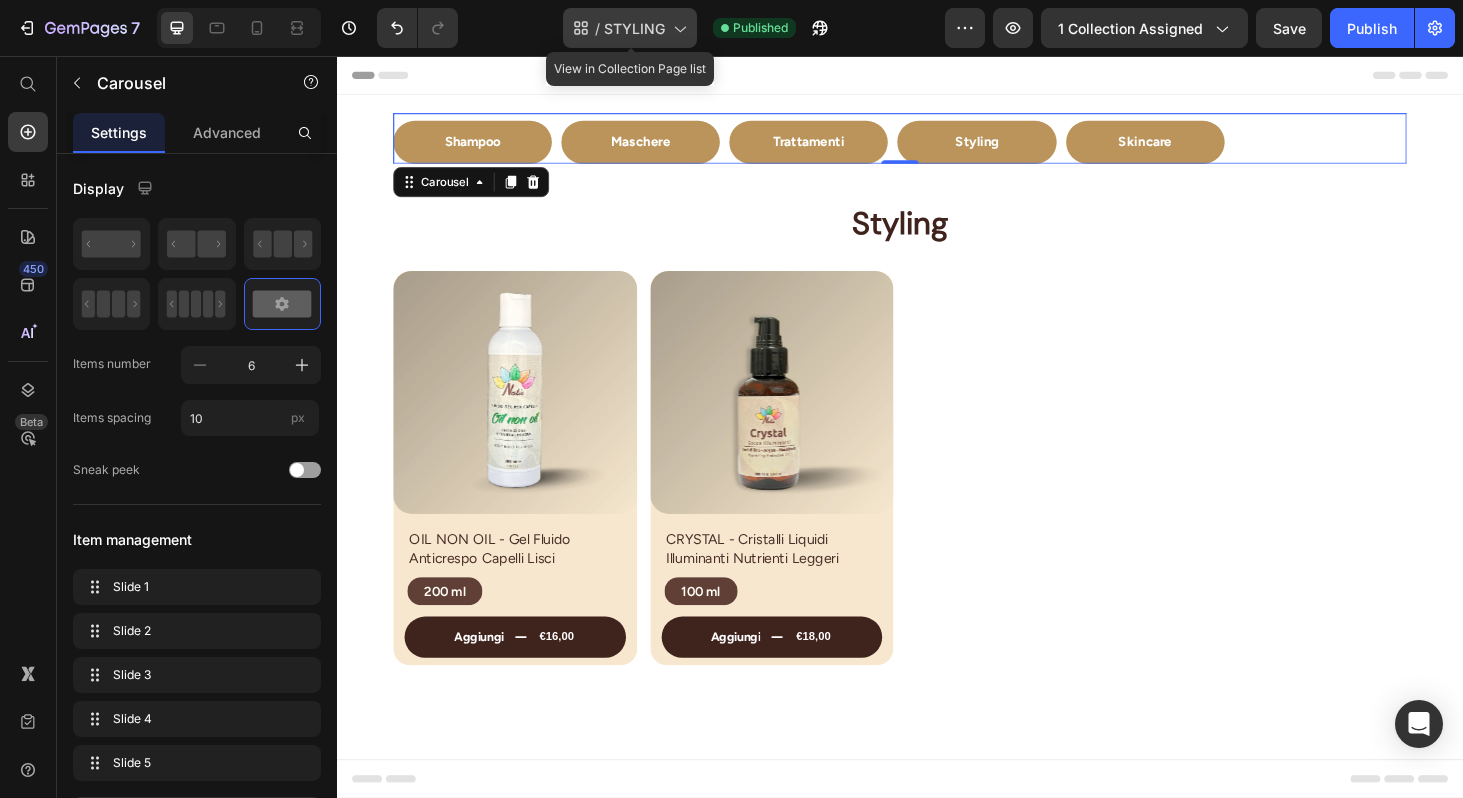 click on "STYLING" at bounding box center (634, 28) 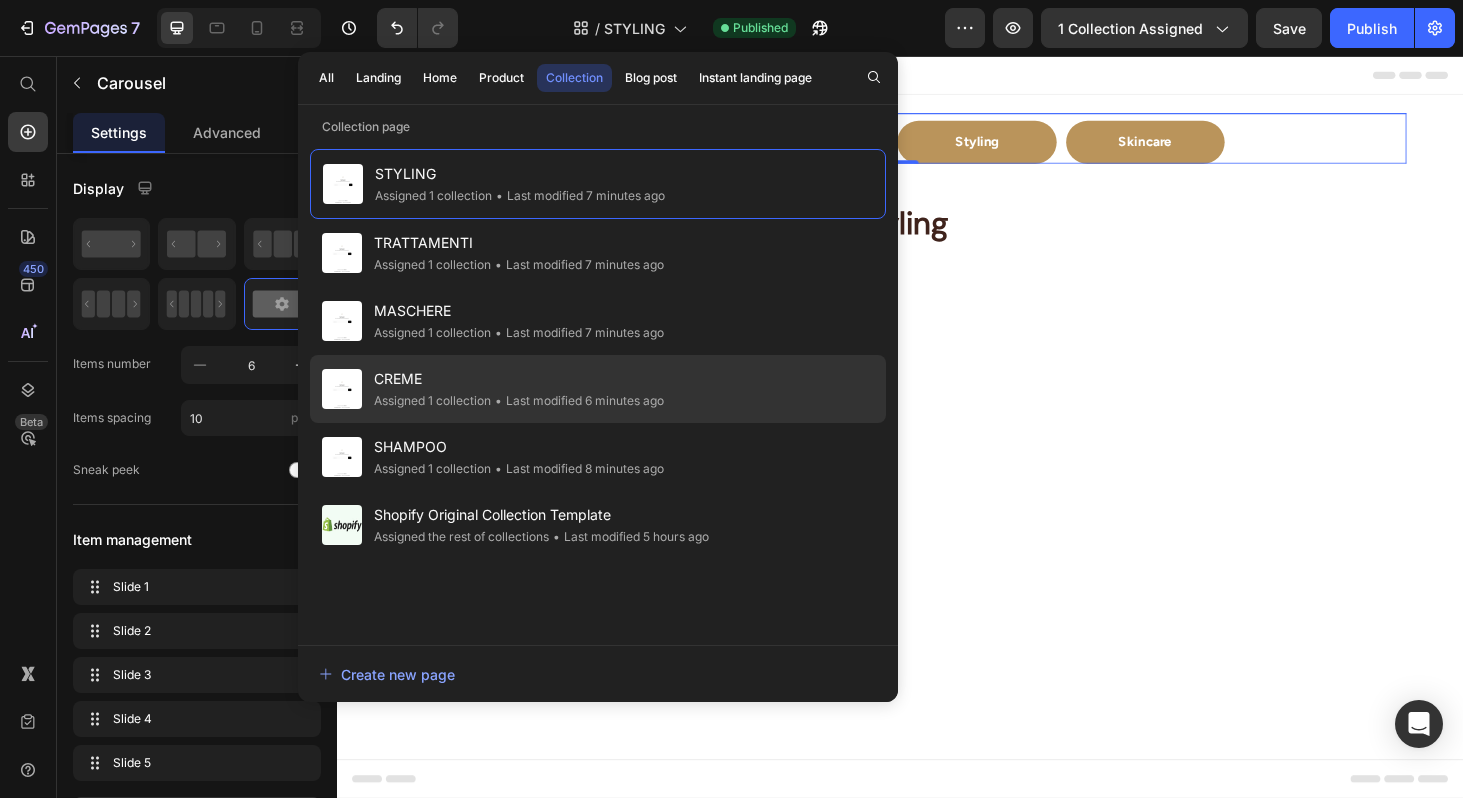 click on "CREME" at bounding box center (519, 379) 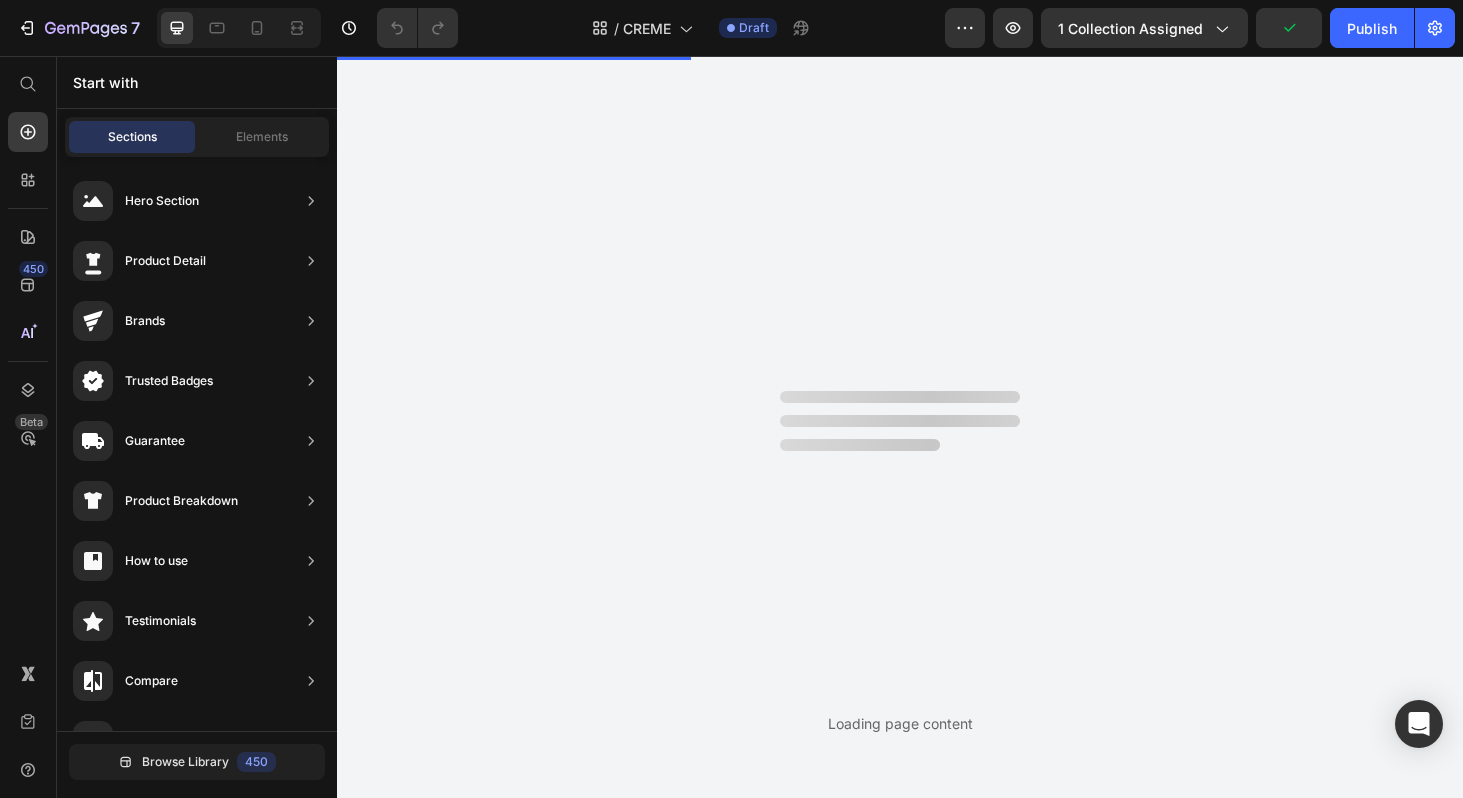 scroll, scrollTop: 0, scrollLeft: 0, axis: both 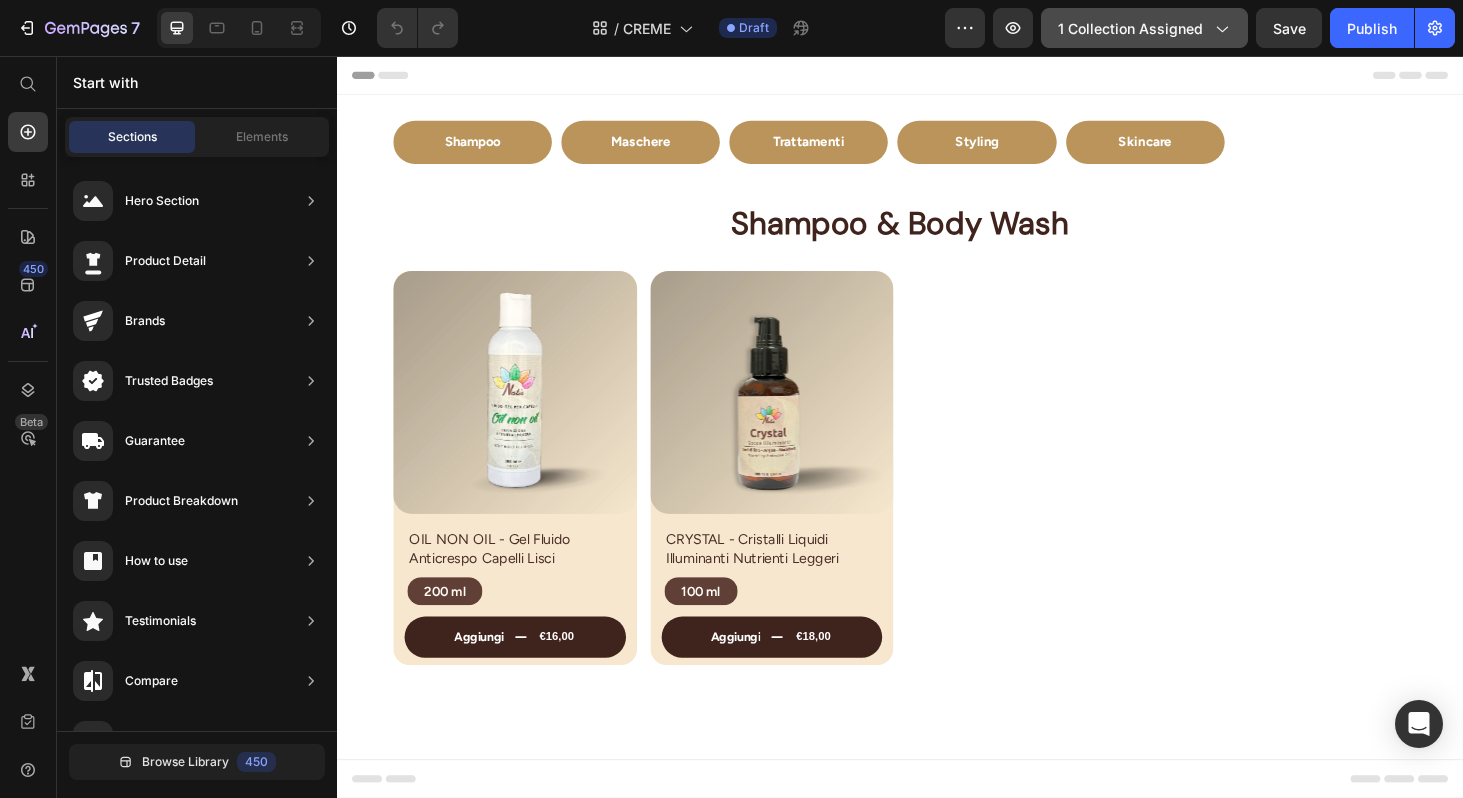 click on "1 collection assigned" 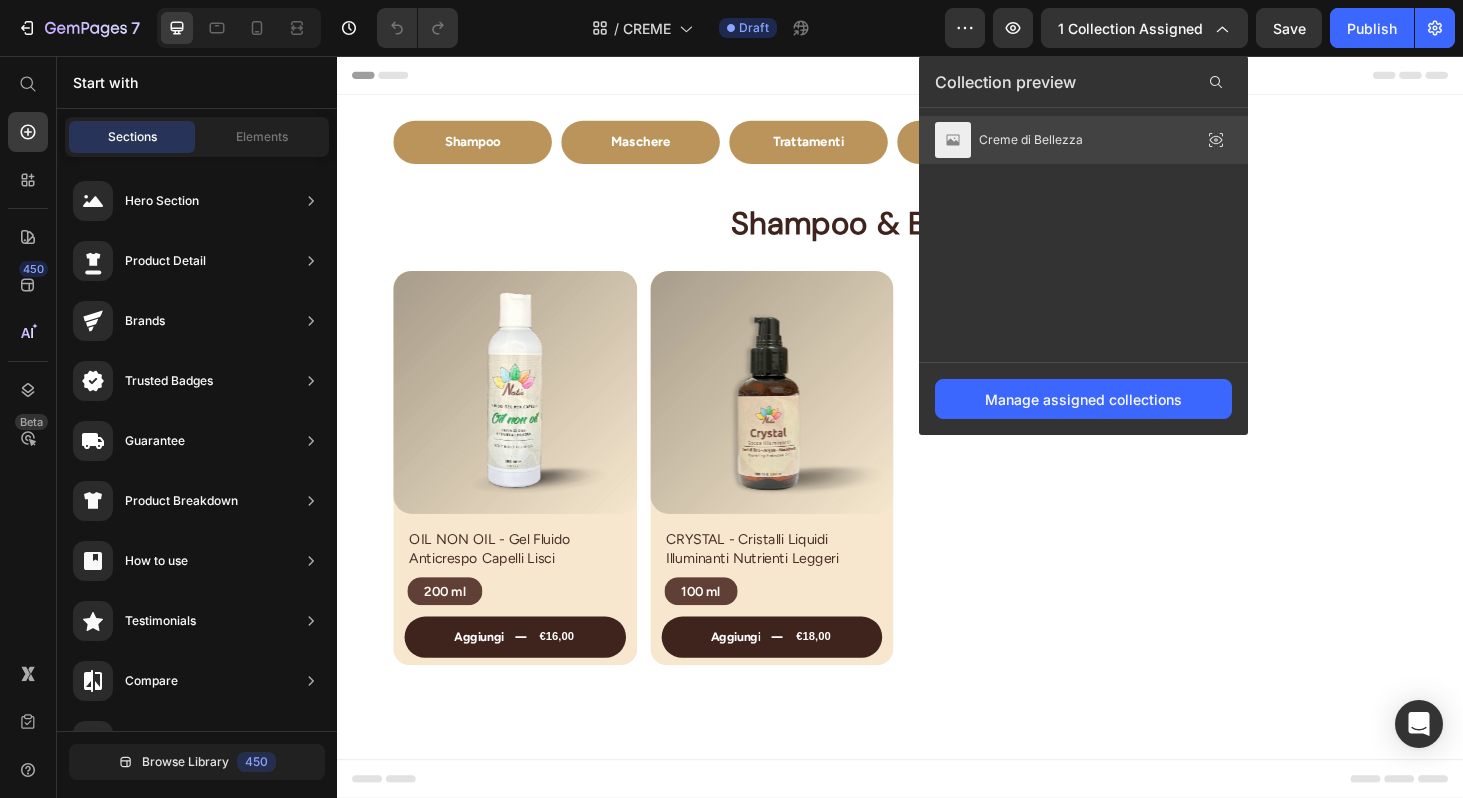 click on "Creme di Bellezza" 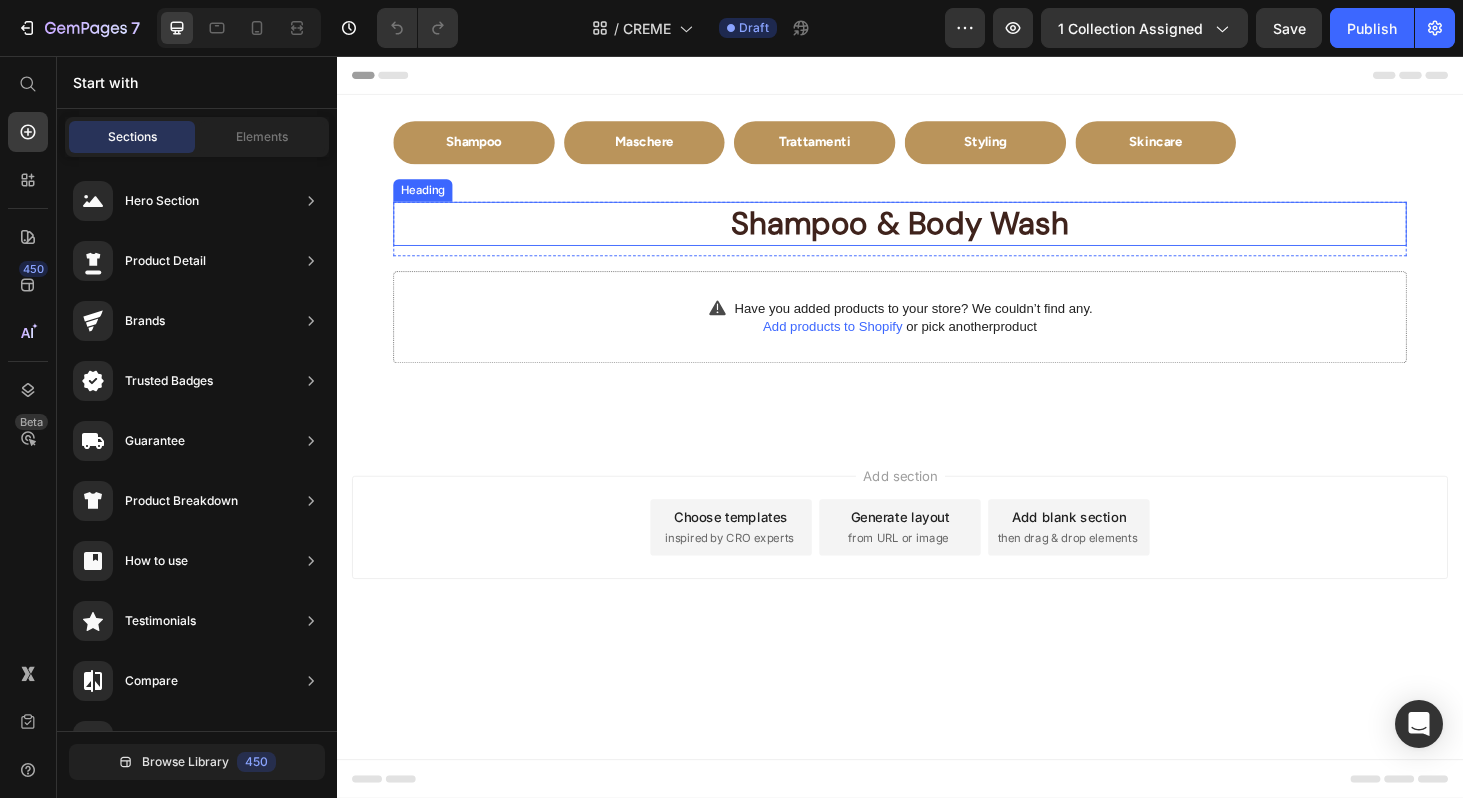 click on "Shampoo & Body Wash" at bounding box center [937, 234] 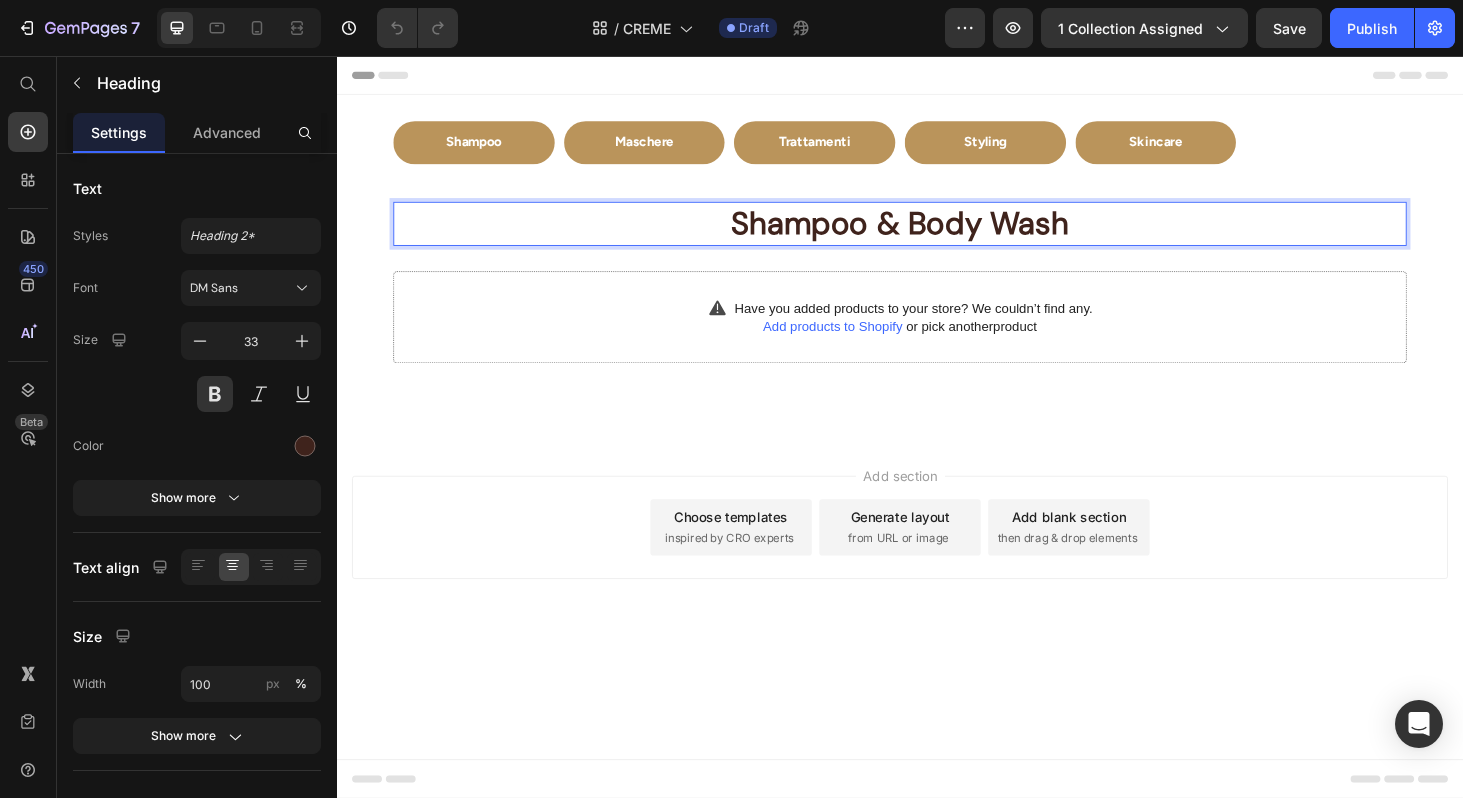 click on "Shampoo & Body Wash" at bounding box center [937, 234] 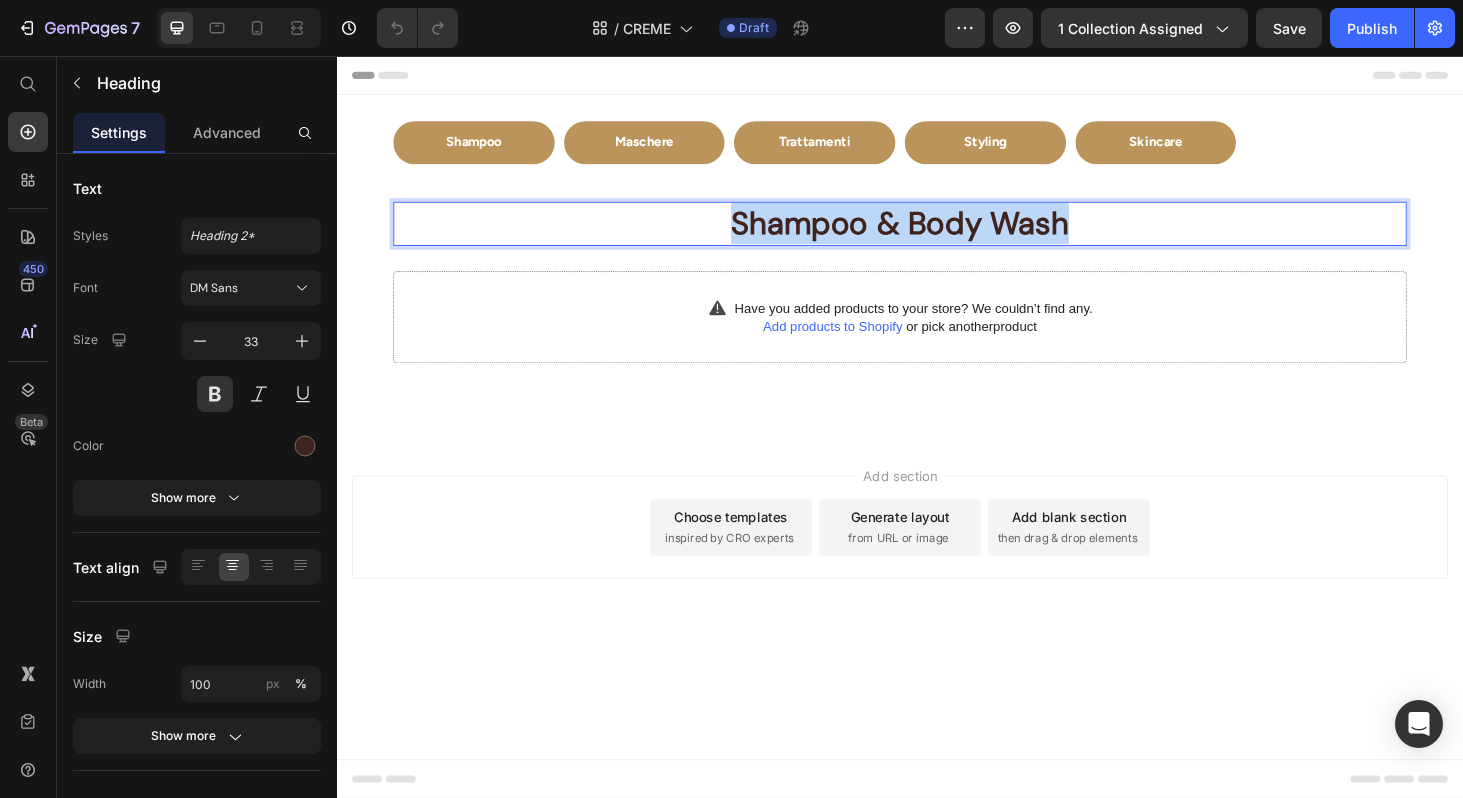click on "Shampoo & Body Wash" at bounding box center [937, 234] 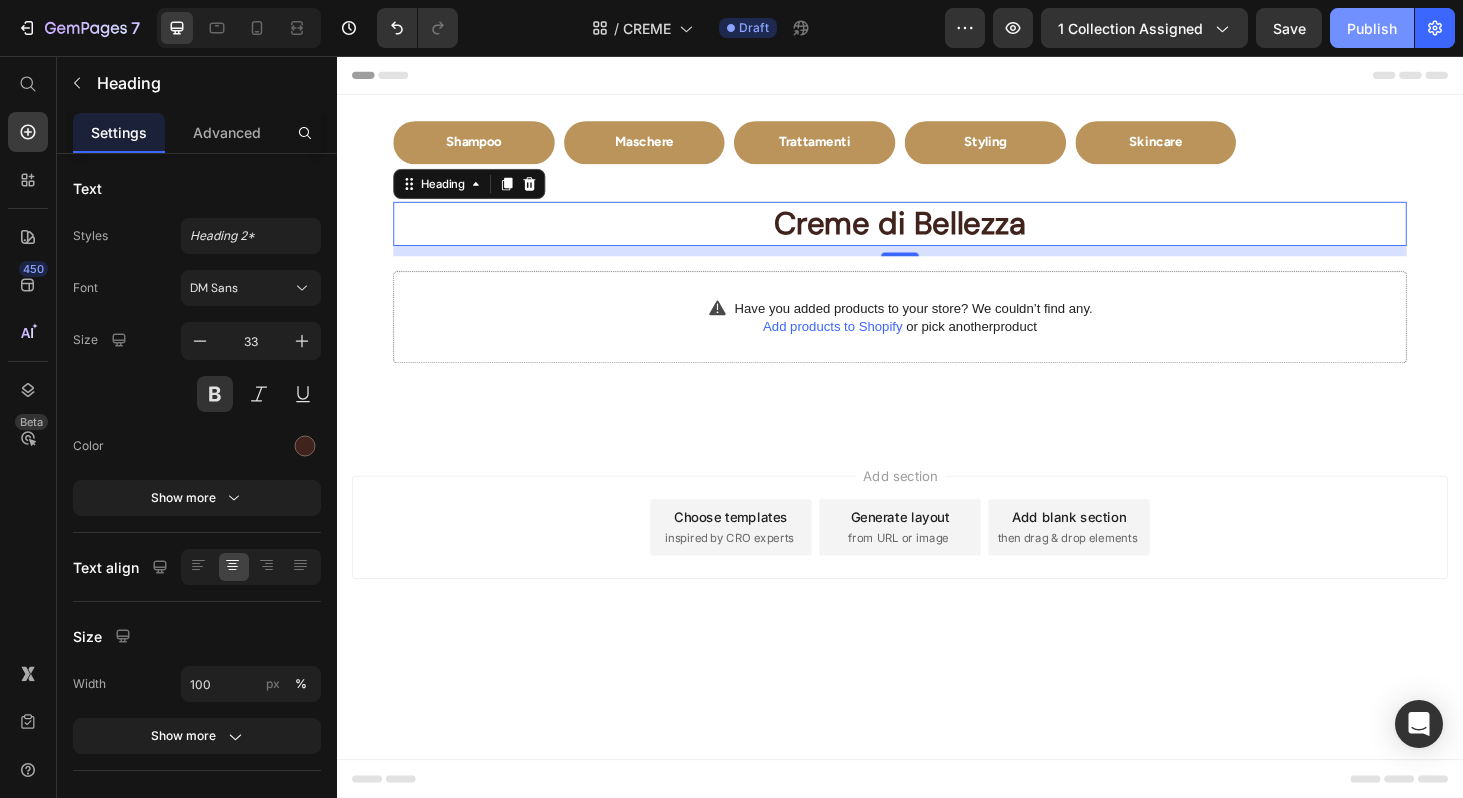 click on "Publish" at bounding box center (1372, 28) 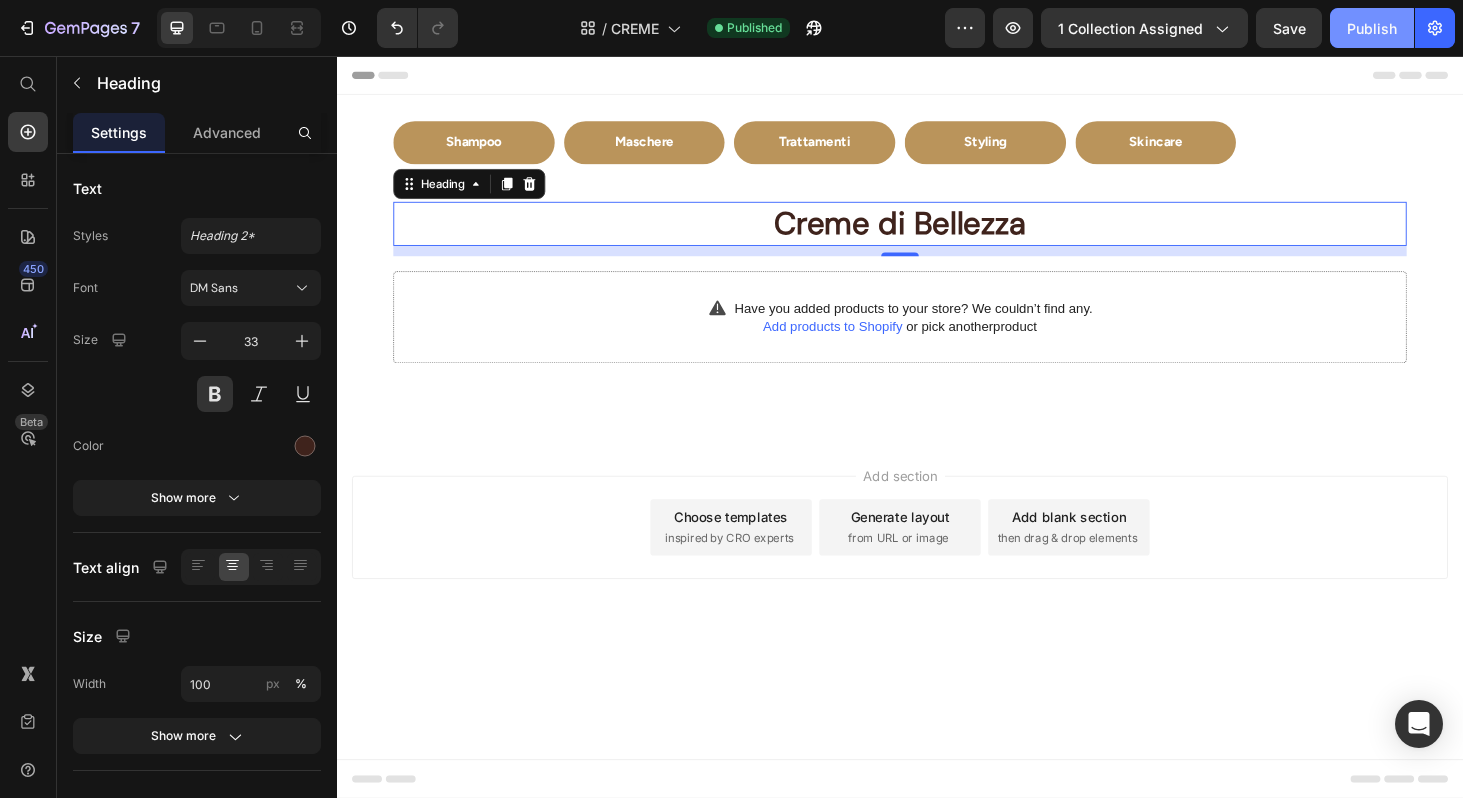 click on "Publish" at bounding box center (1372, 28) 